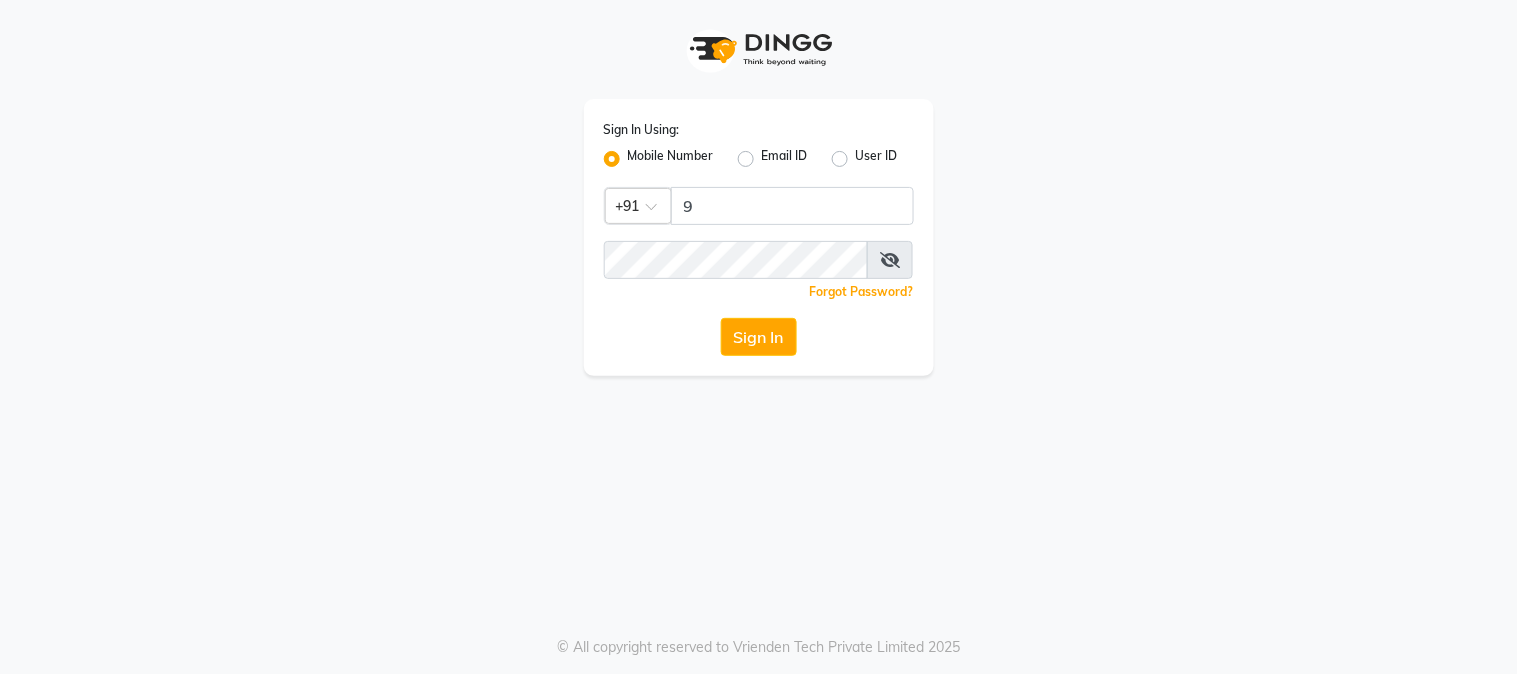 scroll, scrollTop: 0, scrollLeft: 0, axis: both 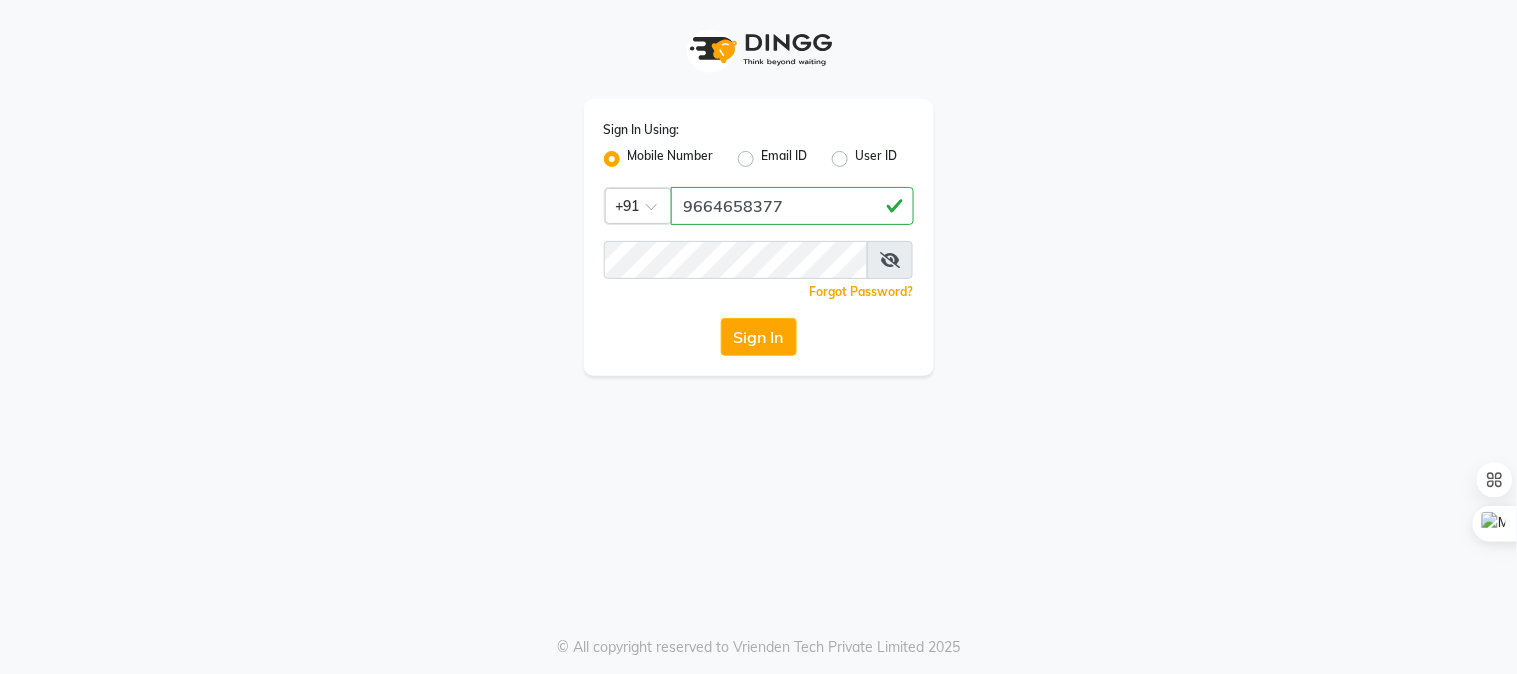 type on "9664658377" 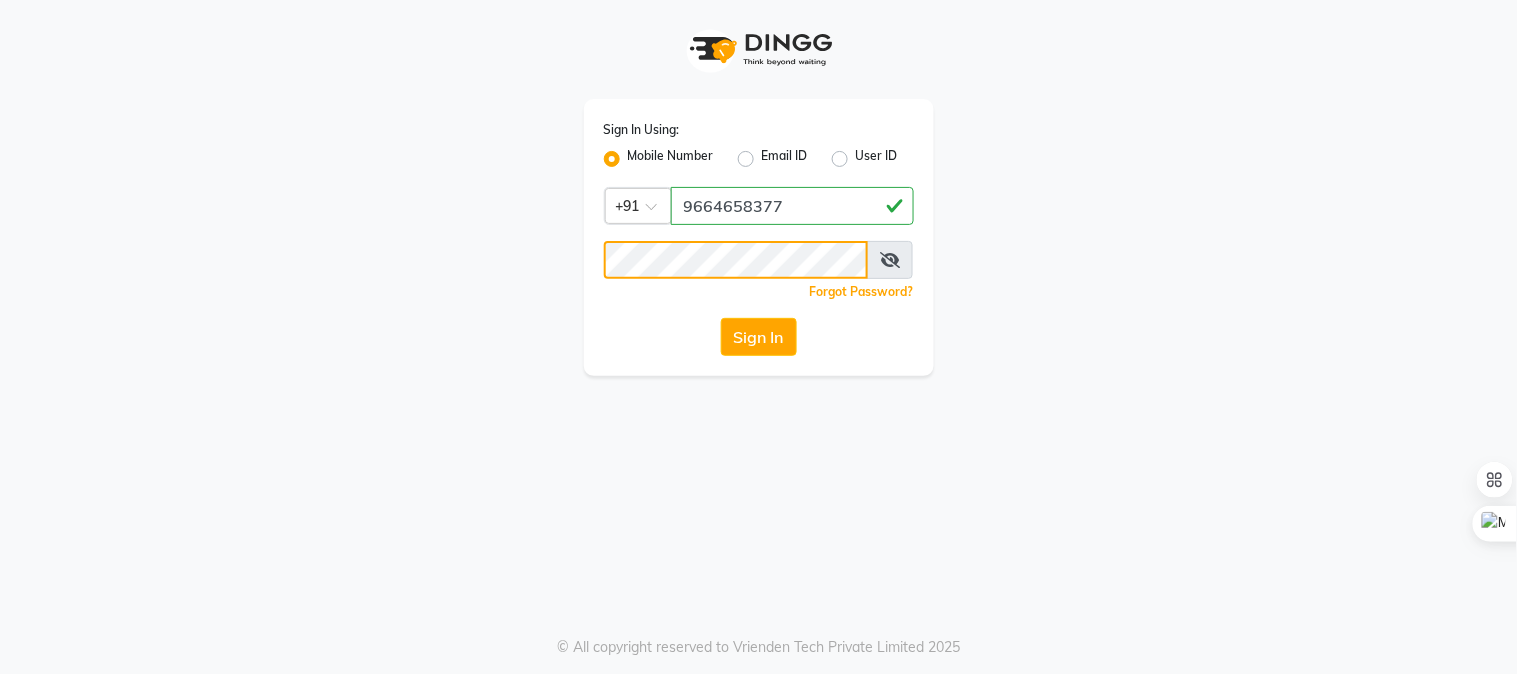 click on "Sign In" 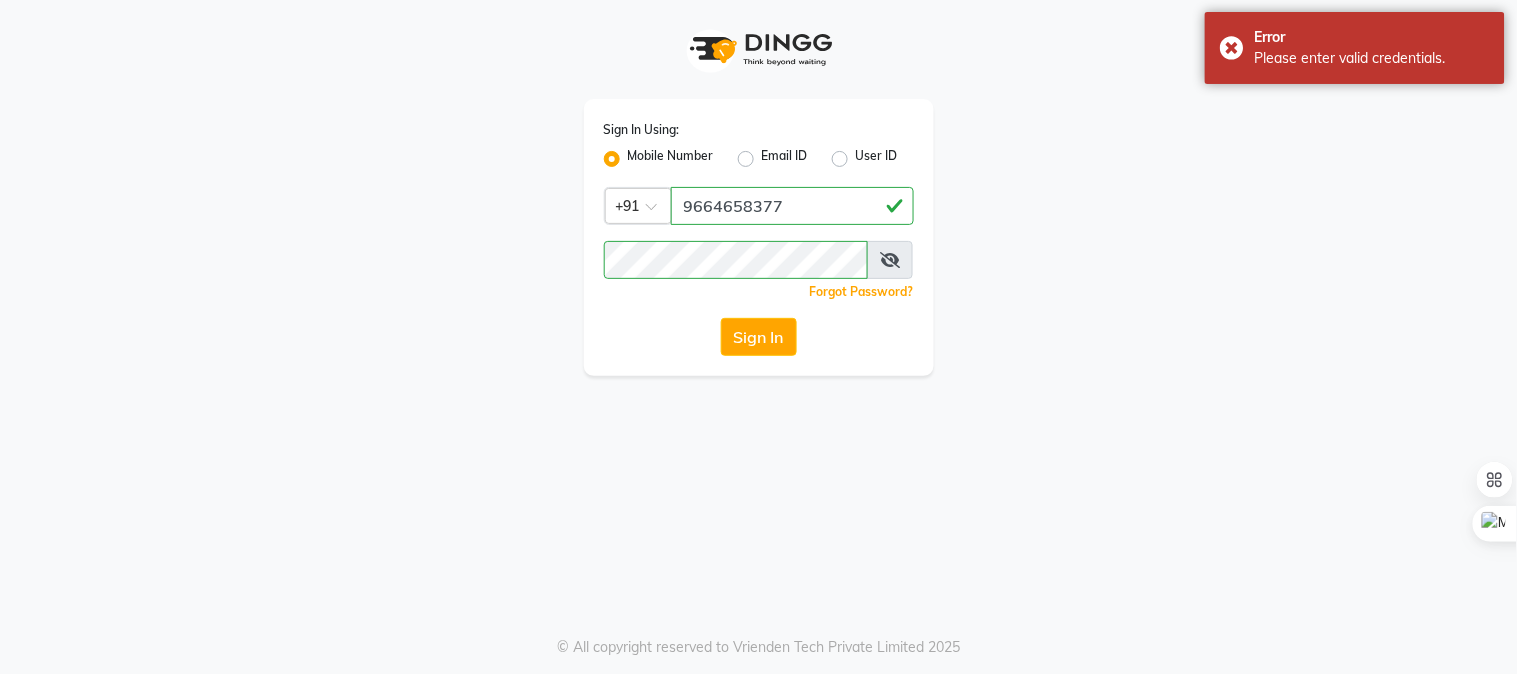click at bounding box center (890, 260) 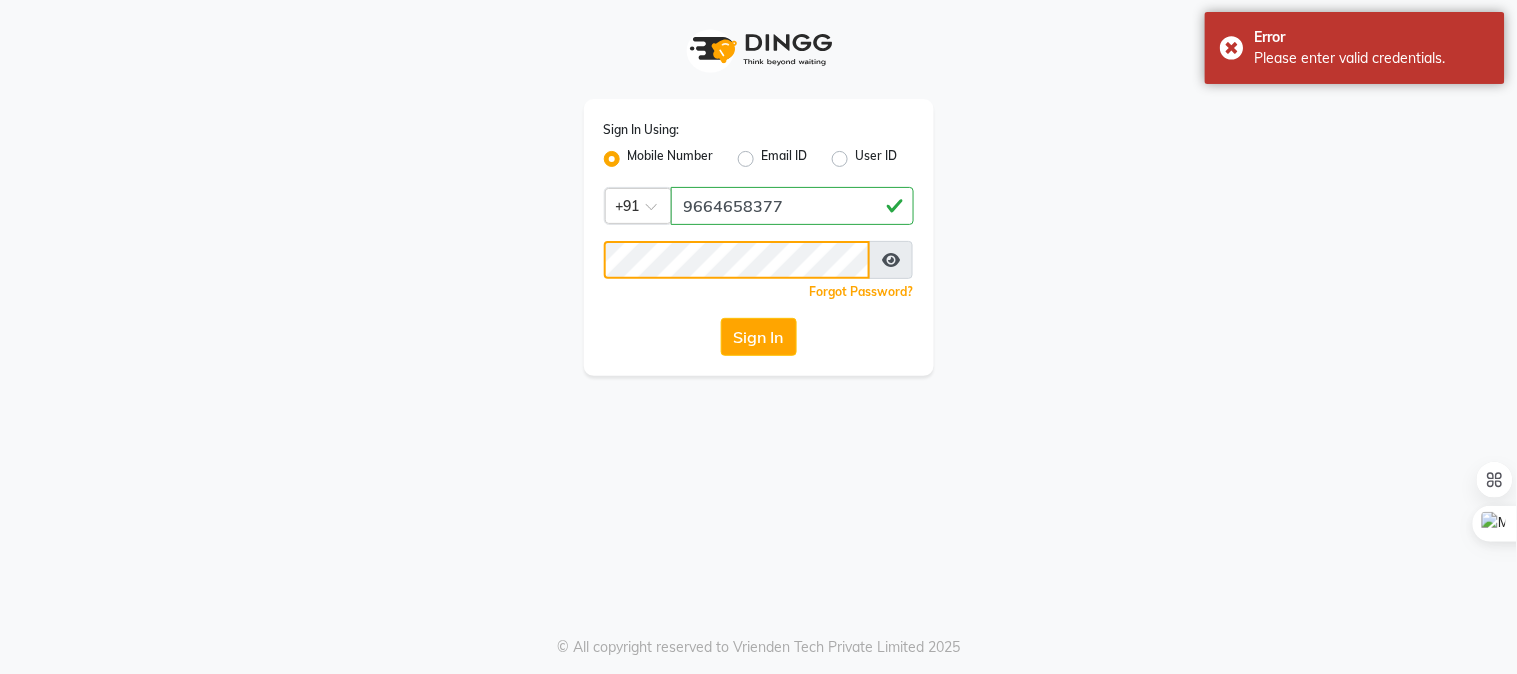 click on "Sign In" 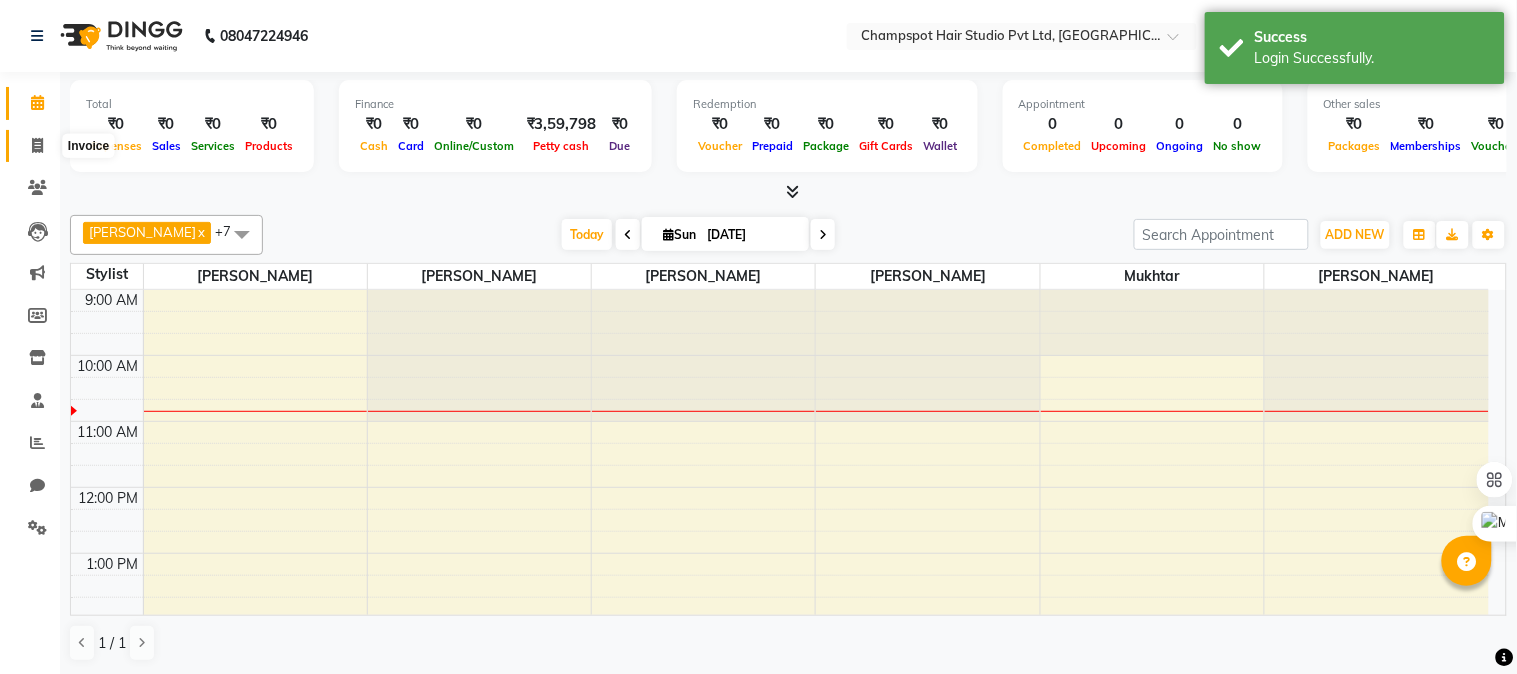 click 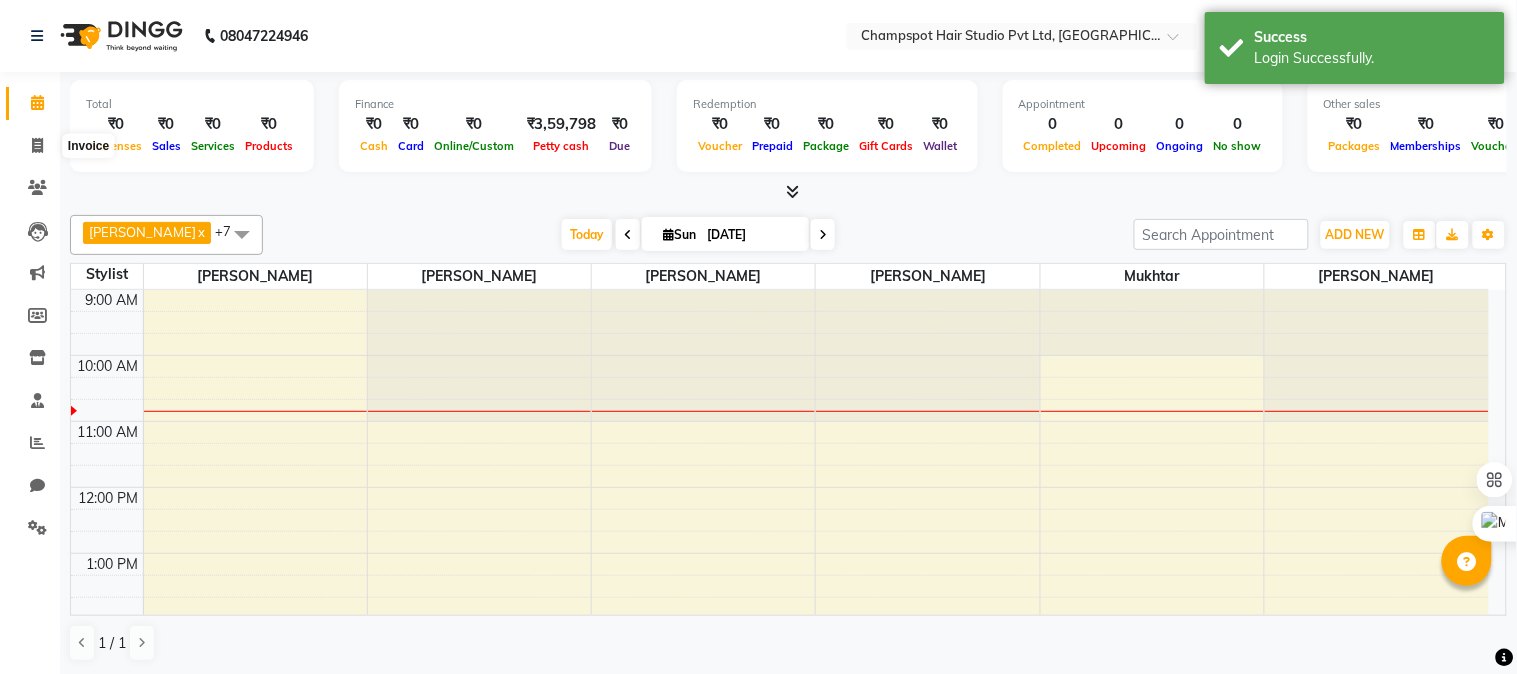 select on "7690" 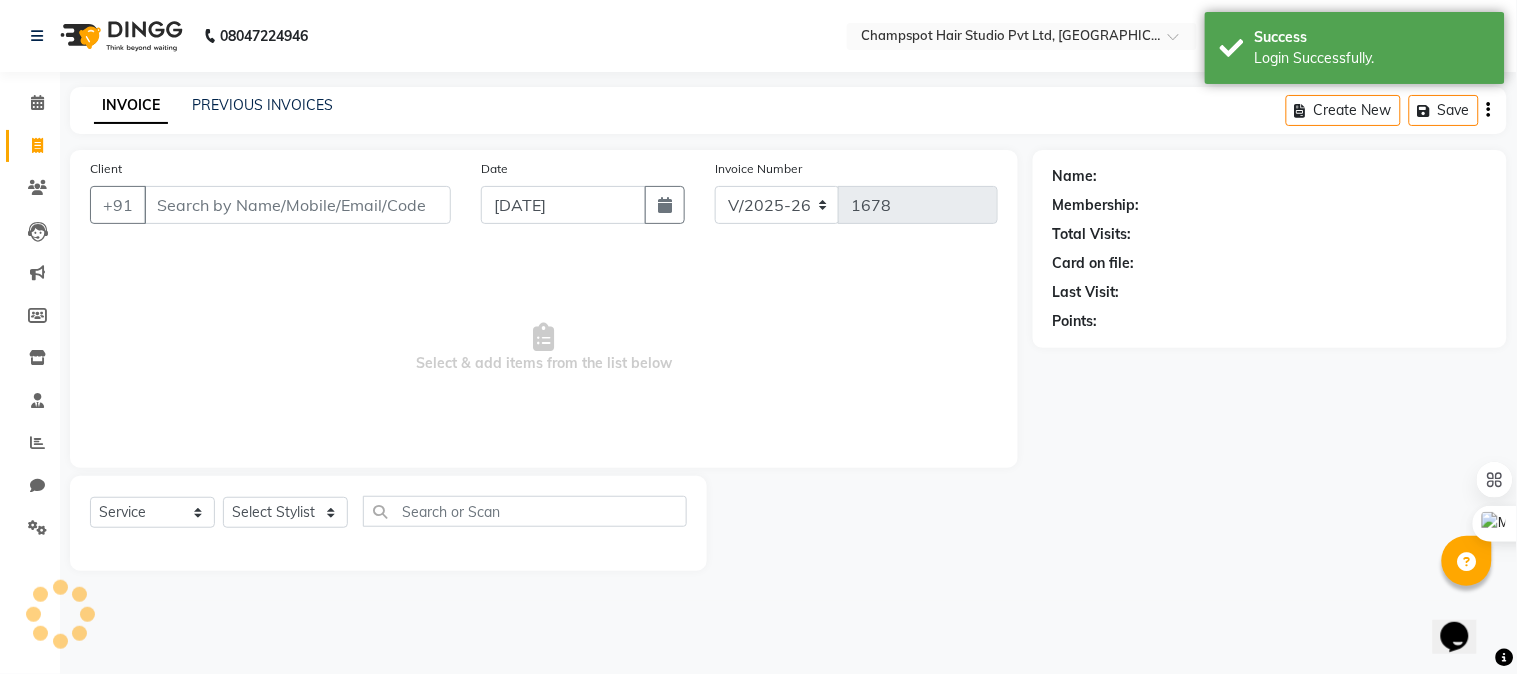 scroll, scrollTop: 0, scrollLeft: 0, axis: both 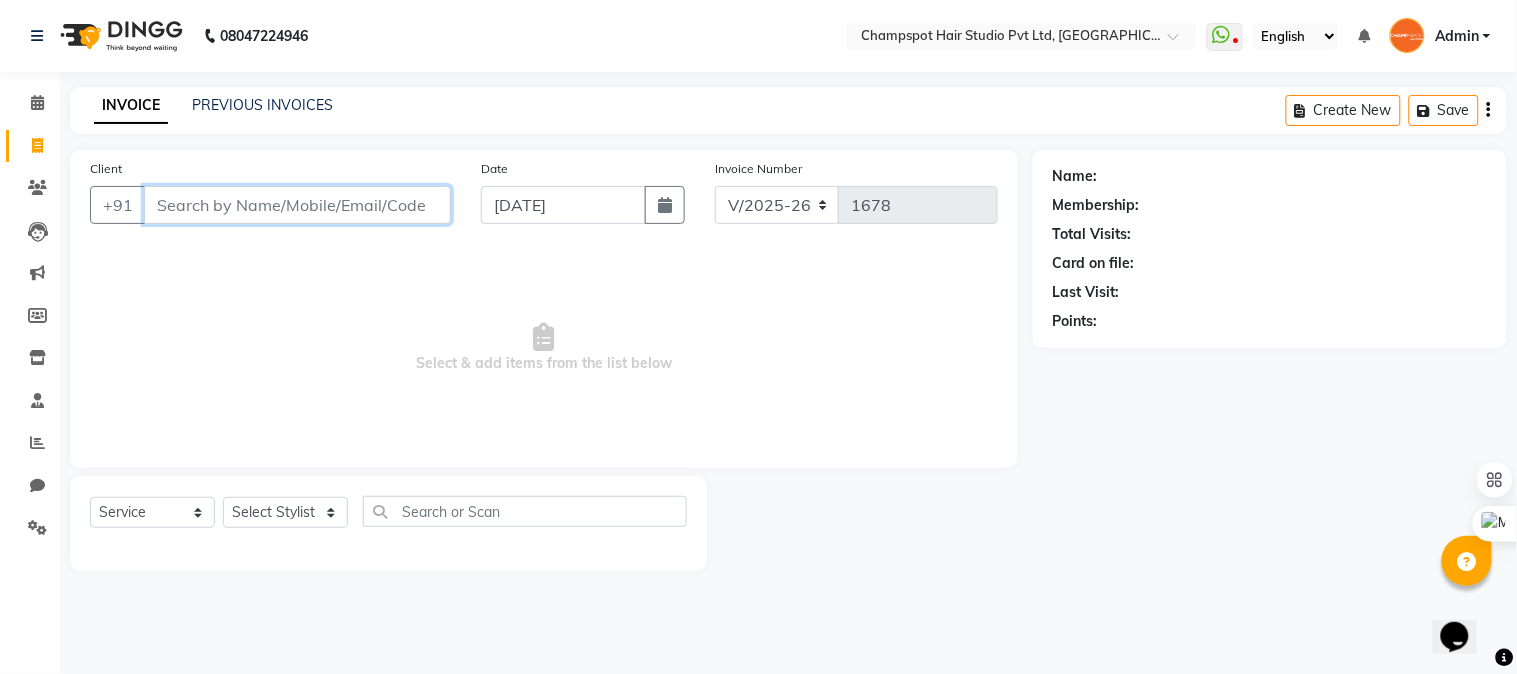 click on "Client" at bounding box center (297, 205) 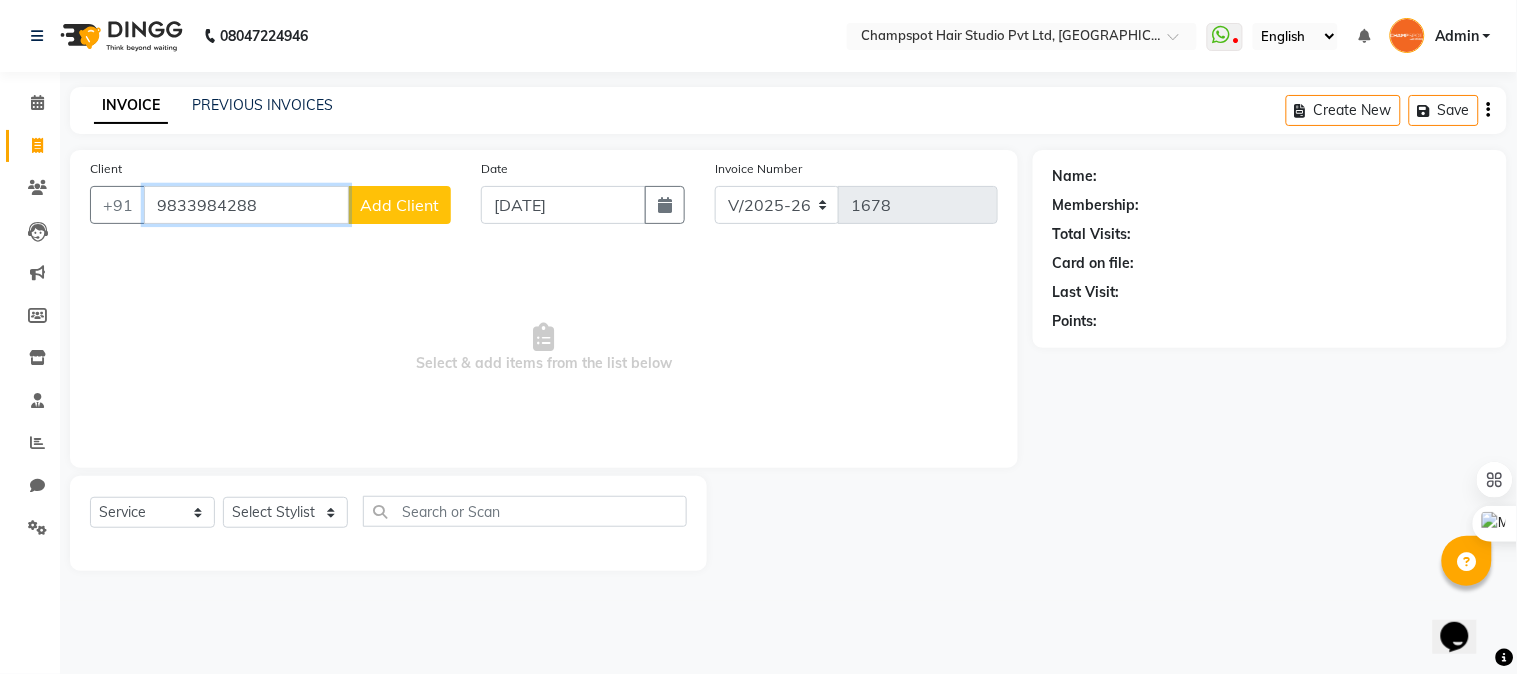 drag, startPoint x: 161, startPoint y: 223, endPoint x: 71, endPoint y: 228, distance: 90.13878 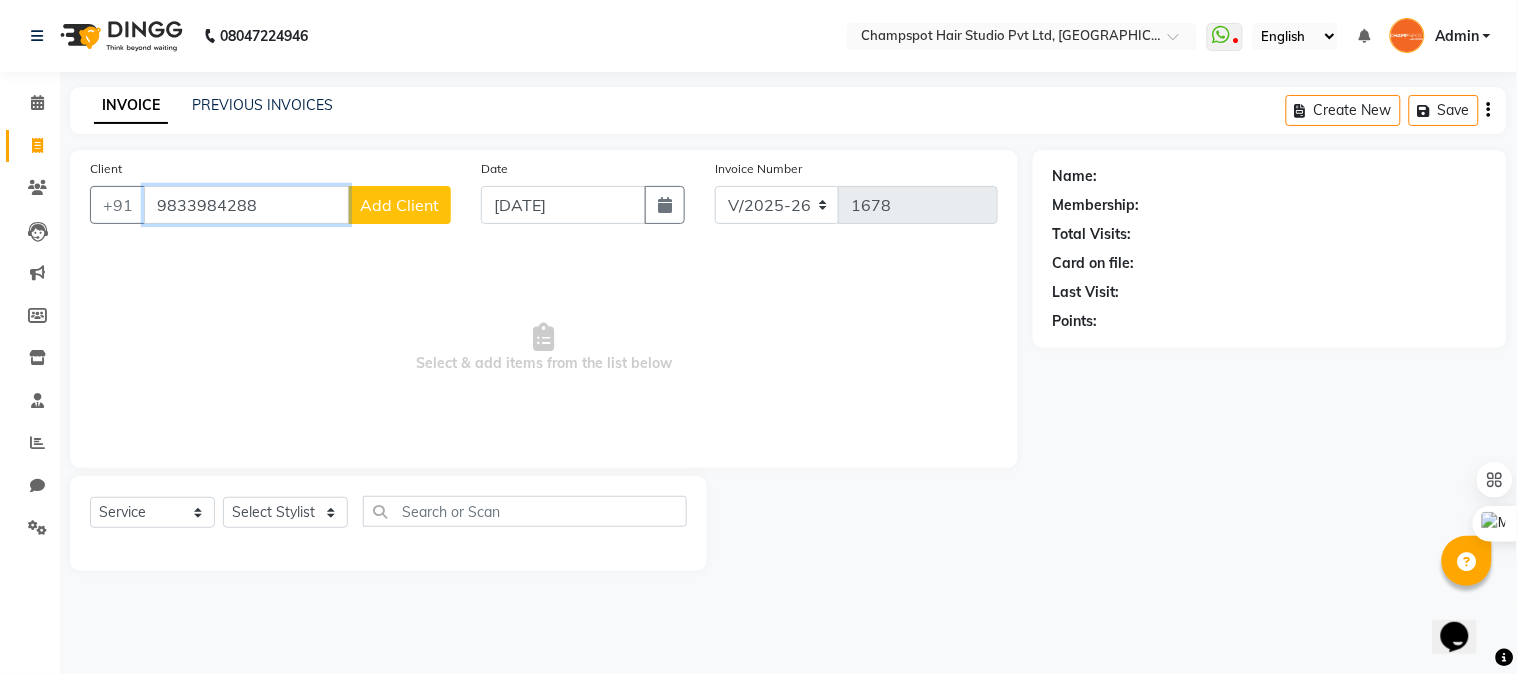 click on "Client +91 9833984288 Add Client Date 13-07-2025 Invoice Number V/2025 V/2025-26 1678  Select & add items from the list below" 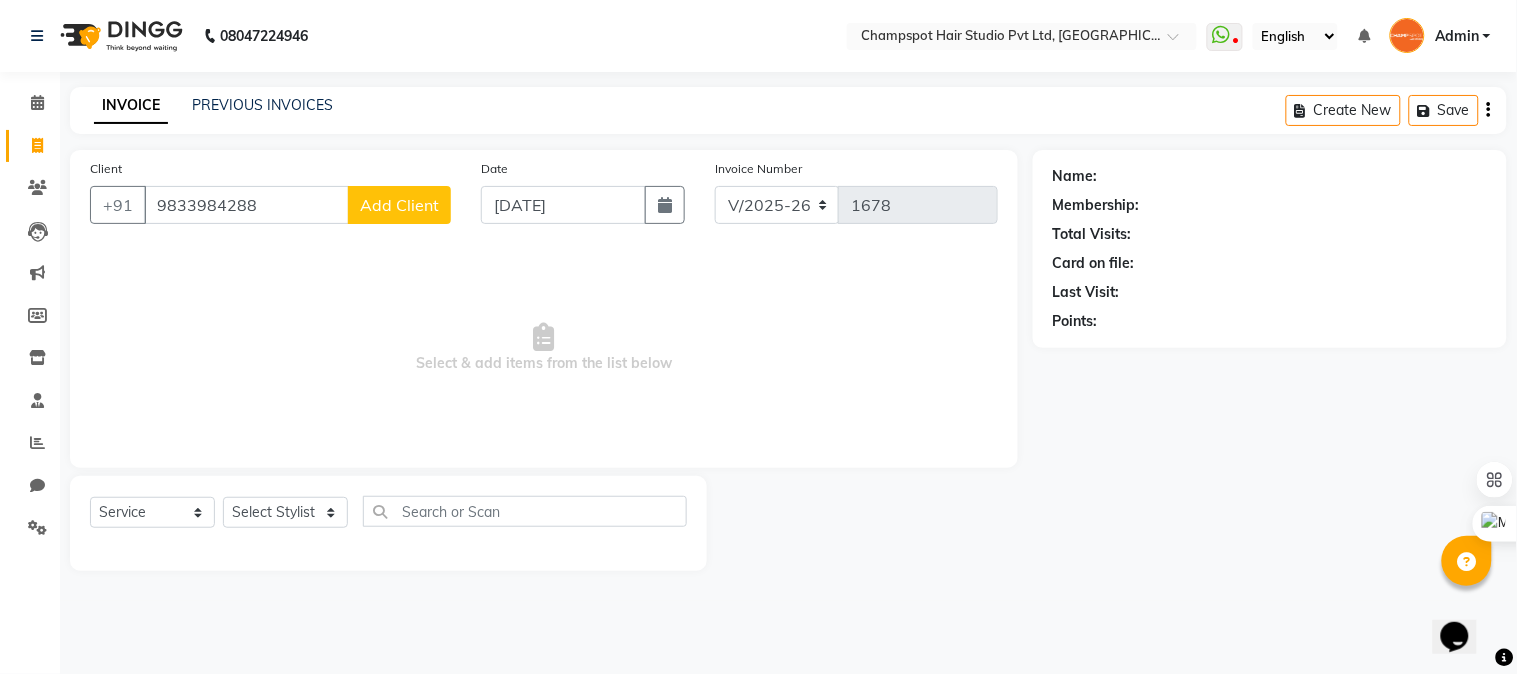 type 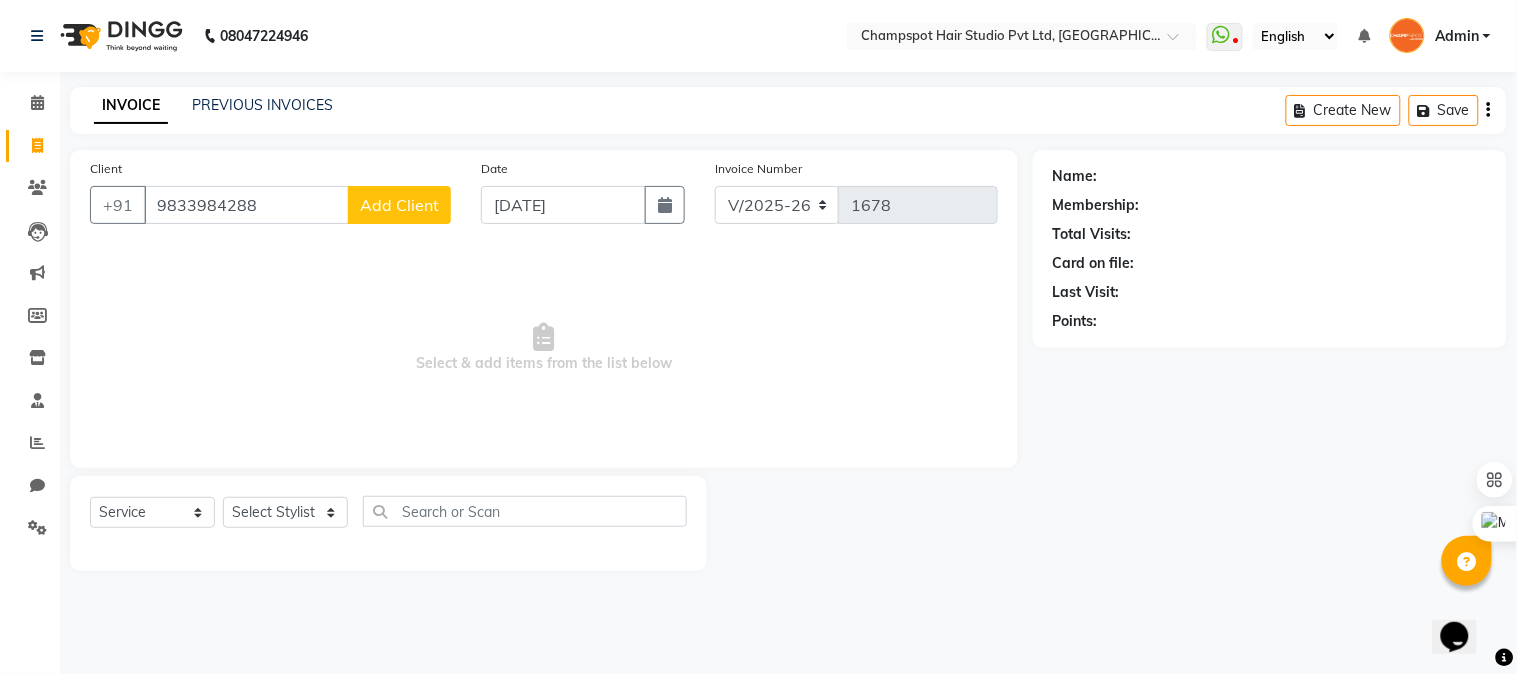 click on "Add Client" 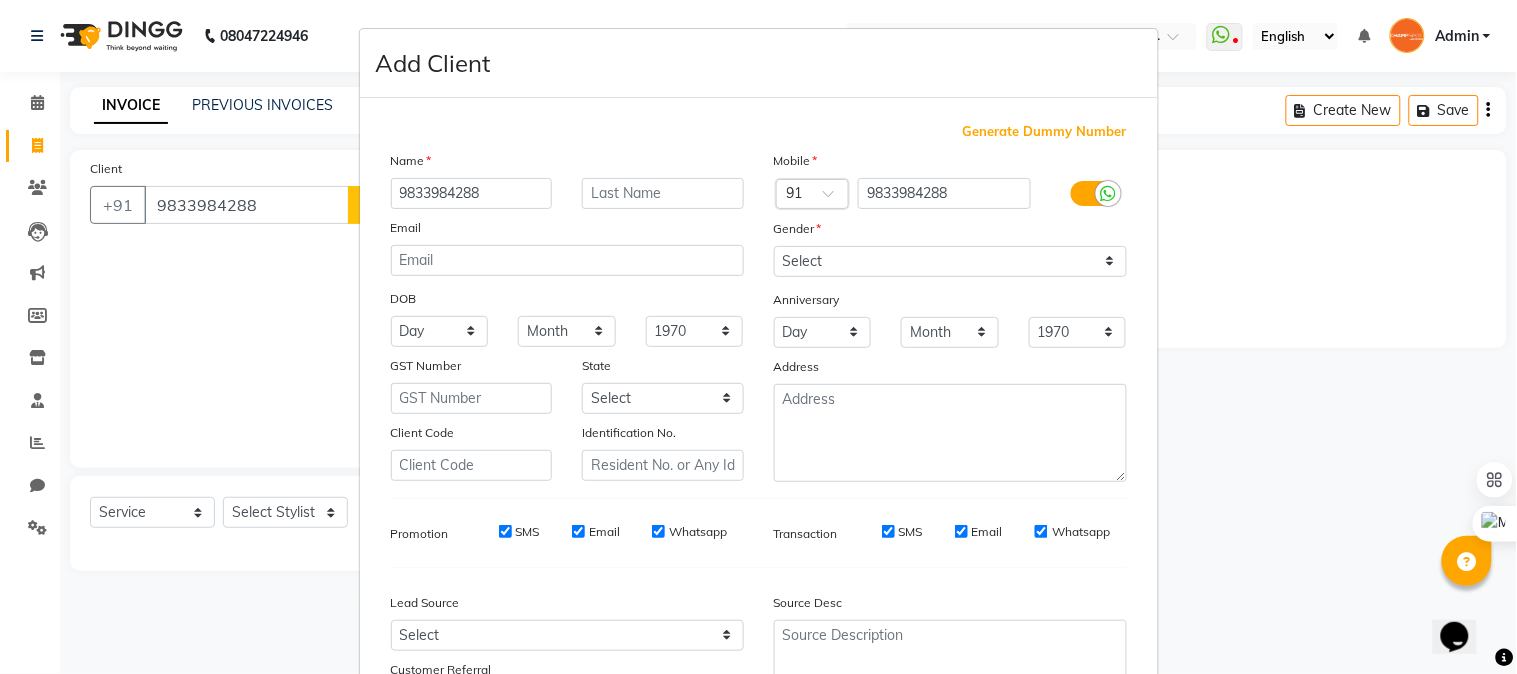 type on "9833984288" 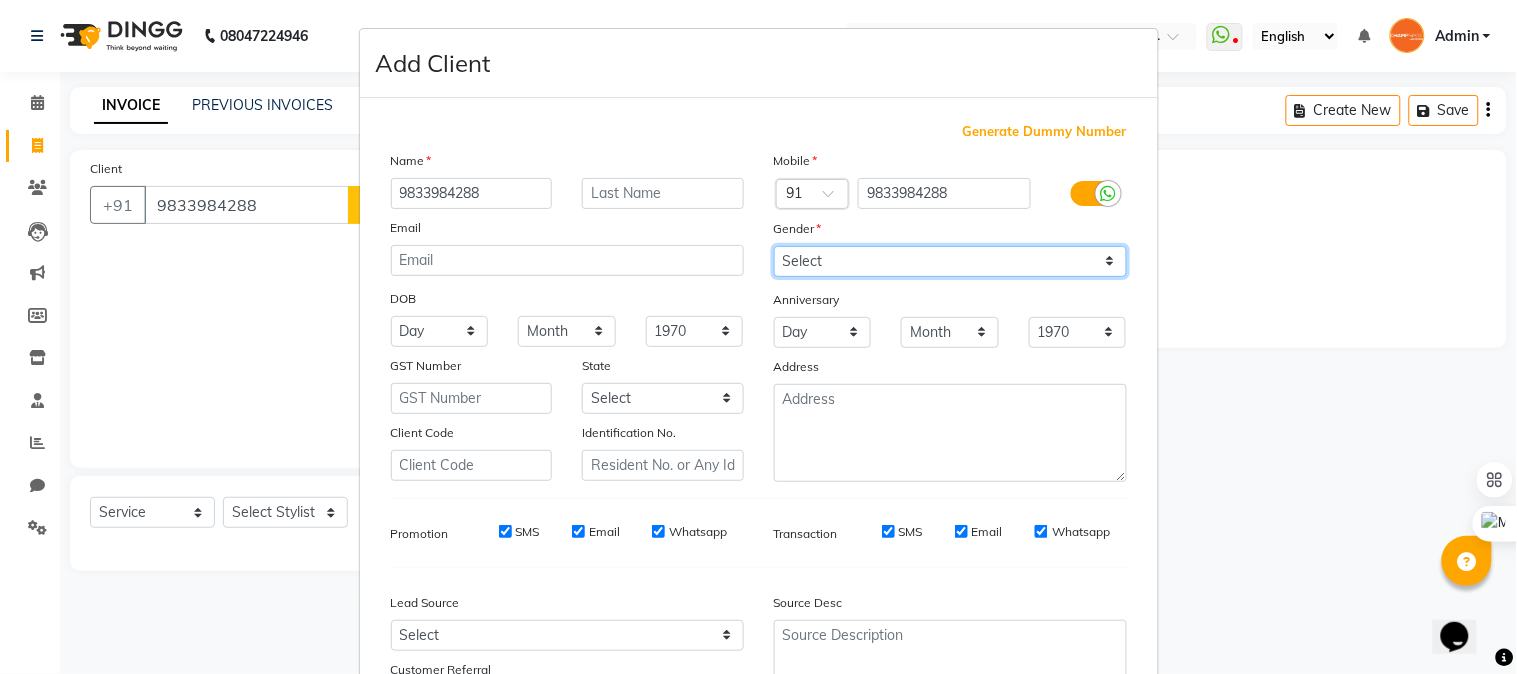 click on "Select [DEMOGRAPHIC_DATA] [DEMOGRAPHIC_DATA] Other Prefer Not To Say" at bounding box center (950, 261) 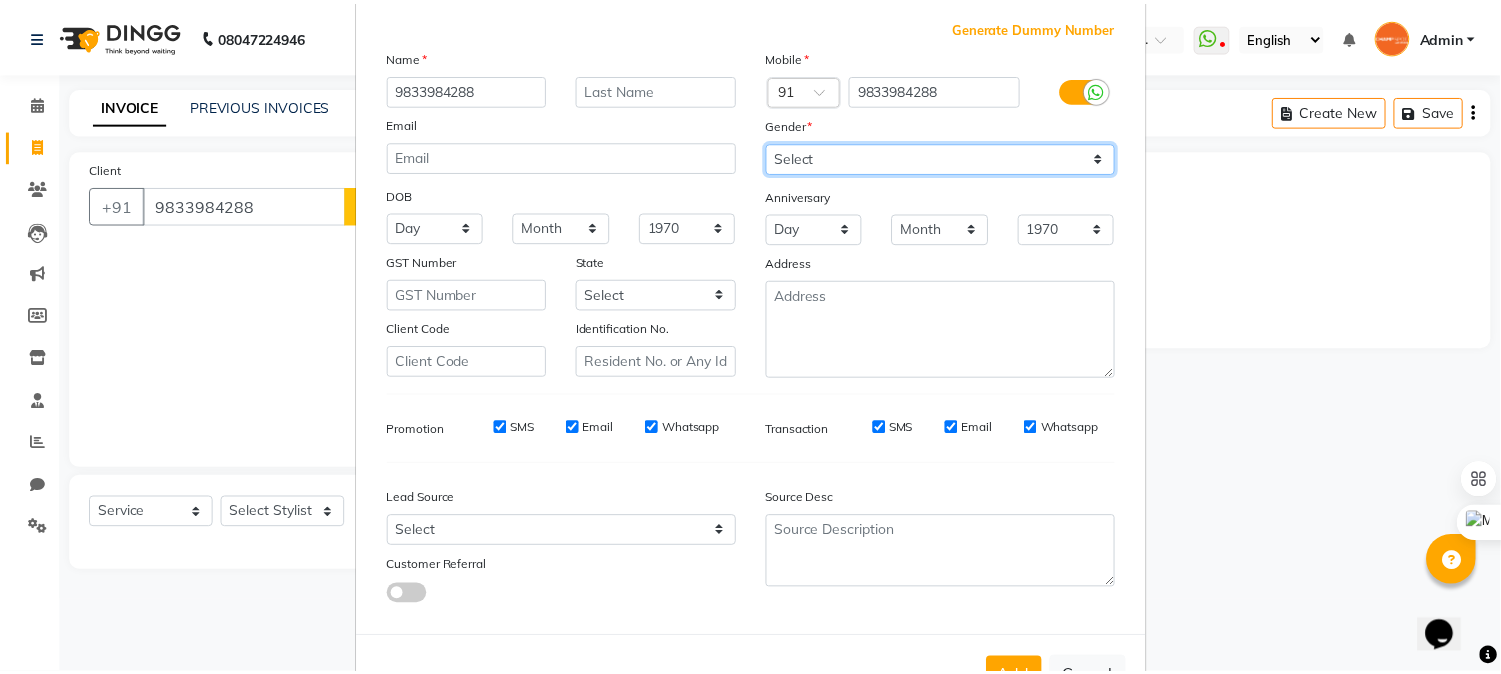 scroll, scrollTop: 176, scrollLeft: 0, axis: vertical 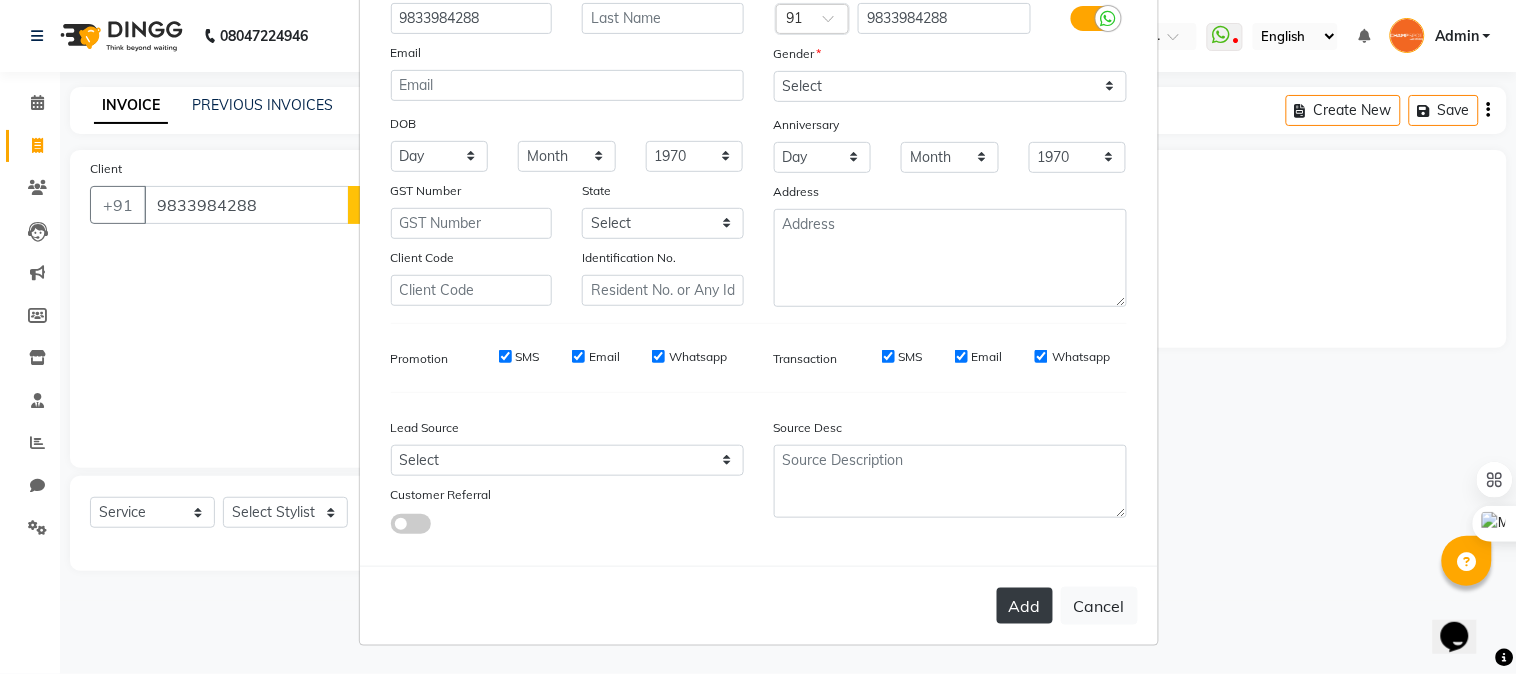 click on "Add" at bounding box center [1025, 606] 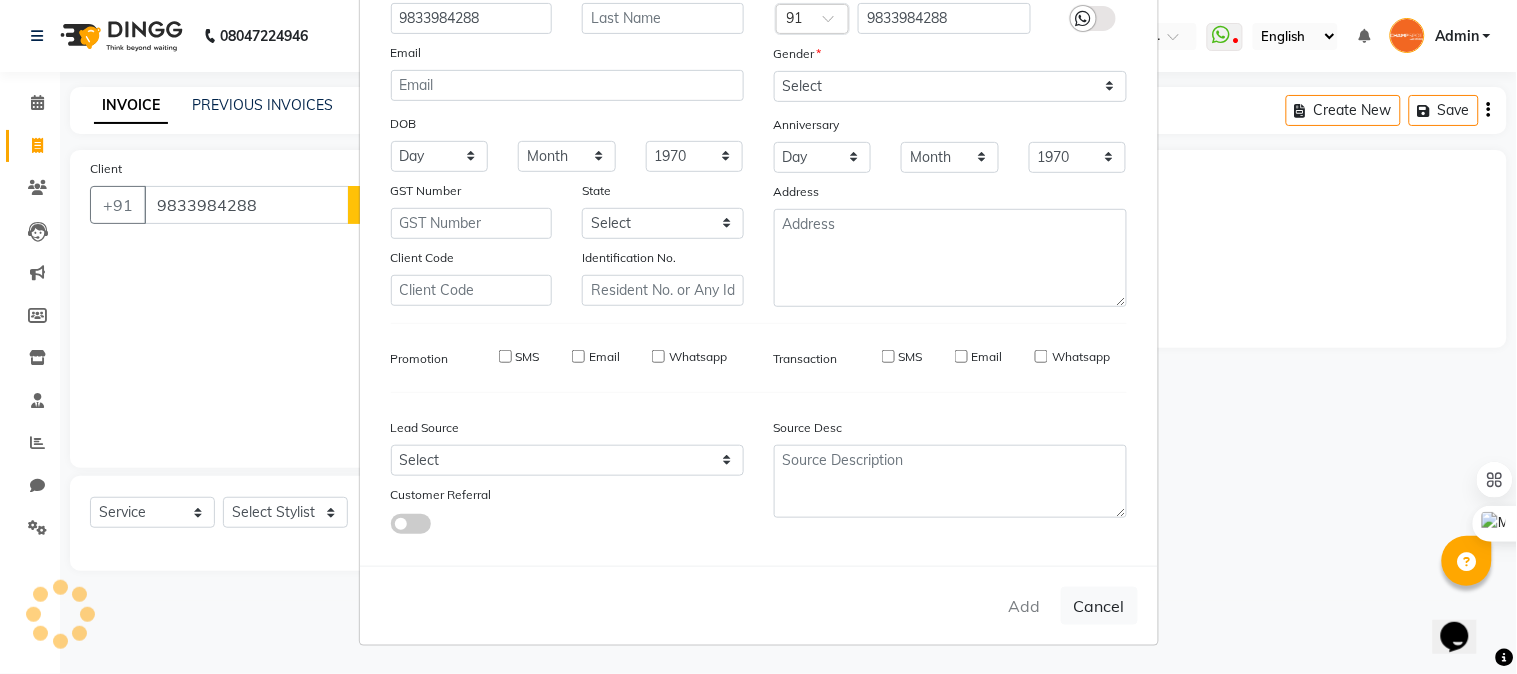 type 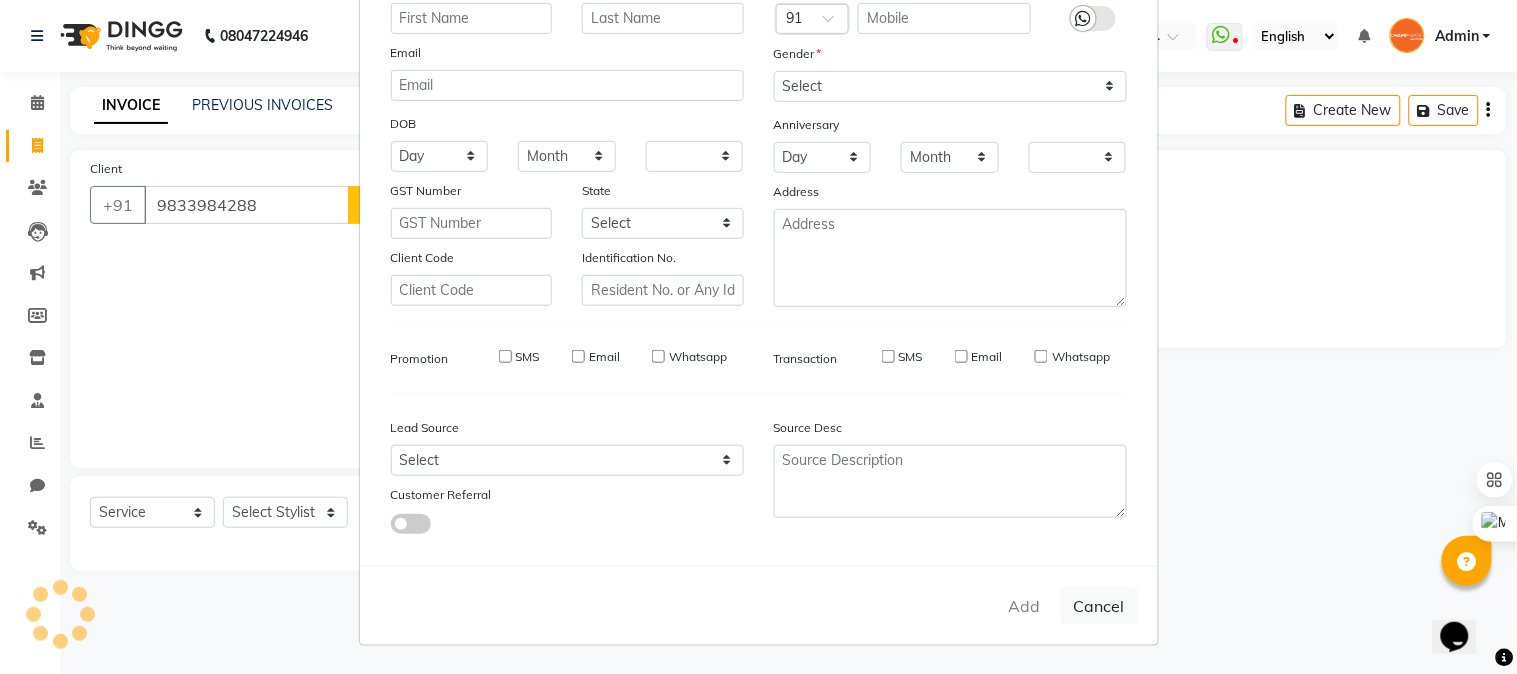 select on "1: Object" 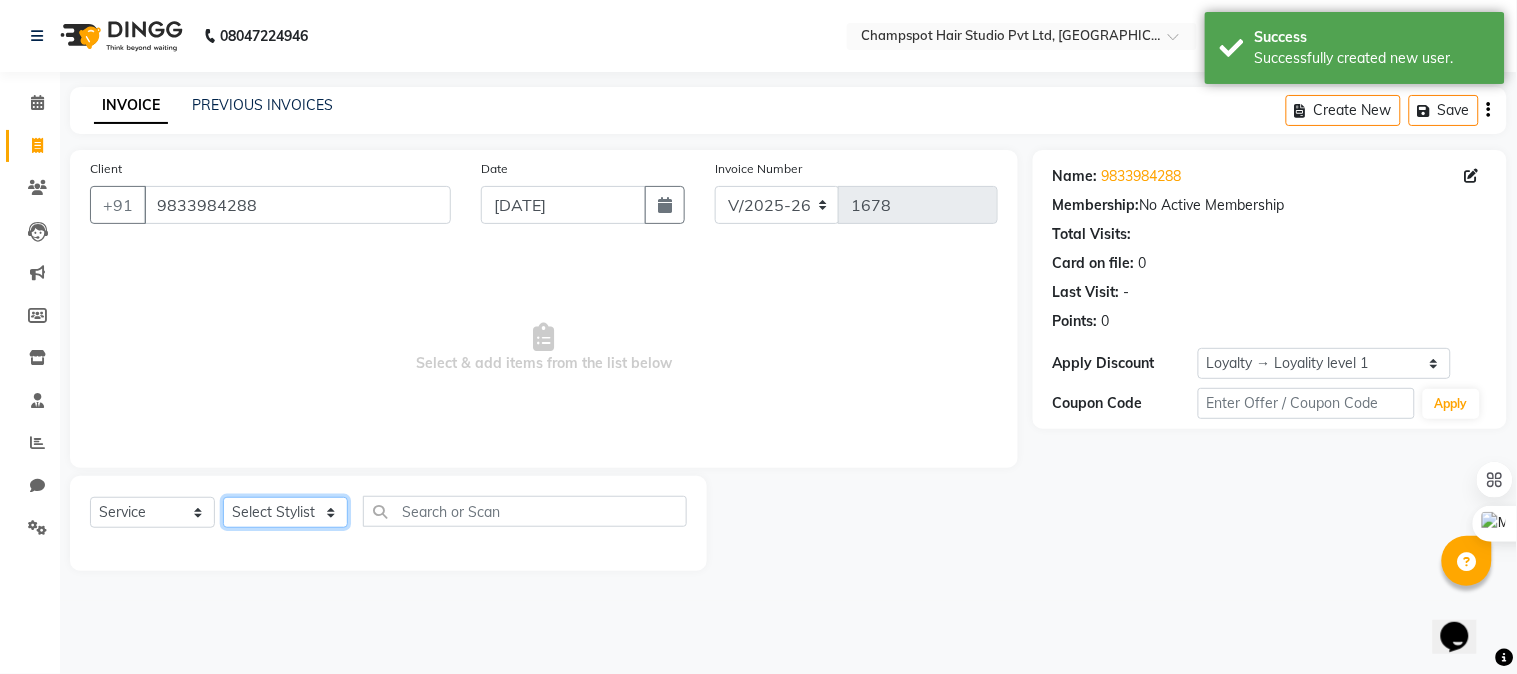 click on "Select Stylist Admin [PERSON_NAME] [PERSON_NAME] 	[PERSON_NAME] [PERSON_NAME] [PERSON_NAME]" 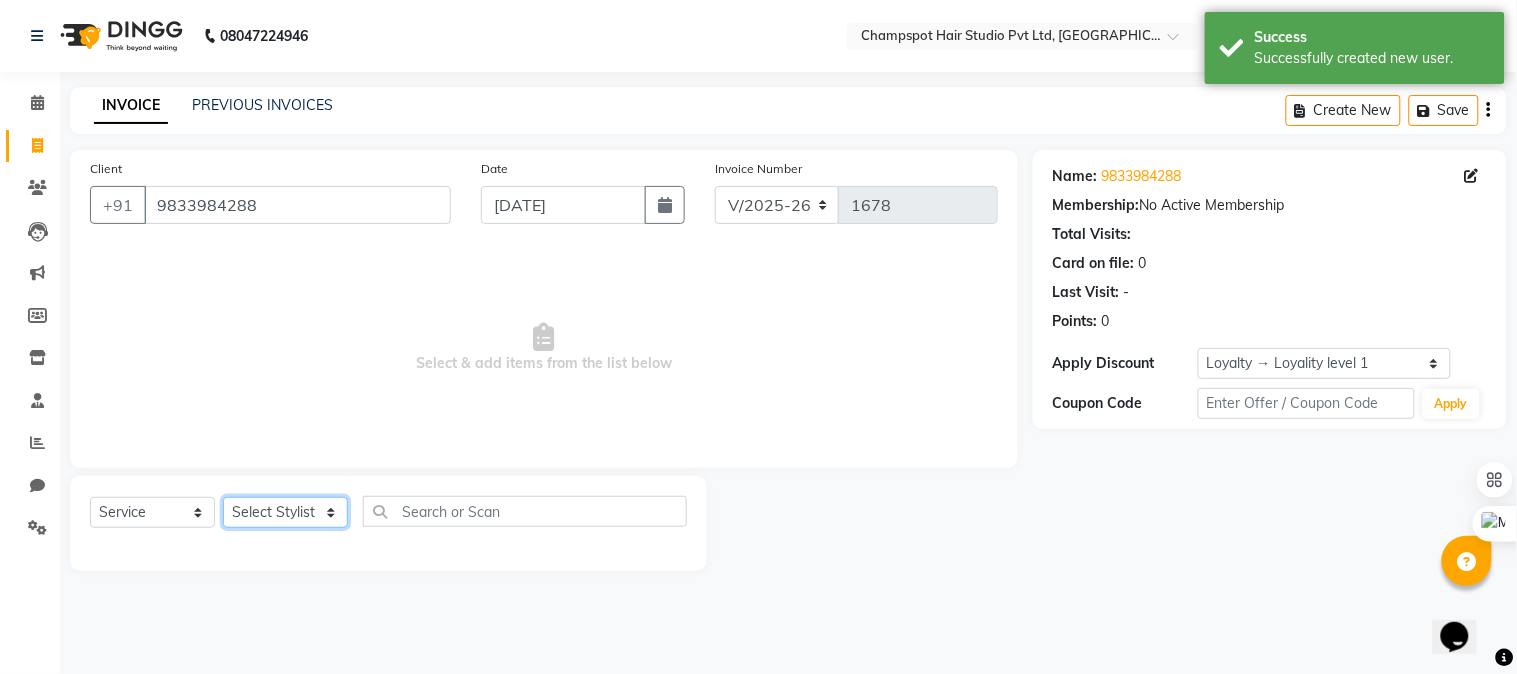 select on "69005" 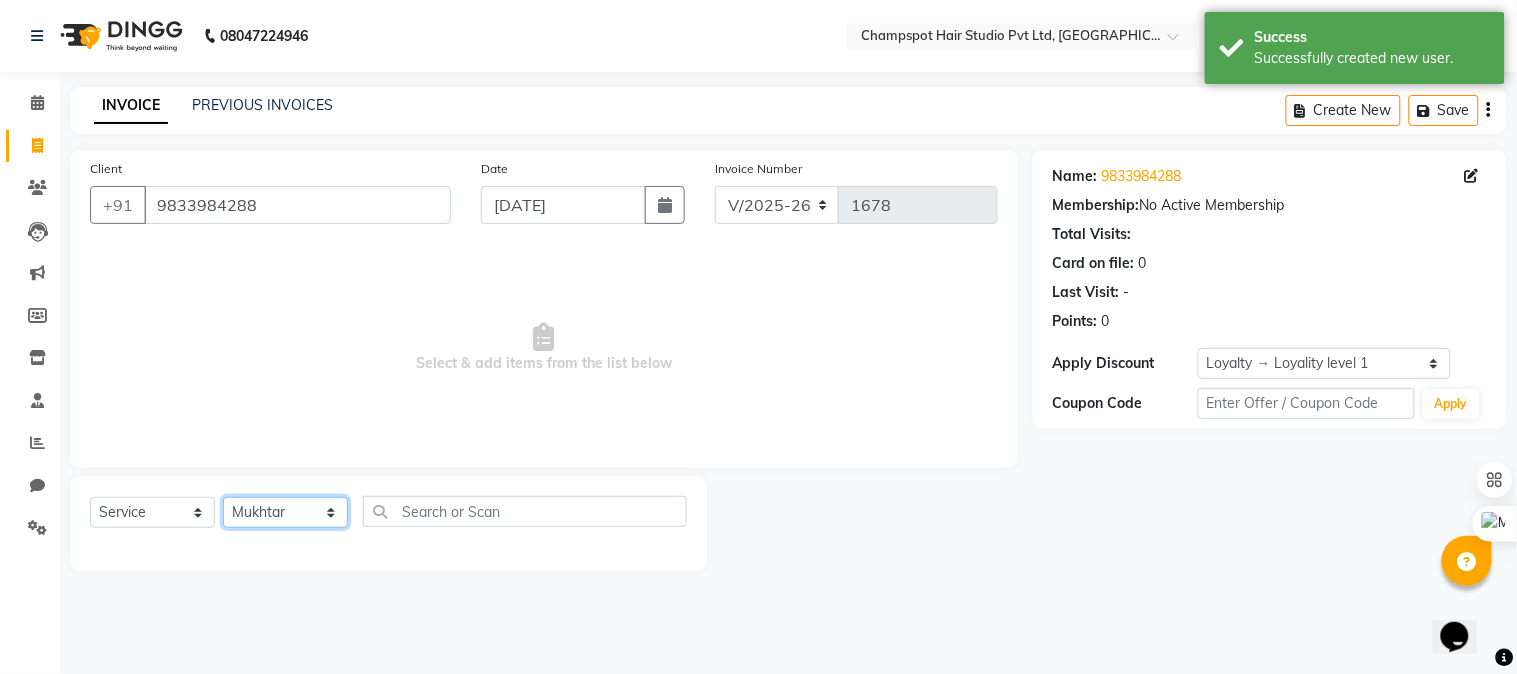 click on "Select Stylist Admin [PERSON_NAME] [PERSON_NAME] 	[PERSON_NAME] [PERSON_NAME] [PERSON_NAME]" 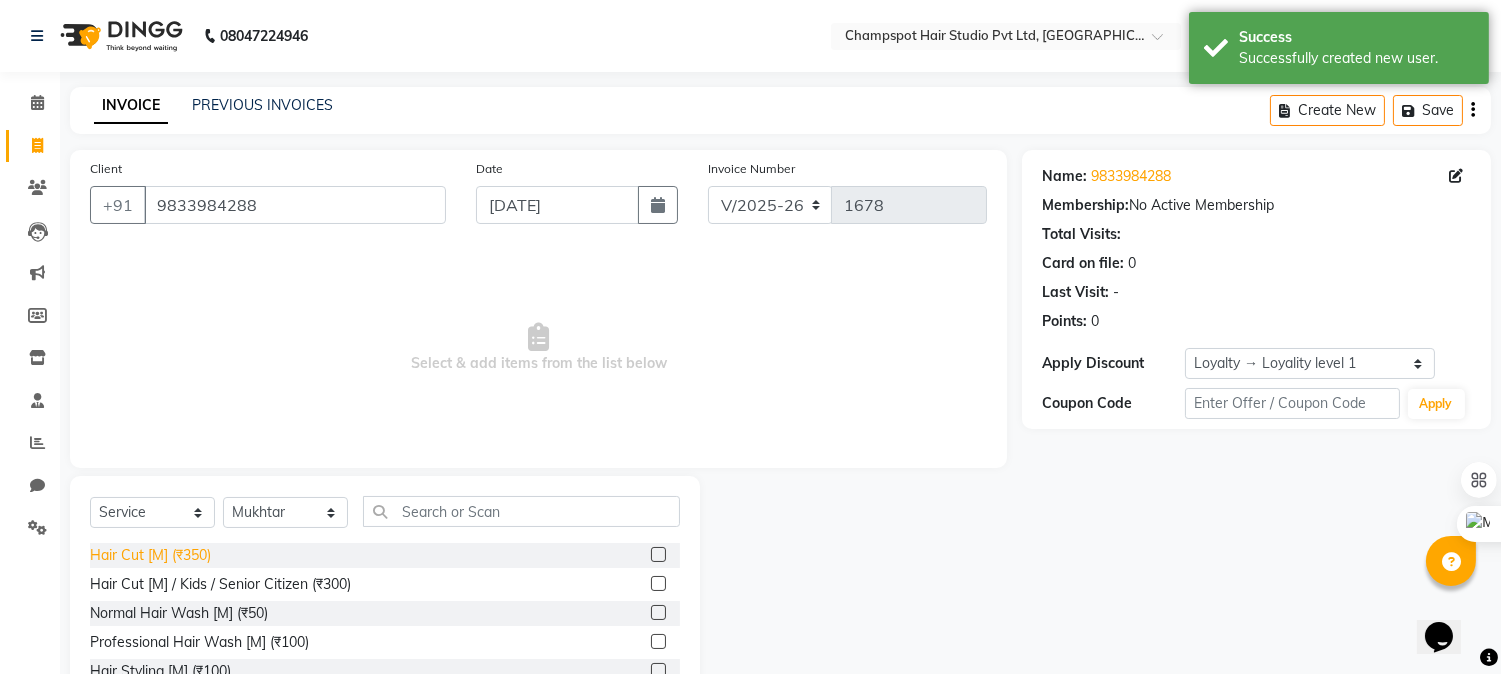 click on "Hair Cut [M] (₹350)" 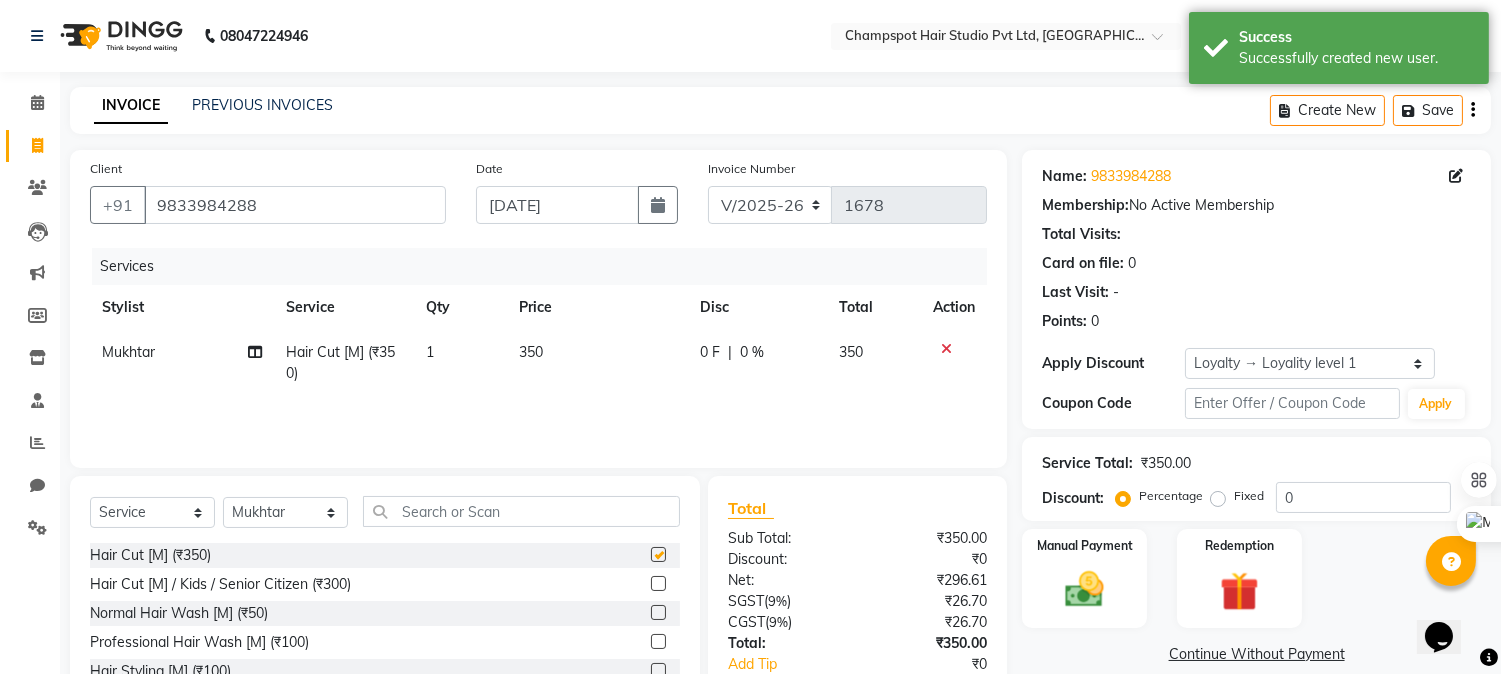 checkbox on "false" 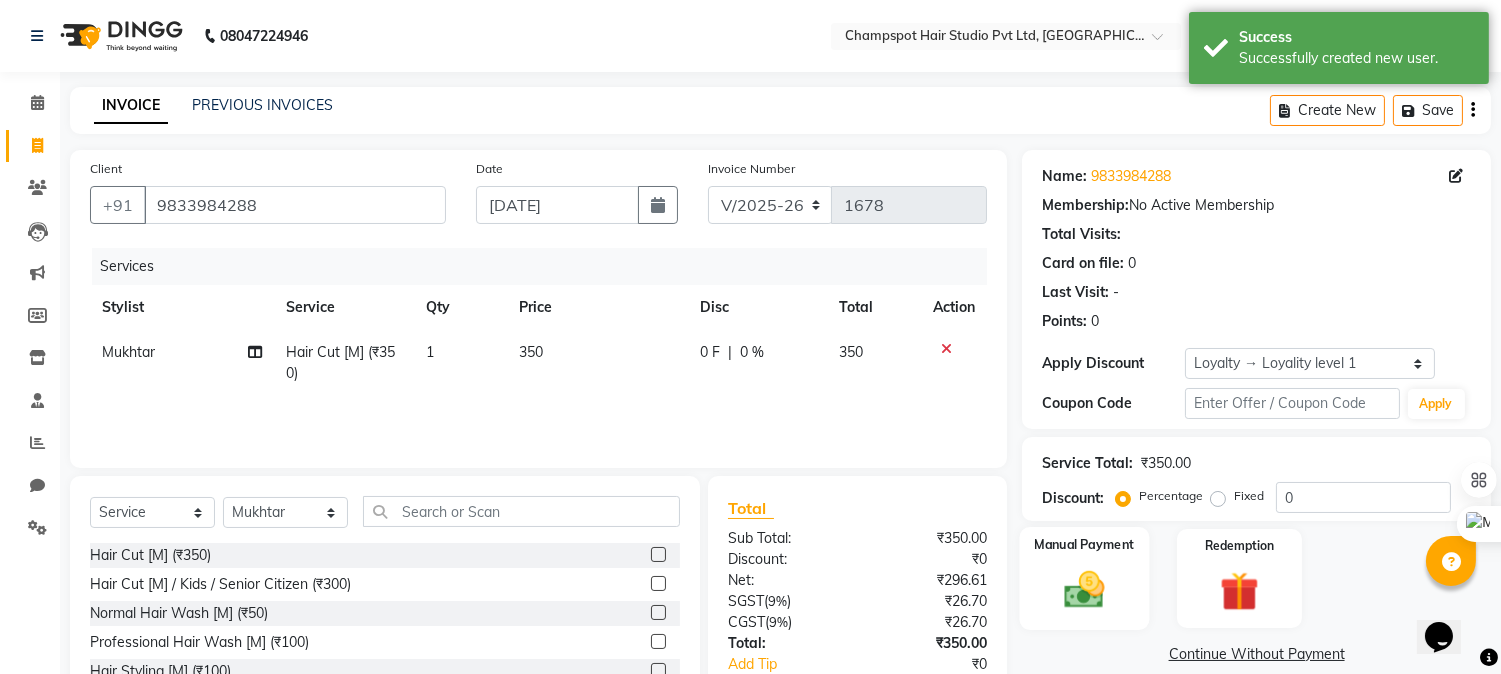 click 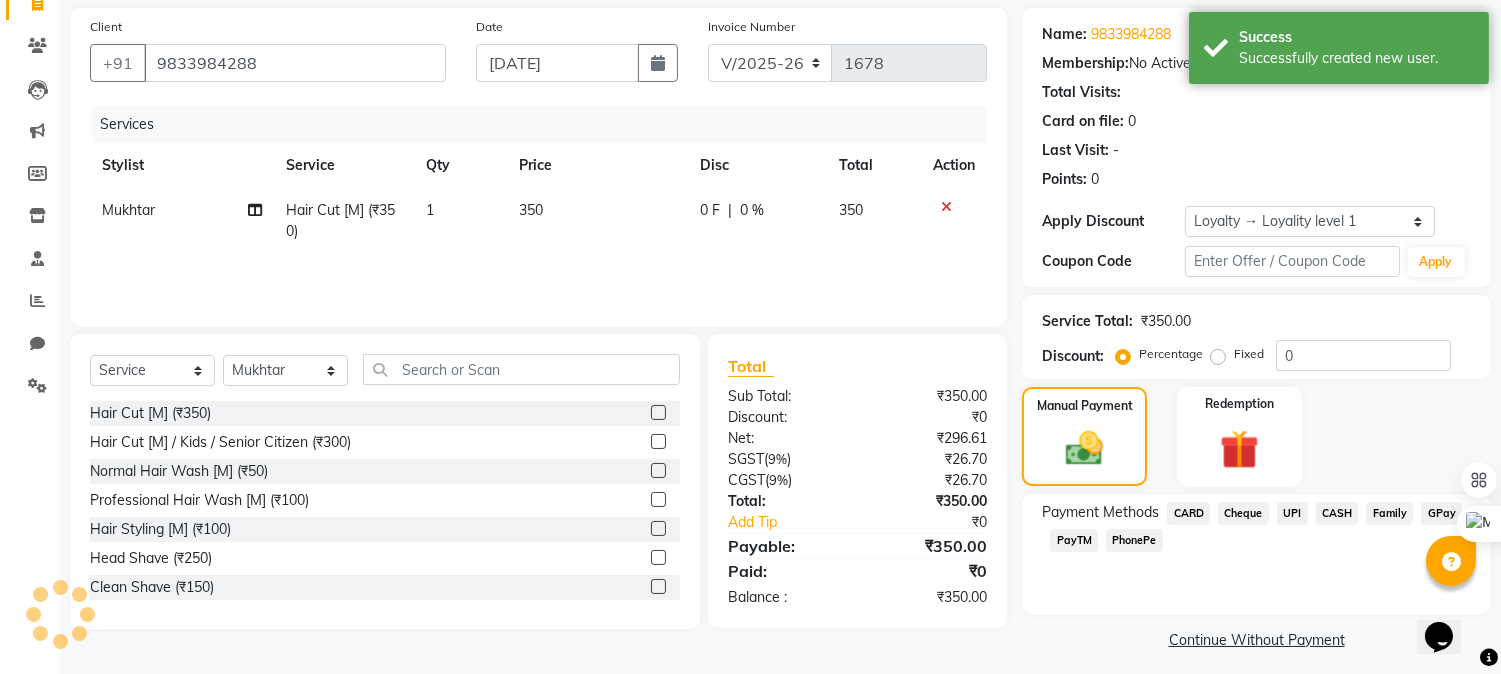 scroll, scrollTop: 152, scrollLeft: 0, axis: vertical 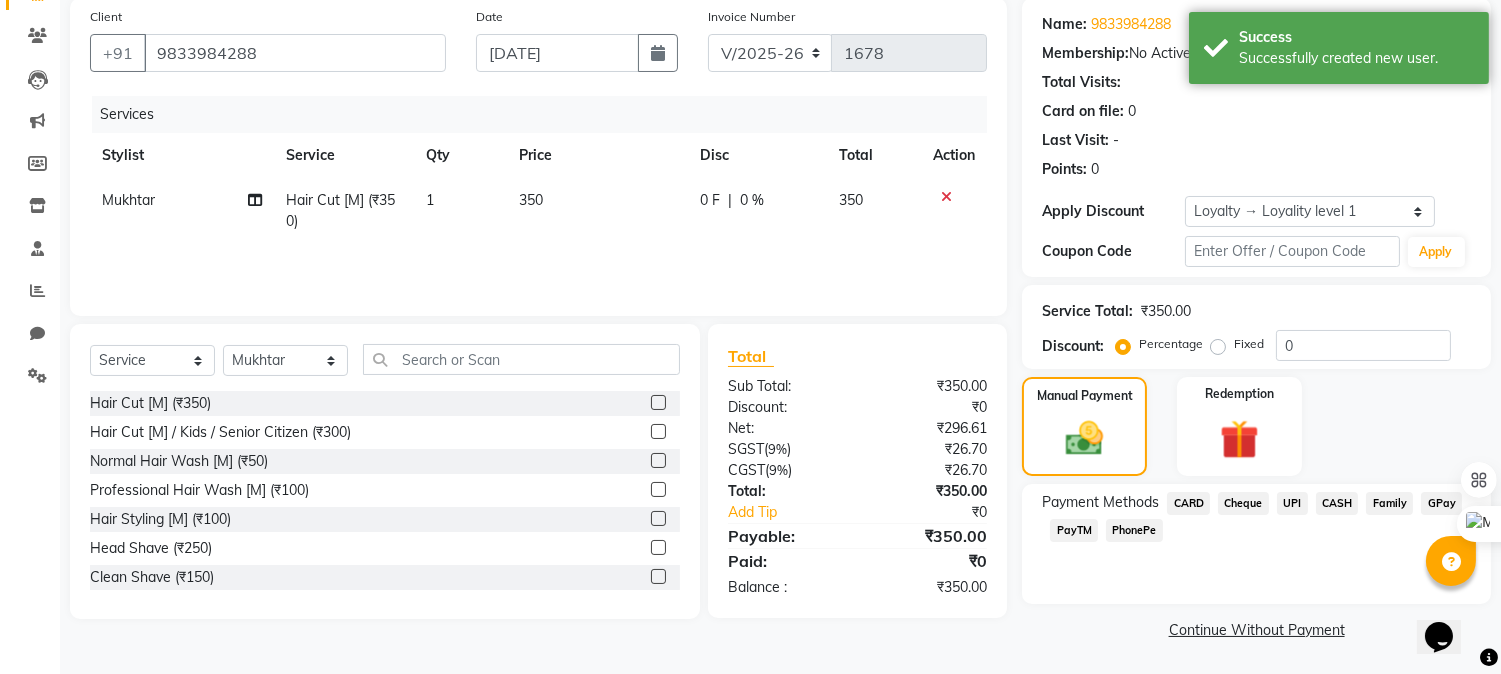 click on "Cheque" 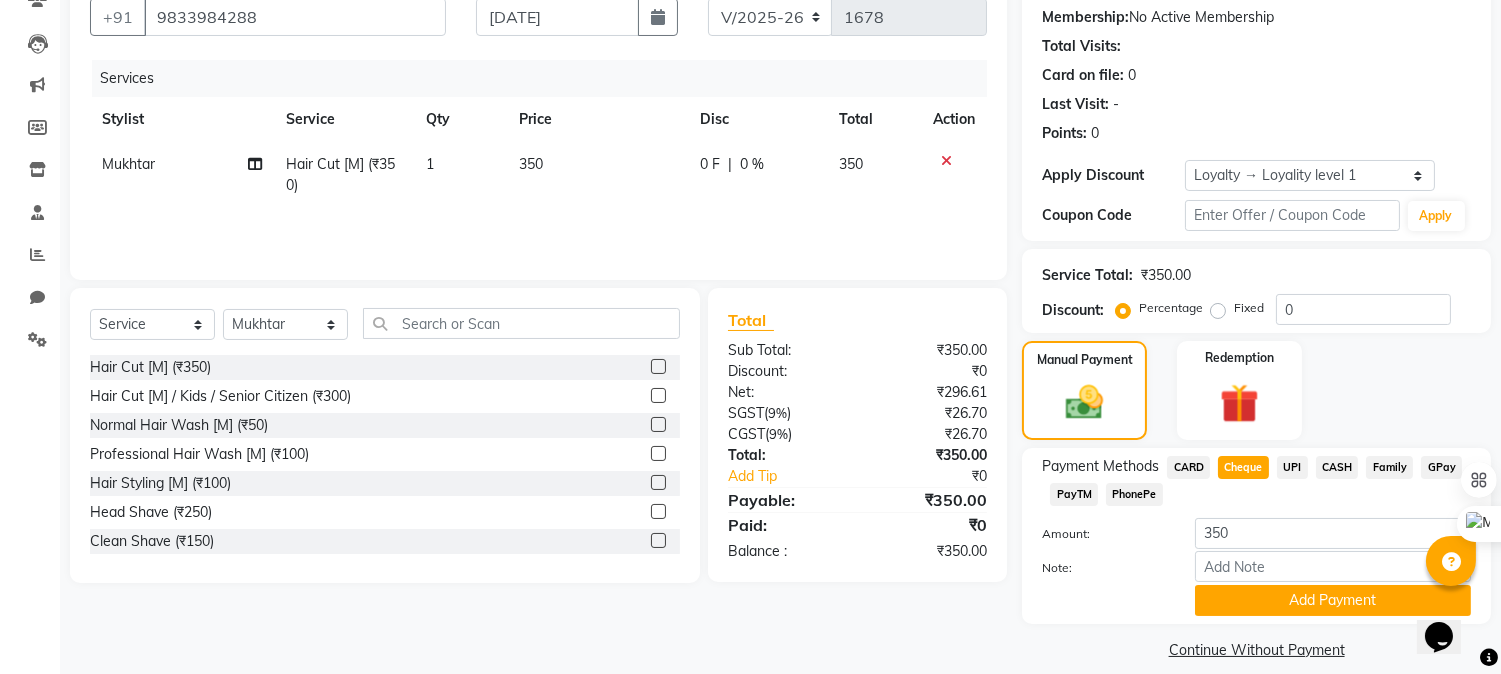 scroll, scrollTop: 208, scrollLeft: 0, axis: vertical 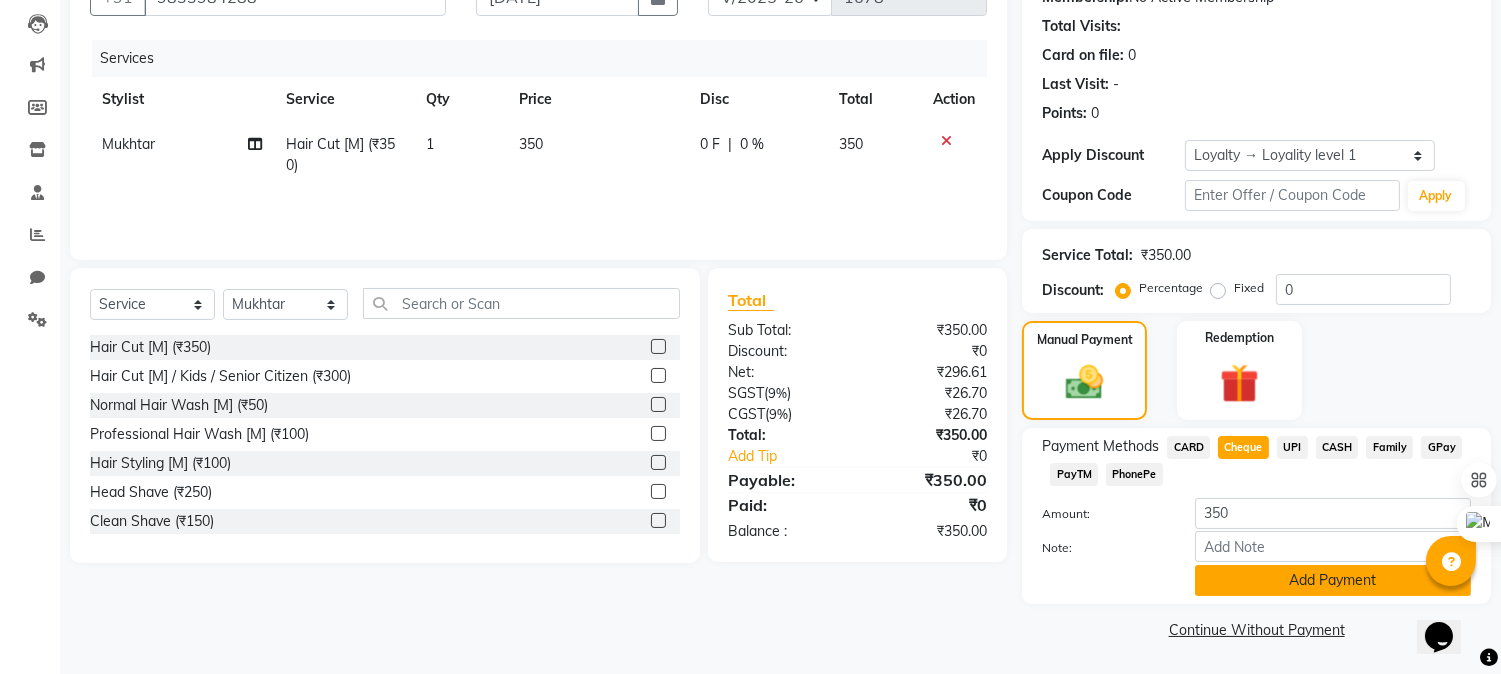 click on "Add Payment" 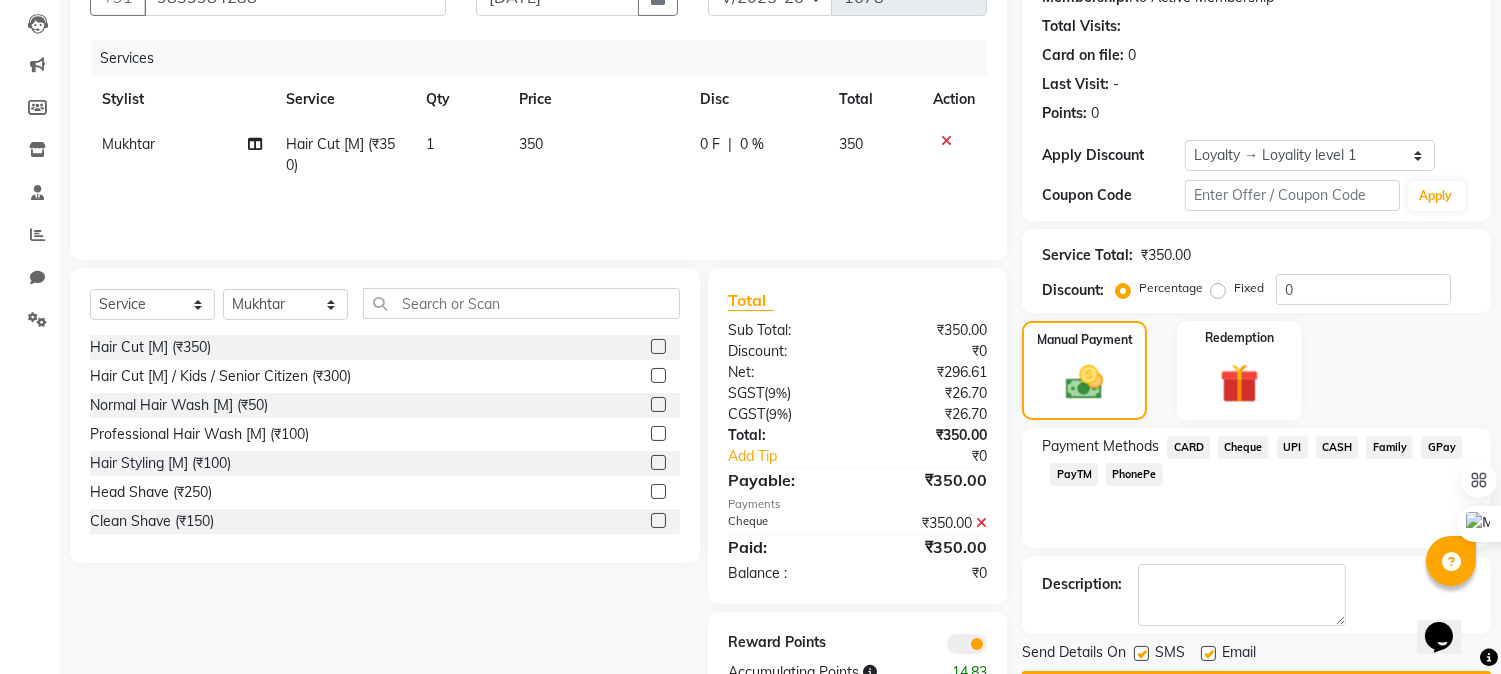 scroll, scrollTop: 266, scrollLeft: 0, axis: vertical 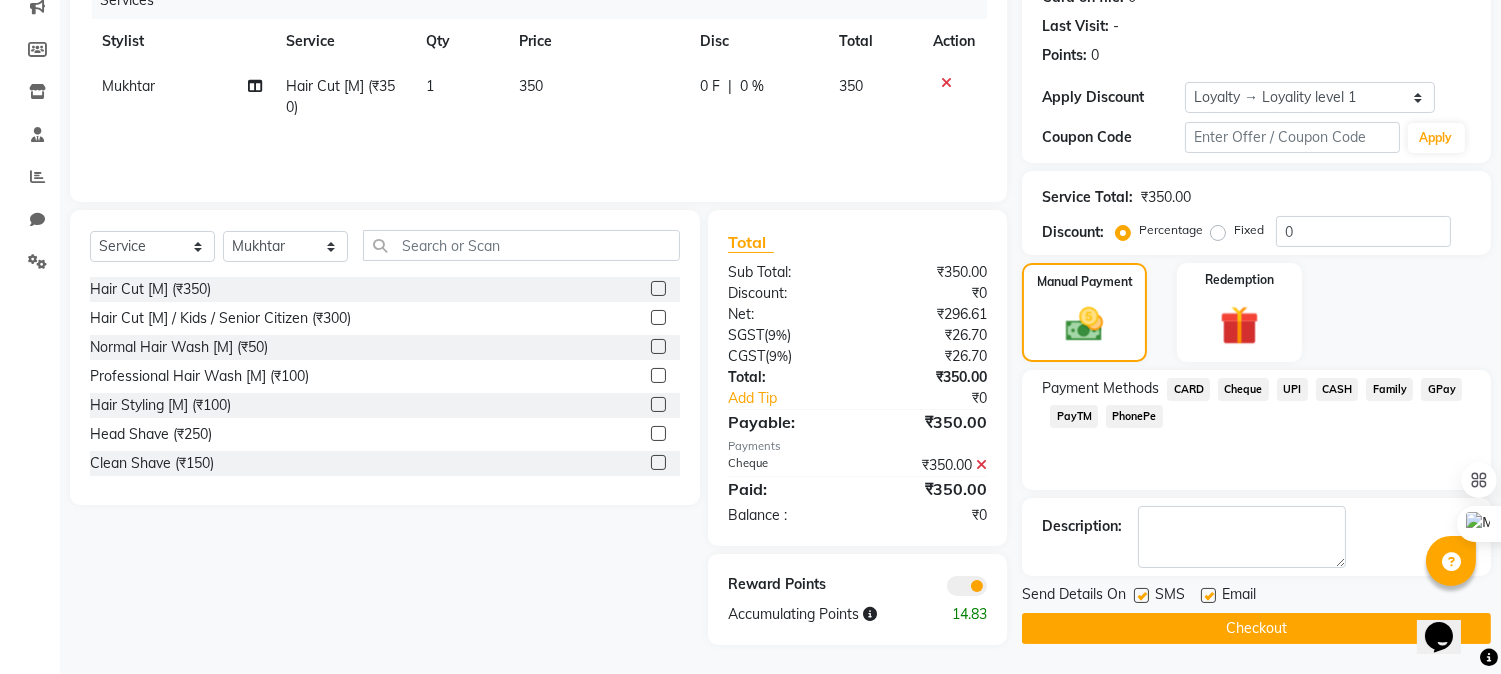 click on "Name: 9833984288  Membership:  No Active Membership  Total Visits:   Card on file:  0 Last Visit:   - Points:   0  Apply Discount Select  Loyalty → Loyality level 1  Coupon Code Apply Service Total:  ₹350.00  Discount:  Percentage   Fixed  0 Manual Payment Redemption Payment Methods  CARD   Cheque   UPI   CASH   Family   GPay   PayTM   PhonePe  Description:                  Send Details On SMS Email  Checkout" 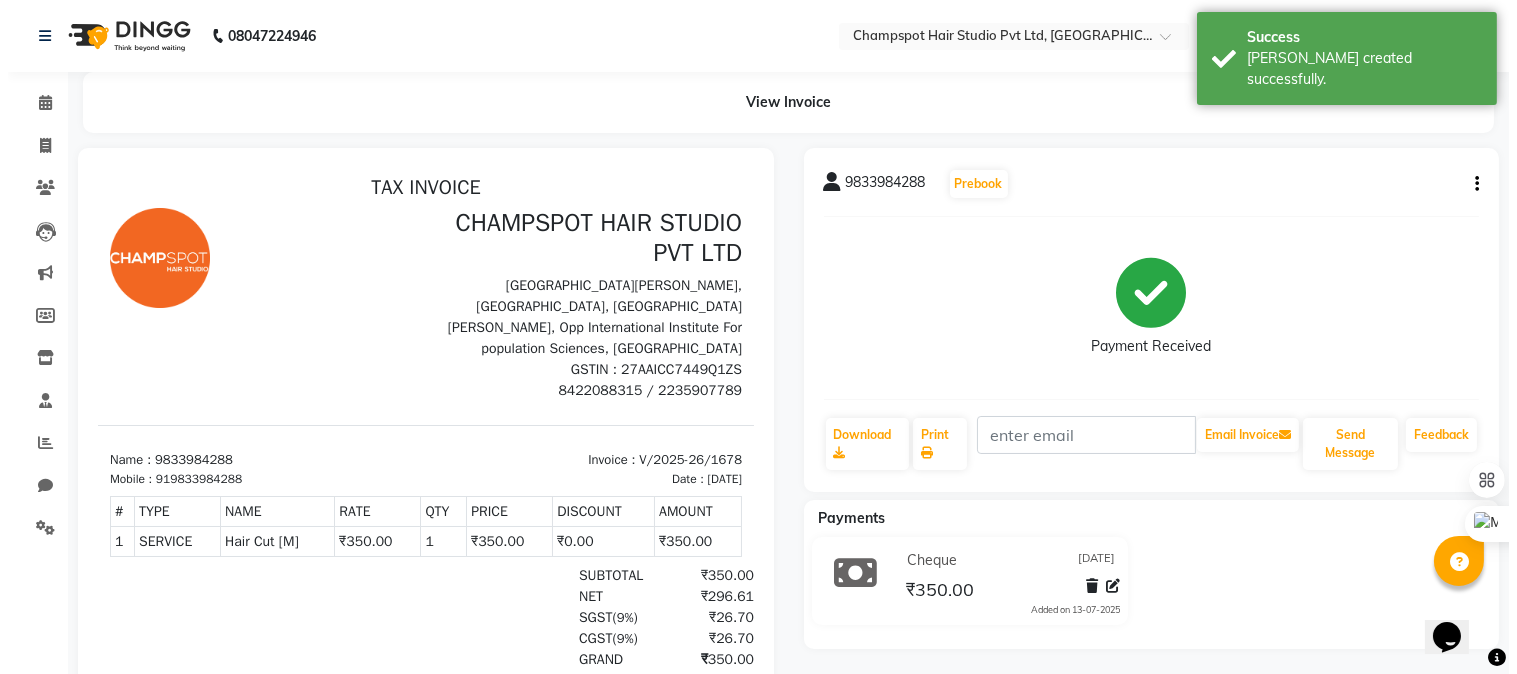 scroll, scrollTop: 0, scrollLeft: 0, axis: both 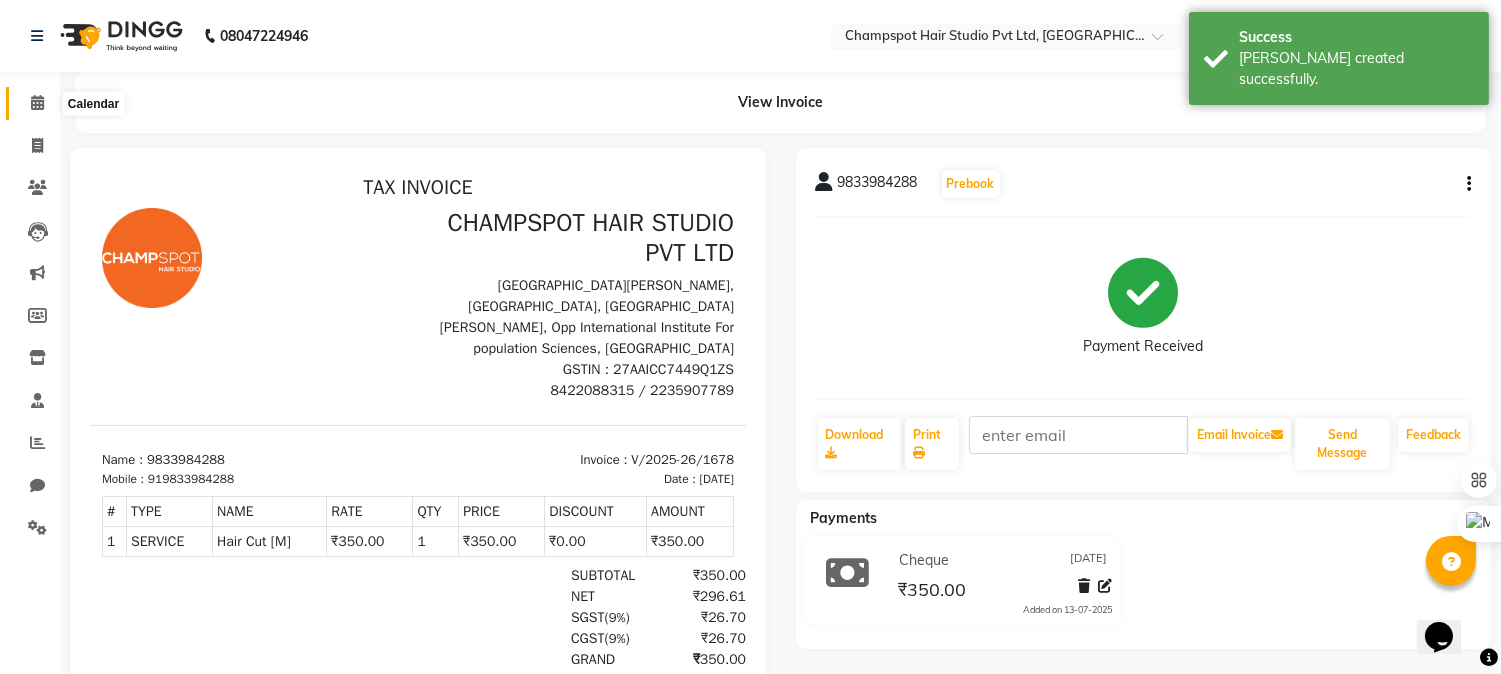 click 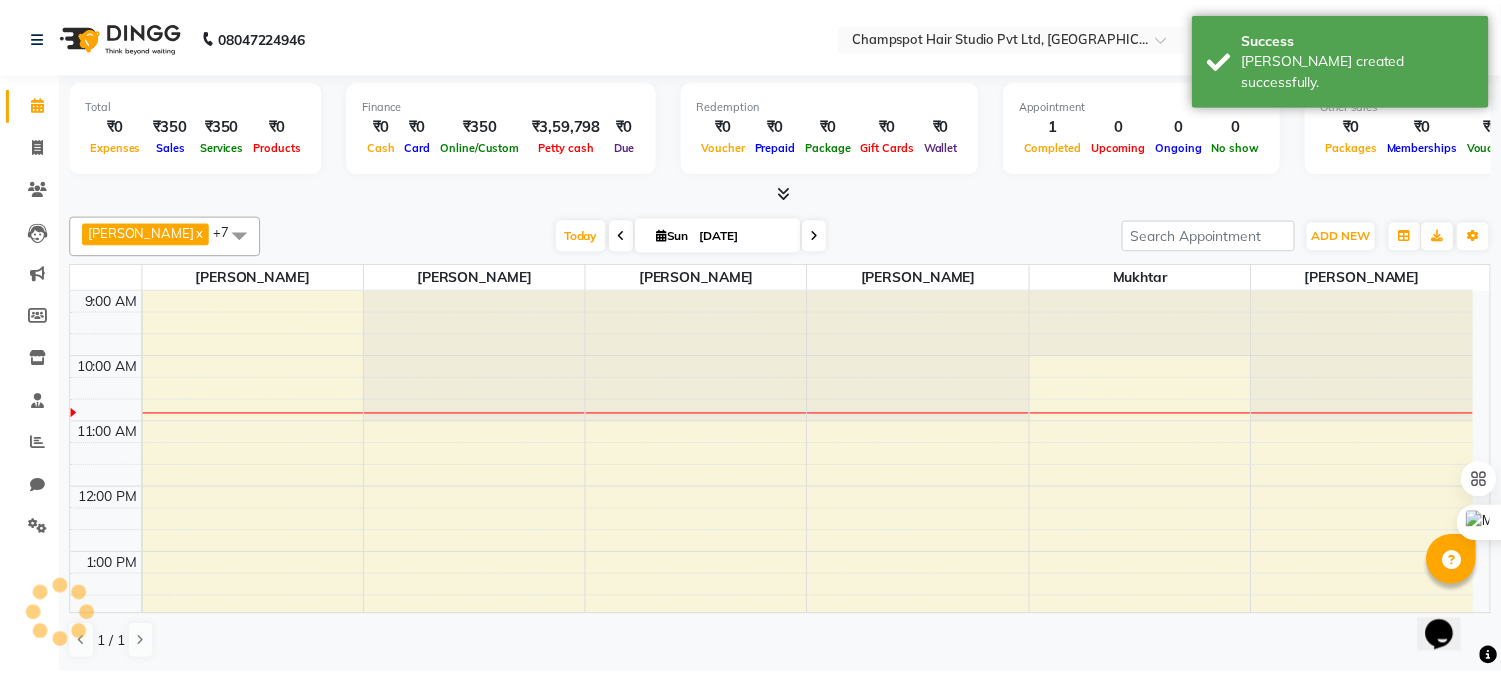 scroll, scrollTop: 0, scrollLeft: 0, axis: both 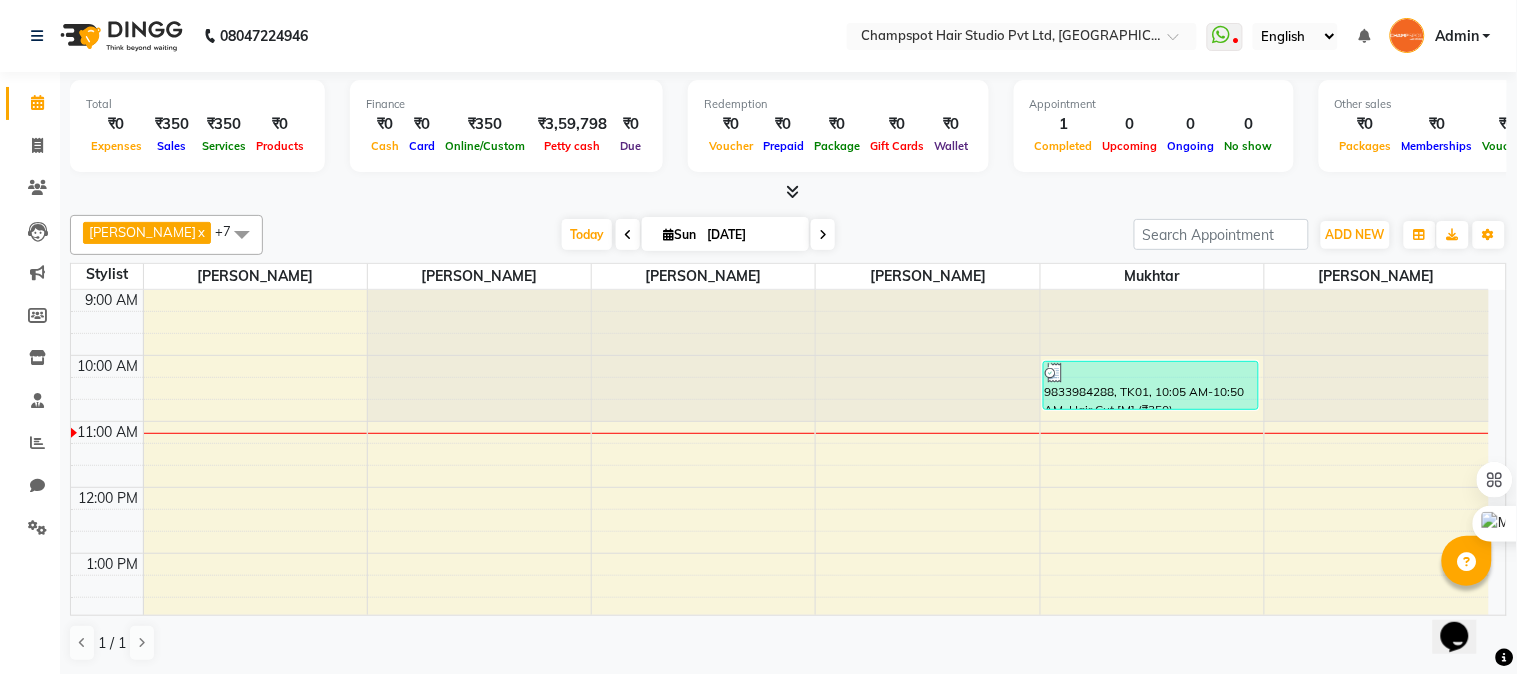 click at bounding box center (792, 191) 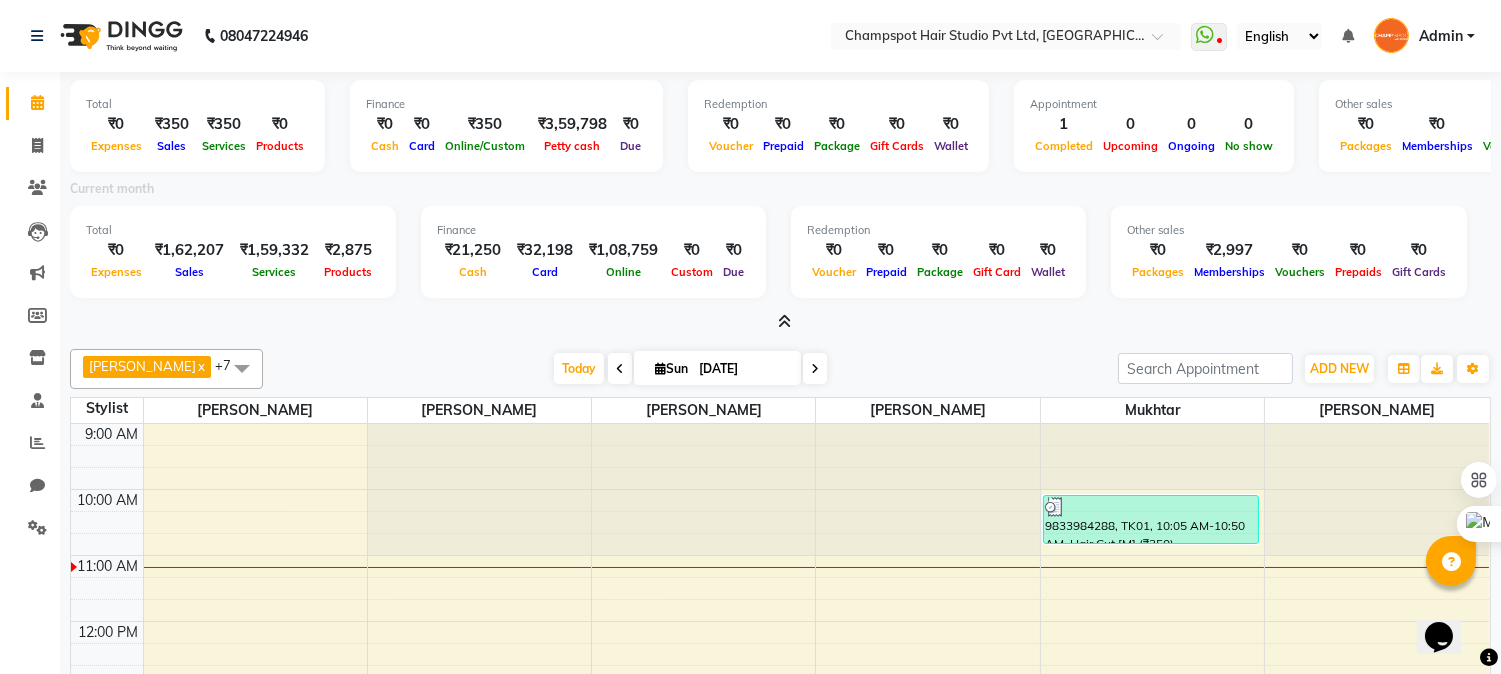 click at bounding box center [784, 321] 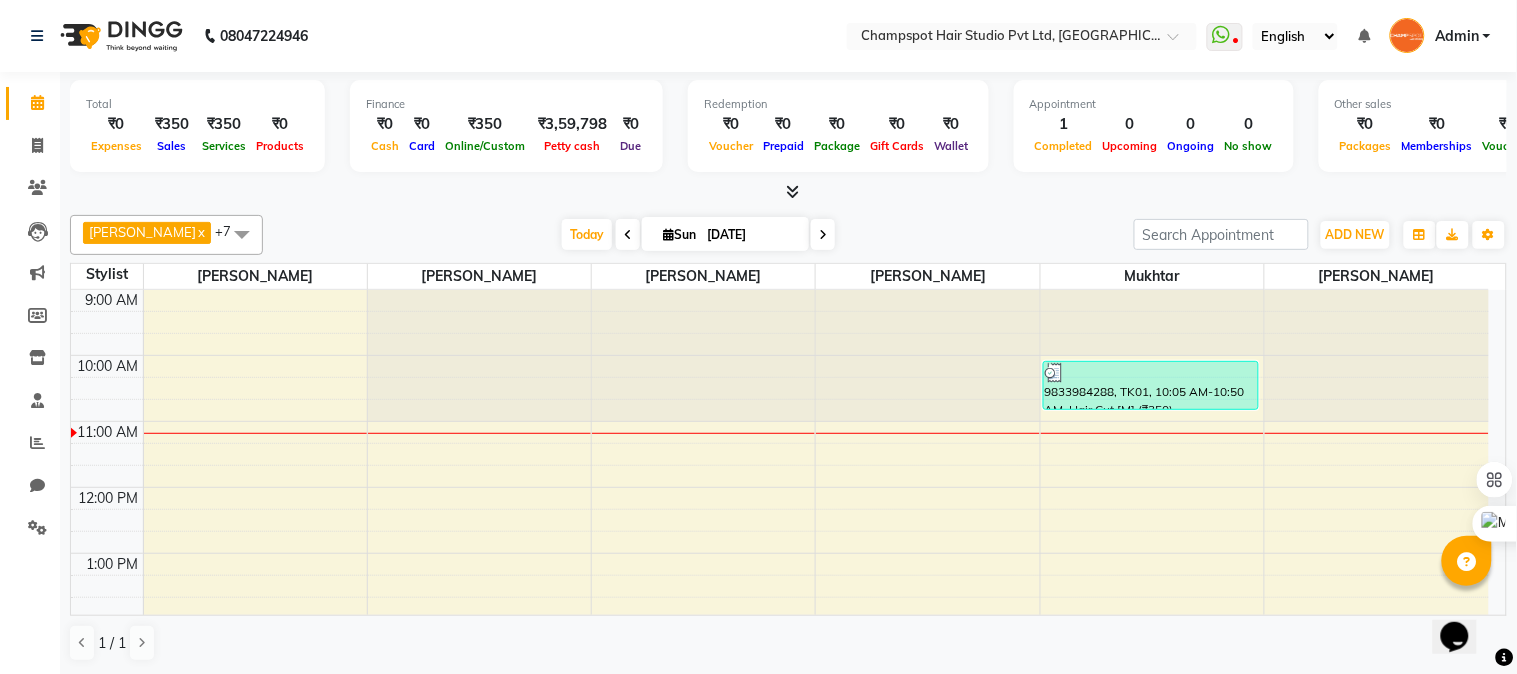 click at bounding box center [792, 191] 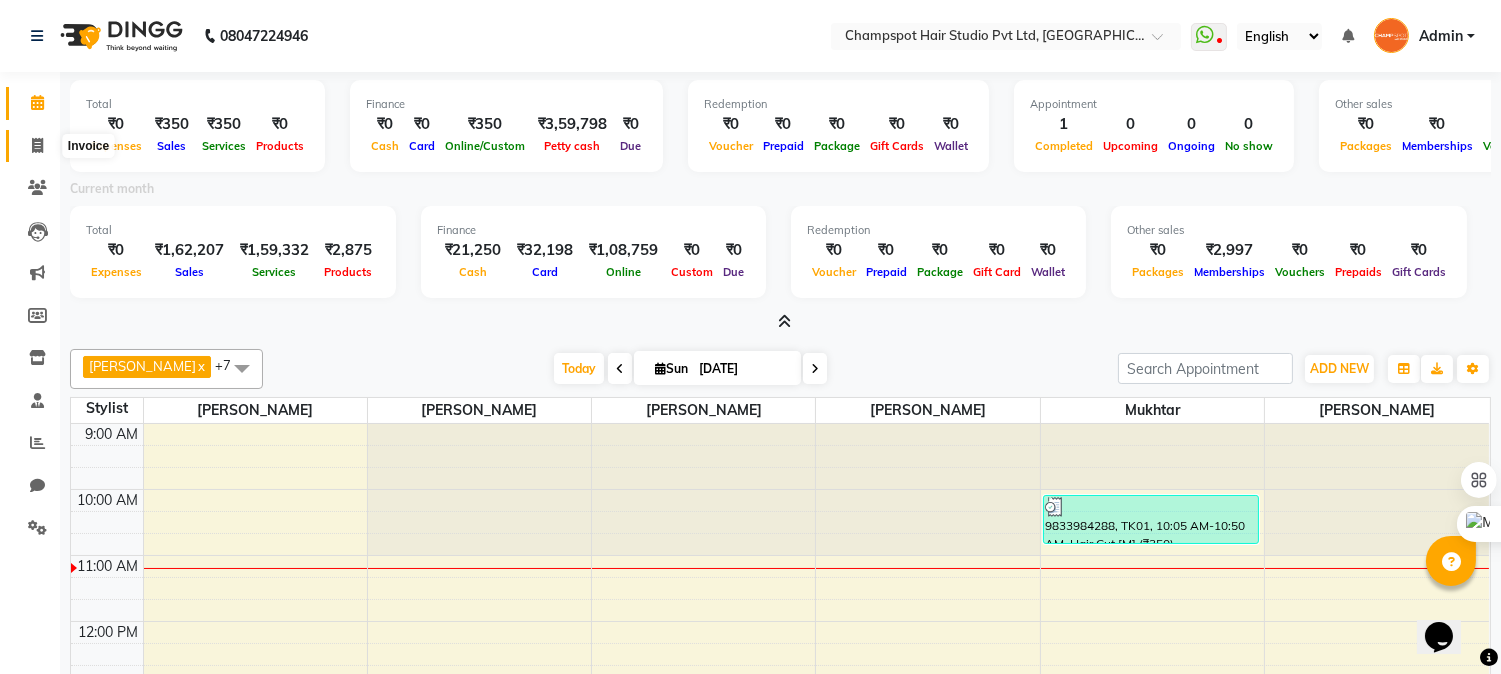 click 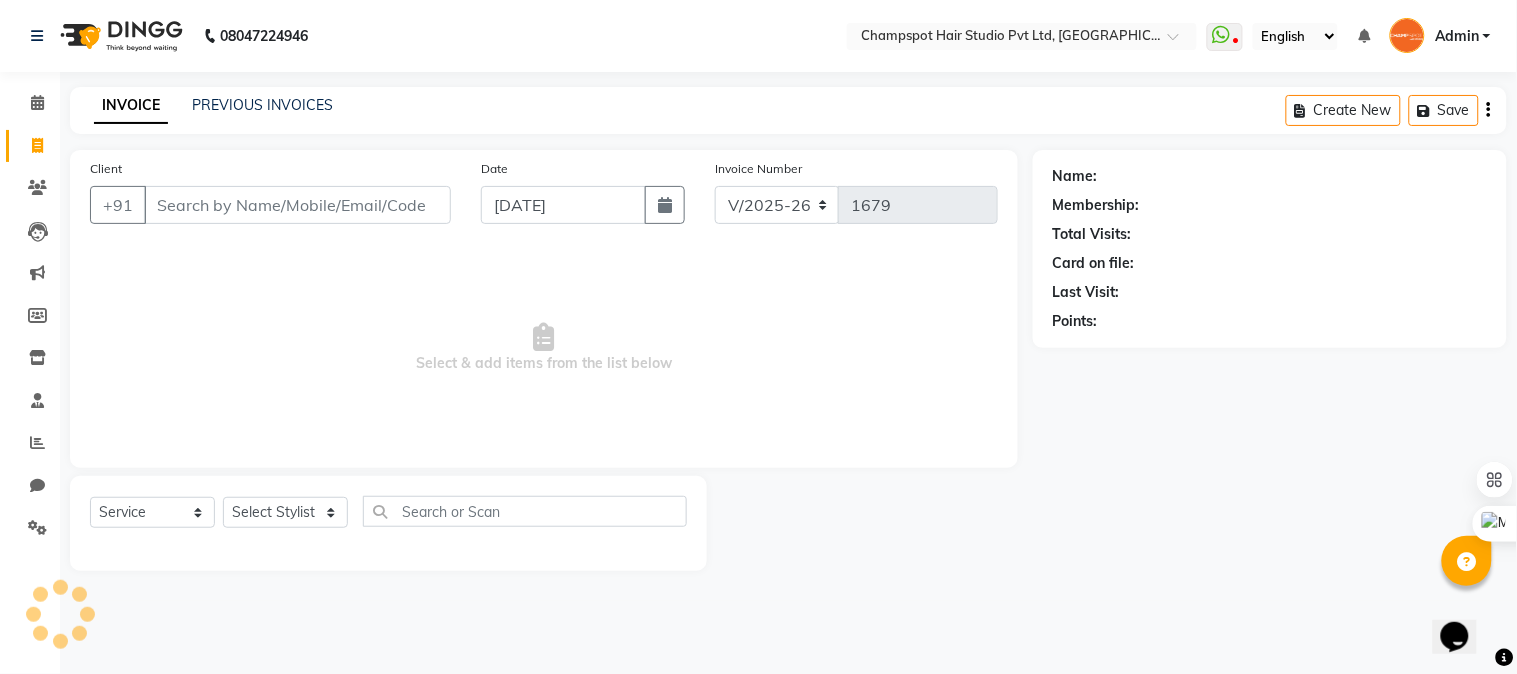 click on "Client" at bounding box center (297, 205) 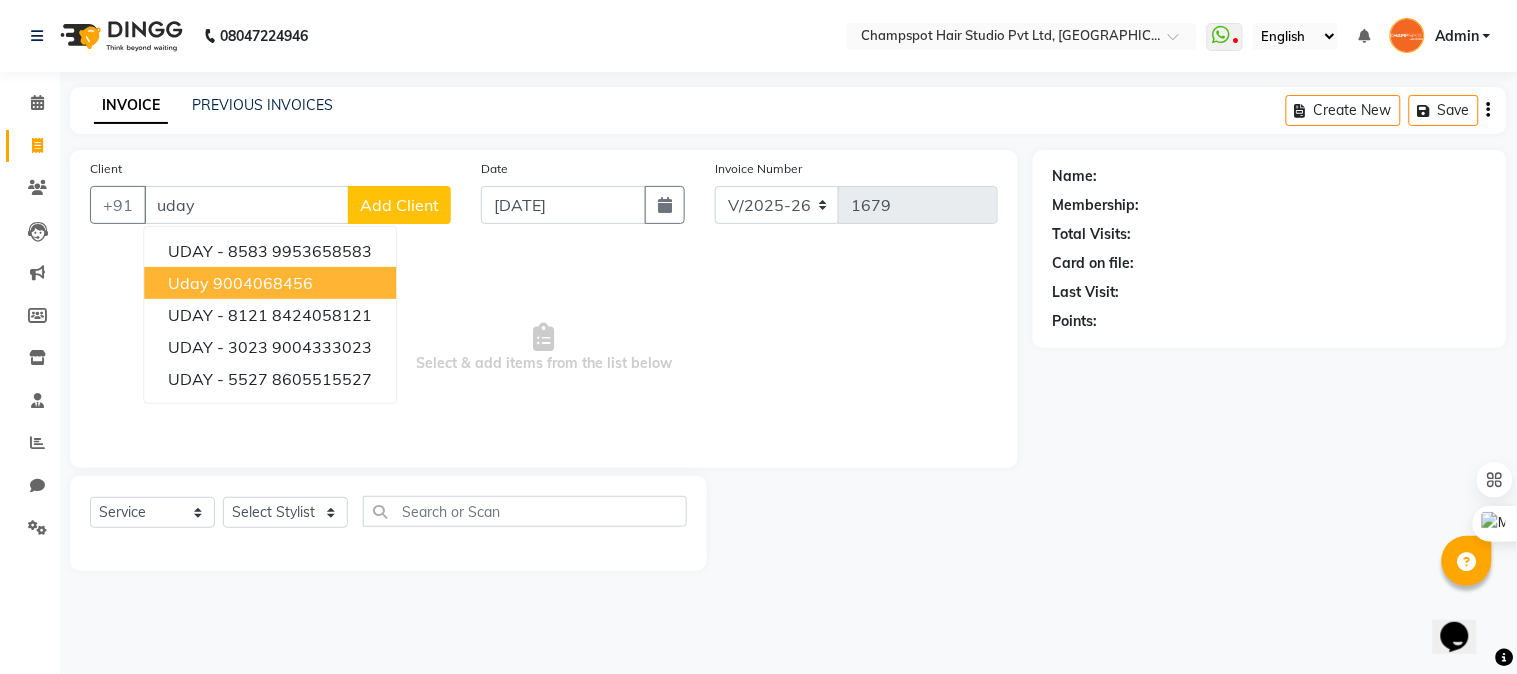click on "9004068456" at bounding box center (263, 283) 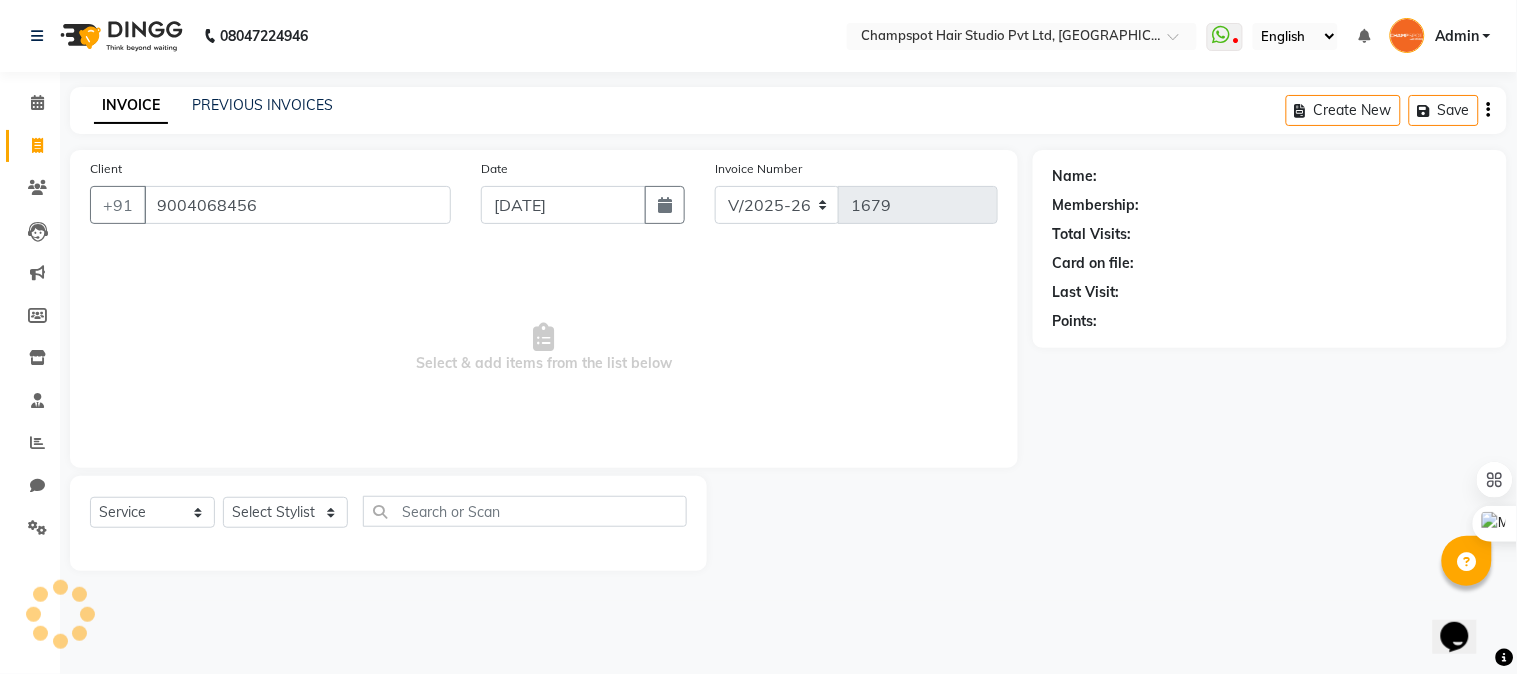 type on "9004068456" 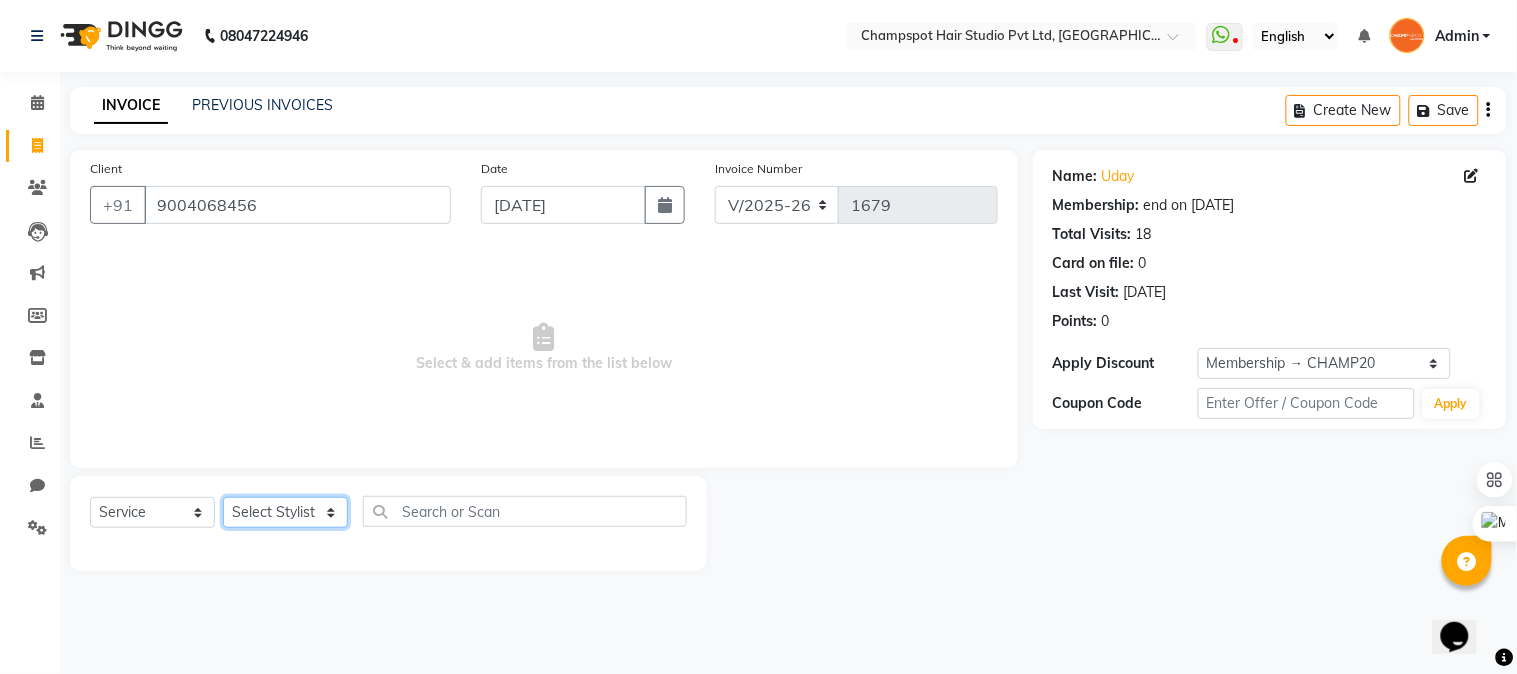 click on "Select Stylist Admin [PERSON_NAME] [PERSON_NAME] 	[PERSON_NAME] [PERSON_NAME] [PERSON_NAME]" 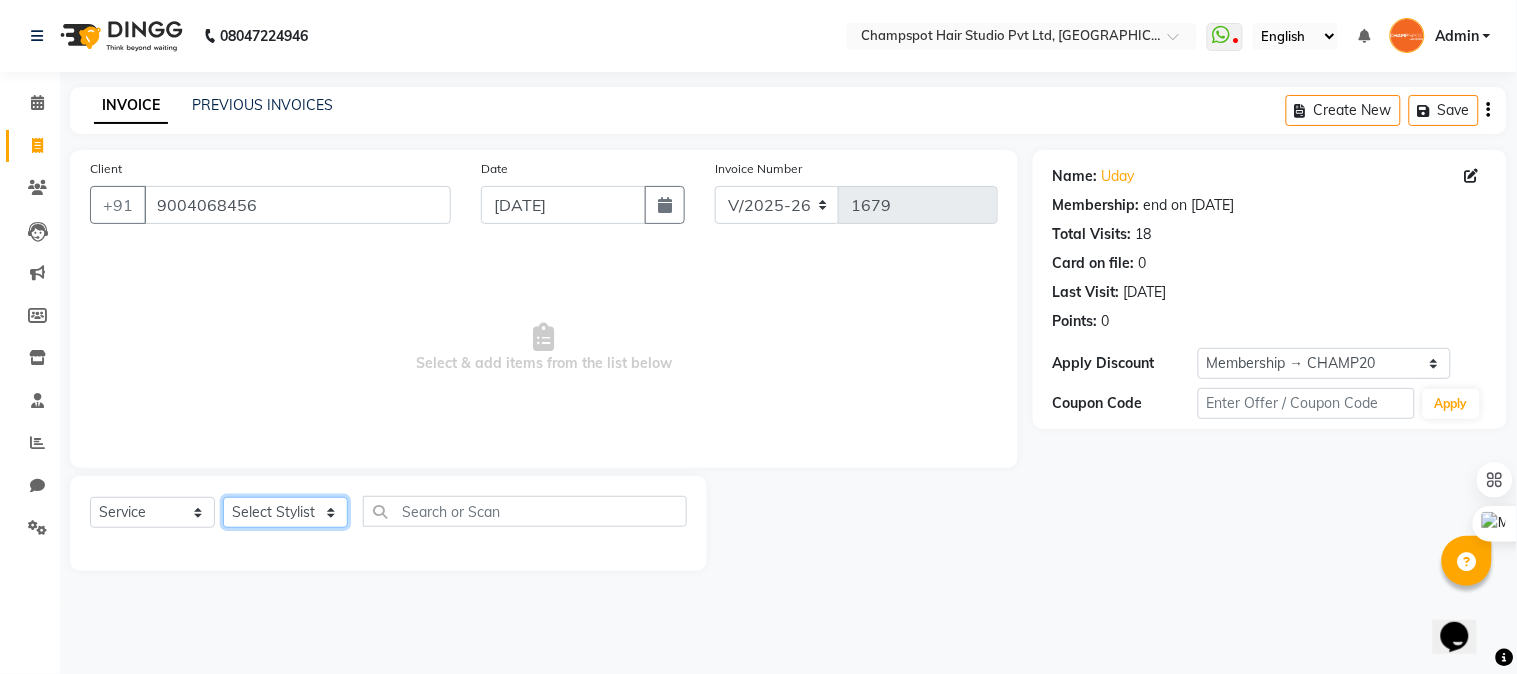 select on "69005" 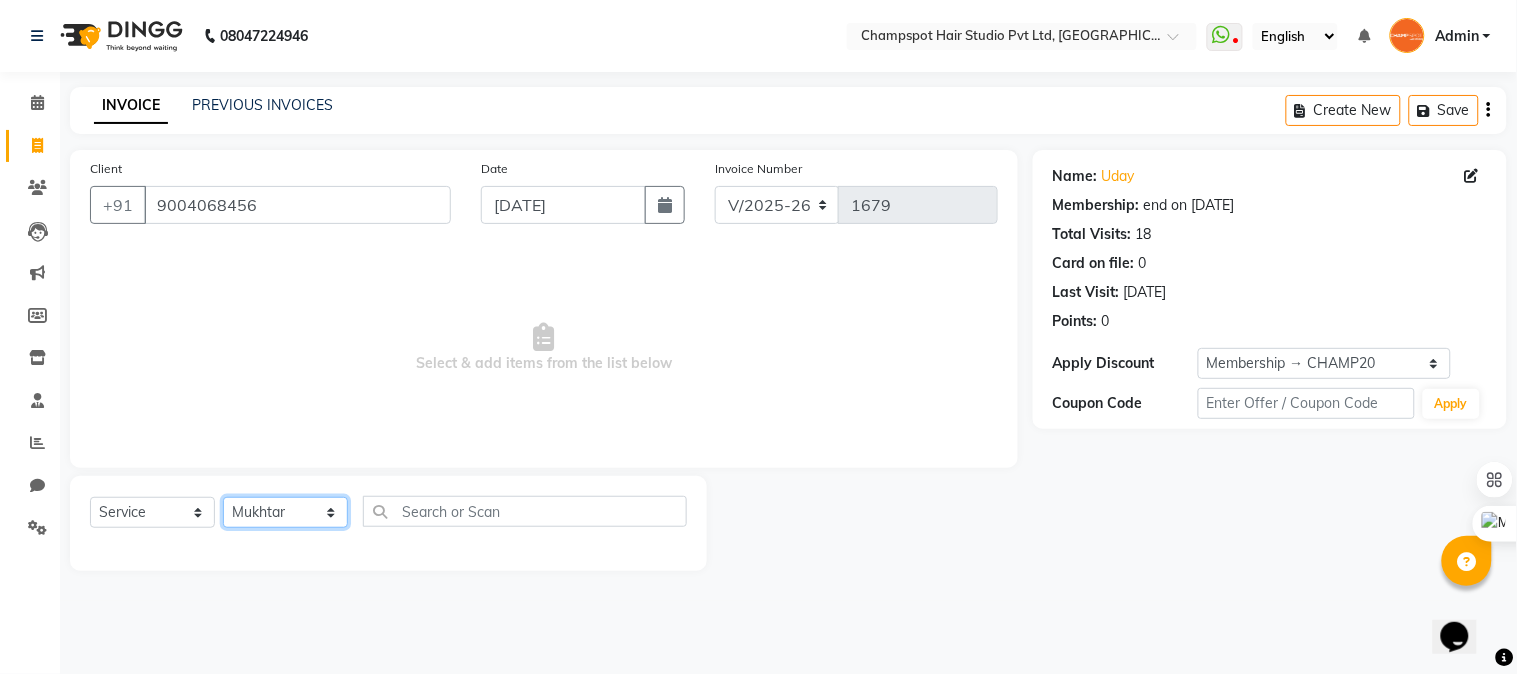 click on "Select Stylist Admin [PERSON_NAME] [PERSON_NAME] 	[PERSON_NAME] [PERSON_NAME] [PERSON_NAME]" 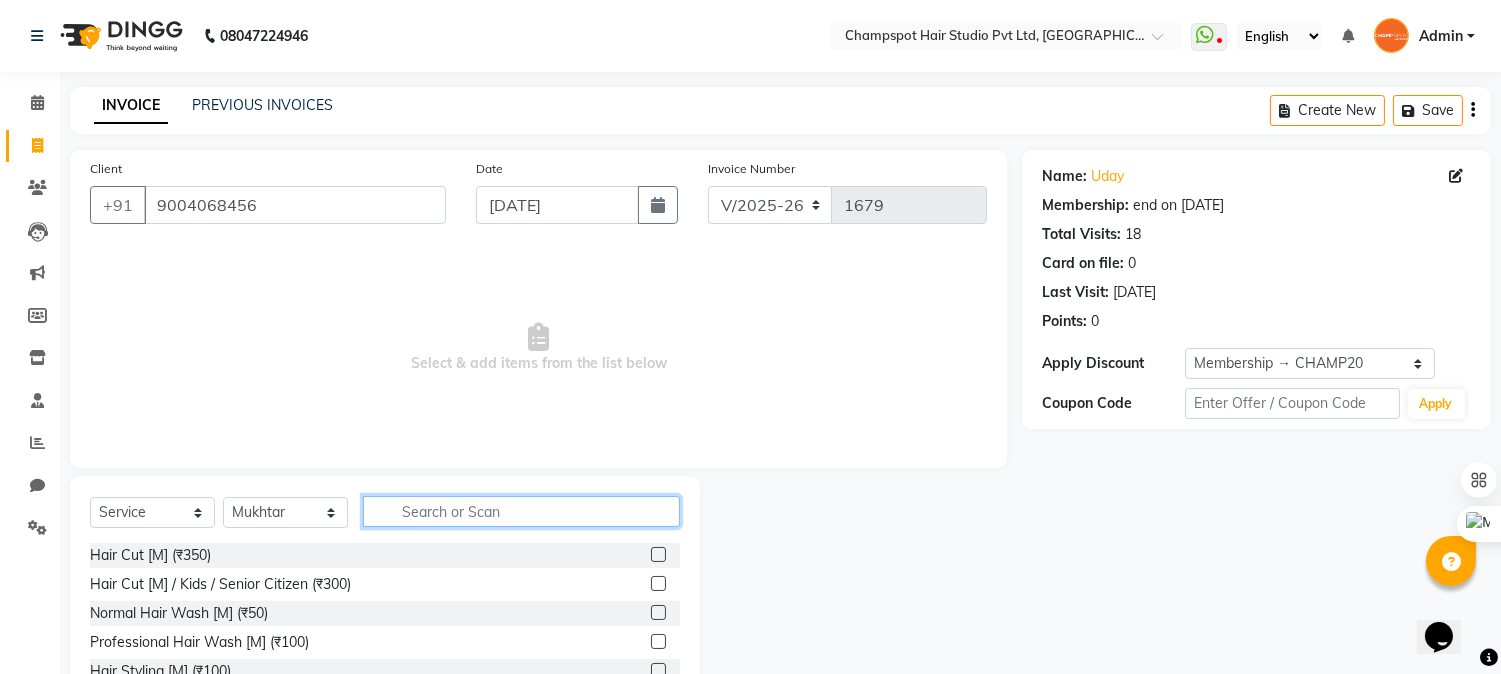 click 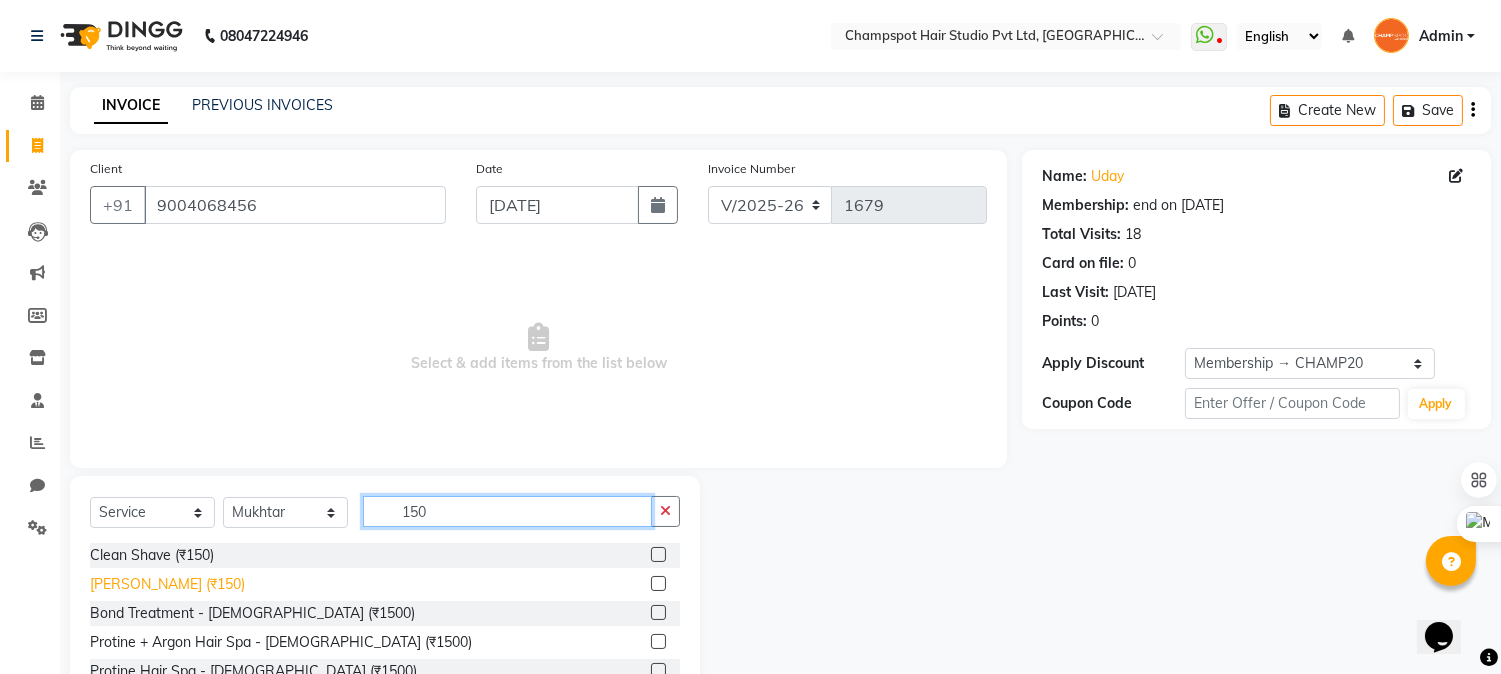 type on "150" 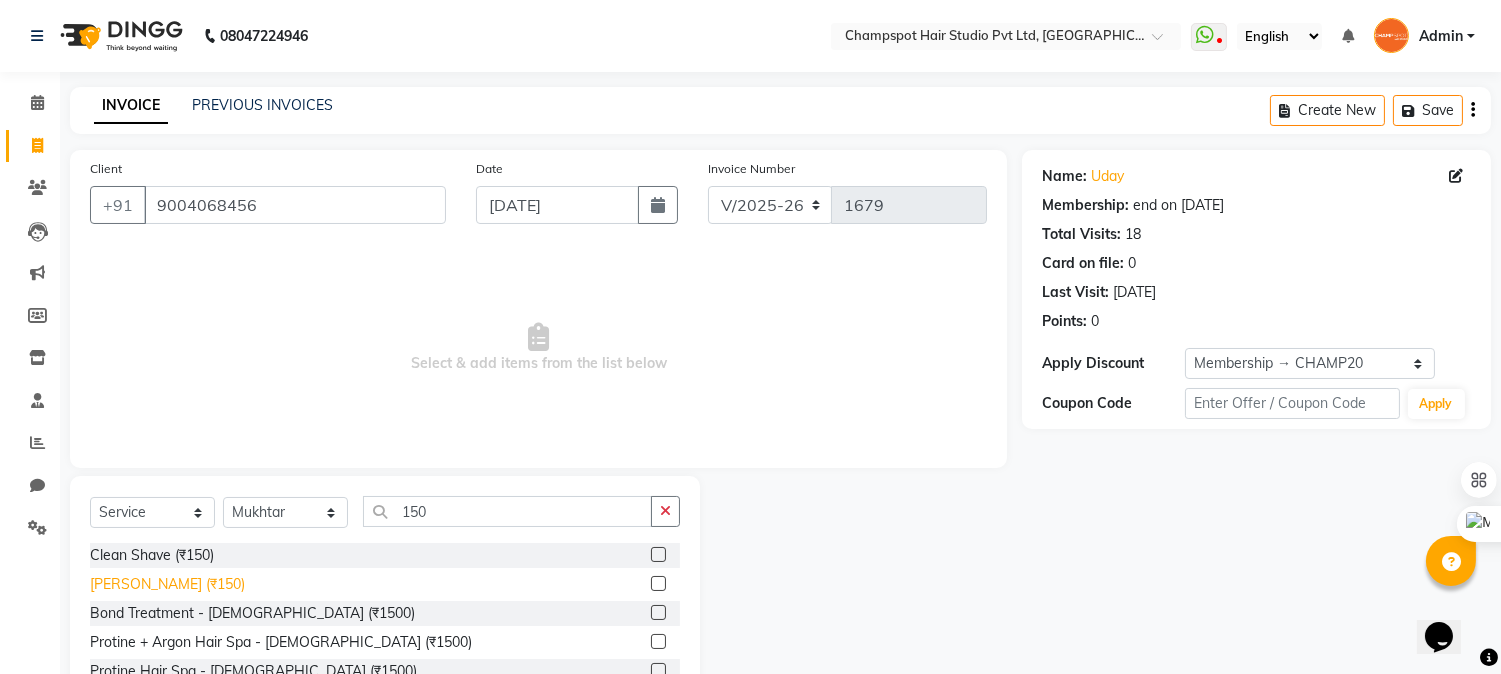 click on "[PERSON_NAME] (₹150)" 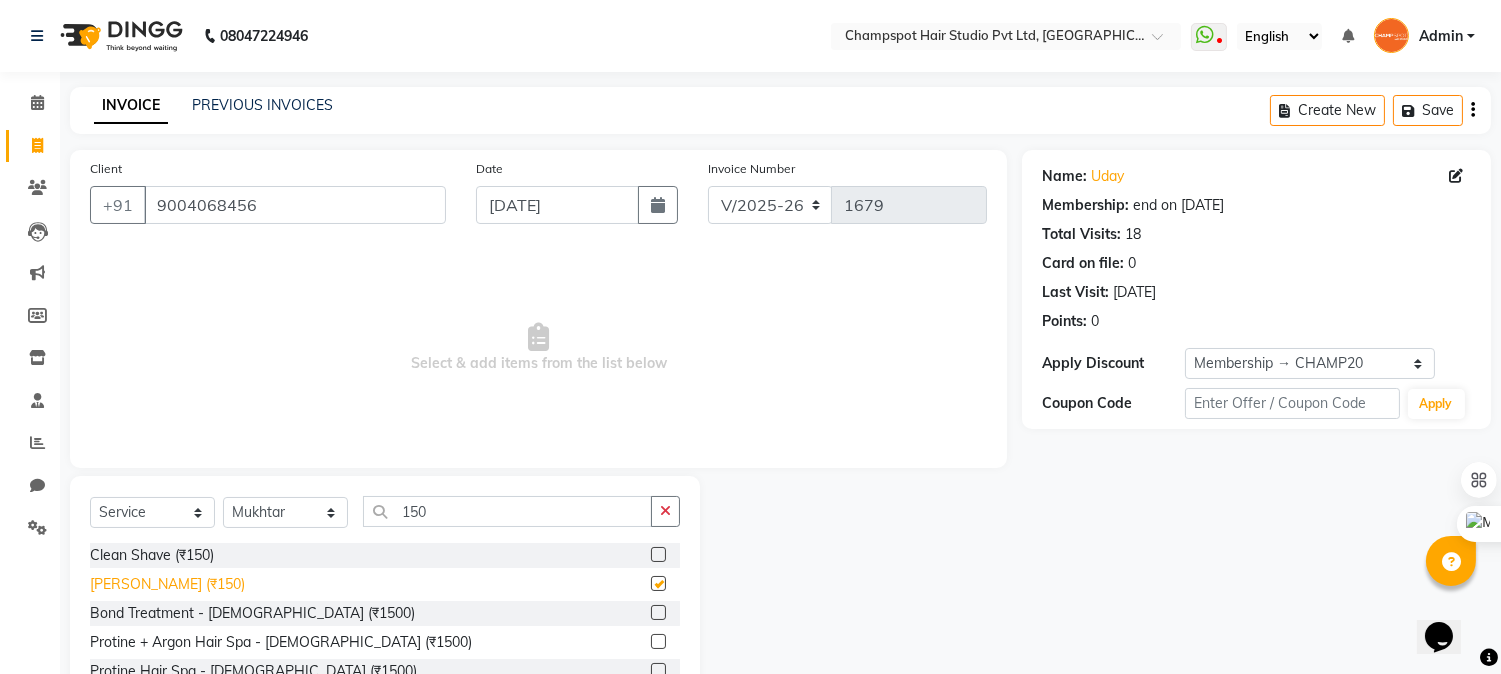 checkbox on "false" 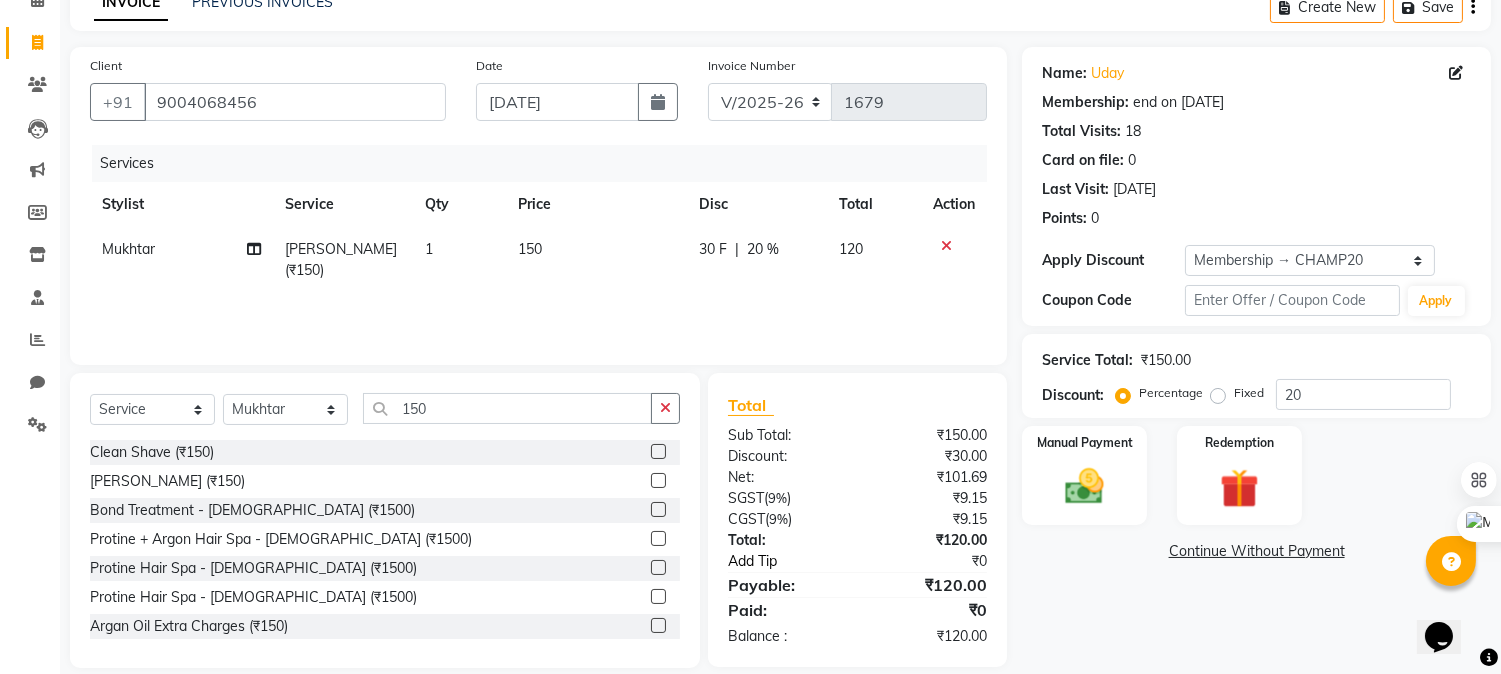 scroll, scrollTop: 126, scrollLeft: 0, axis: vertical 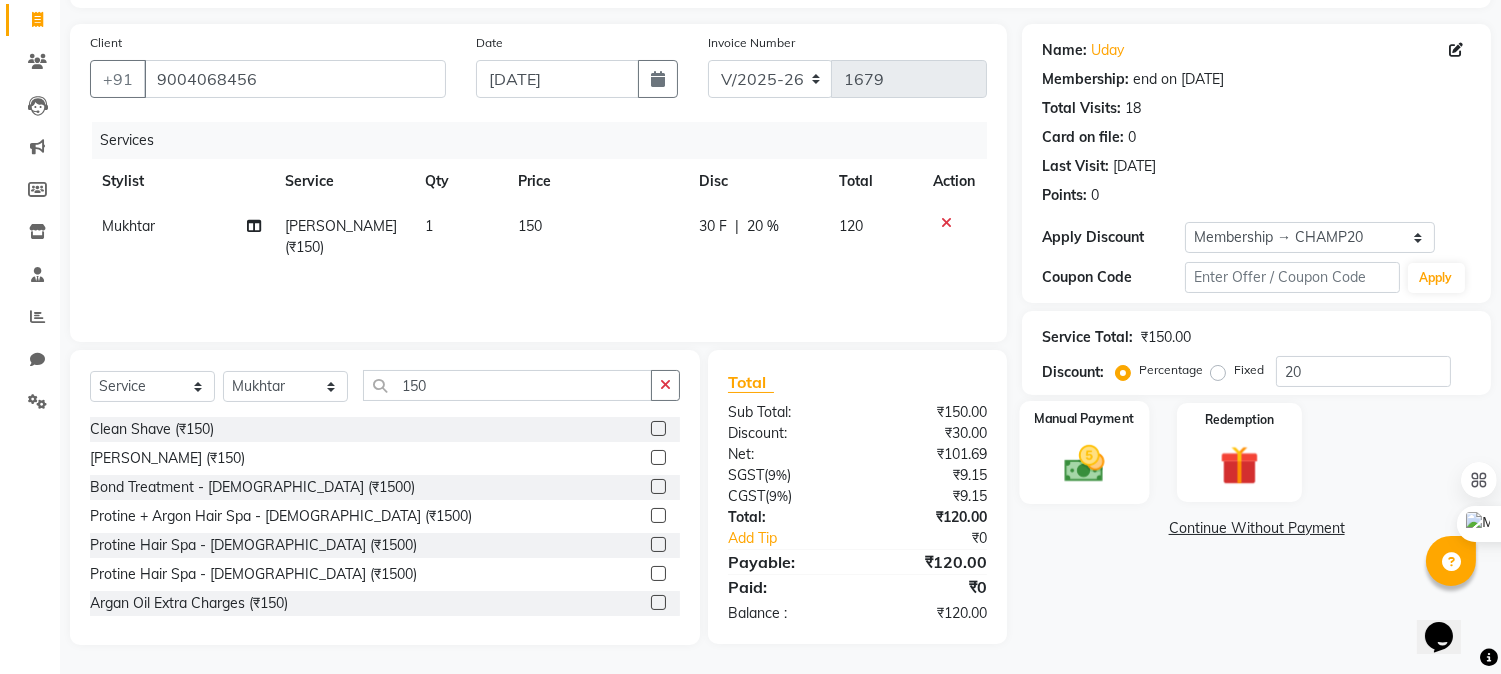 drag, startPoint x: 1100, startPoint y: 472, endPoint x: 1115, endPoint y: 464, distance: 17 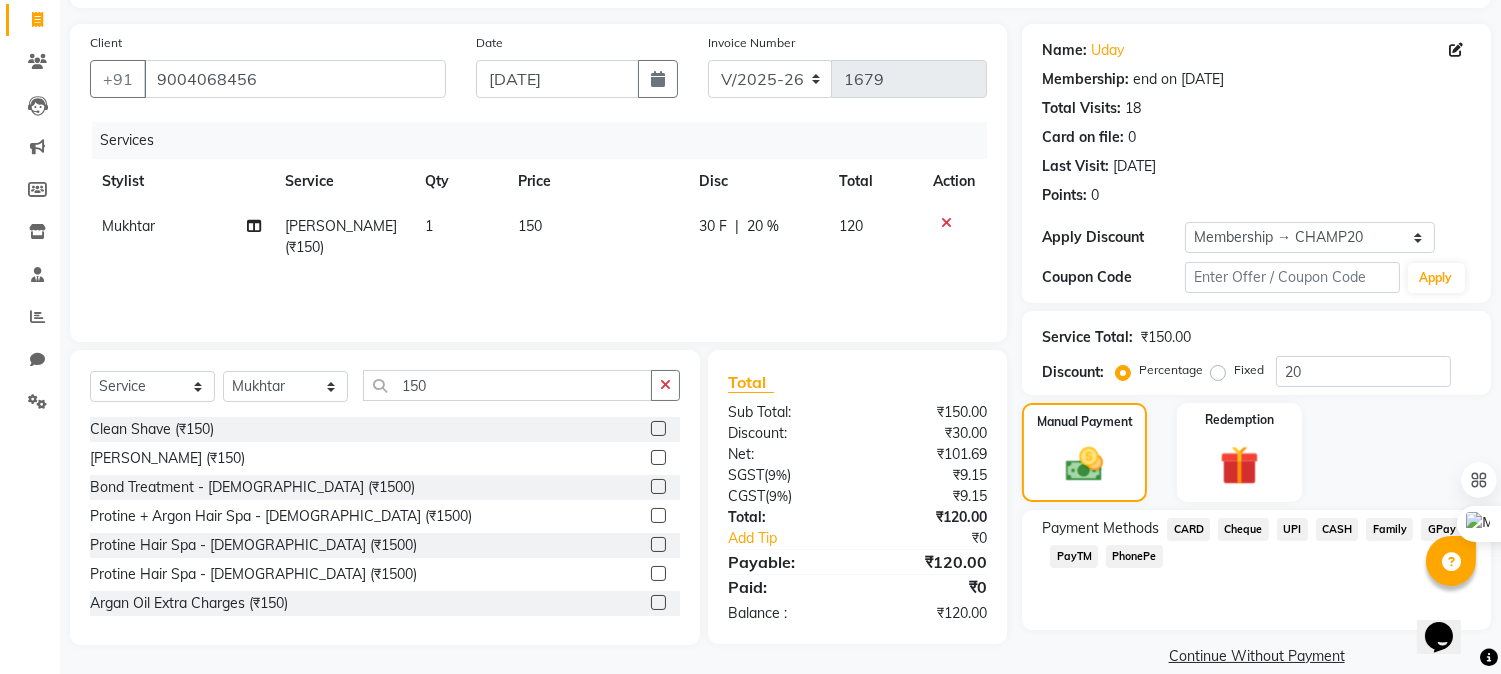 click on "Cheque" 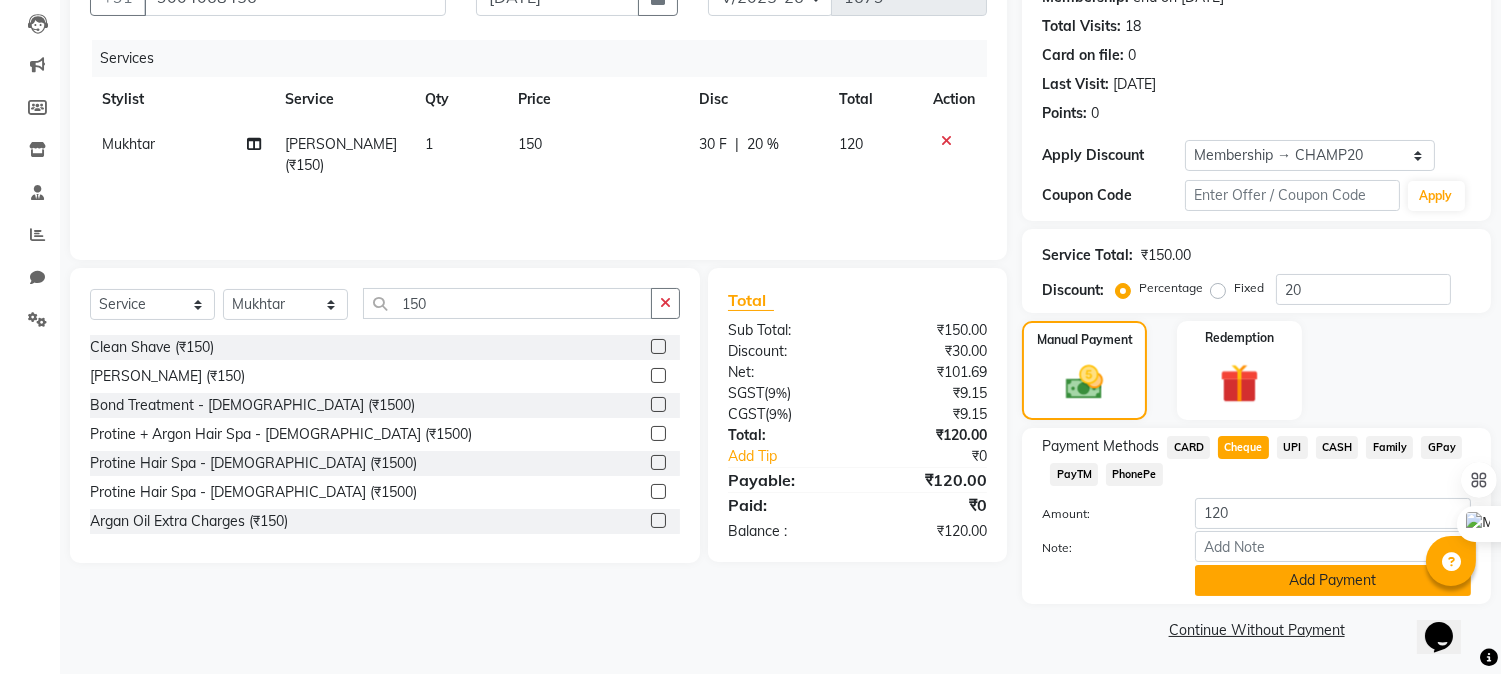 click on "Add Payment" 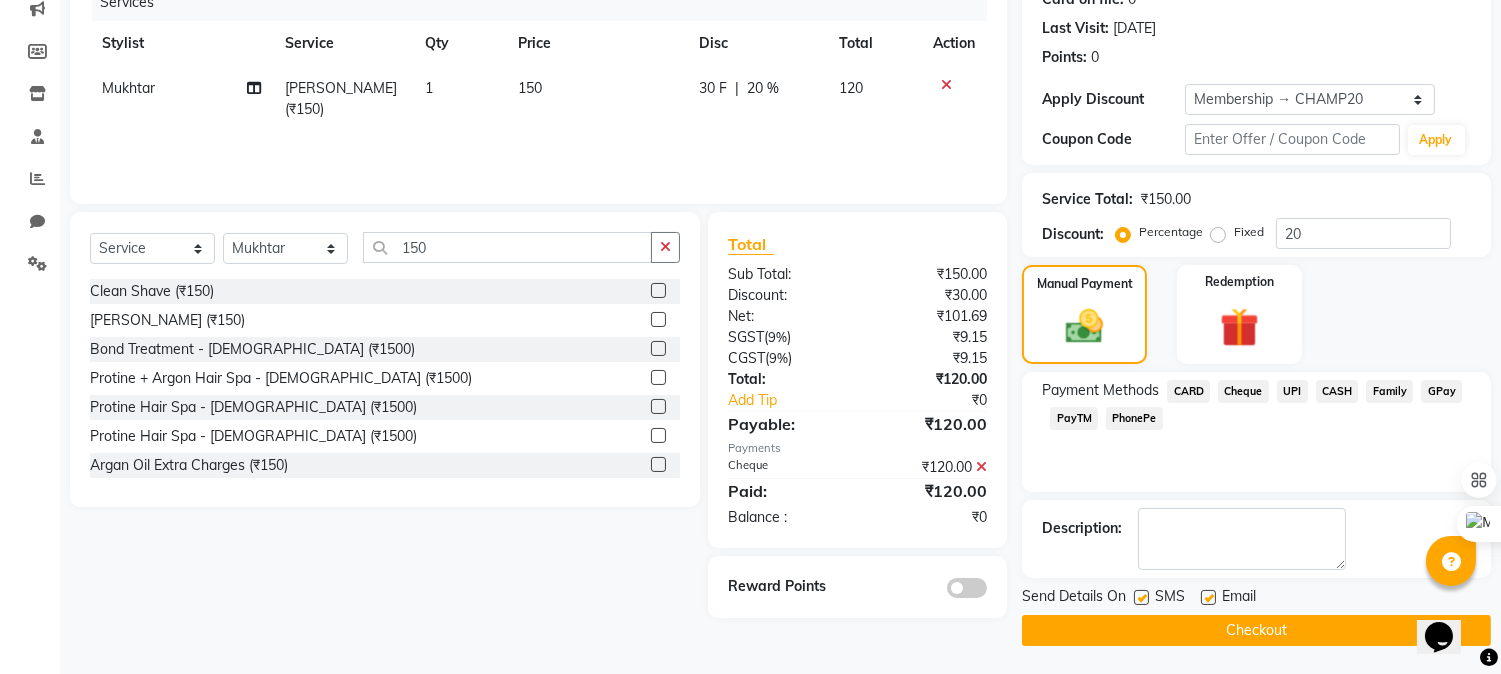scroll, scrollTop: 265, scrollLeft: 0, axis: vertical 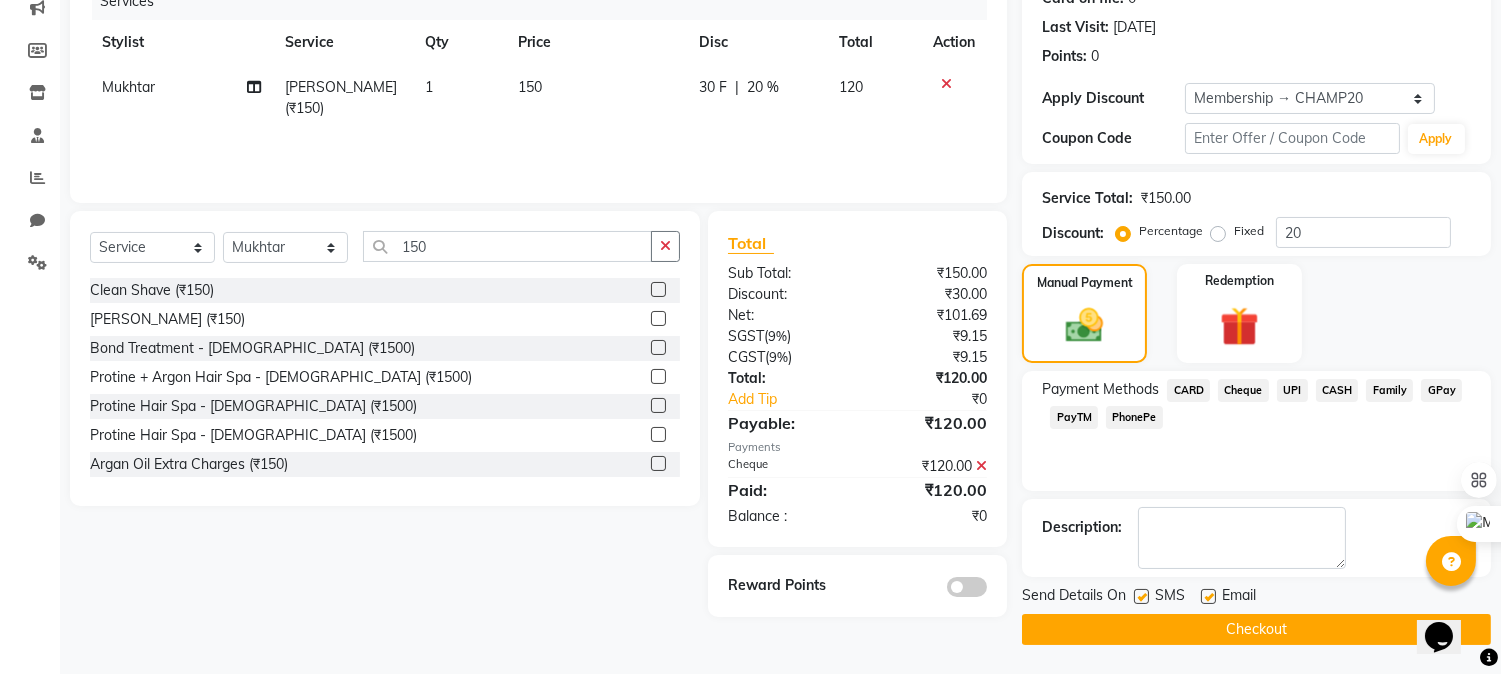 click on "Checkout" 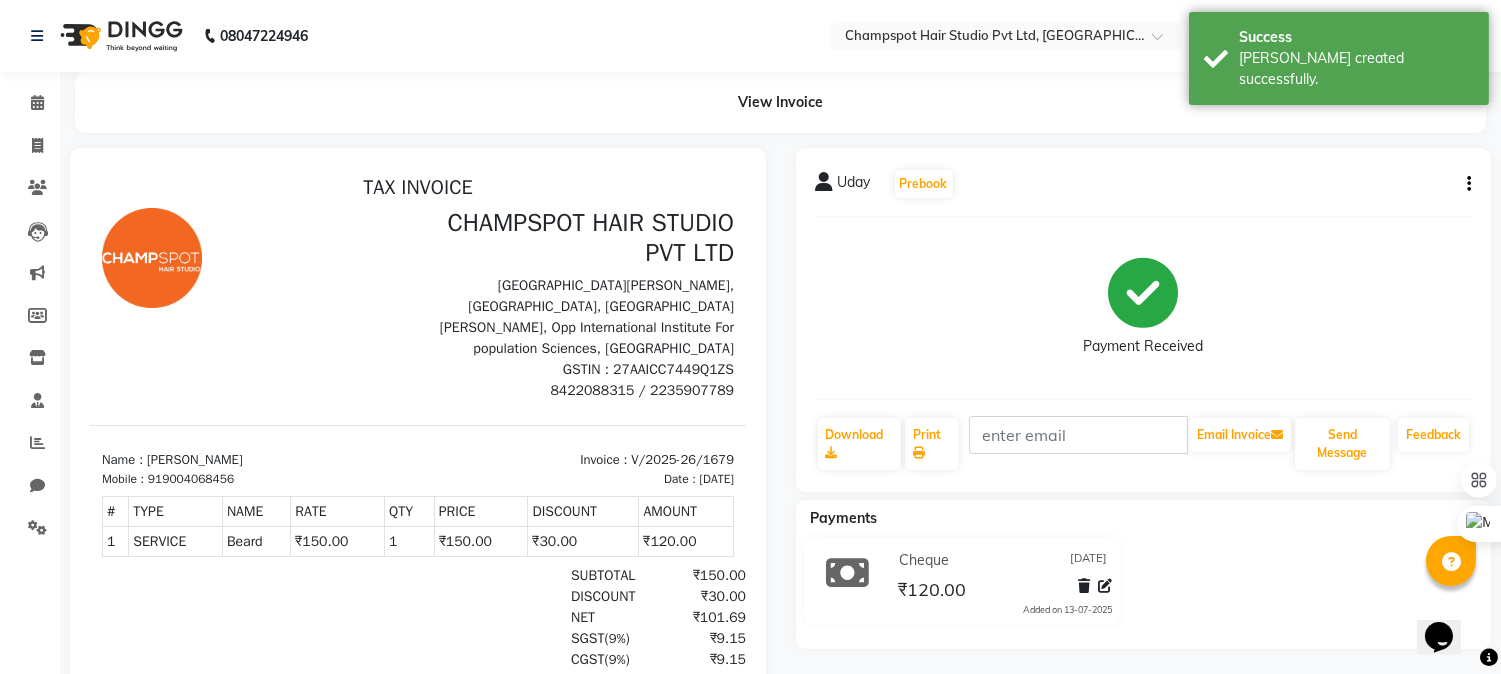 scroll, scrollTop: 0, scrollLeft: 0, axis: both 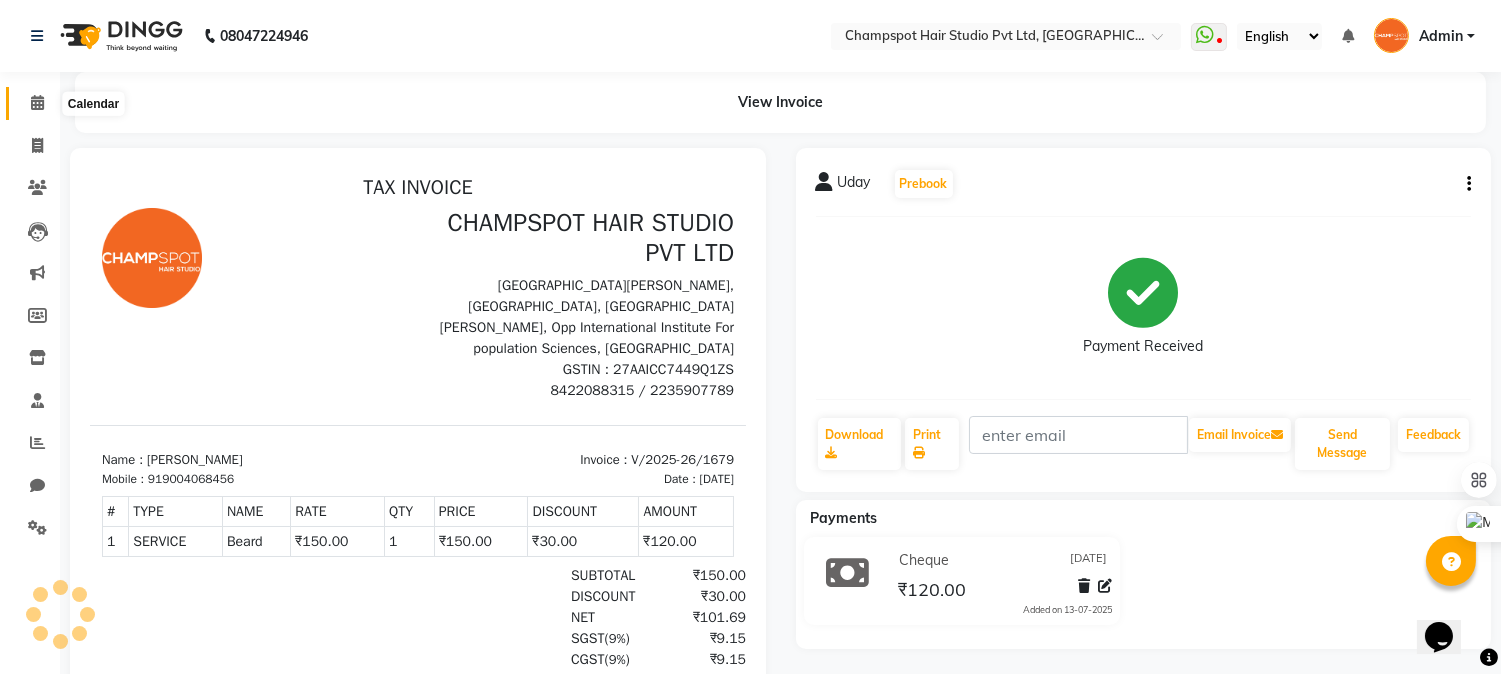 click 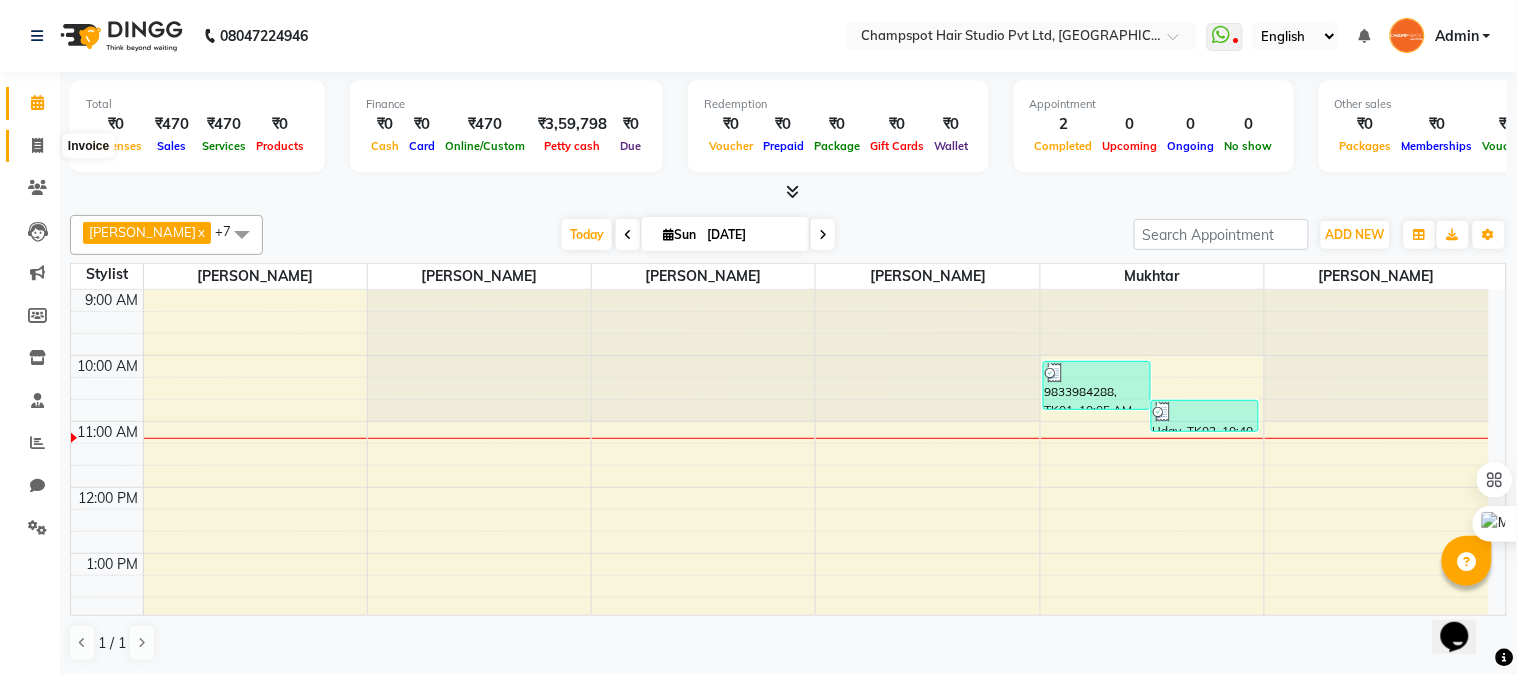 click 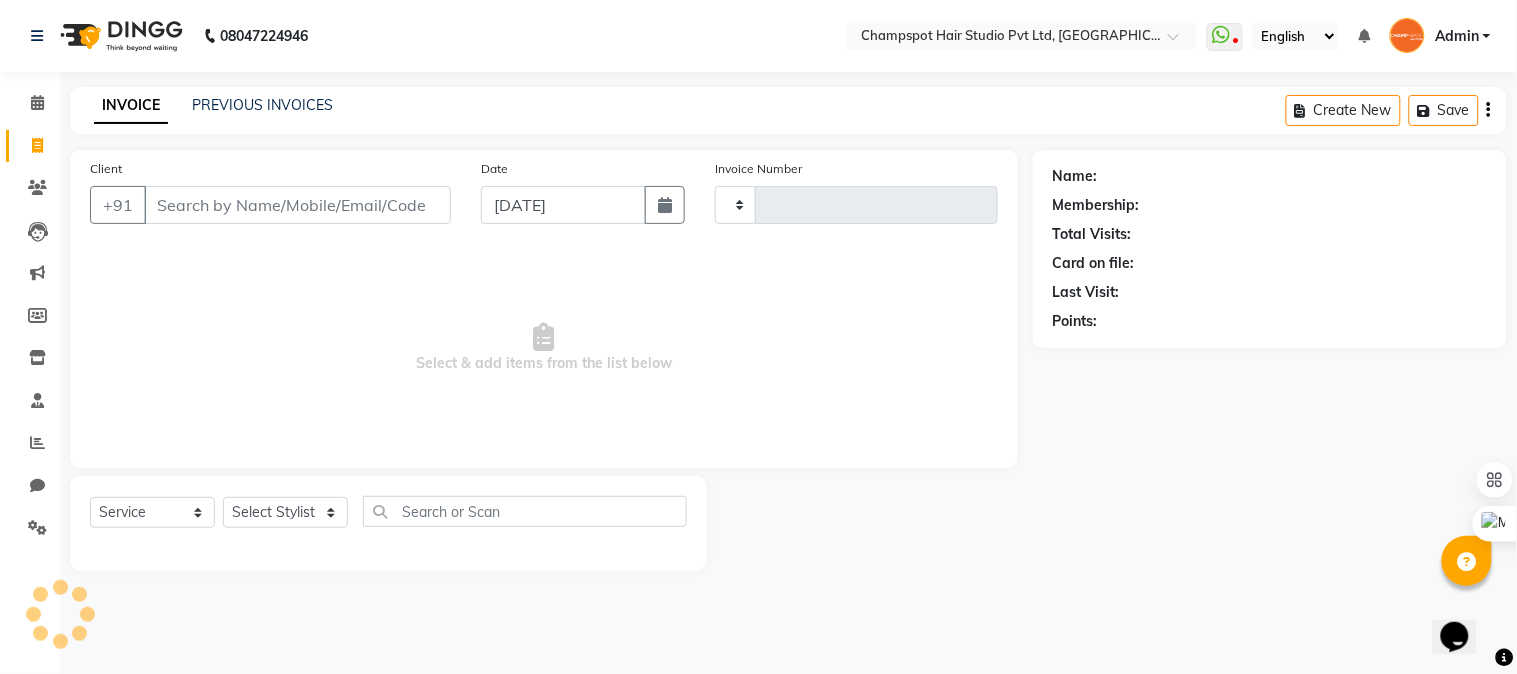 type on "1680" 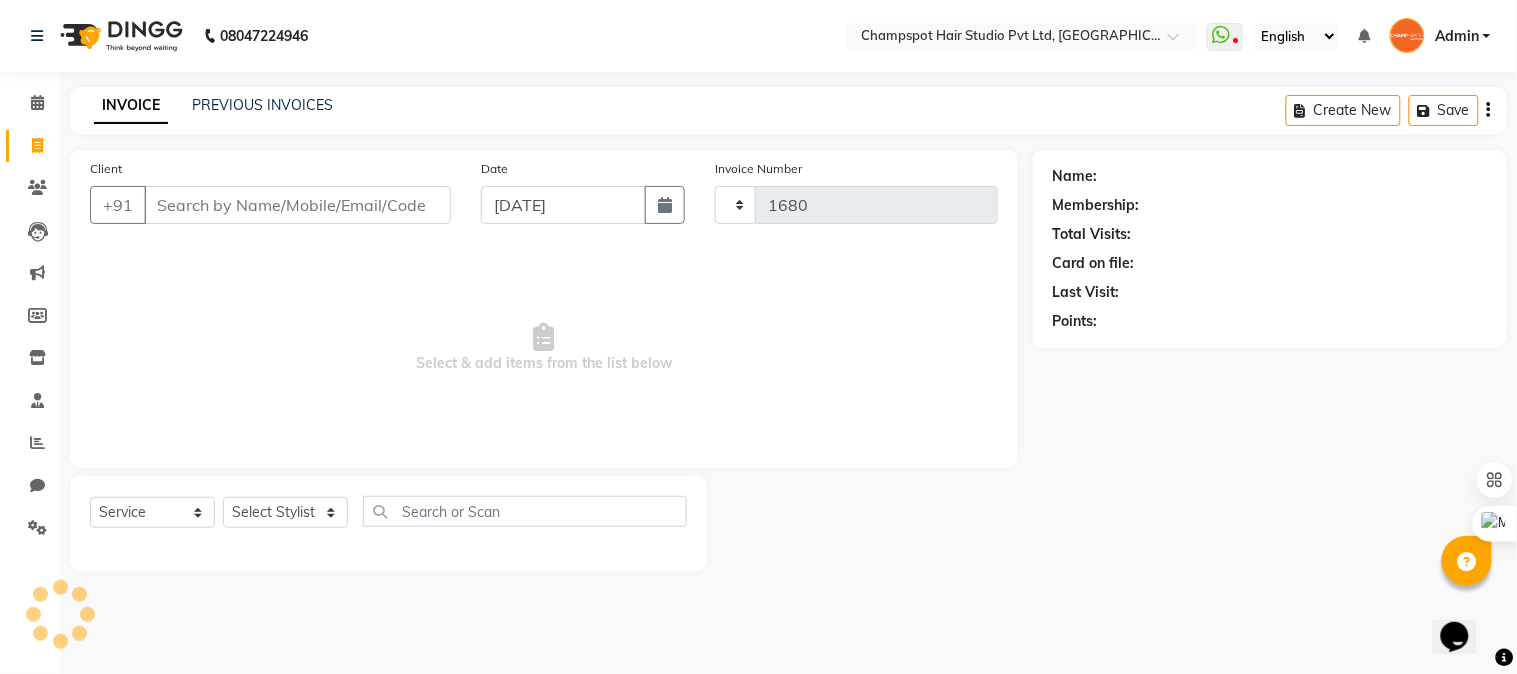 select on "7690" 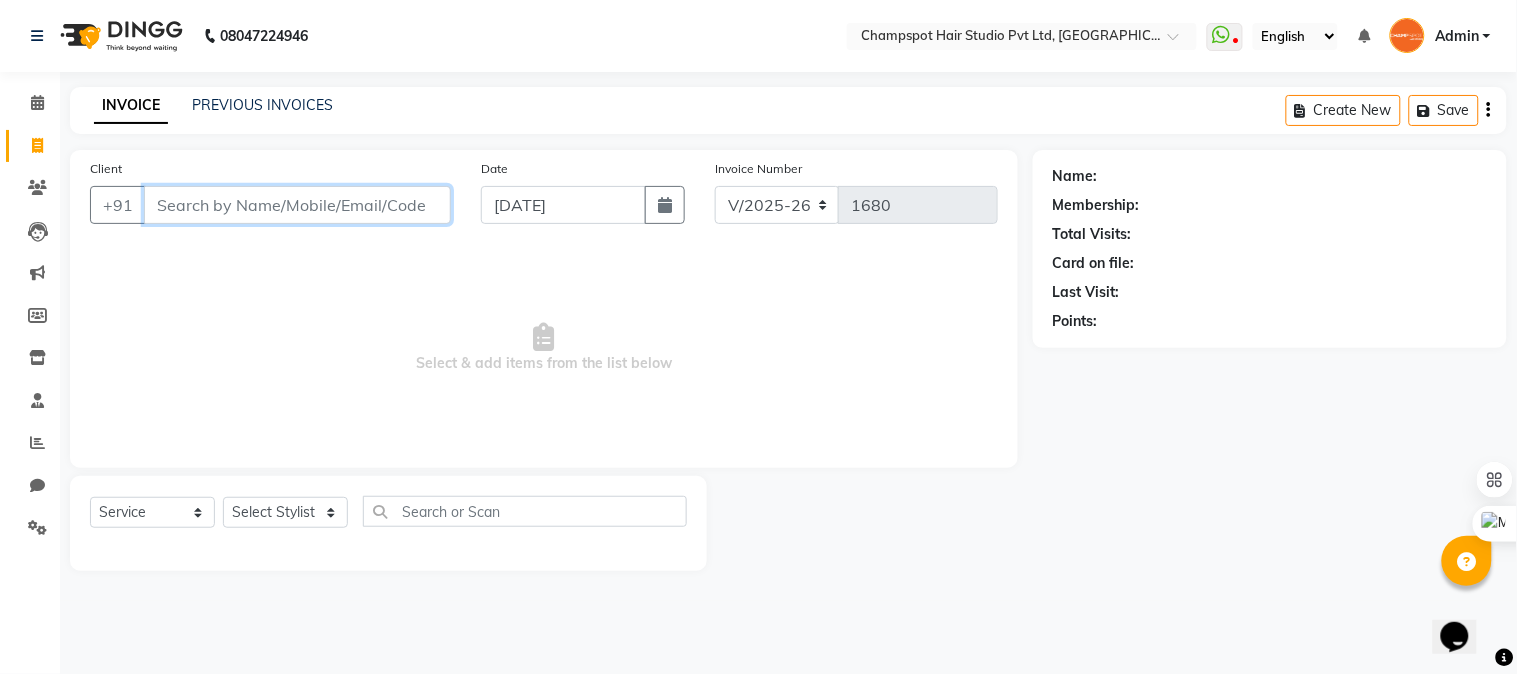click on "Client" at bounding box center (297, 205) 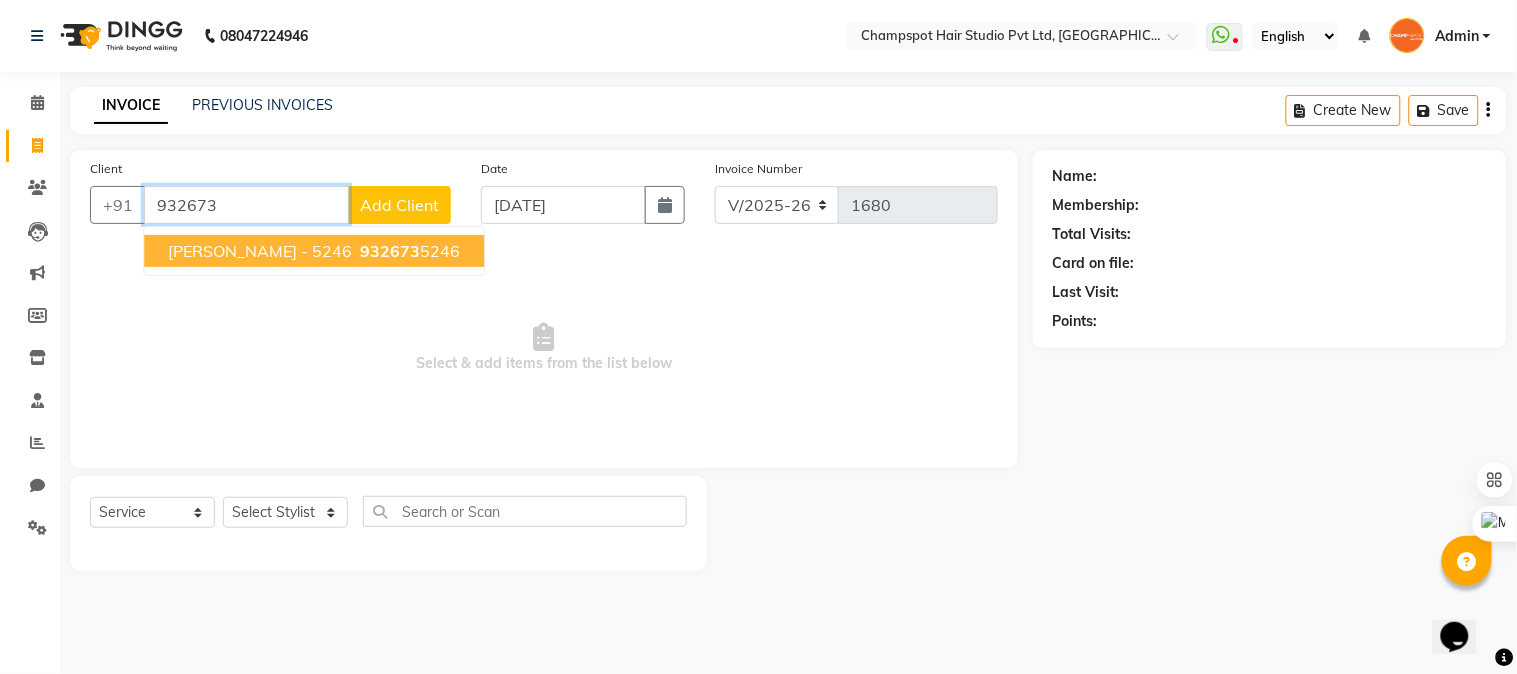 click on "DEVANG - 5246" at bounding box center [260, 251] 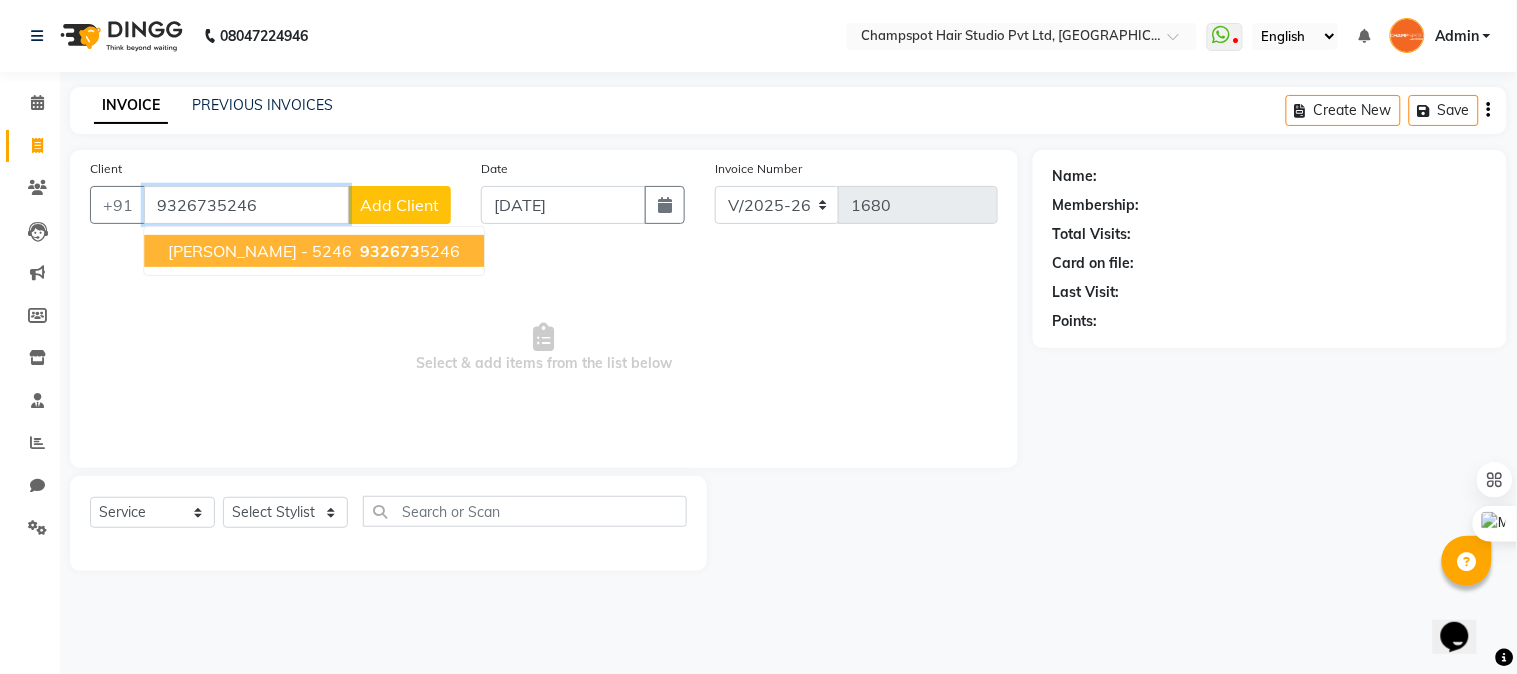 type on "9326735246" 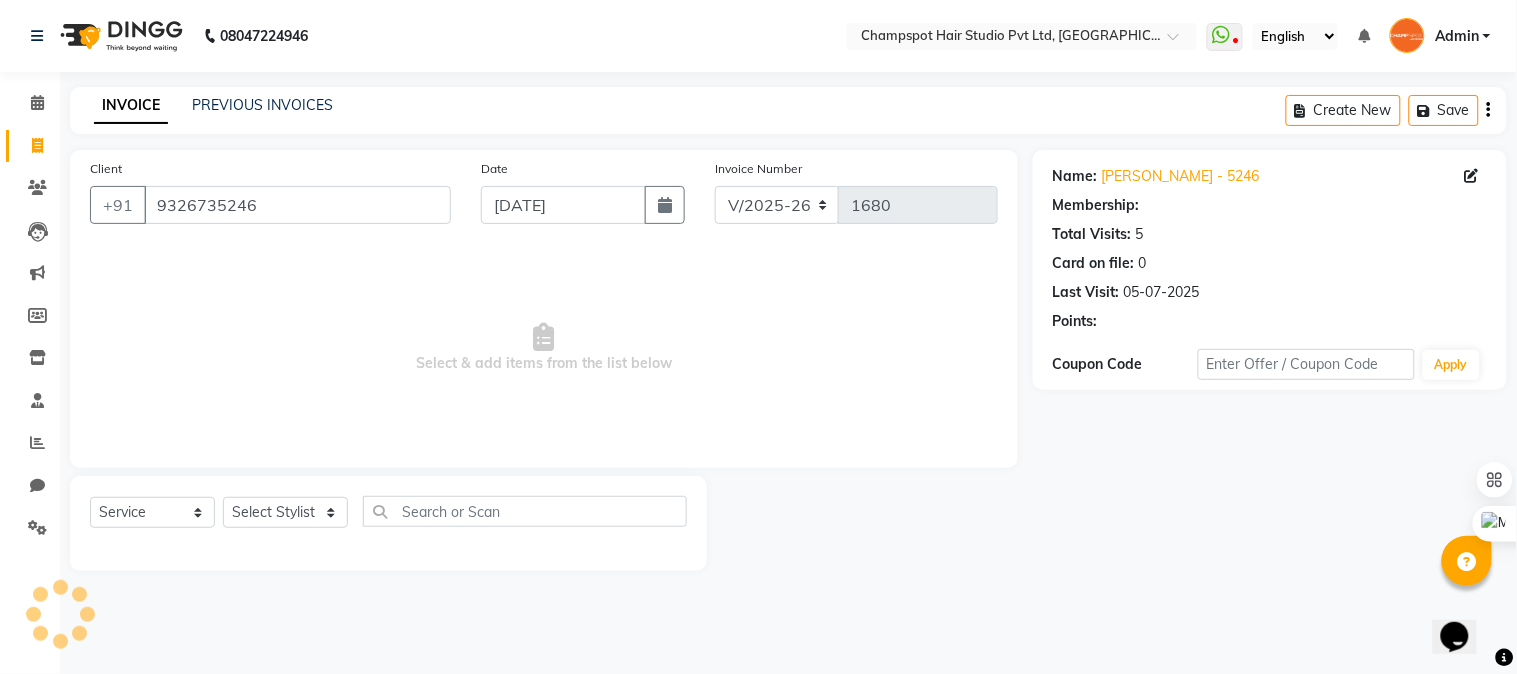 select on "2: Object" 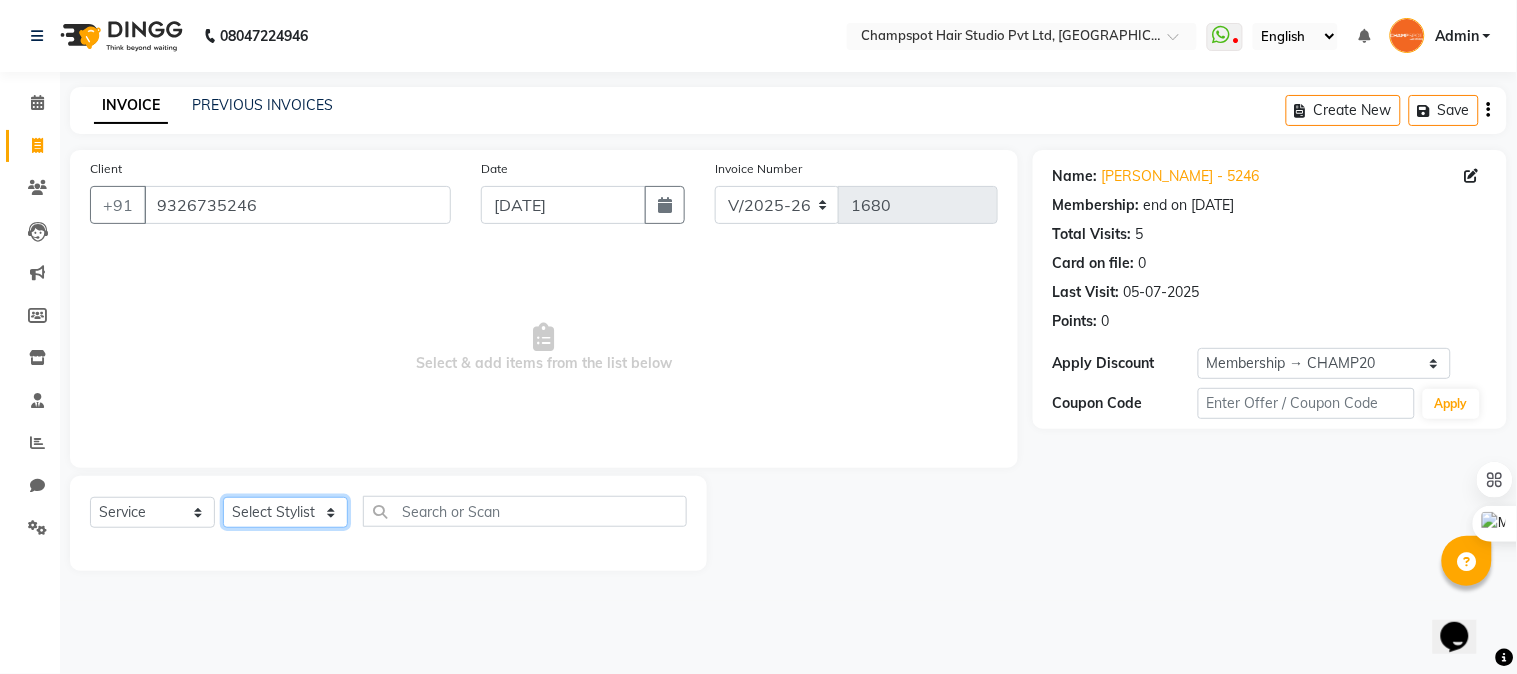 click on "Select Stylist Admin [PERSON_NAME] [PERSON_NAME] 	[PERSON_NAME] [PERSON_NAME] [PERSON_NAME]" 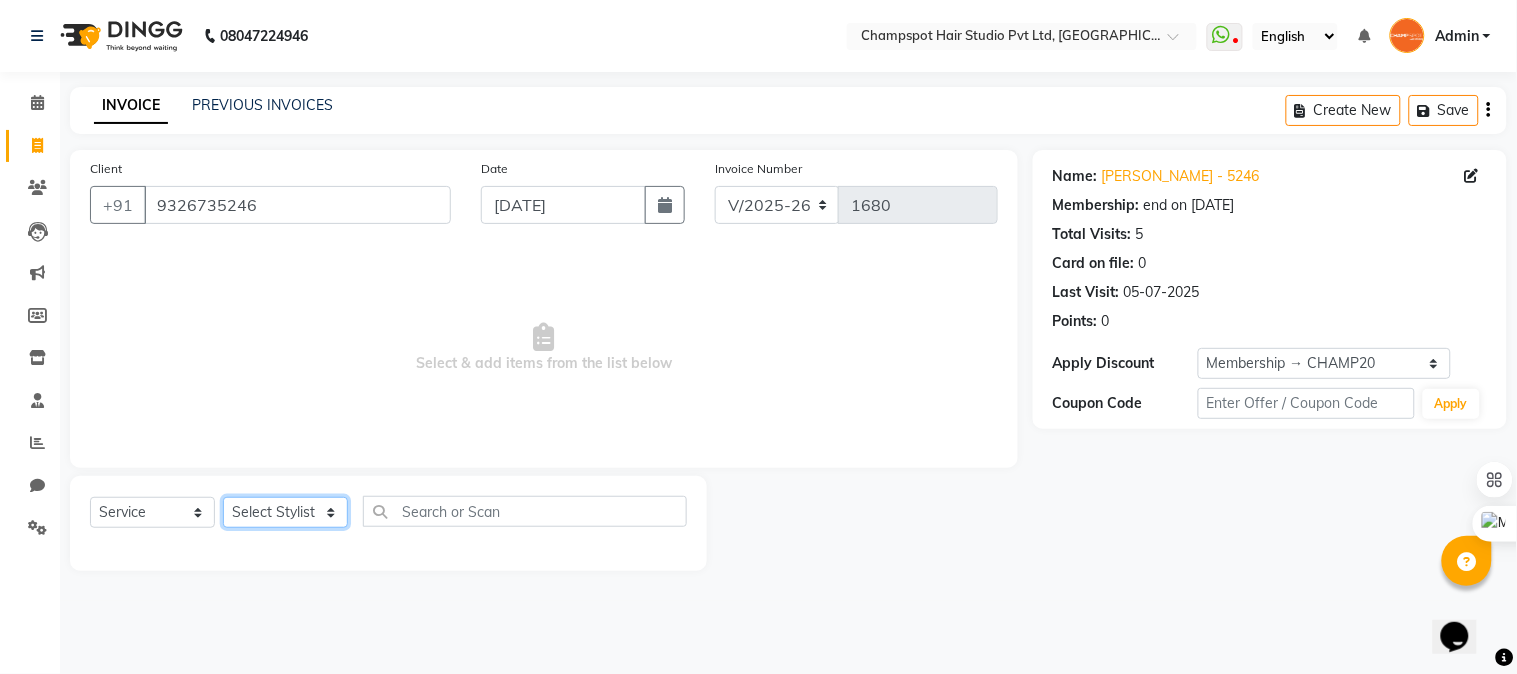 select on "69008" 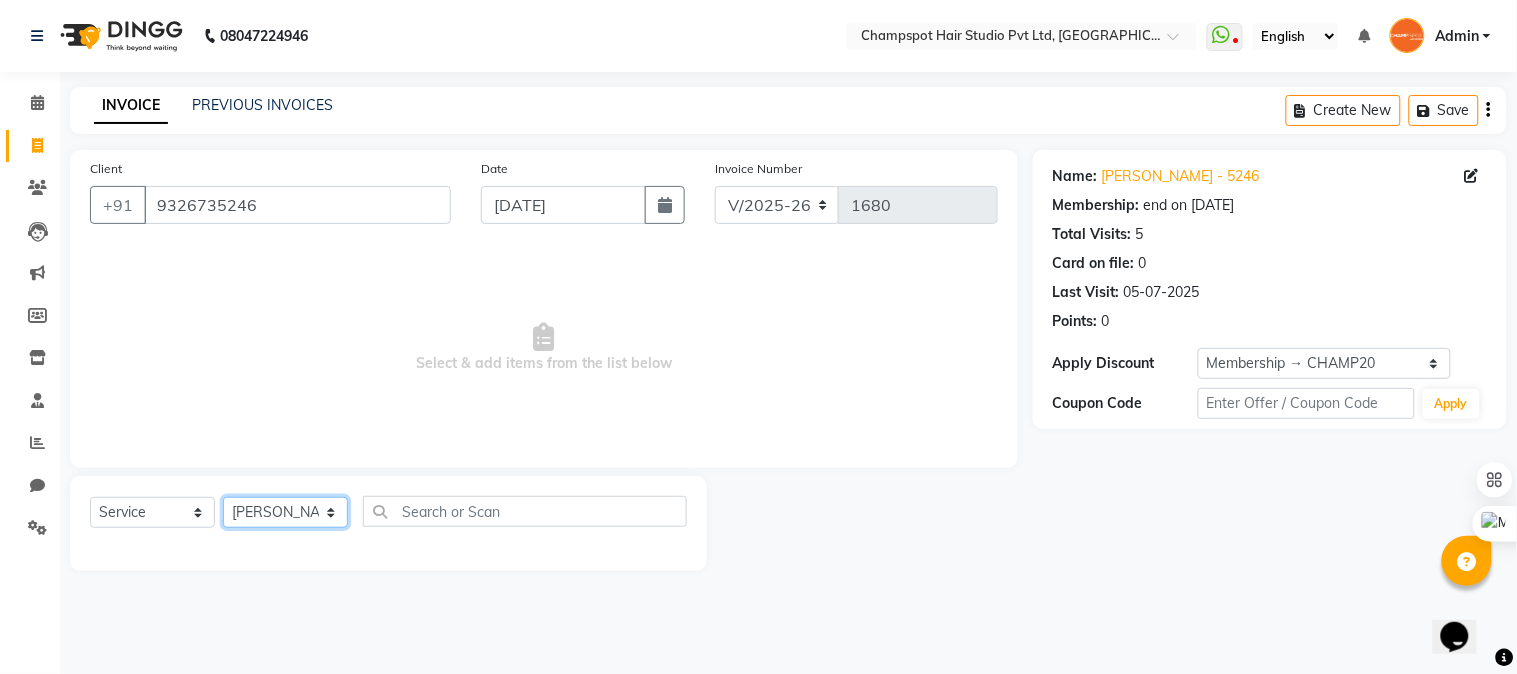 click on "Select Stylist Admin [PERSON_NAME] [PERSON_NAME] 	[PERSON_NAME] [PERSON_NAME] [PERSON_NAME]" 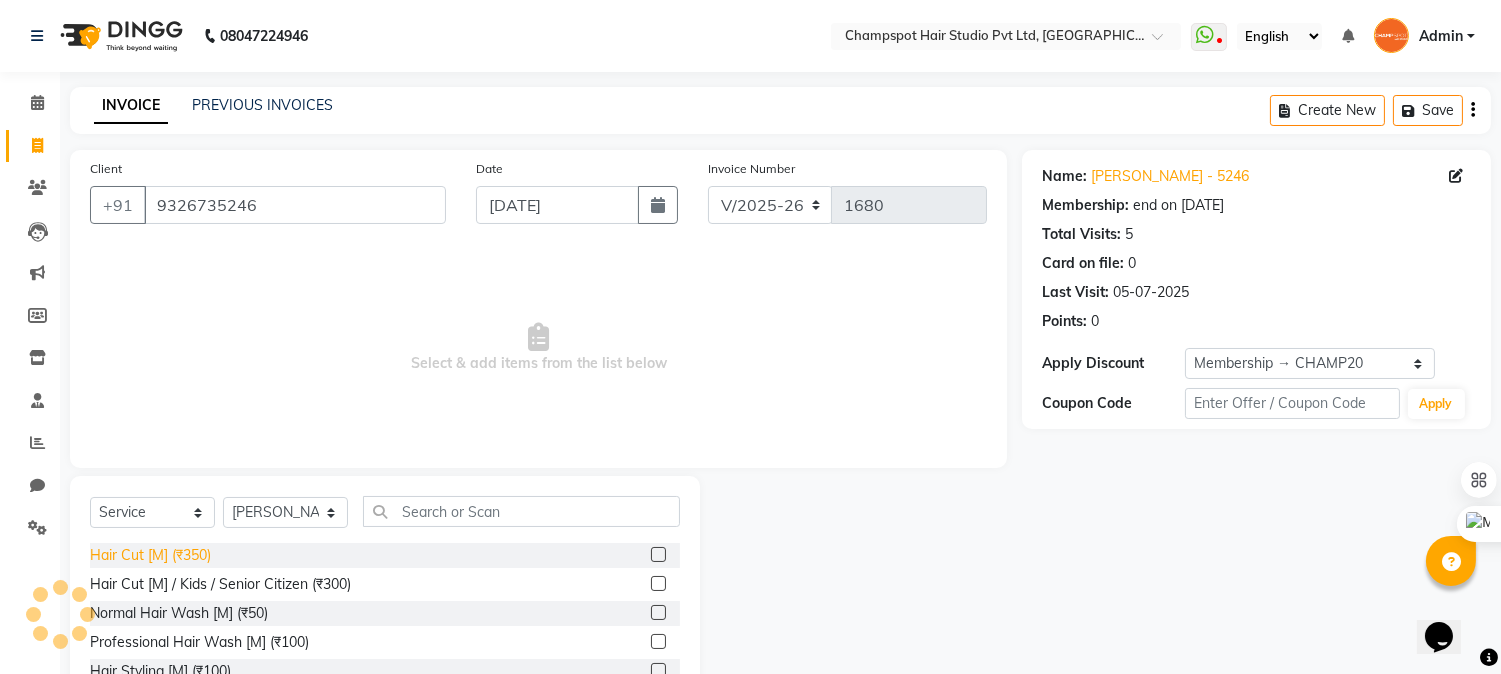 click on "Hair Cut [M] (₹350)" 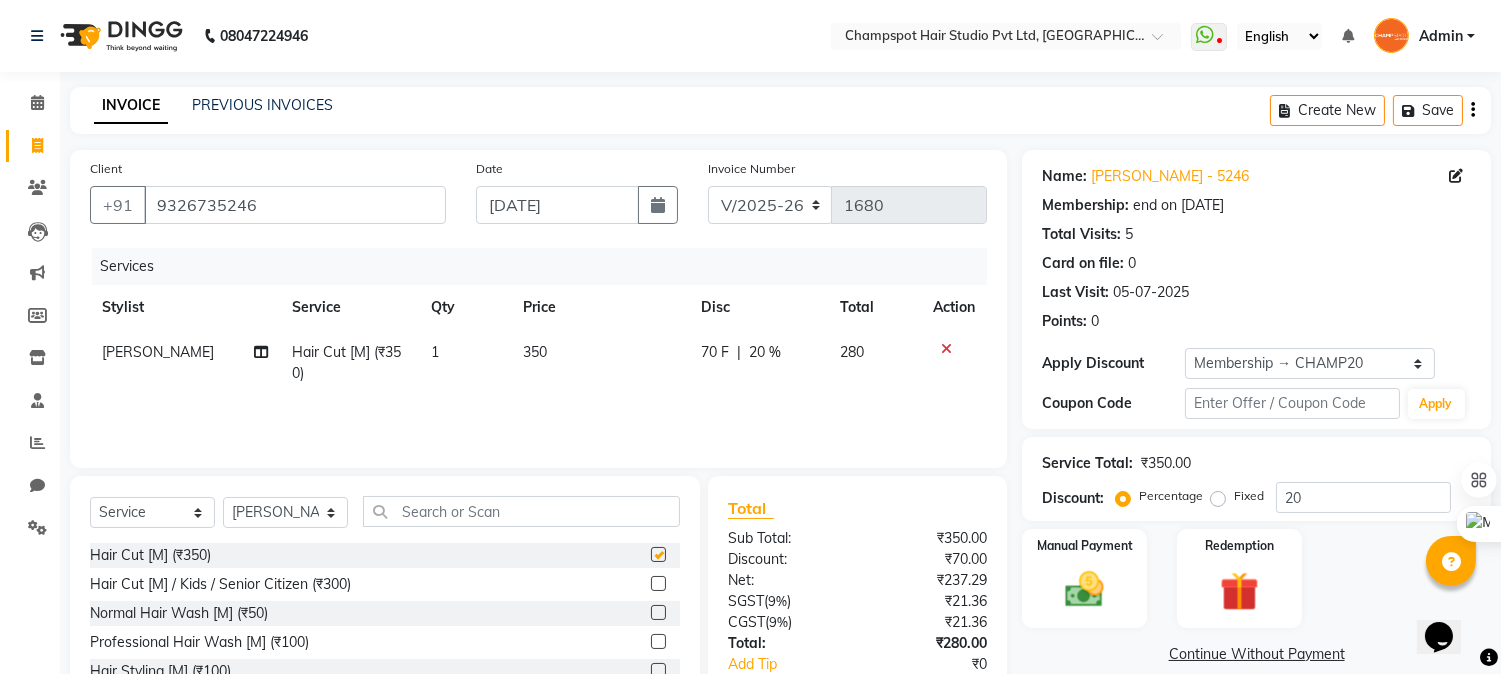 checkbox on "false" 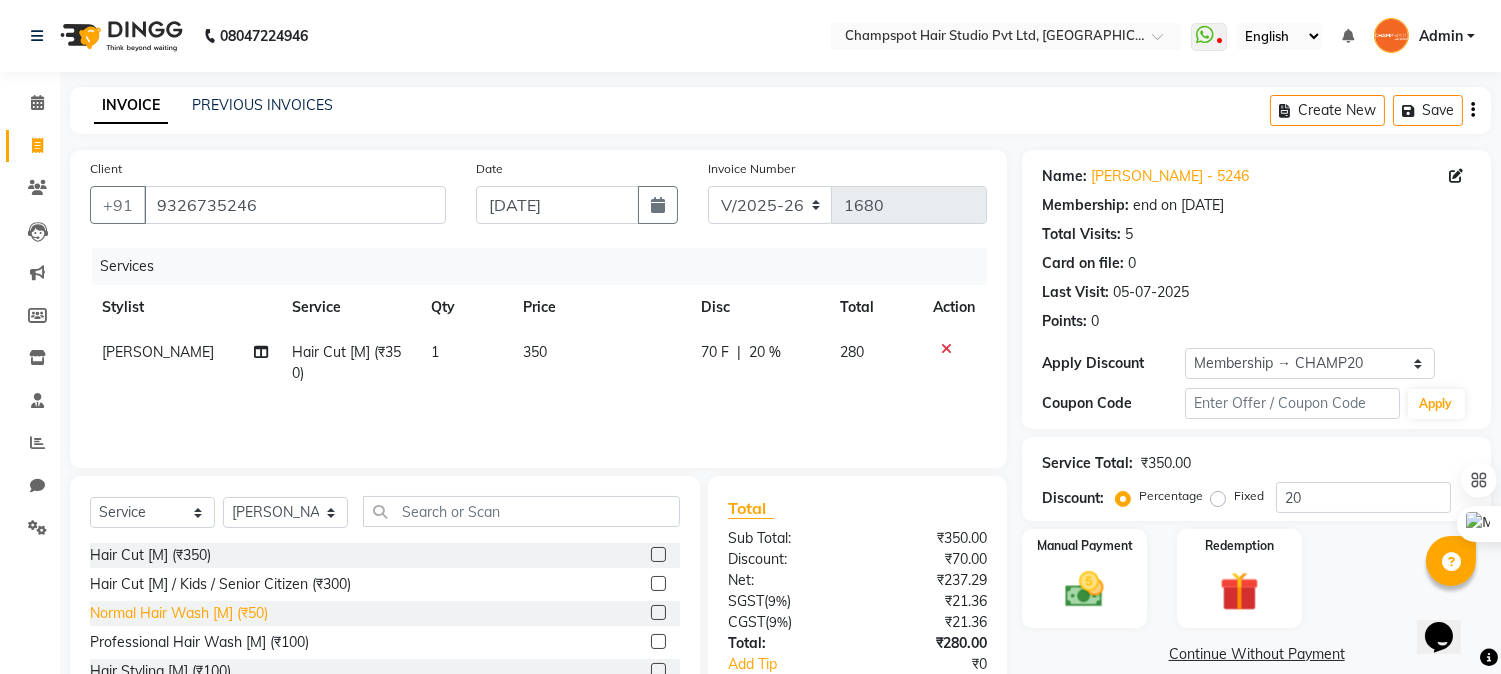 click on "Normal Hair Wash [M] (₹50)" 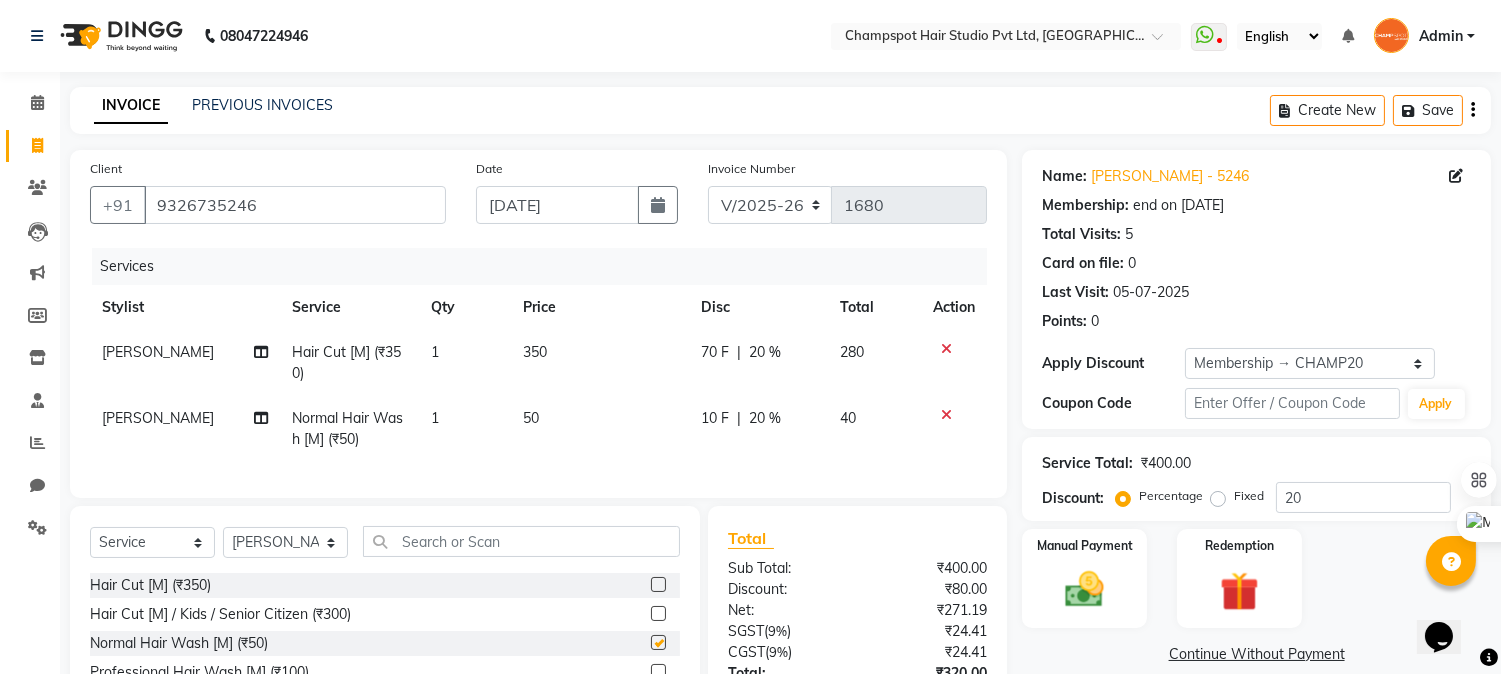 checkbox on "false" 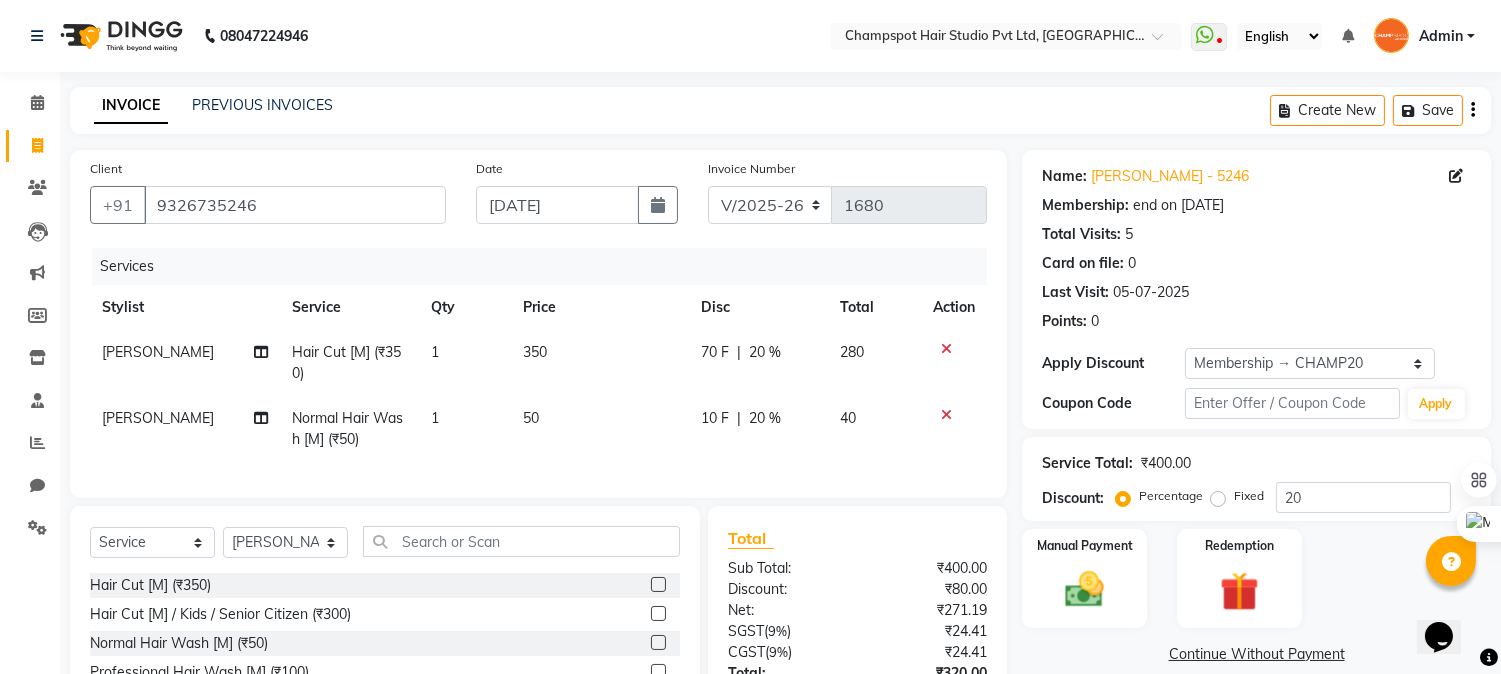 scroll, scrollTop: 173, scrollLeft: 0, axis: vertical 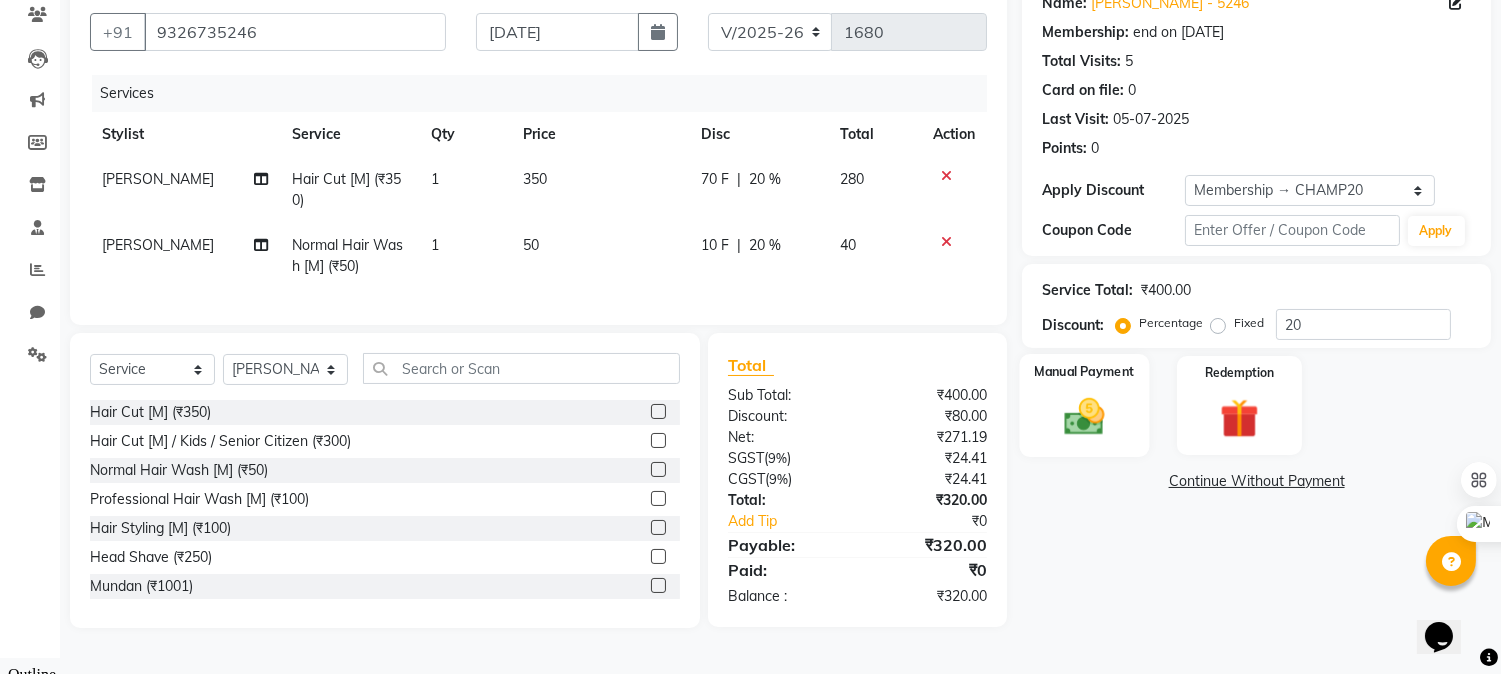 click 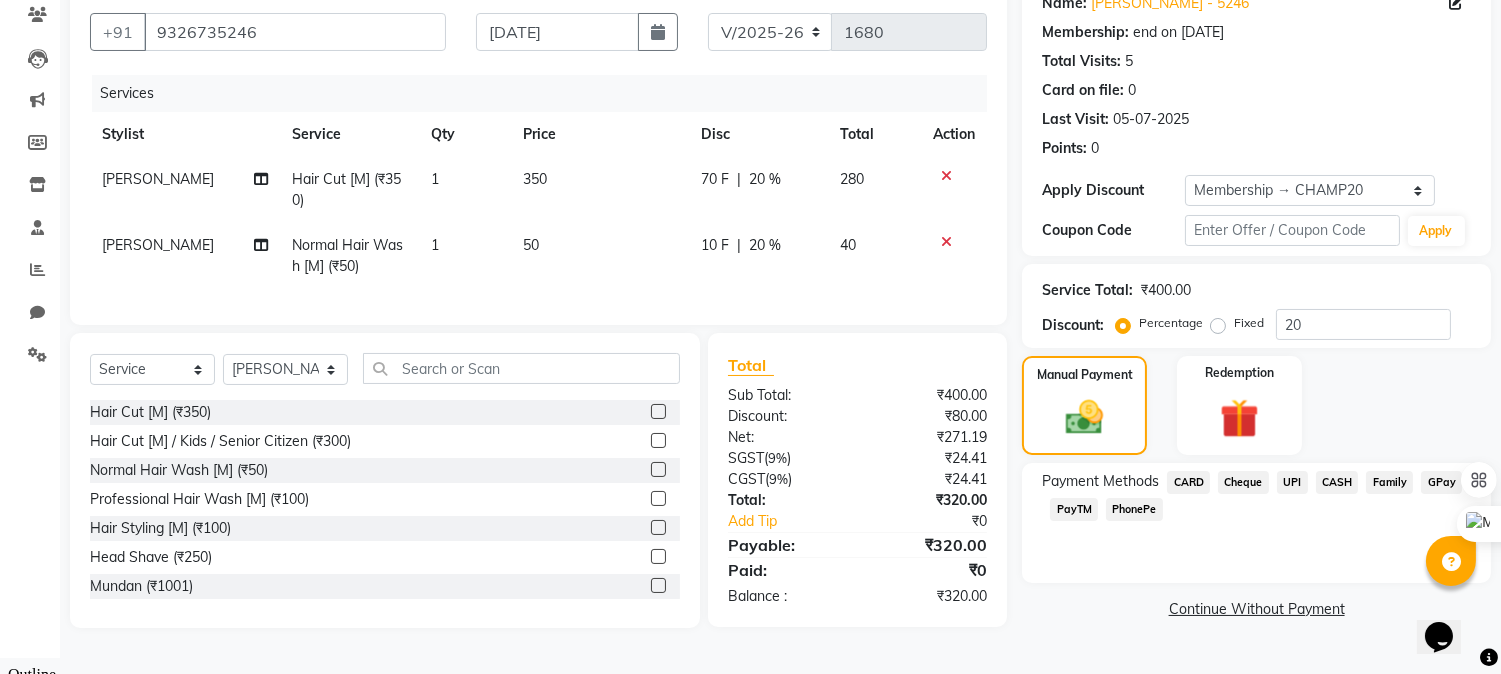click on "CASH" 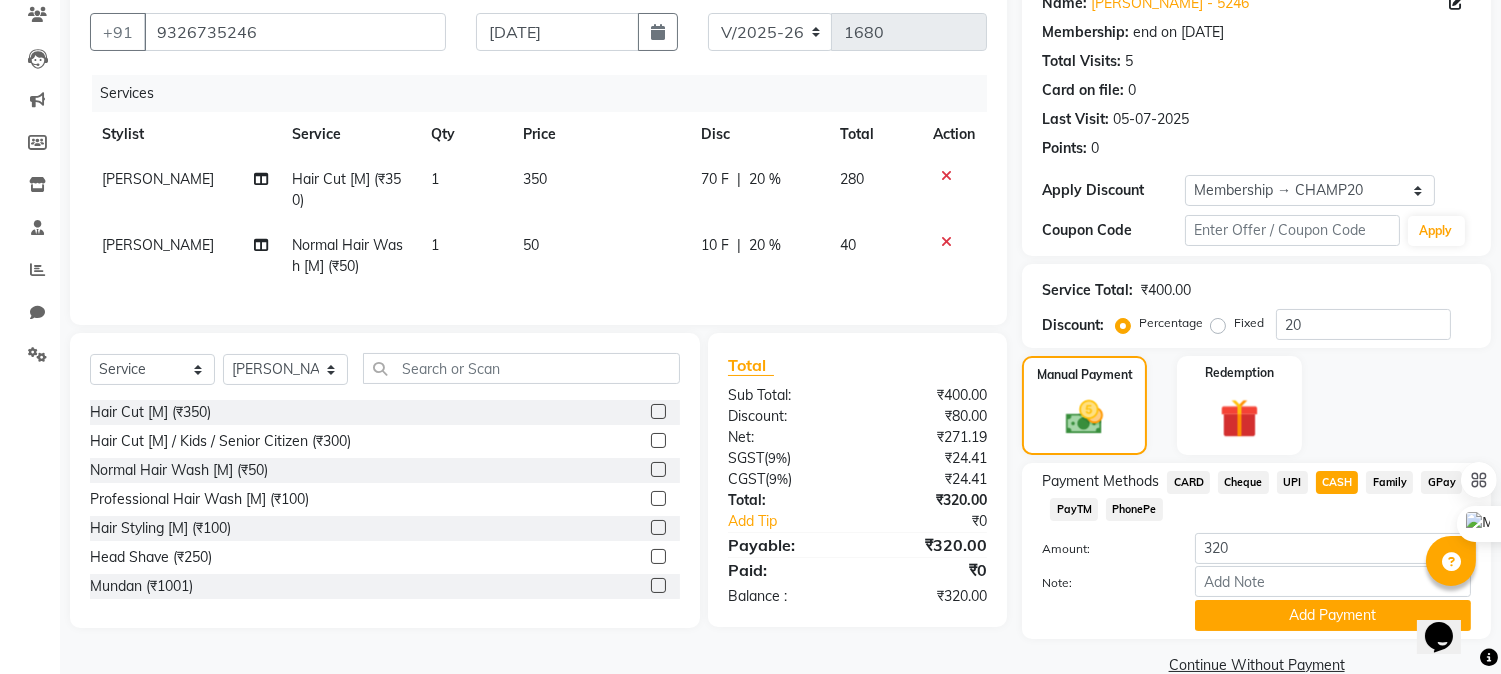 scroll, scrollTop: 208, scrollLeft: 0, axis: vertical 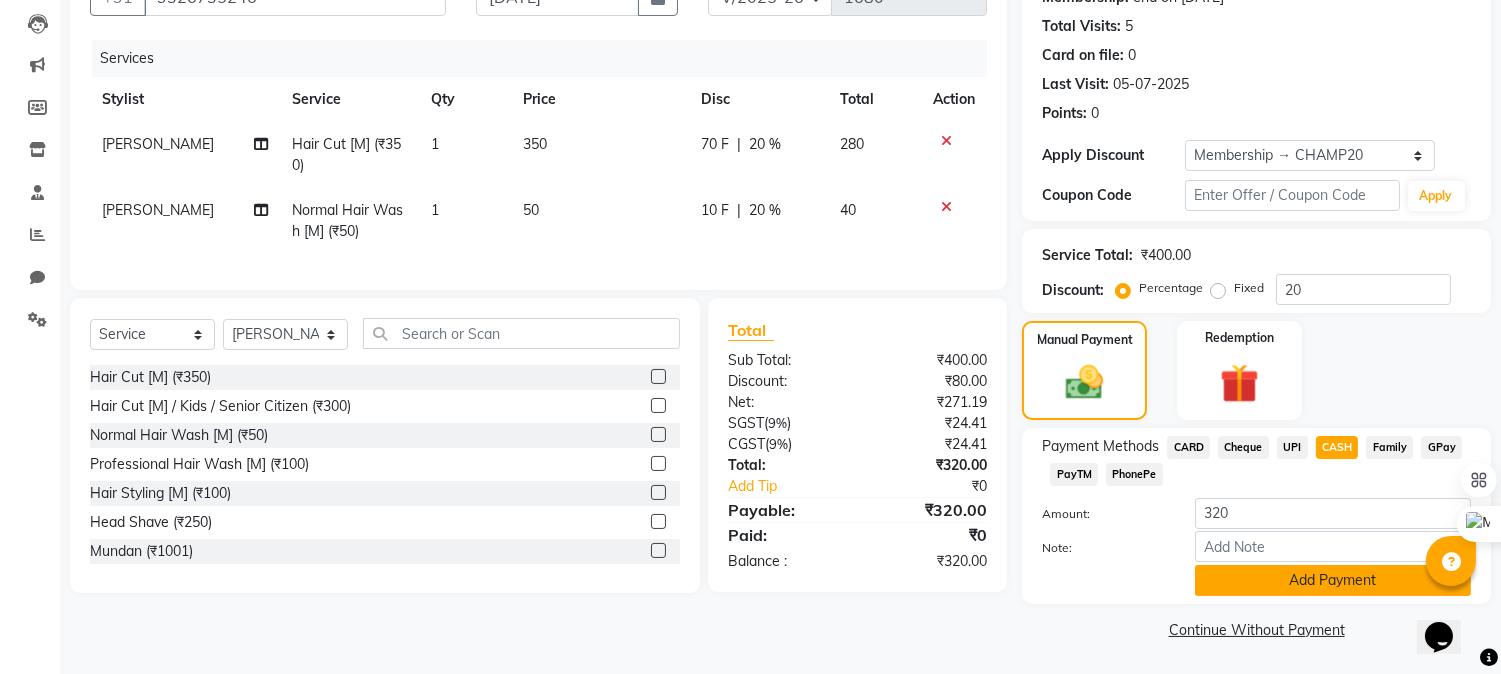 click on "Add Payment" 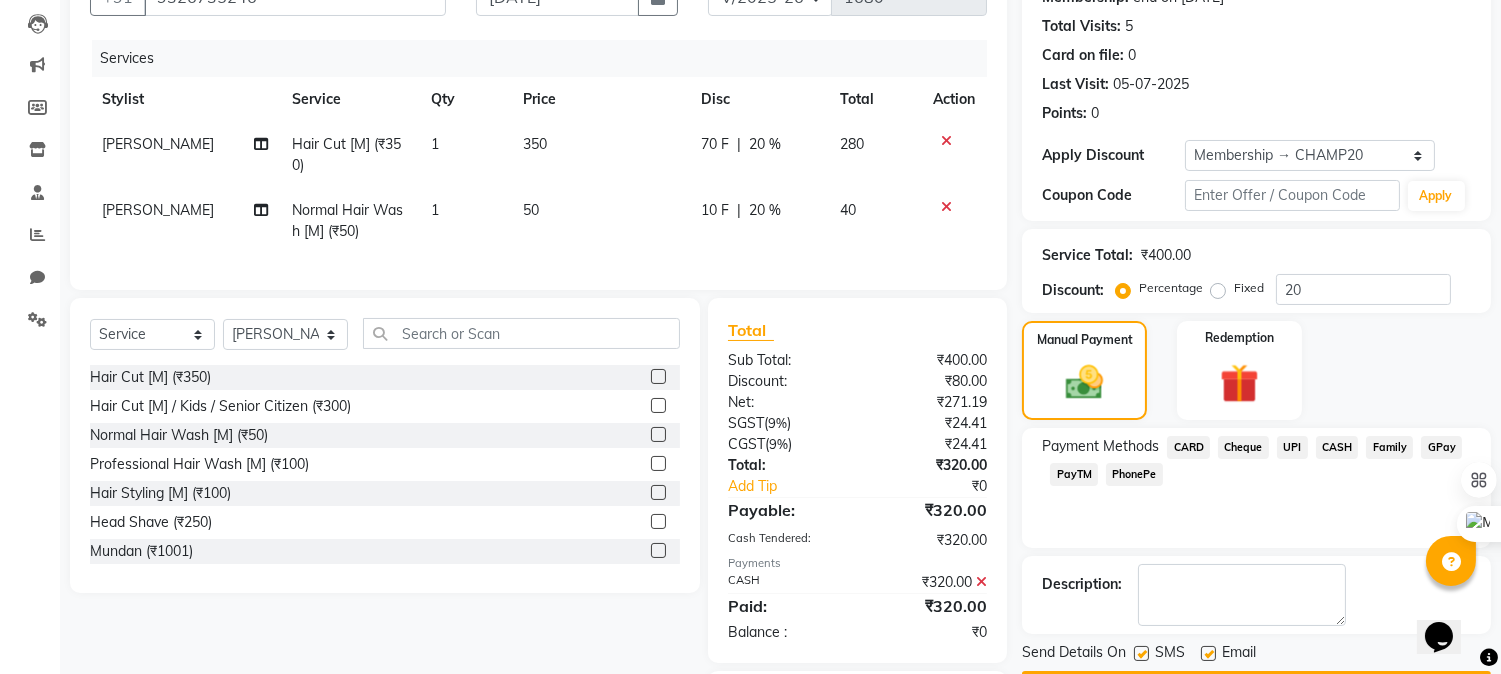 scroll, scrollTop: 313, scrollLeft: 0, axis: vertical 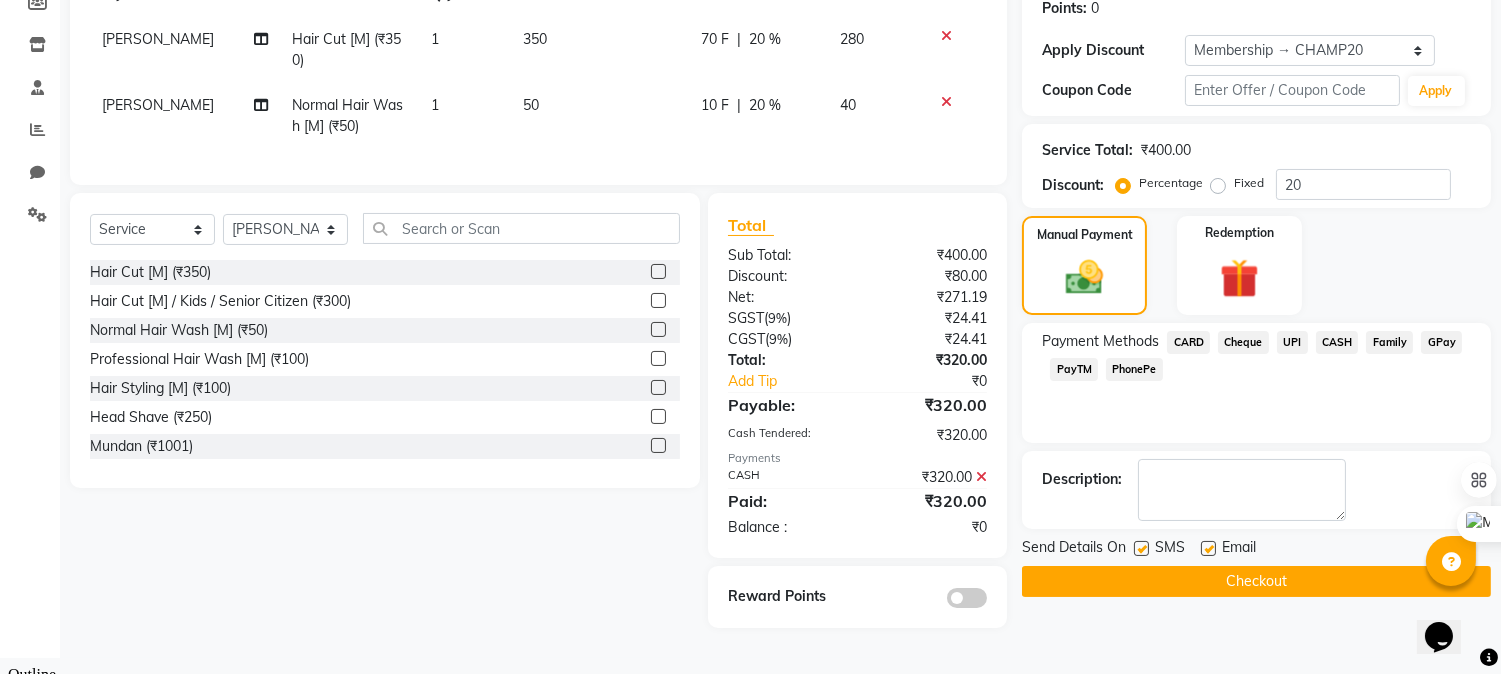 click on "Checkout" 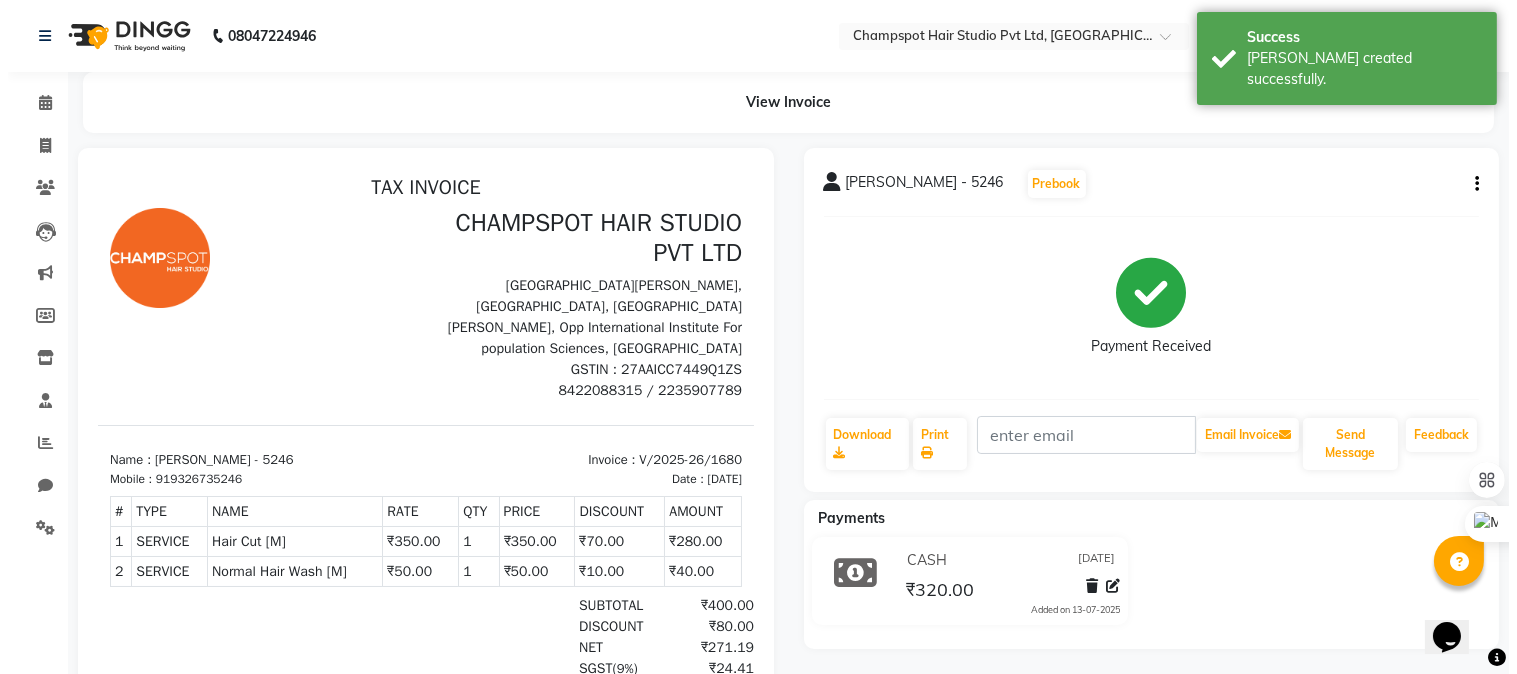 scroll, scrollTop: 0, scrollLeft: 0, axis: both 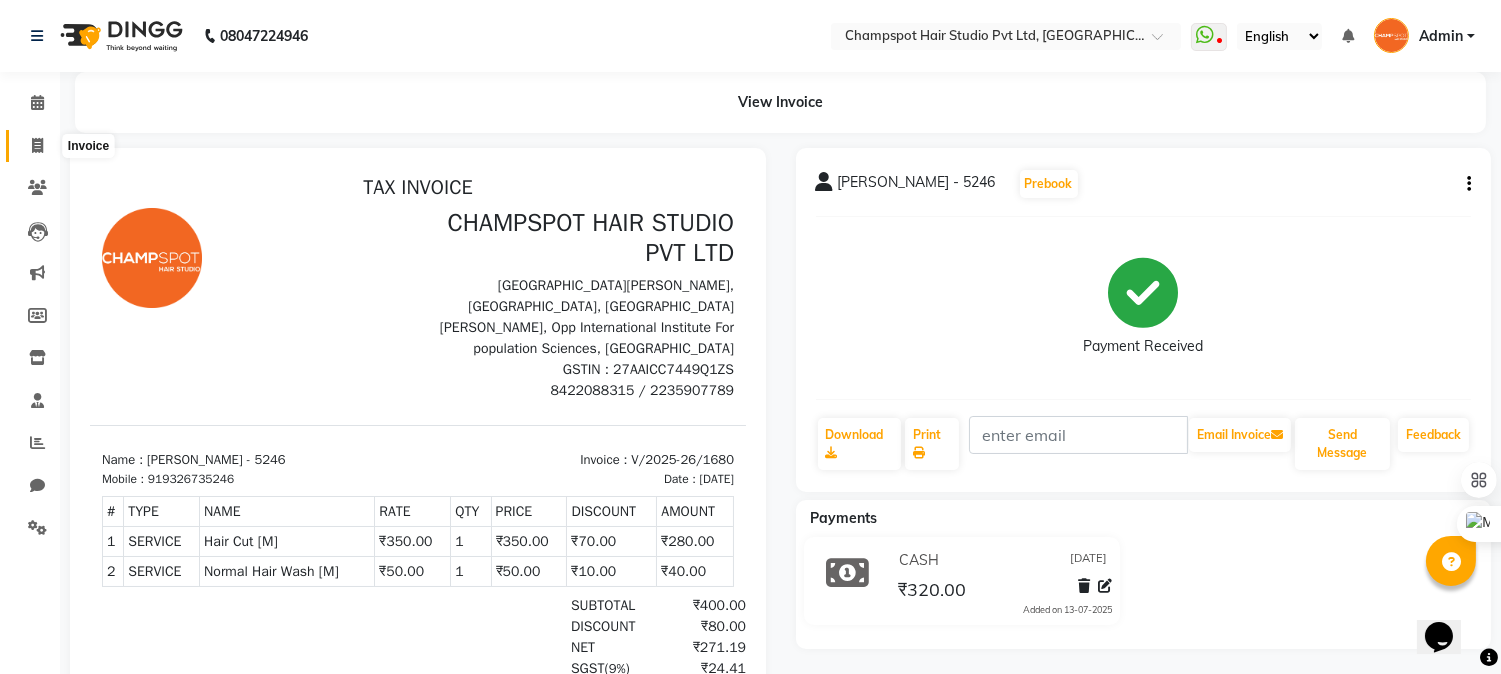 click 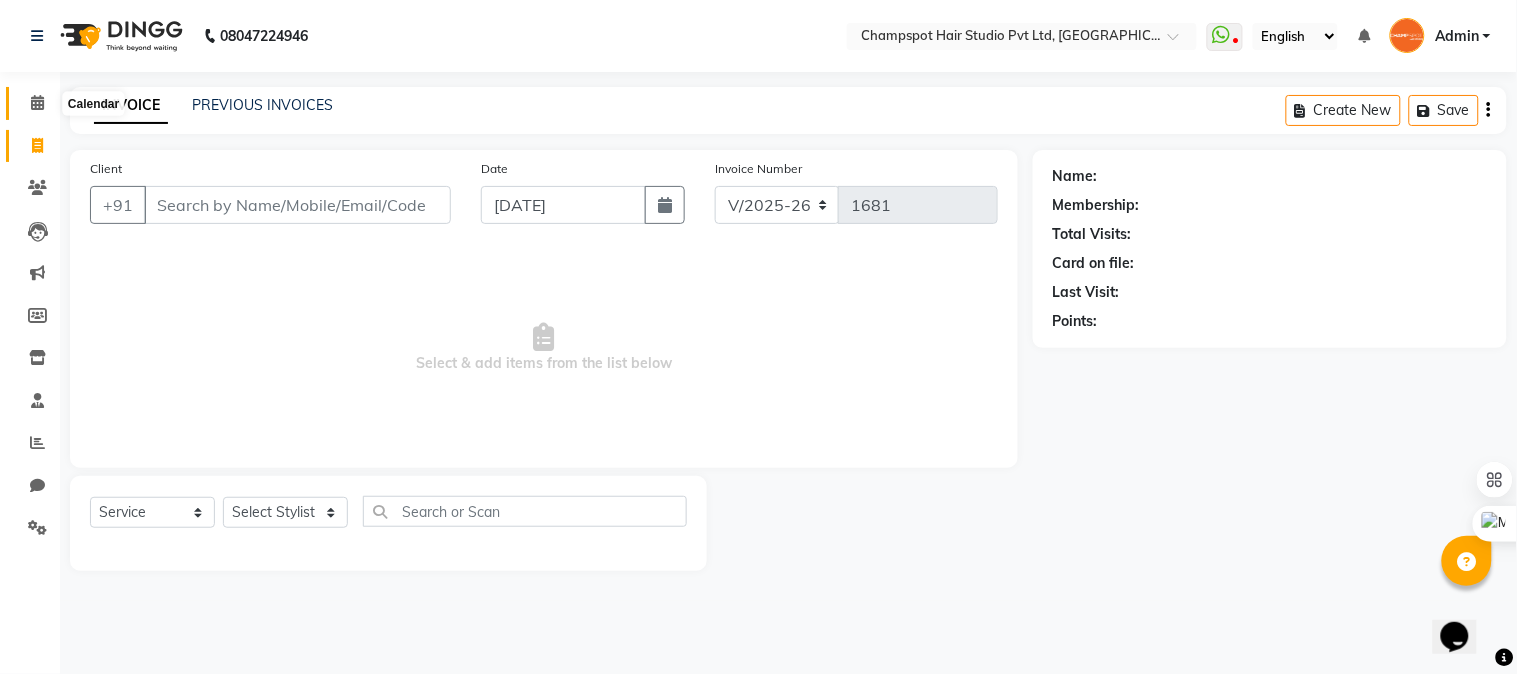 click 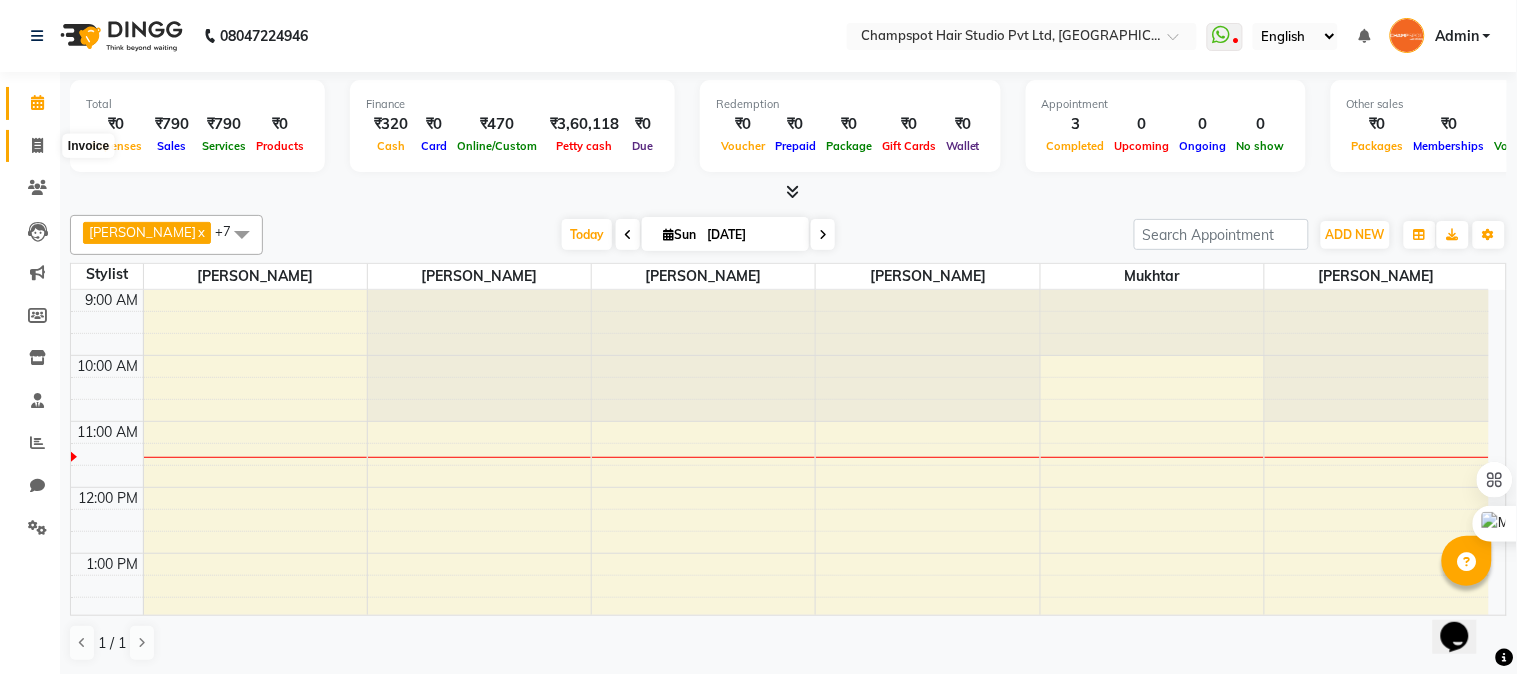 click 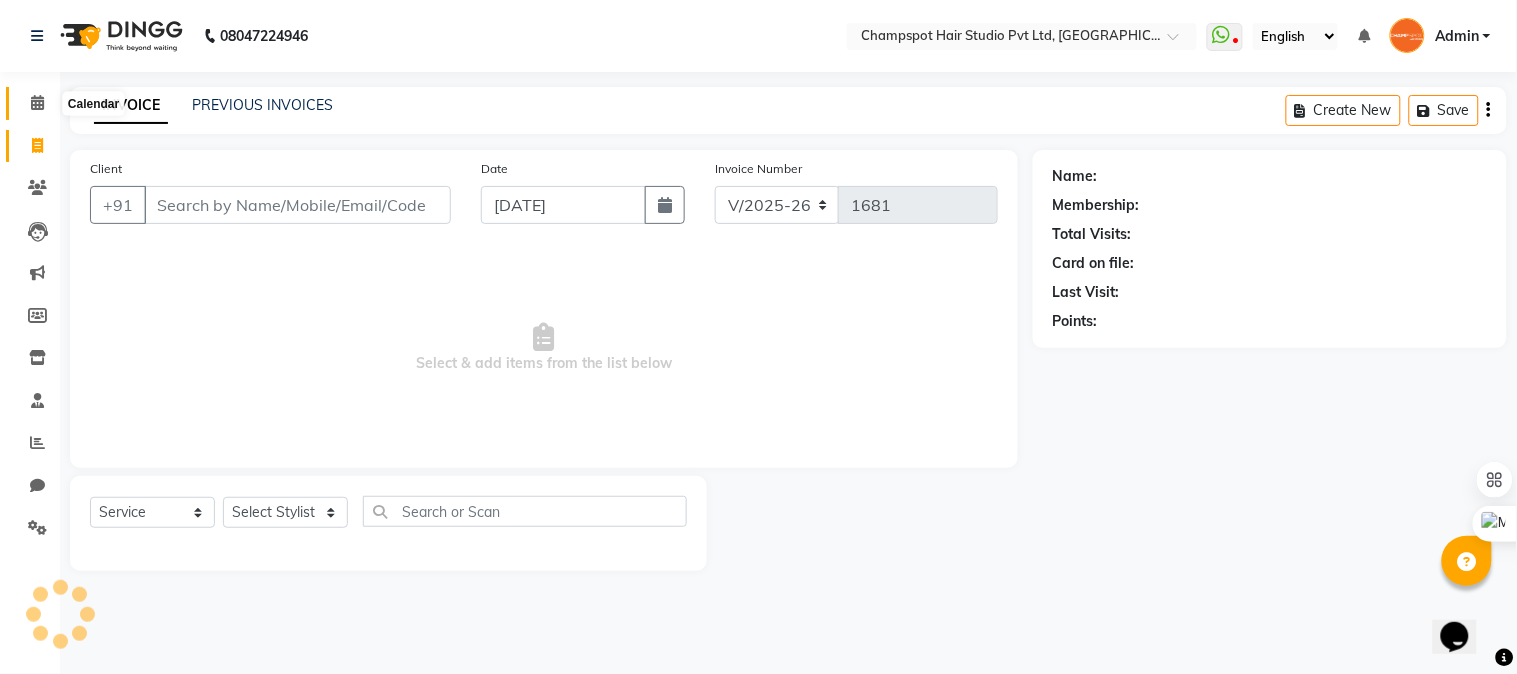 click 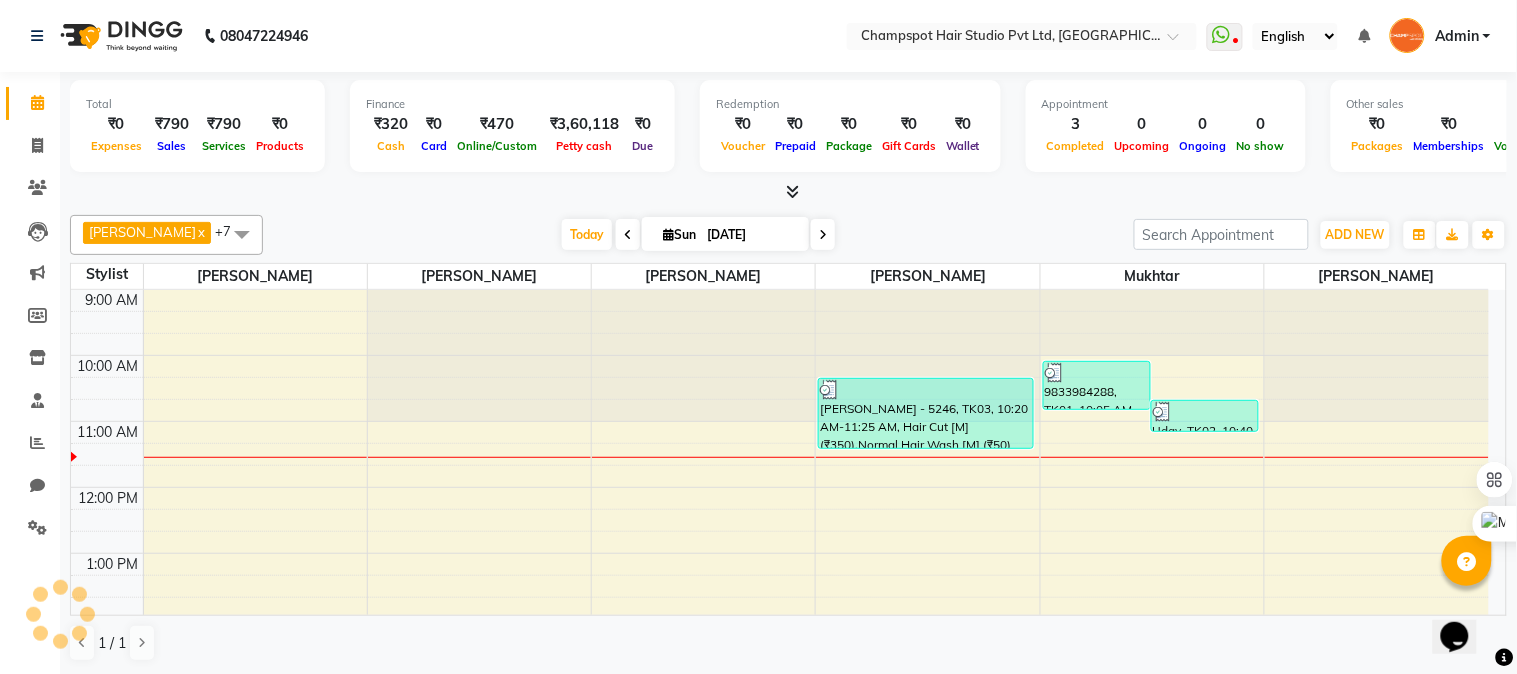 scroll, scrollTop: 0, scrollLeft: 0, axis: both 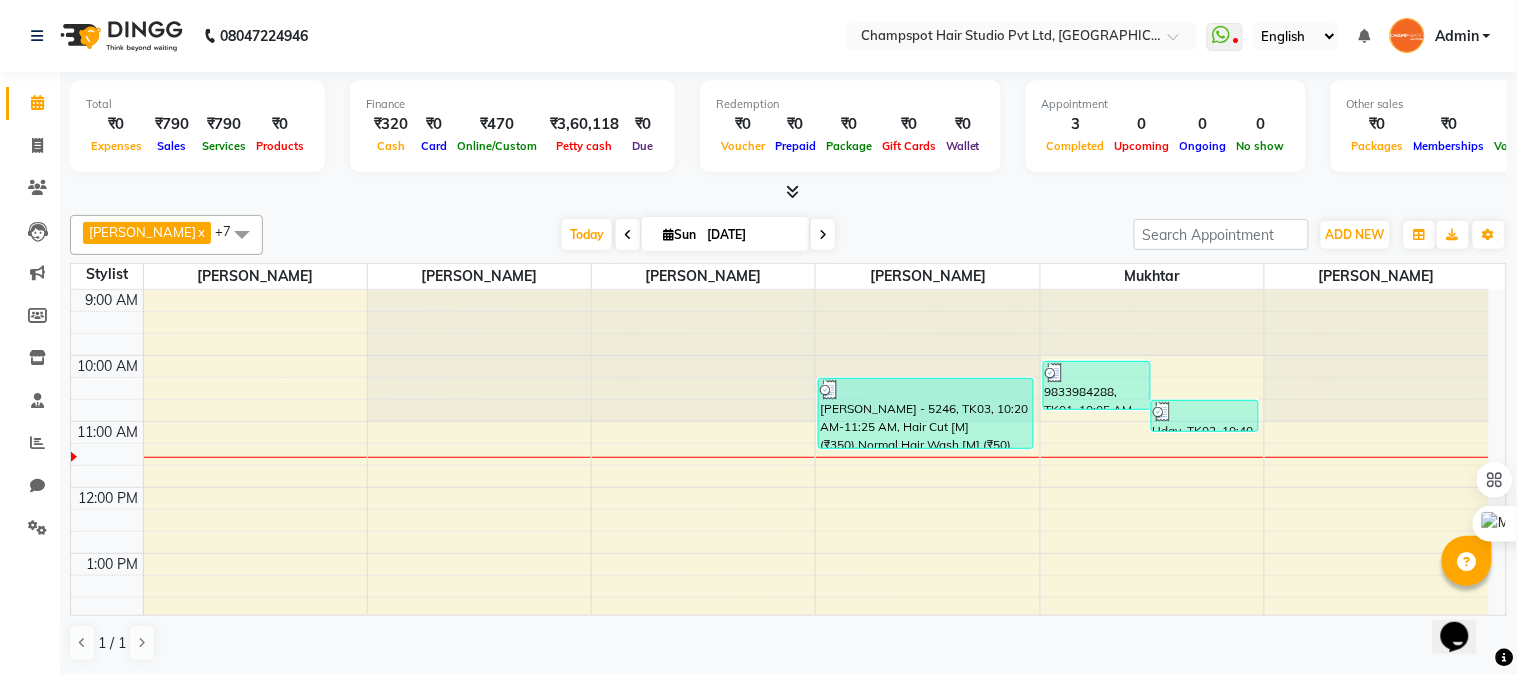 click at bounding box center [788, 192] 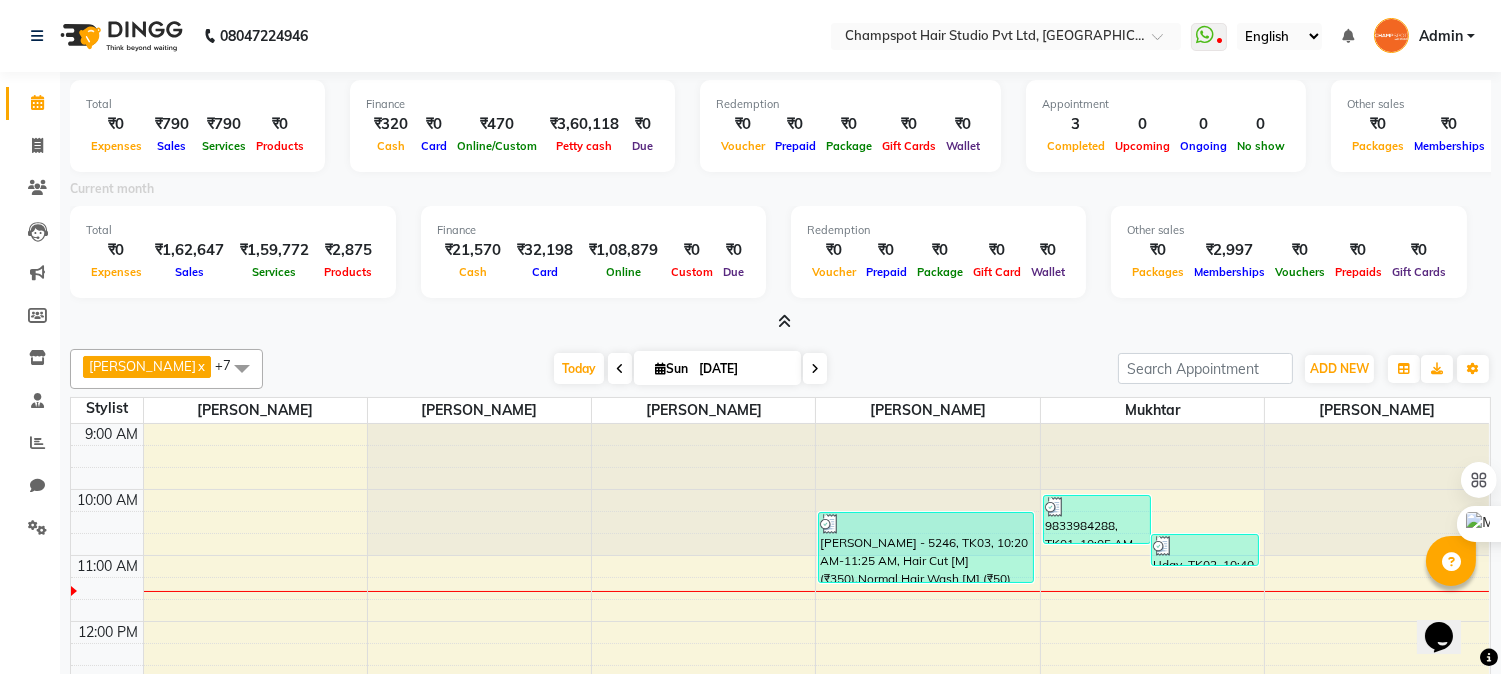 click at bounding box center [784, 321] 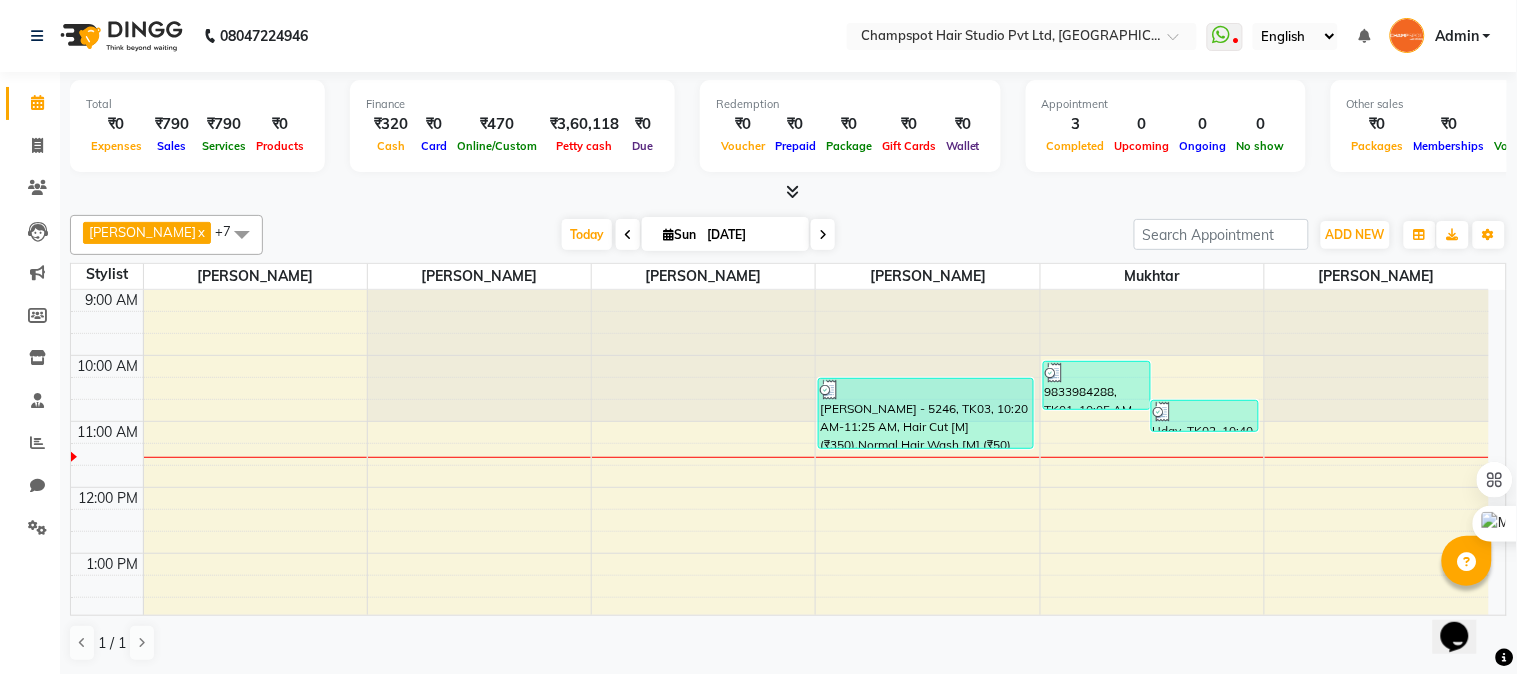 click at bounding box center (792, 191) 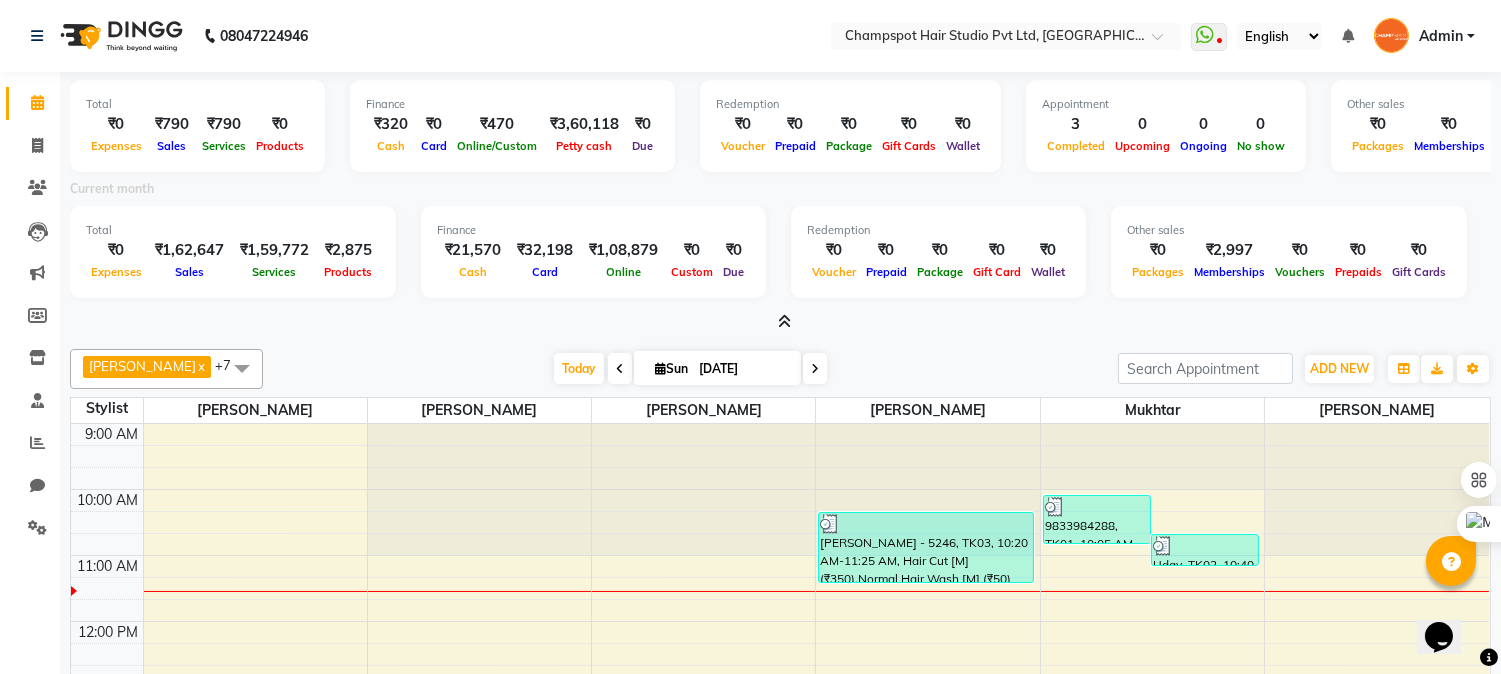 click on "Redemption" at bounding box center (938, 230) 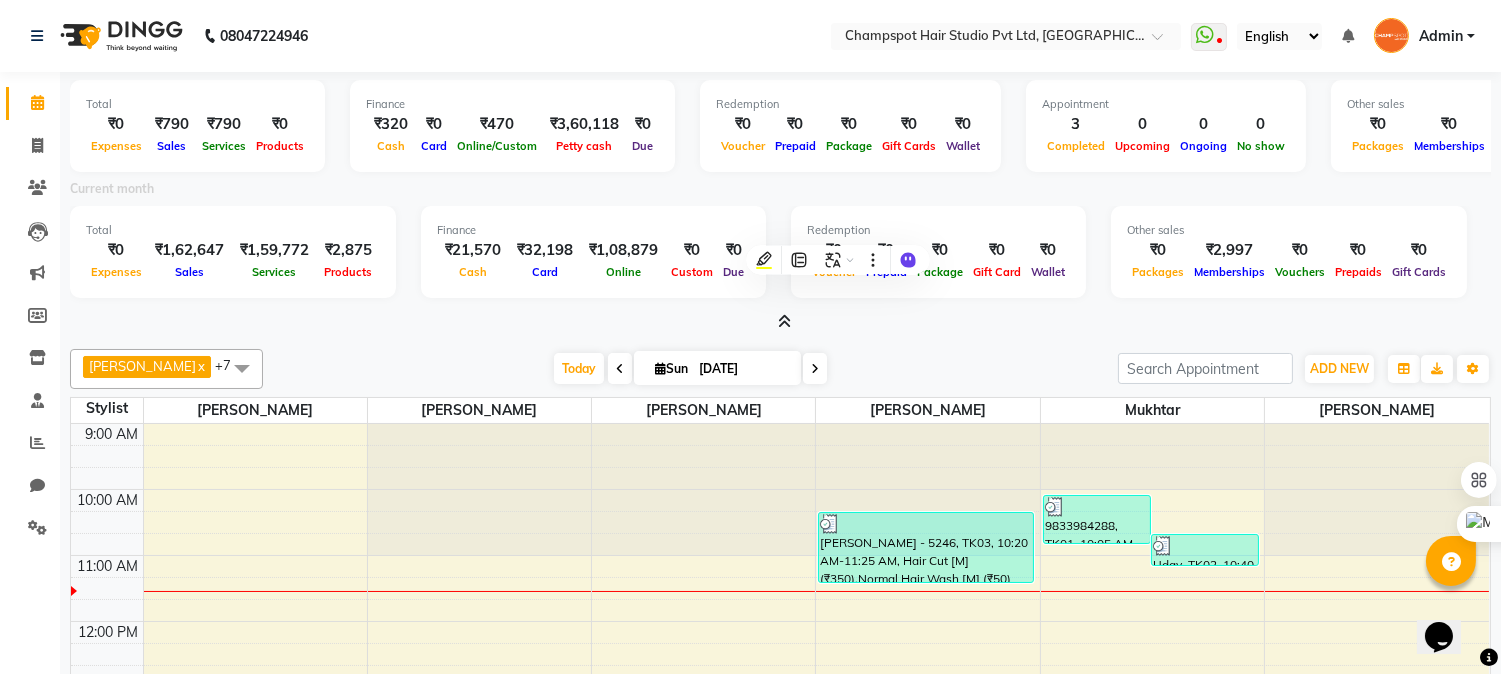 click on "Finance" at bounding box center [593, 230] 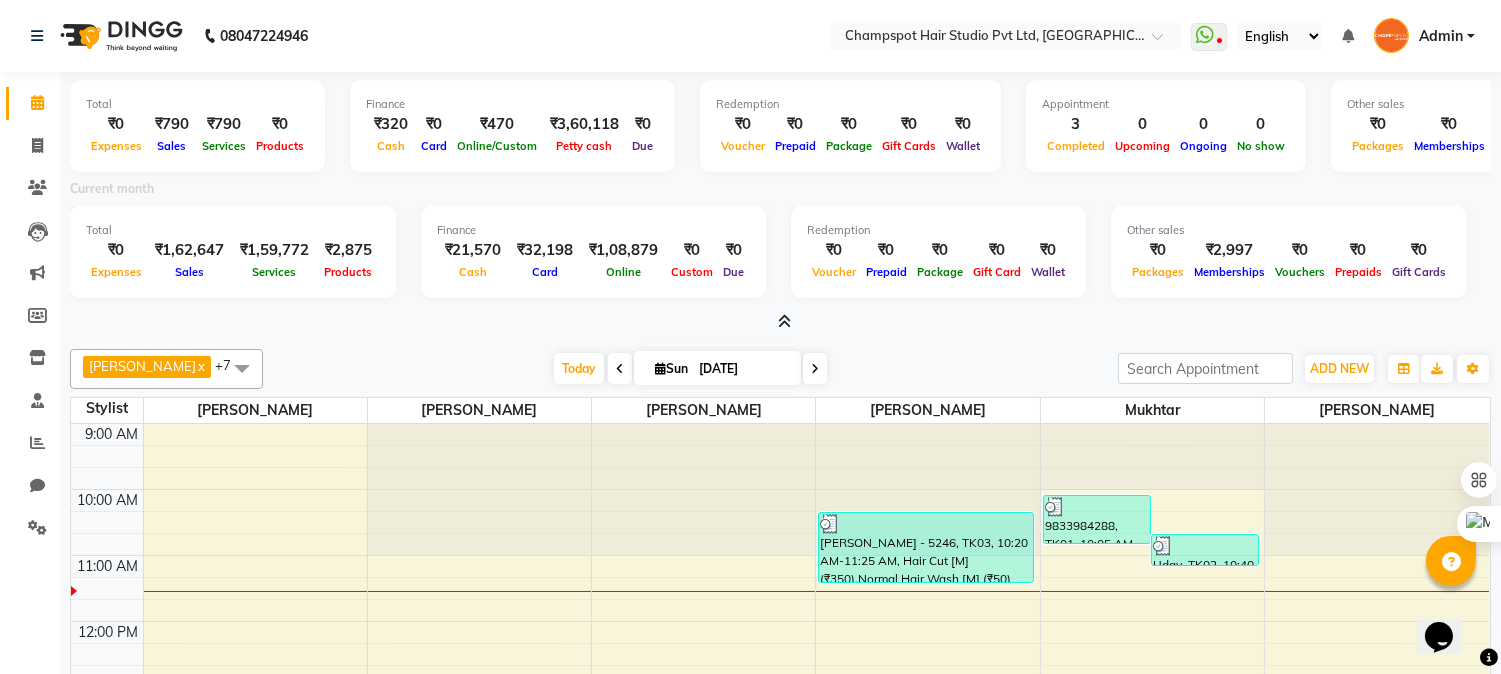click on "Finance" at bounding box center [593, 230] 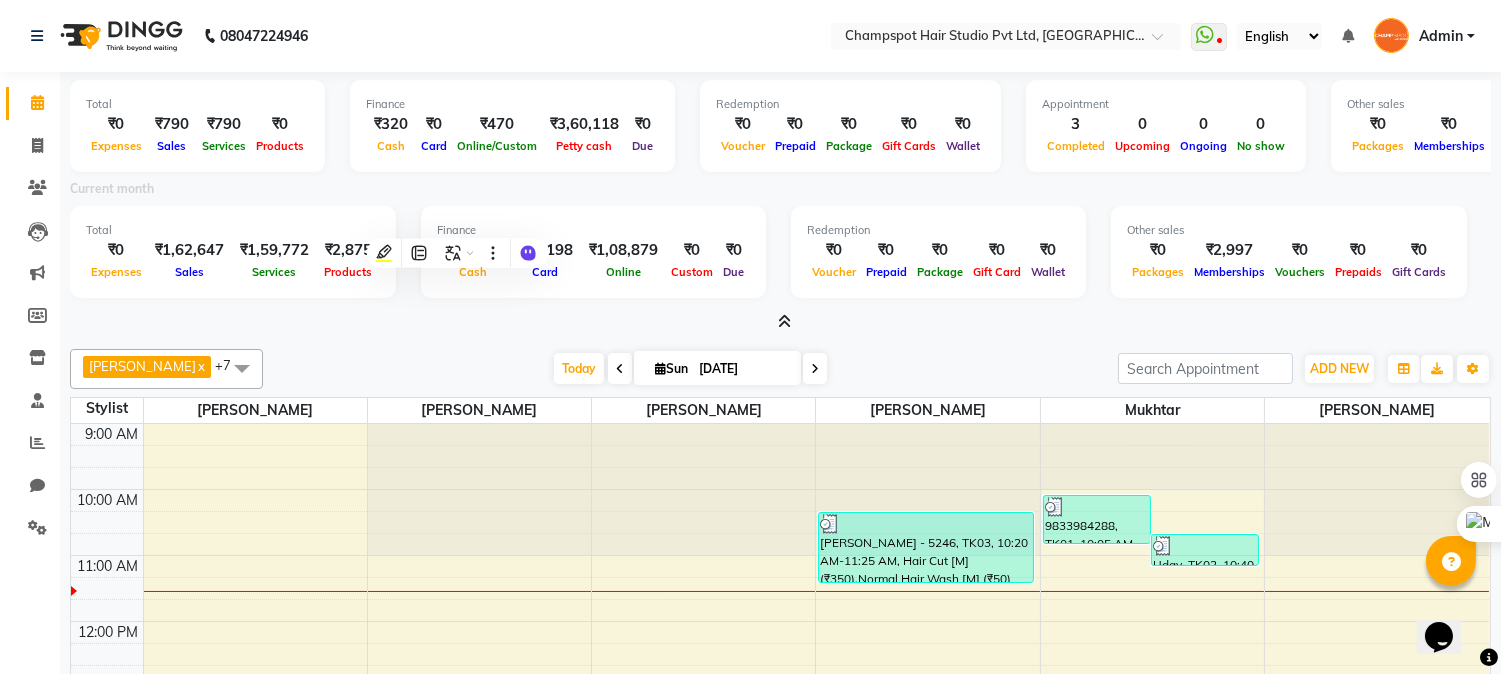 click on "Redemption" at bounding box center (938, 230) 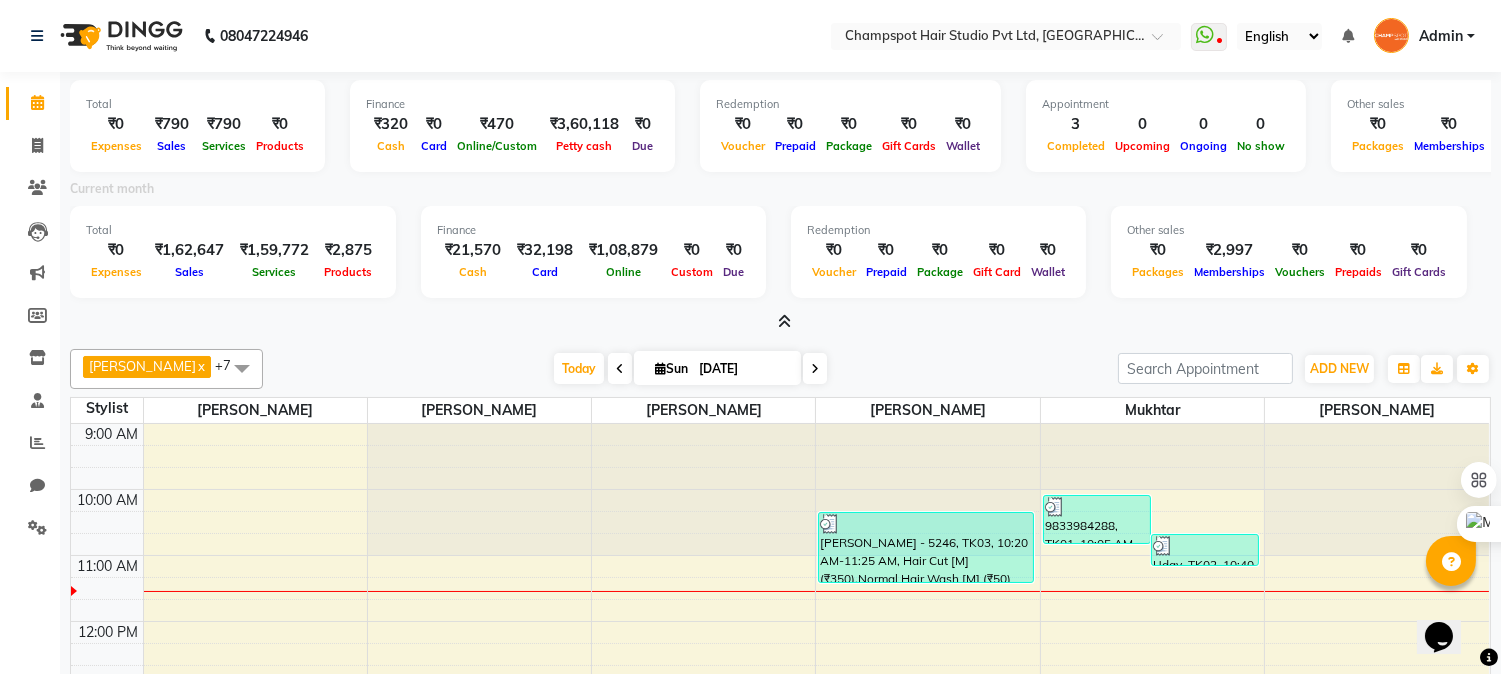 click on "Other sales" at bounding box center (1289, 230) 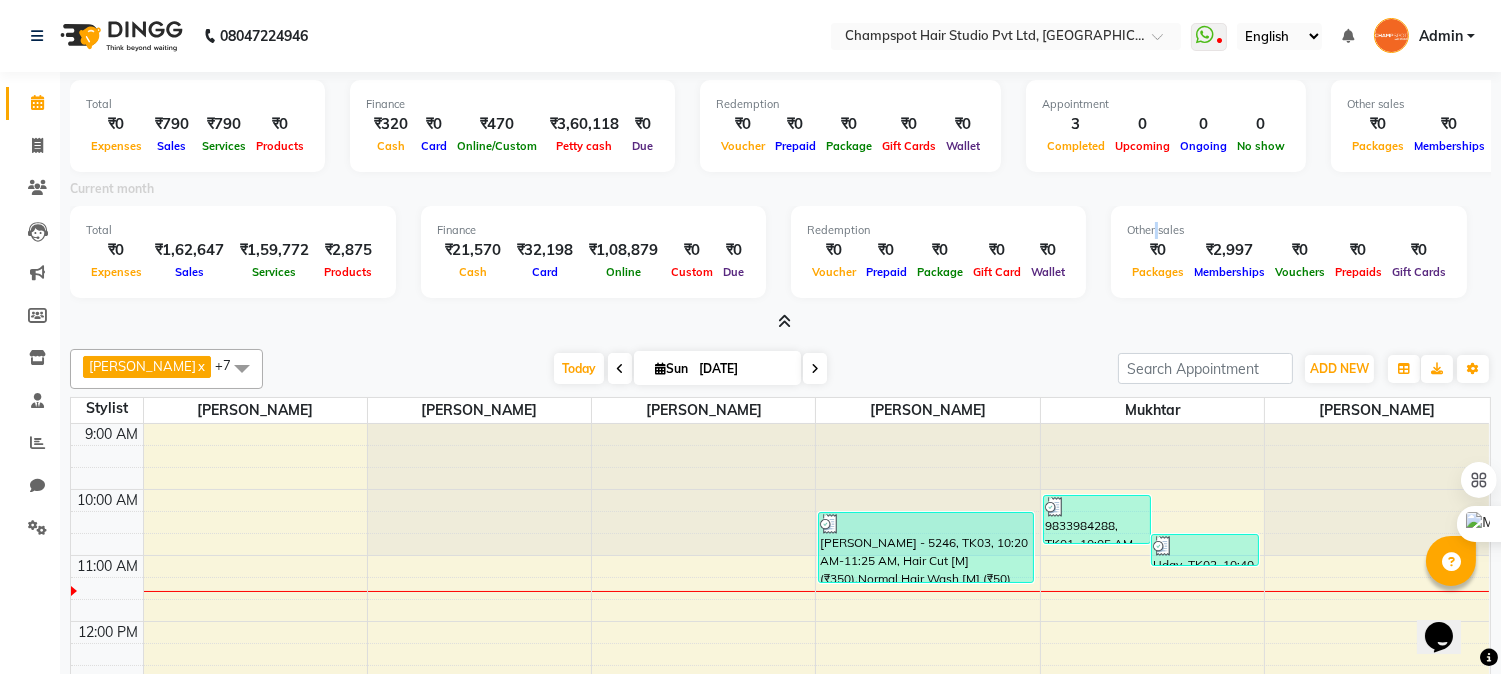 click on "Other sales" at bounding box center [1289, 230] 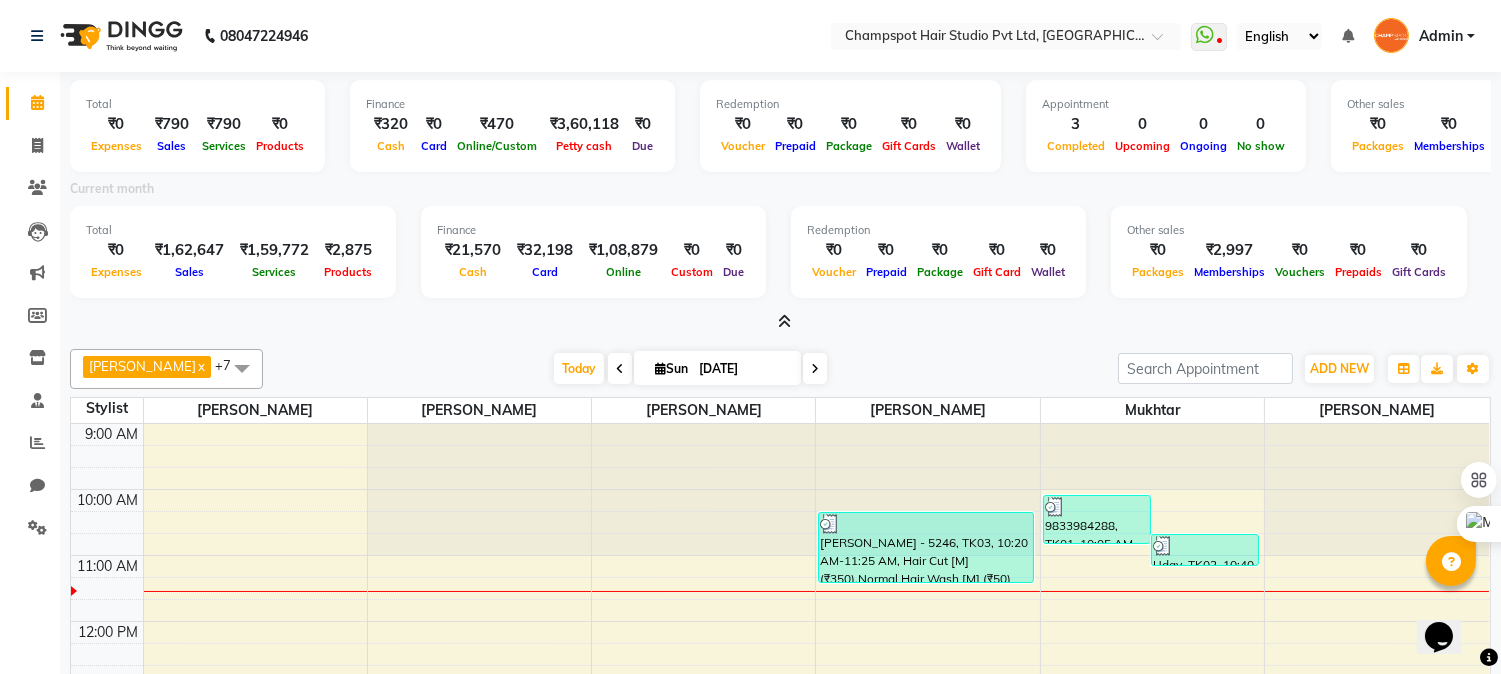click on "Other sales" at bounding box center (1289, 230) 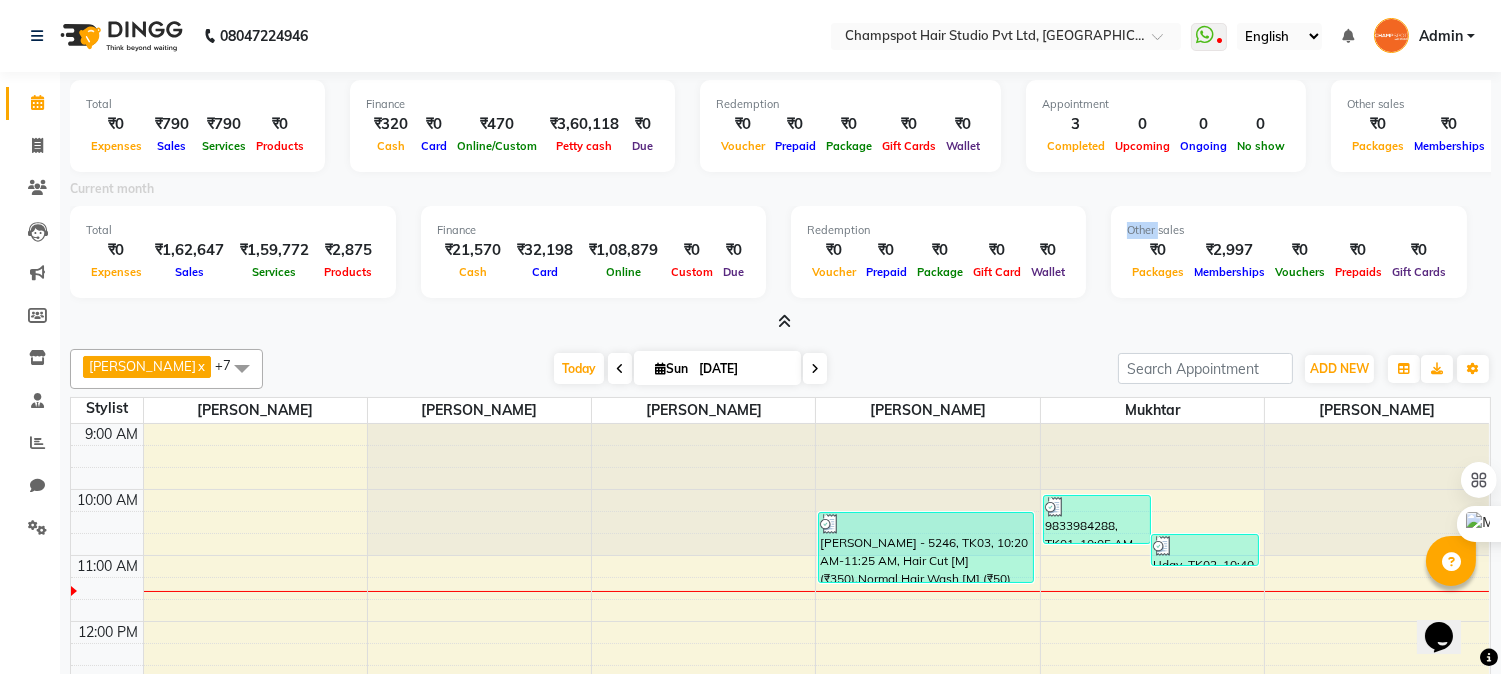 click on "Other sales" at bounding box center [1289, 230] 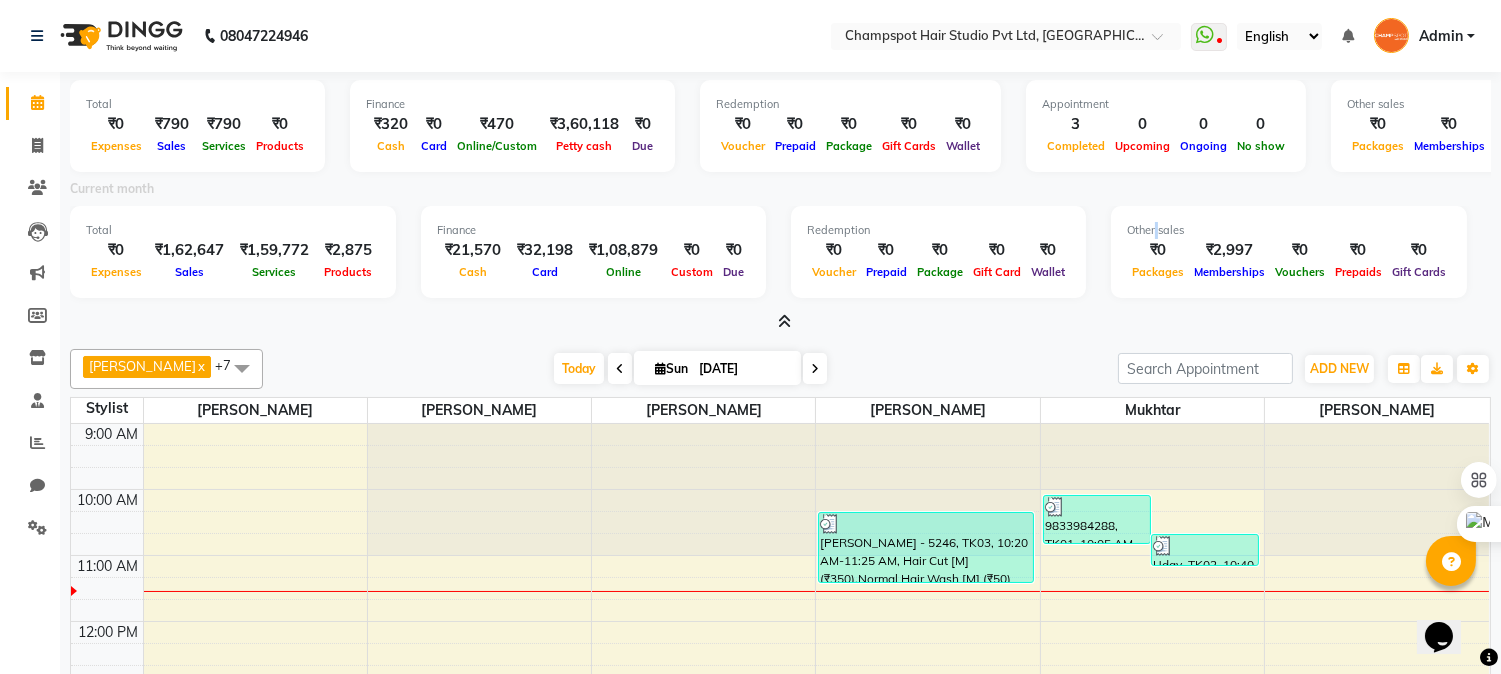click on "Other sales" at bounding box center [1289, 230] 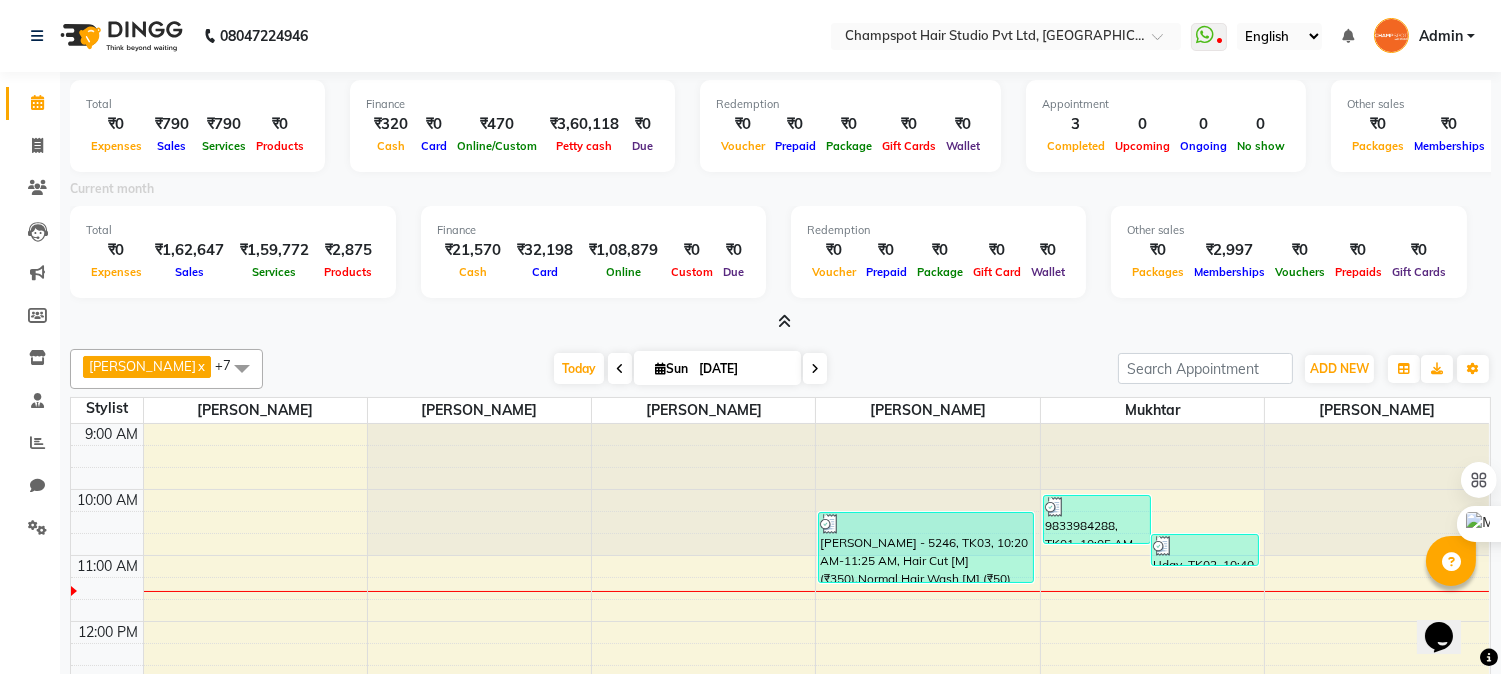 click at bounding box center [784, 321] 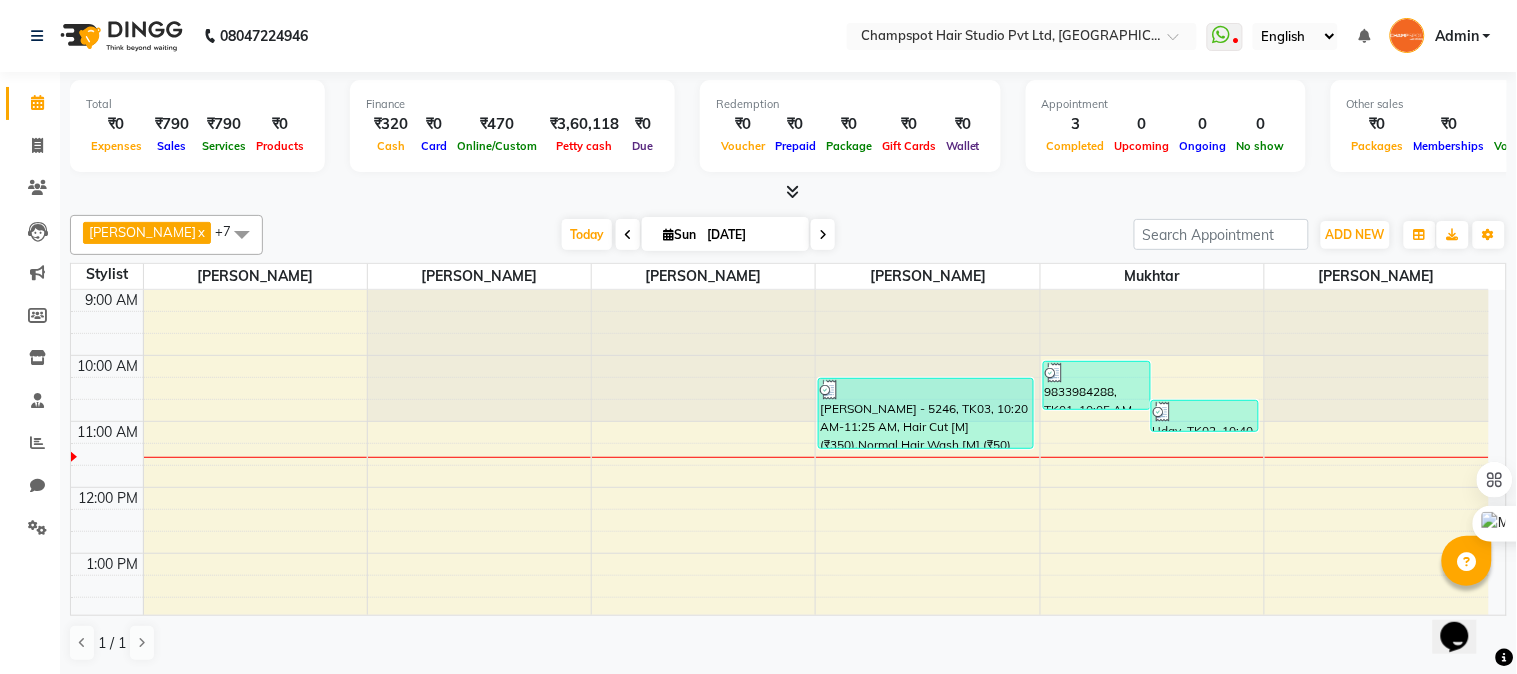 click at bounding box center [792, 191] 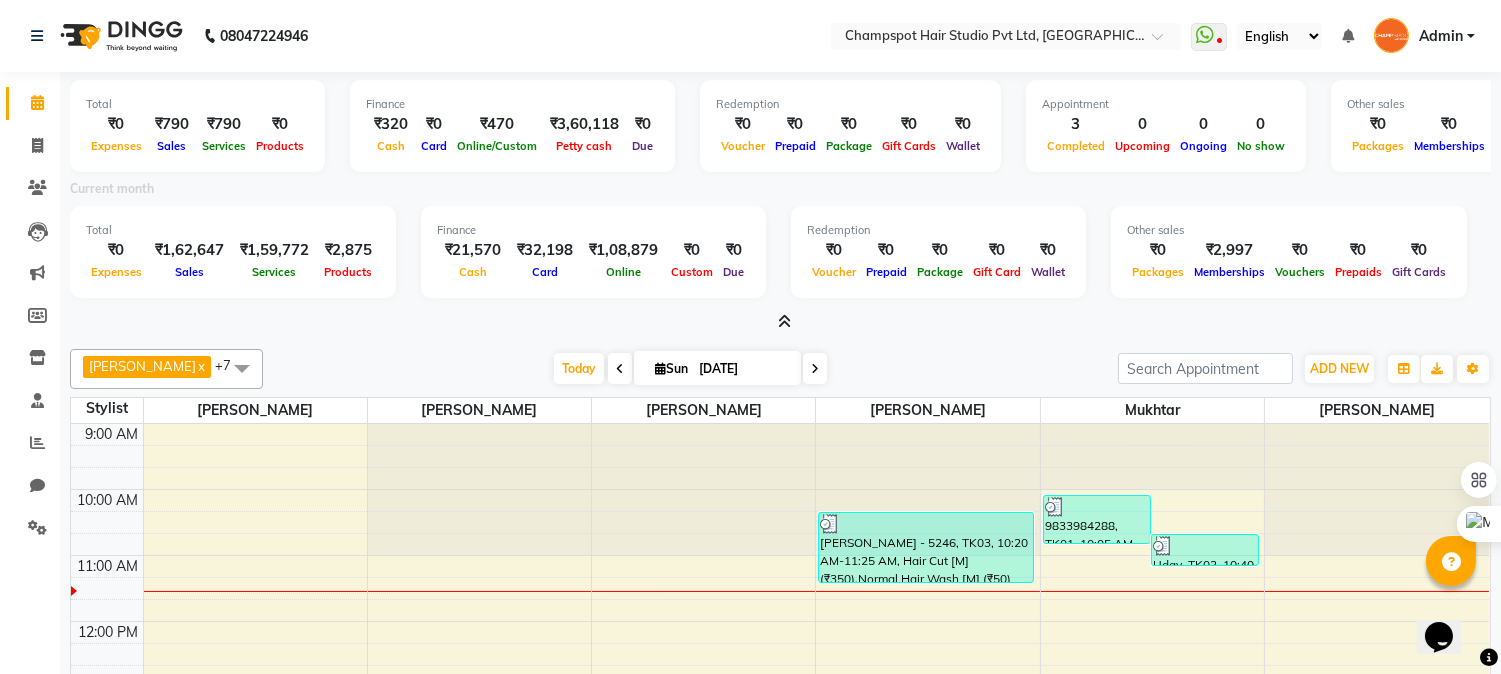 click at bounding box center [784, 321] 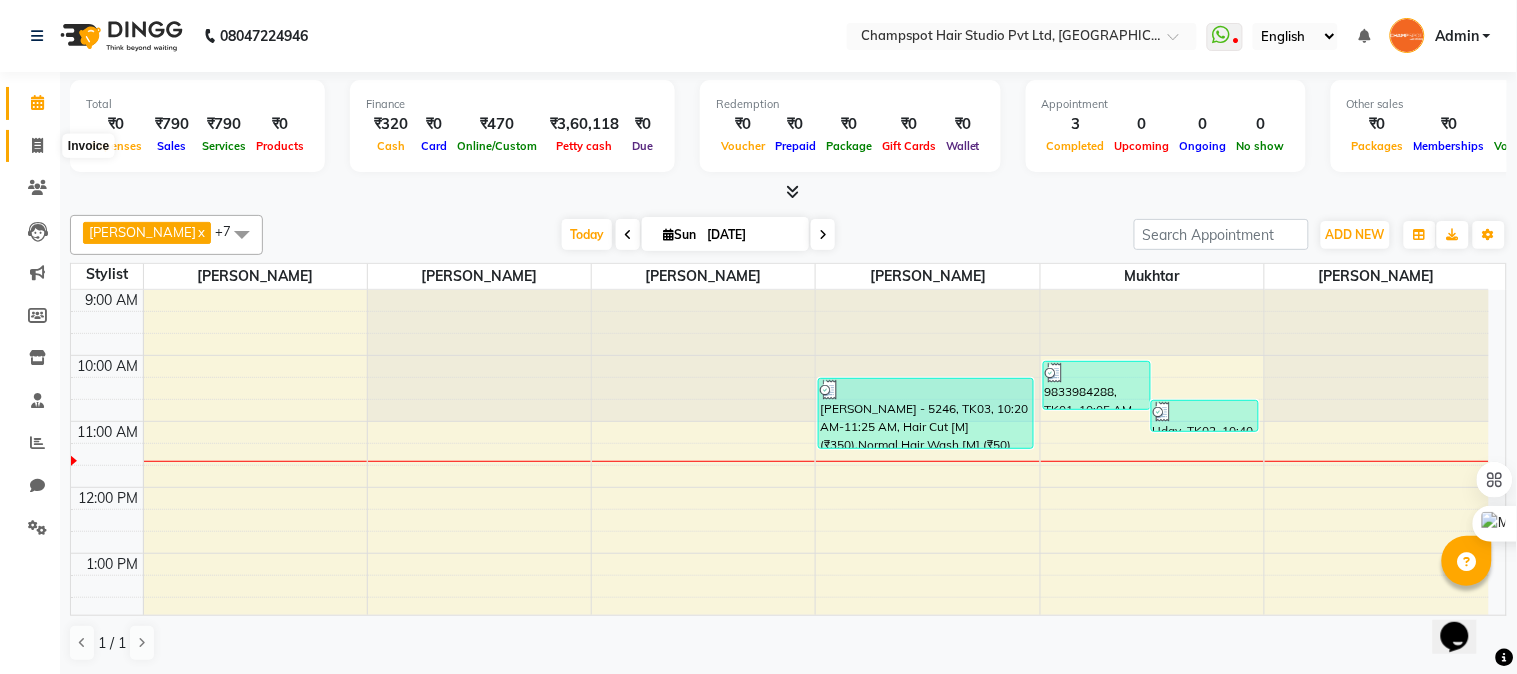 click 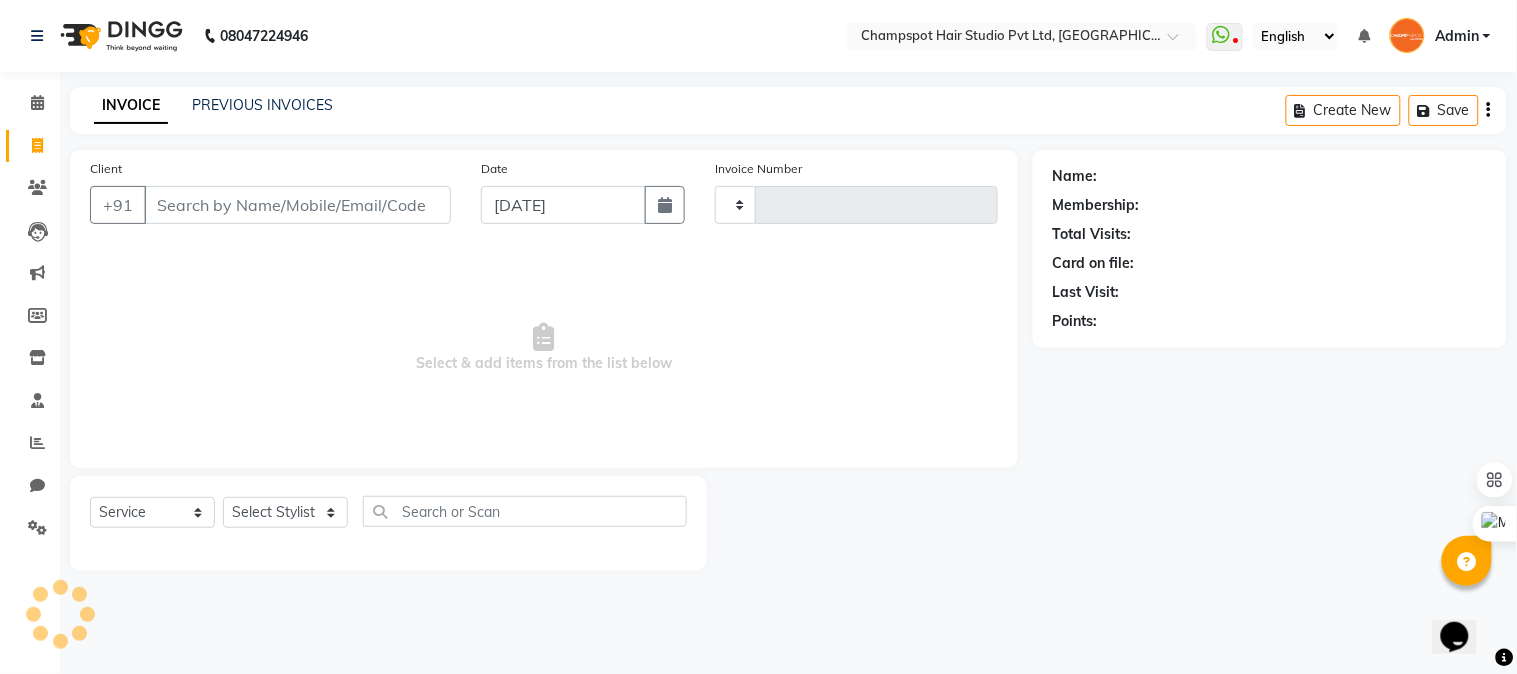 type on "1681" 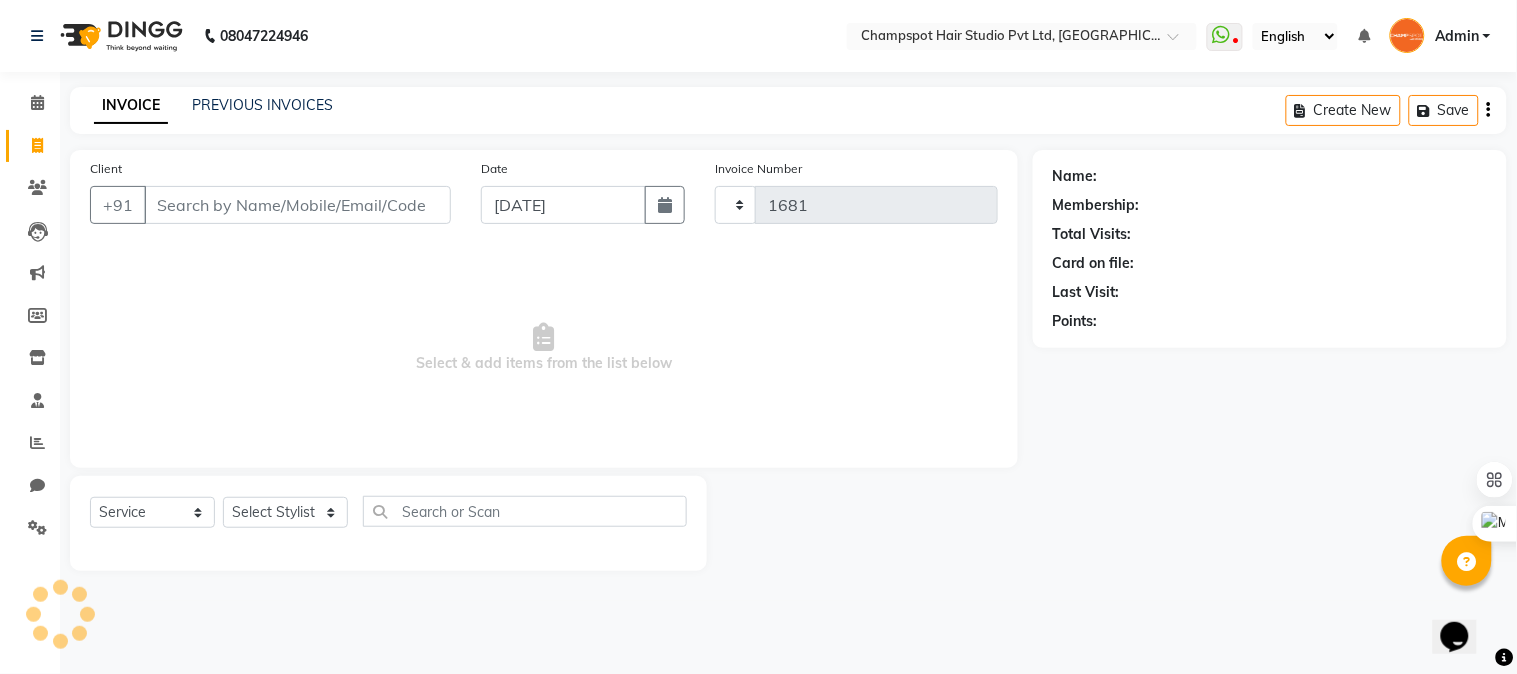 select on "7690" 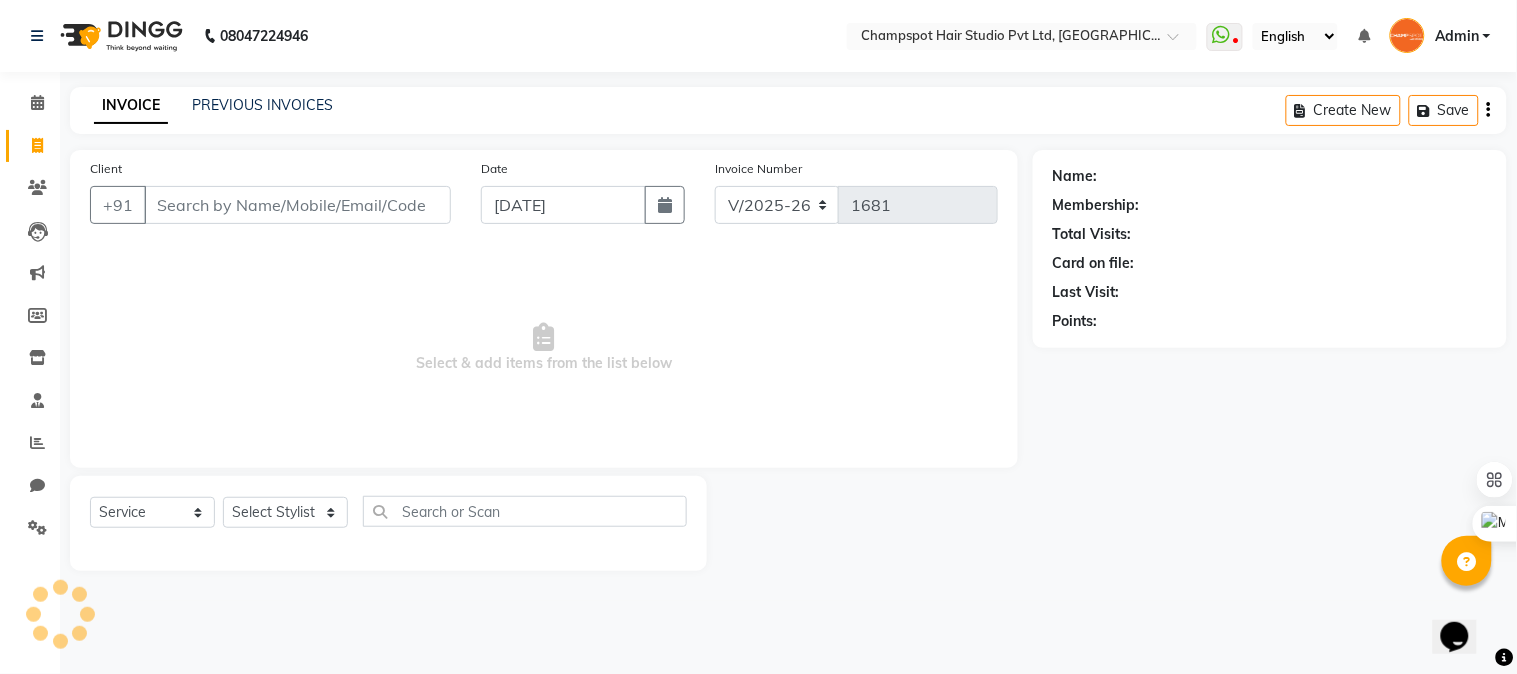 click on "Client" at bounding box center [297, 205] 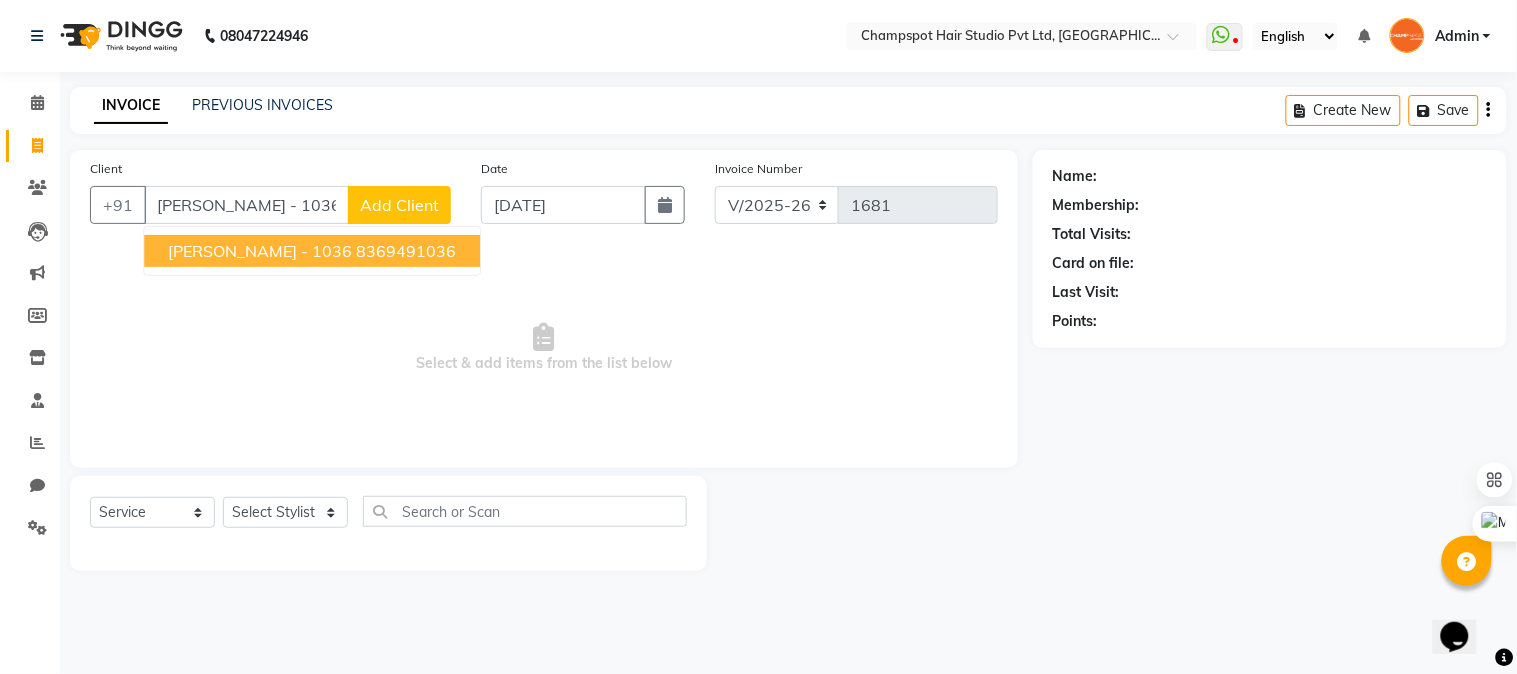 click on "NIDHI - 1036  8369491036" at bounding box center [312, 251] 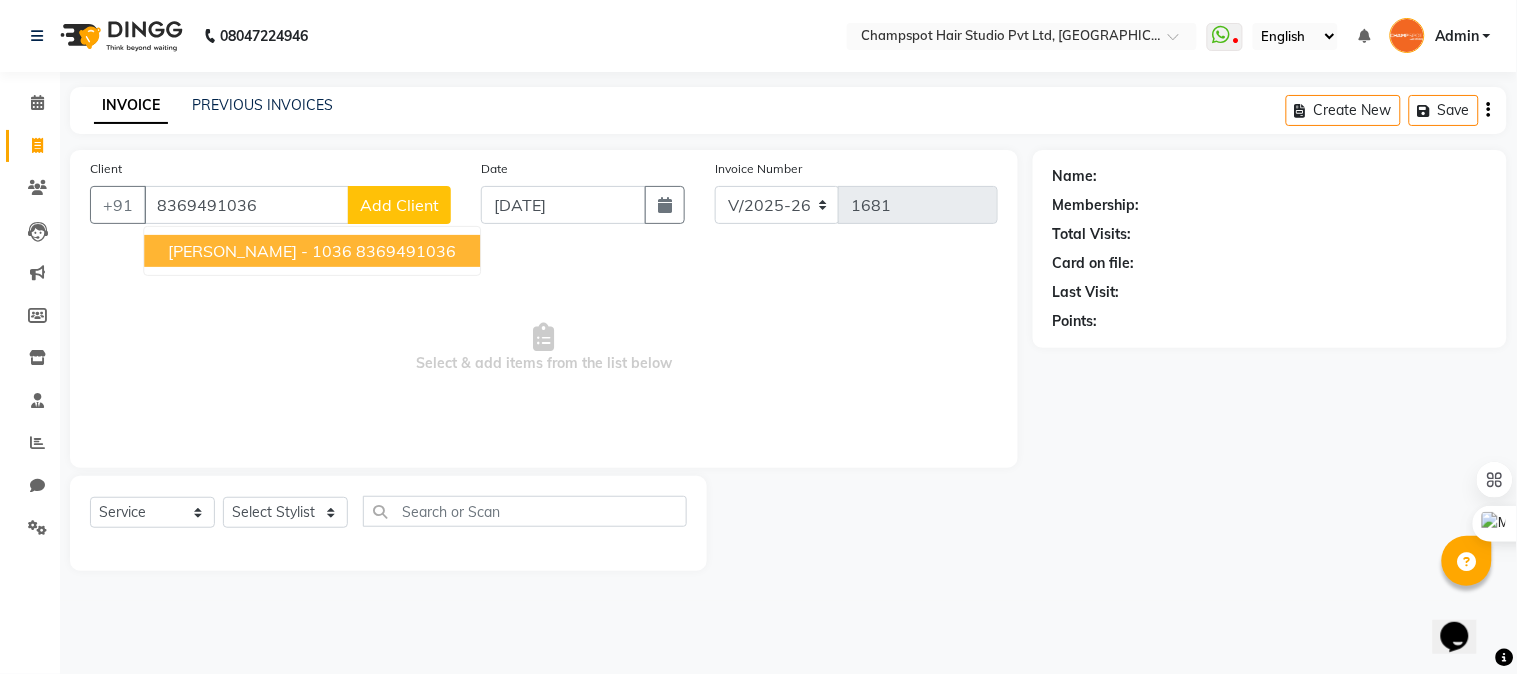 type on "8369491036" 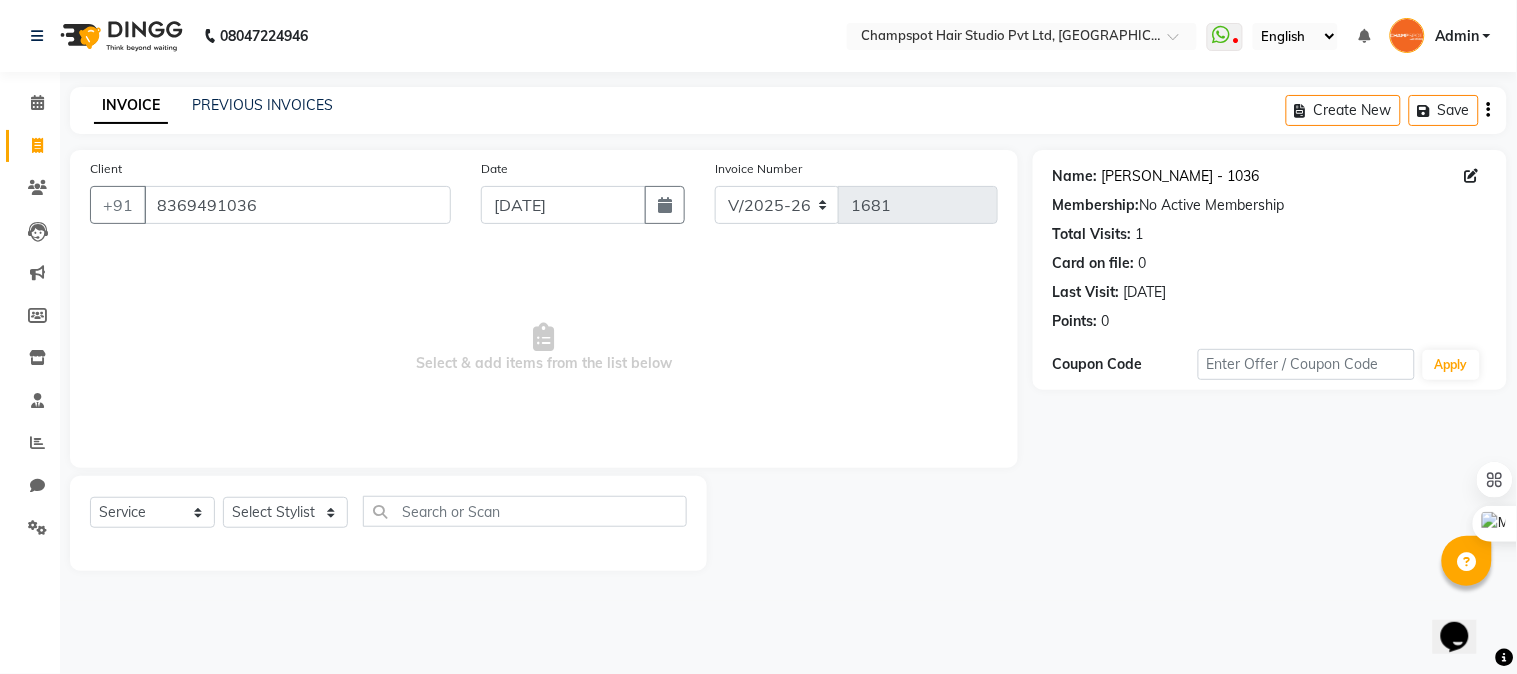 click on "Nidhi - 1036" 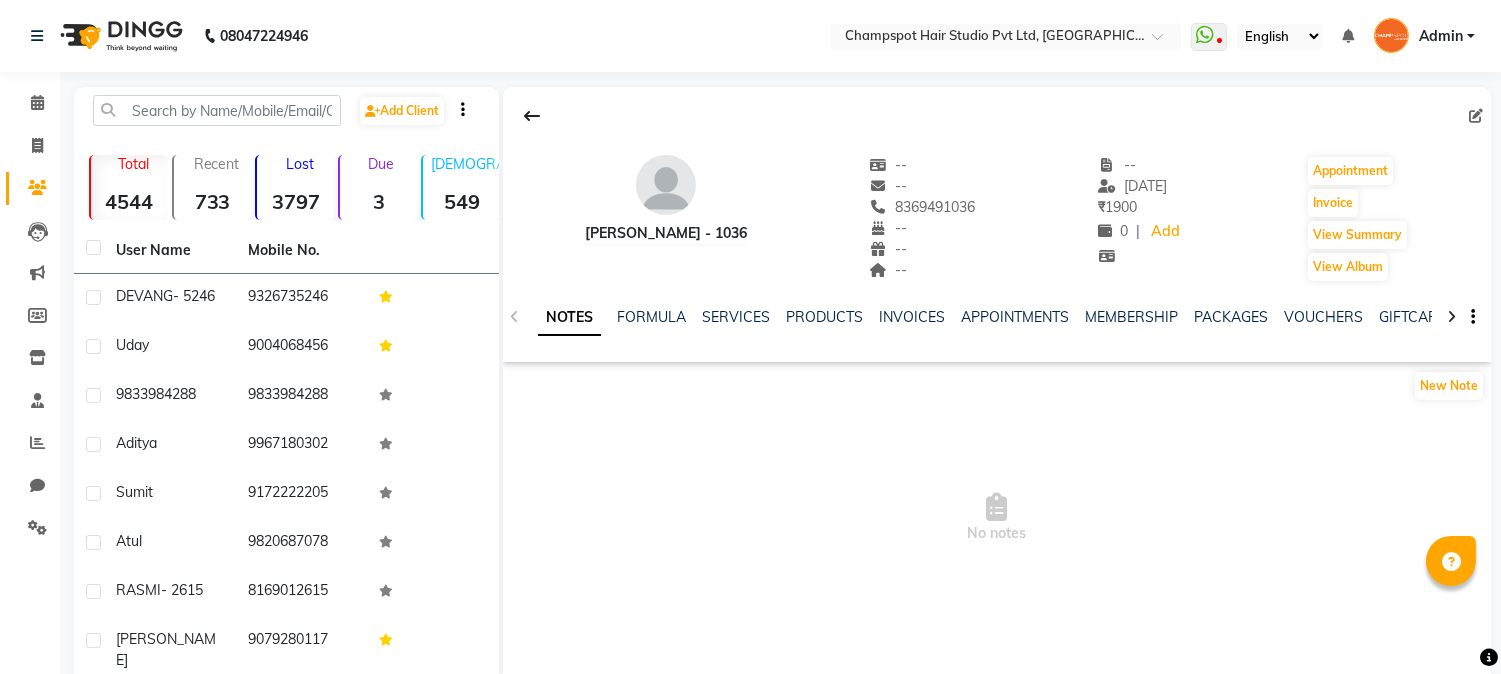 scroll, scrollTop: 0, scrollLeft: 0, axis: both 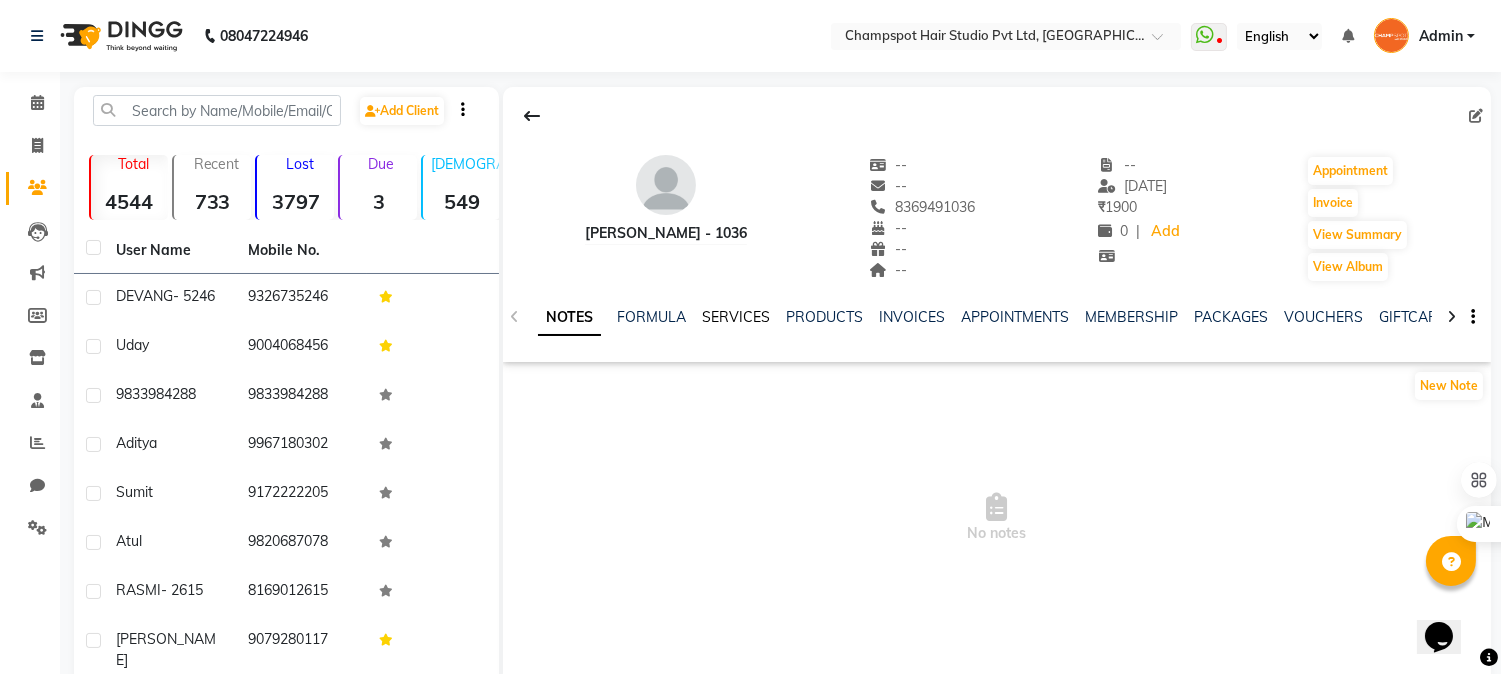 click on "SERVICES" 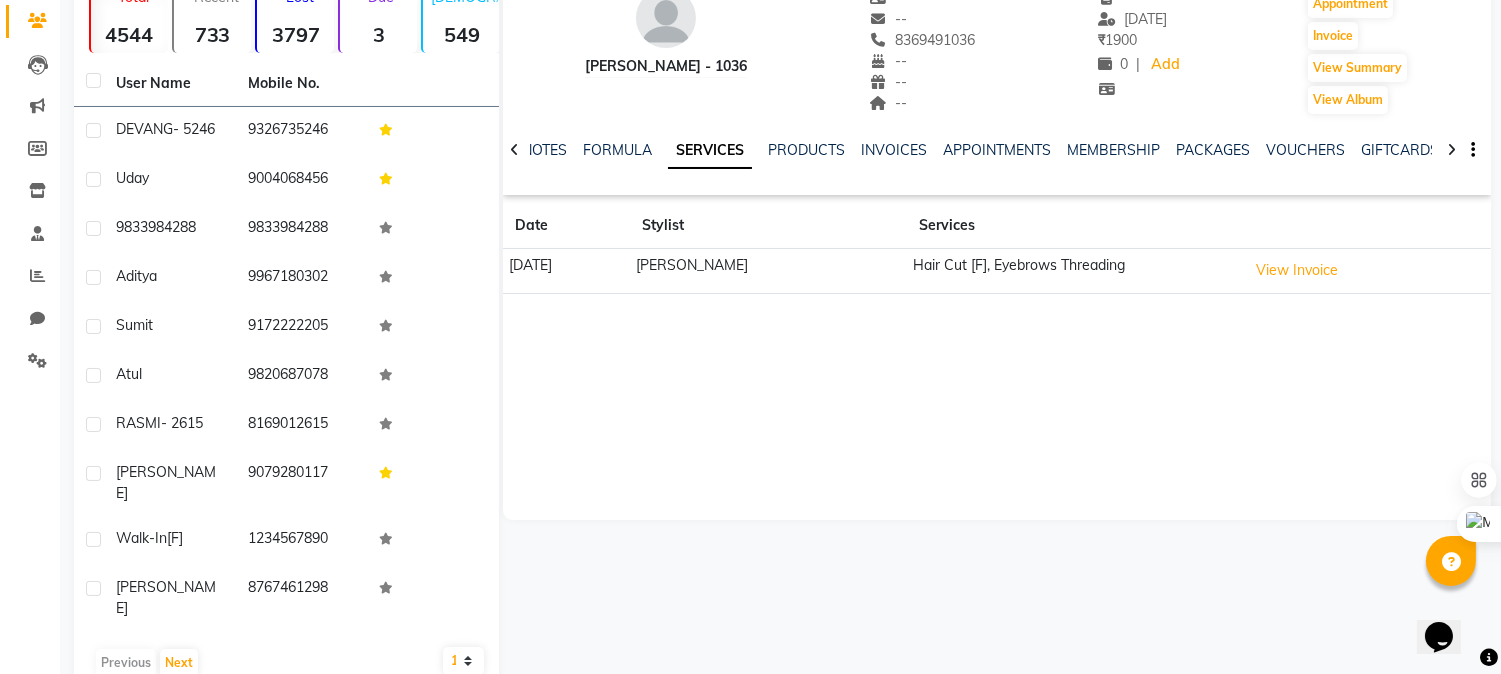 scroll, scrollTop: 175, scrollLeft: 0, axis: vertical 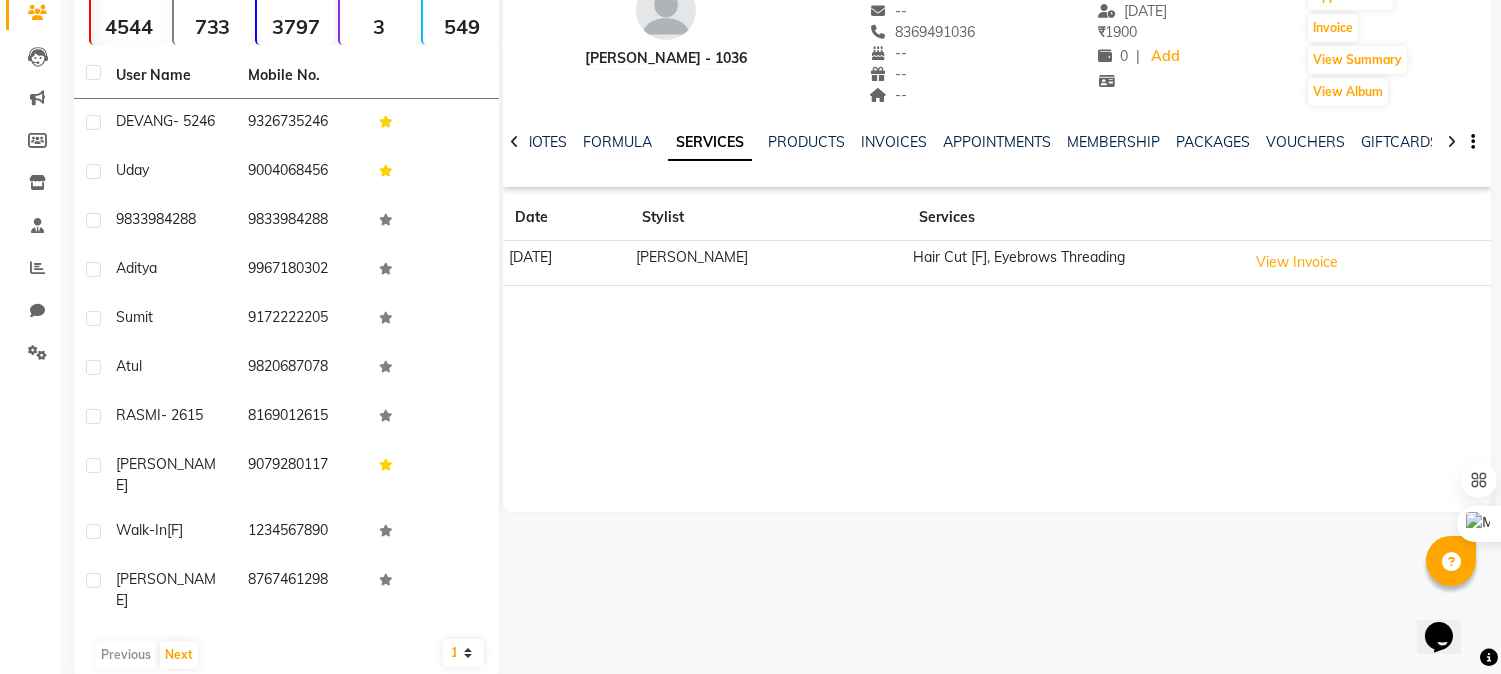click 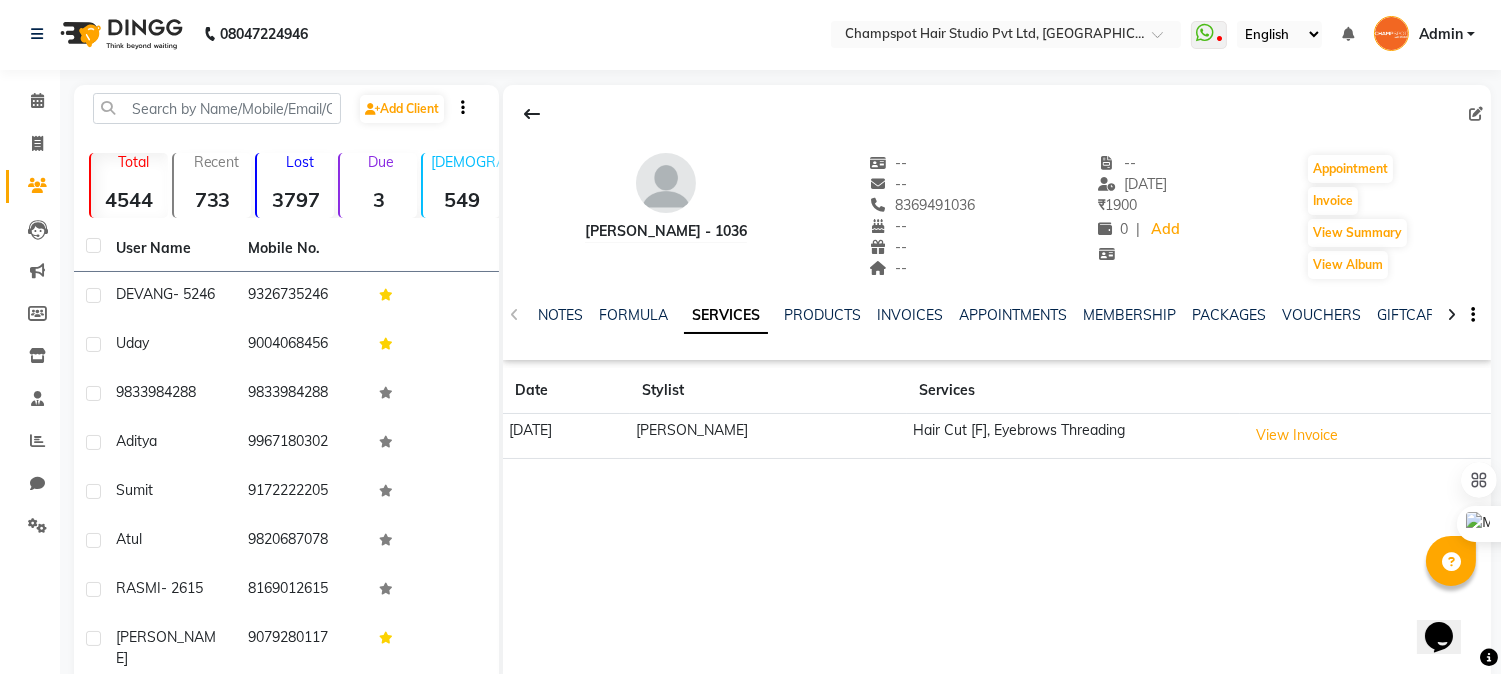 scroll, scrollTop: 0, scrollLeft: 0, axis: both 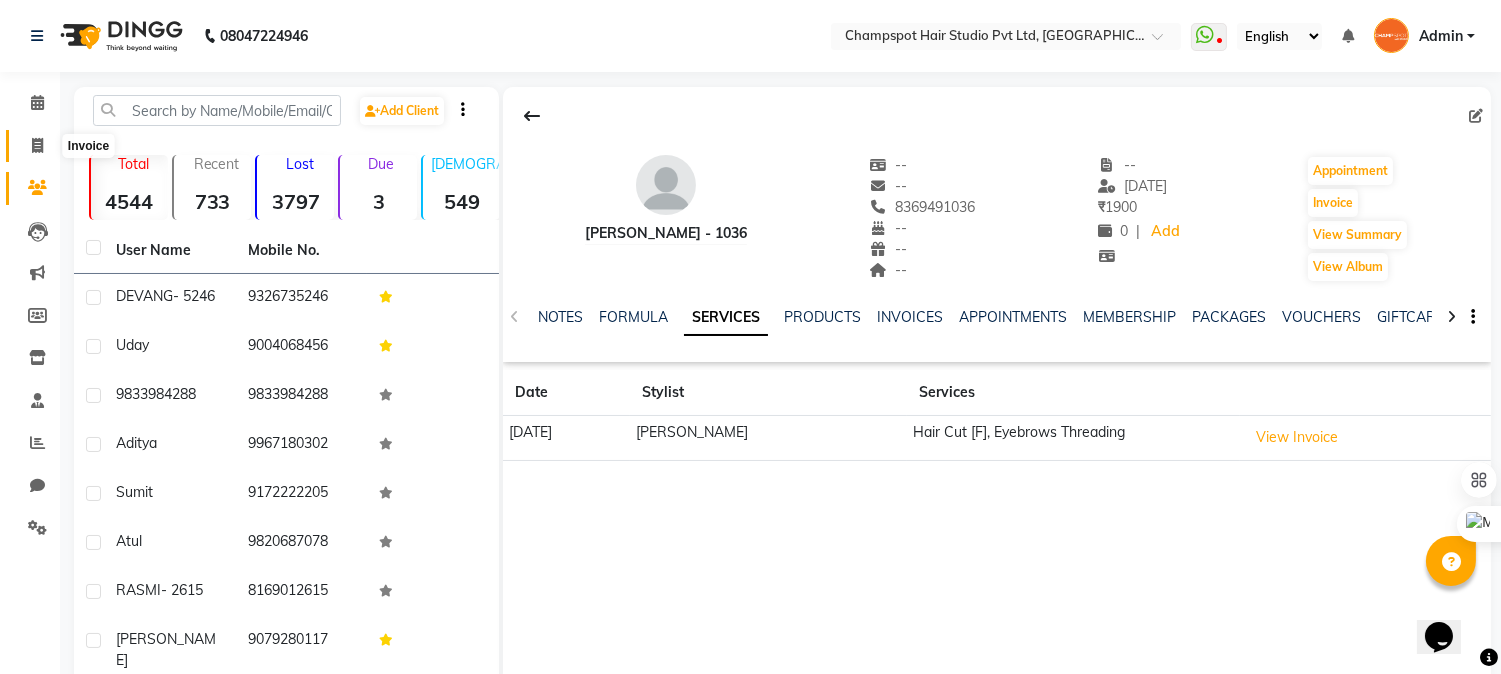 click 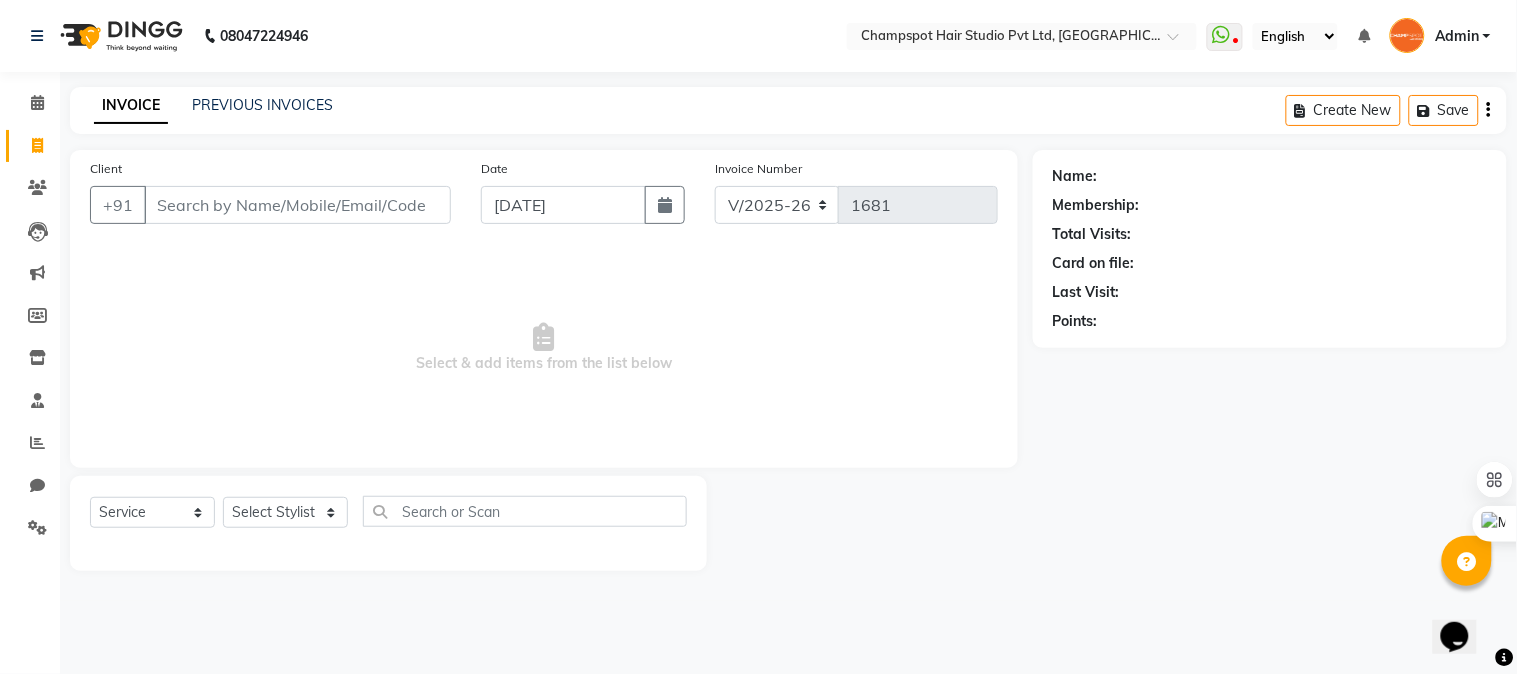 click on "Date" 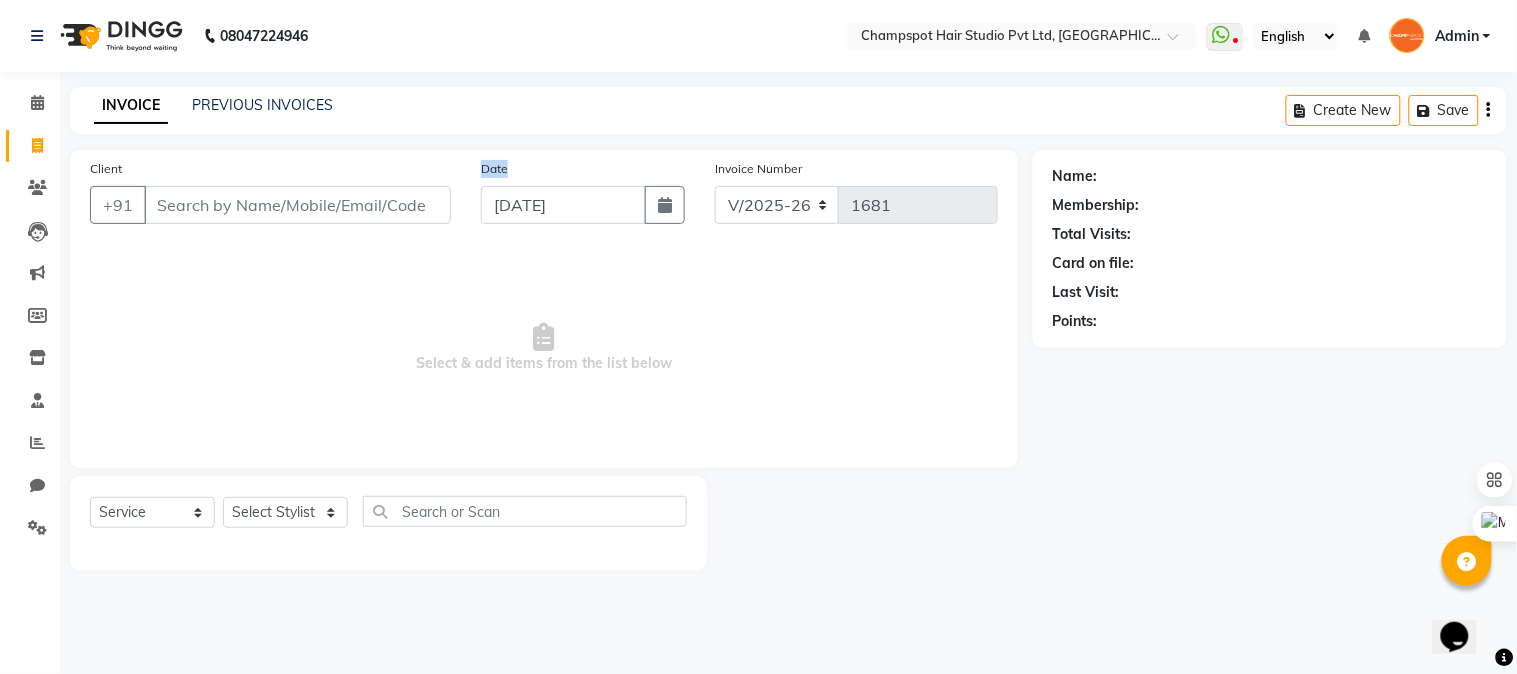 click on "Date" 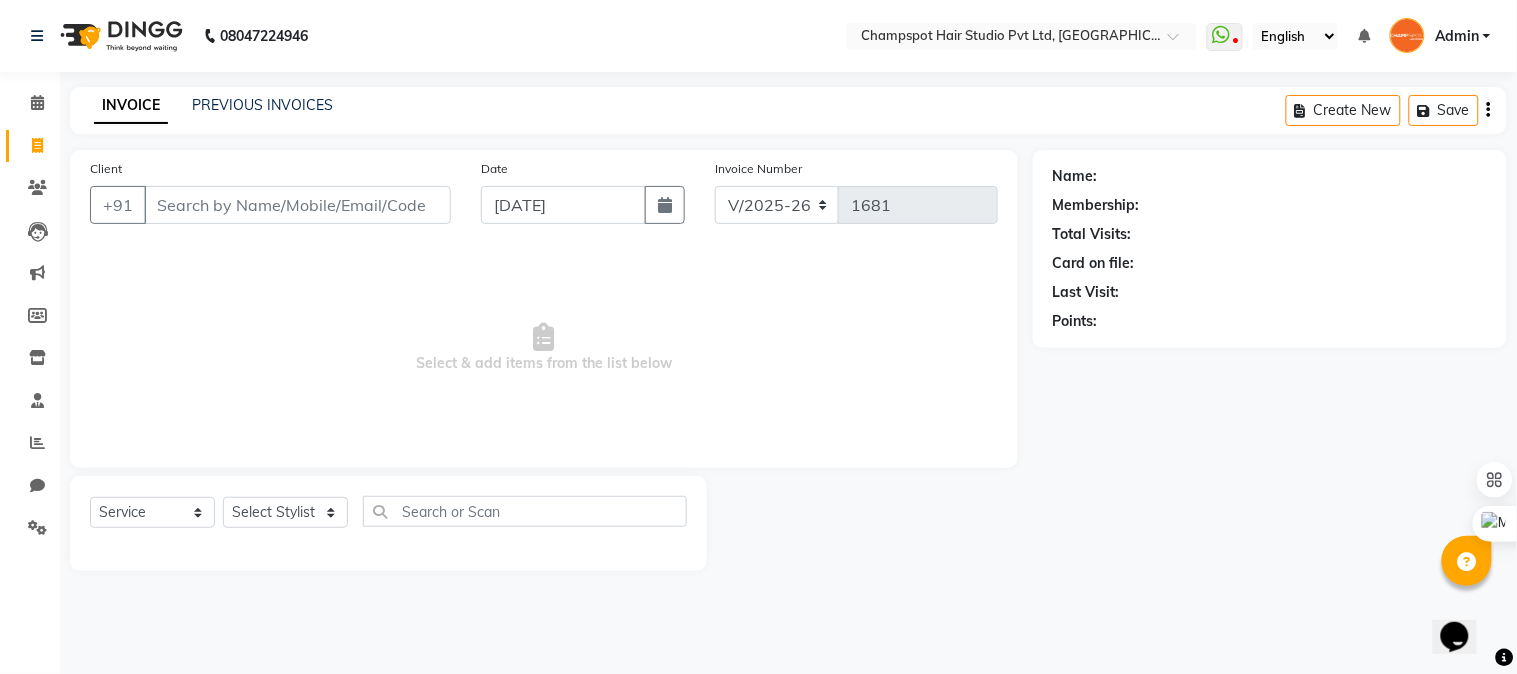 click on "INVOICE PREVIOUS INVOICES Create New   Save" 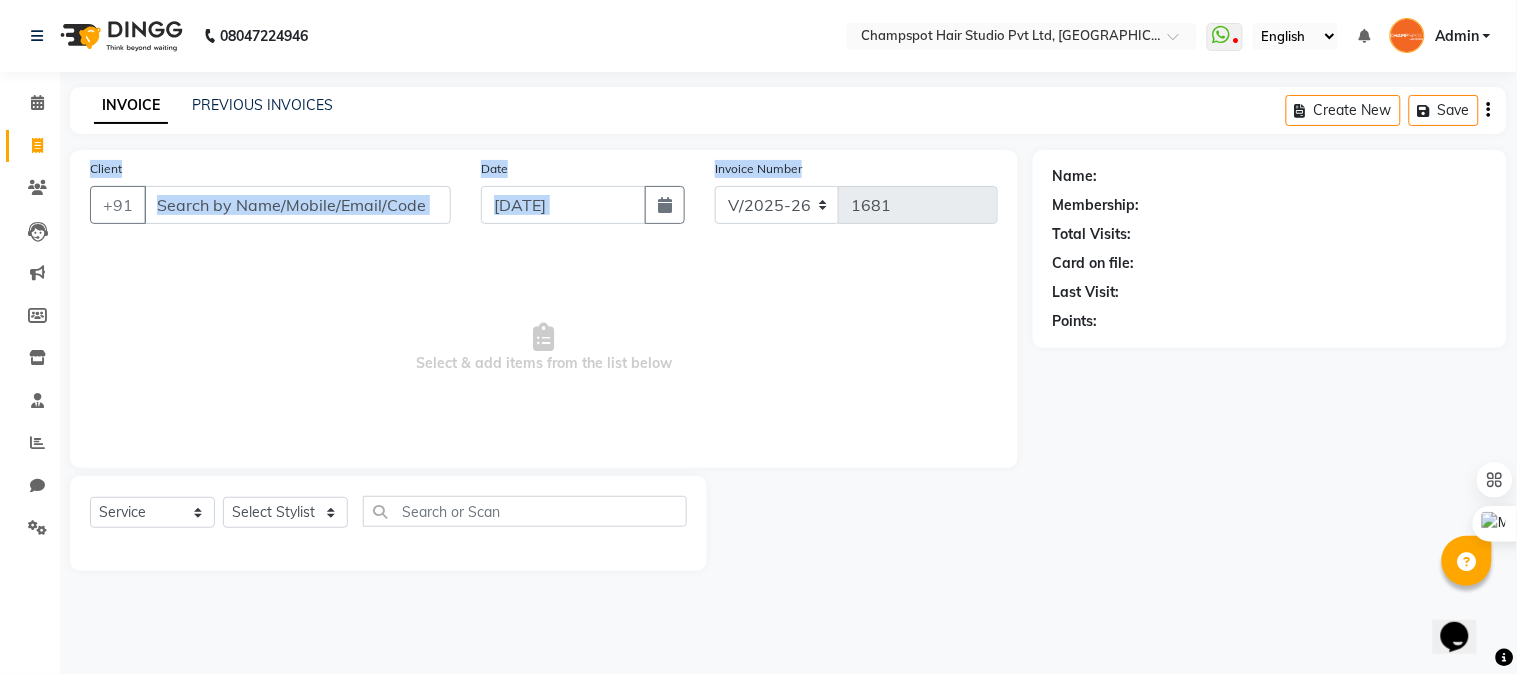 drag, startPoint x: 95, startPoint y: 168, endPoint x: 1011, endPoint y: 196, distance: 916.42786 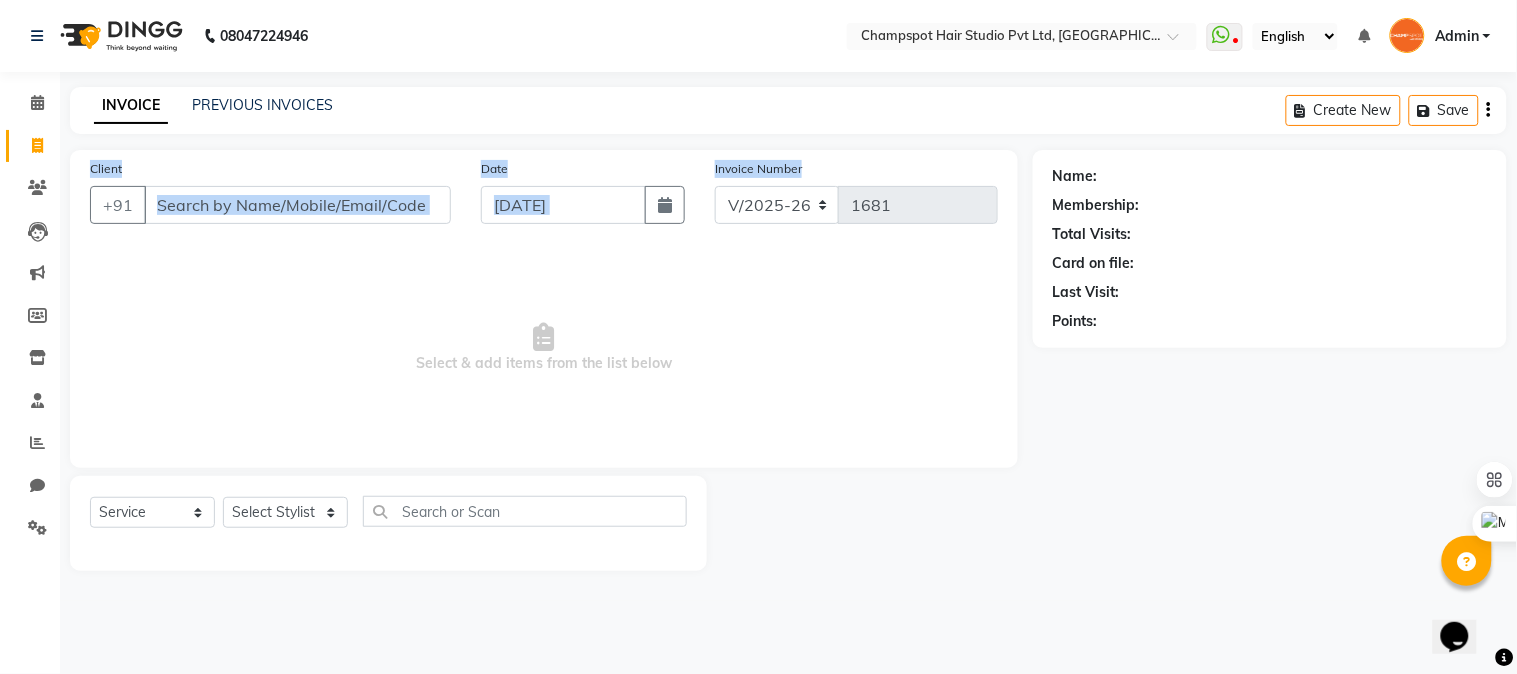 click on "Invoice Number" 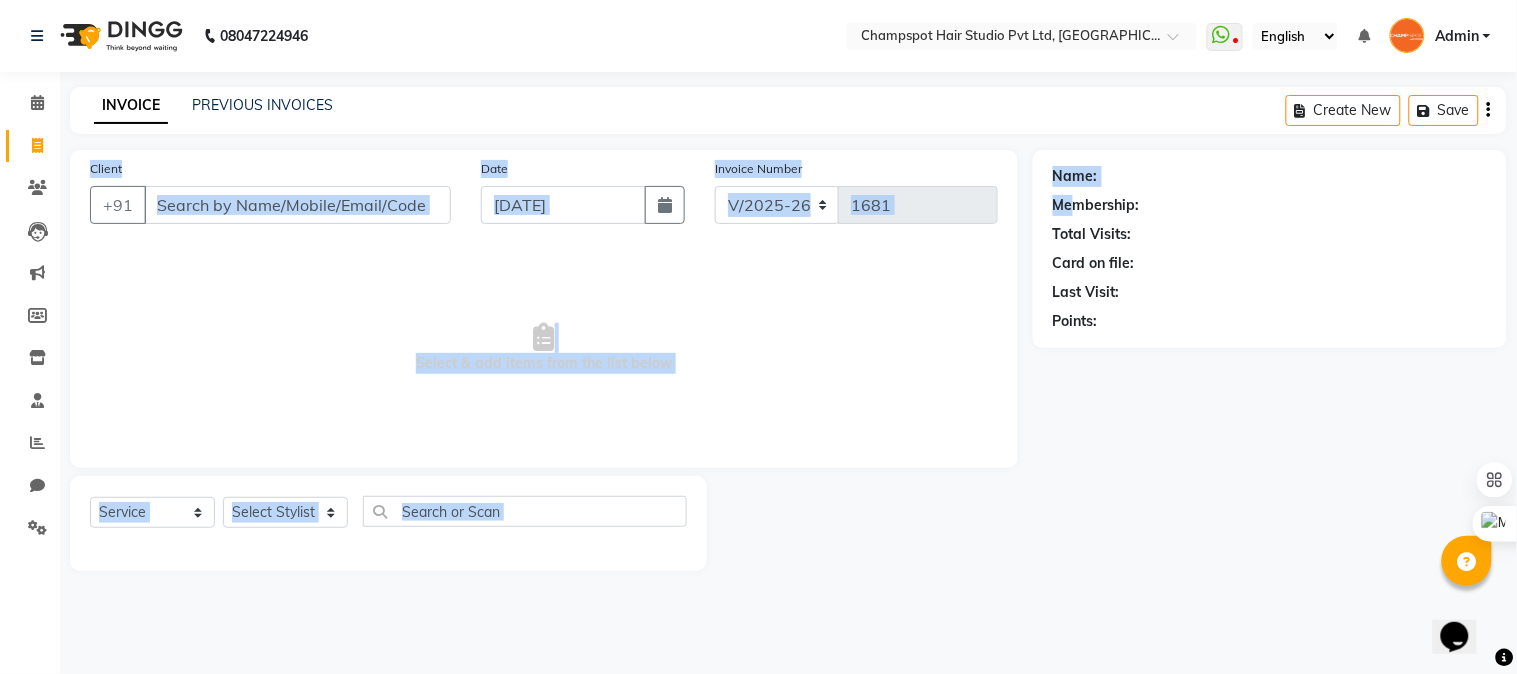 drag, startPoint x: 95, startPoint y: 170, endPoint x: 1070, endPoint y: 205, distance: 975.628 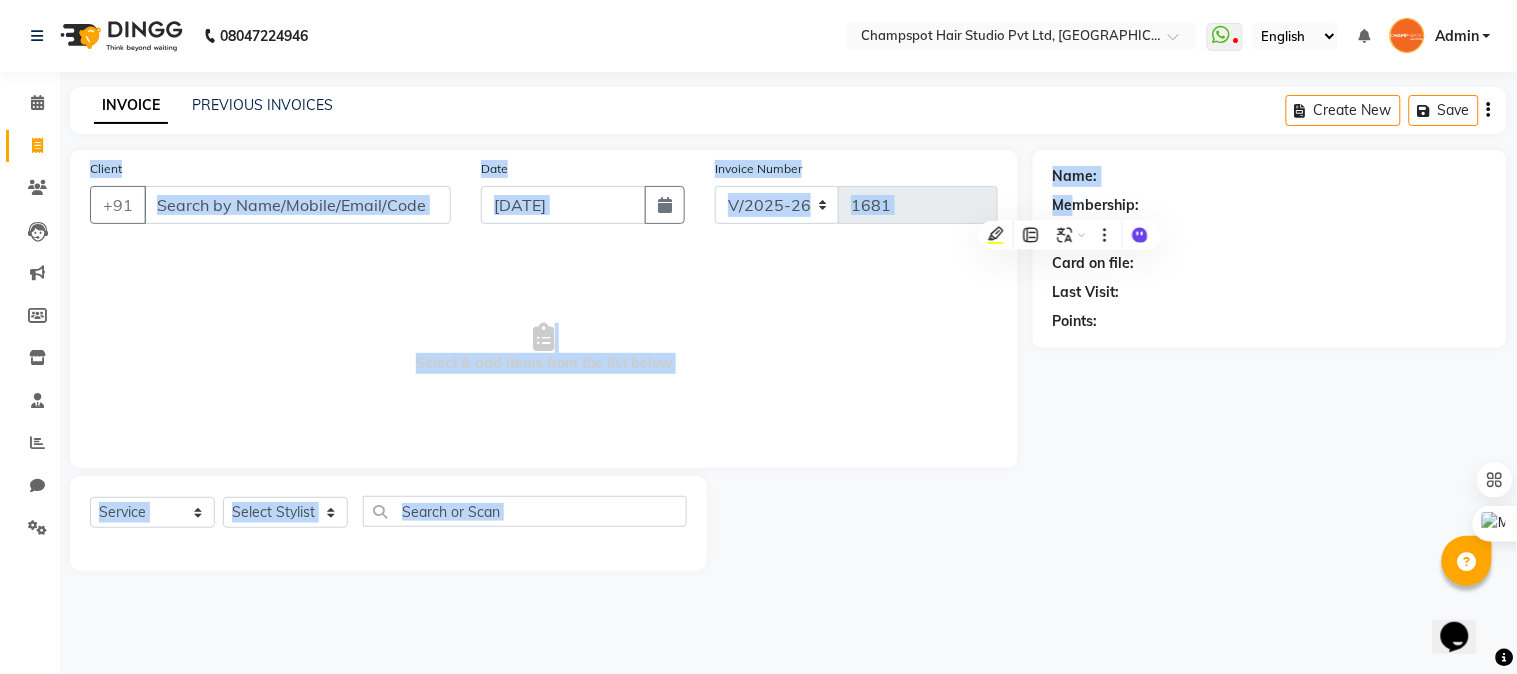 click on "Client +91 Date [DATE] Invoice Number V/2025 V/[PHONE_NUMBER]  Select & add items from the list below" 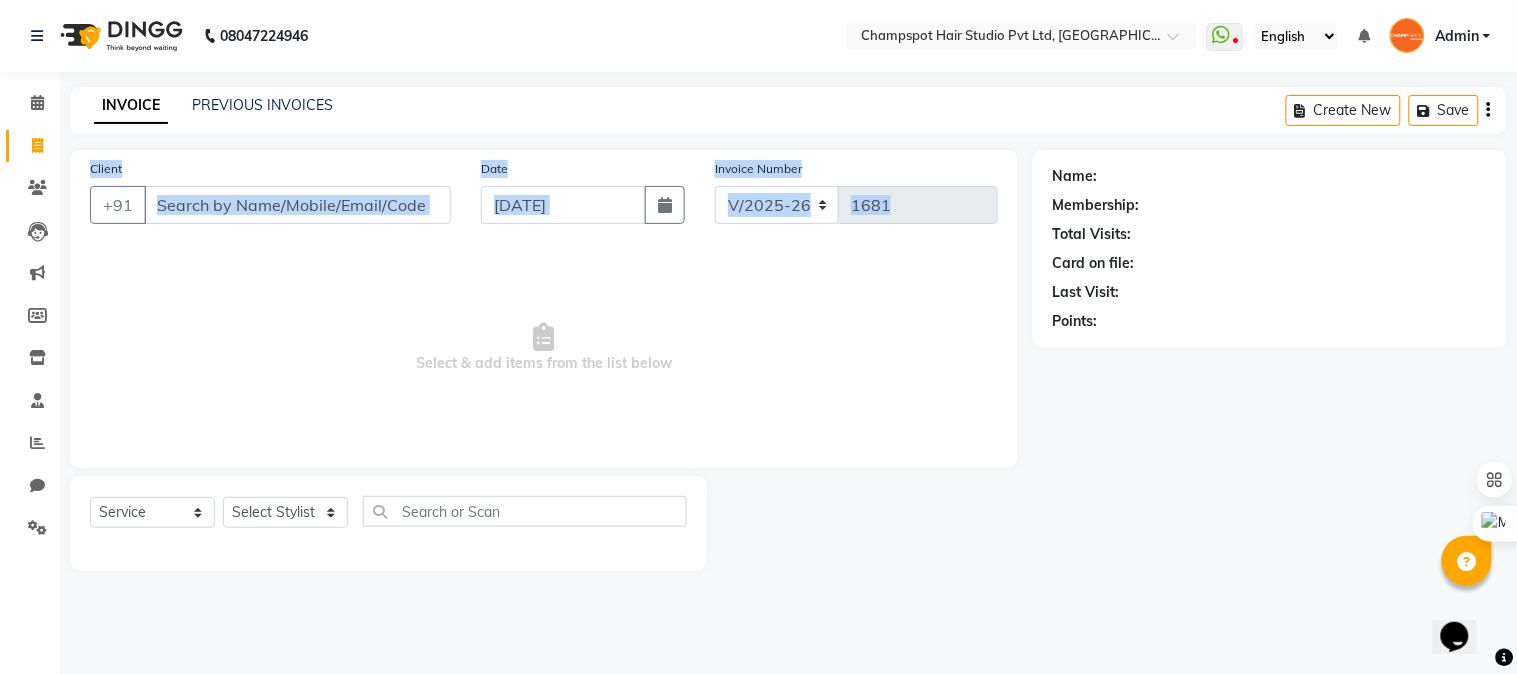 drag, startPoint x: 83, startPoint y: 164, endPoint x: 910, endPoint y: 278, distance: 834.8203 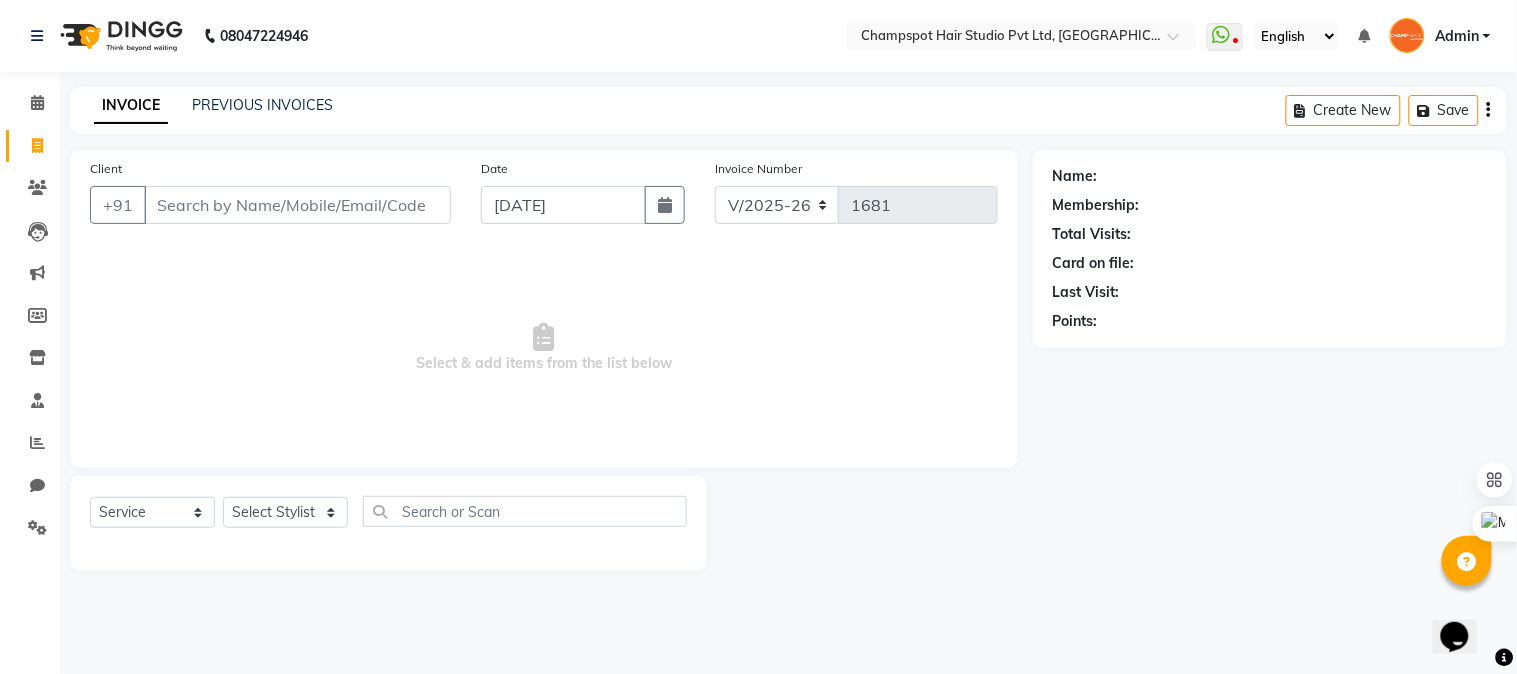click on "INVOICE PREVIOUS INVOICES Create New   Save" 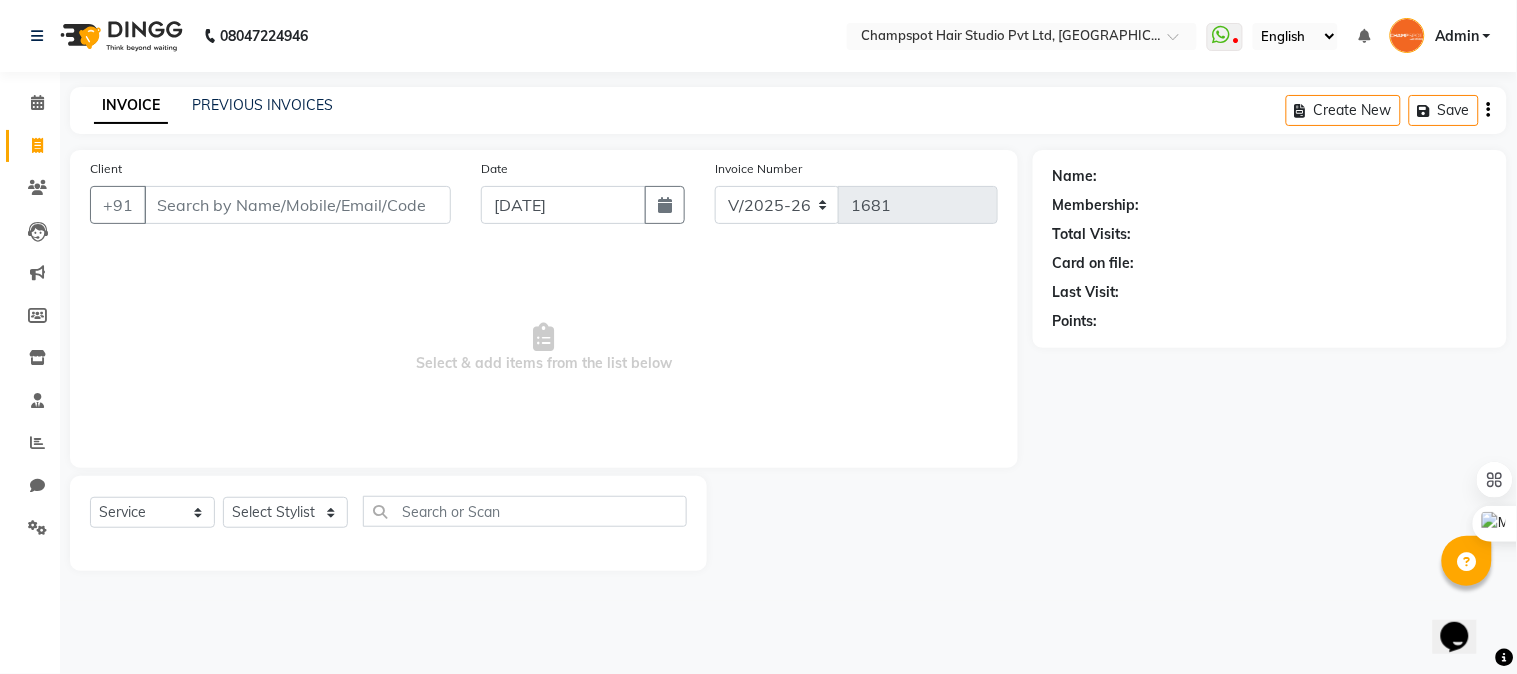 click on "Select & add items from the list below" at bounding box center (544, 348) 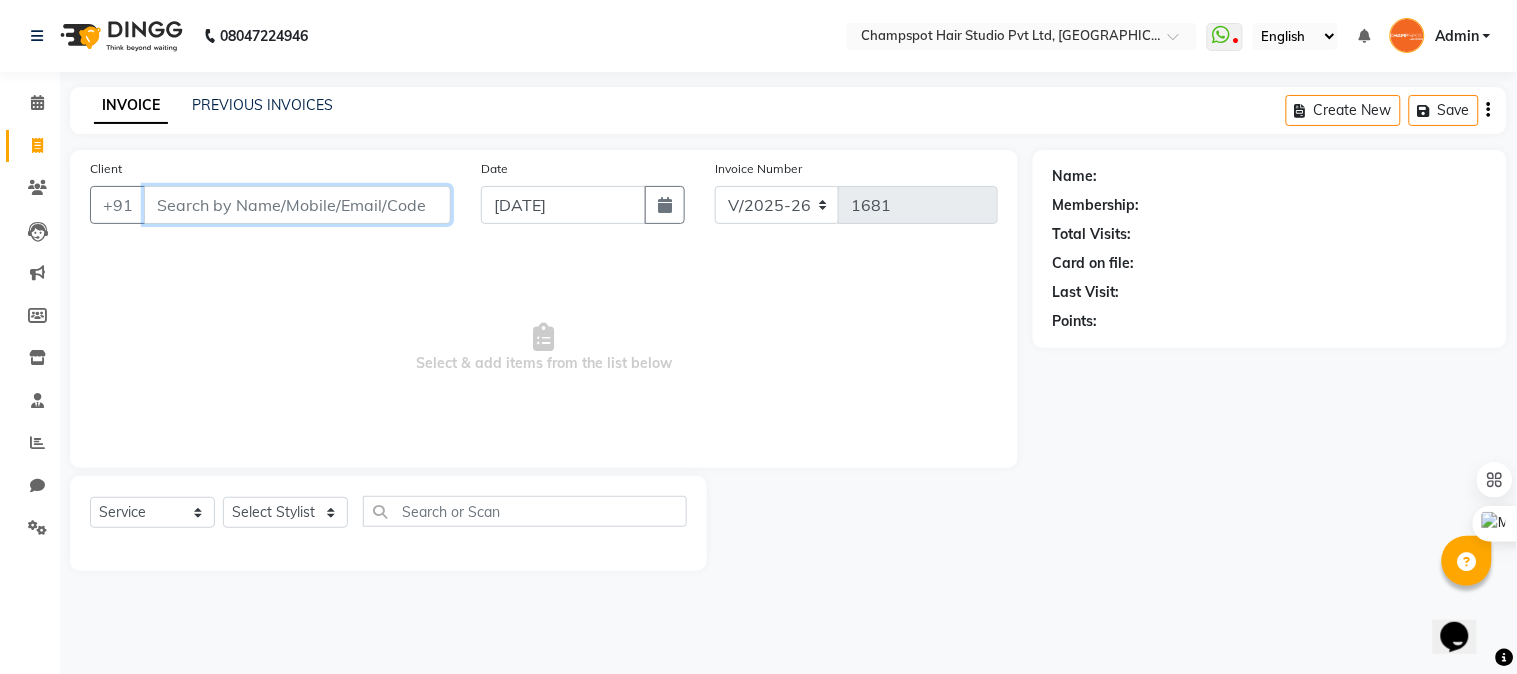 click on "Client" at bounding box center (297, 205) 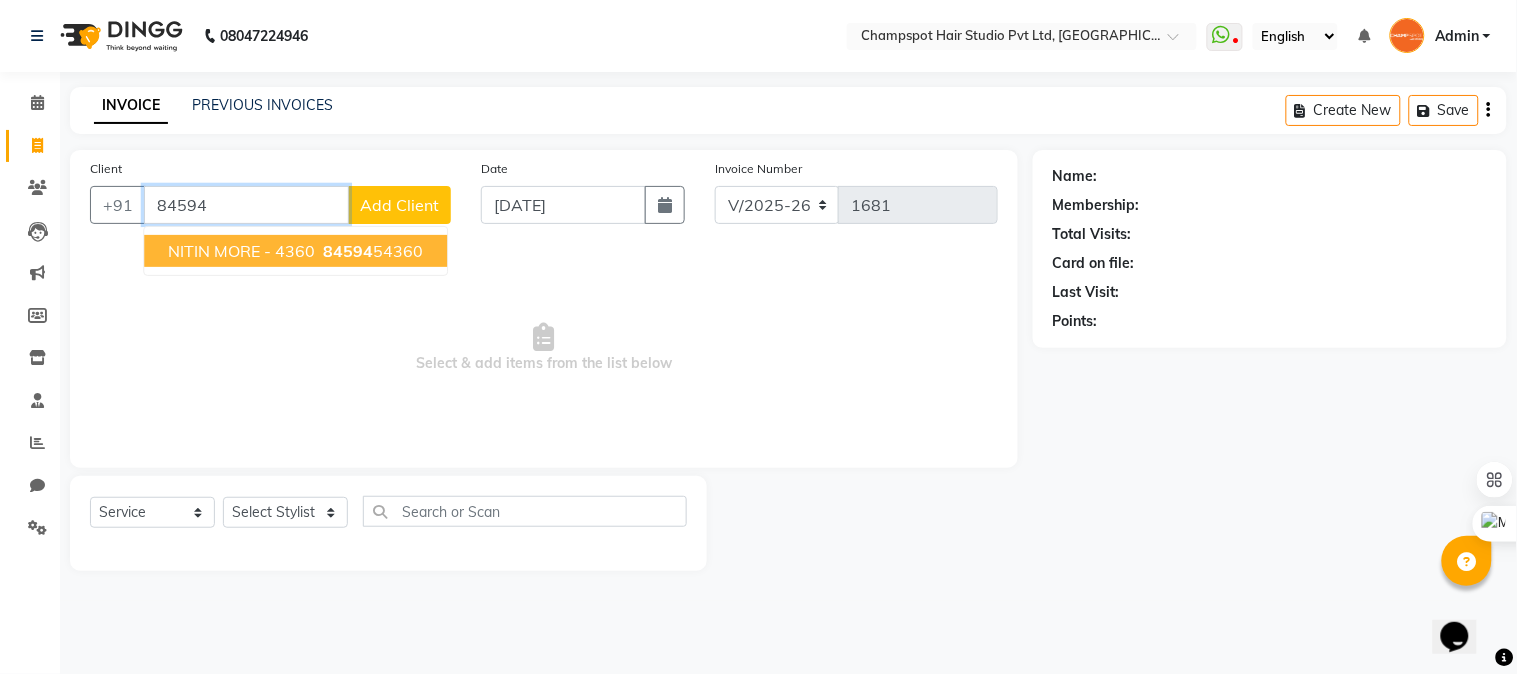 click on "NITIN MORE - 4360" at bounding box center [241, 251] 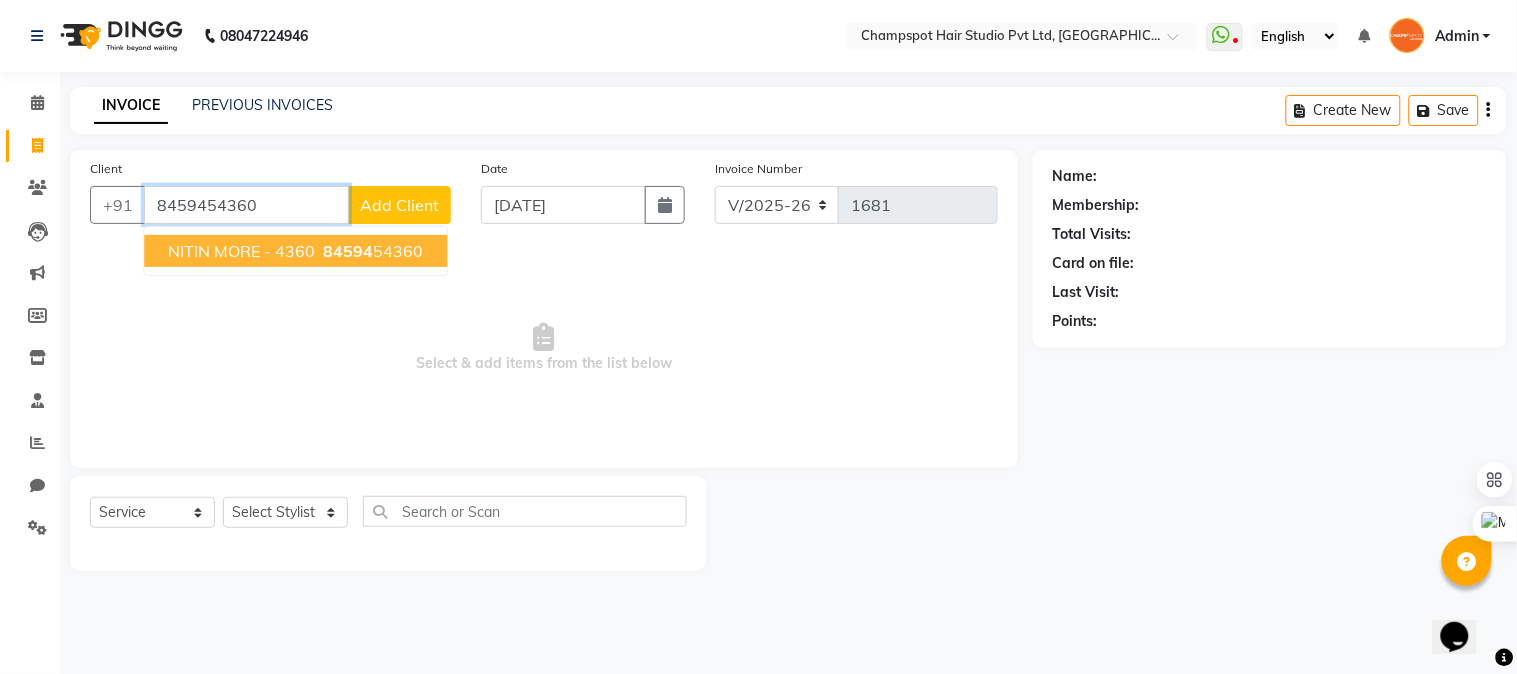 type on "8459454360" 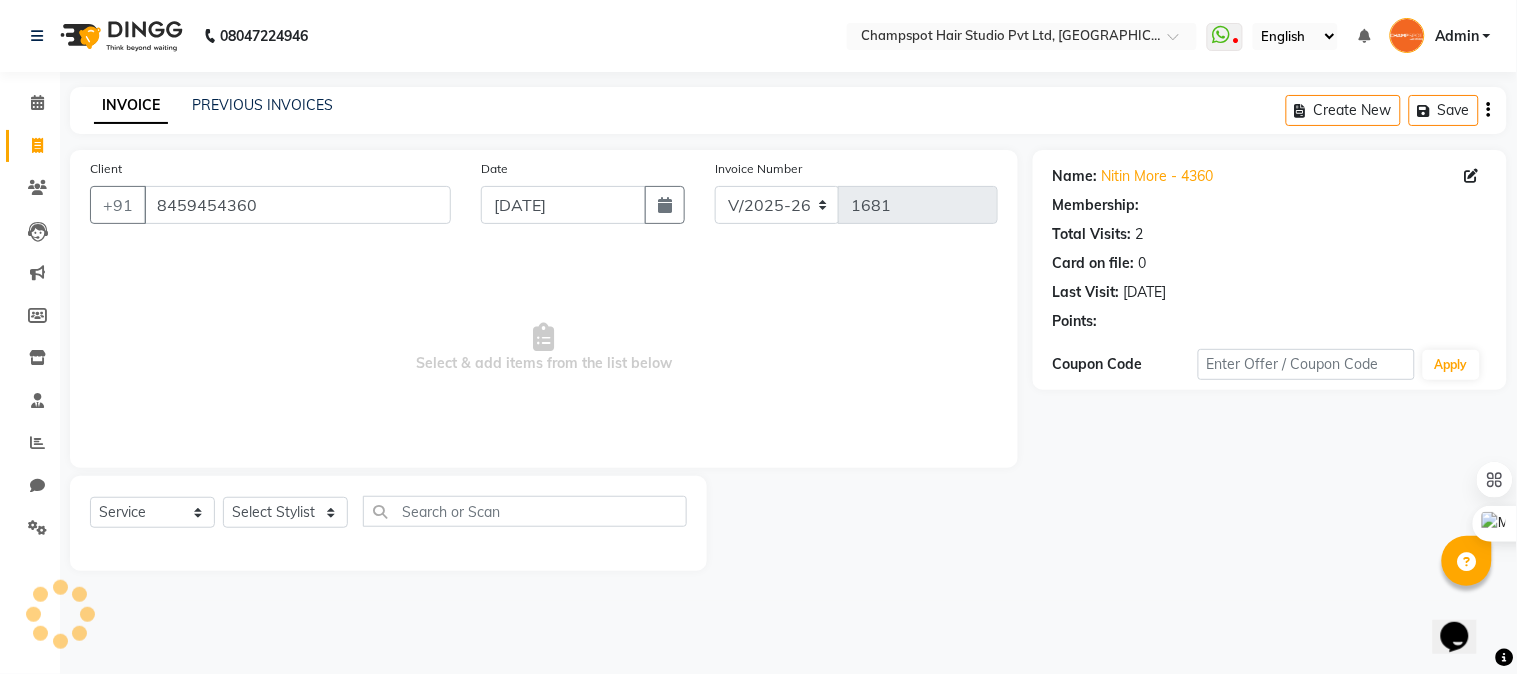 select on "1: Object" 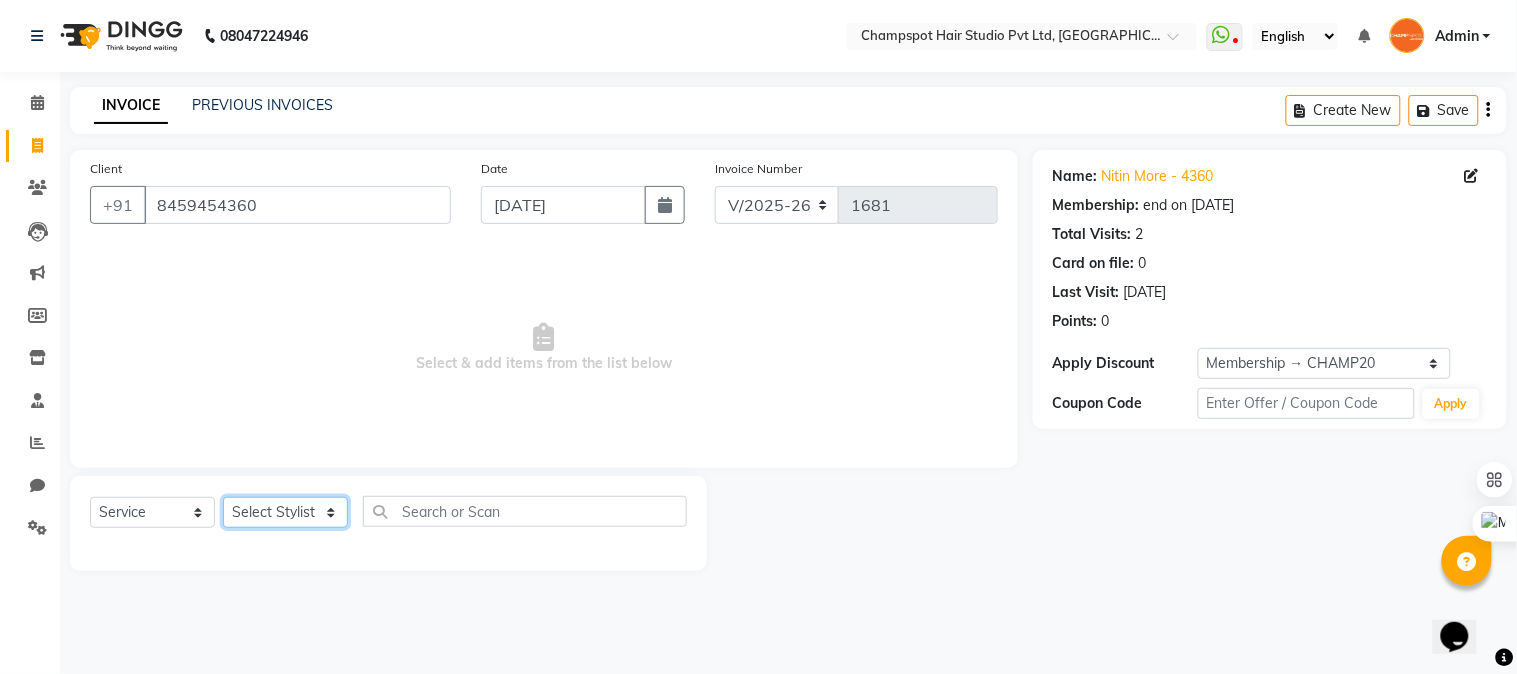click on "Select Stylist Admin [PERSON_NAME] [PERSON_NAME] 	[PERSON_NAME] [PERSON_NAME] [PERSON_NAME]" 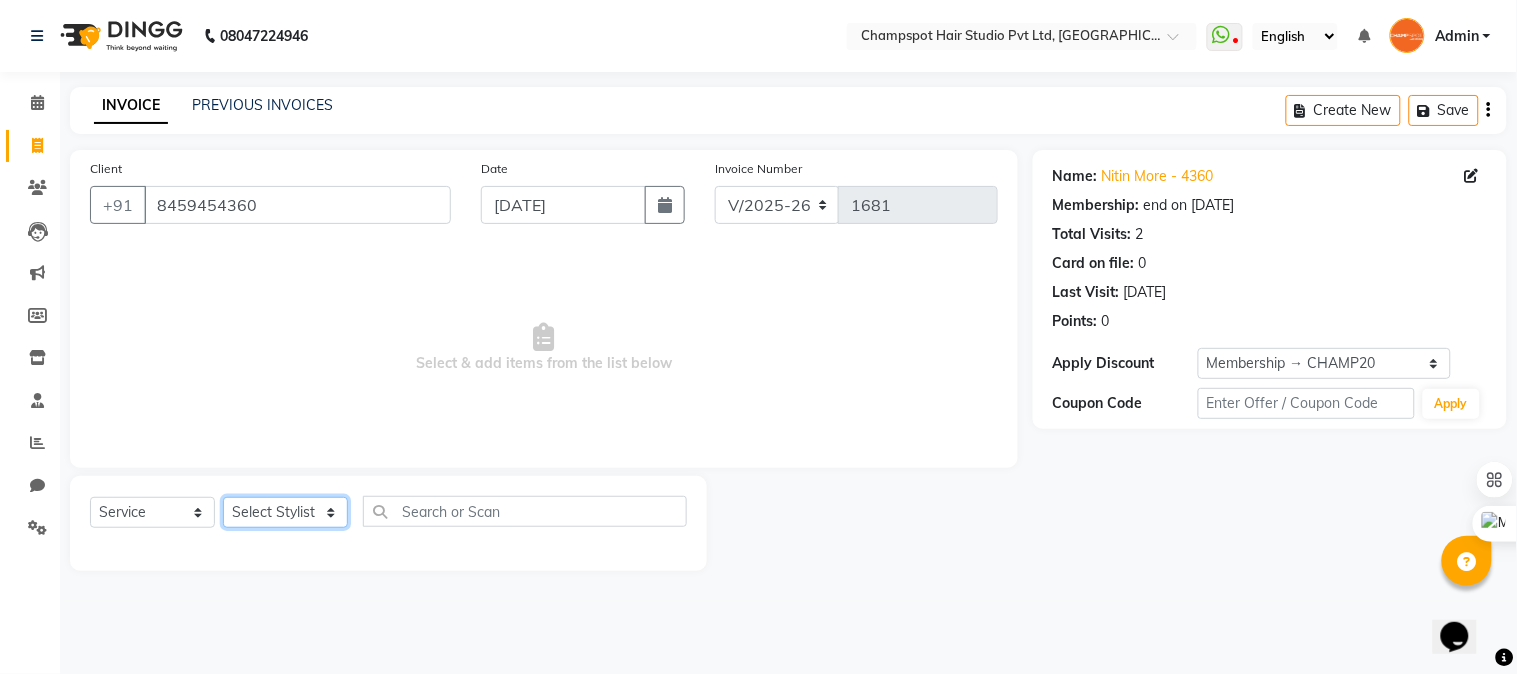 select on "69008" 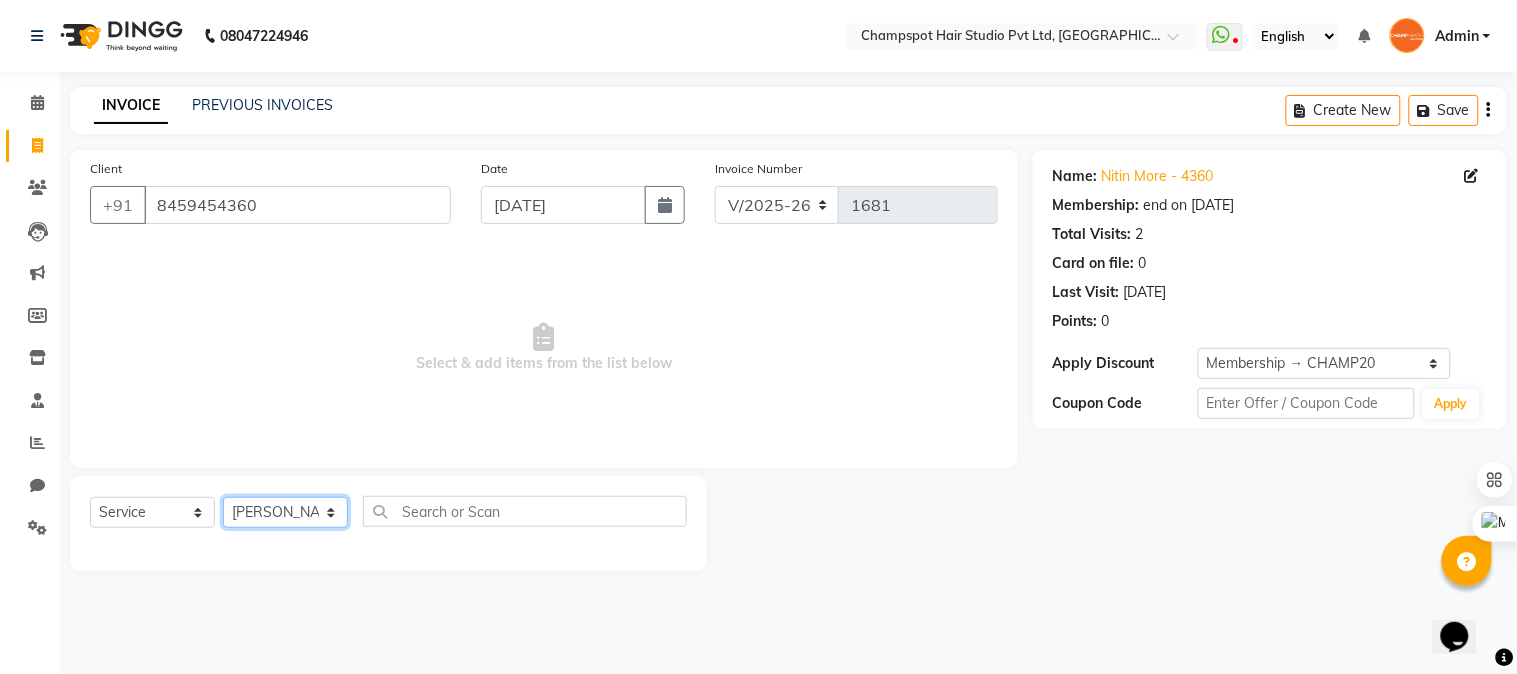 click on "Select Stylist Admin [PERSON_NAME] [PERSON_NAME] 	[PERSON_NAME] [PERSON_NAME] [PERSON_NAME]" 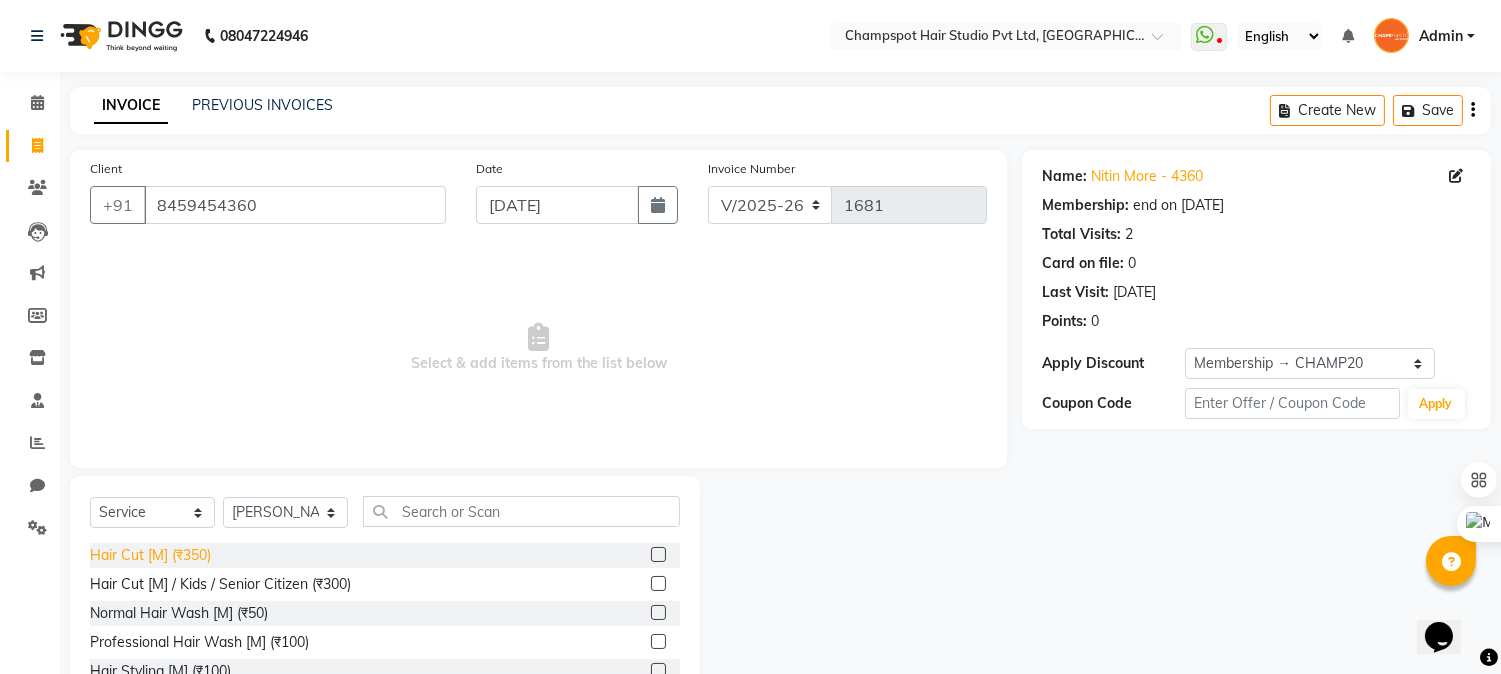 click on "Hair Cut [M] (₹350)" 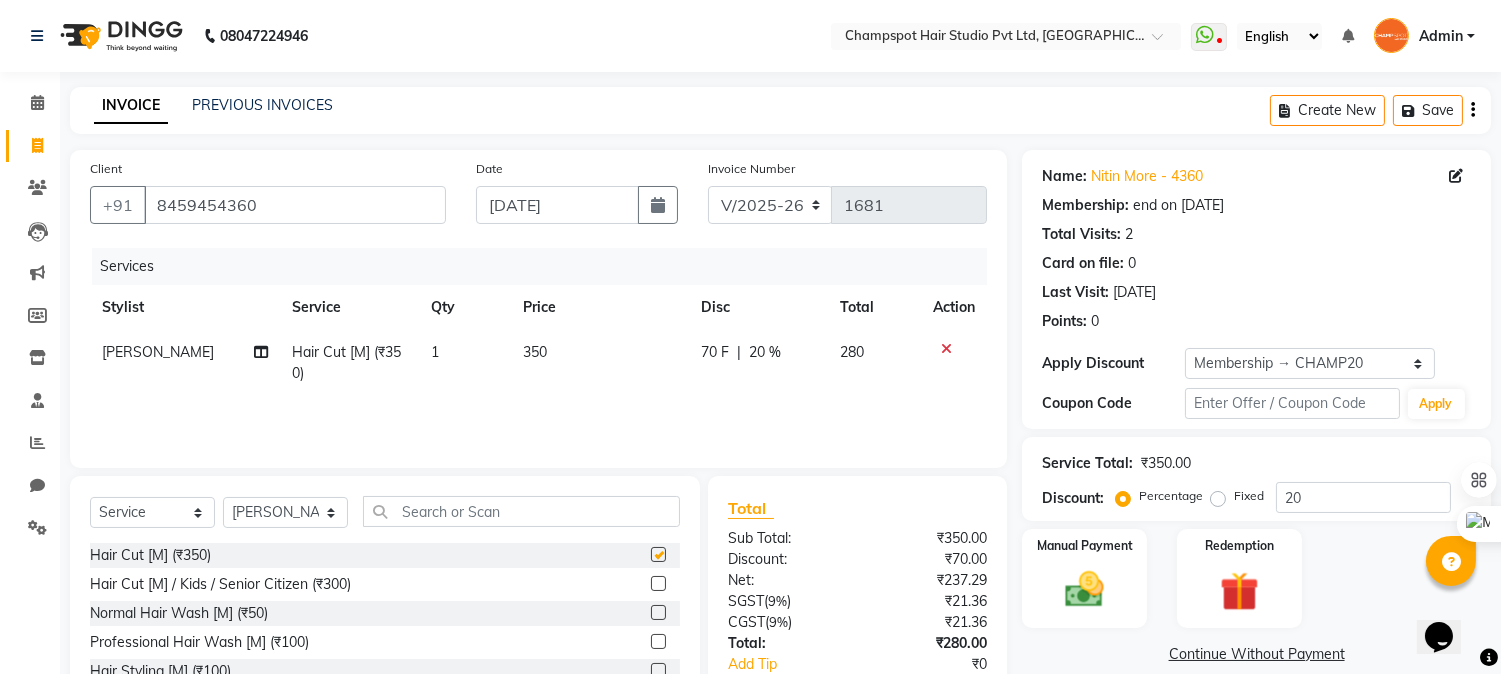 checkbox on "false" 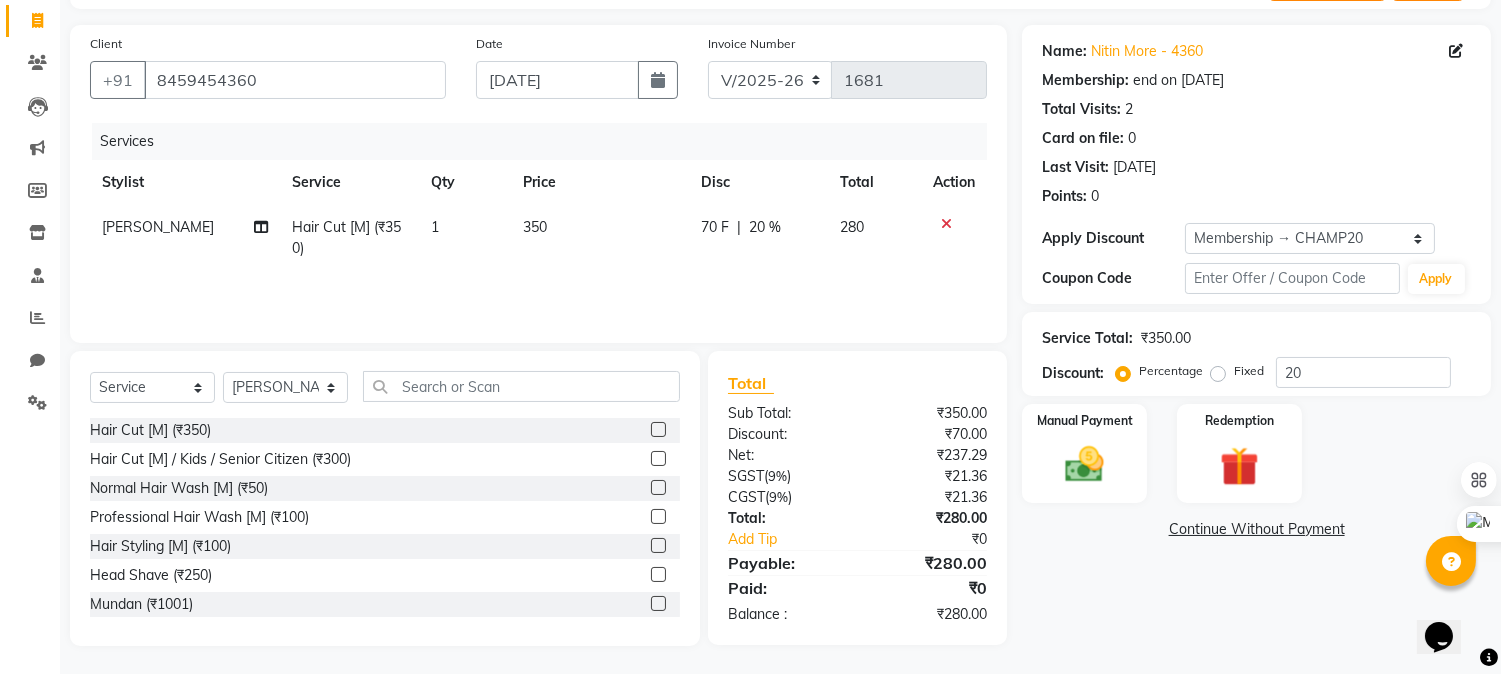 scroll, scrollTop: 126, scrollLeft: 0, axis: vertical 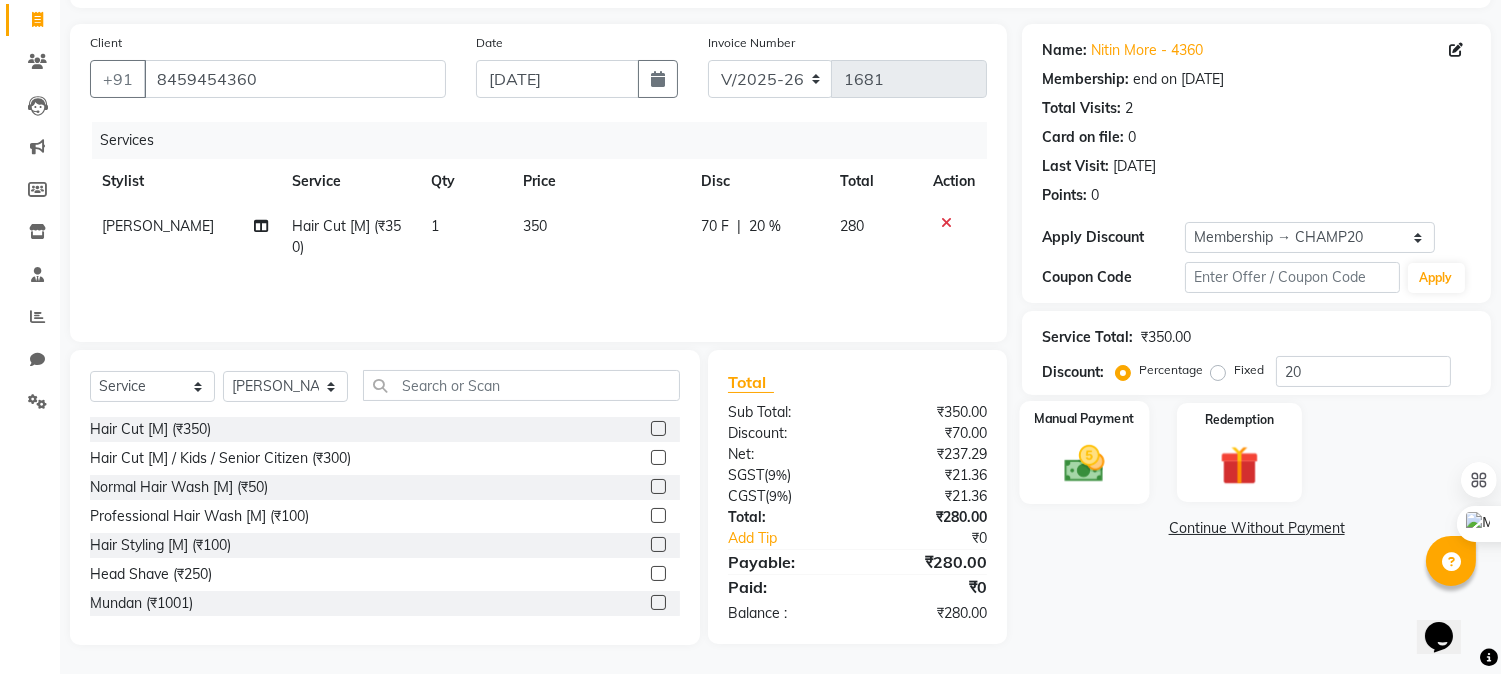 click 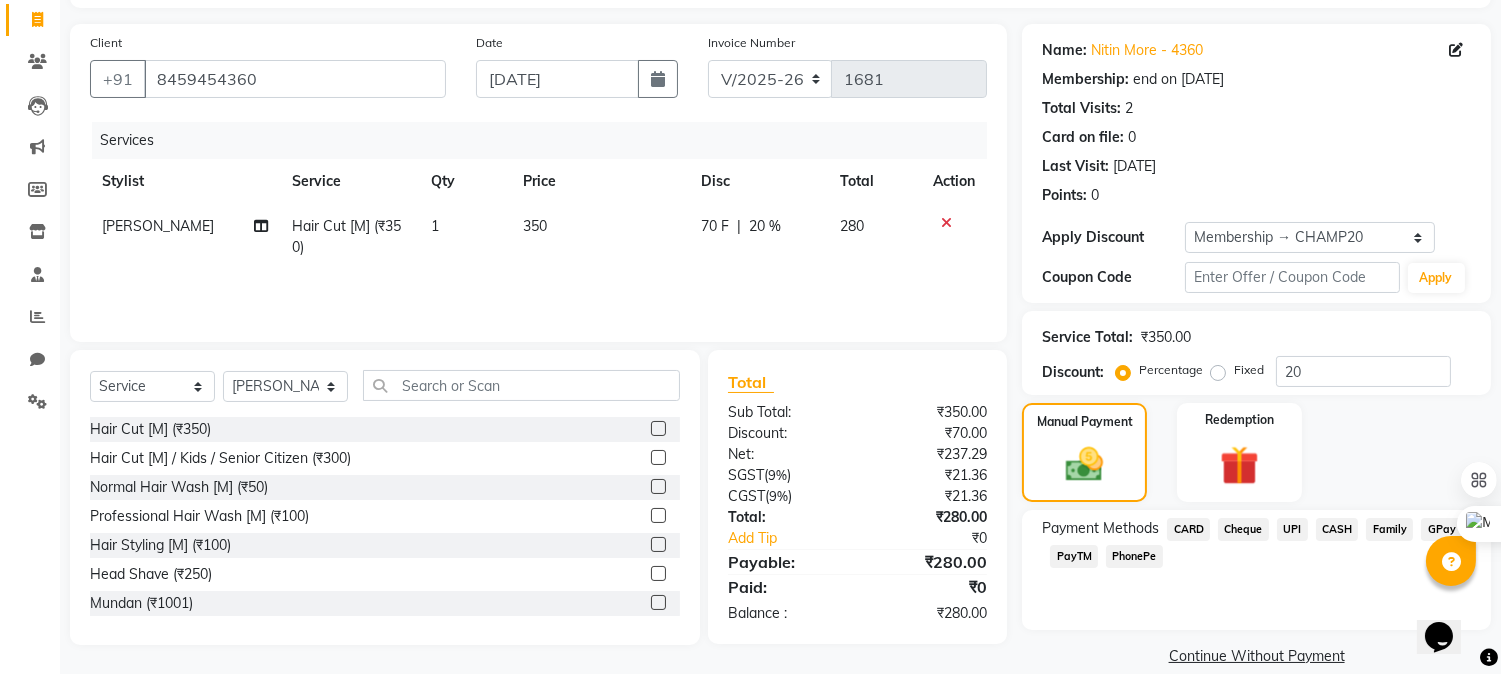 click on "CARD" 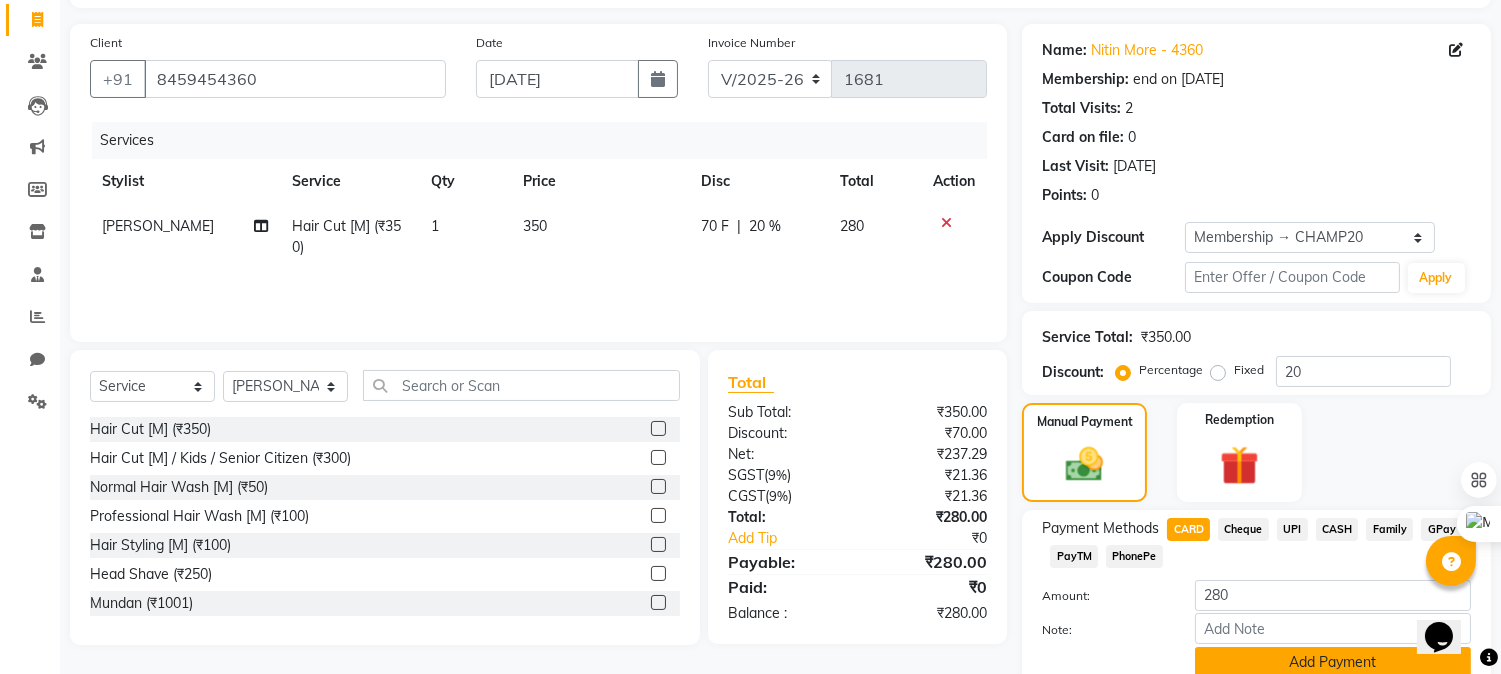 click on "Add Payment" 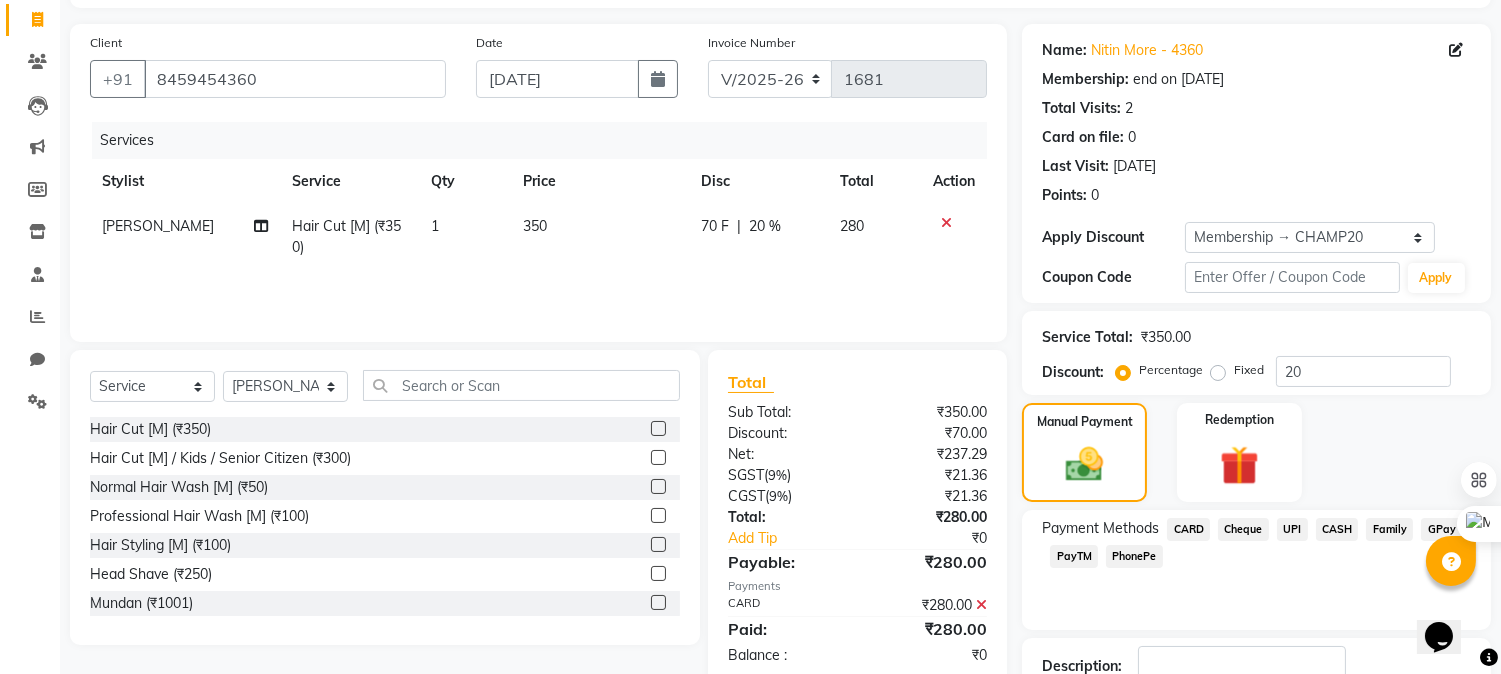 scroll, scrollTop: 265, scrollLeft: 0, axis: vertical 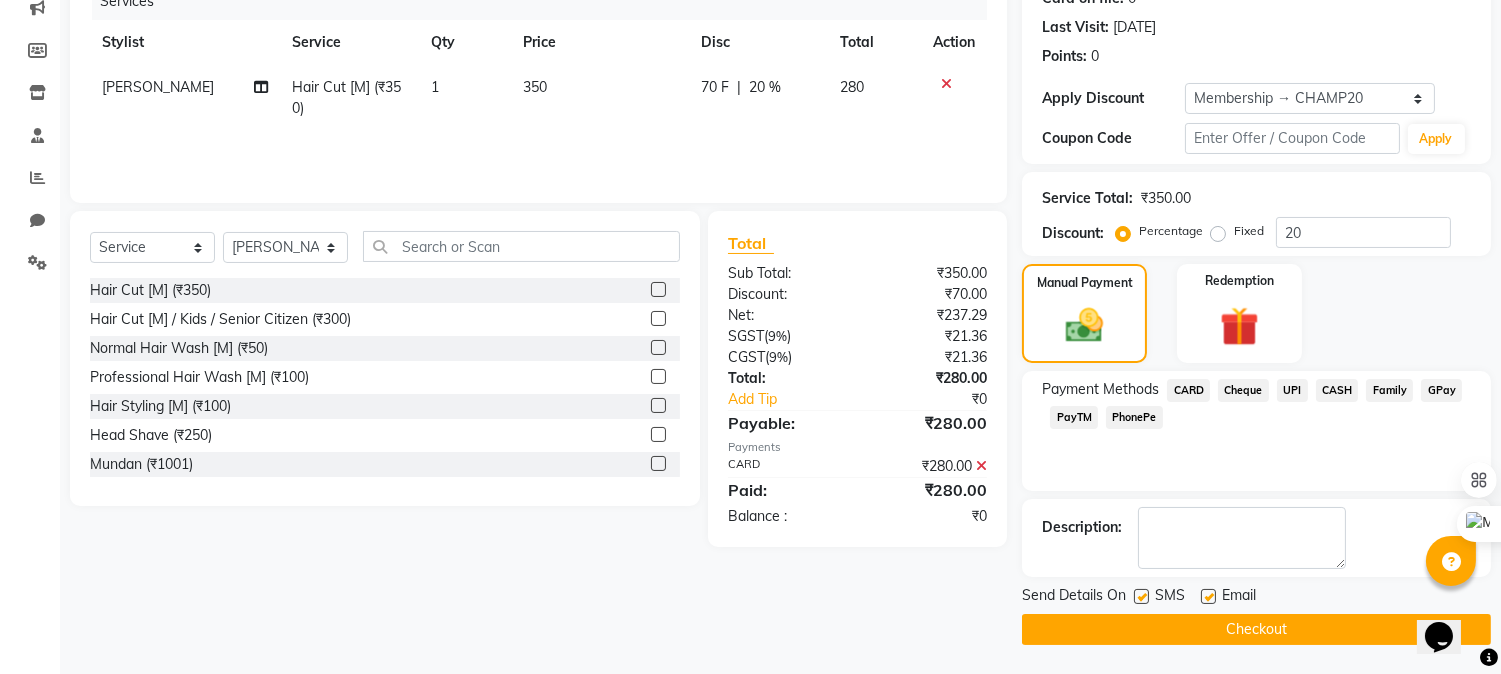 click on "Checkout" 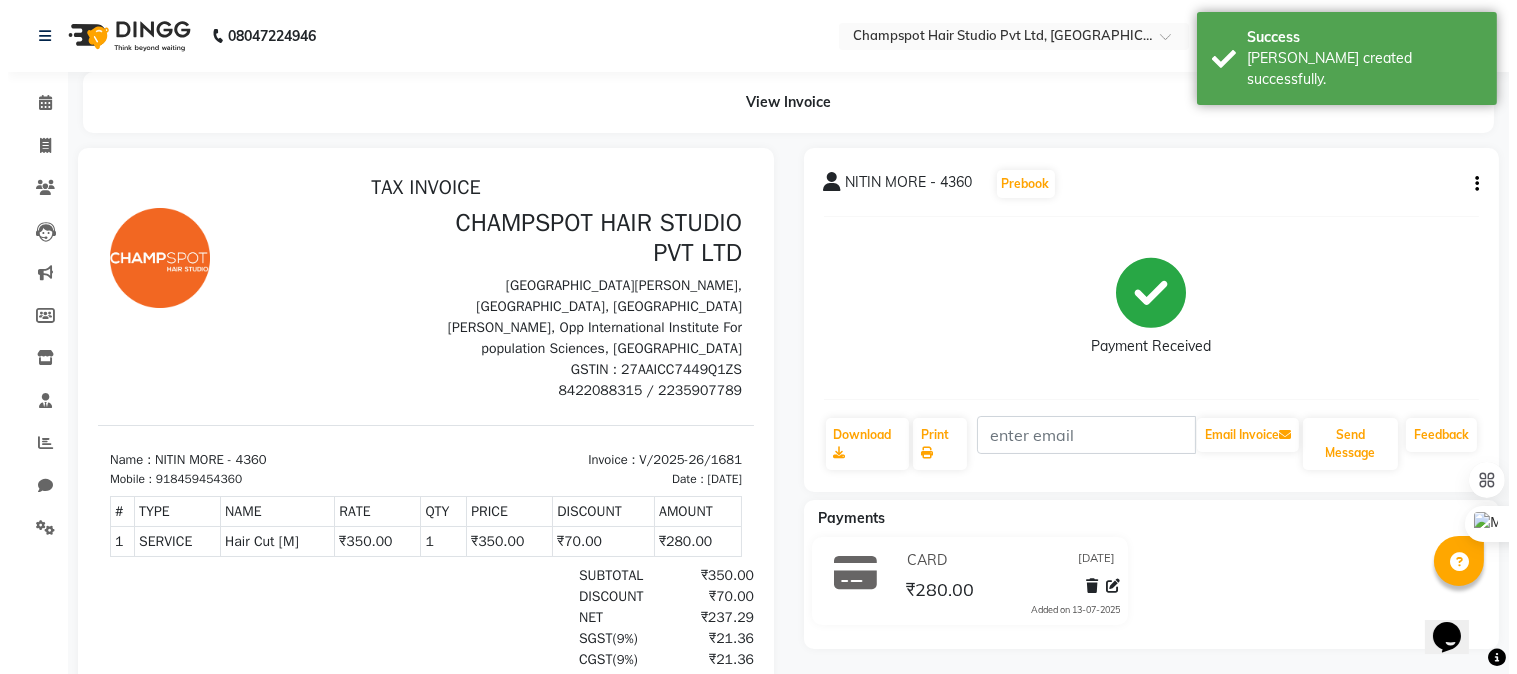 scroll, scrollTop: 0, scrollLeft: 0, axis: both 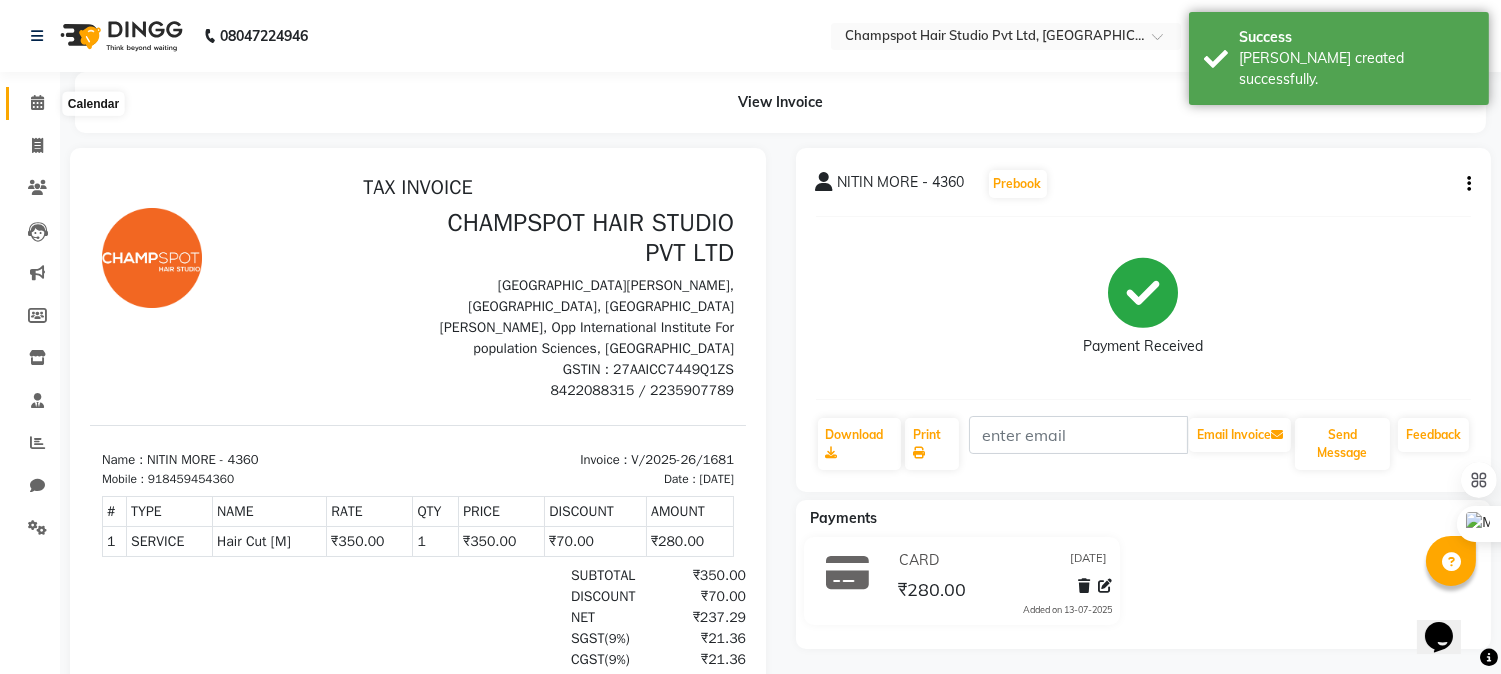 click 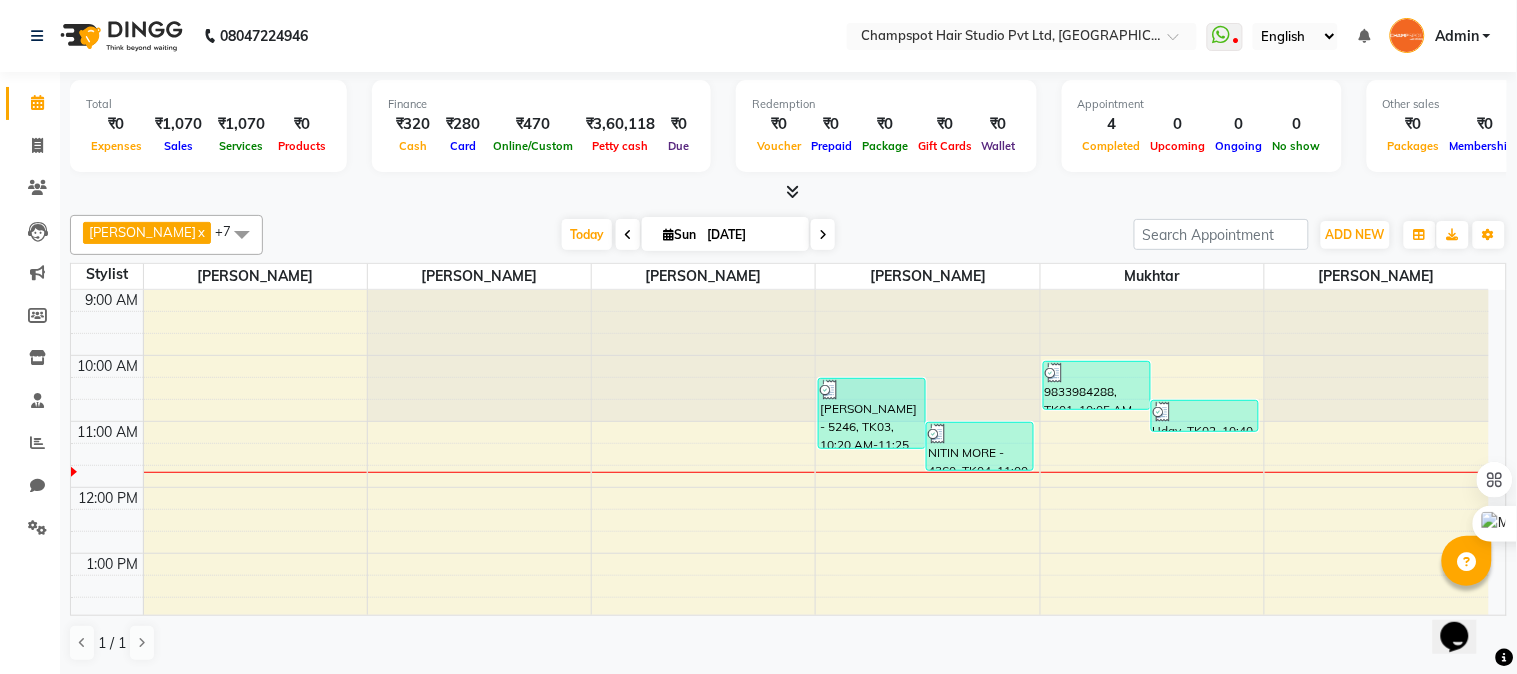click at bounding box center (792, 191) 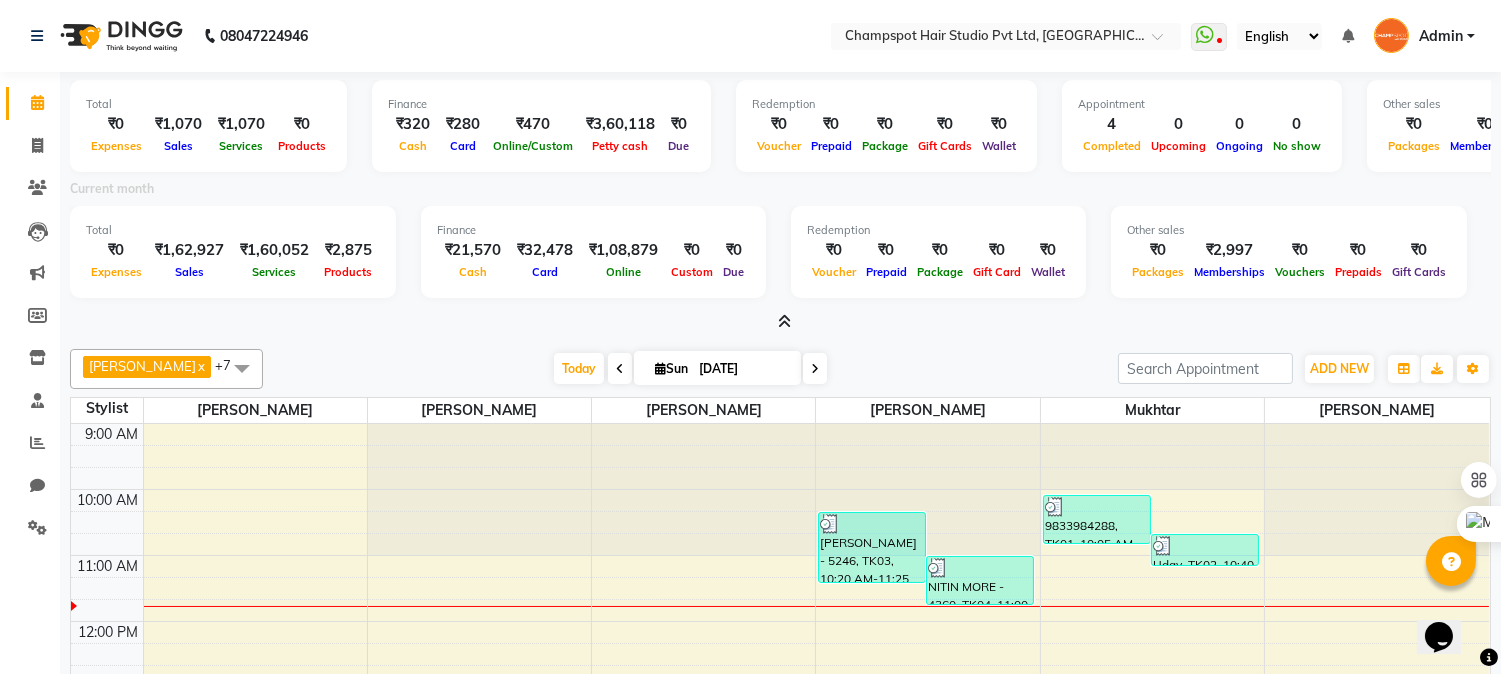 click at bounding box center (784, 321) 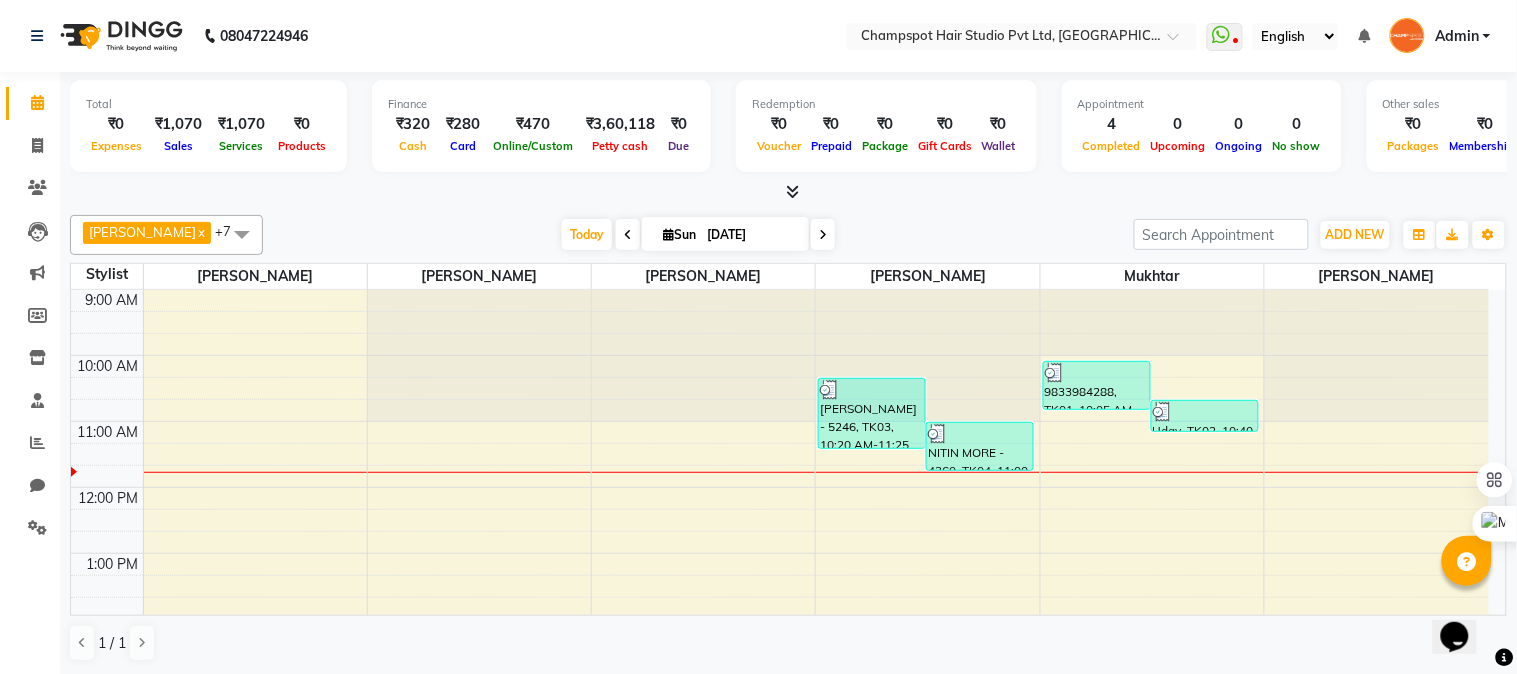 click at bounding box center [792, 191] 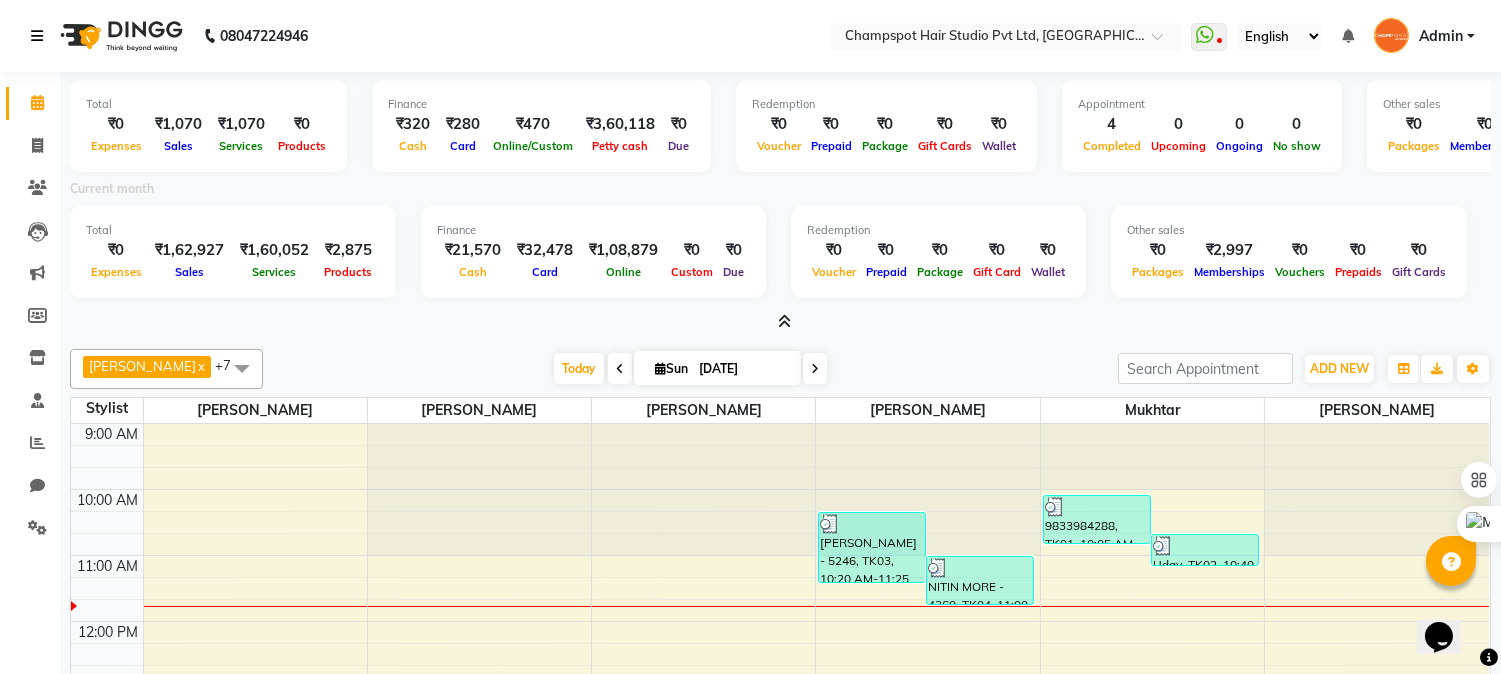 click at bounding box center (37, 36) 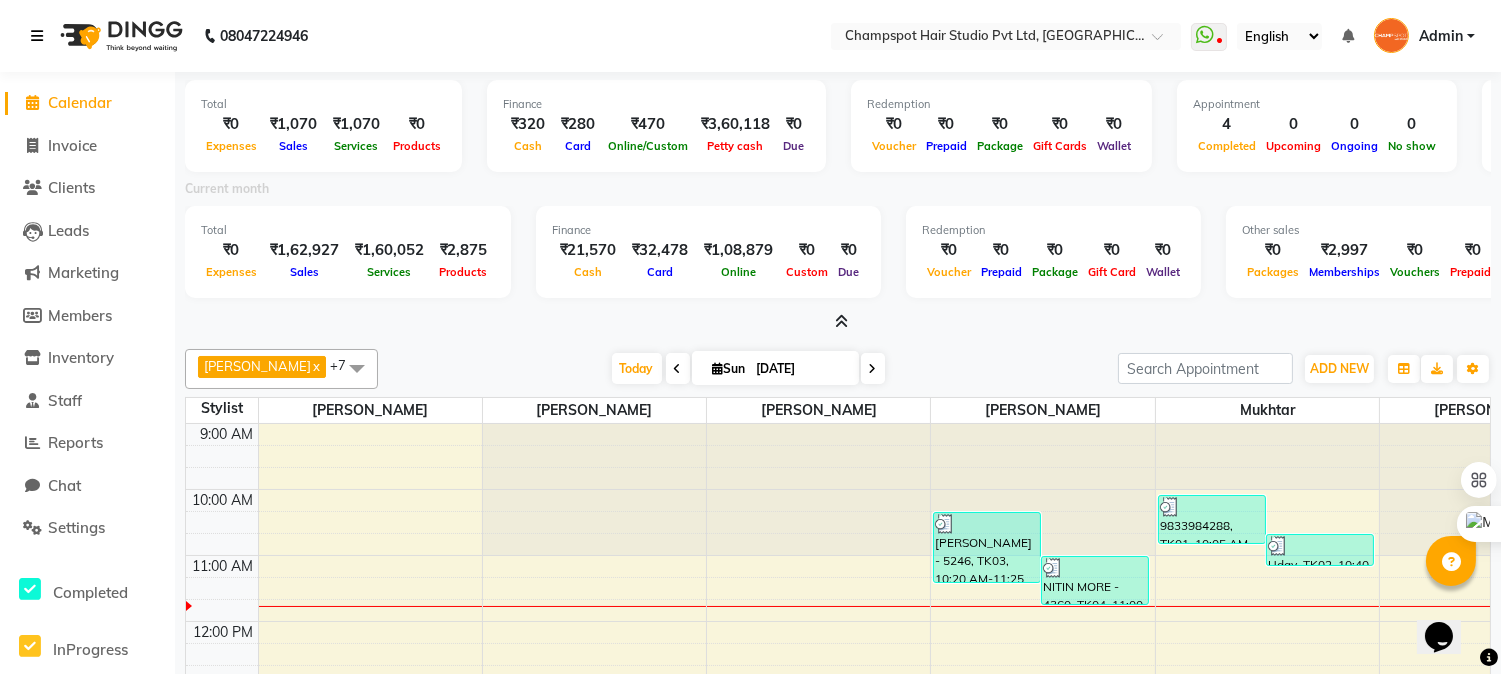 click at bounding box center [37, 36] 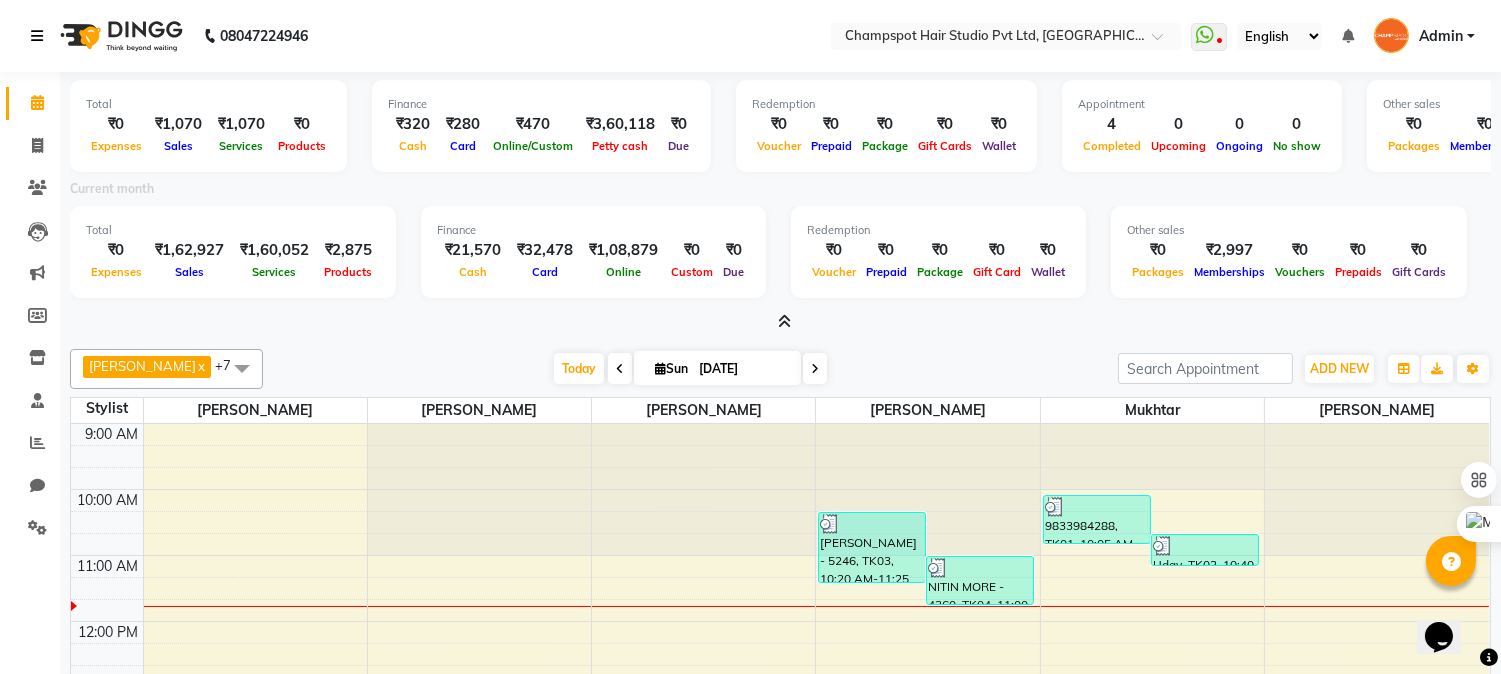 click at bounding box center (37, 36) 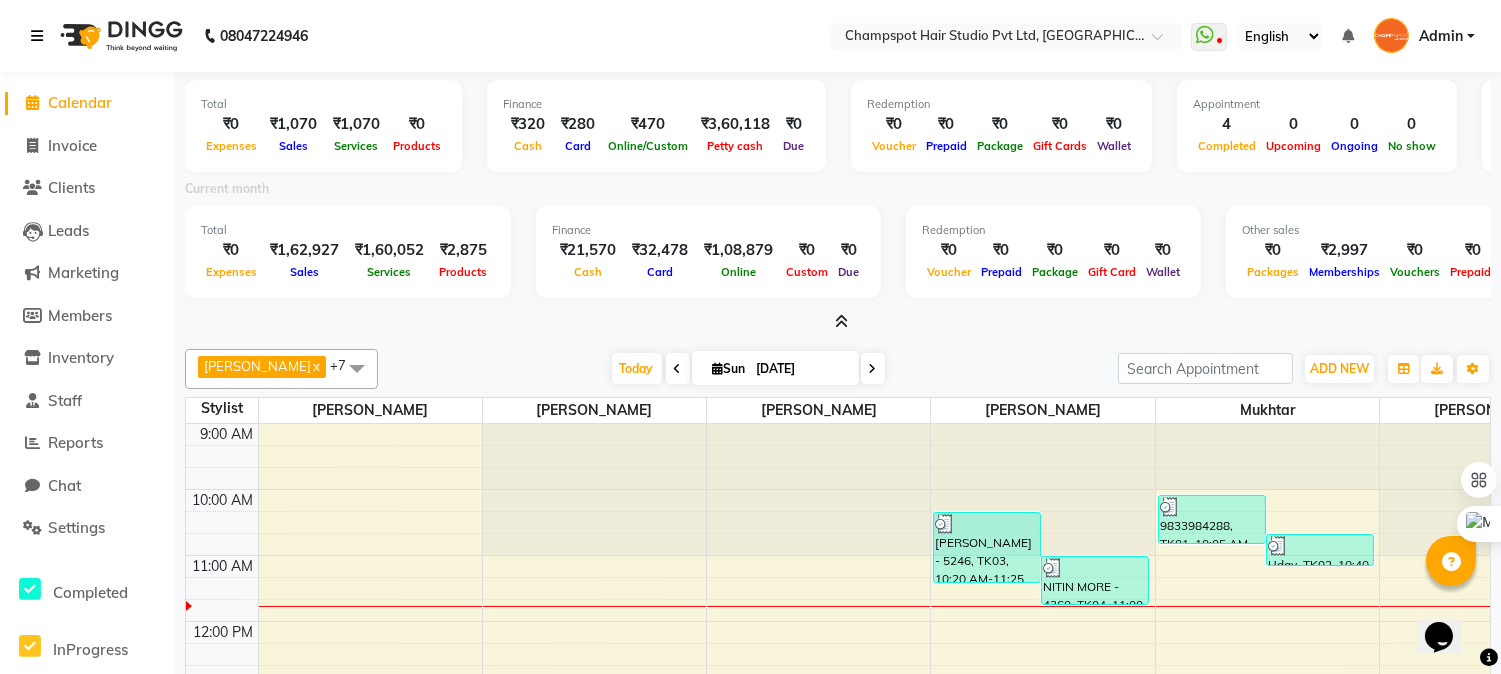 click at bounding box center [37, 36] 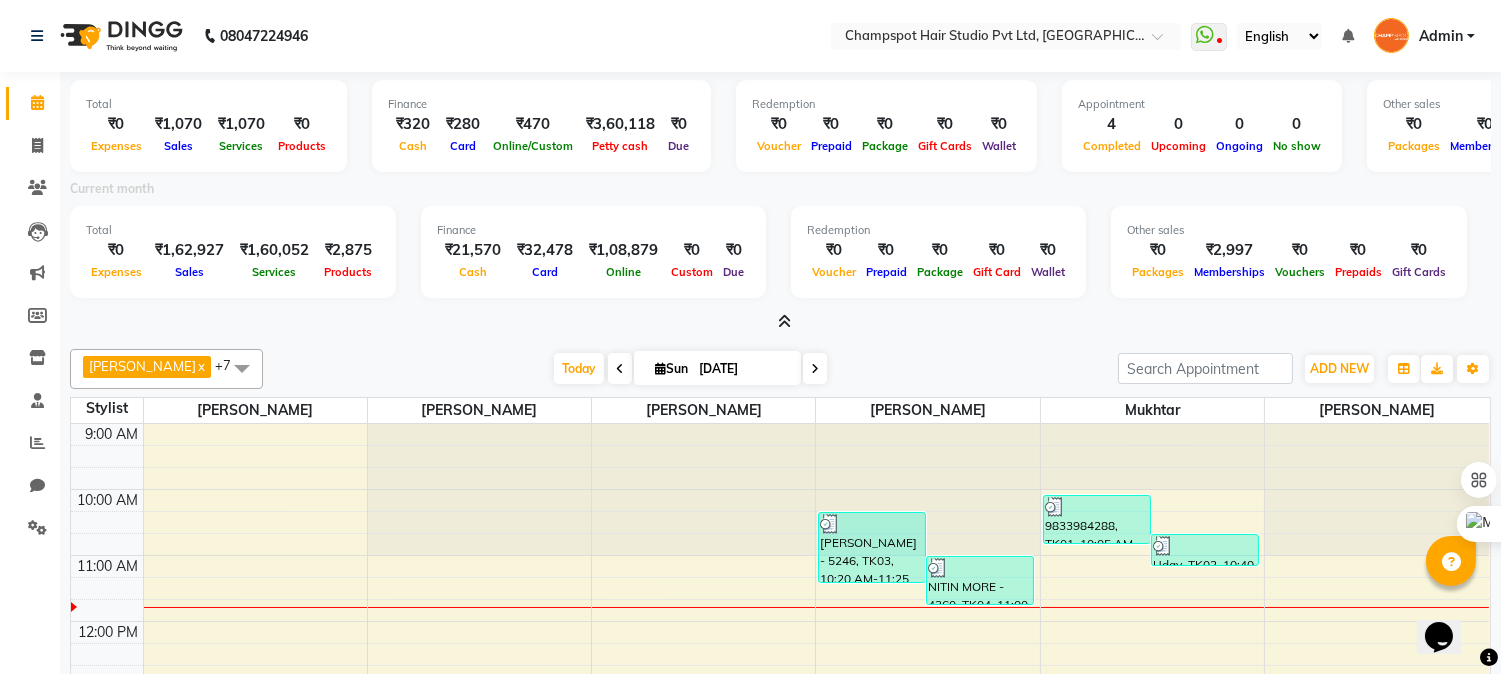 click at bounding box center (784, 321) 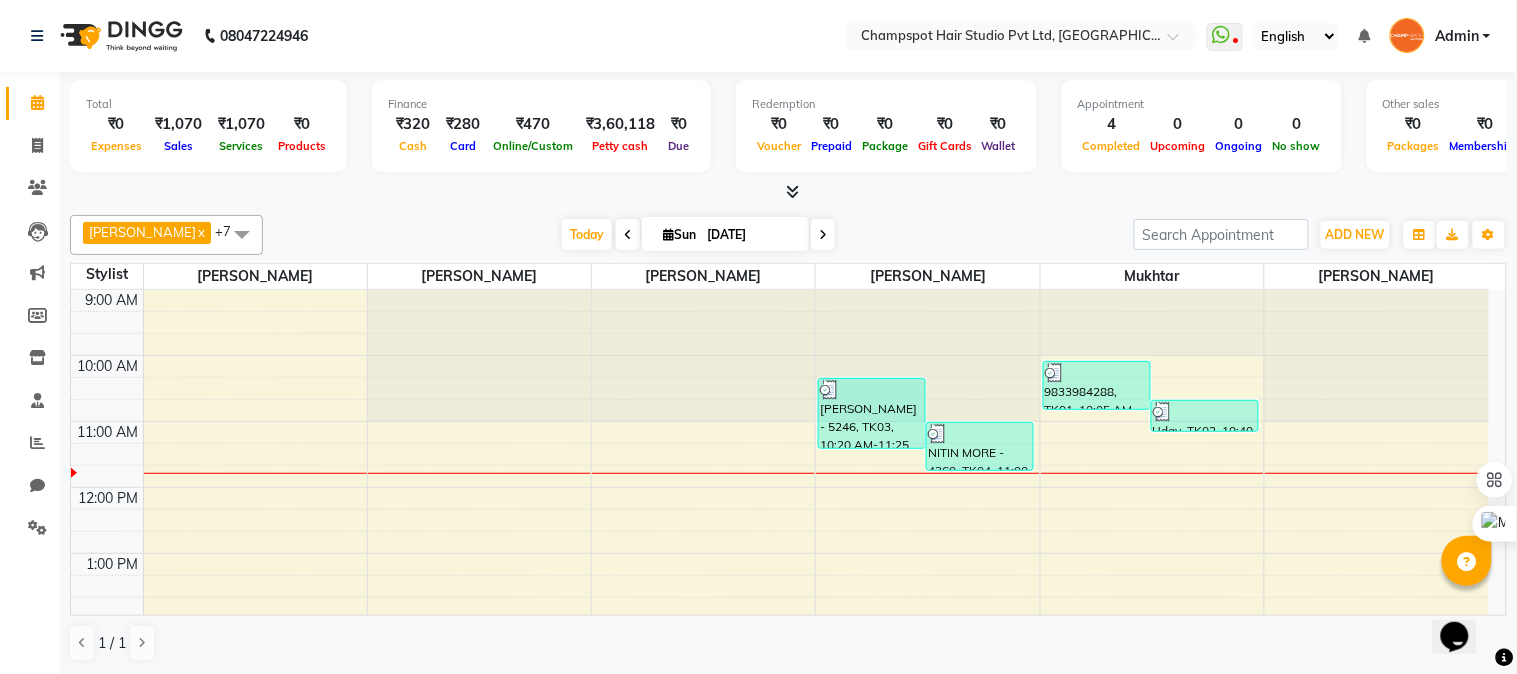 click at bounding box center (792, 191) 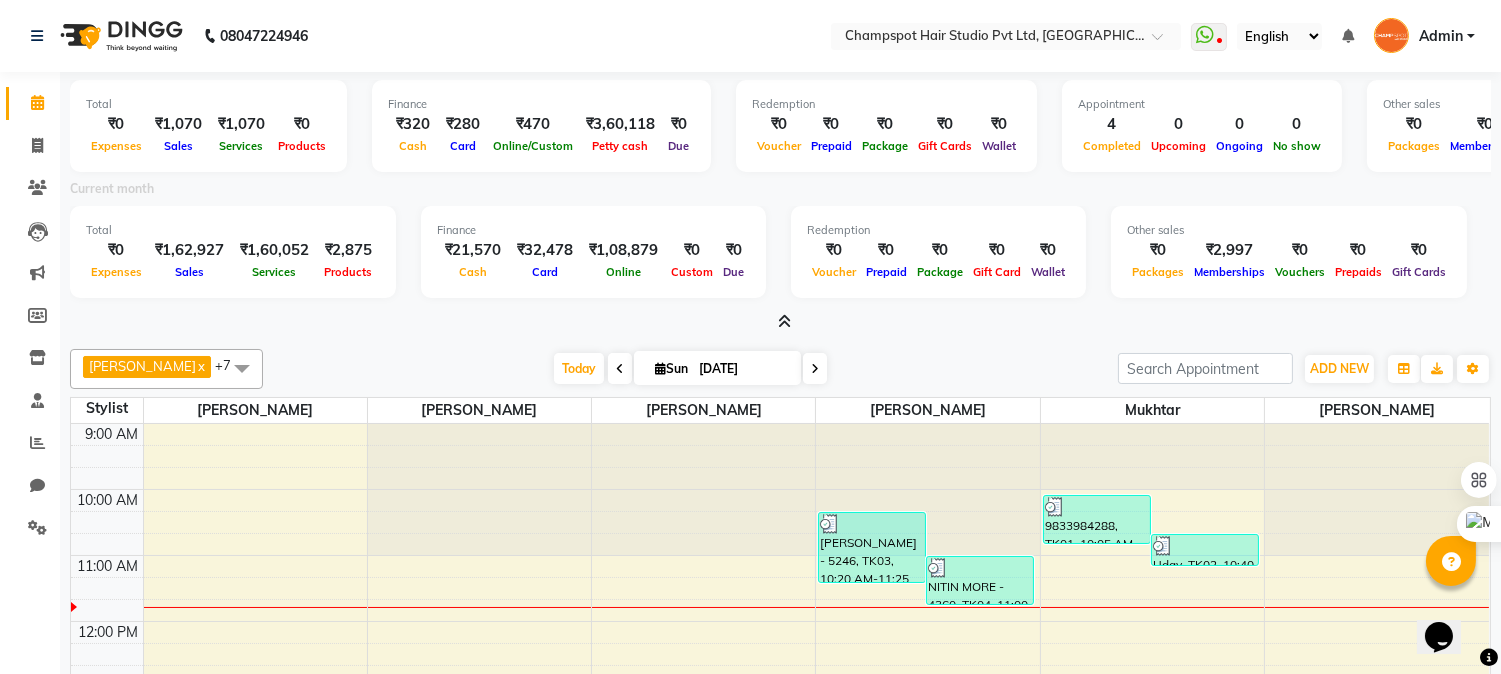 click at bounding box center [784, 321] 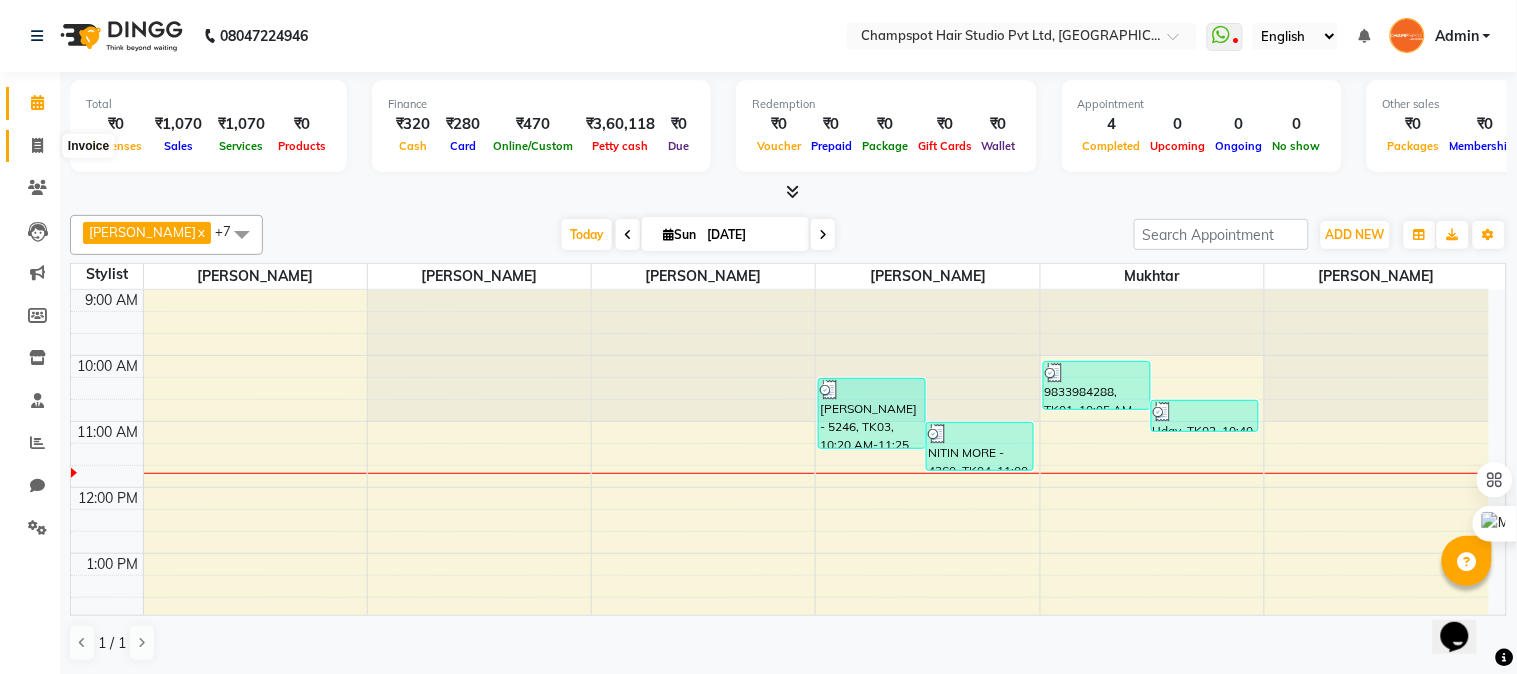 click 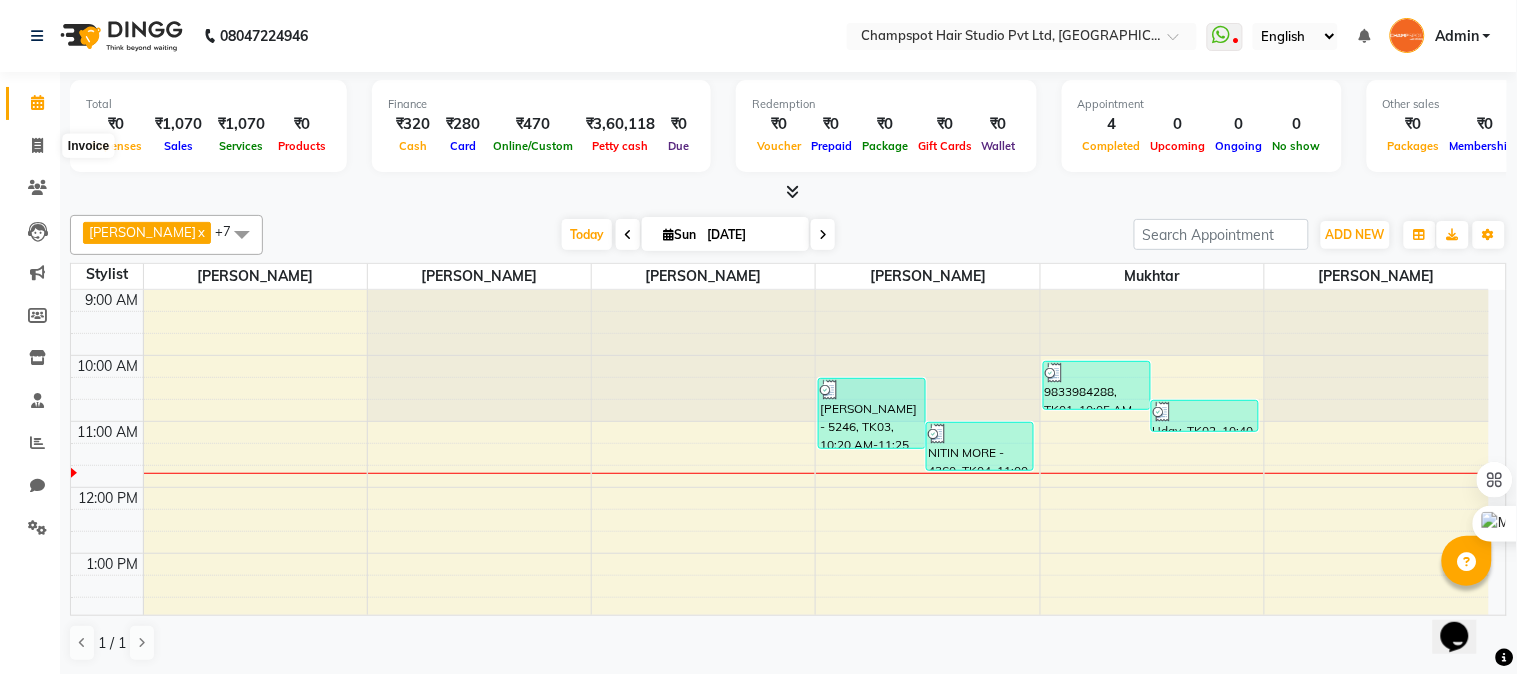 select on "service" 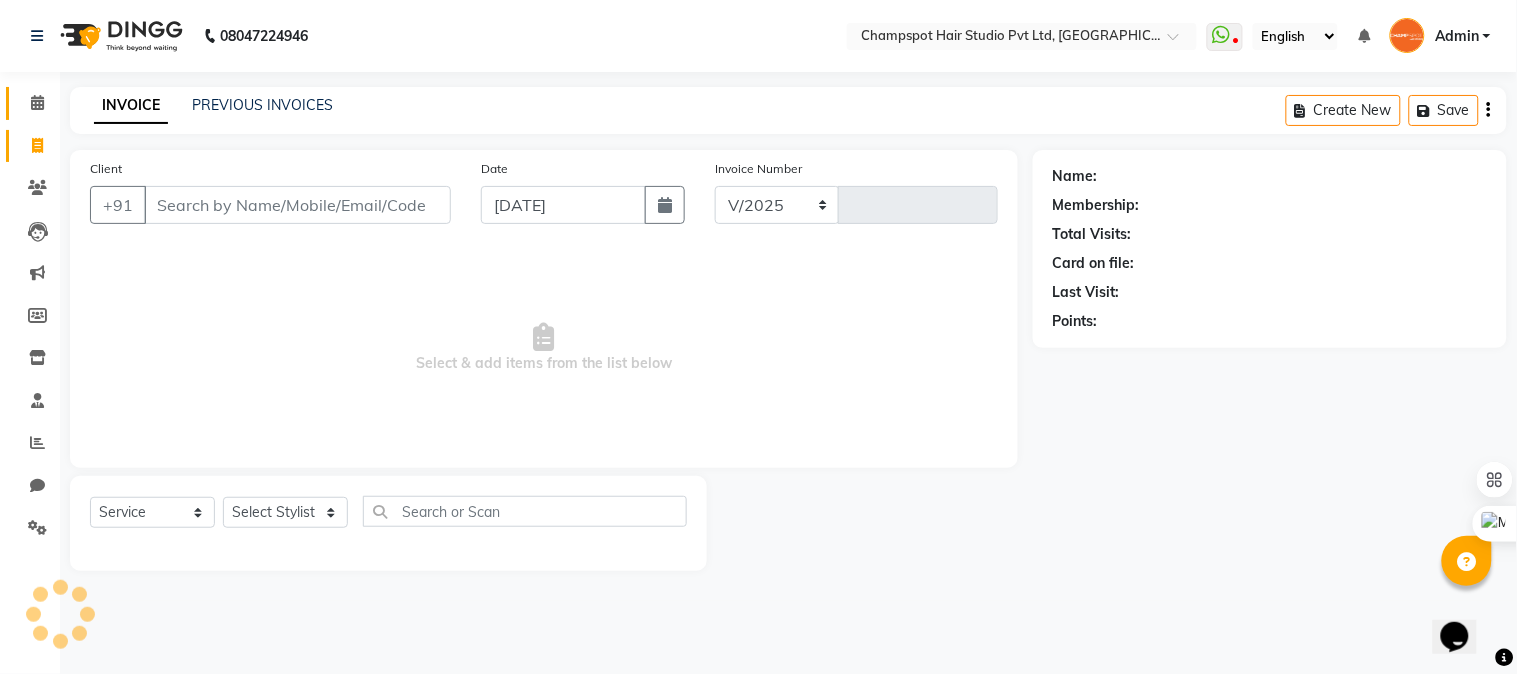 select on "7690" 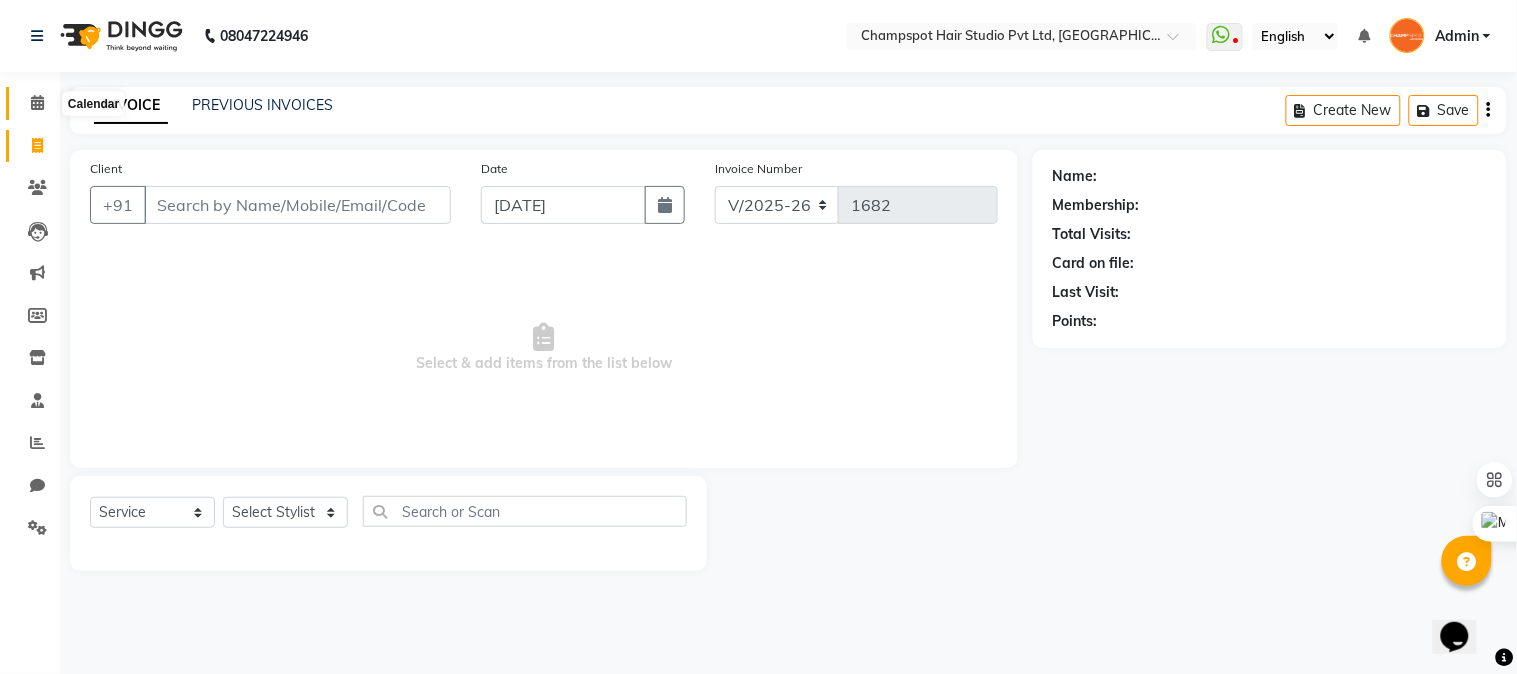 click 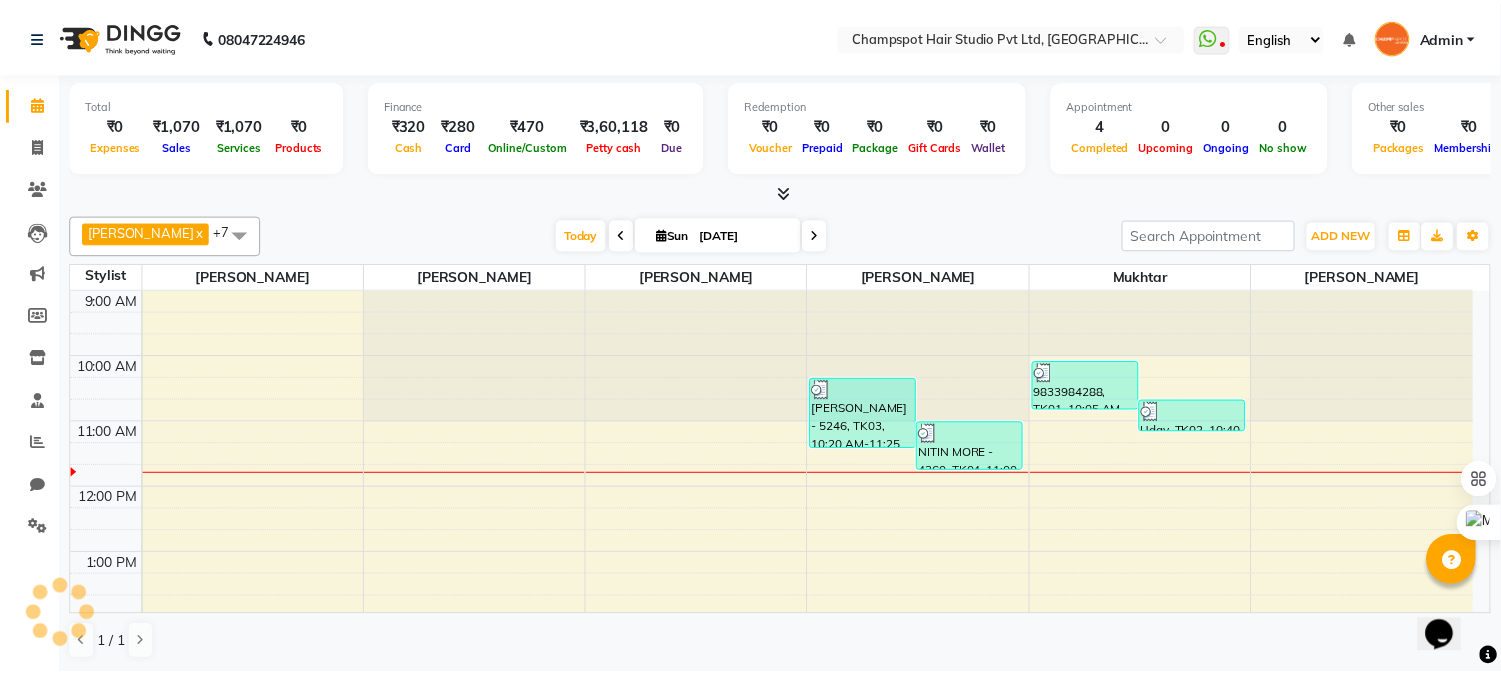 scroll, scrollTop: 134, scrollLeft: 0, axis: vertical 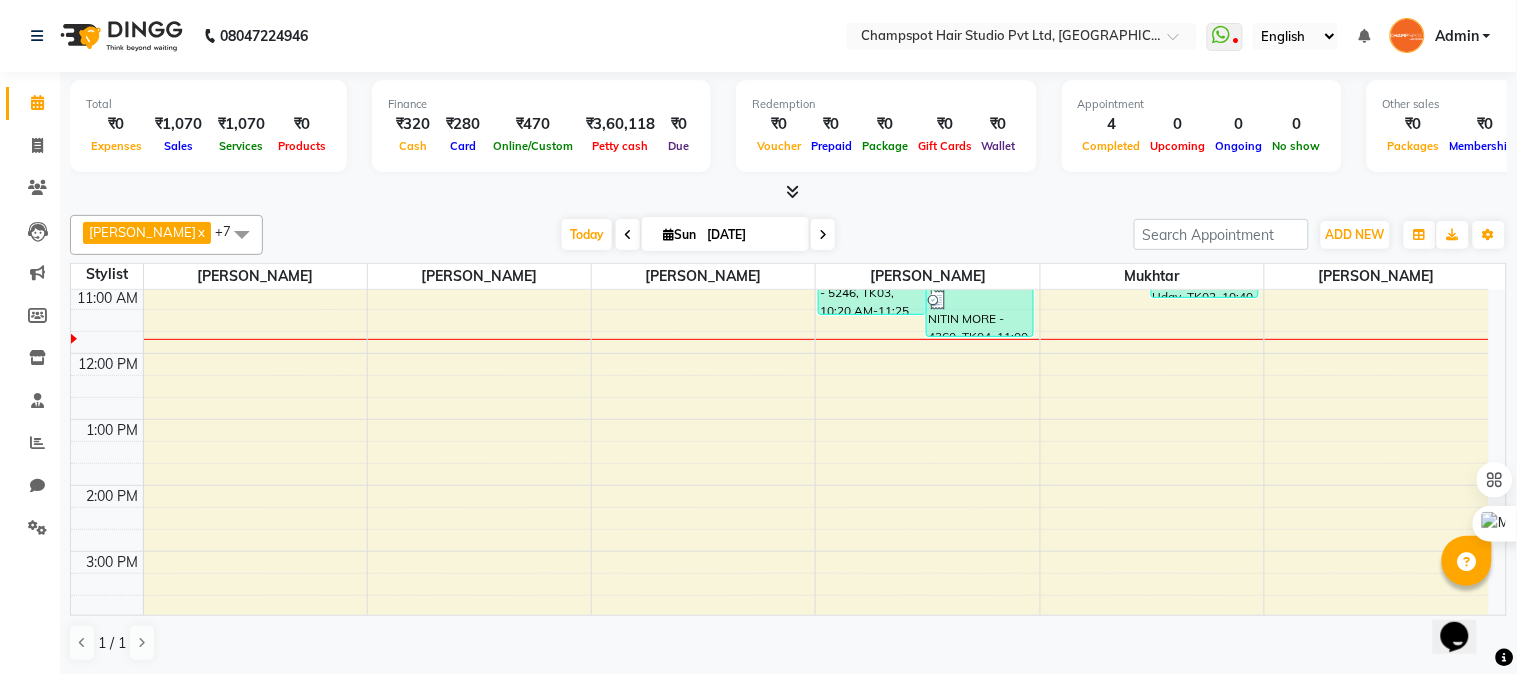 click at bounding box center [792, 191] 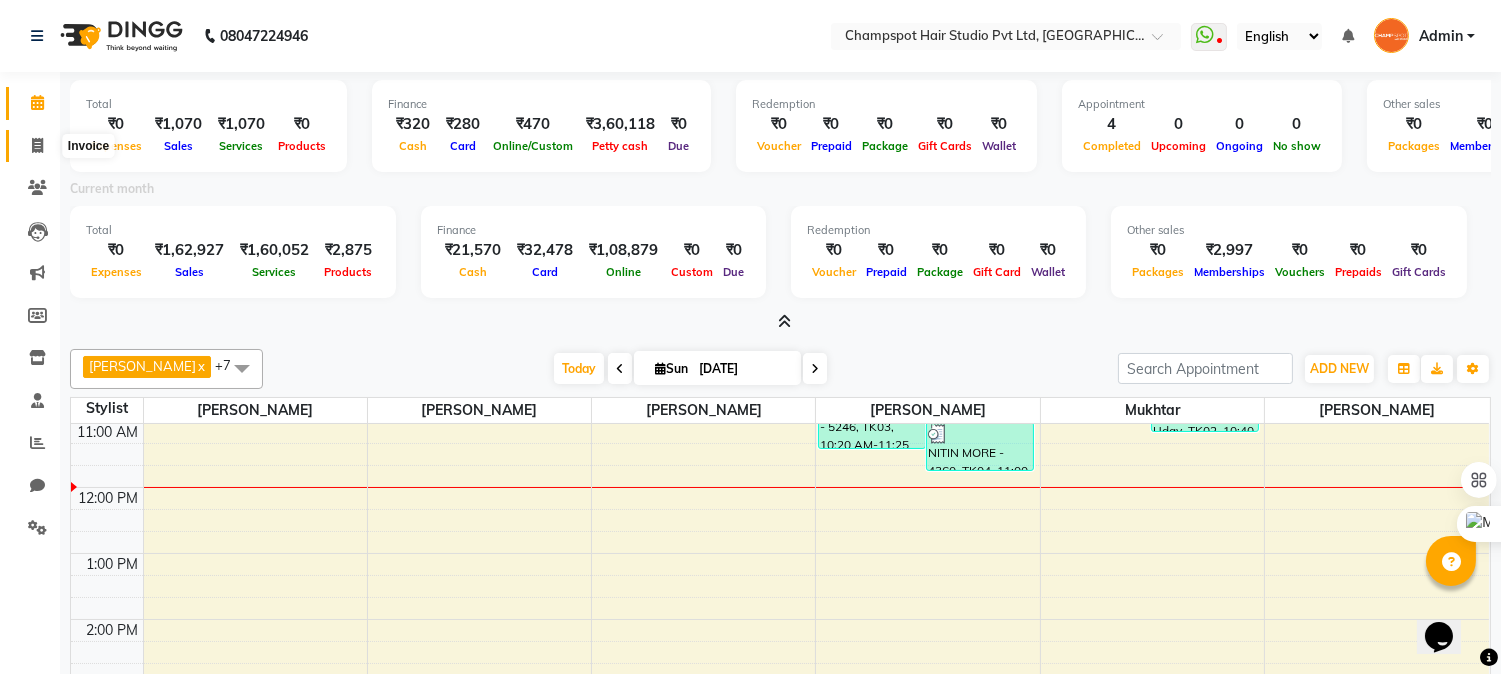 click 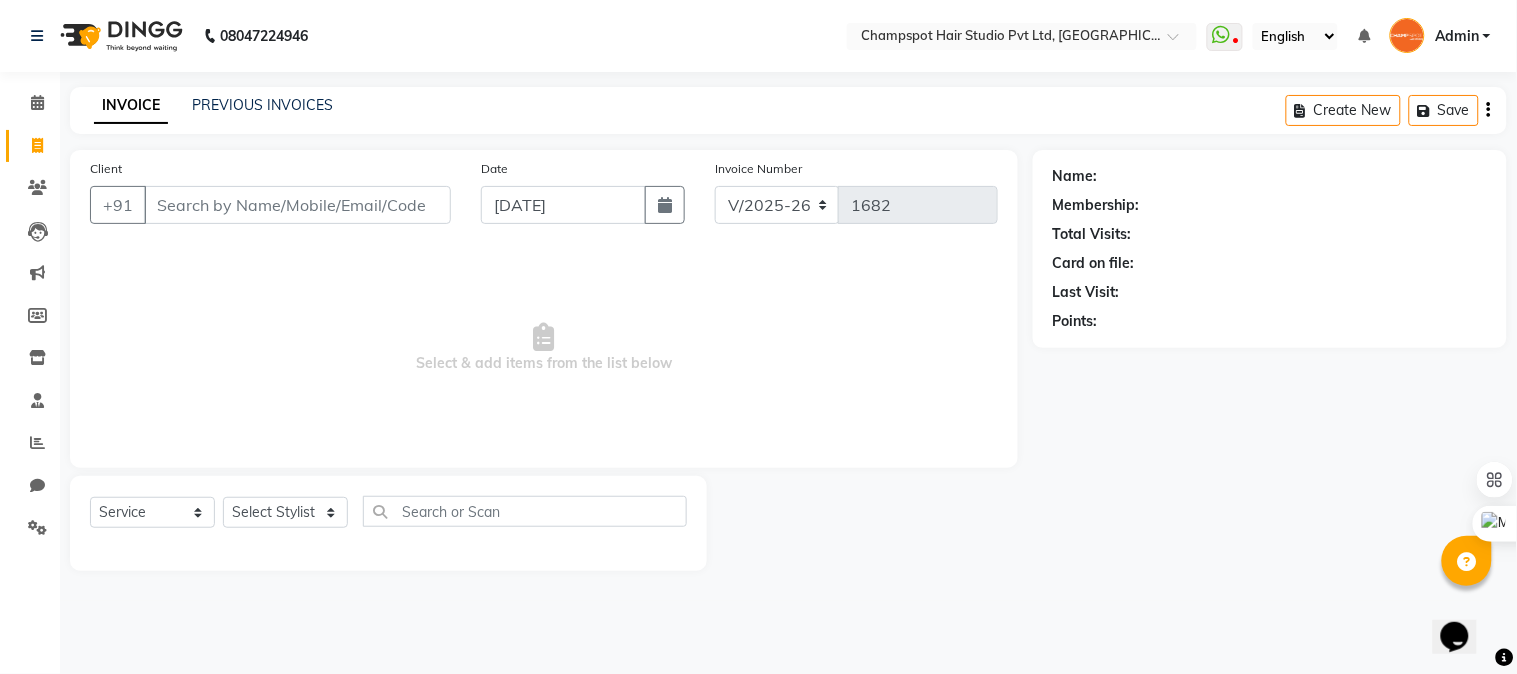 click on "Client" at bounding box center [297, 205] 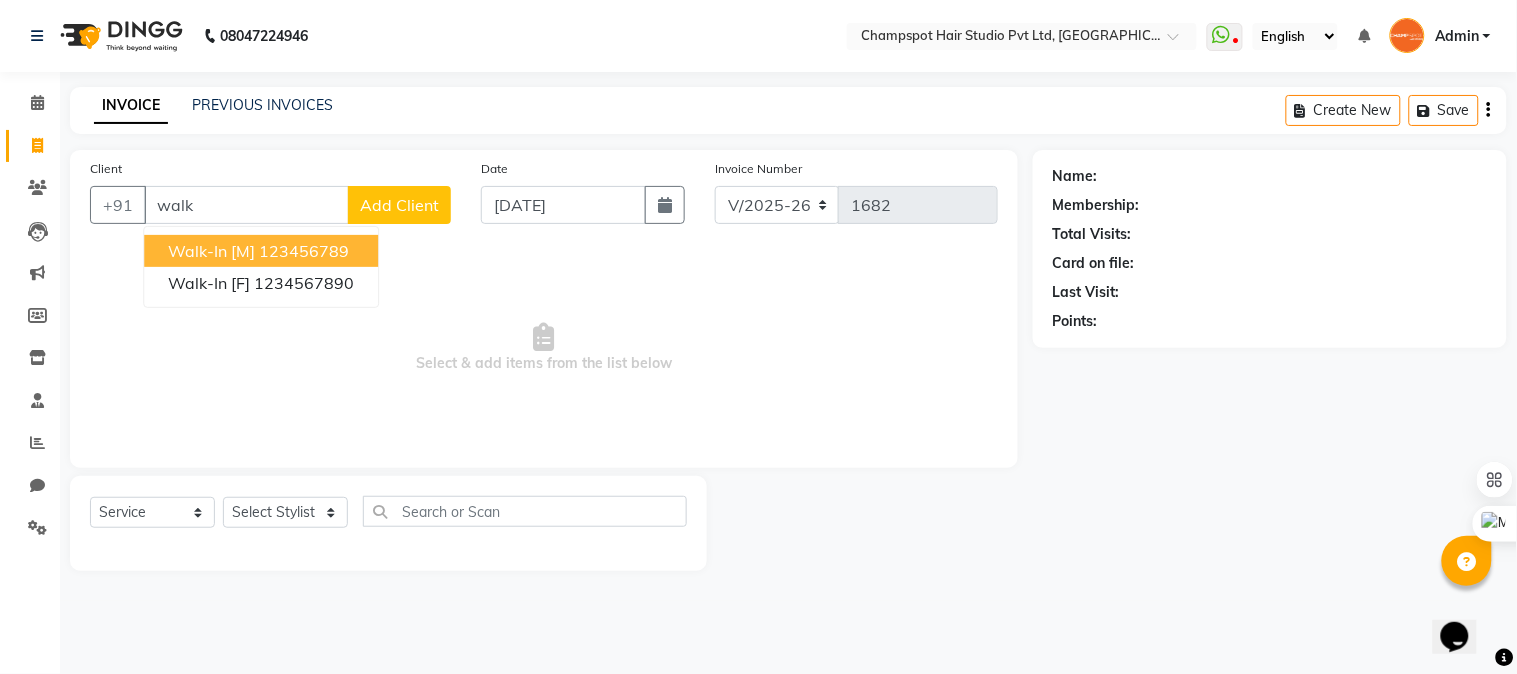 click on "Walk-In [M]  123456789" at bounding box center [261, 251] 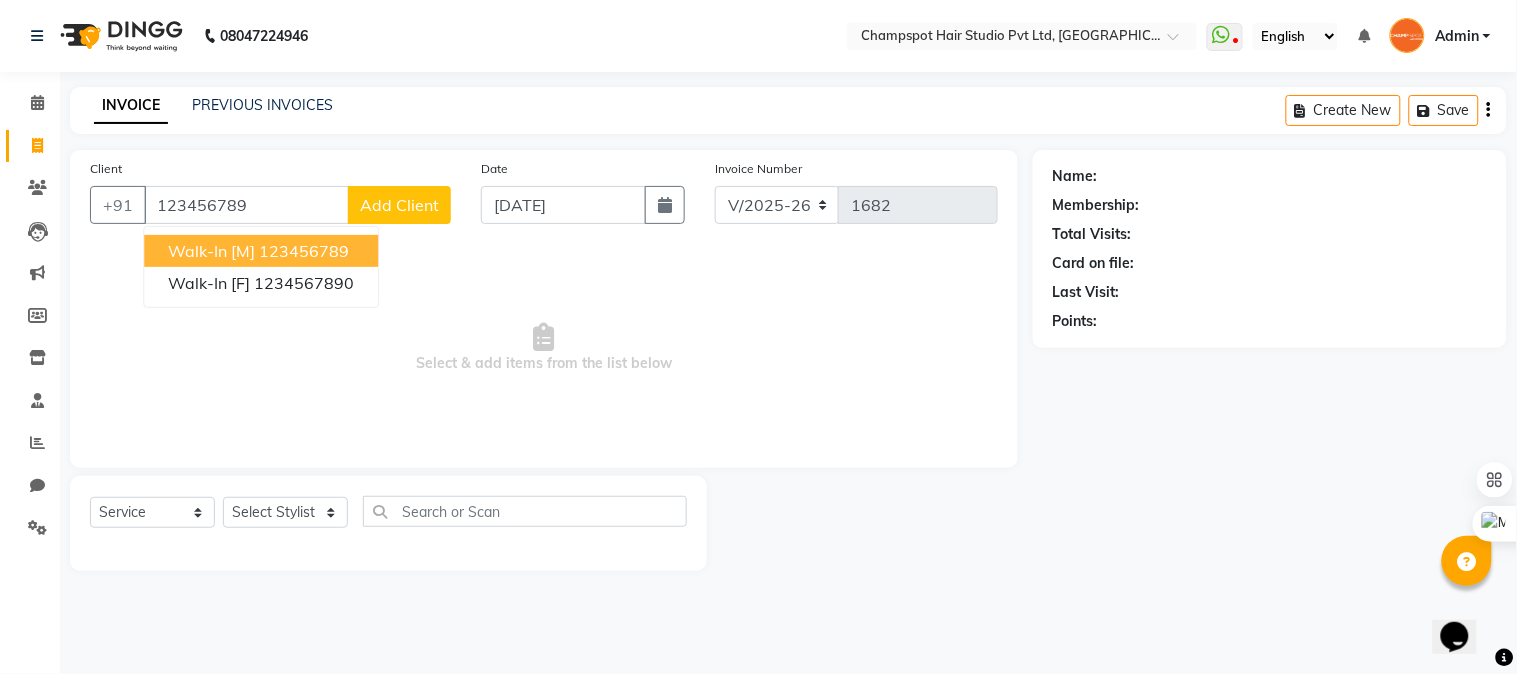 type on "123456789" 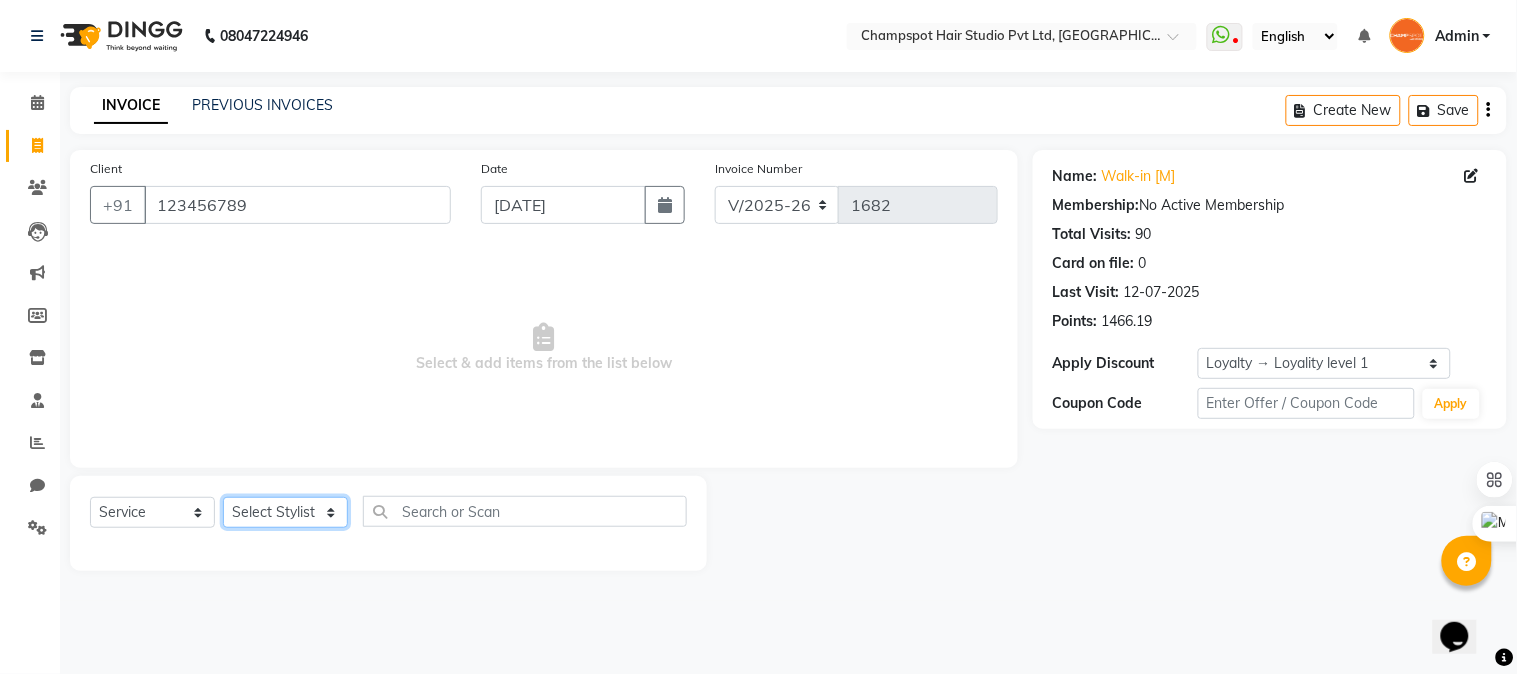 click on "Select Stylist Admin [PERSON_NAME] [PERSON_NAME] 	[PERSON_NAME] [PERSON_NAME] [PERSON_NAME]" 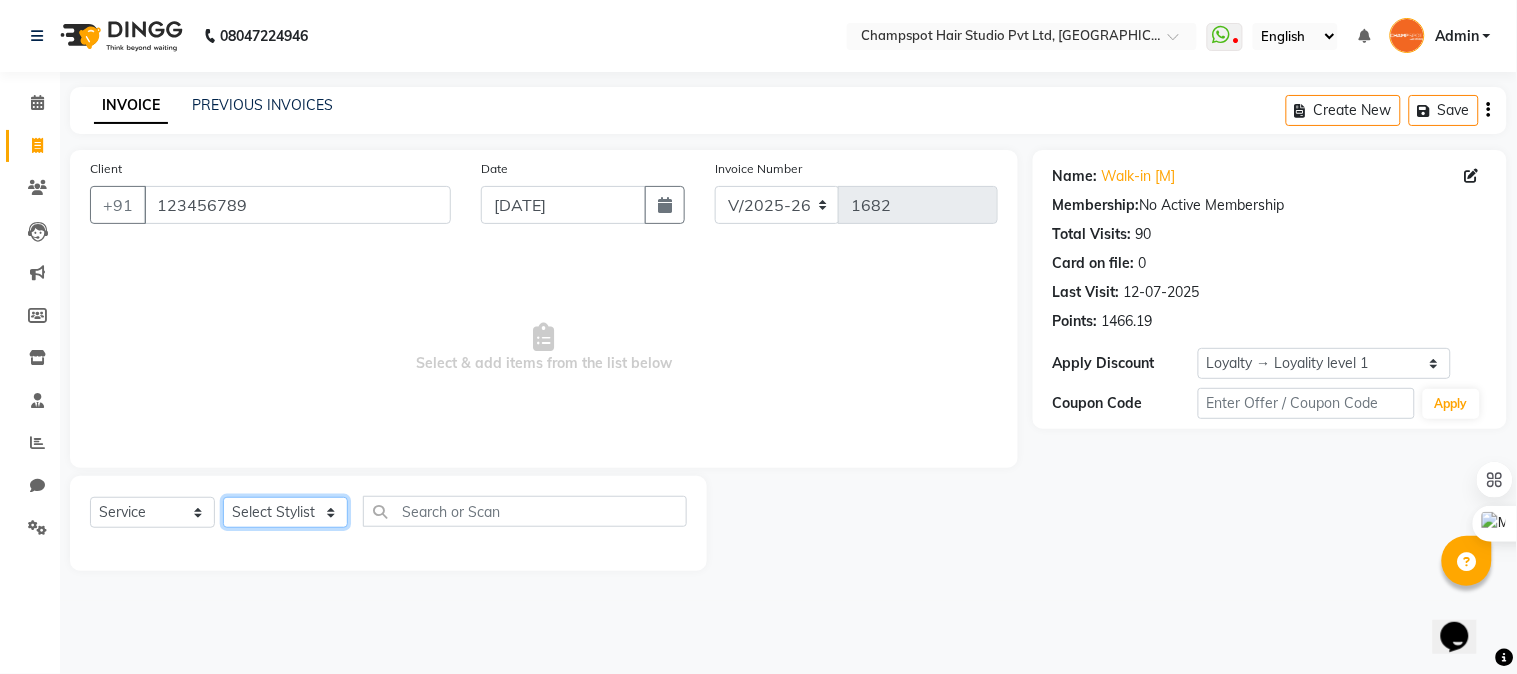 select on "69008" 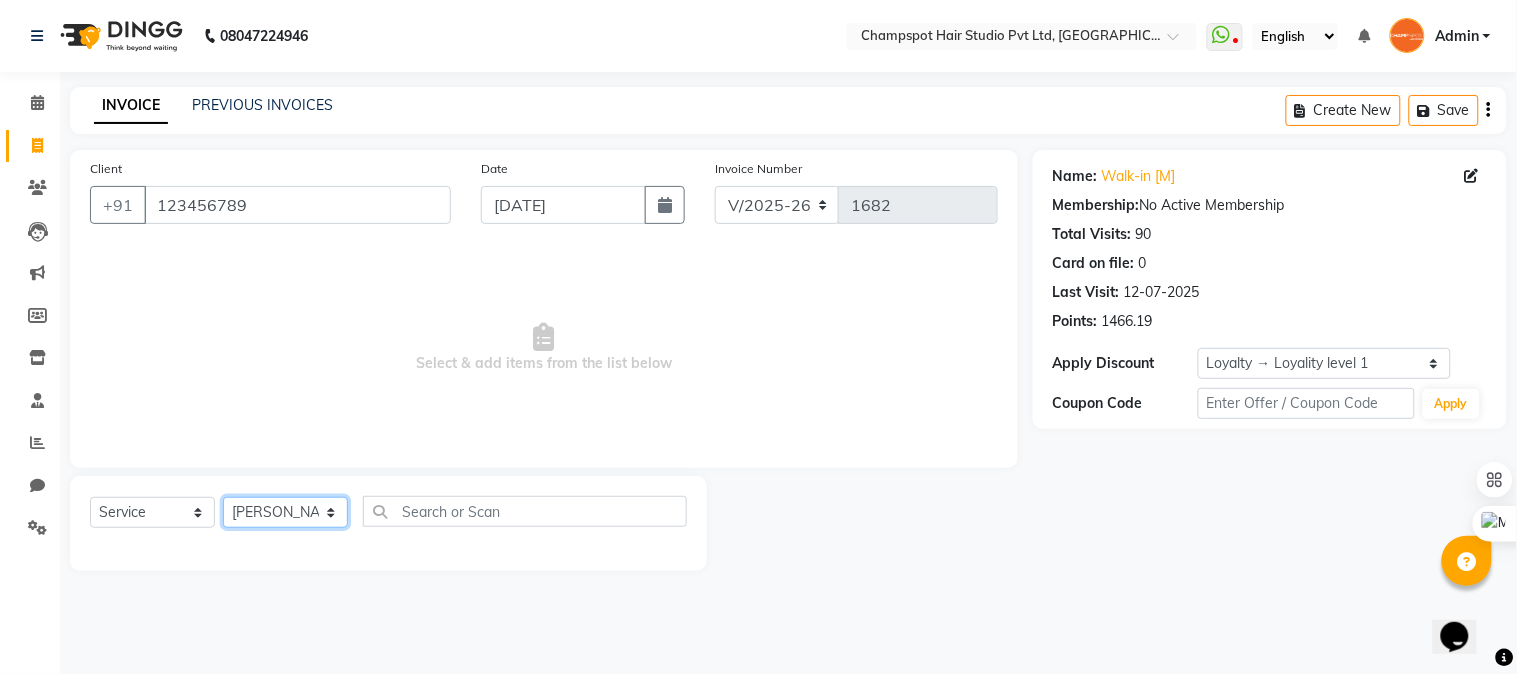 click on "Select Stylist Admin [PERSON_NAME] [PERSON_NAME] 	[PERSON_NAME] [PERSON_NAME] [PERSON_NAME]" 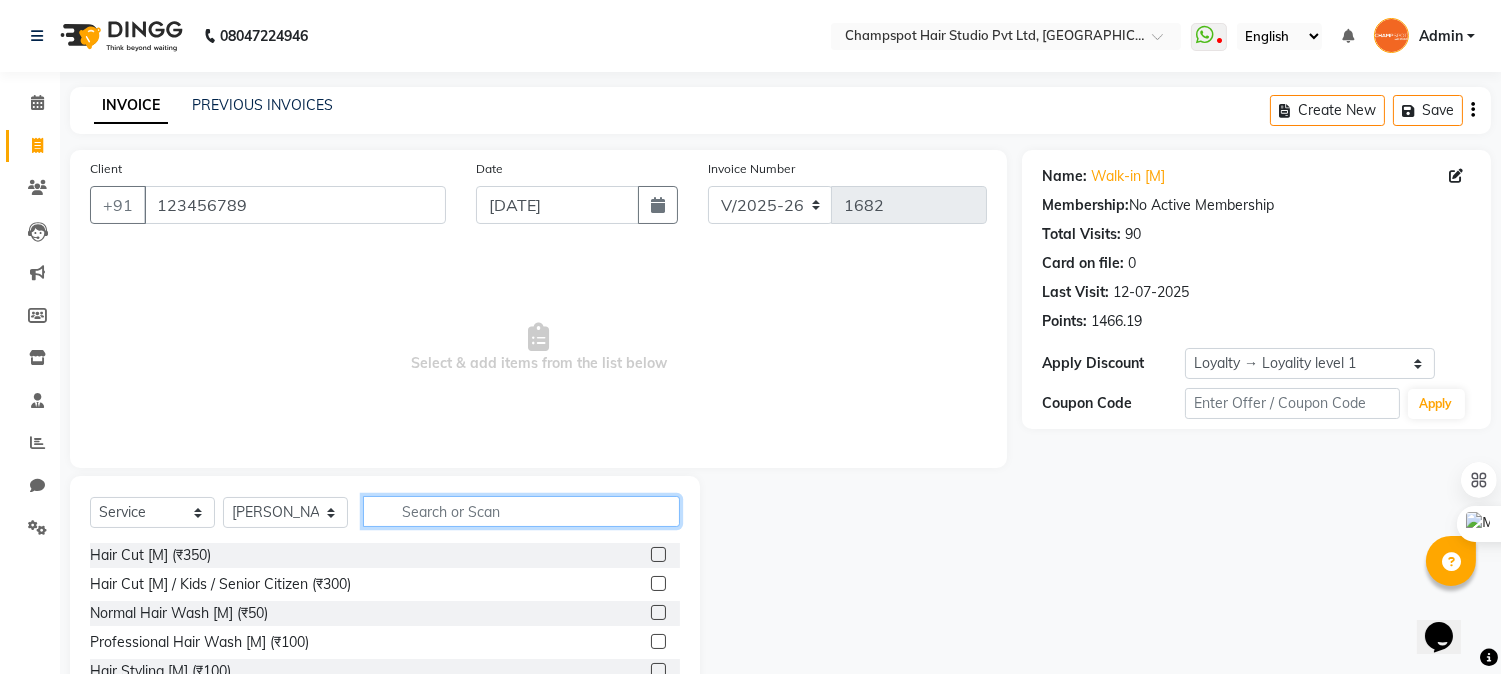 click 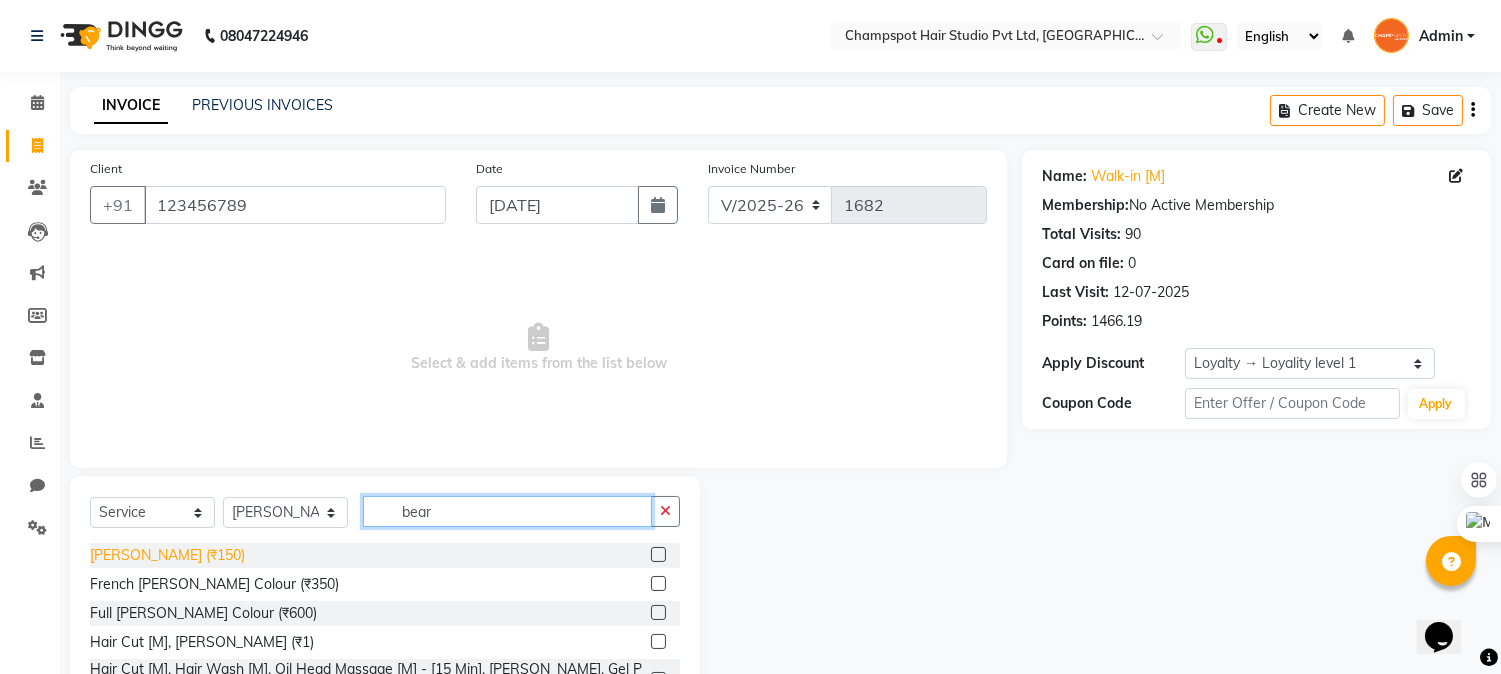 type on "bear" 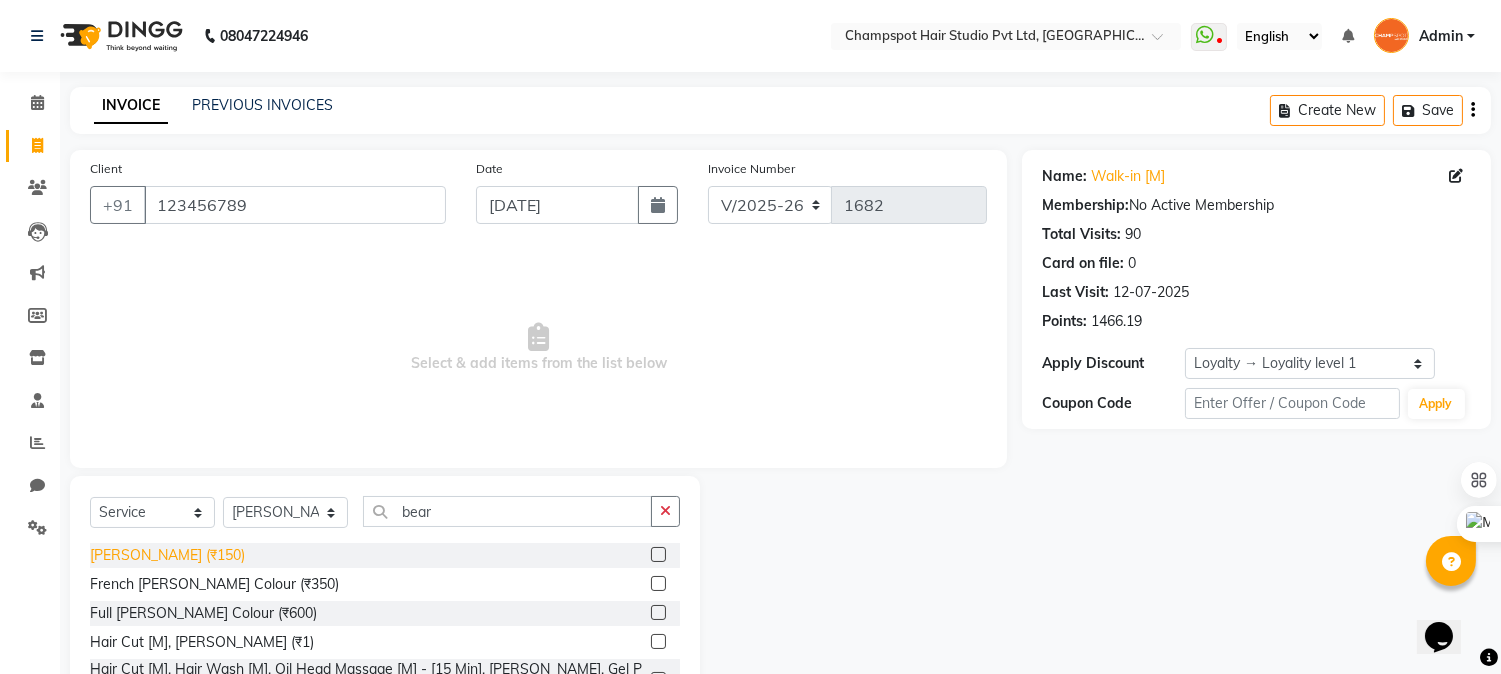 click on "[PERSON_NAME] (₹150)" 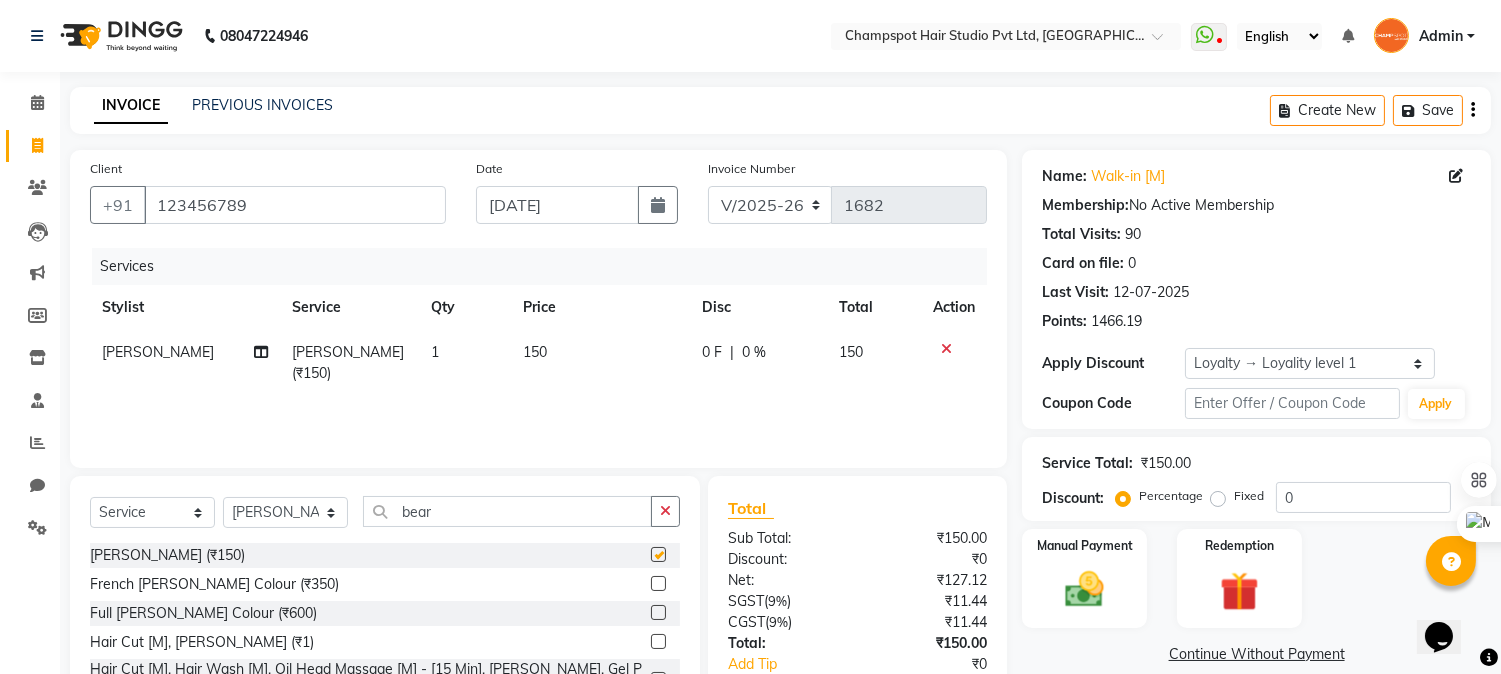 checkbox on "false" 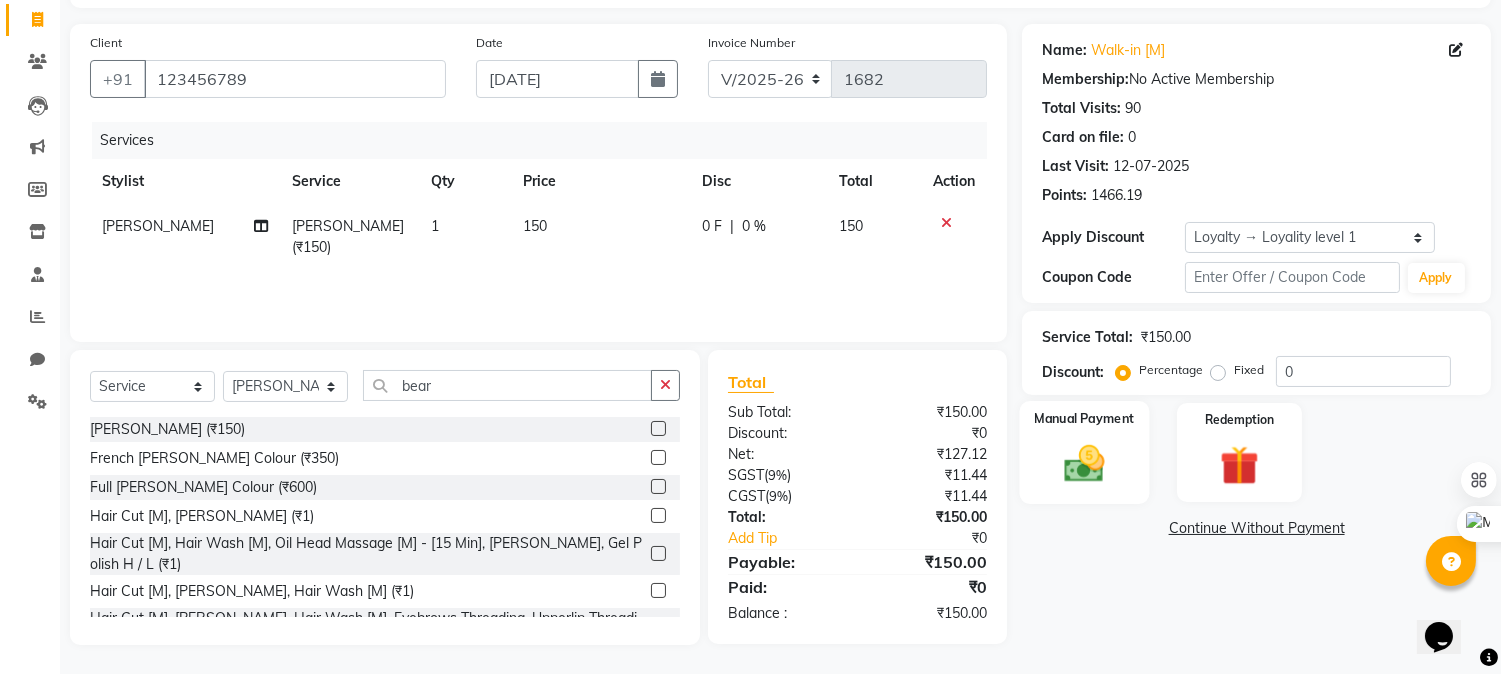 click 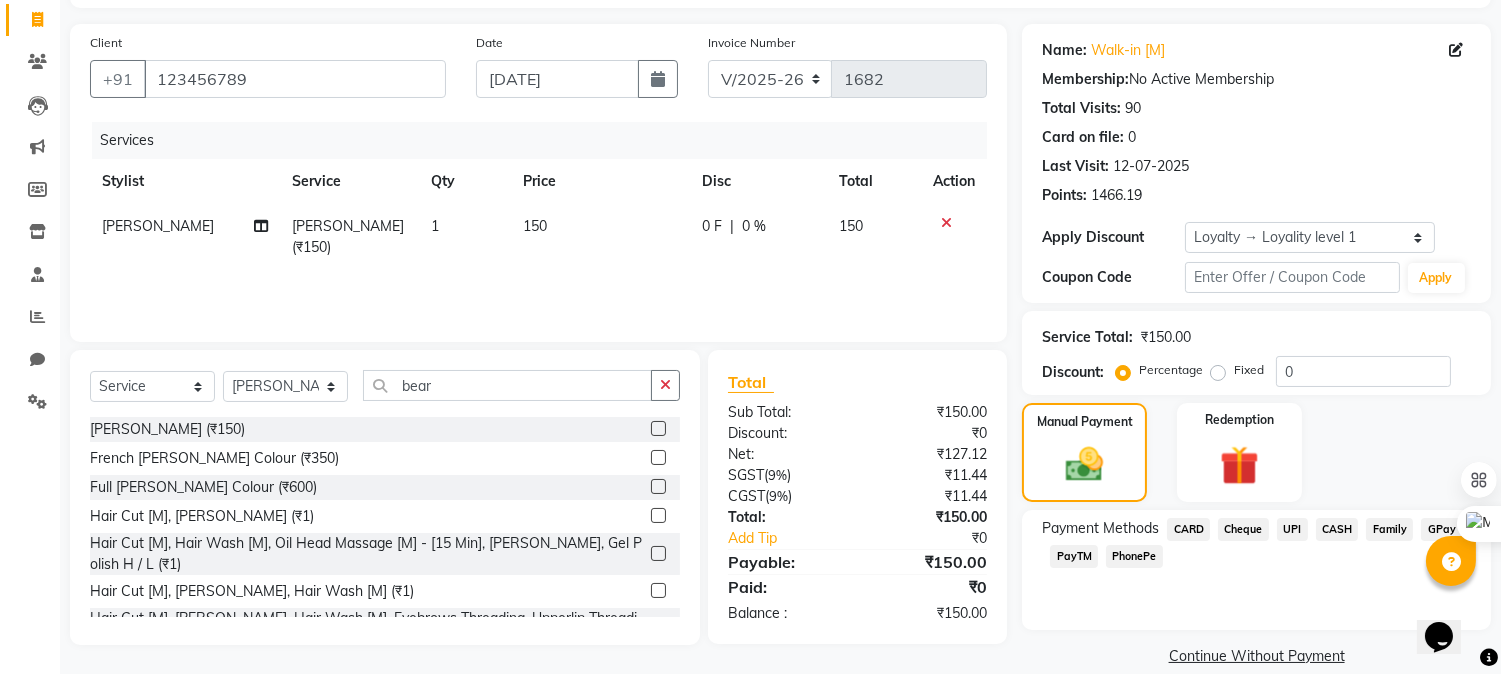 scroll, scrollTop: 152, scrollLeft: 0, axis: vertical 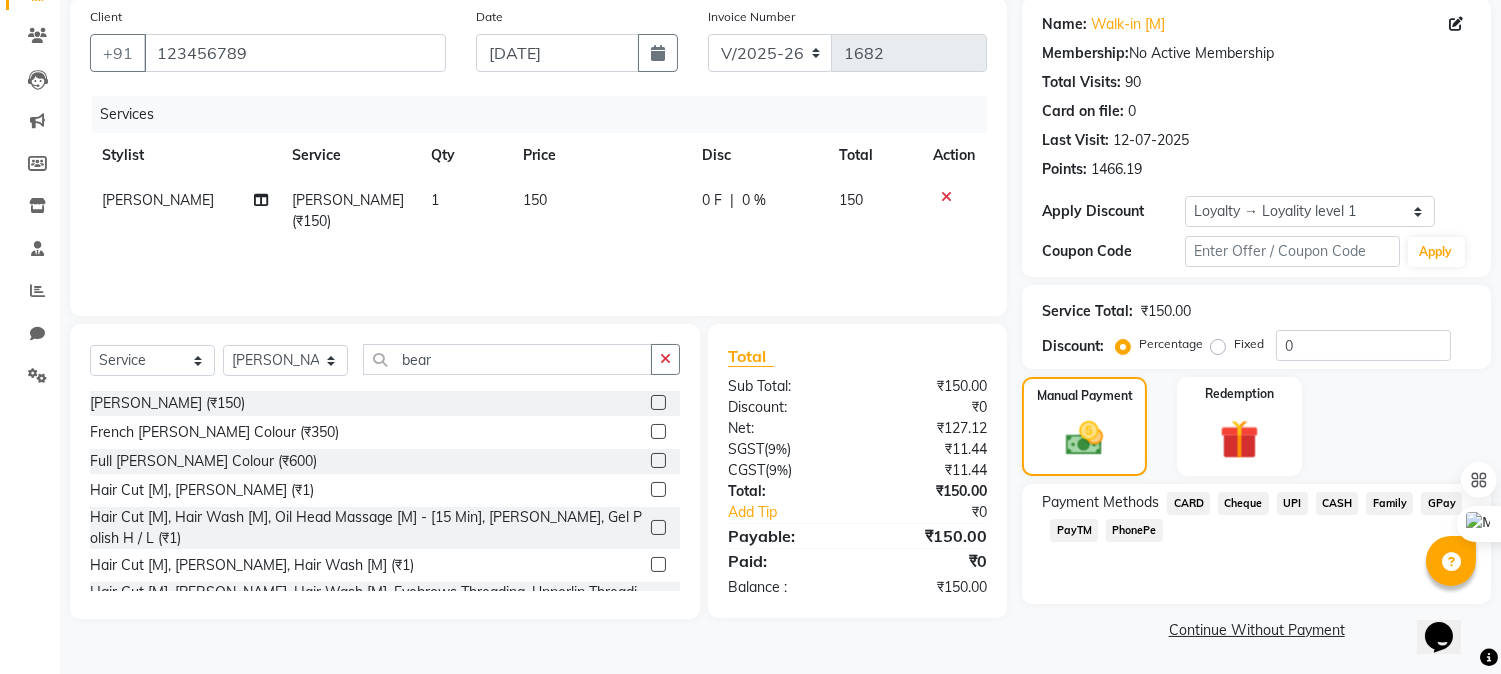 click on "CASH" 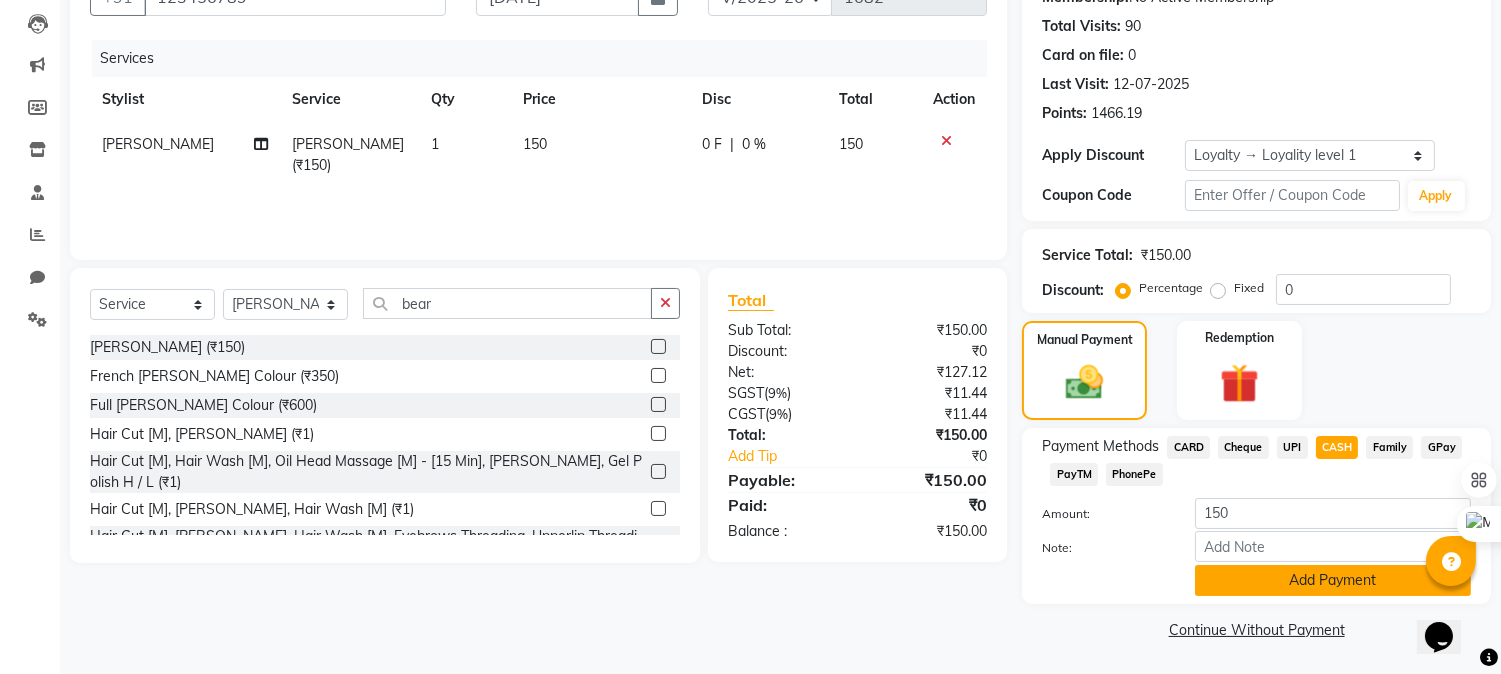 click on "Add Payment" 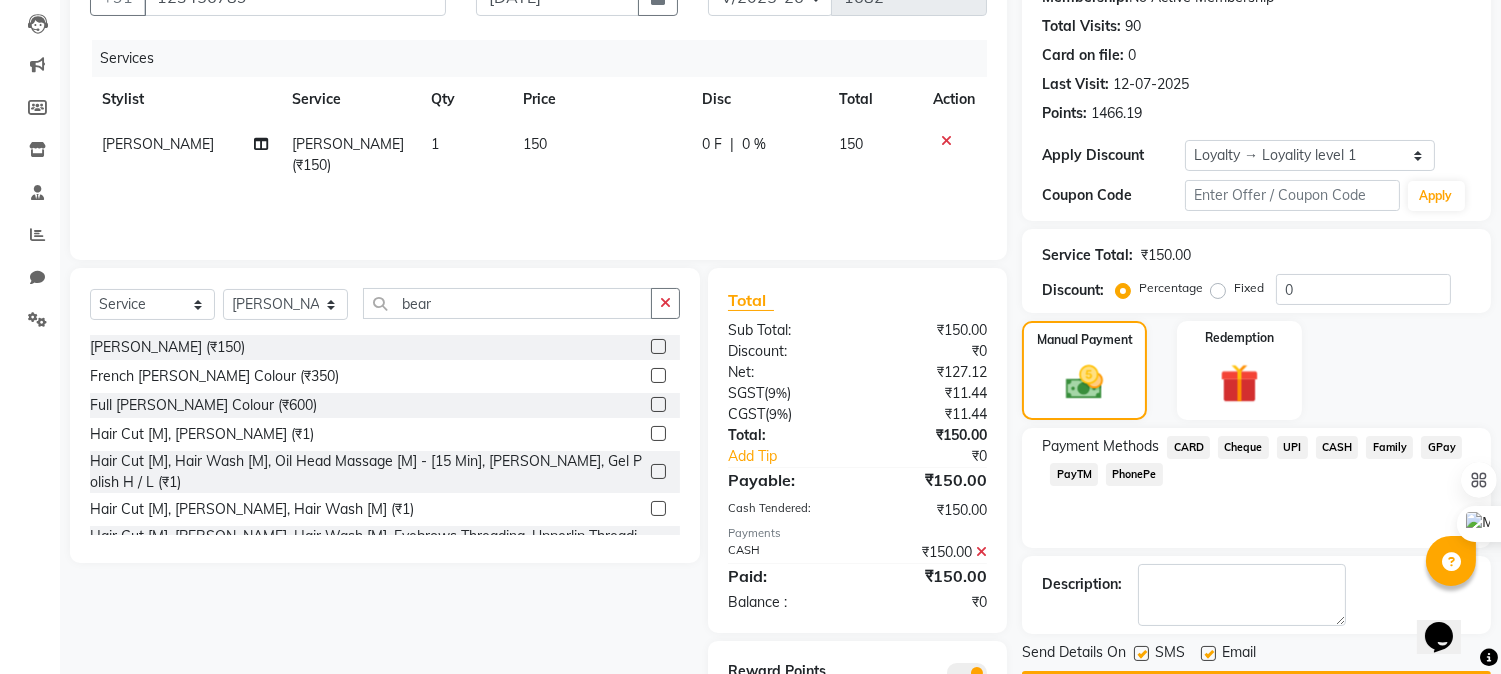 scroll, scrollTop: 295, scrollLeft: 0, axis: vertical 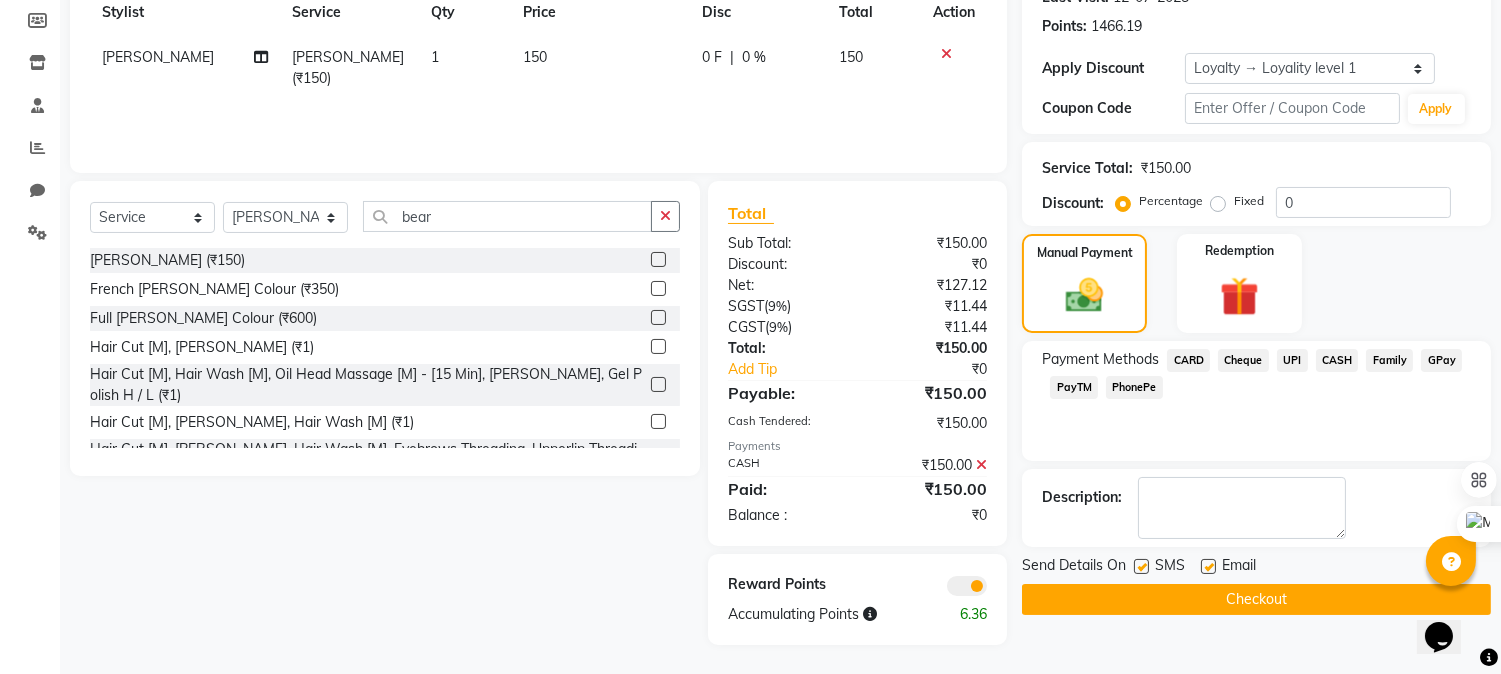 click on "Checkout" 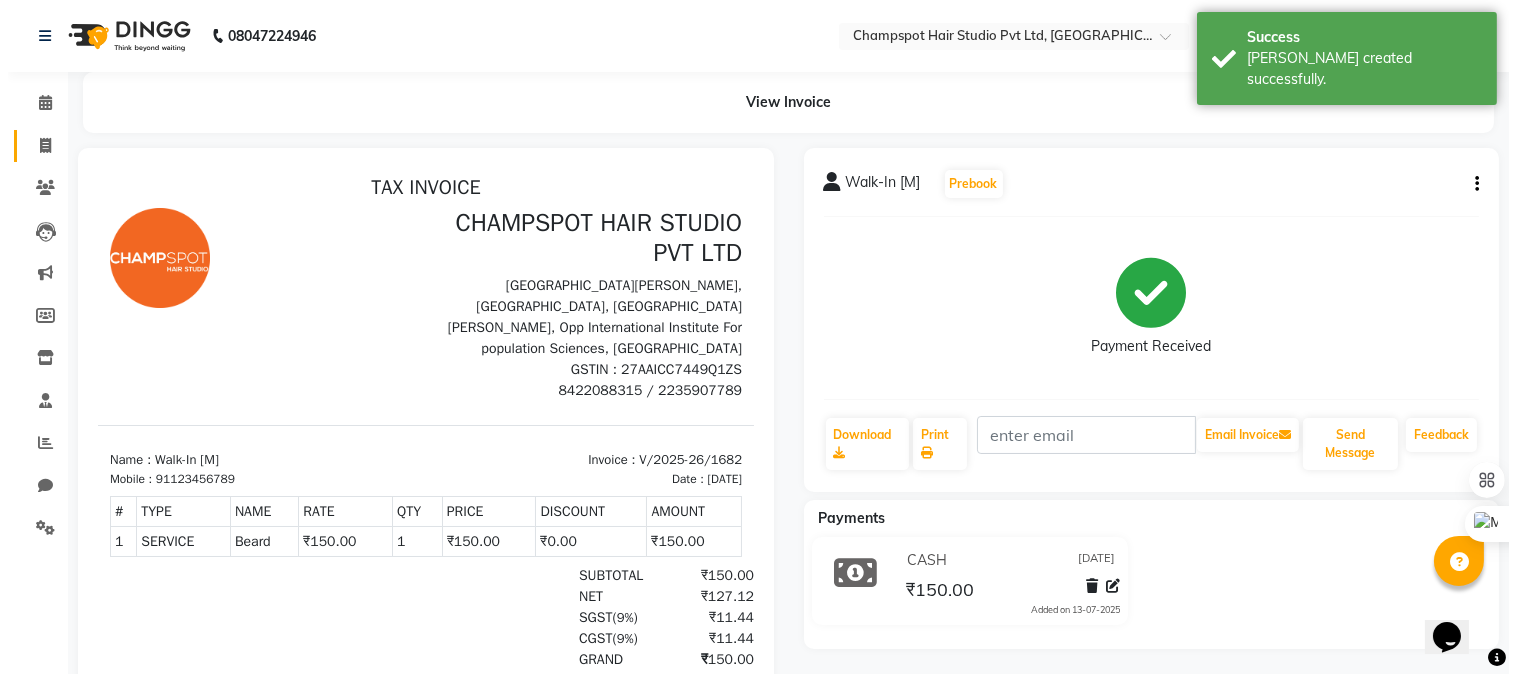 scroll, scrollTop: 0, scrollLeft: 0, axis: both 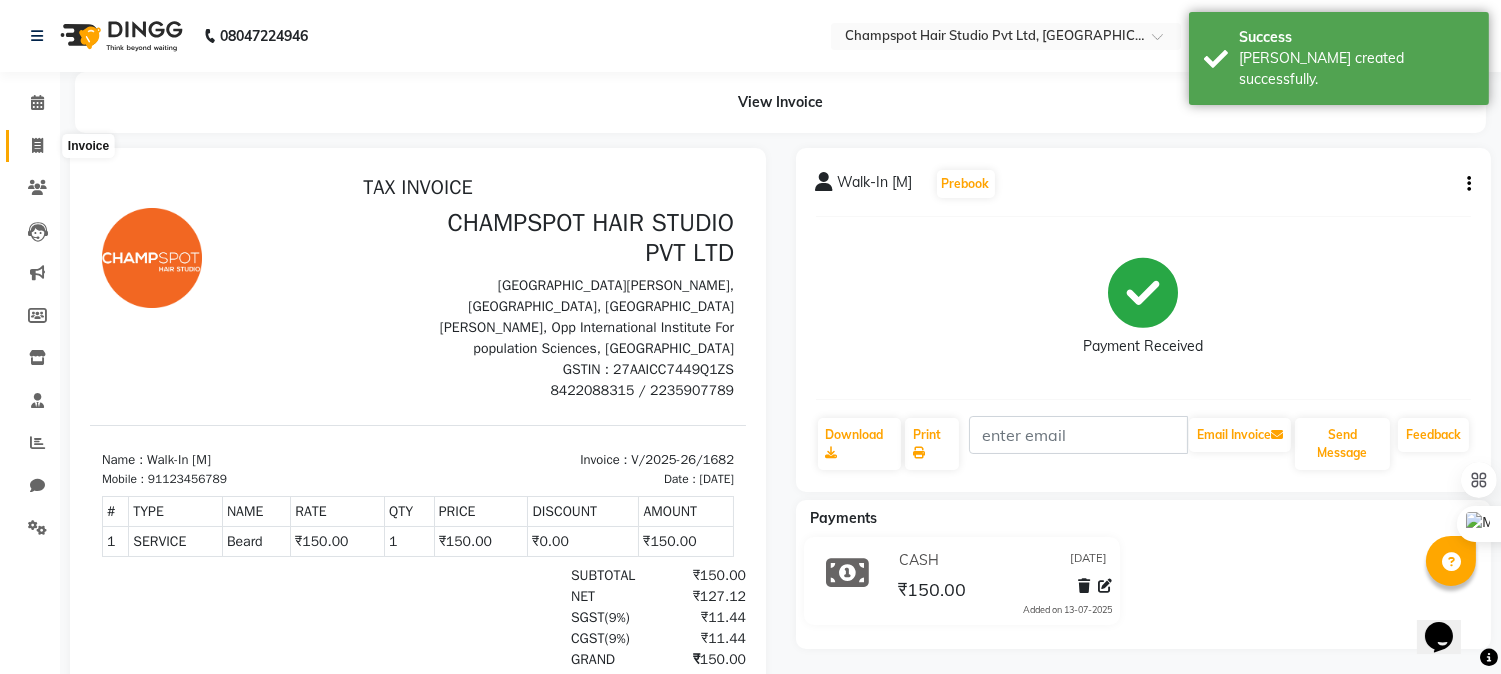click 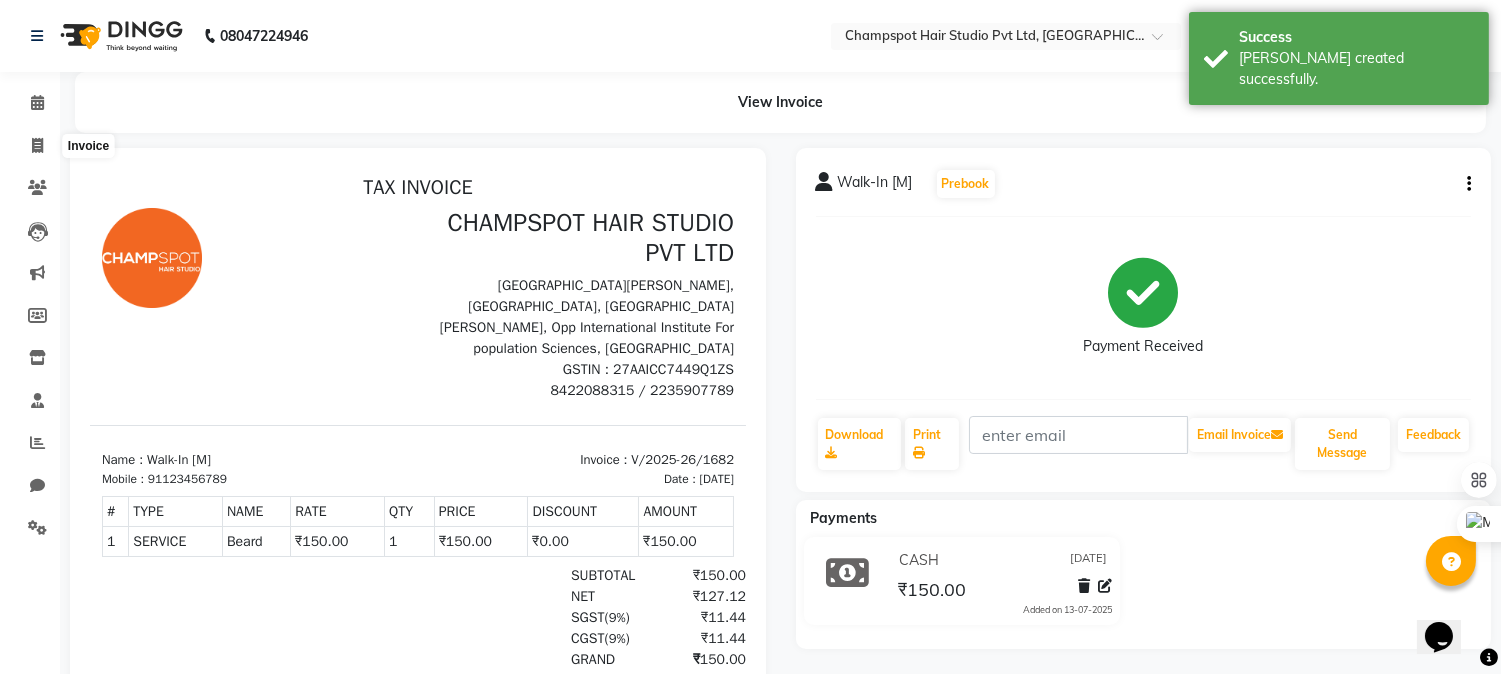 select on "service" 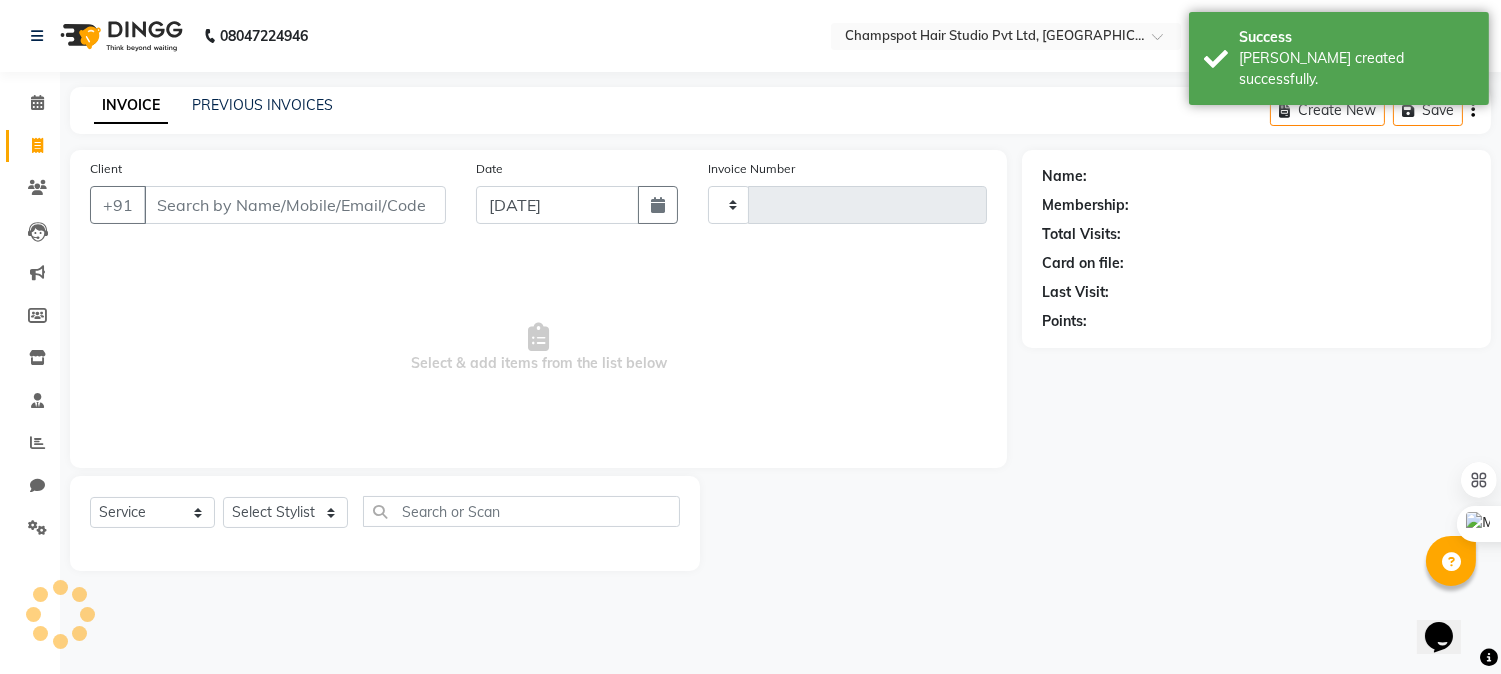 type on "1683" 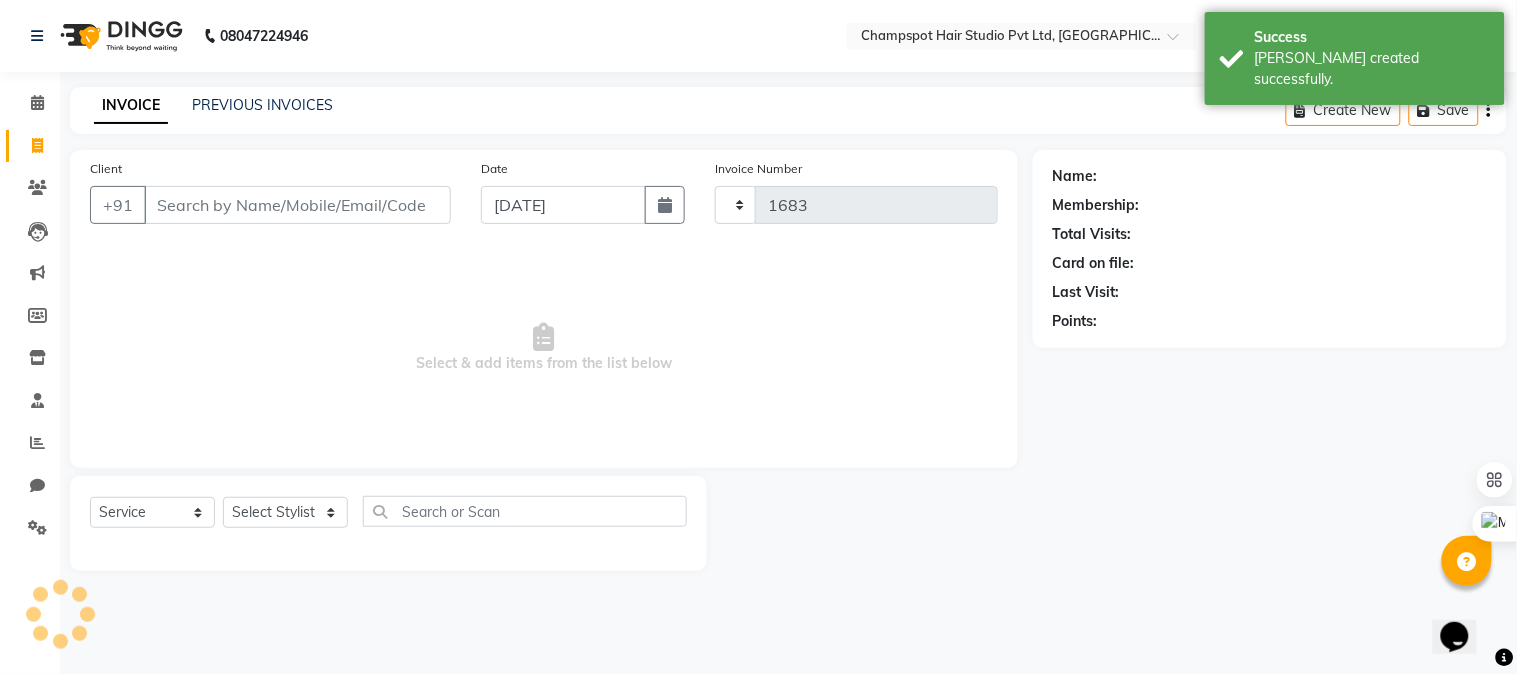 select on "7690" 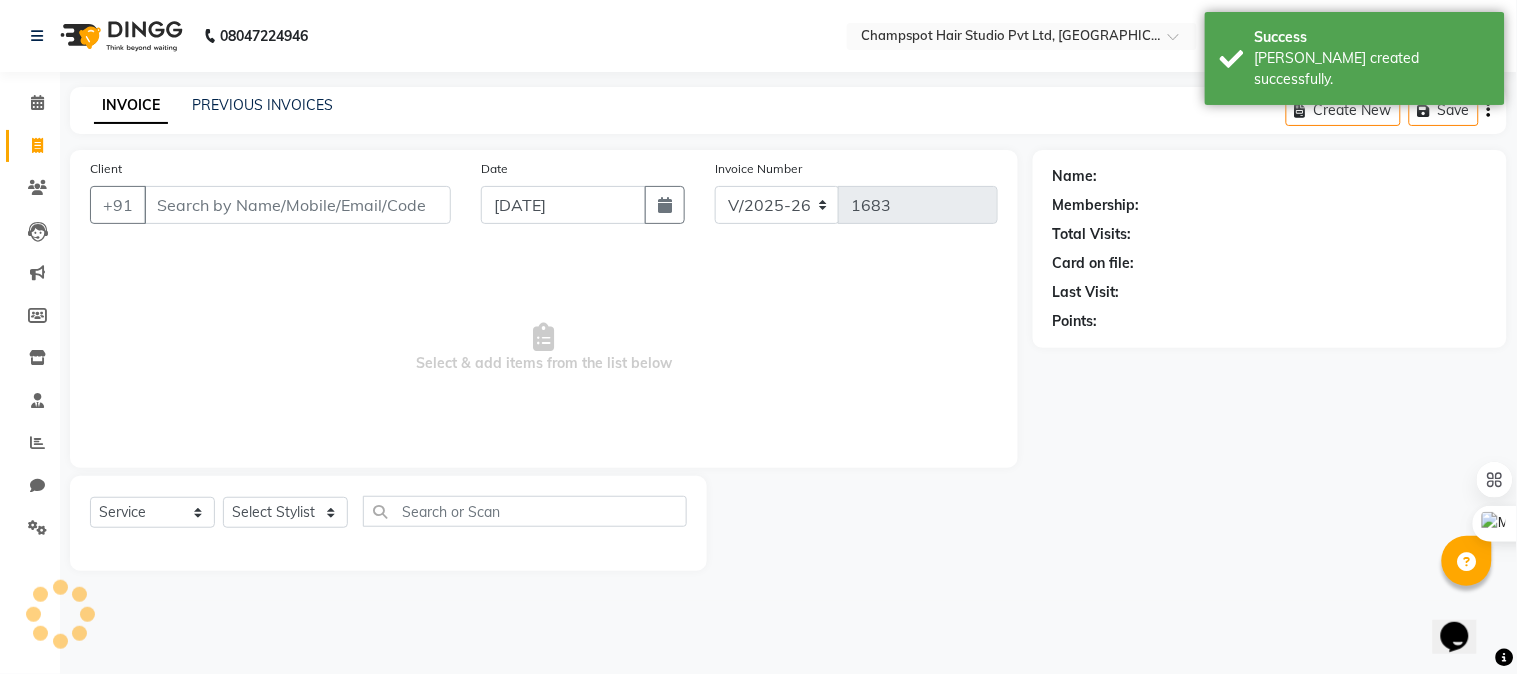 click on "Client" at bounding box center [297, 205] 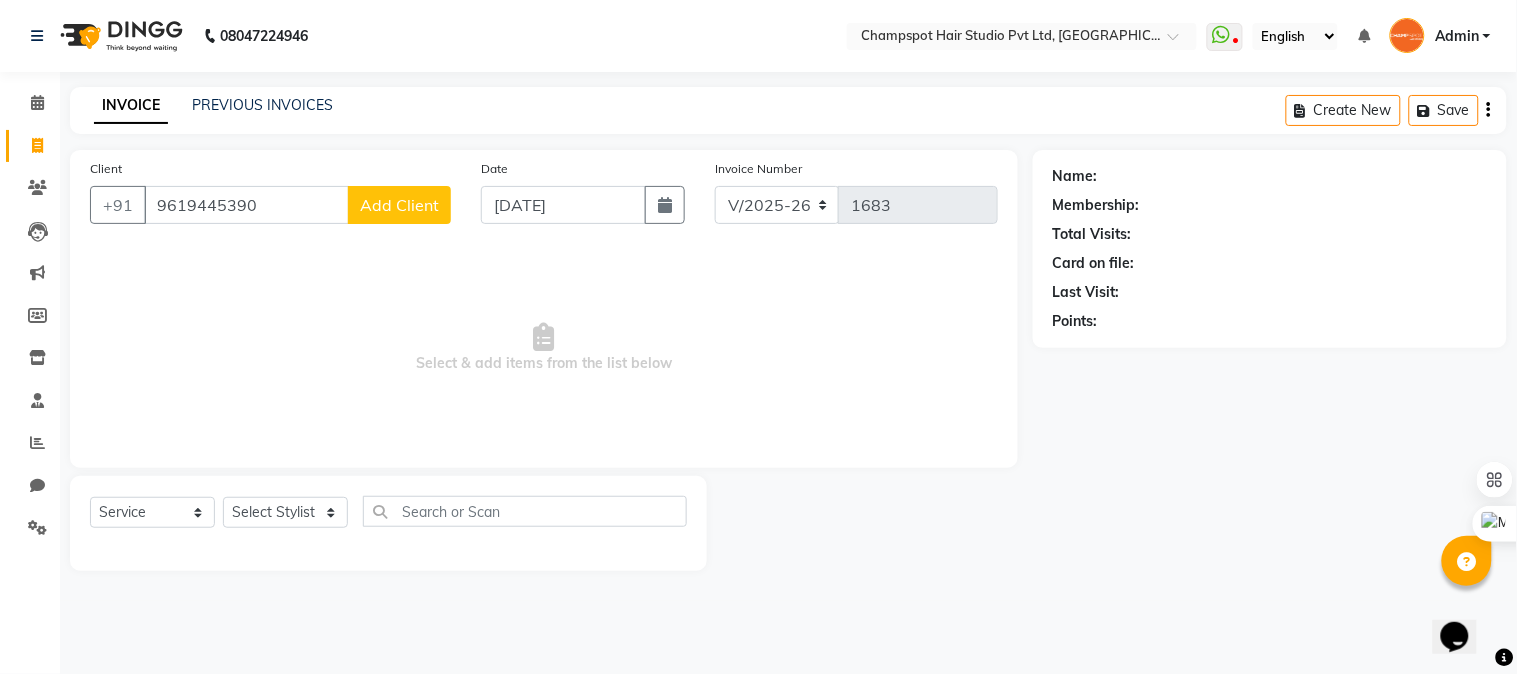 type on "9619445390" 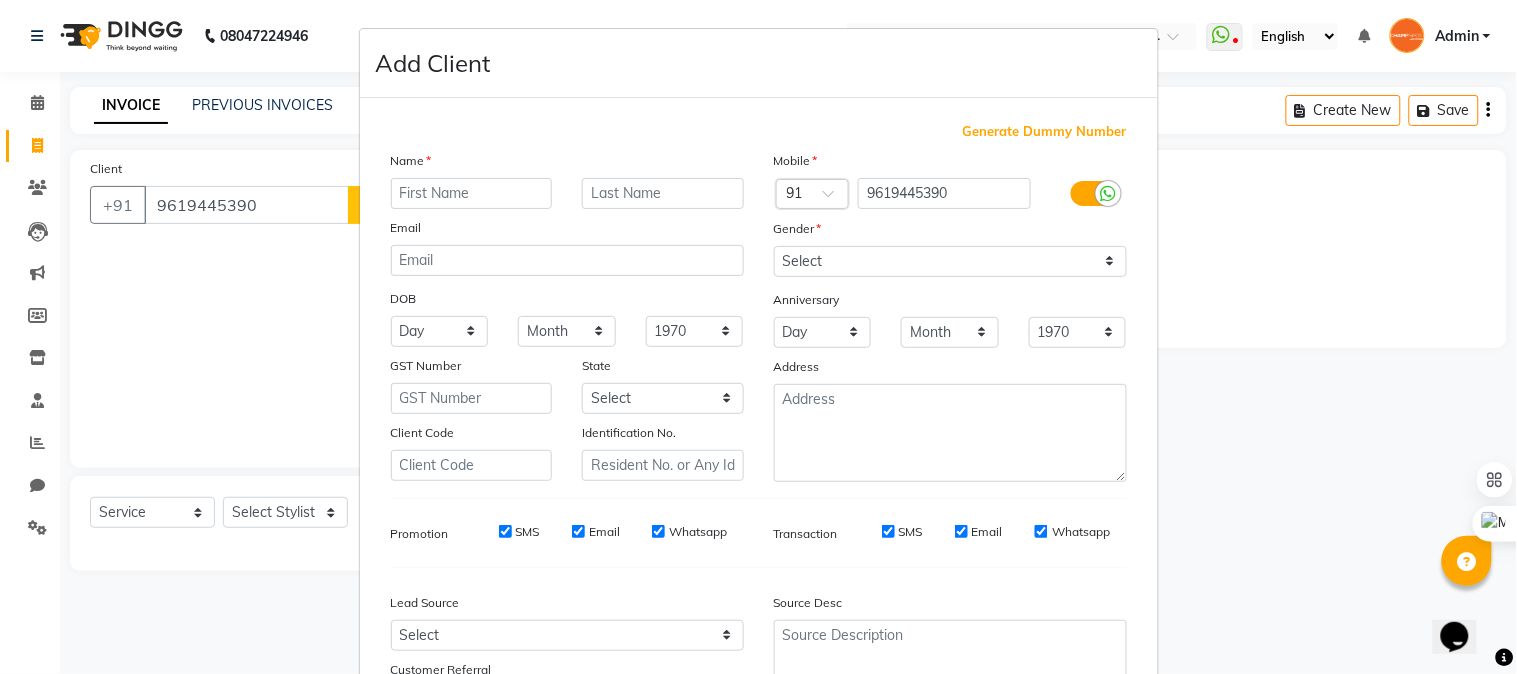 click at bounding box center [472, 193] 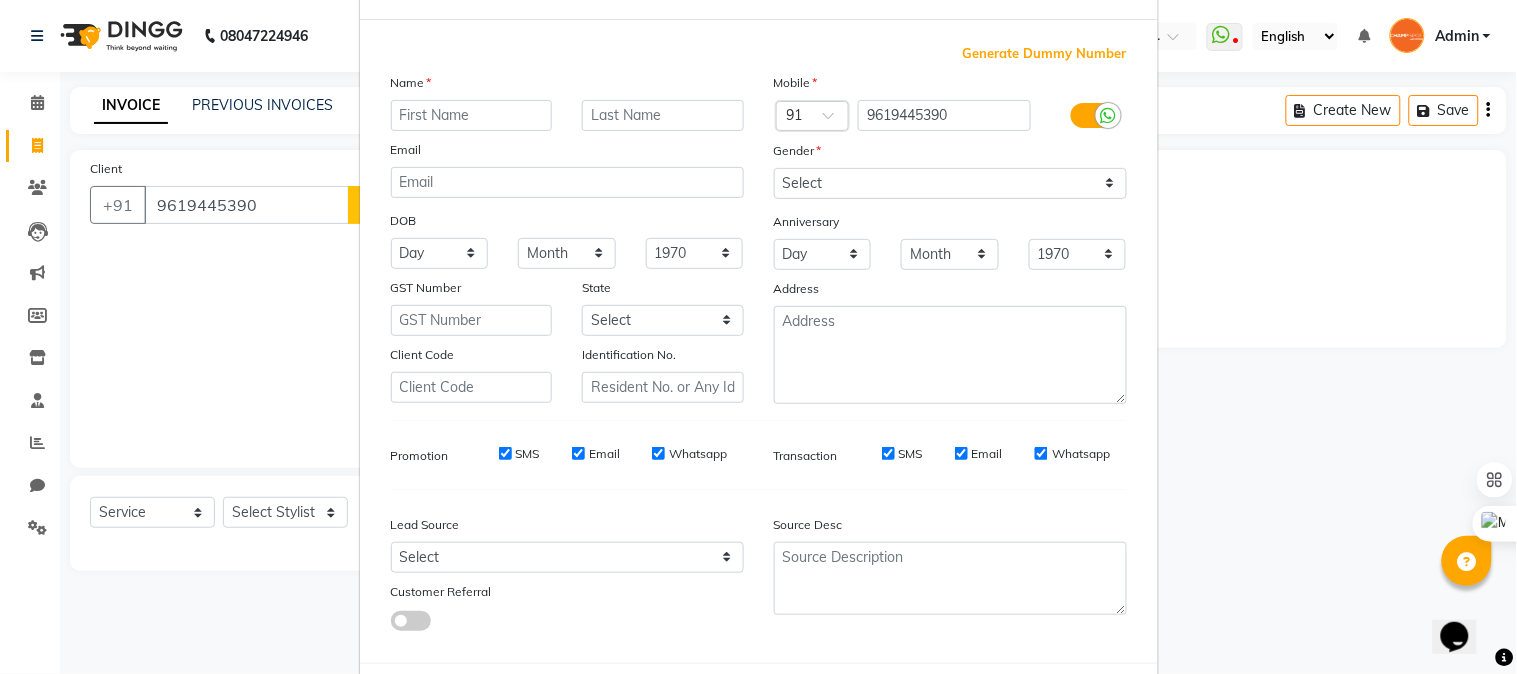 scroll, scrollTop: 176, scrollLeft: 0, axis: vertical 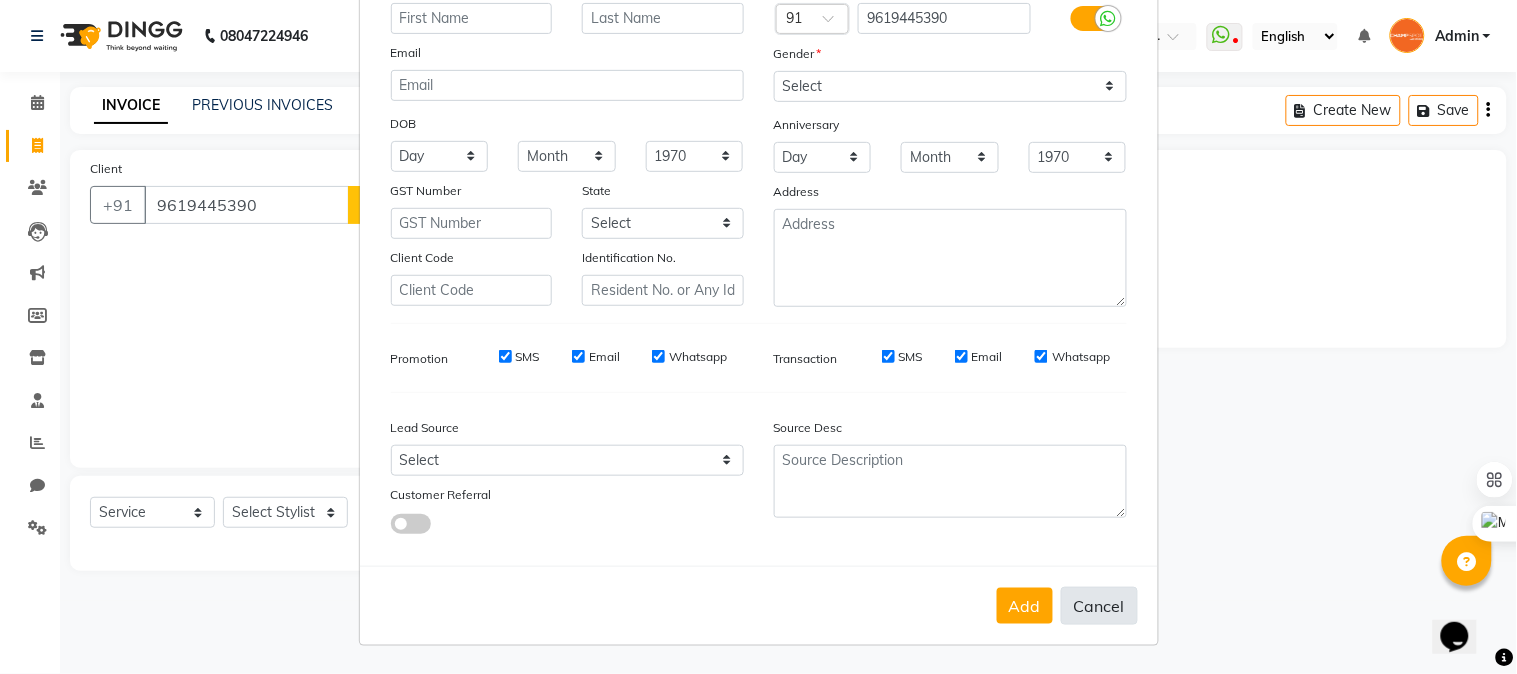 click on "Cancel" at bounding box center (1099, 606) 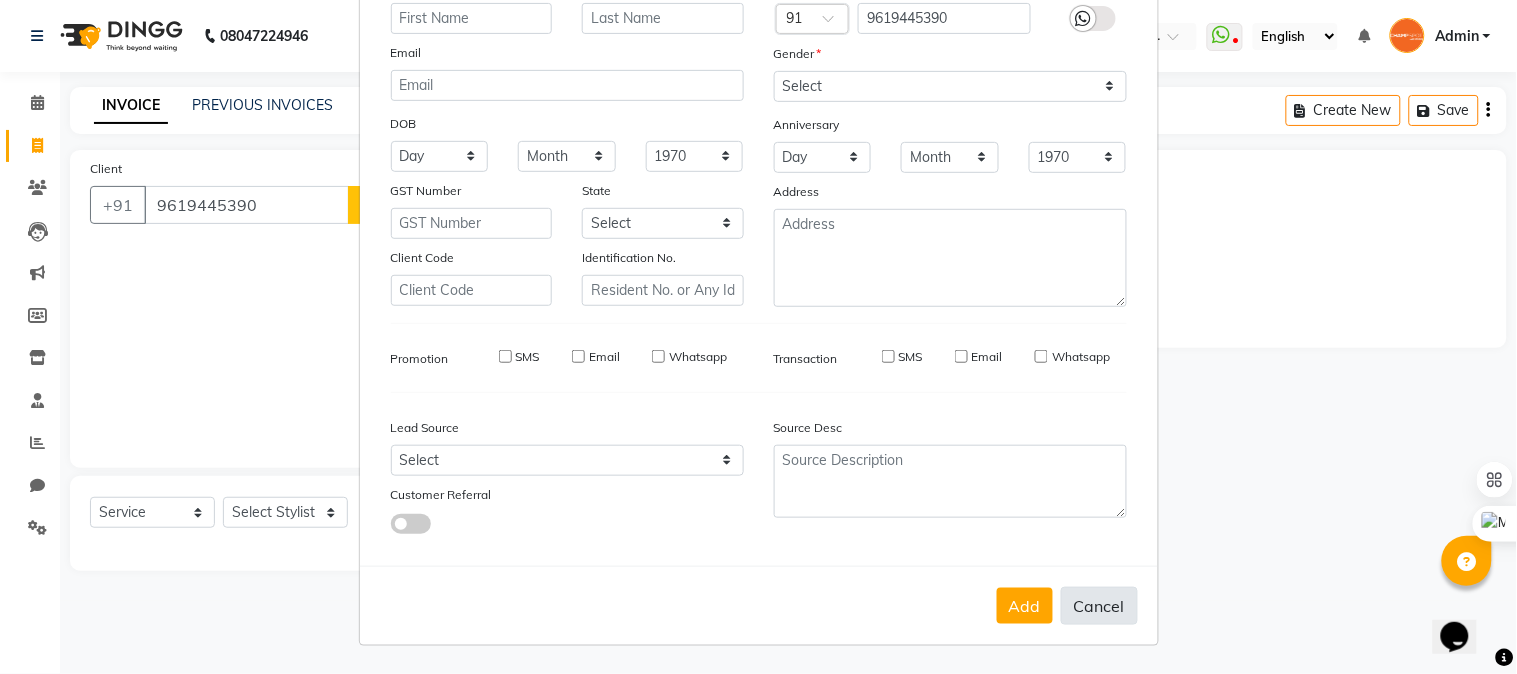 select 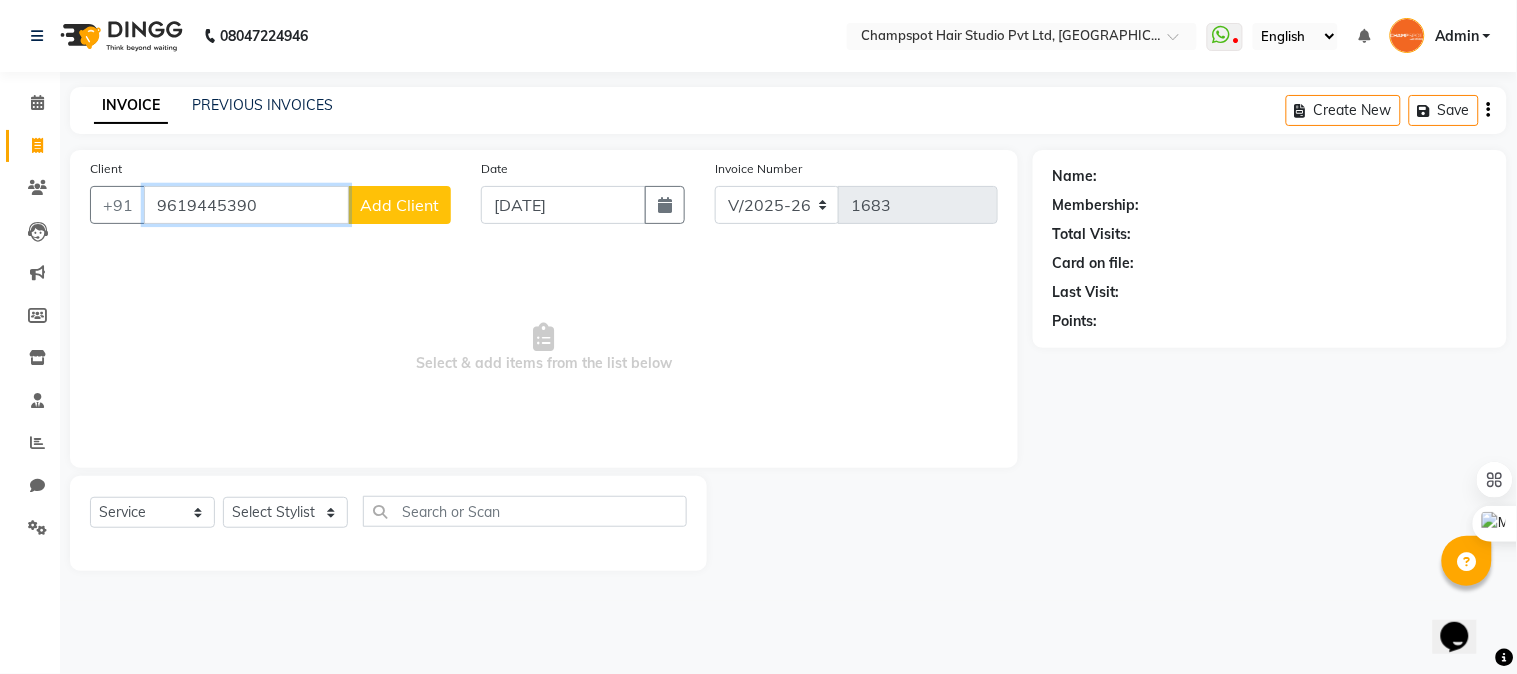 drag, startPoint x: 254, startPoint y: 197, endPoint x: 0, endPoint y: 214, distance: 254.56827 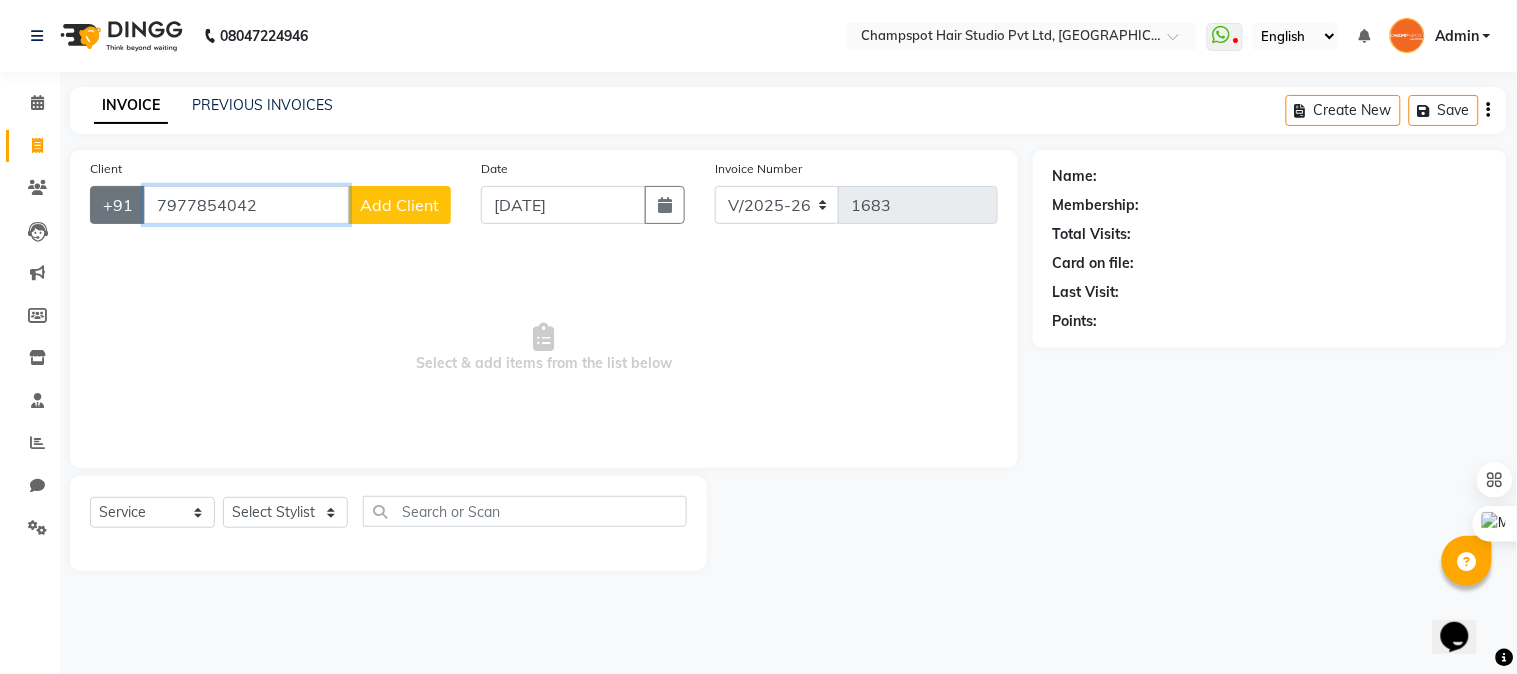 drag, startPoint x: 267, startPoint y: 198, endPoint x: 111, endPoint y: 216, distance: 157.03503 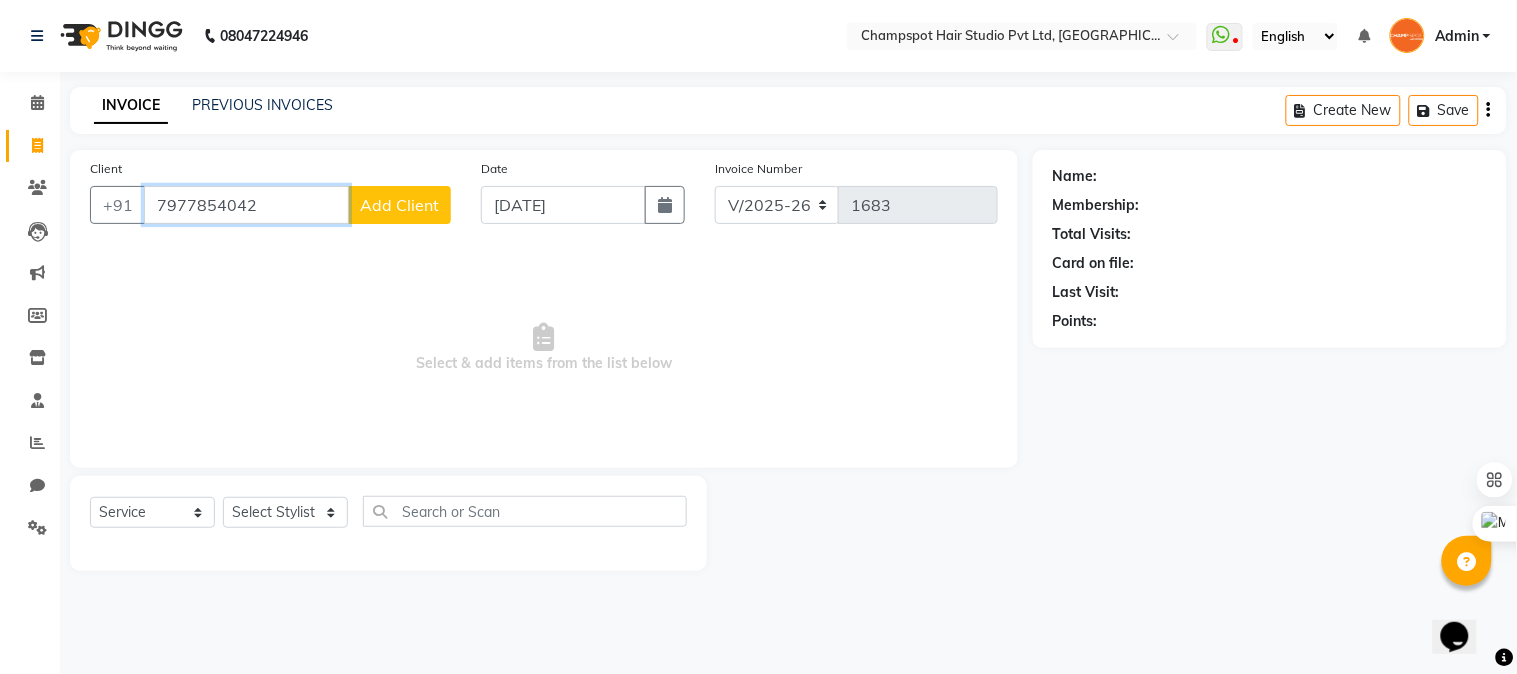 type on "7977854042" 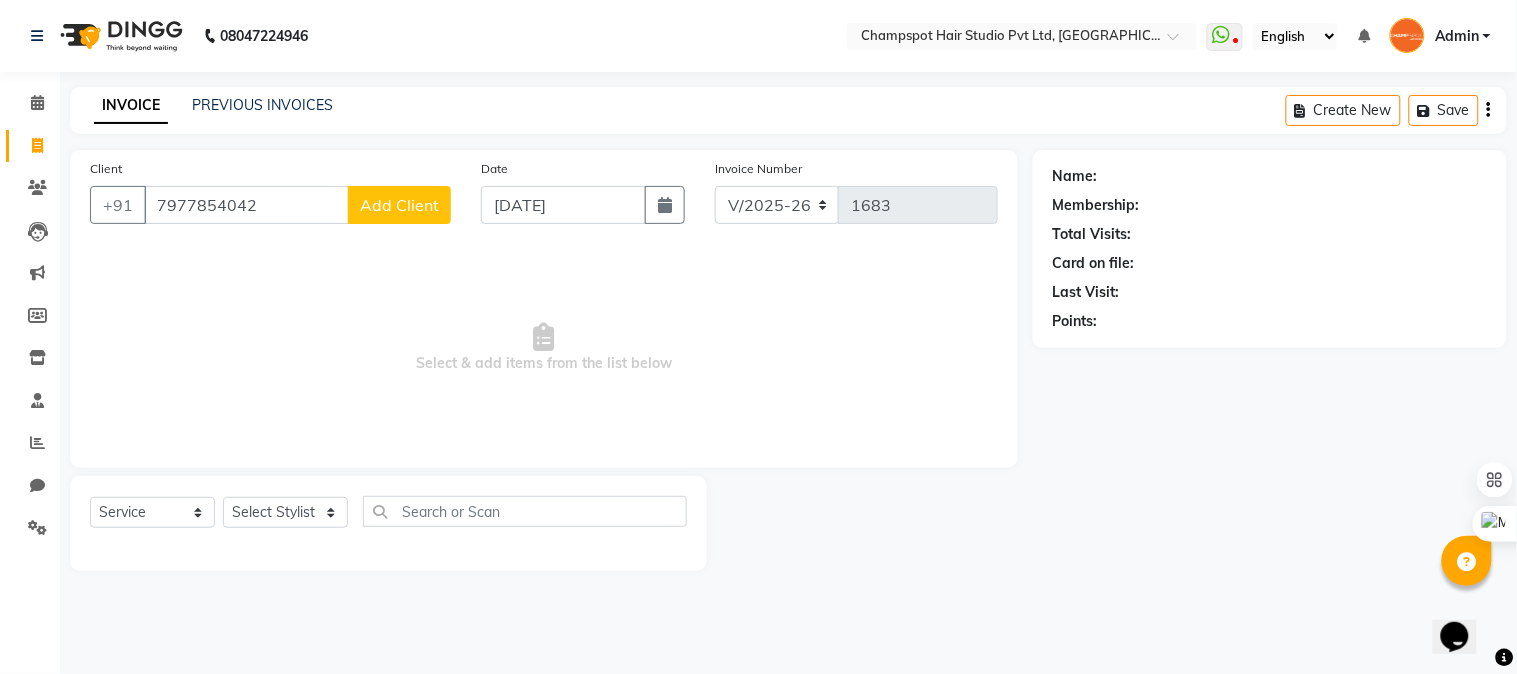click on "Add Client" 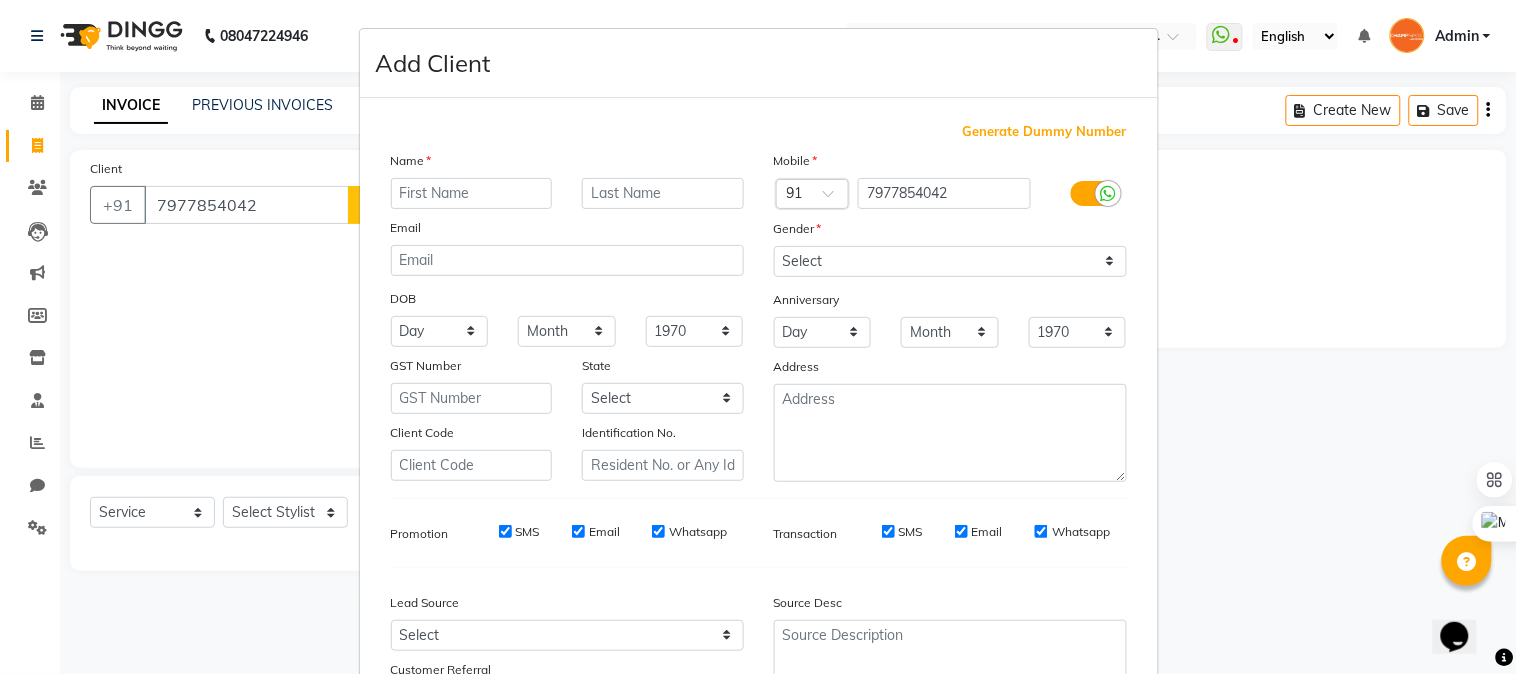 click at bounding box center (472, 193) 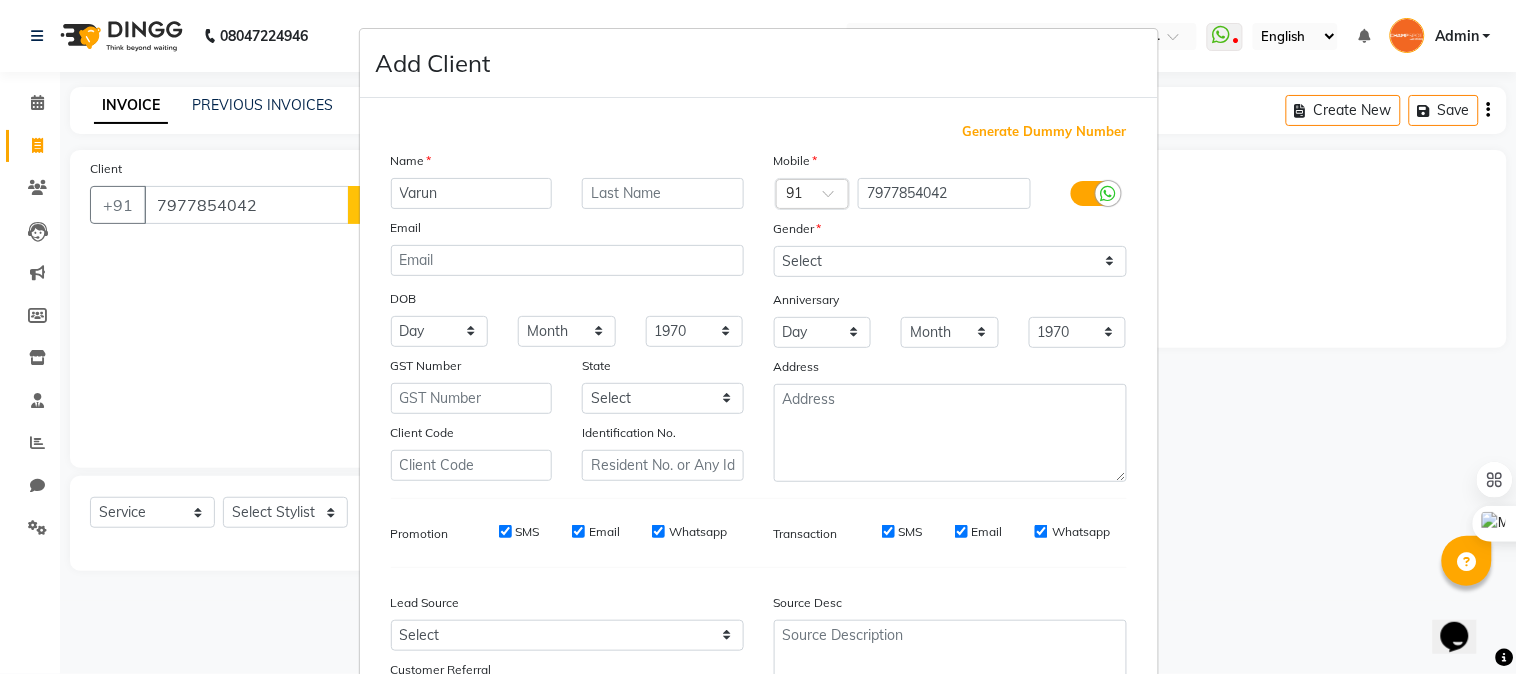 type on "Varun" 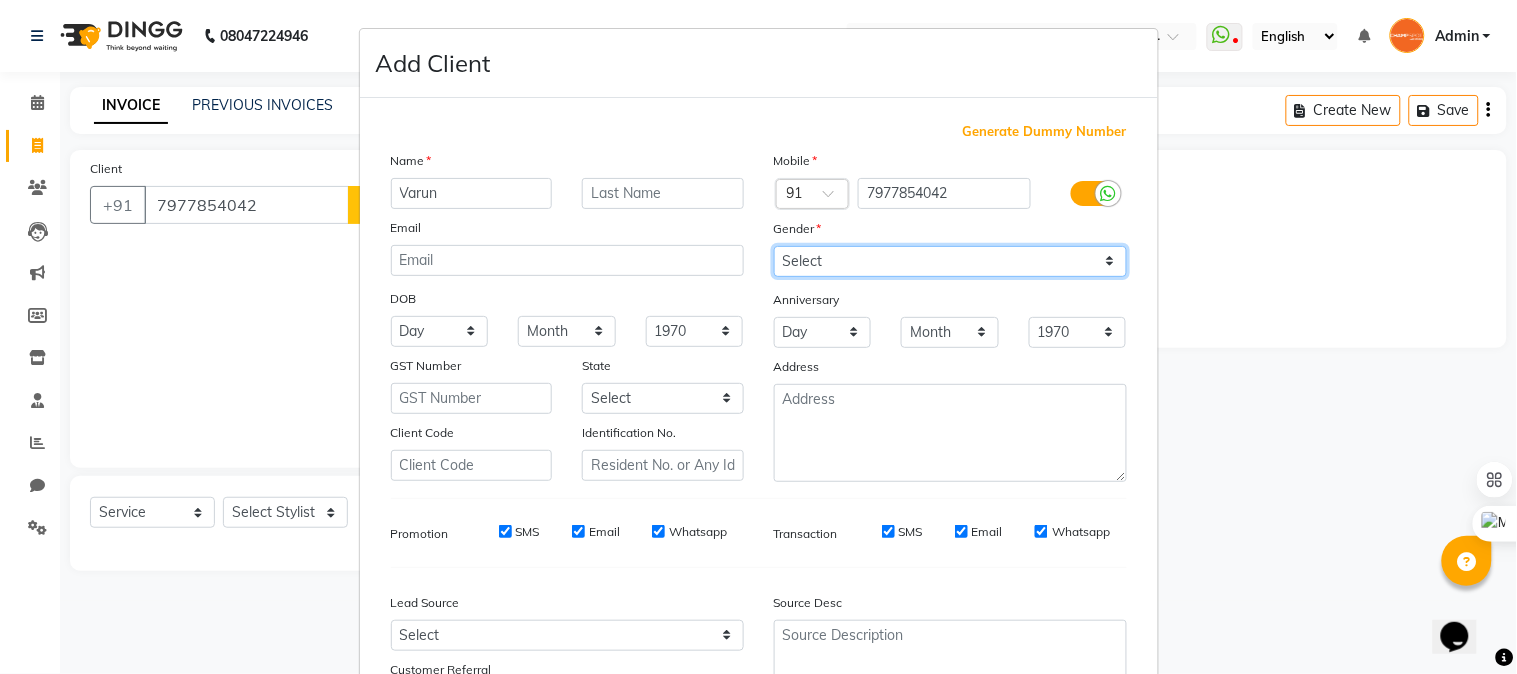drag, startPoint x: 866, startPoint y: 264, endPoint x: 865, endPoint y: 274, distance: 10.049875 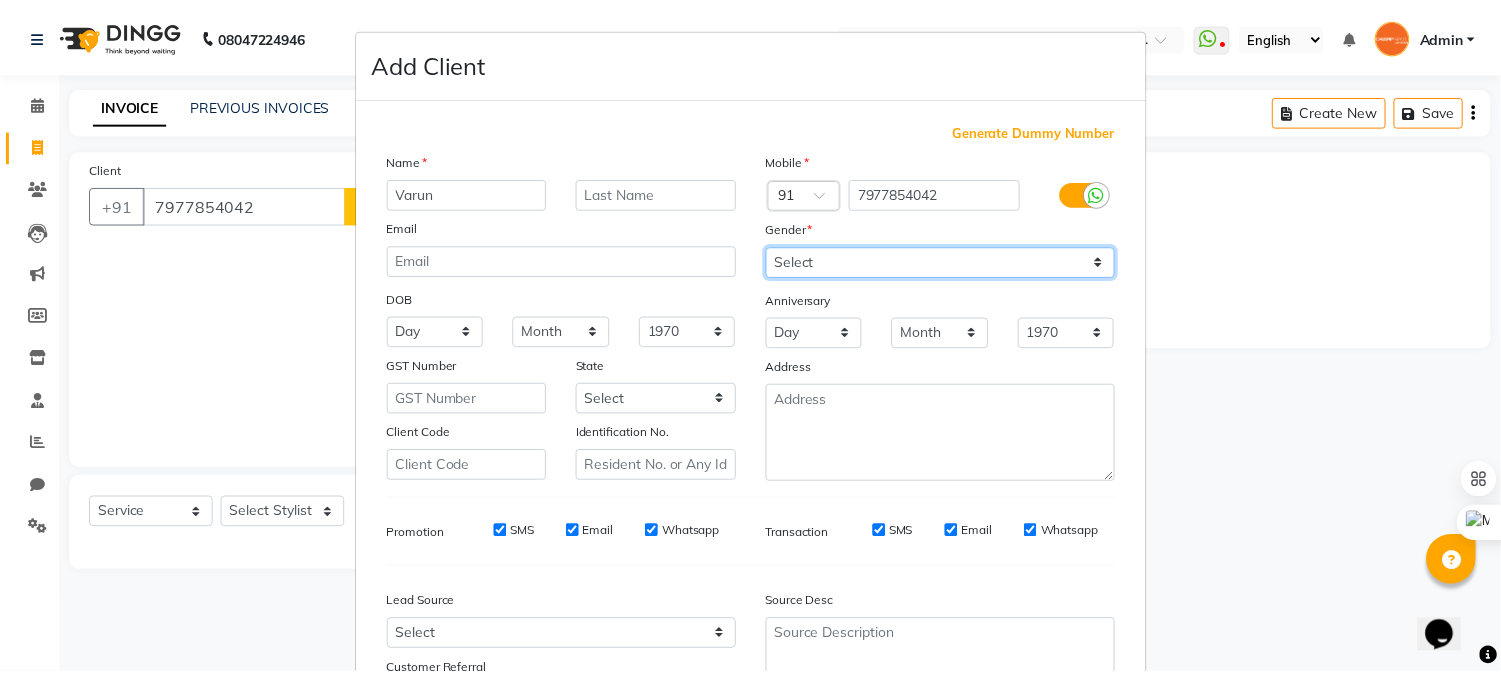 scroll, scrollTop: 176, scrollLeft: 0, axis: vertical 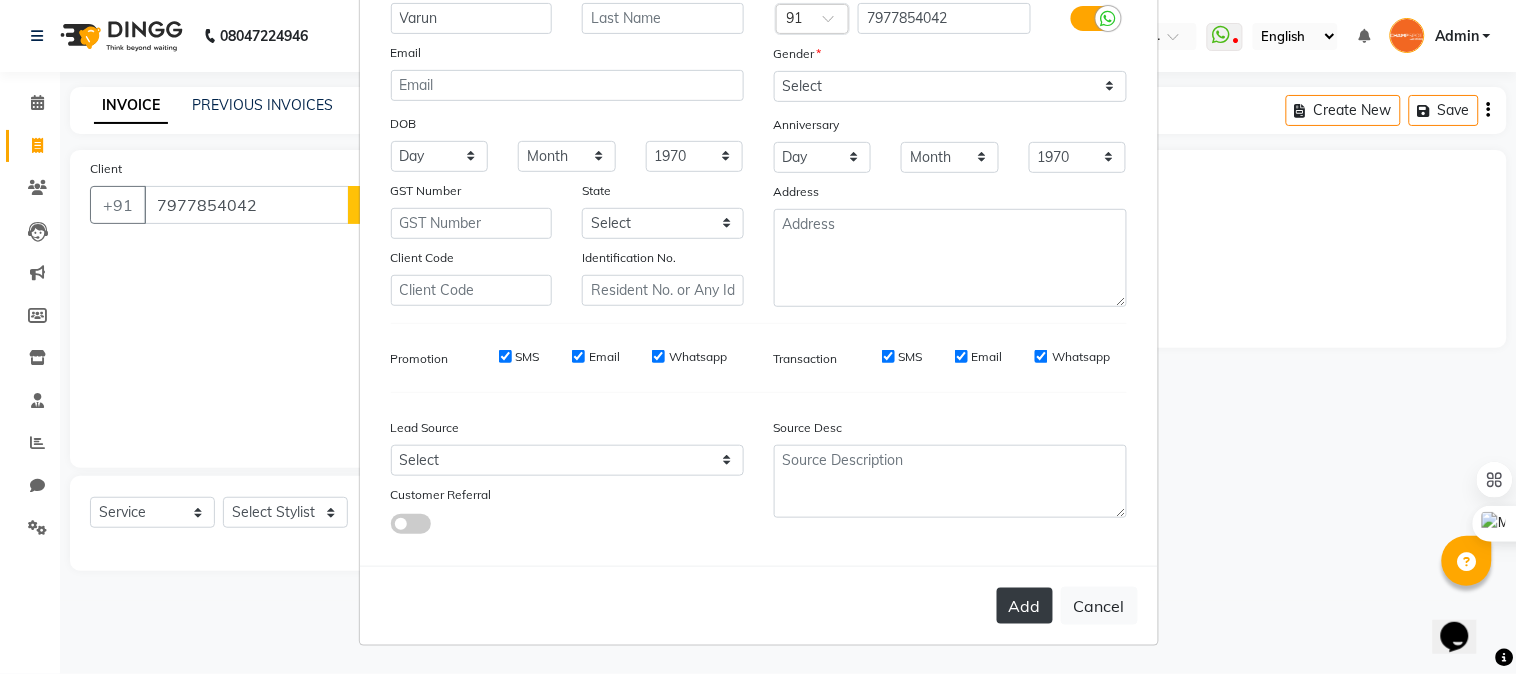 click on "Add" at bounding box center [1025, 606] 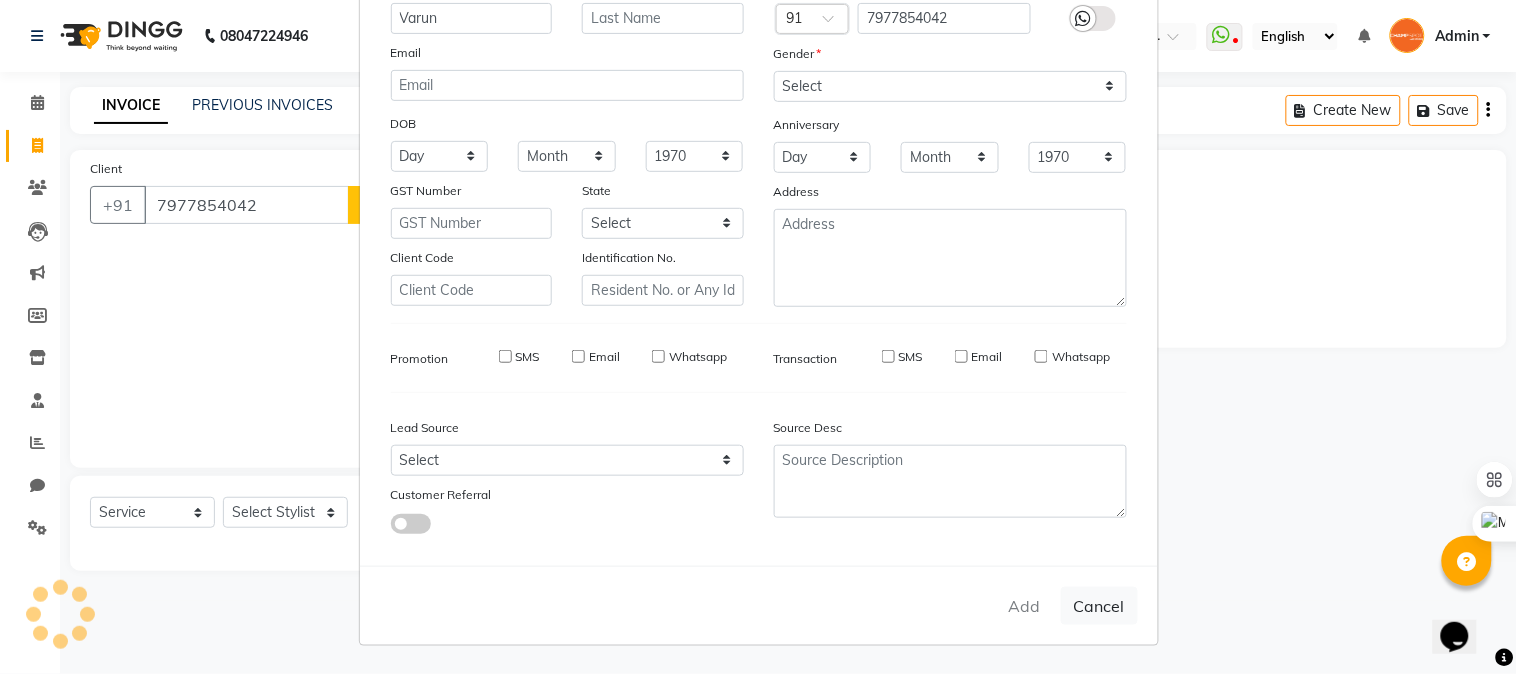 type 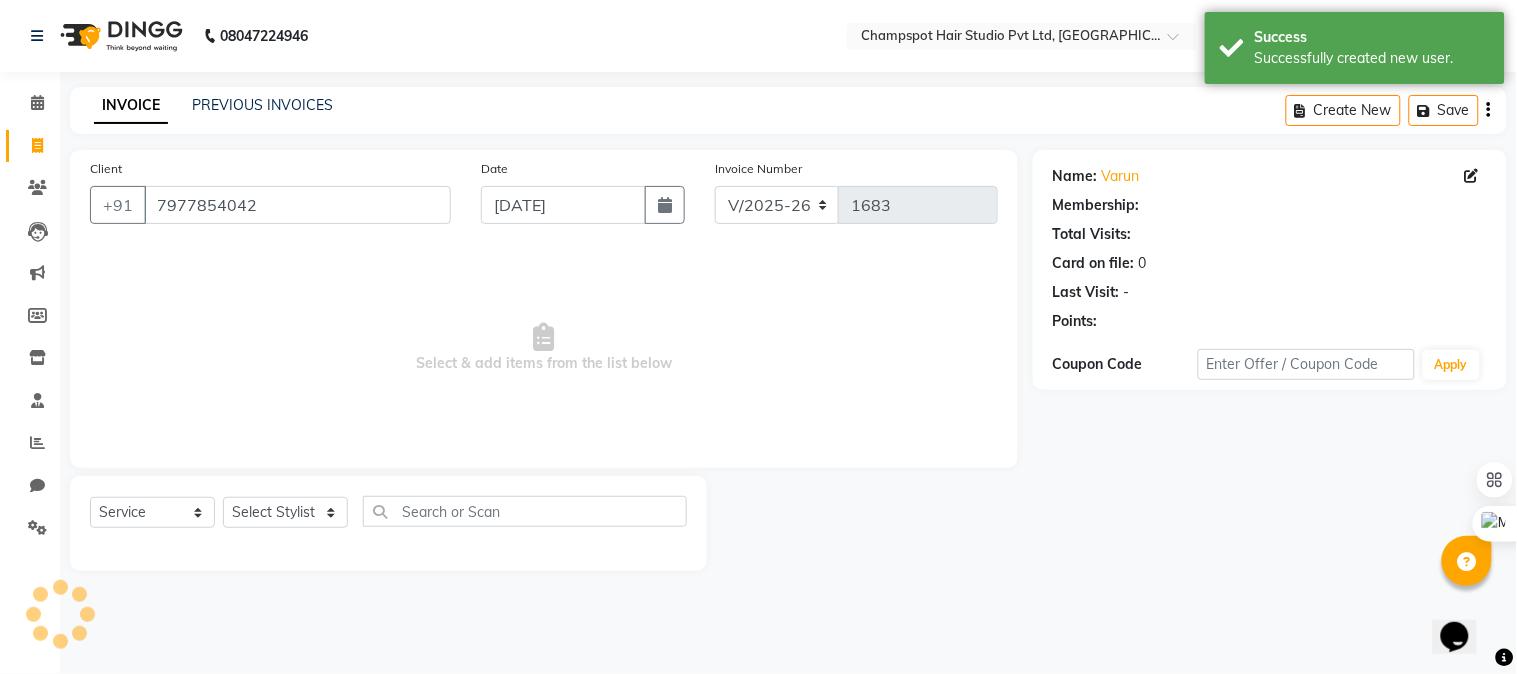 select on "1: Object" 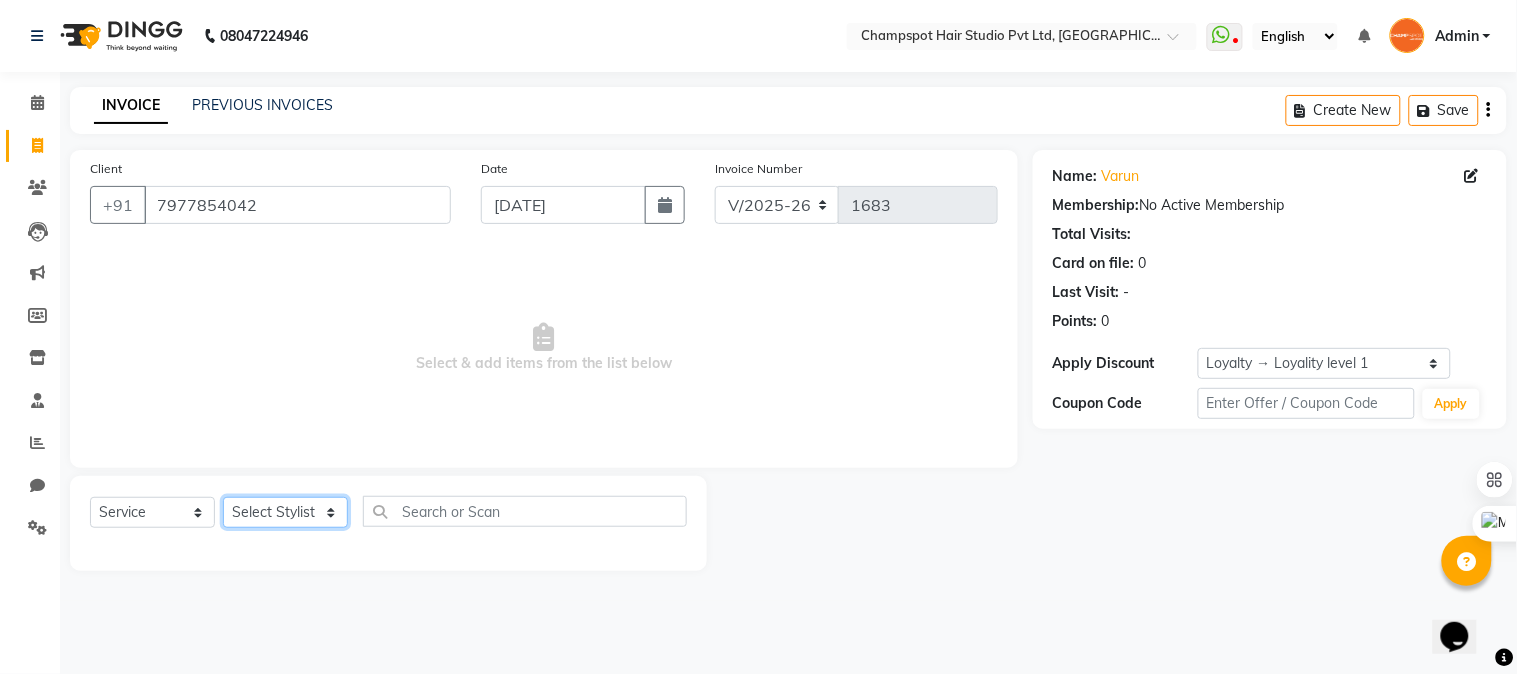 click on "Select Stylist Admin [PERSON_NAME] [PERSON_NAME] 	[PERSON_NAME] [PERSON_NAME] [PERSON_NAME]" 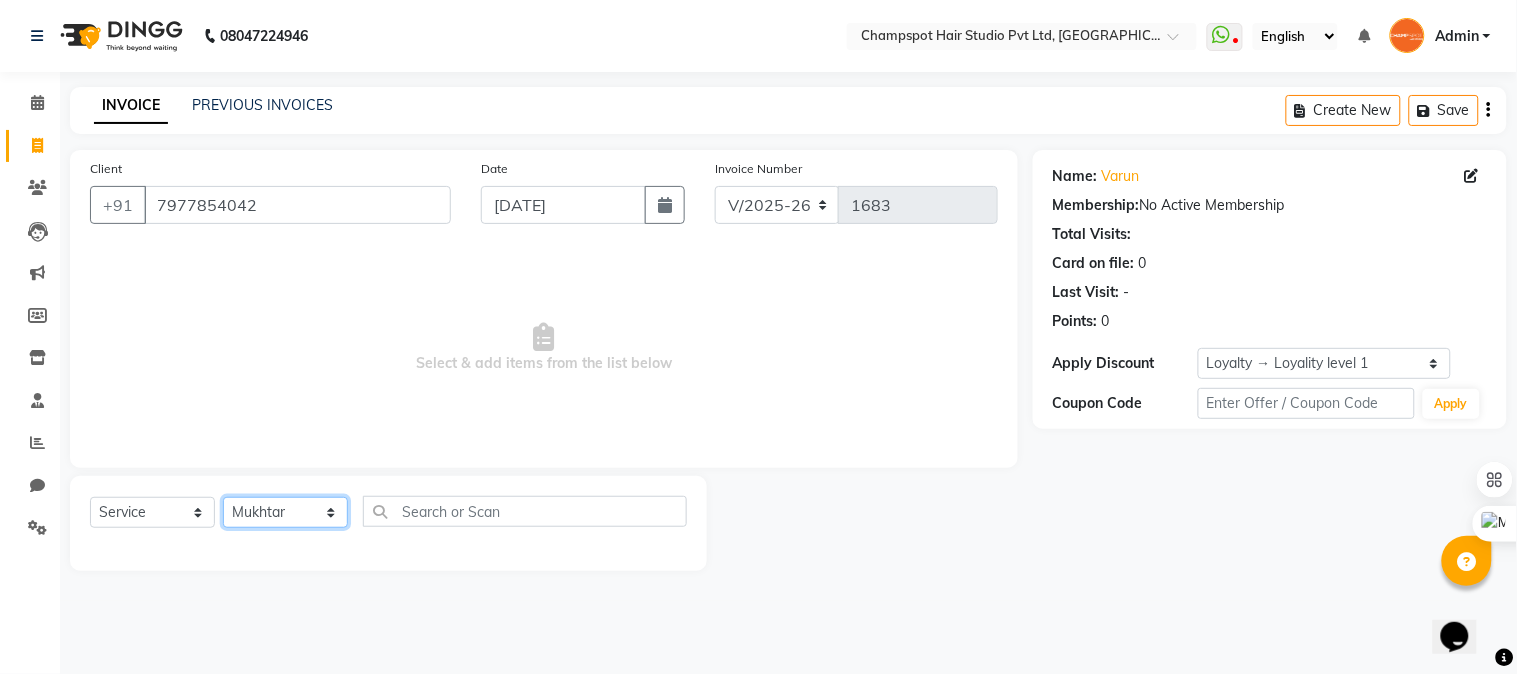 click on "Select Stylist Admin [PERSON_NAME] [PERSON_NAME] 	[PERSON_NAME] [PERSON_NAME] [PERSON_NAME]" 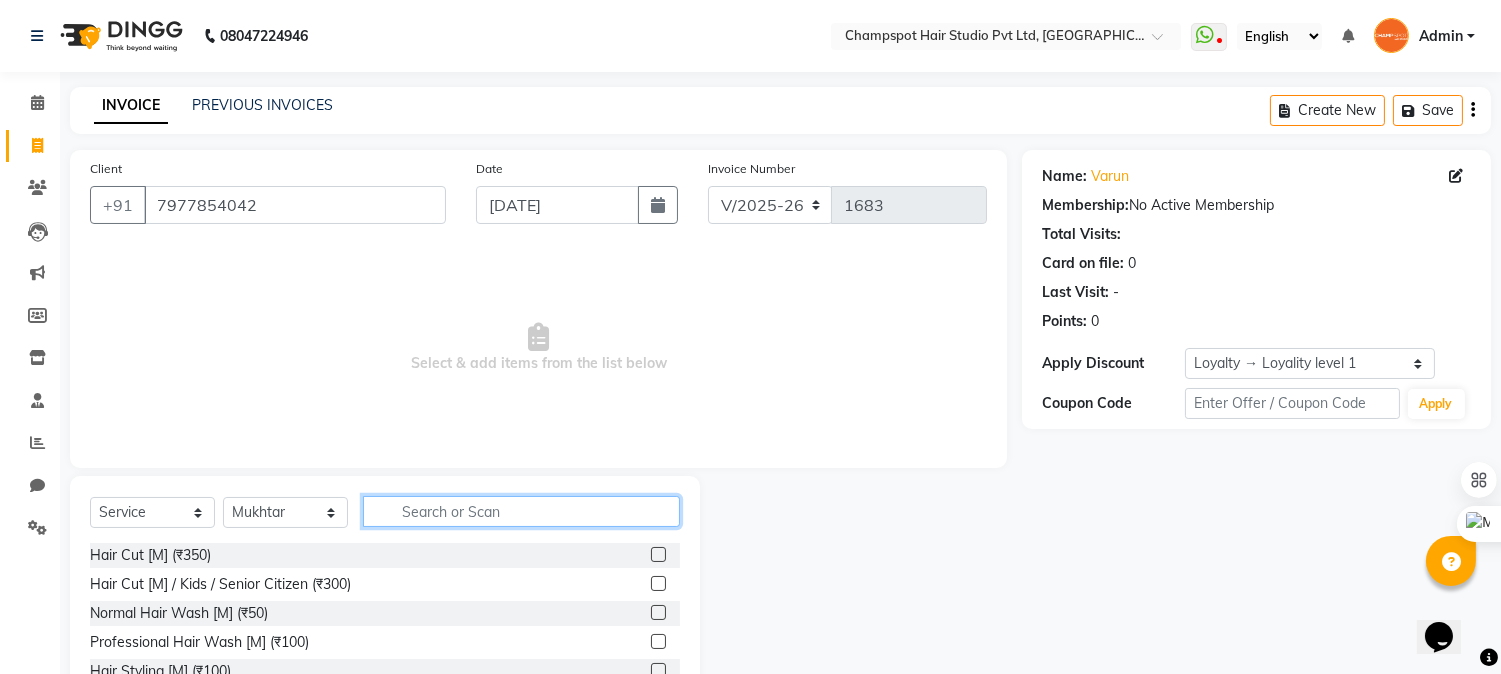 click 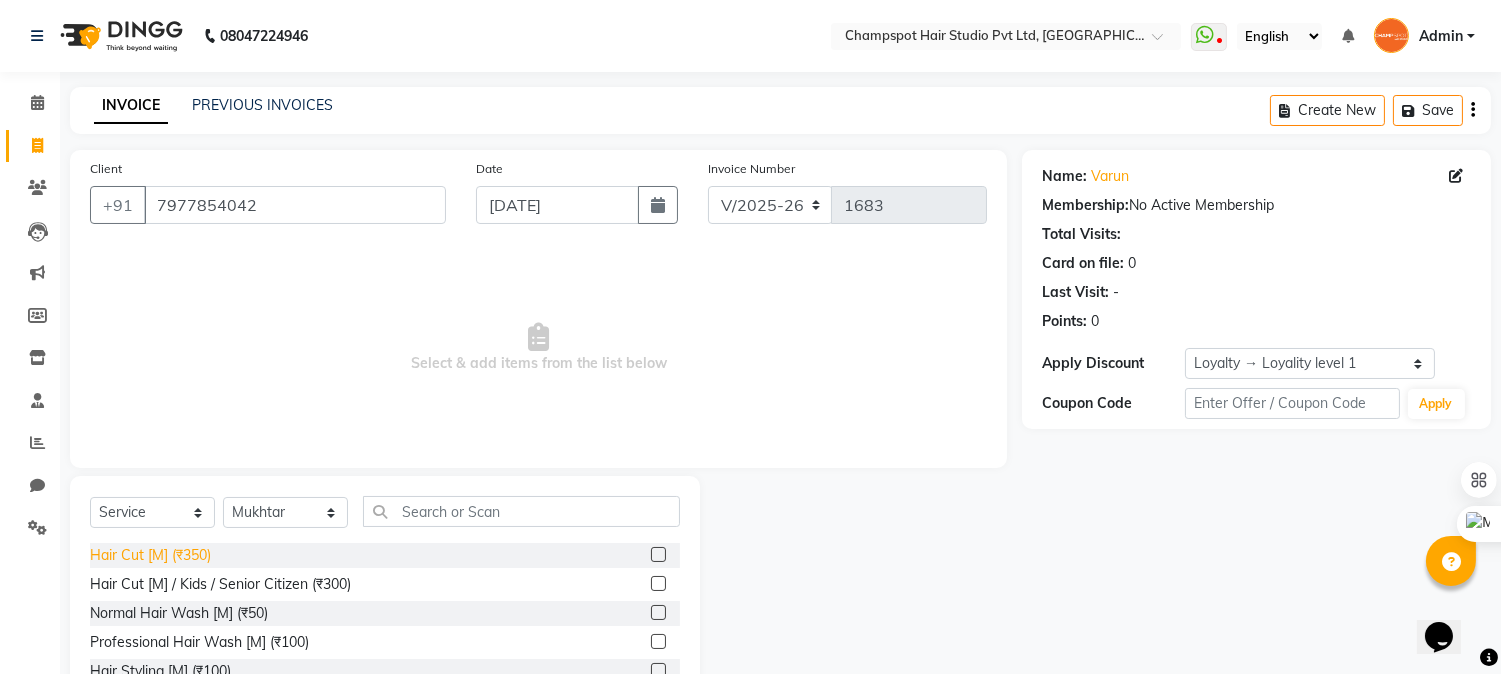 click on "Hair Cut [M] (₹350)" 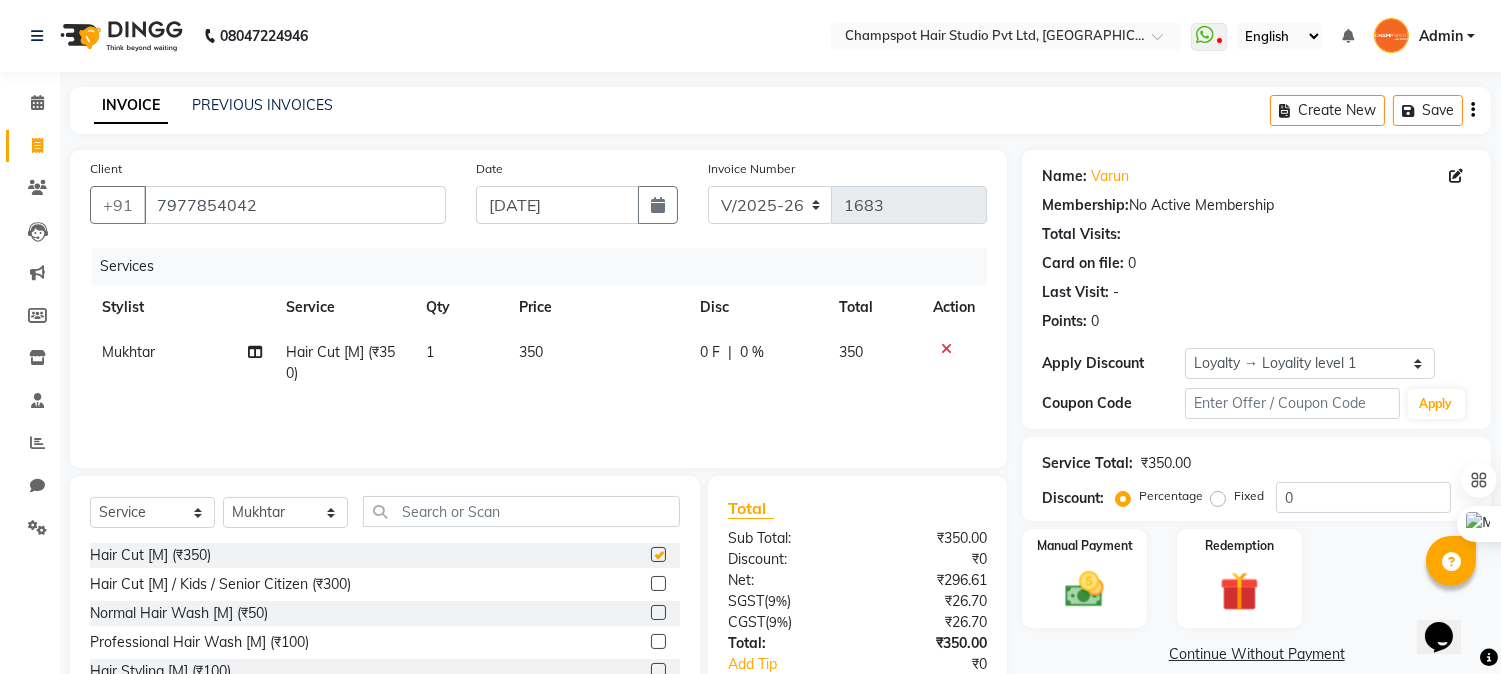 checkbox on "false" 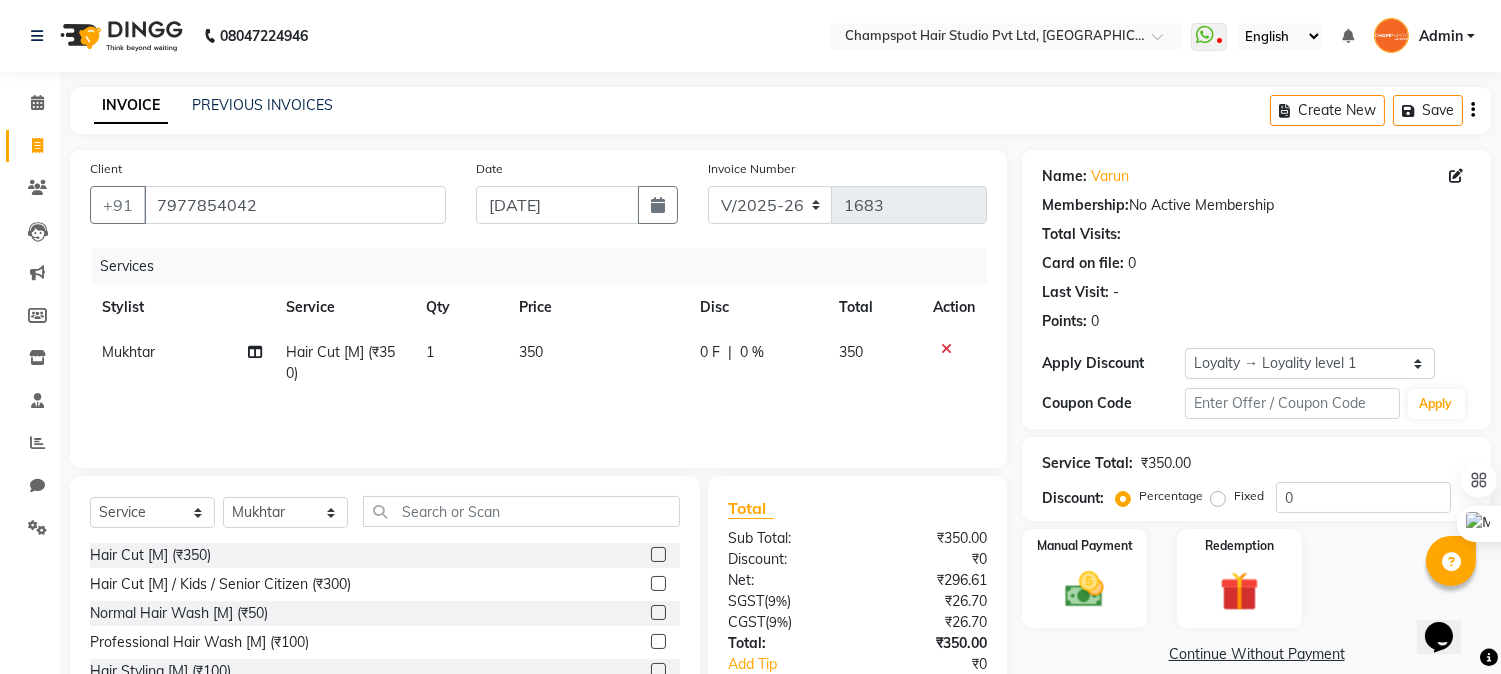 scroll, scrollTop: 126, scrollLeft: 0, axis: vertical 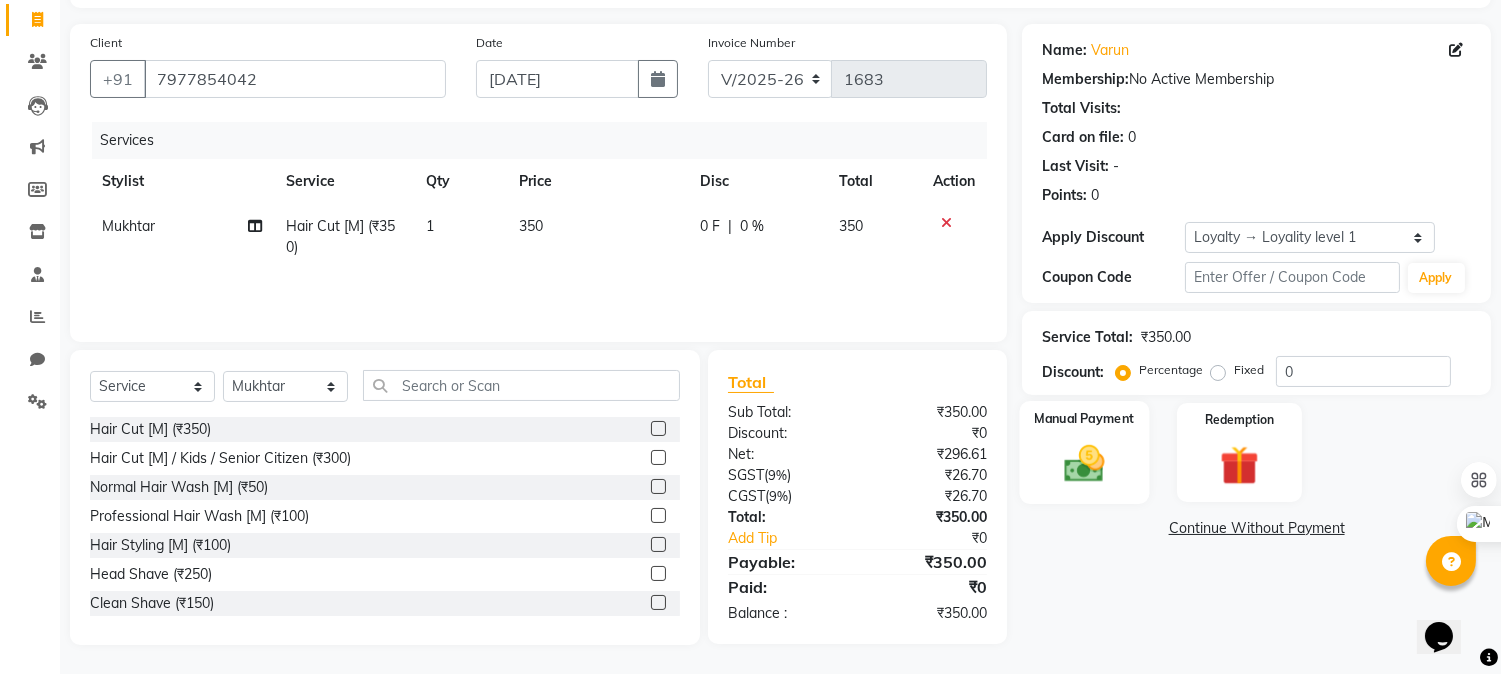 click 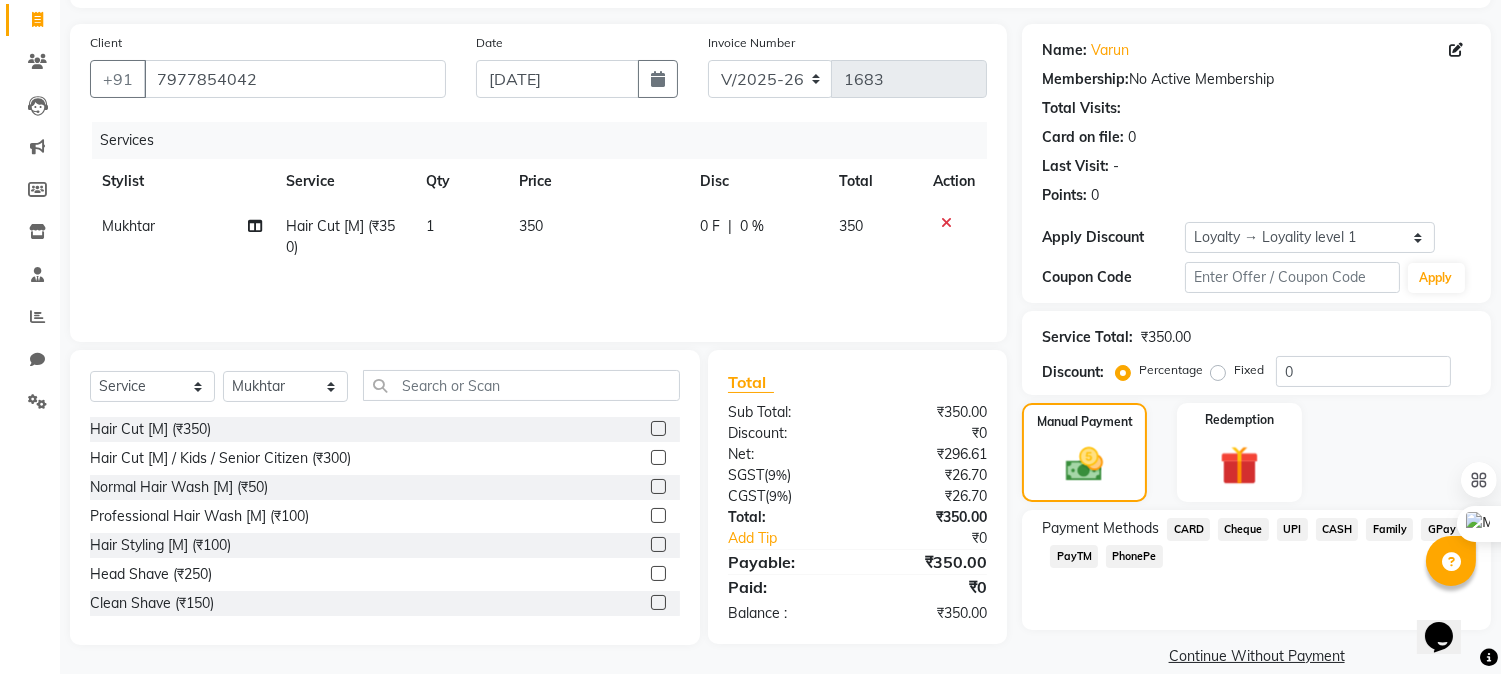 scroll, scrollTop: 152, scrollLeft: 0, axis: vertical 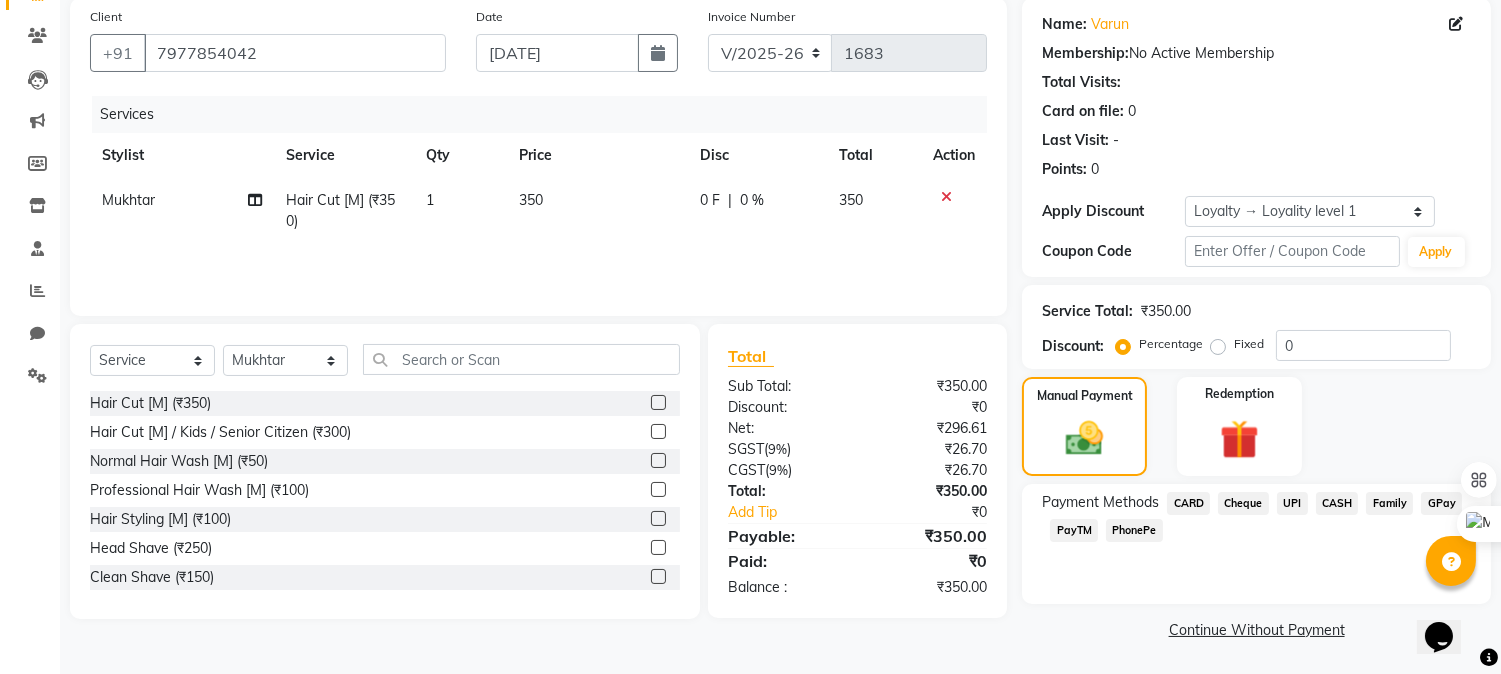 click on "Cheque" 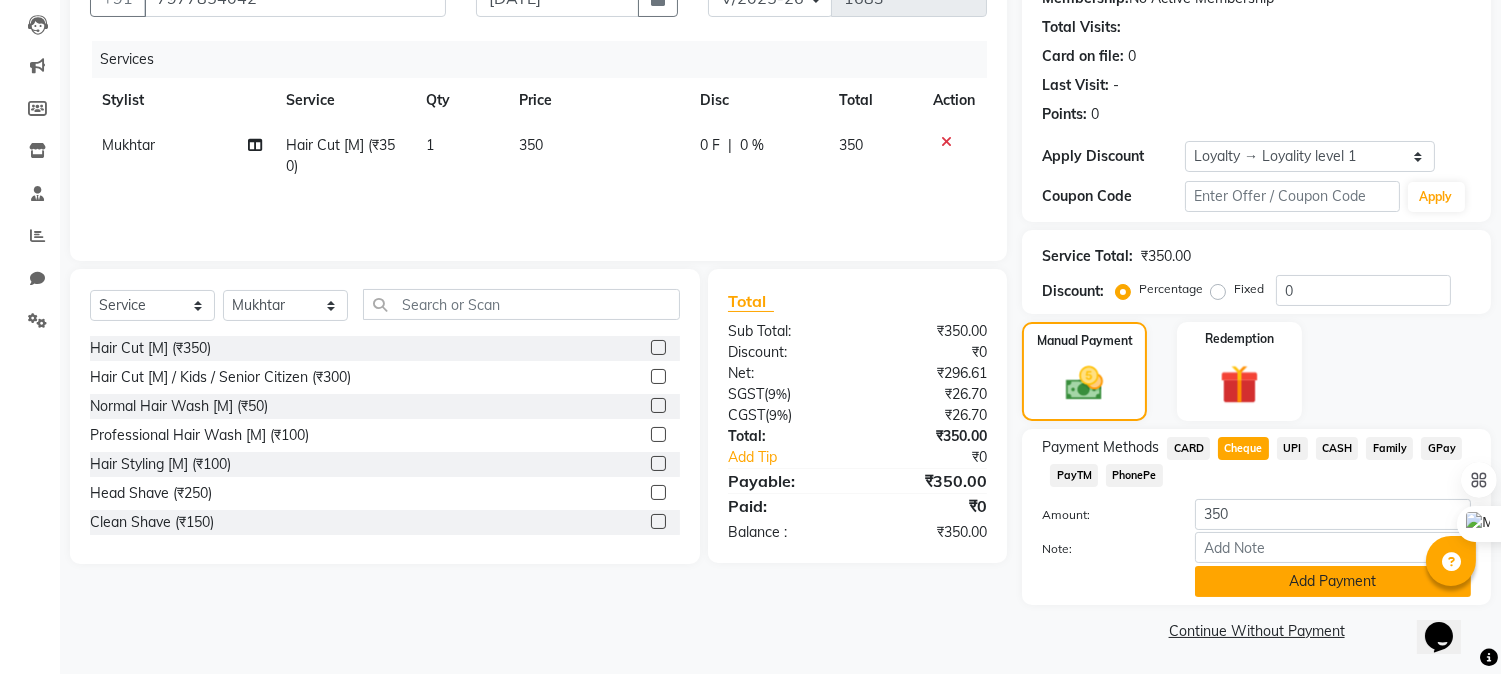 scroll, scrollTop: 208, scrollLeft: 0, axis: vertical 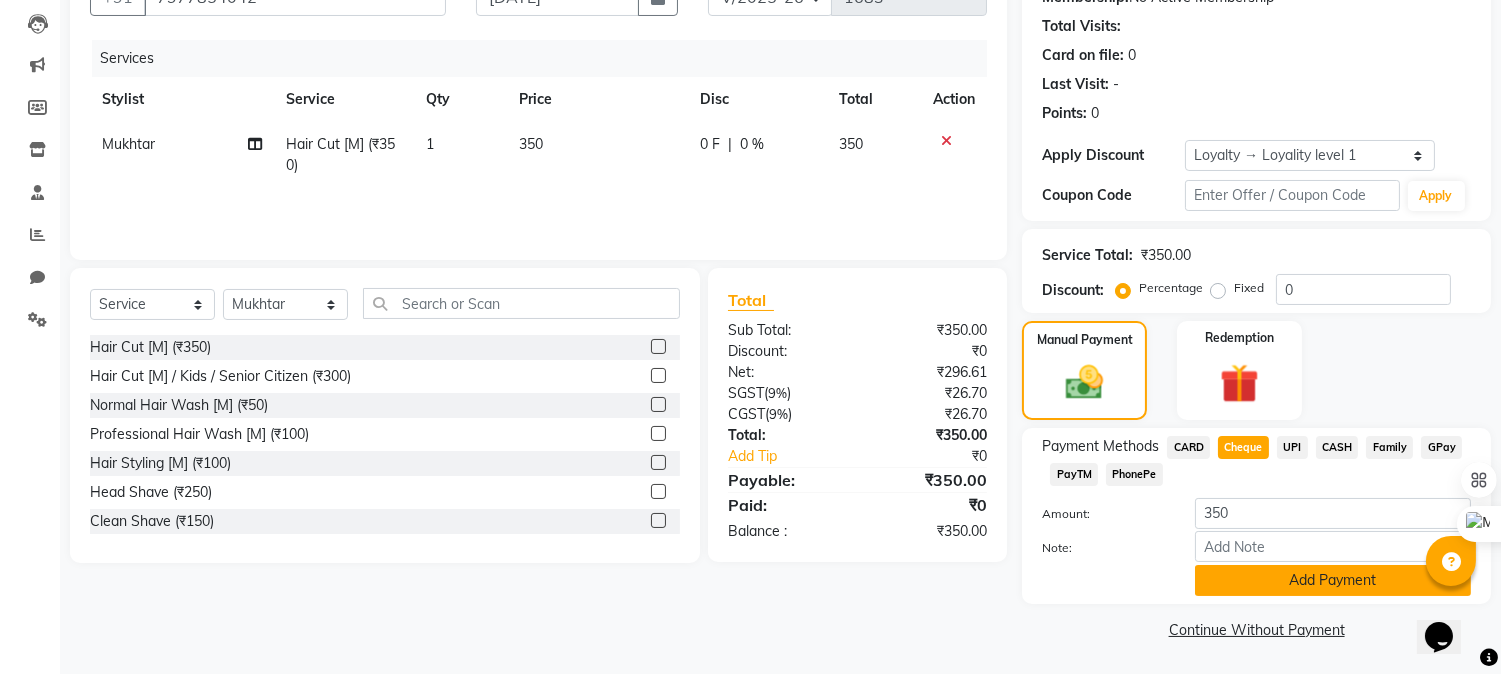 click on "Add Payment" 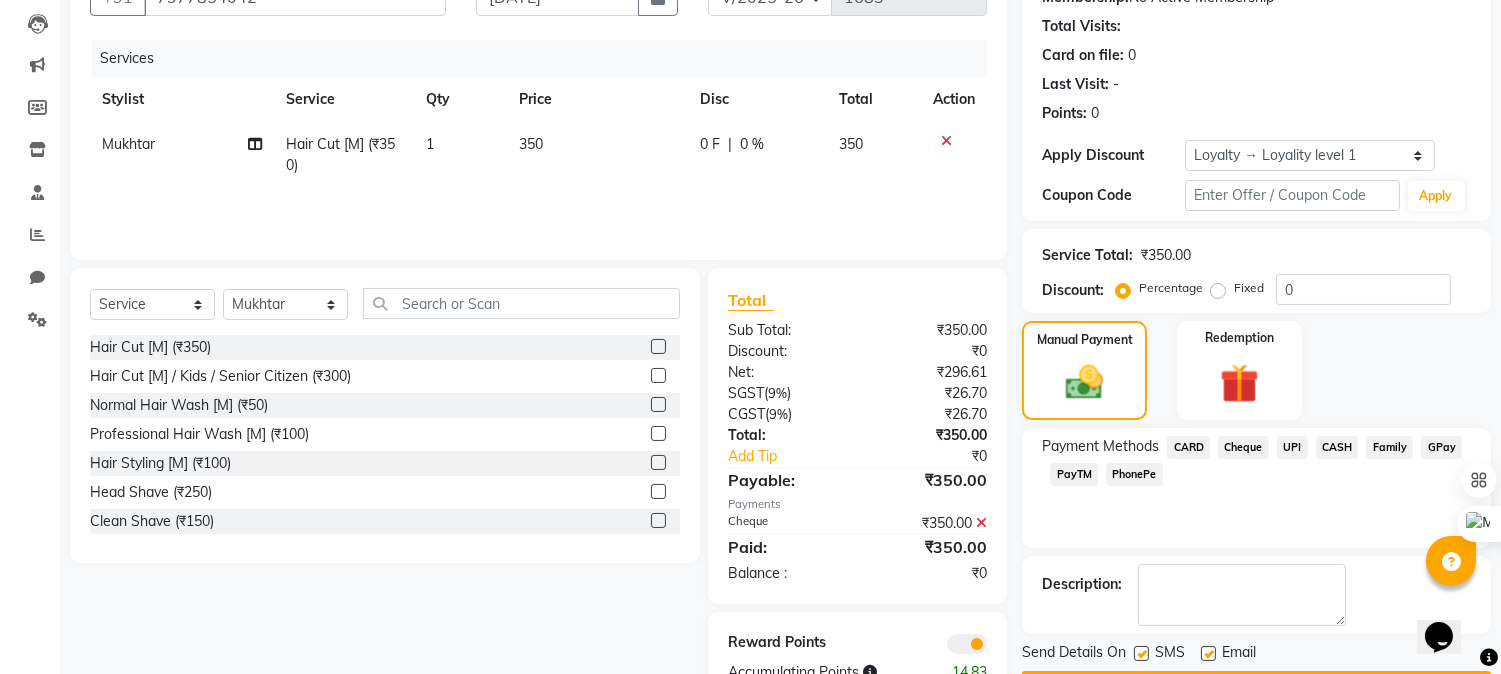 scroll, scrollTop: 266, scrollLeft: 0, axis: vertical 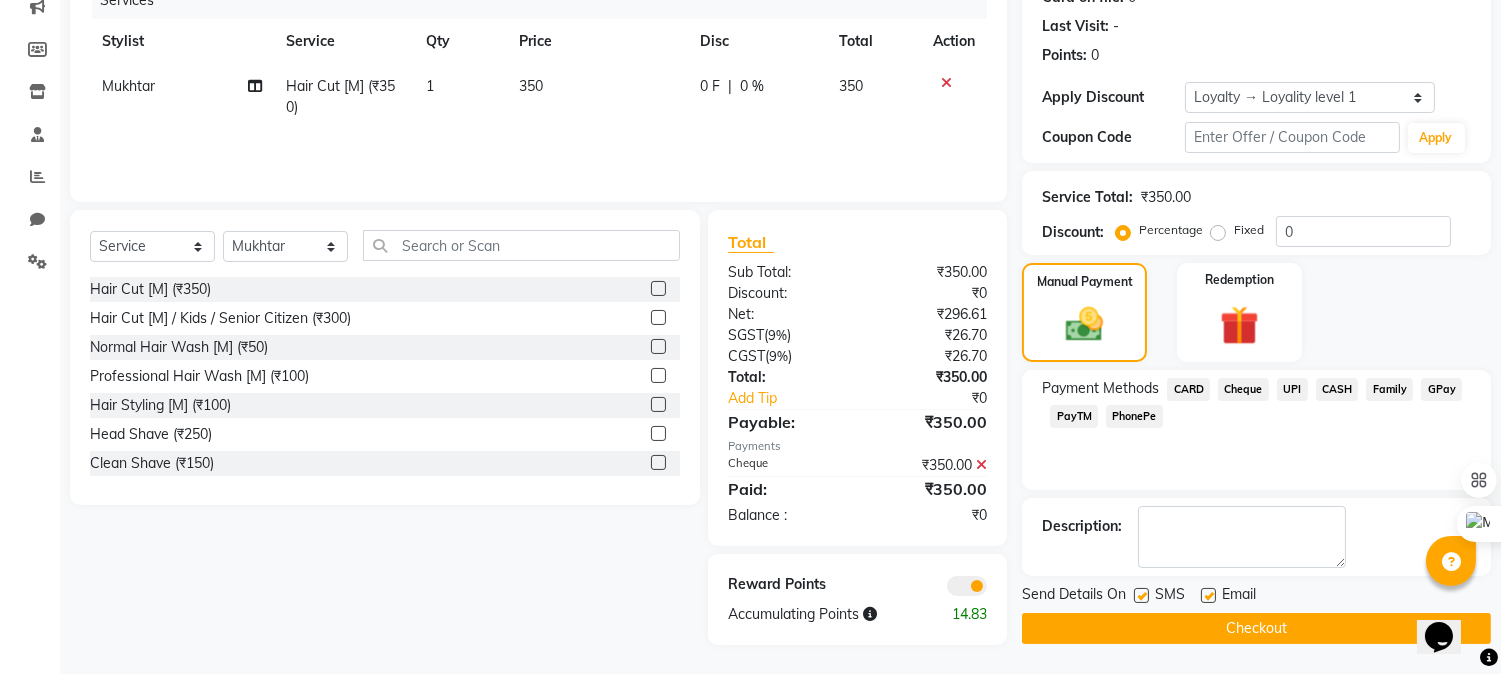 click on "Checkout" 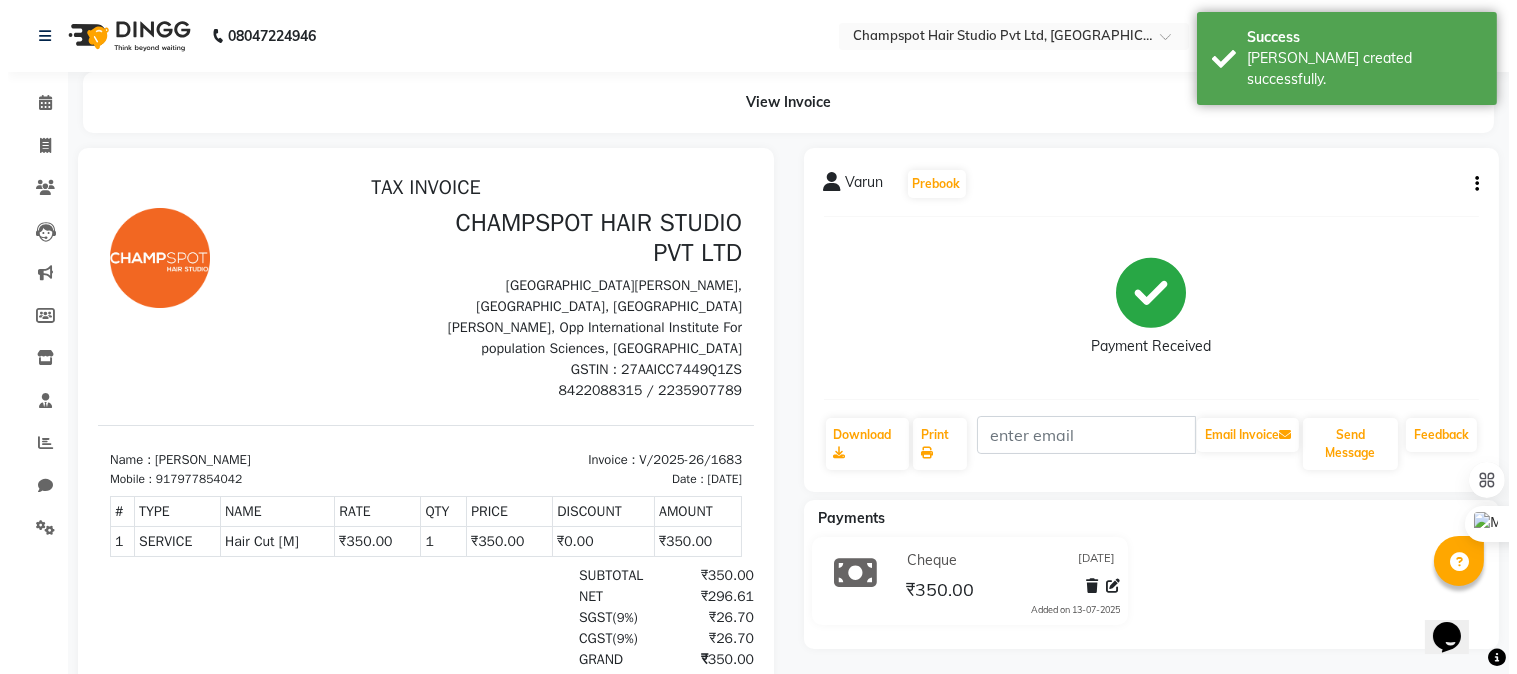 scroll, scrollTop: 0, scrollLeft: 0, axis: both 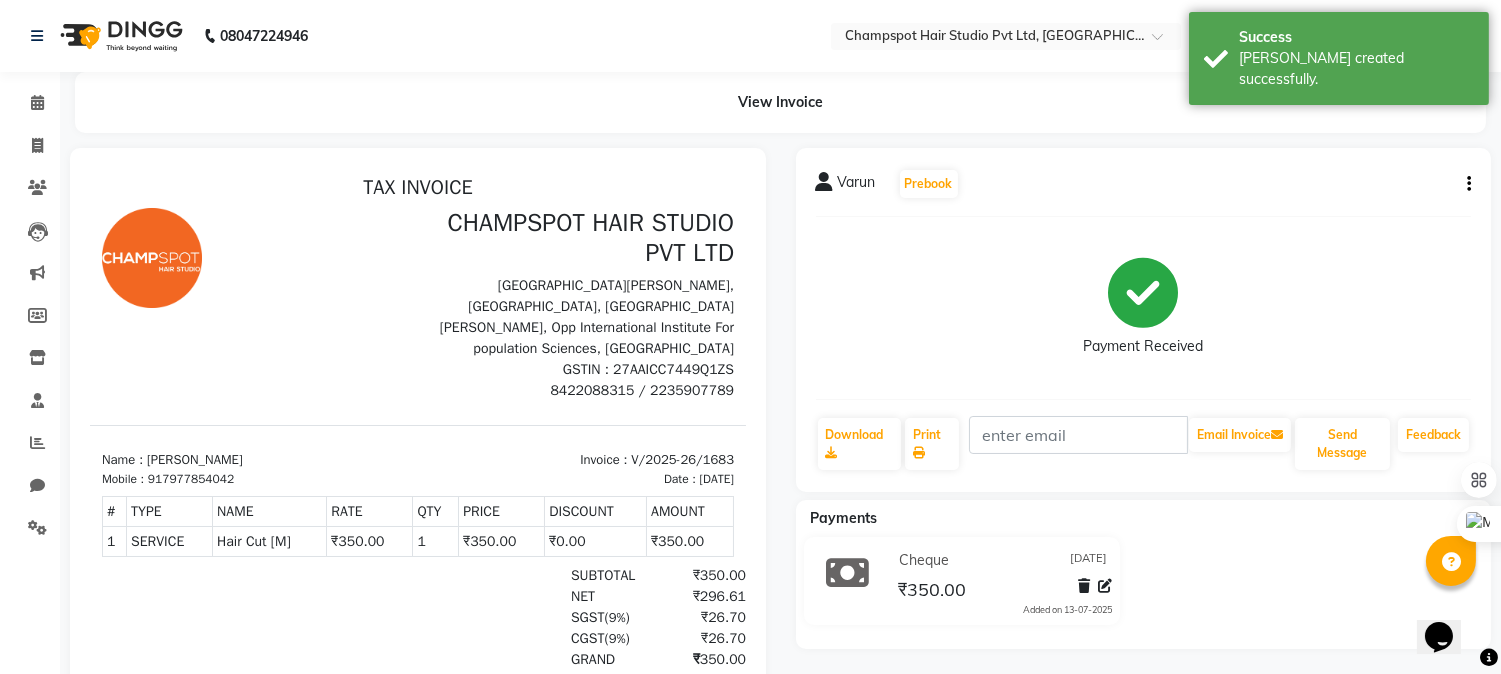 click on "Invoice" 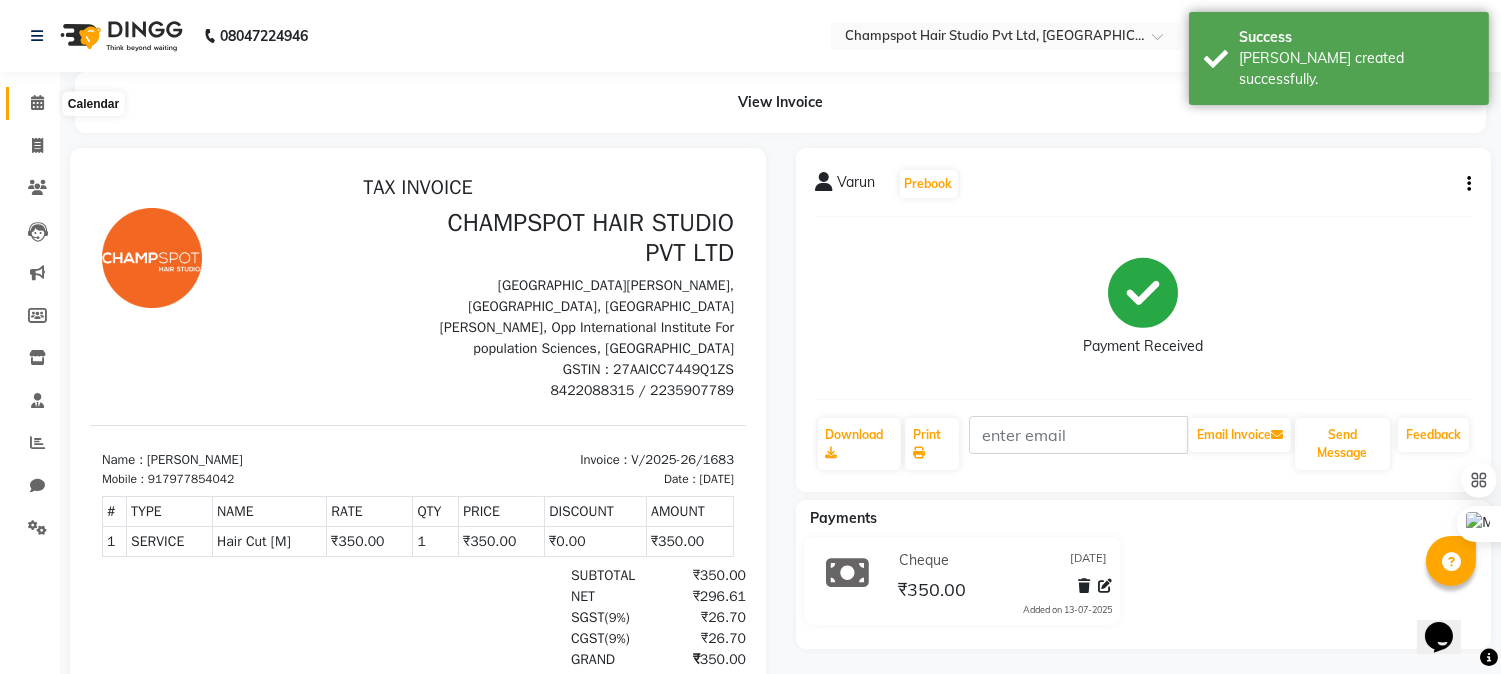 click 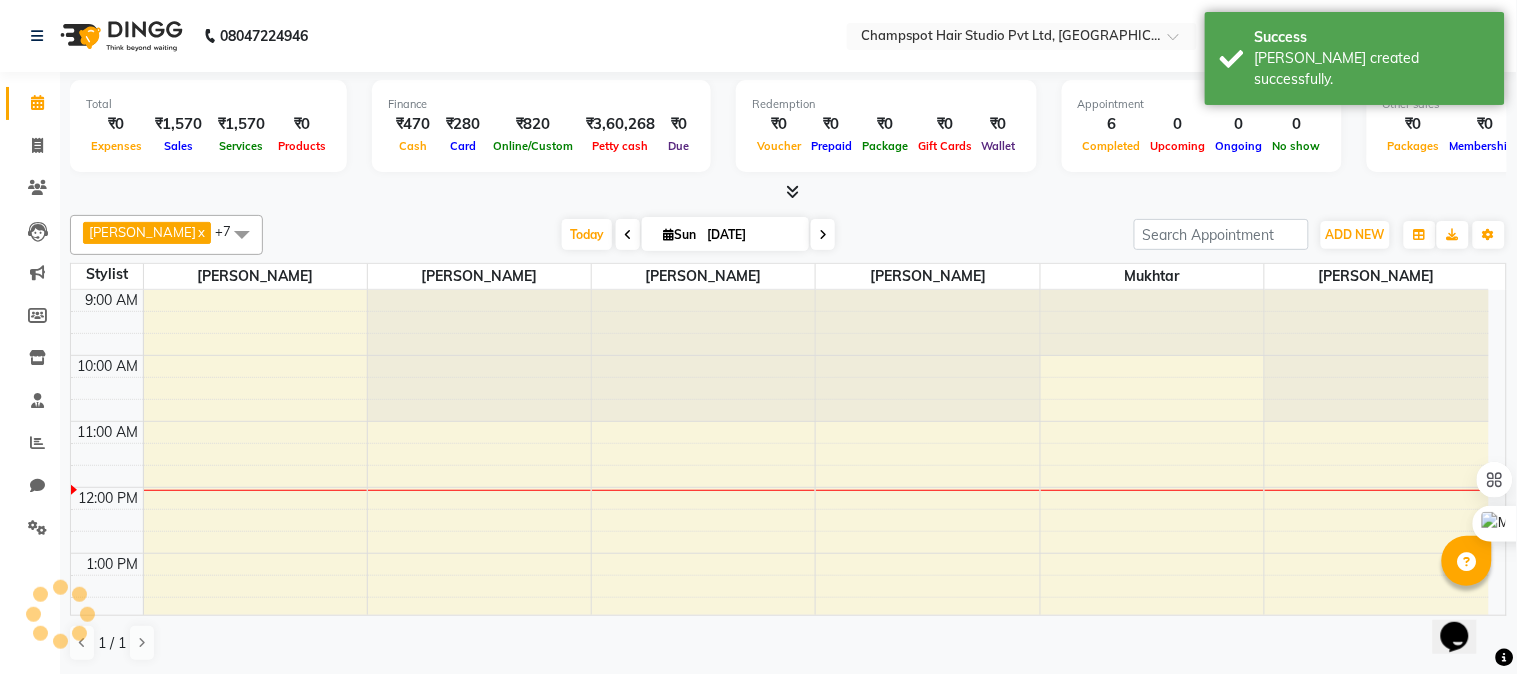 scroll, scrollTop: 0, scrollLeft: 0, axis: both 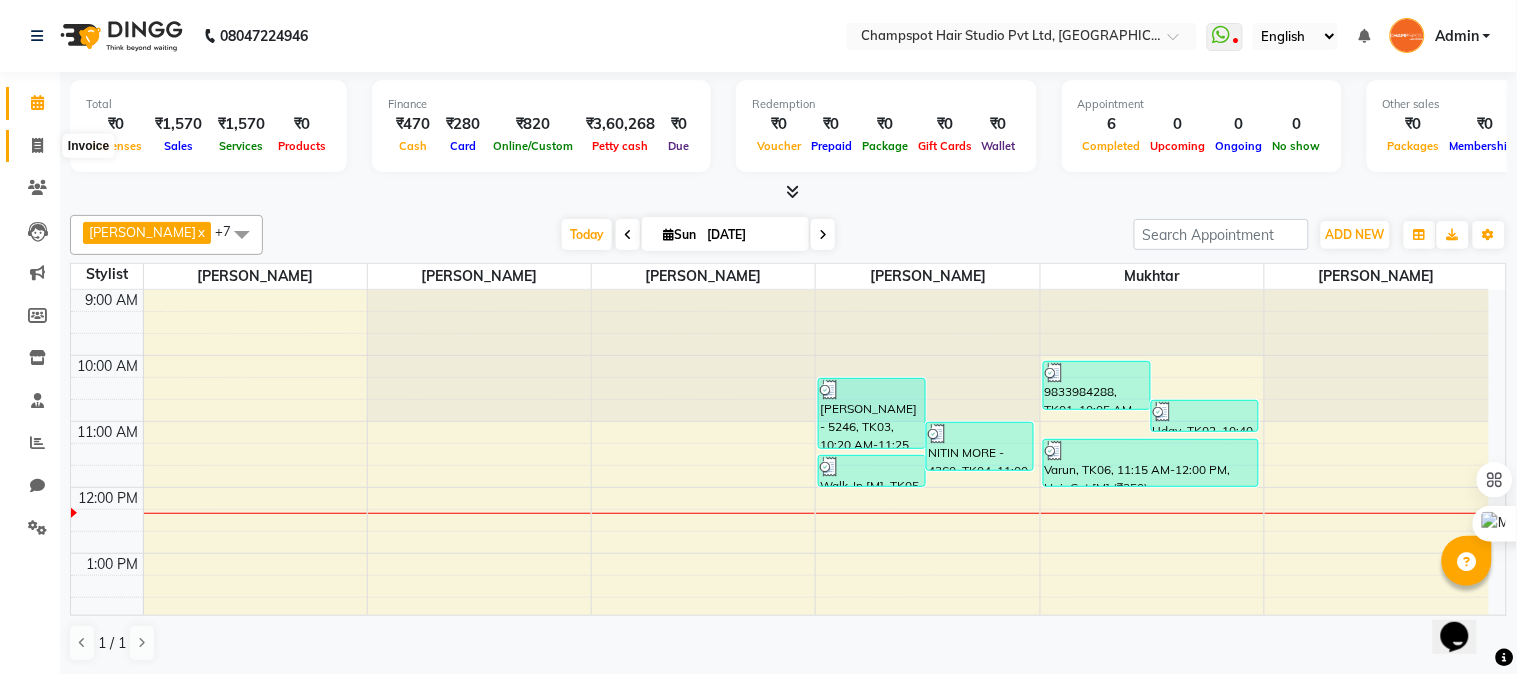 click 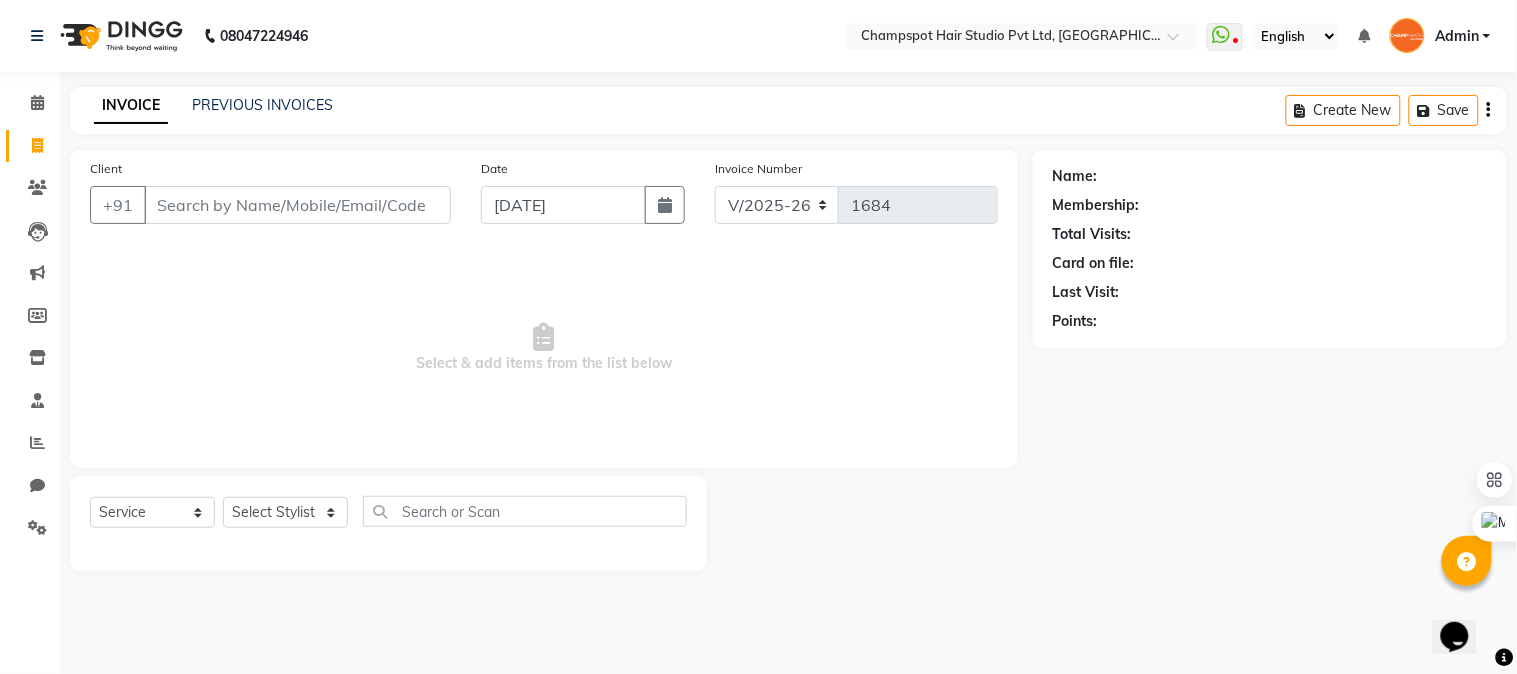 click on "Date" 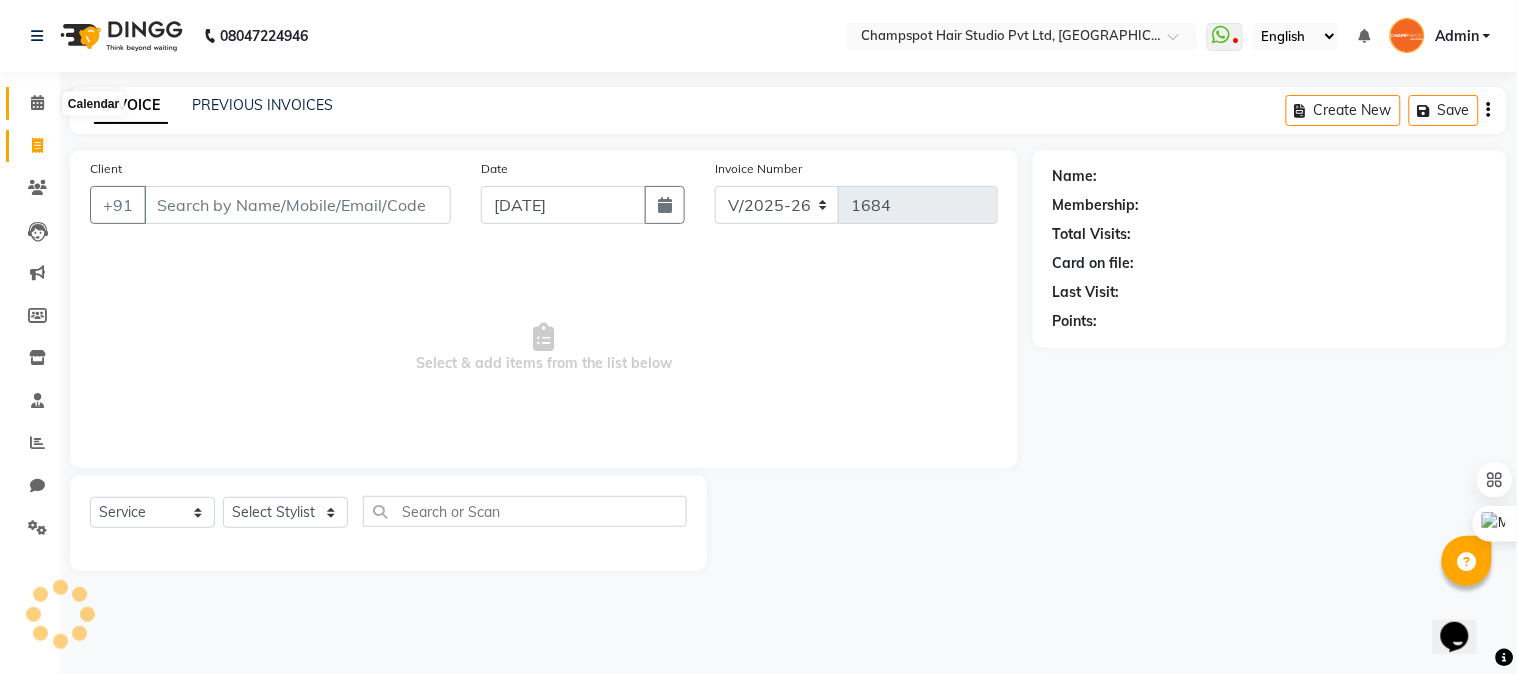 click 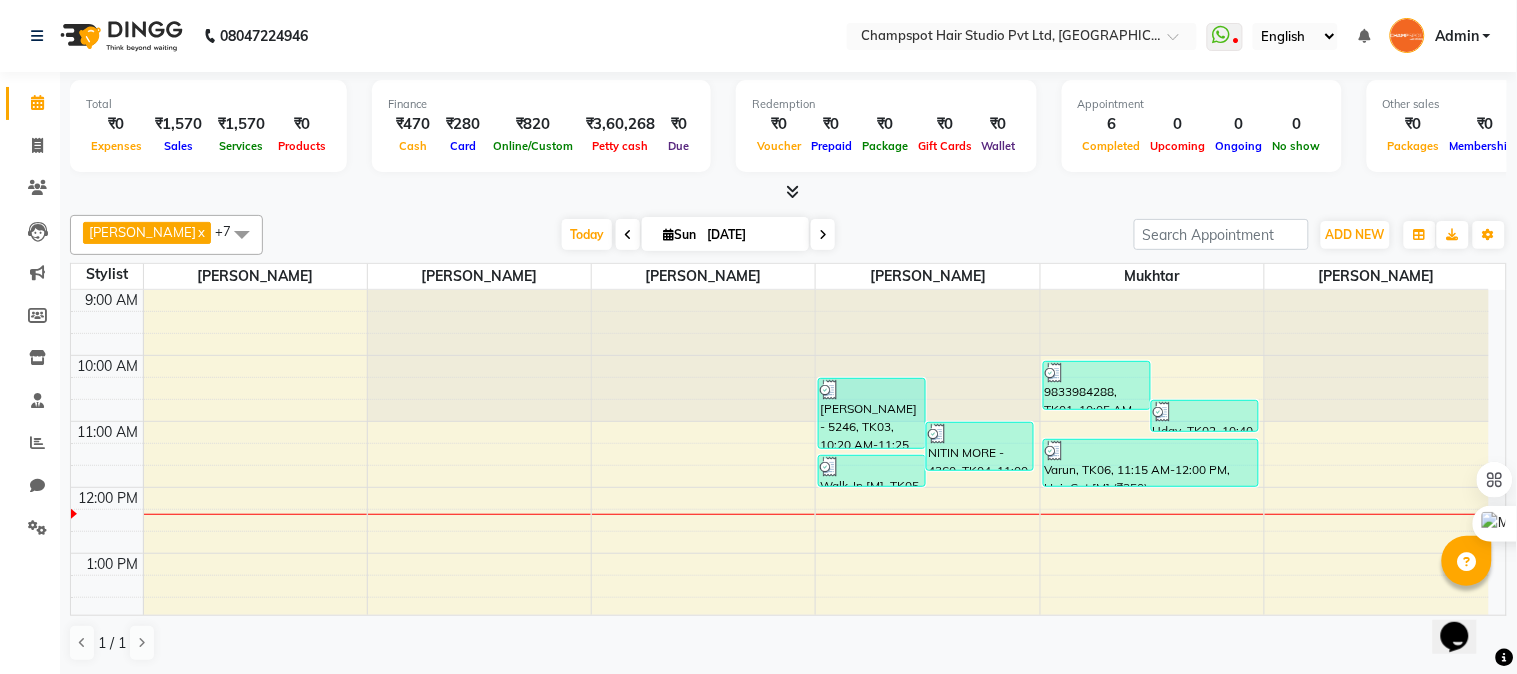 click at bounding box center [792, 191] 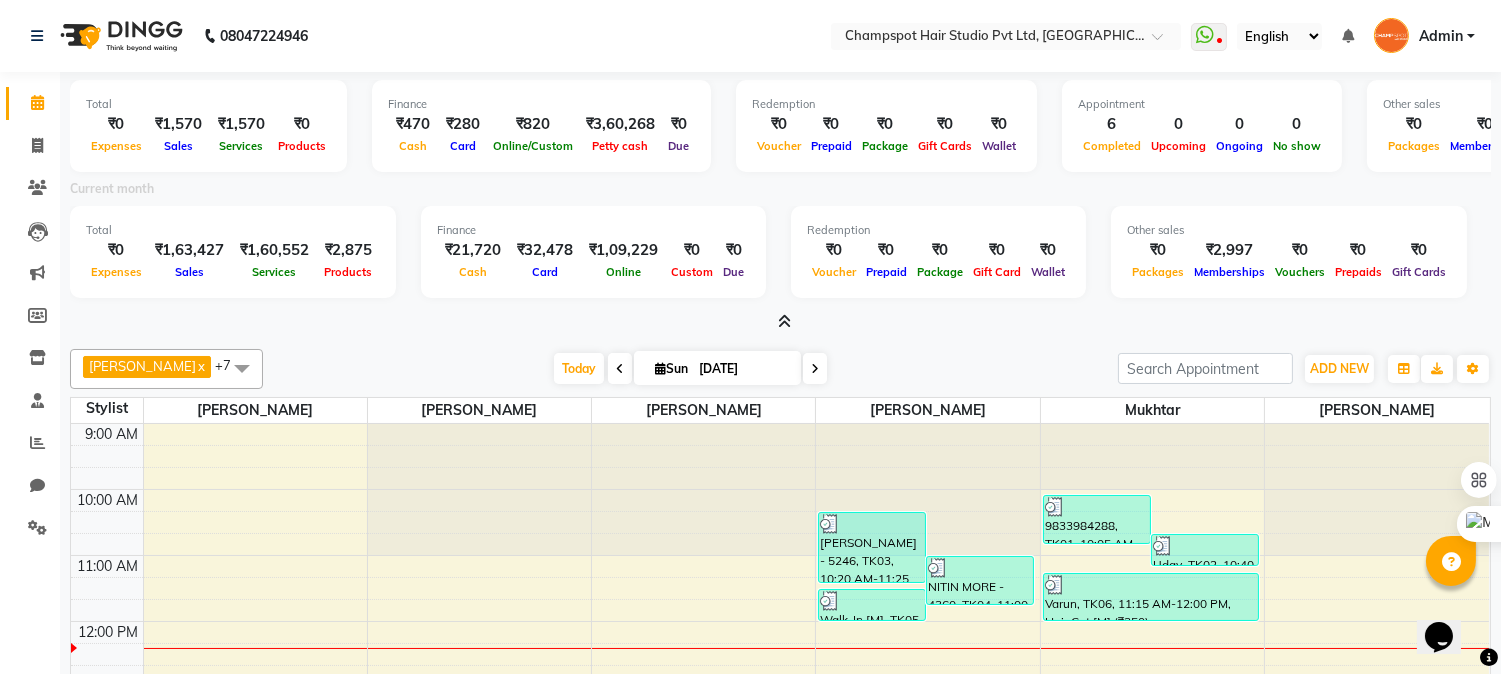 click on "08047224946 Select Location × Champspot Hair Studio Pvt Ltd, Chembur  WhatsApp Status  ✕ Status:  Disconnected Recent Service Activity: [DATE]     05:30 AM  08047224946 Whatsapp Settings English ENGLISH Español العربية मराठी हिंदी ગુજરાતી தமிழ் 中文 Notifications nothing to show Admin Manage Profile Change Password Sign out  Version:3.15.4" 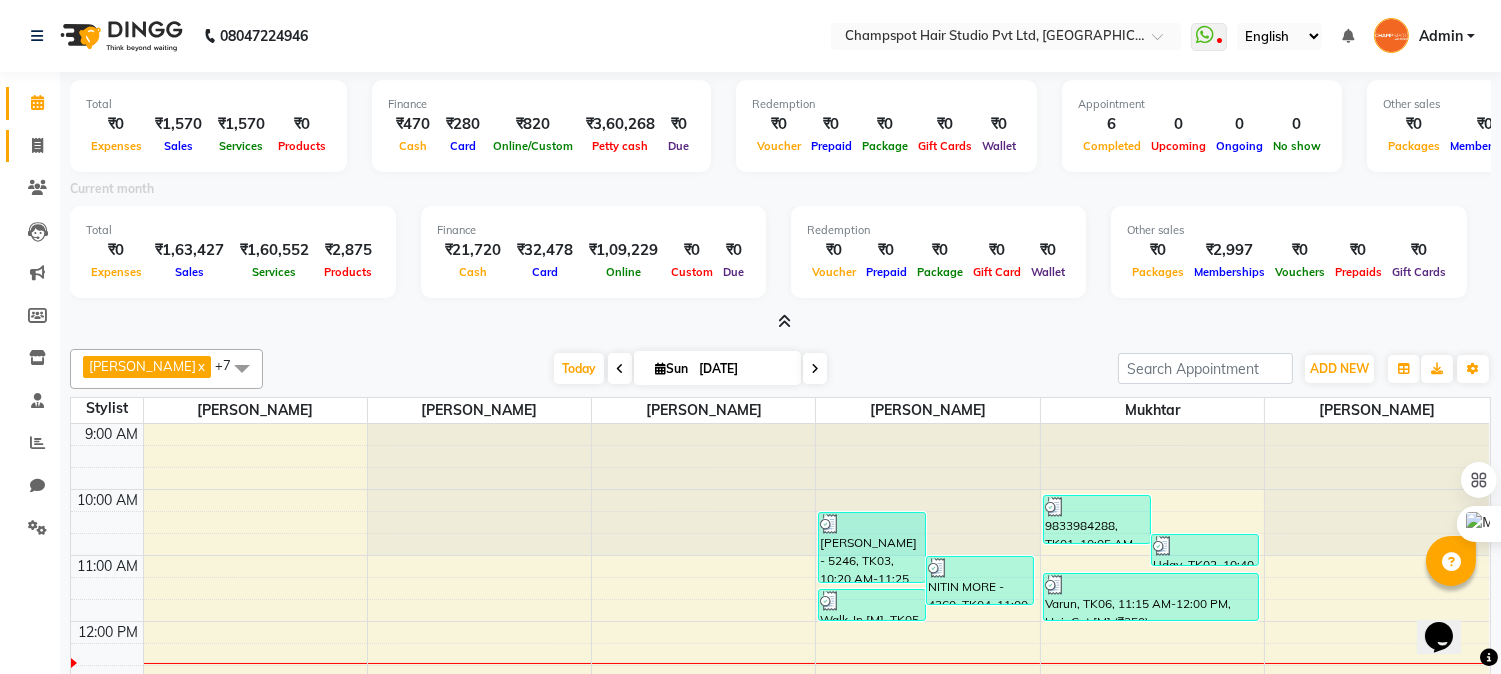 click on "Invoice" 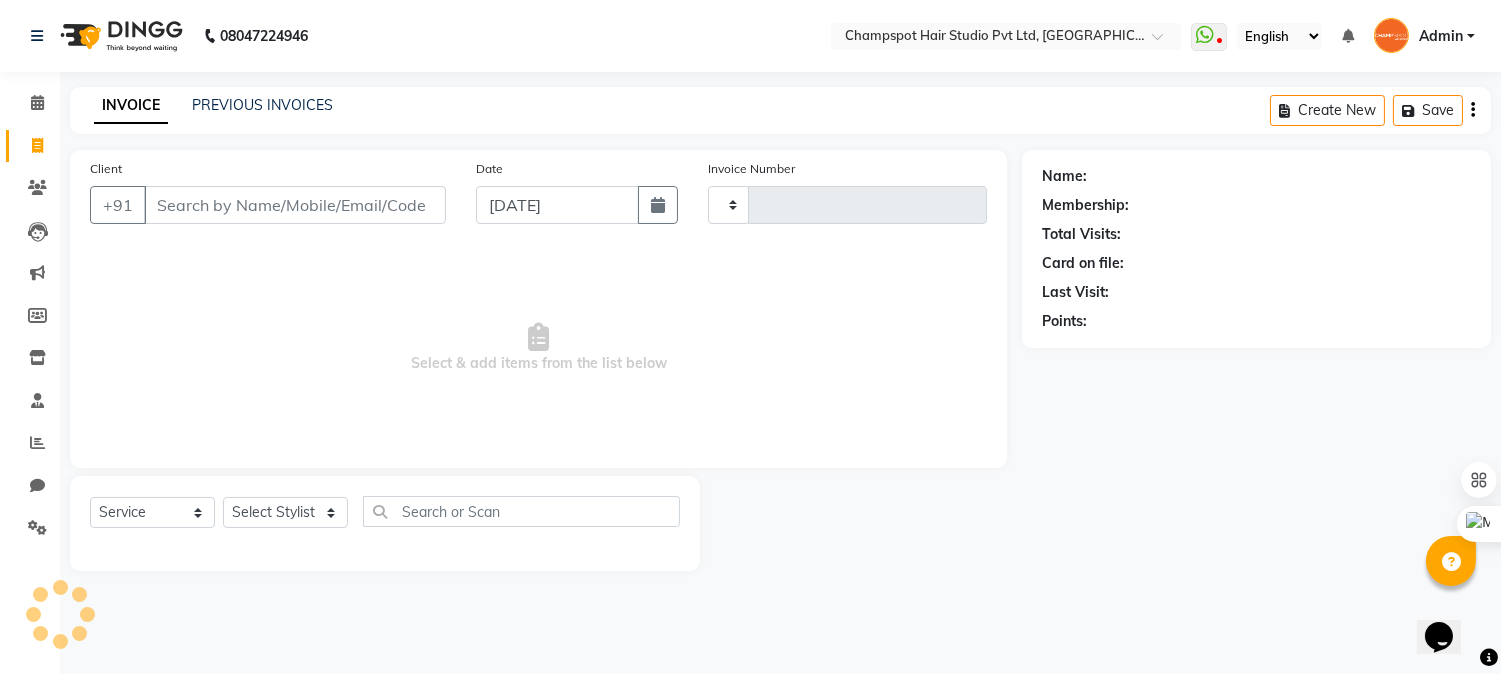 type on "1684" 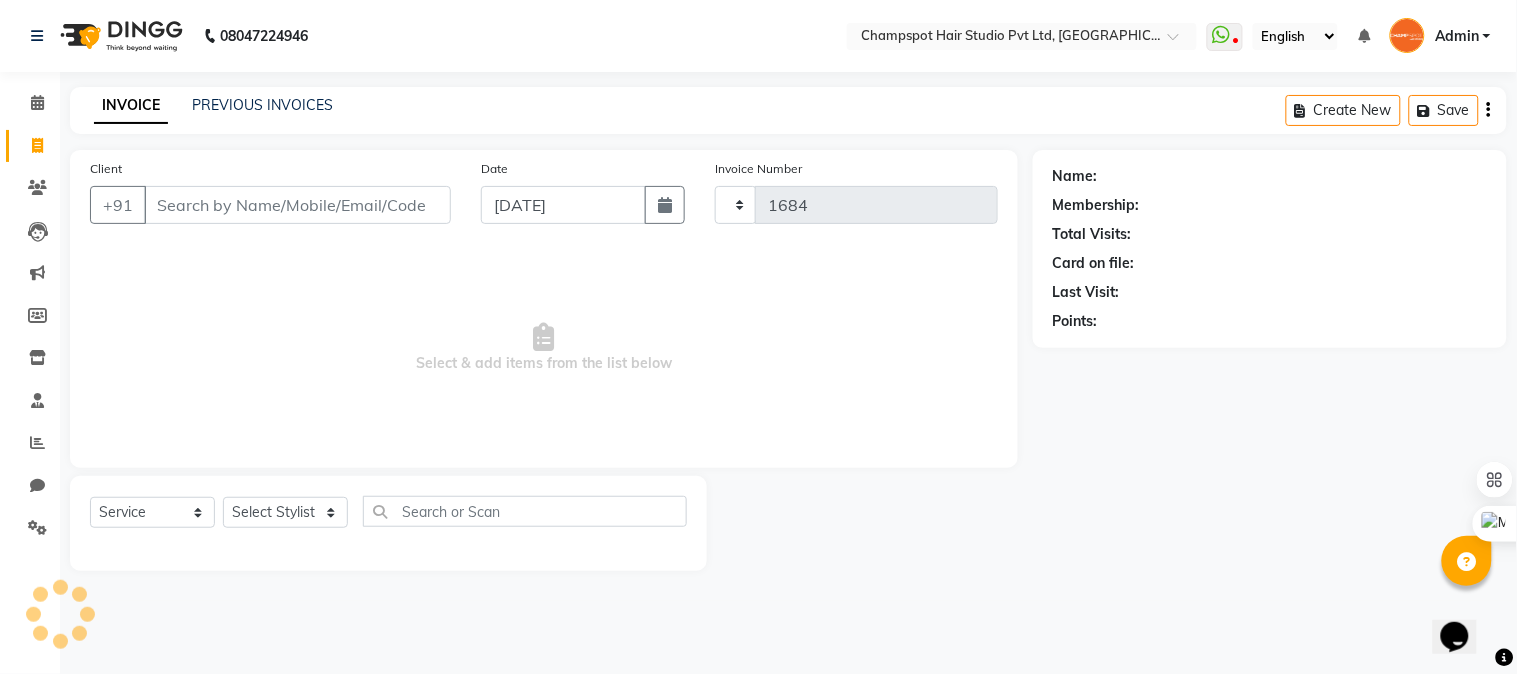 select on "7690" 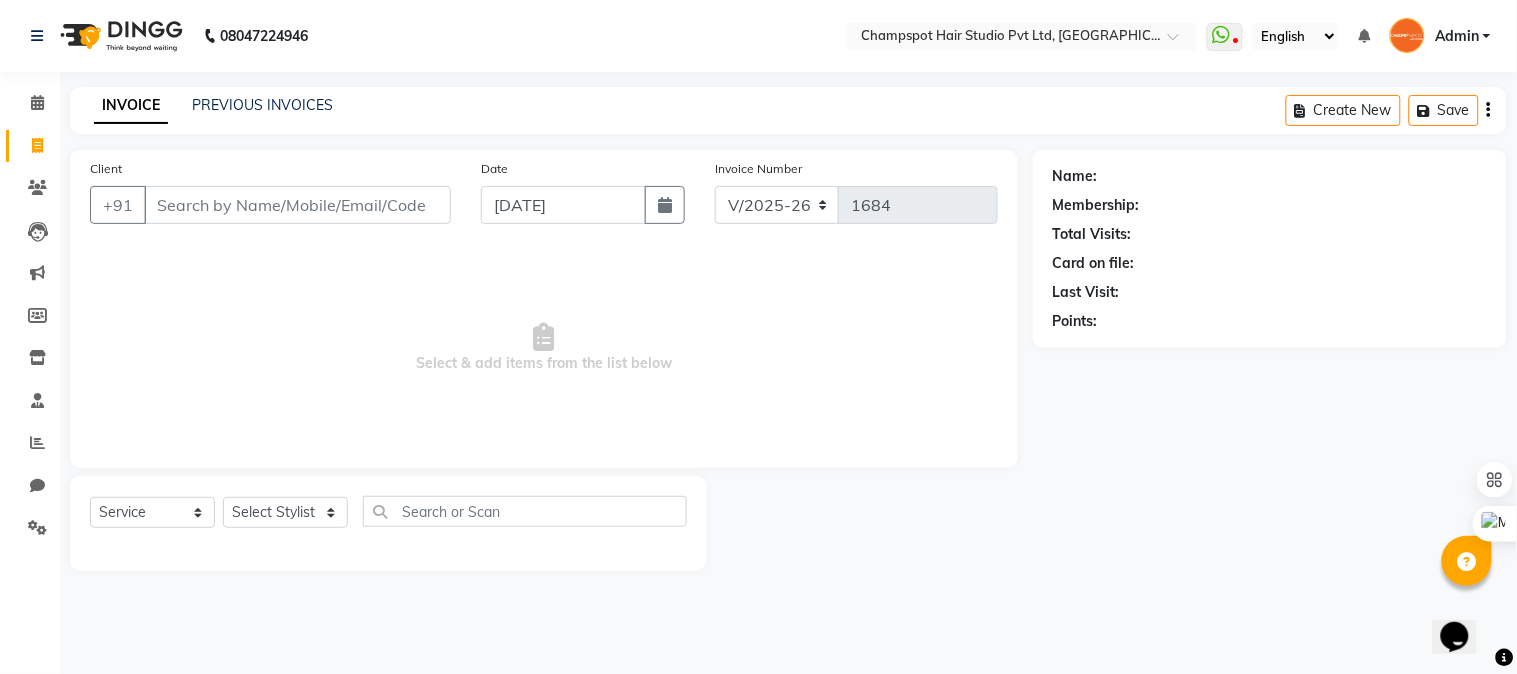 drag, startPoint x: 286, startPoint y: 204, endPoint x: 177, endPoint y: 177, distance: 112.29426 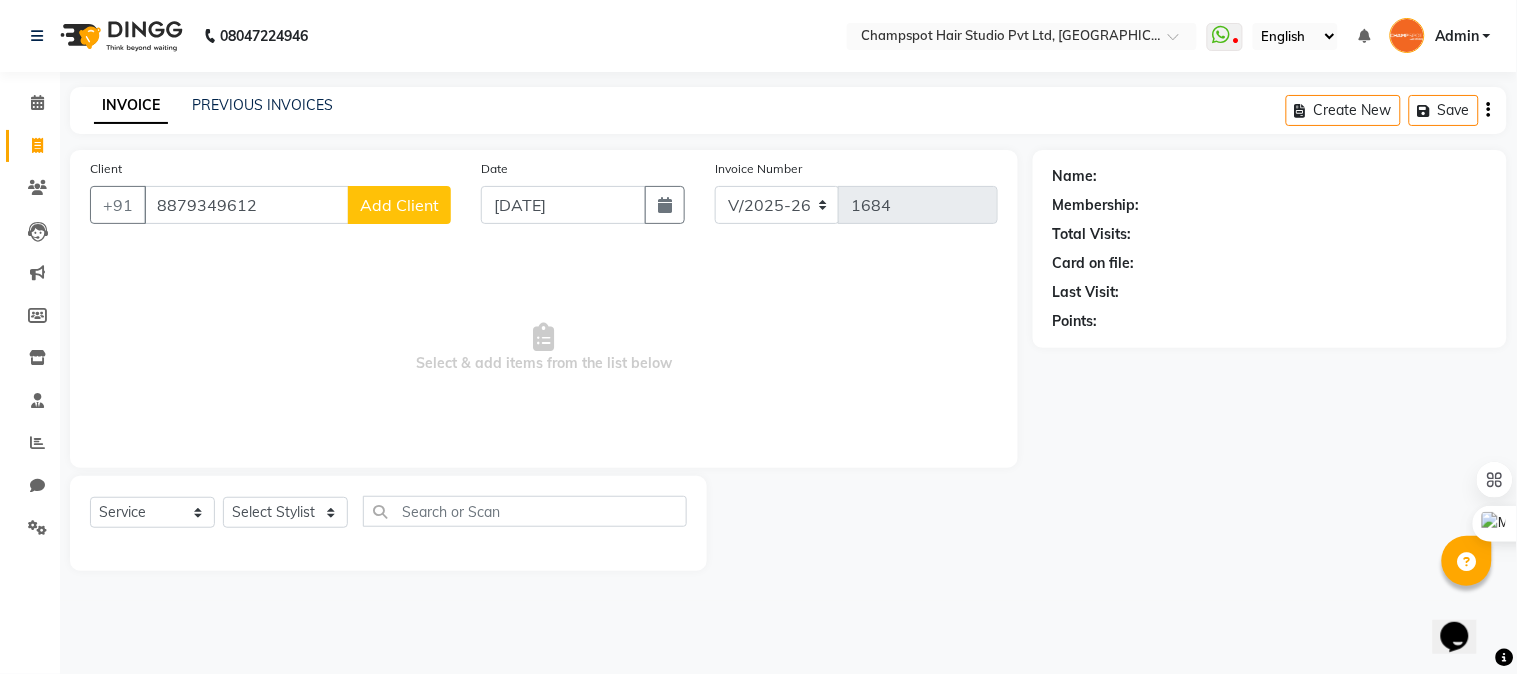 type on "8879349612" 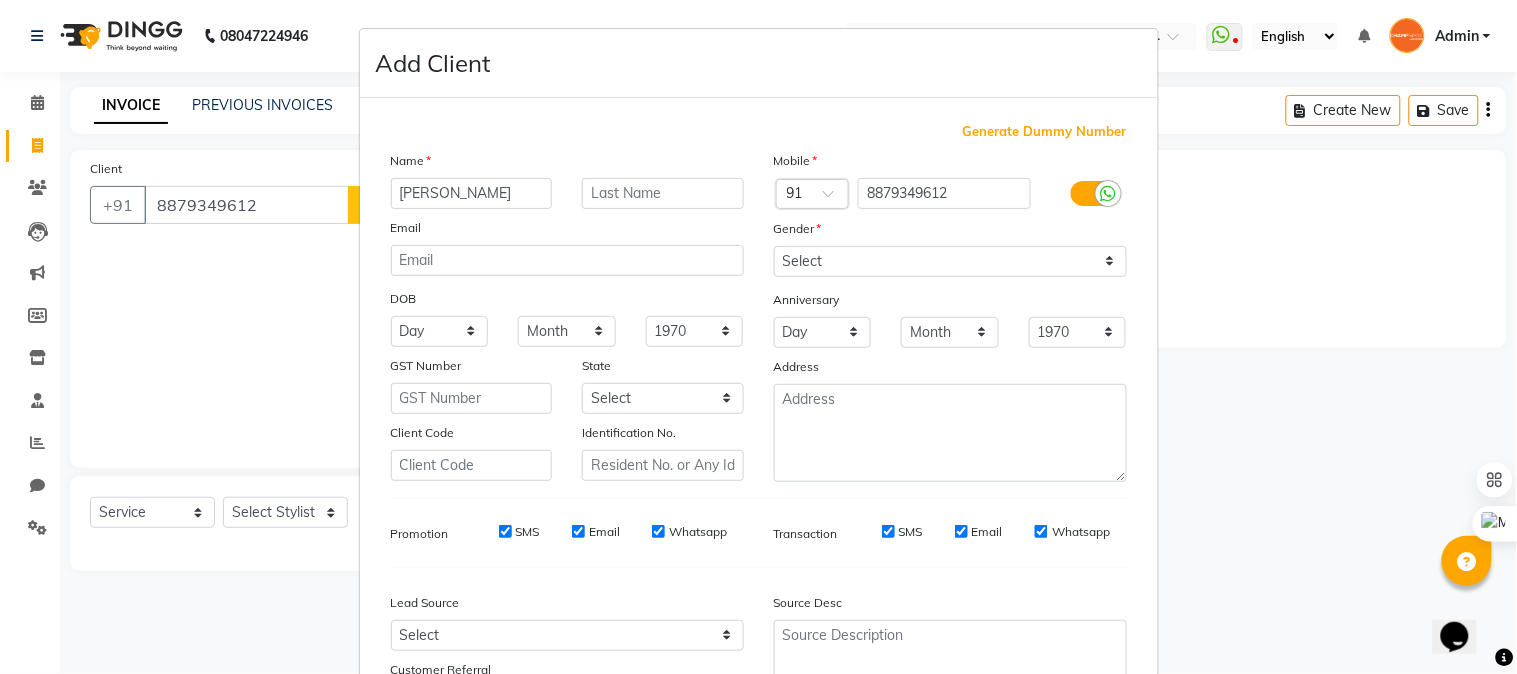 type on "[PERSON_NAME]" 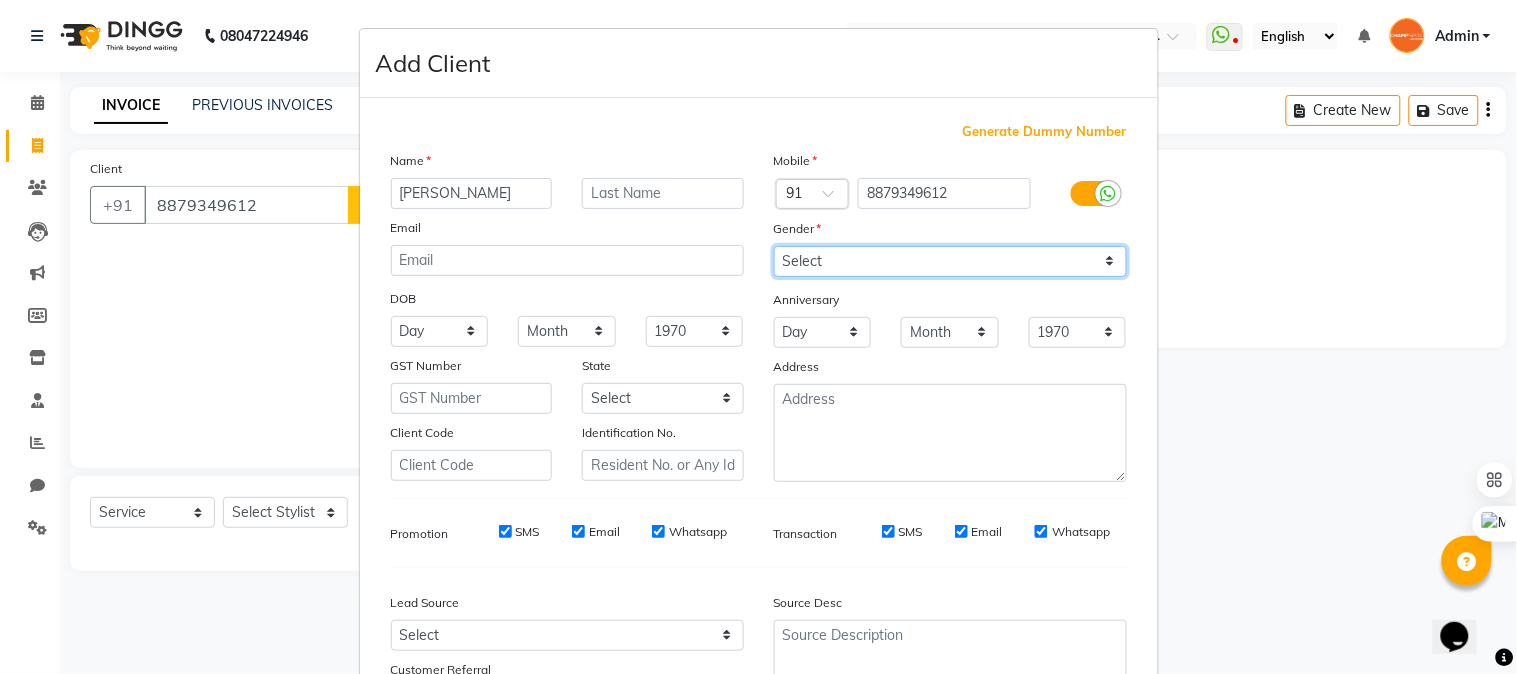 drag, startPoint x: 795, startPoint y: 260, endPoint x: 800, endPoint y: 276, distance: 16.763054 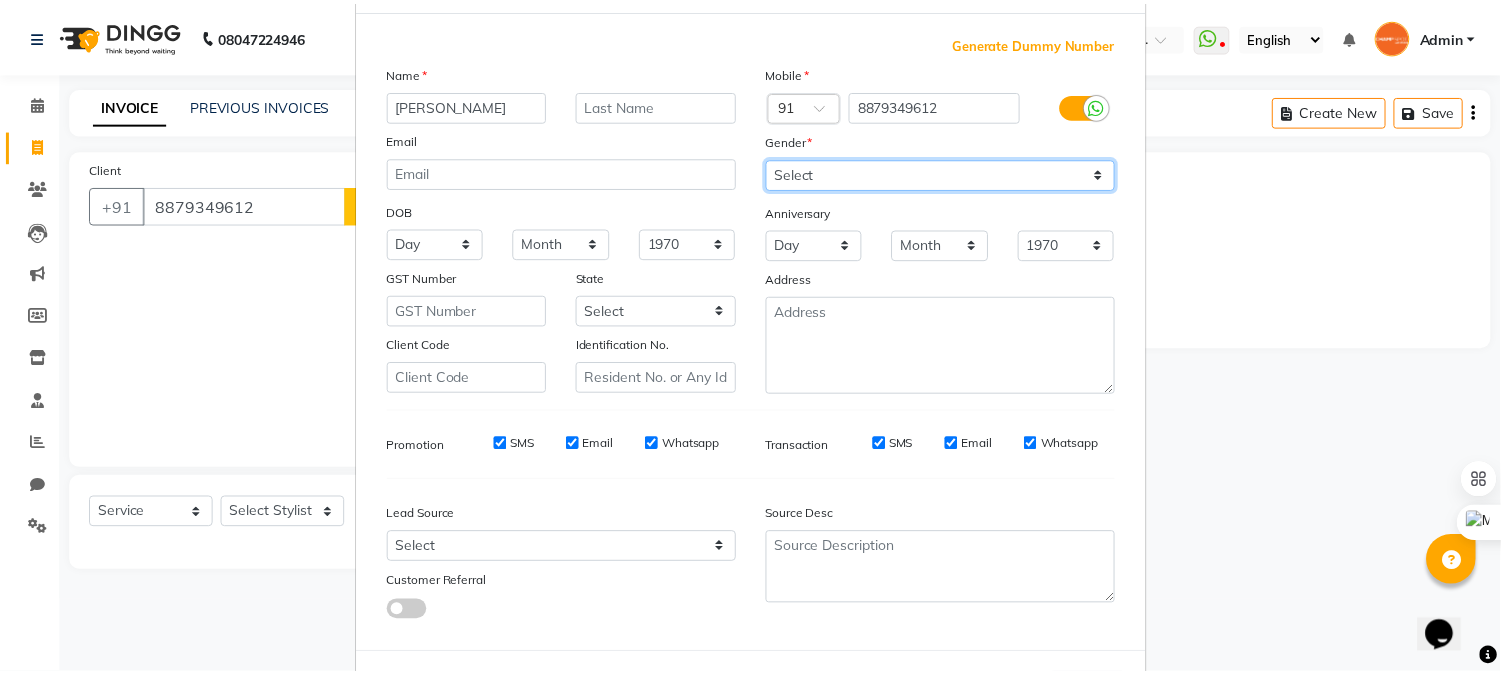 scroll, scrollTop: 176, scrollLeft: 0, axis: vertical 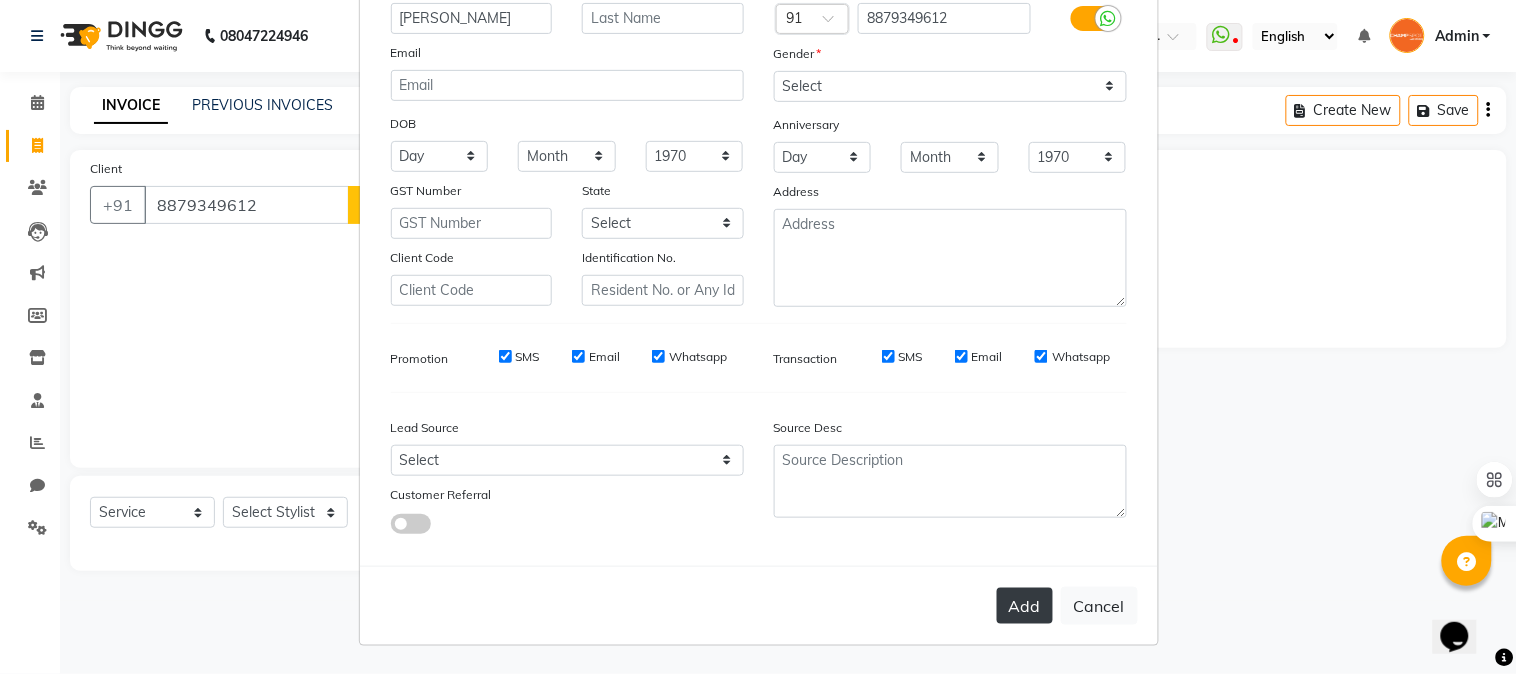click on "Add" at bounding box center (1025, 606) 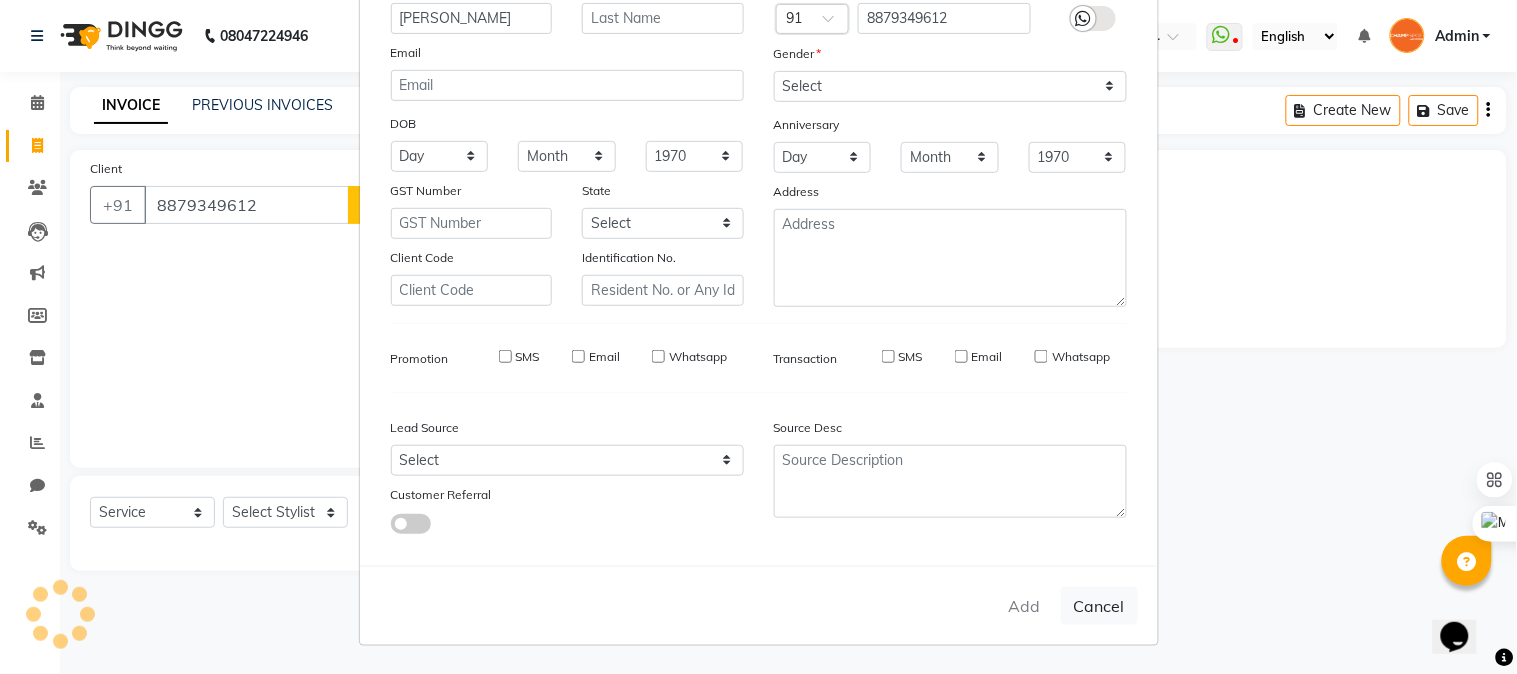type 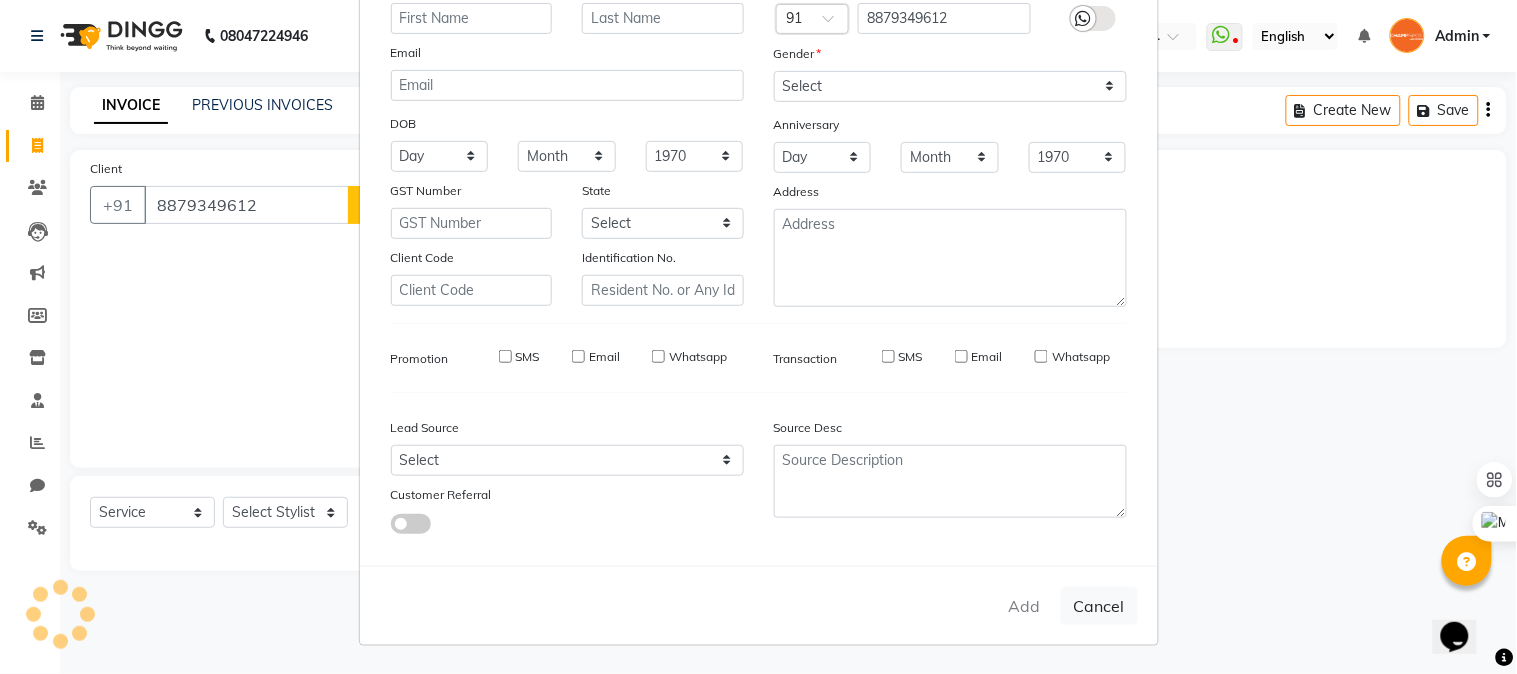 select 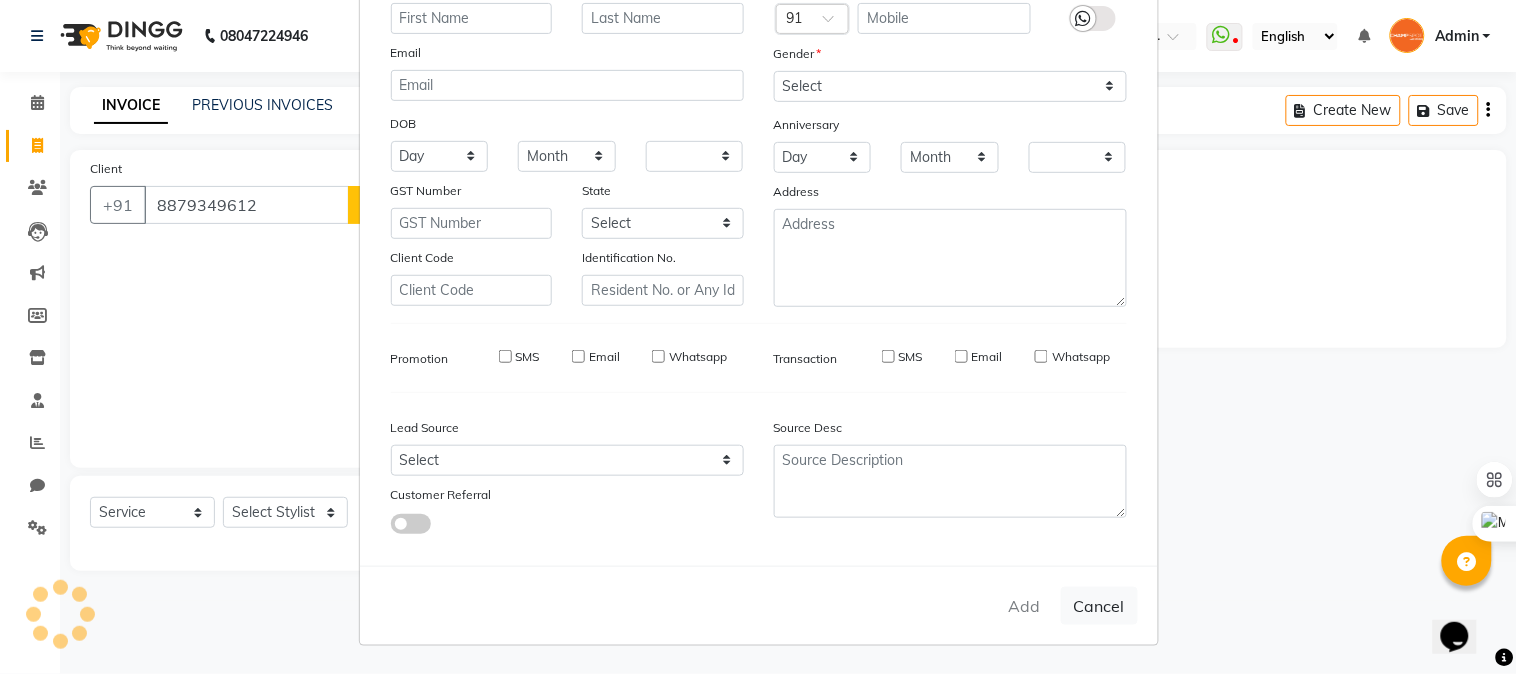 select on "1: Object" 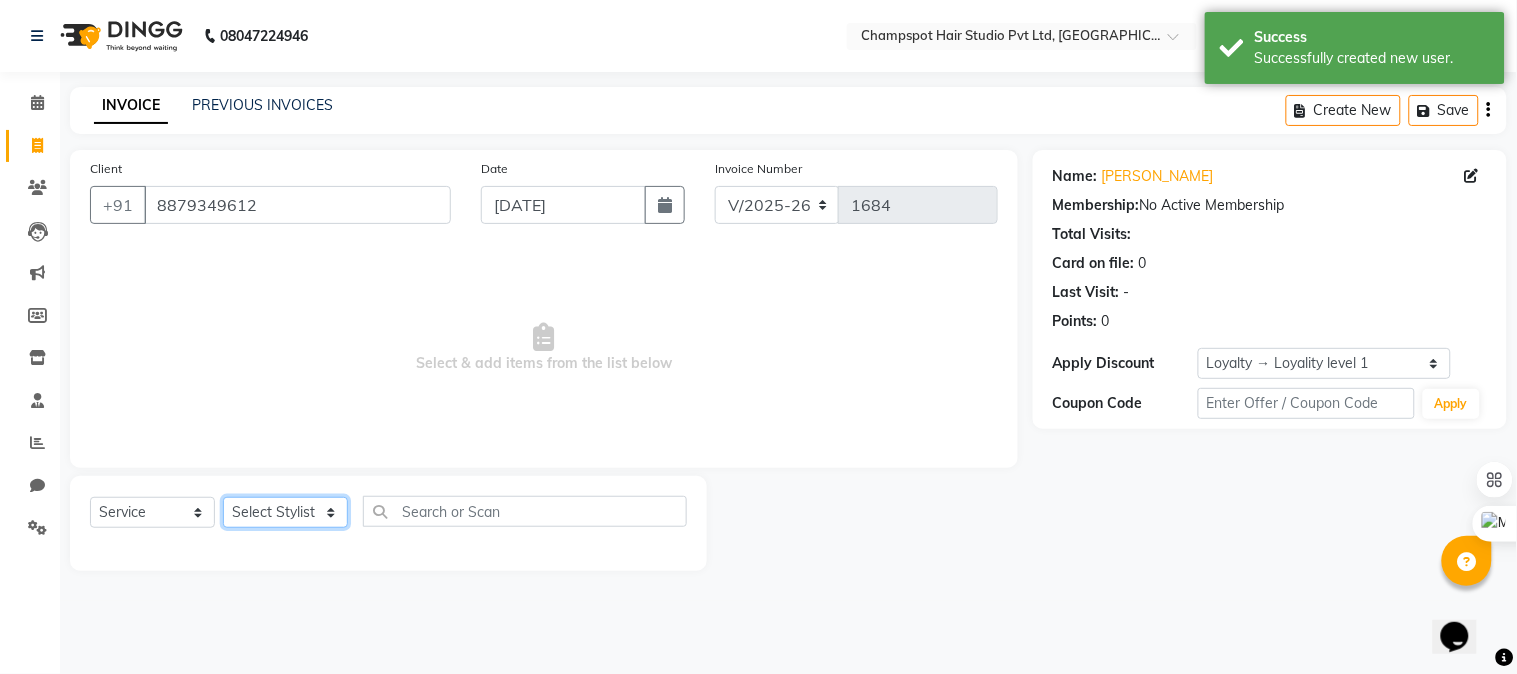 click on "Select Stylist Admin [PERSON_NAME] [PERSON_NAME] 	[PERSON_NAME] [PERSON_NAME] [PERSON_NAME]" 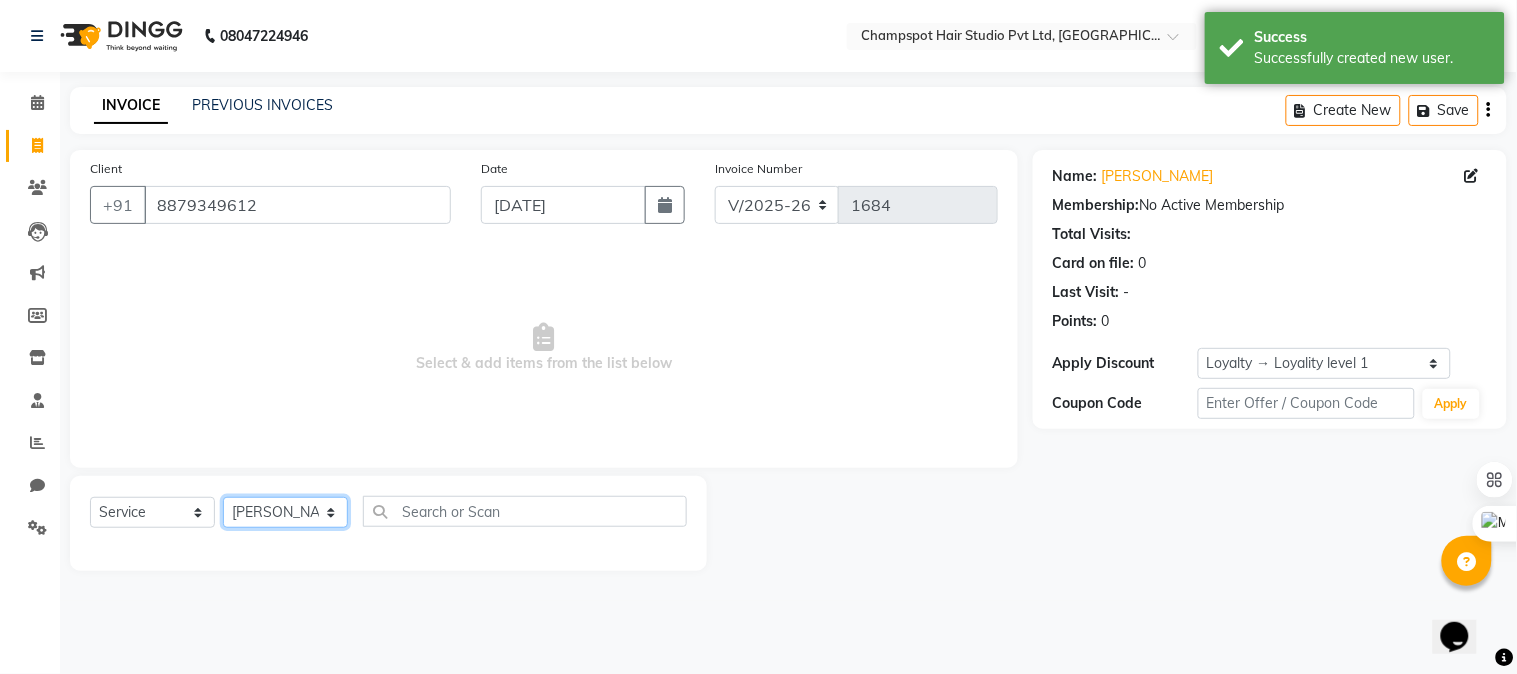 click on "Select Stylist Admin [PERSON_NAME] [PERSON_NAME] 	[PERSON_NAME] [PERSON_NAME] [PERSON_NAME]" 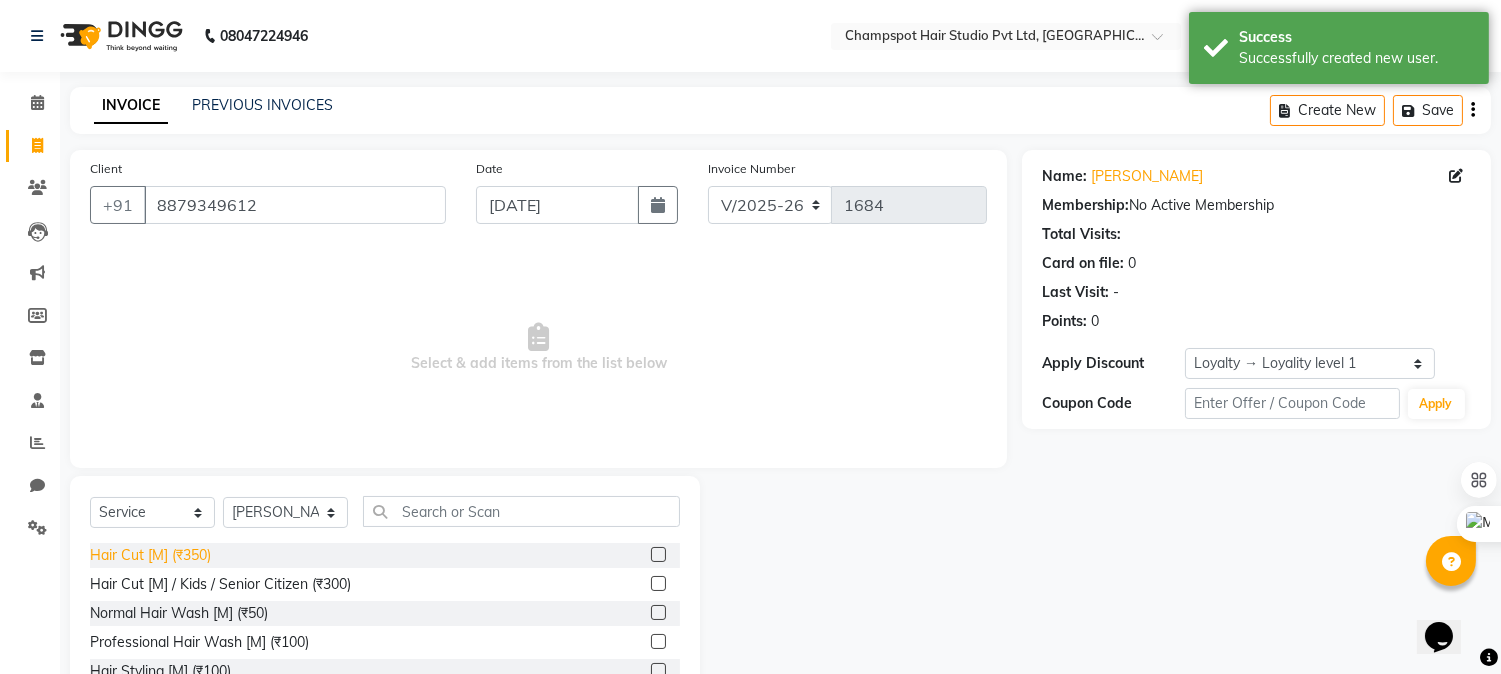 click on "Hair Cut [M] (₹350)" 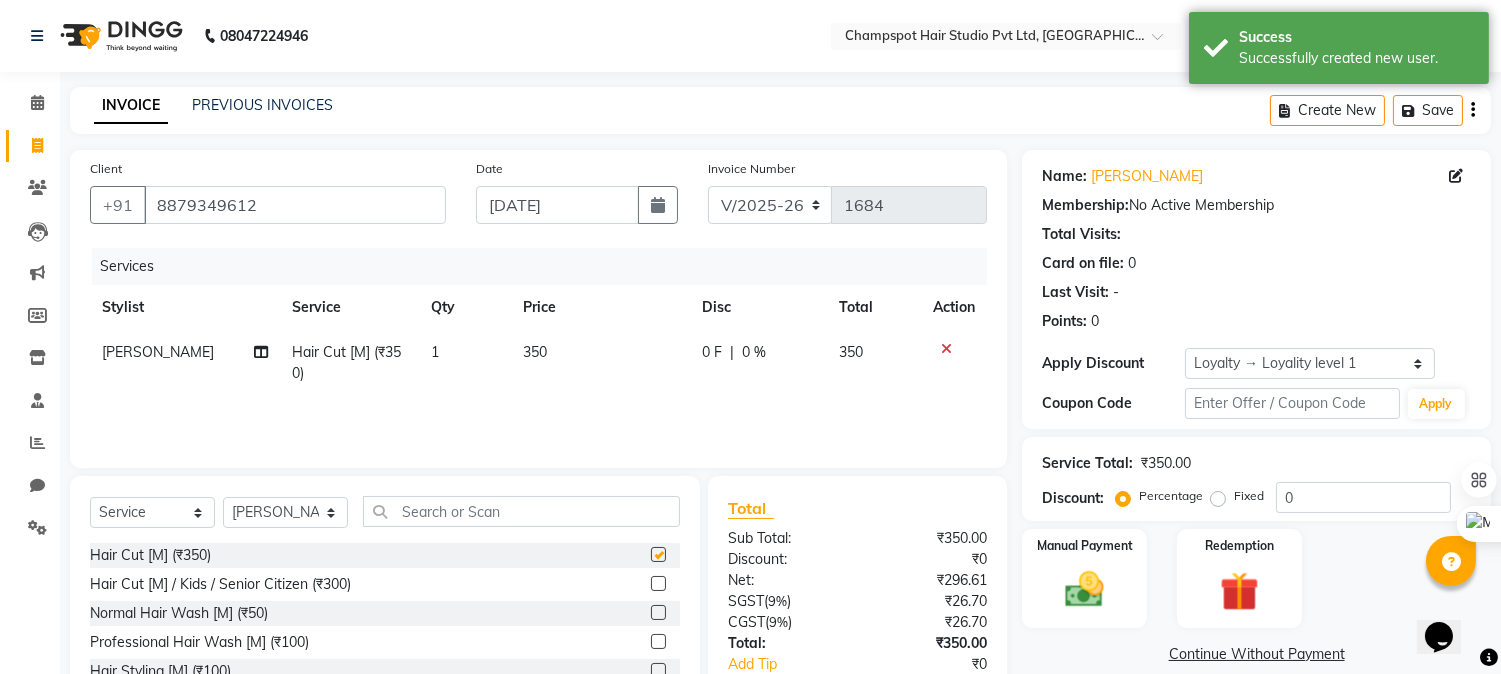 checkbox on "false" 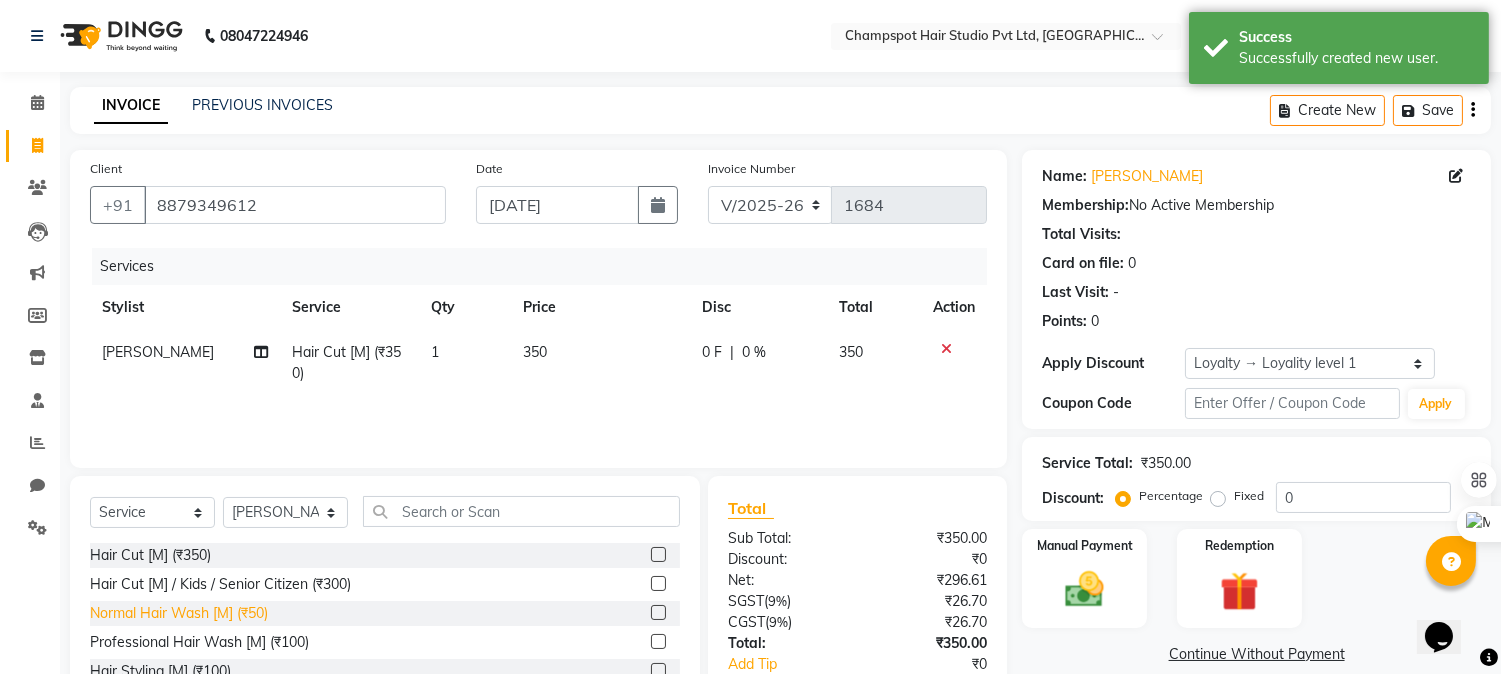 click on "Normal Hair Wash [M] (₹50)" 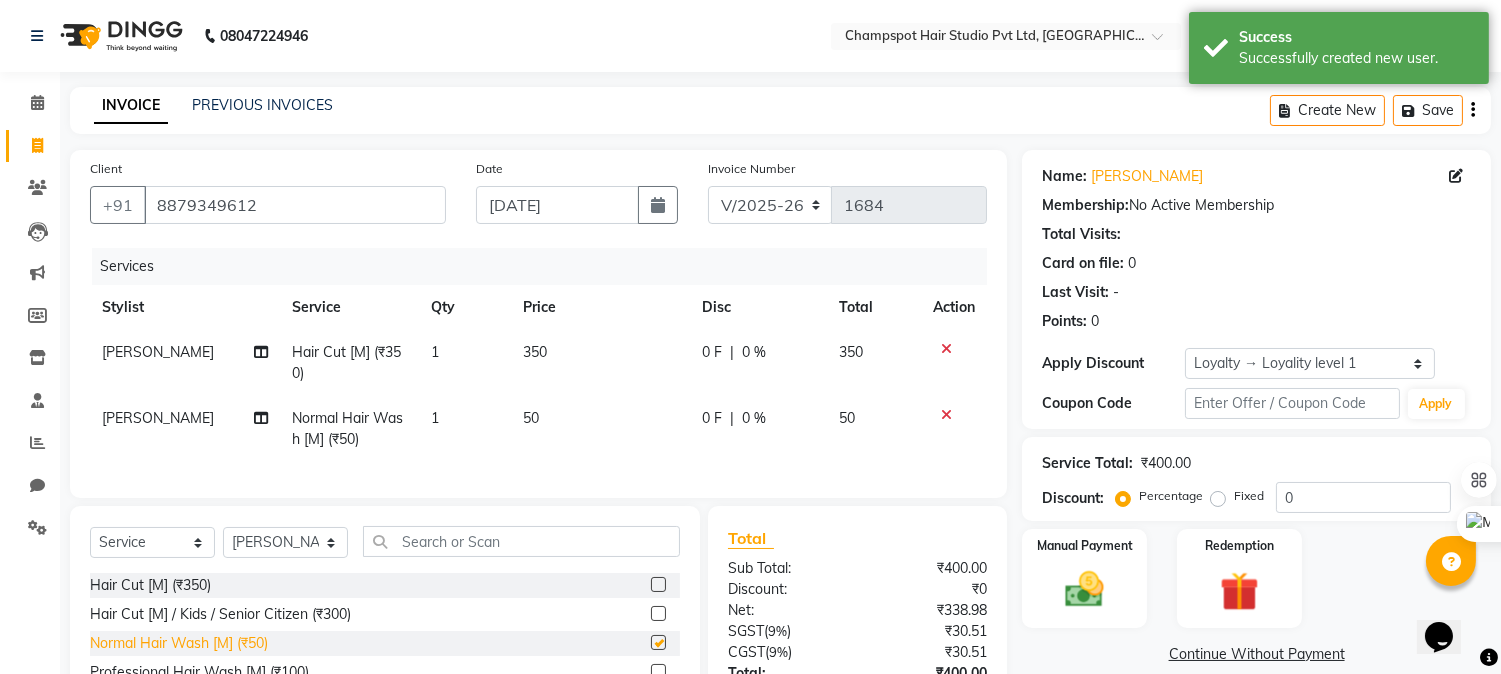 checkbox on "false" 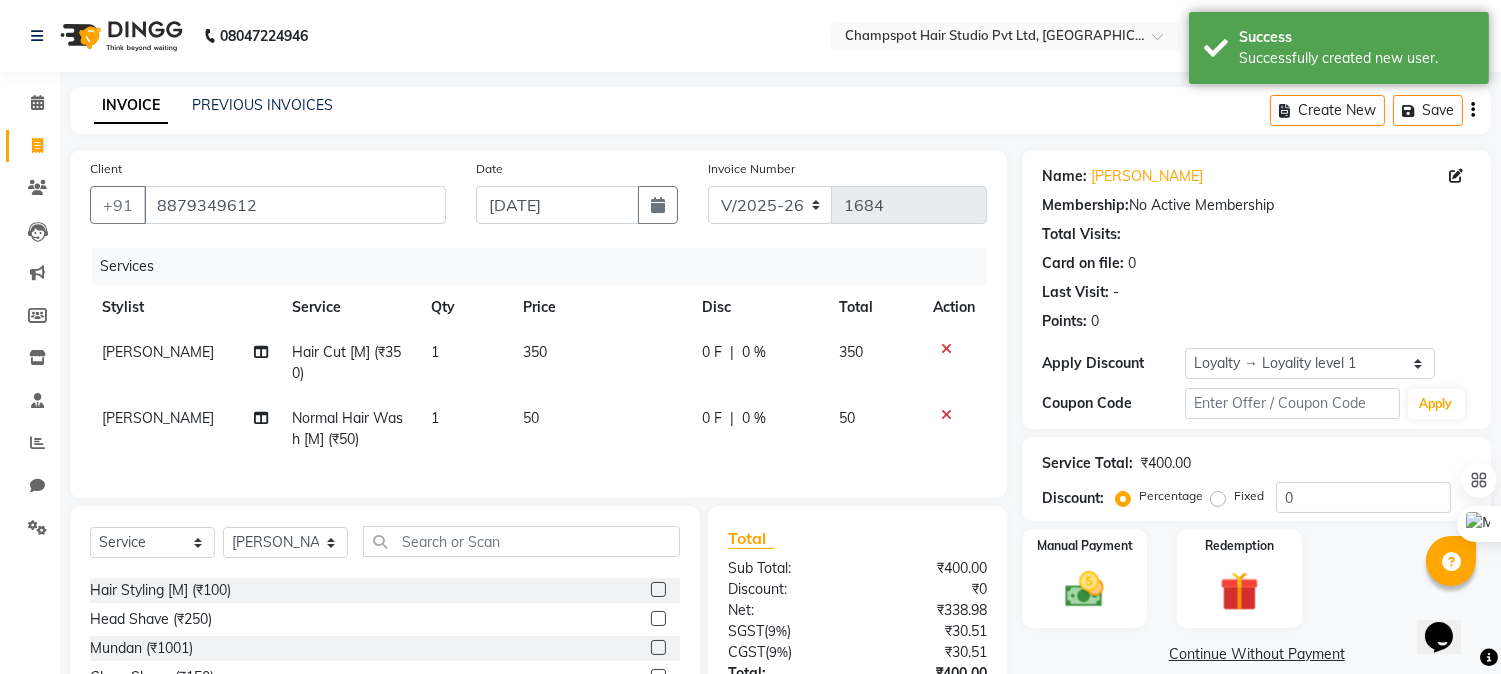 scroll, scrollTop: 222, scrollLeft: 0, axis: vertical 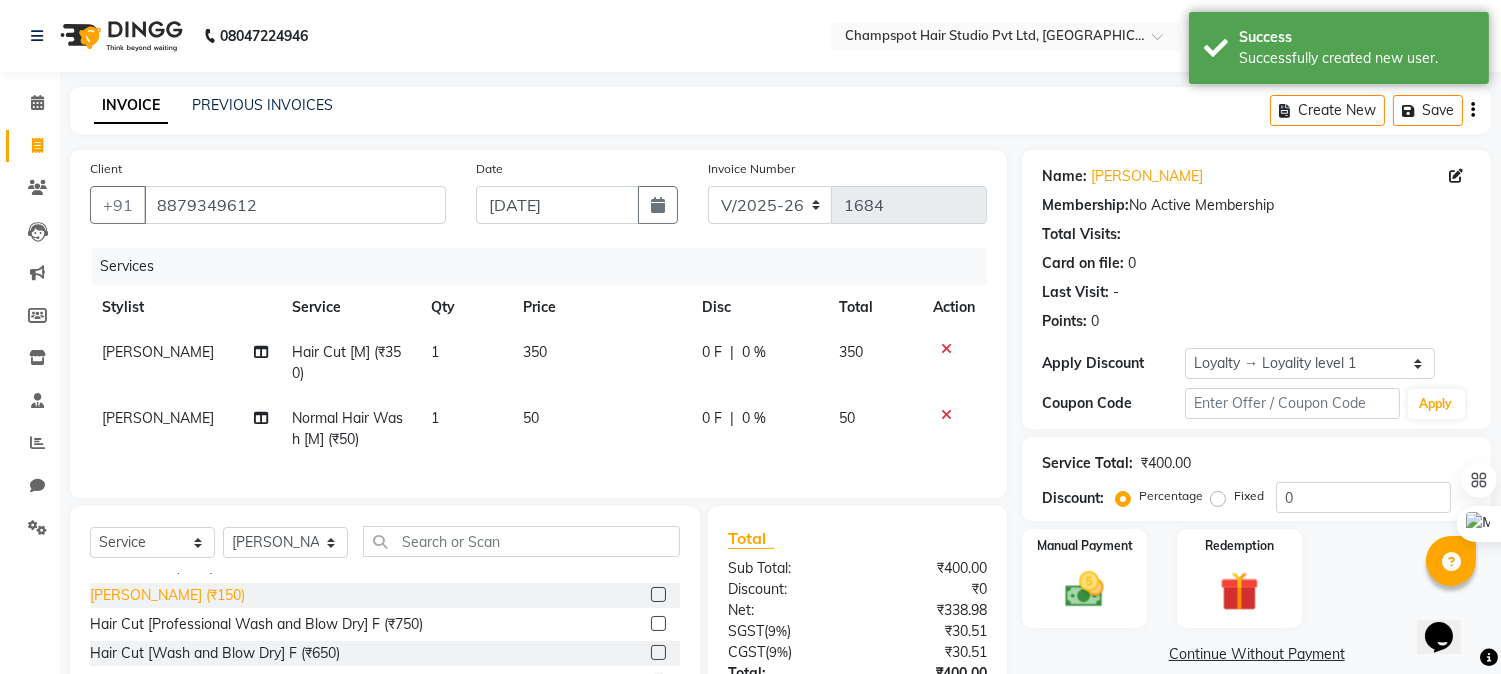 click on "[PERSON_NAME] (₹150)" 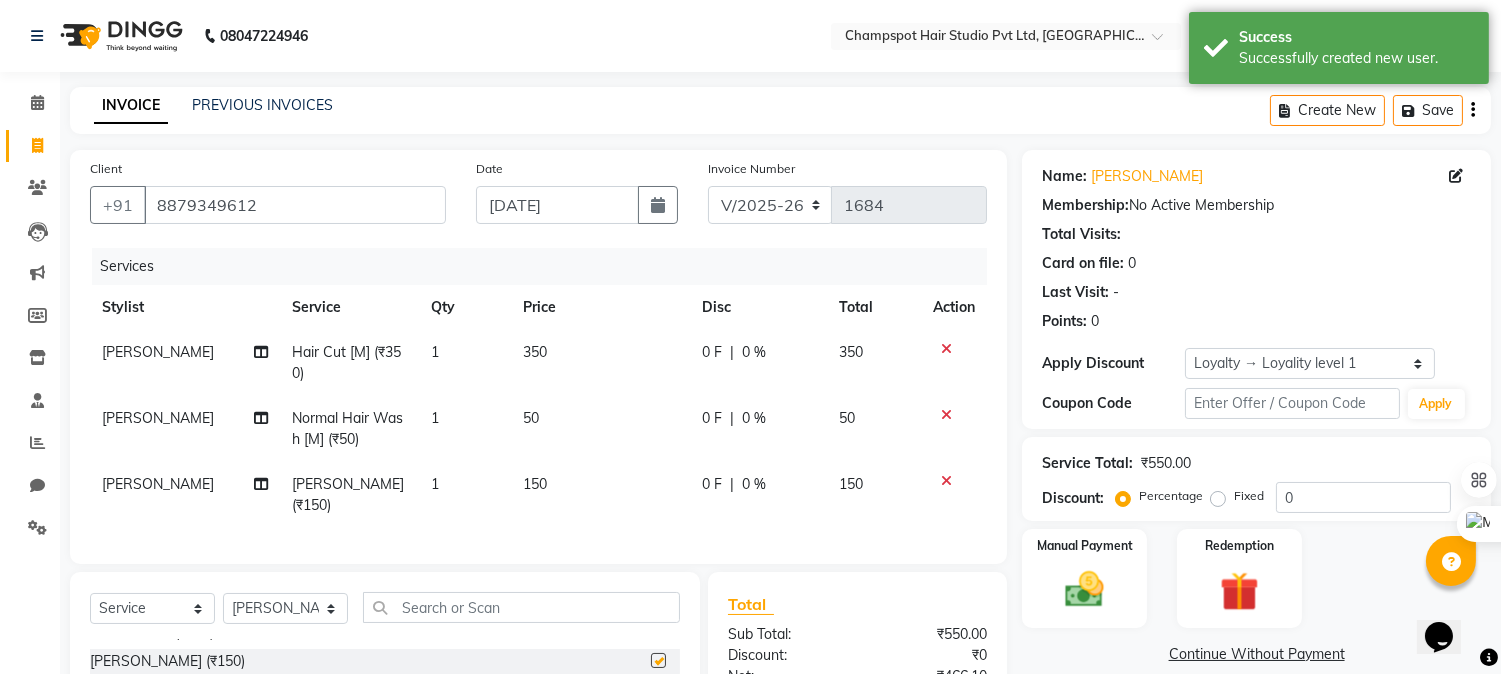 checkbox on "false" 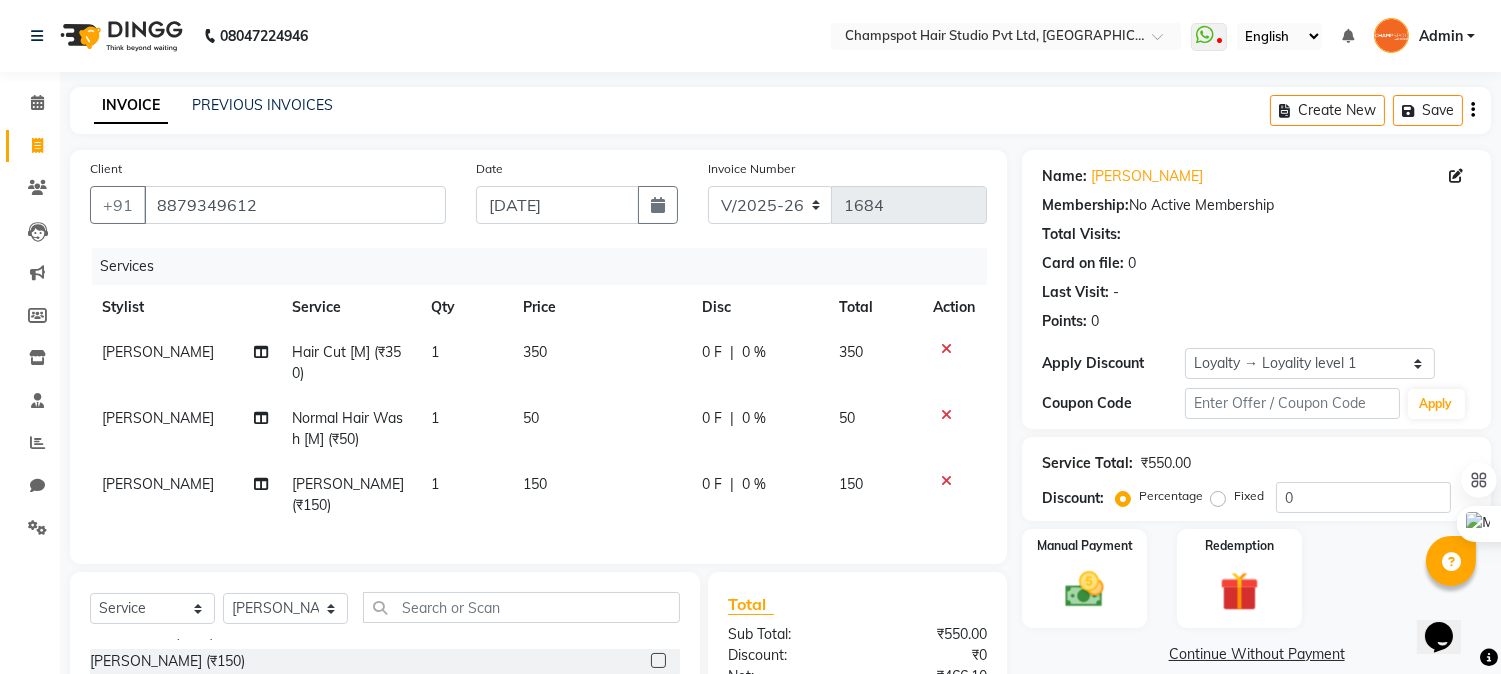 scroll, scrollTop: 217, scrollLeft: 0, axis: vertical 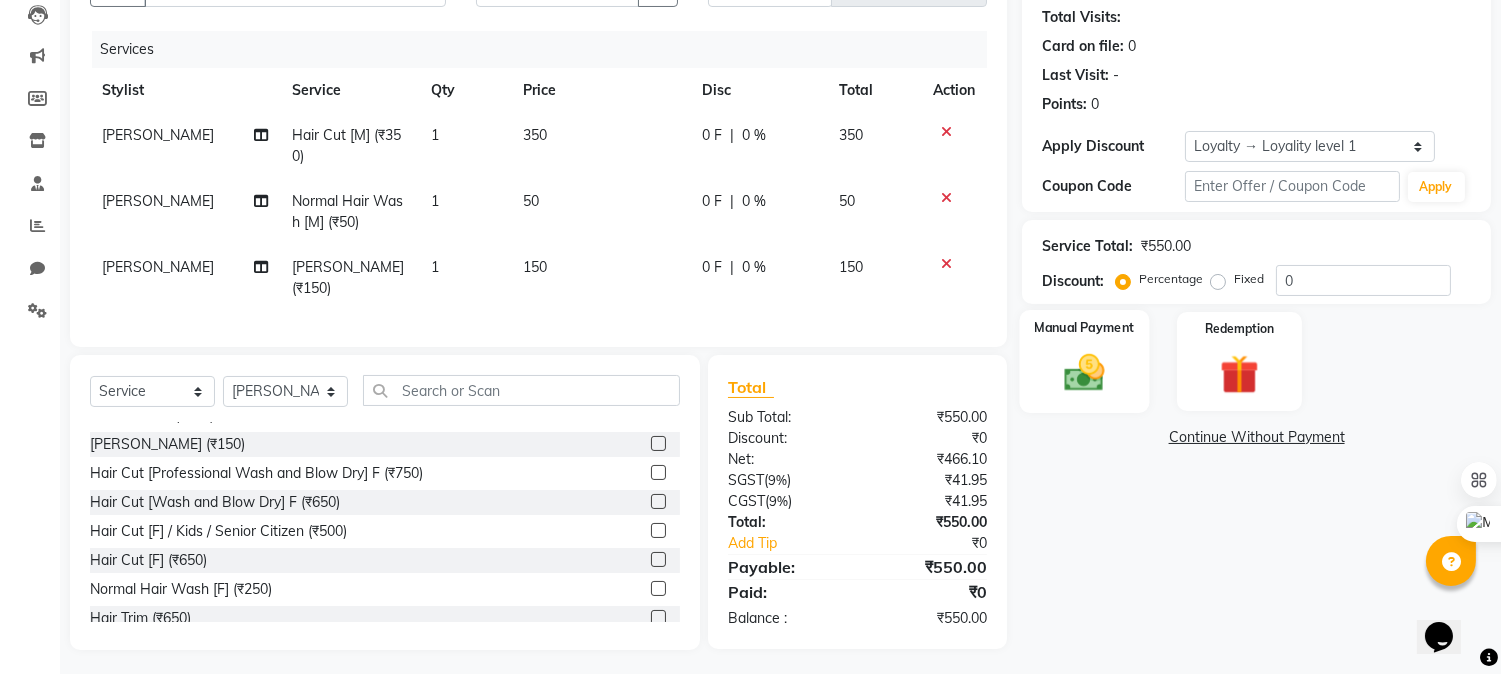 click 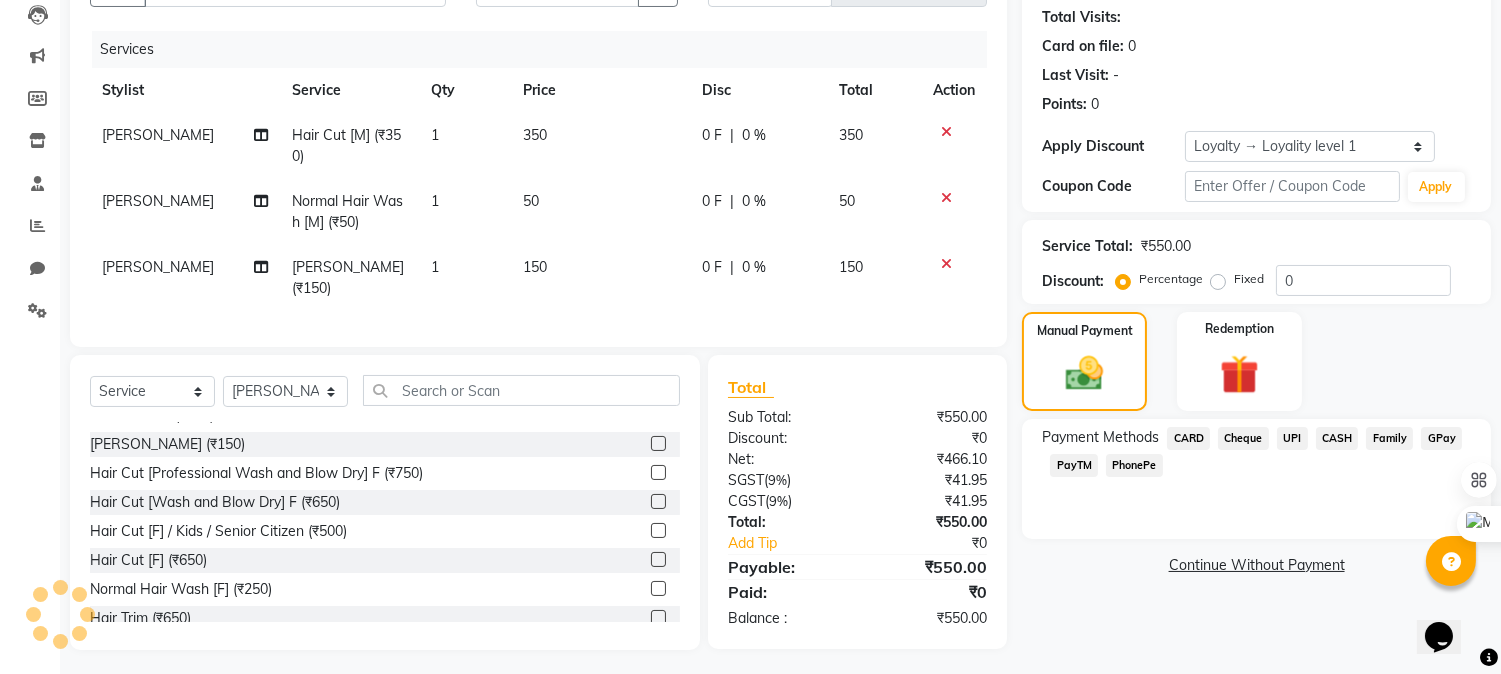 click on "Cheque" 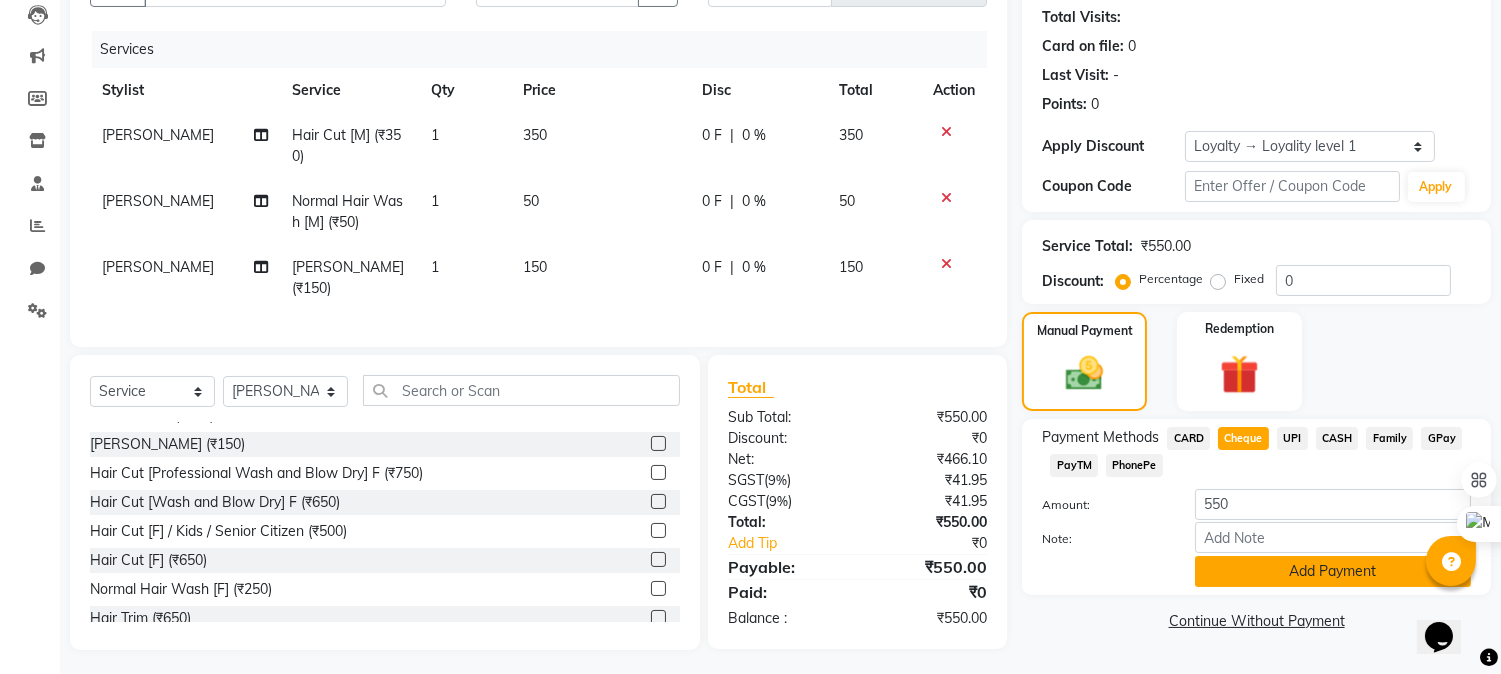 click on "Add Payment" 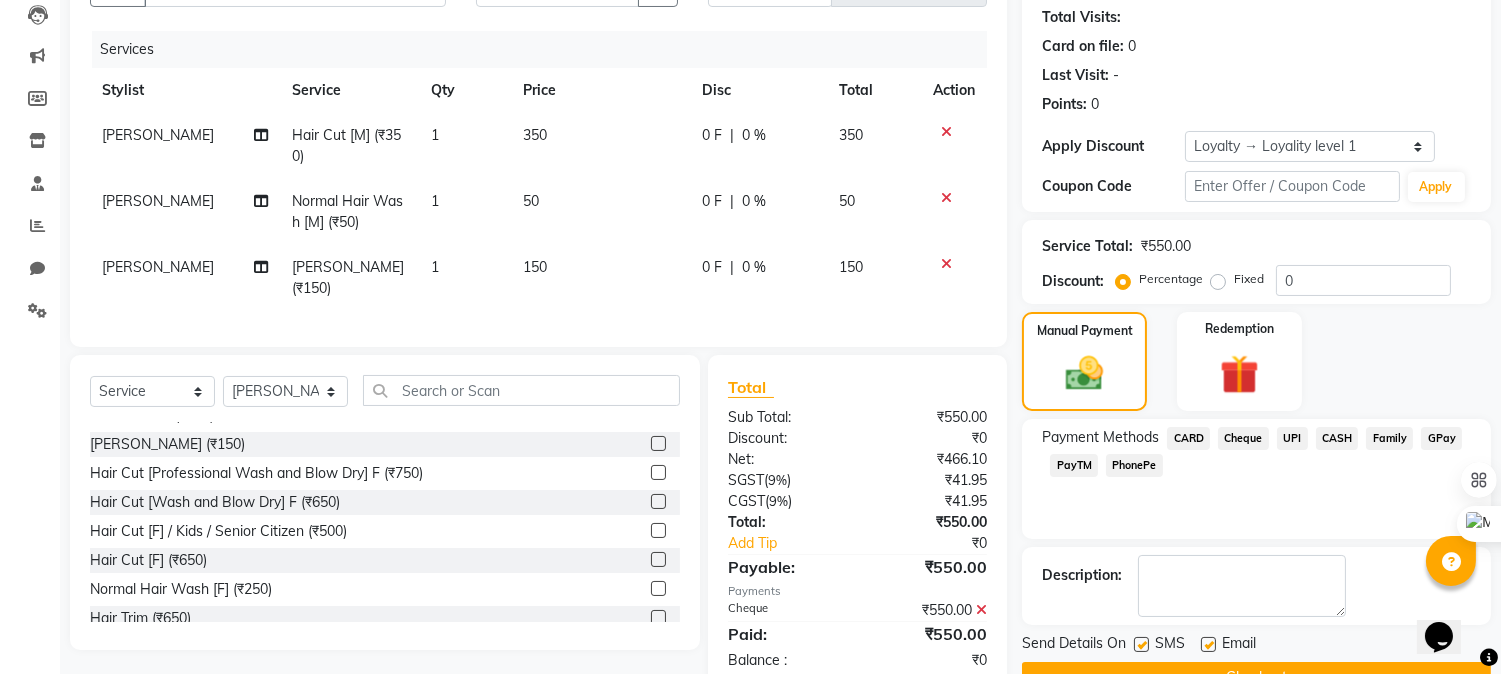 scroll, scrollTop: 358, scrollLeft: 0, axis: vertical 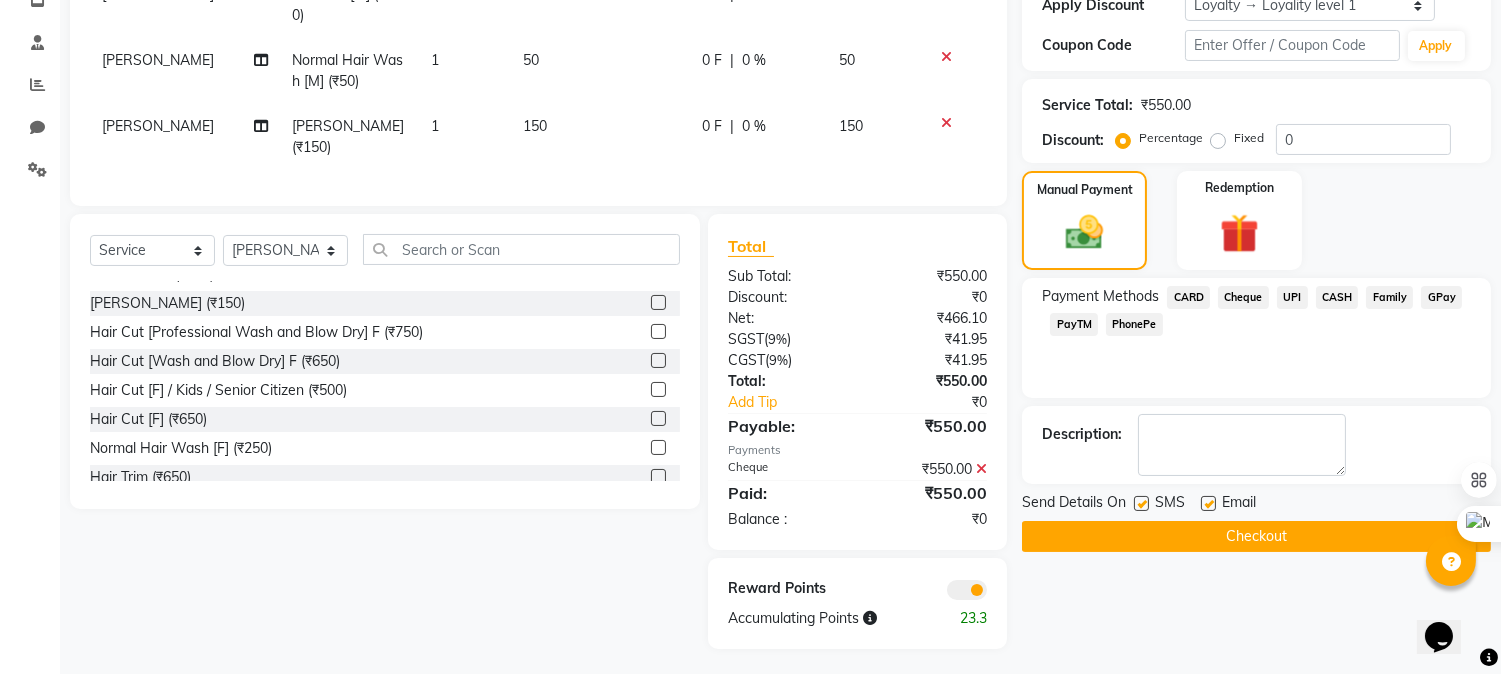 click on "Checkout" 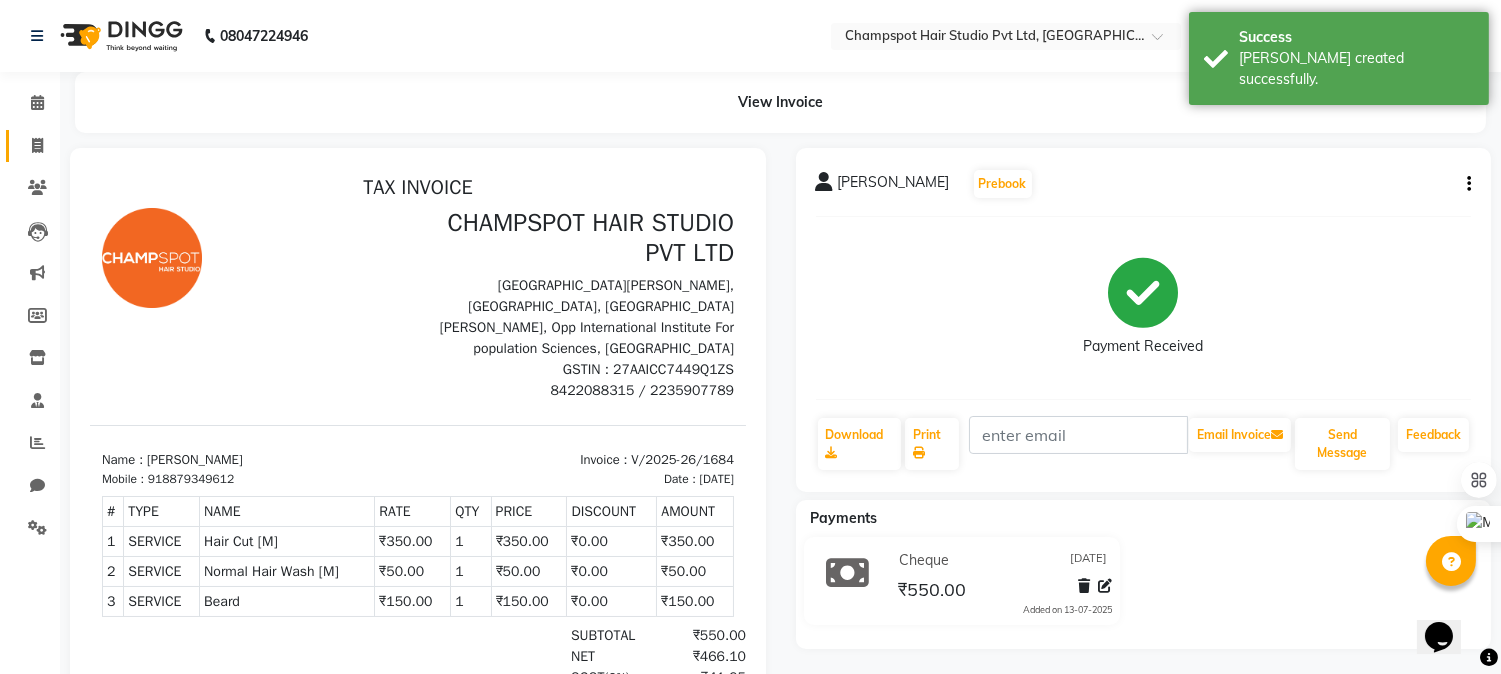 scroll, scrollTop: 0, scrollLeft: 0, axis: both 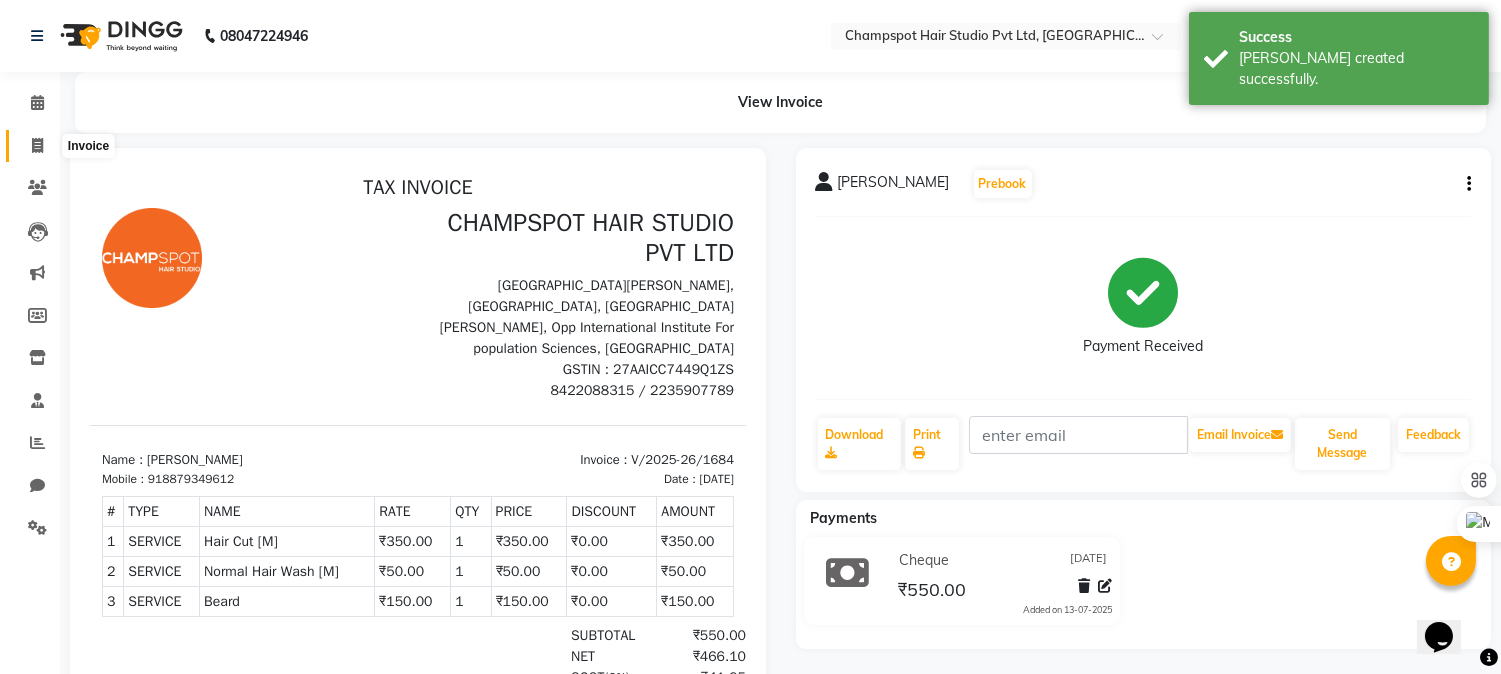 click 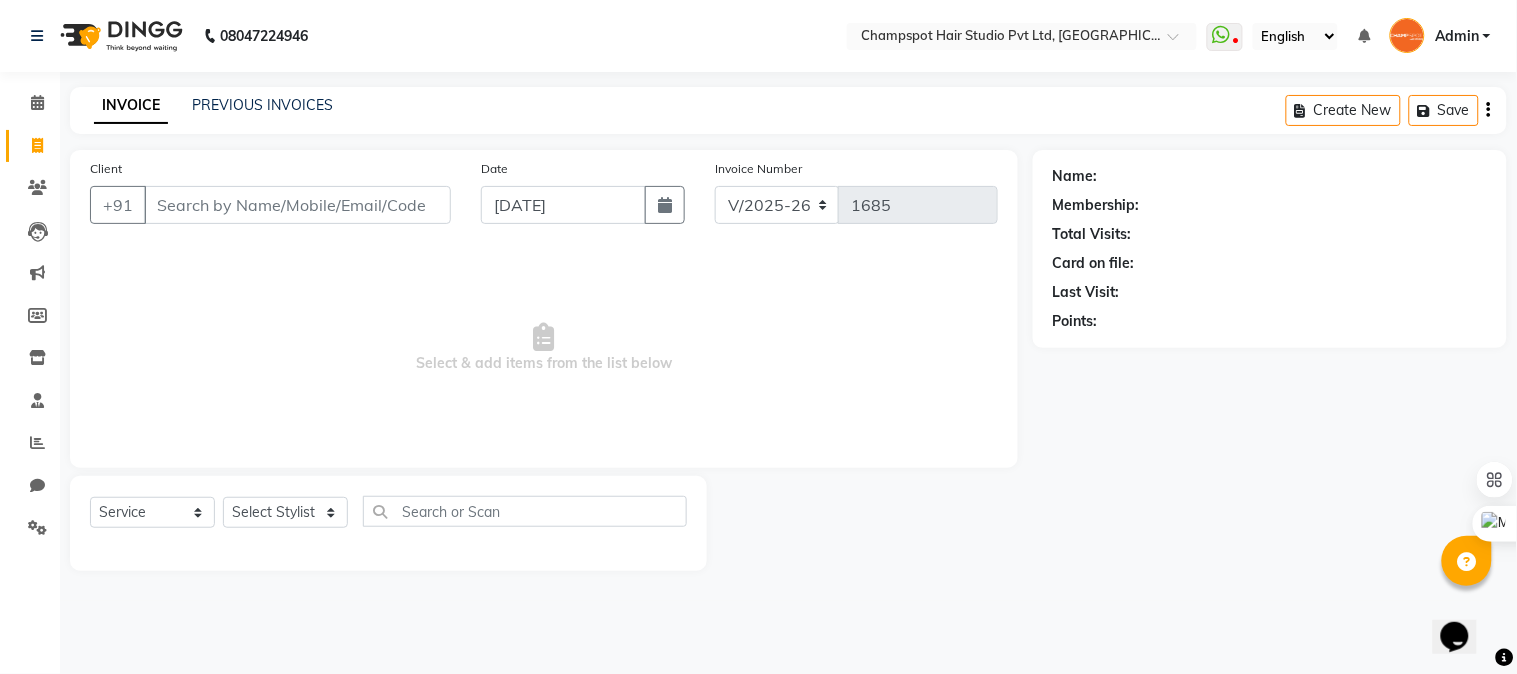 click on "INVOICE PREVIOUS INVOICES Create New   Save" 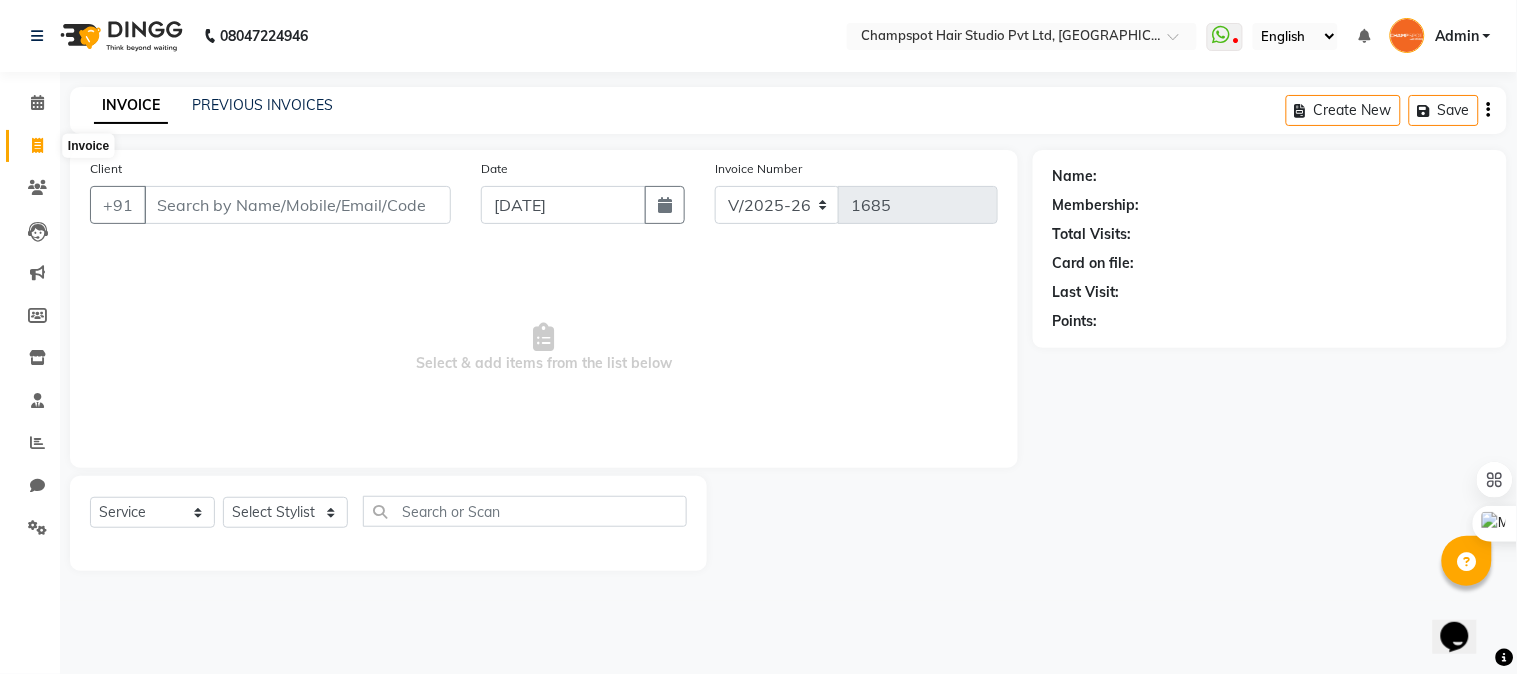 click 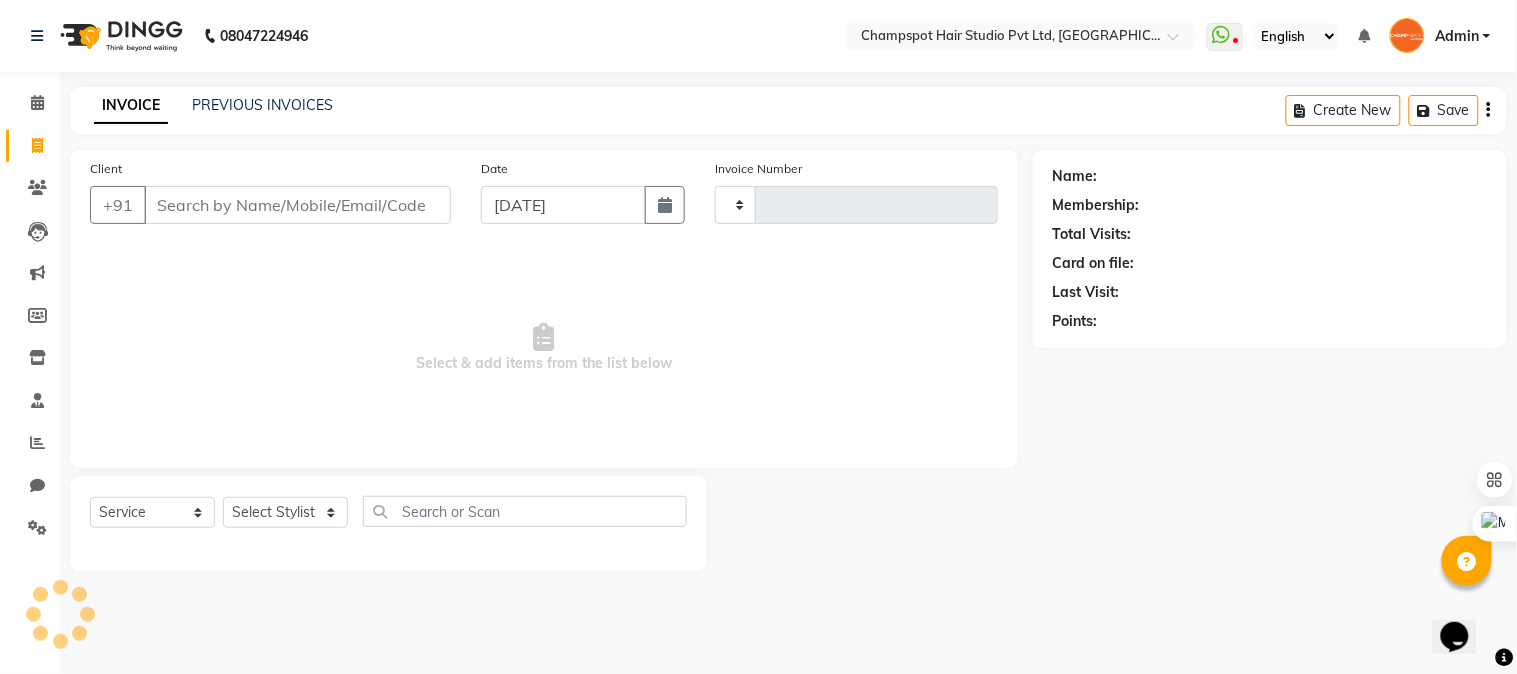 type on "1685" 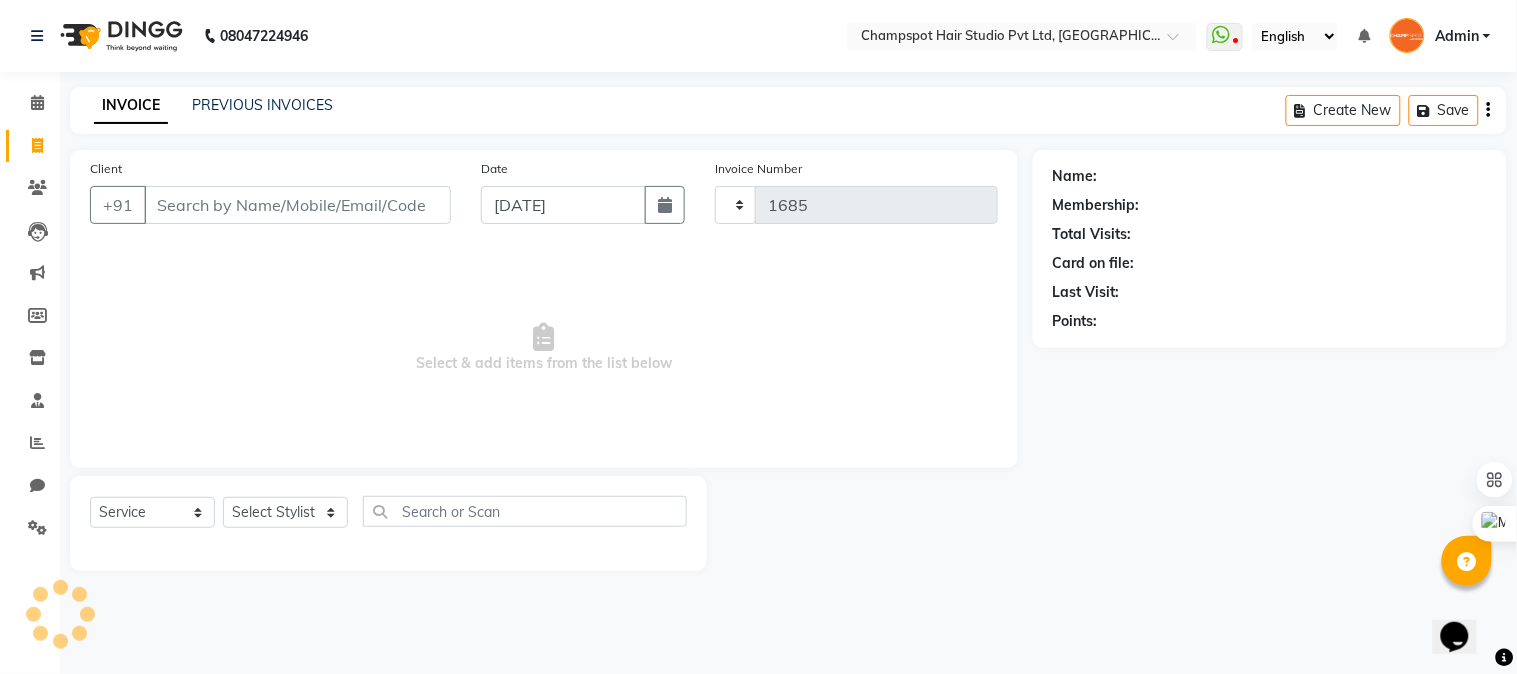 select on "7690" 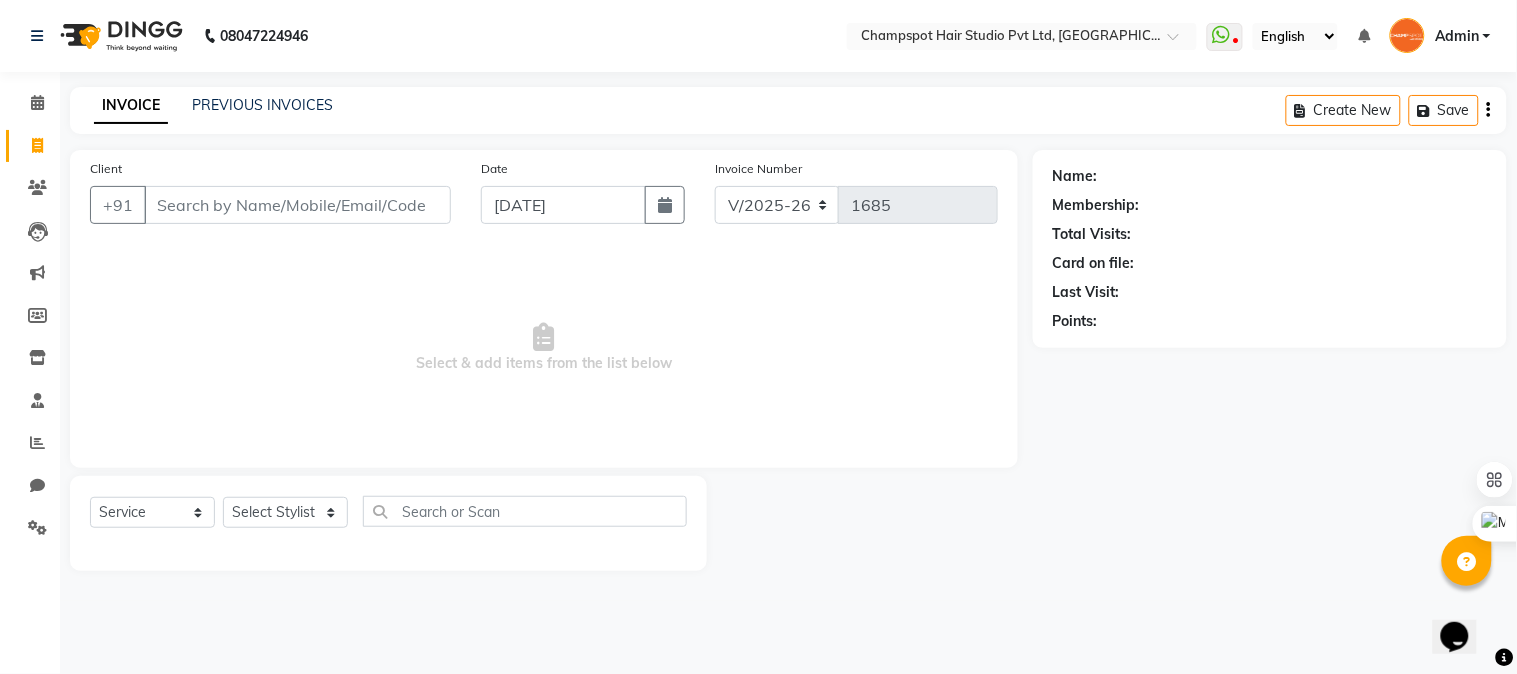 click on "Name:" 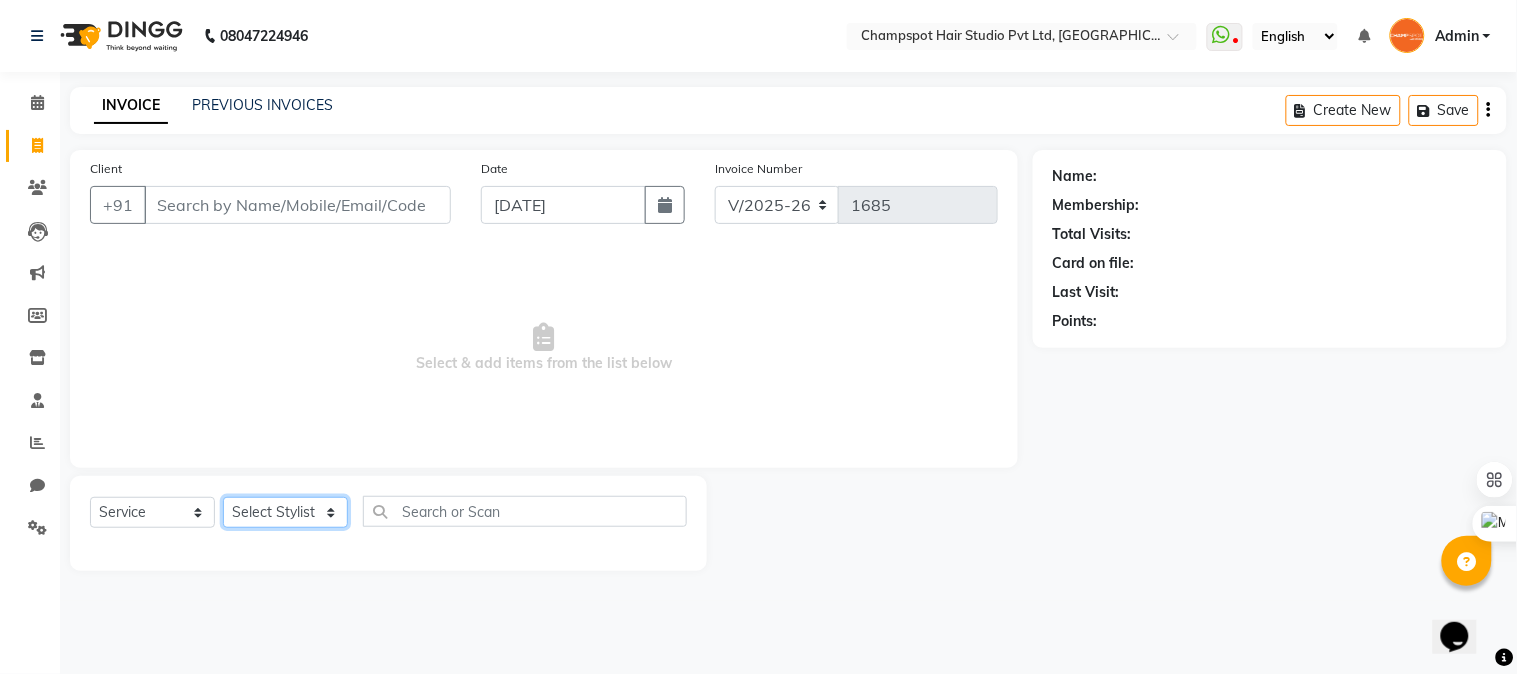 click on "Select Stylist Admin [PERSON_NAME] [PERSON_NAME] 	[PERSON_NAME] [PERSON_NAME] [PERSON_NAME]" 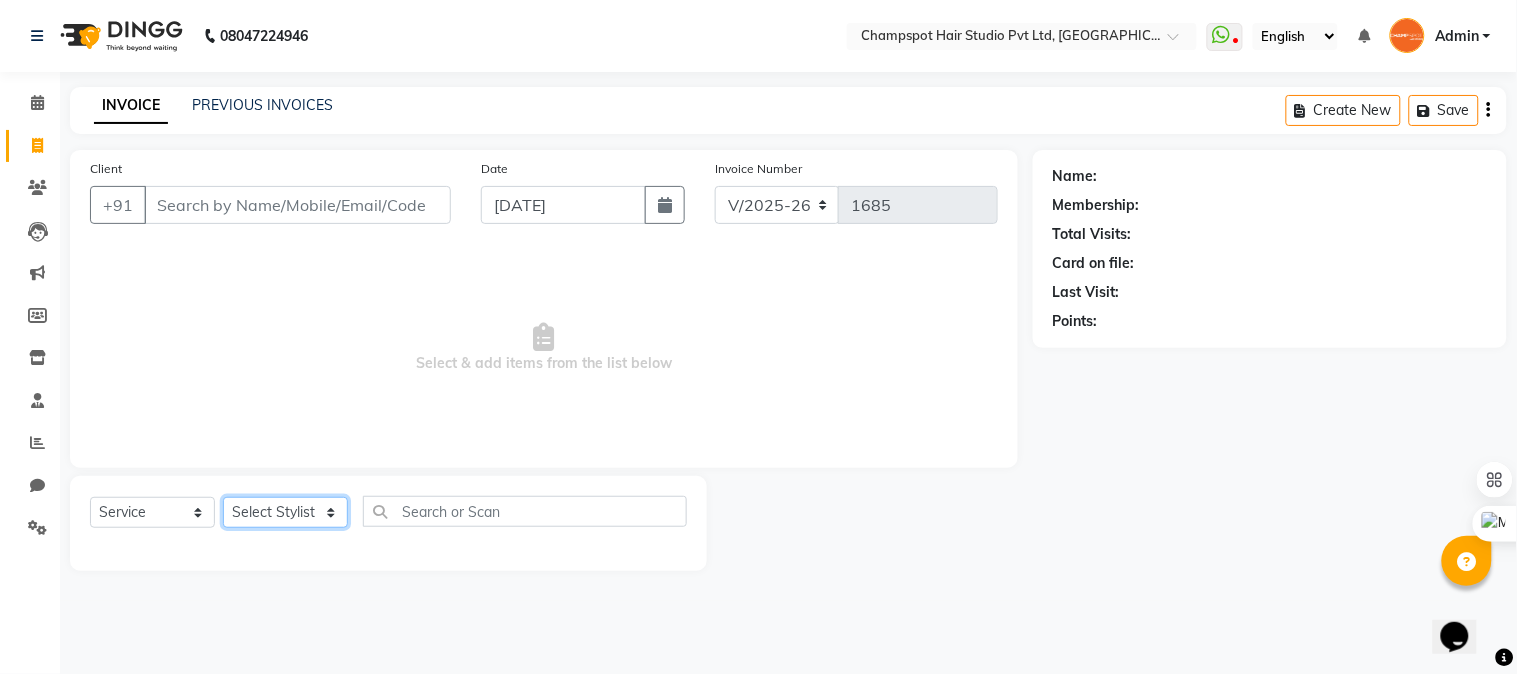select on "69009" 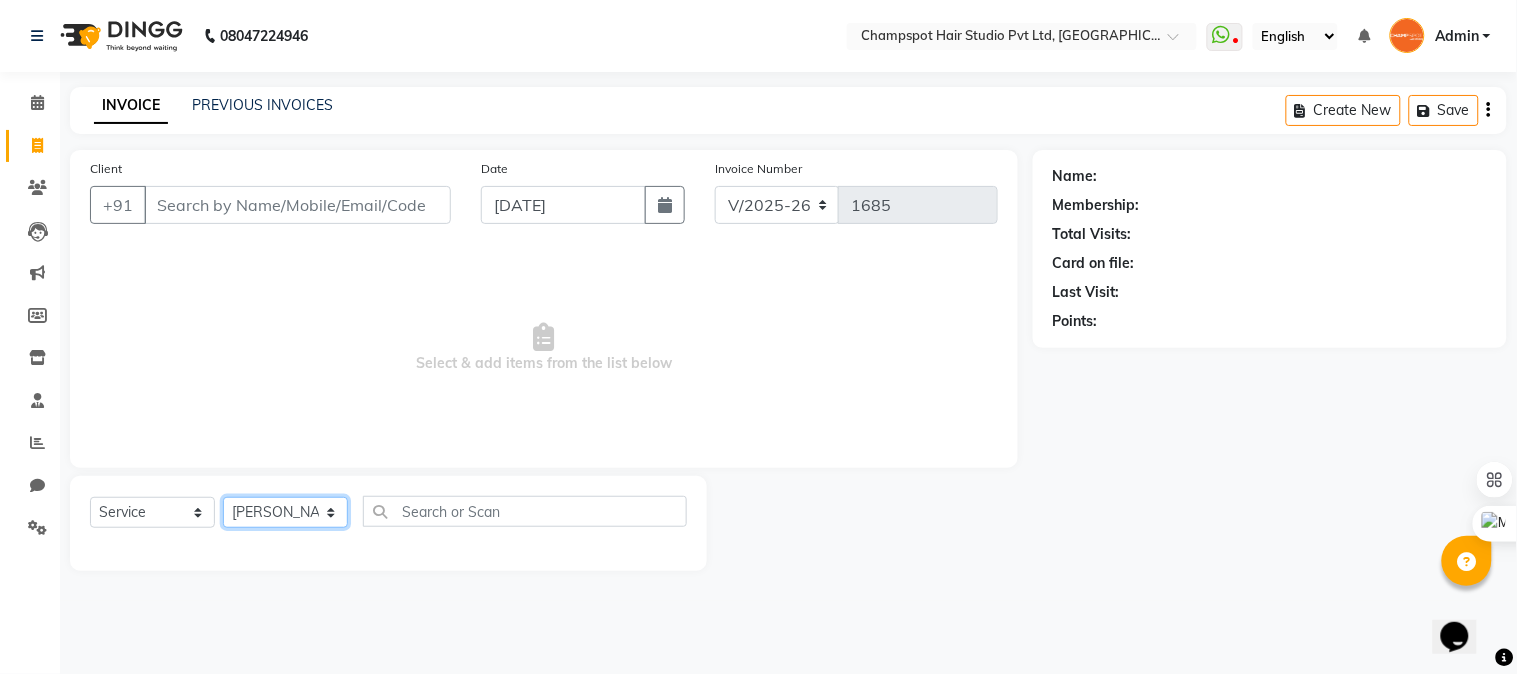 click on "Select Stylist Admin [PERSON_NAME] [PERSON_NAME] 	[PERSON_NAME] [PERSON_NAME] [PERSON_NAME]" 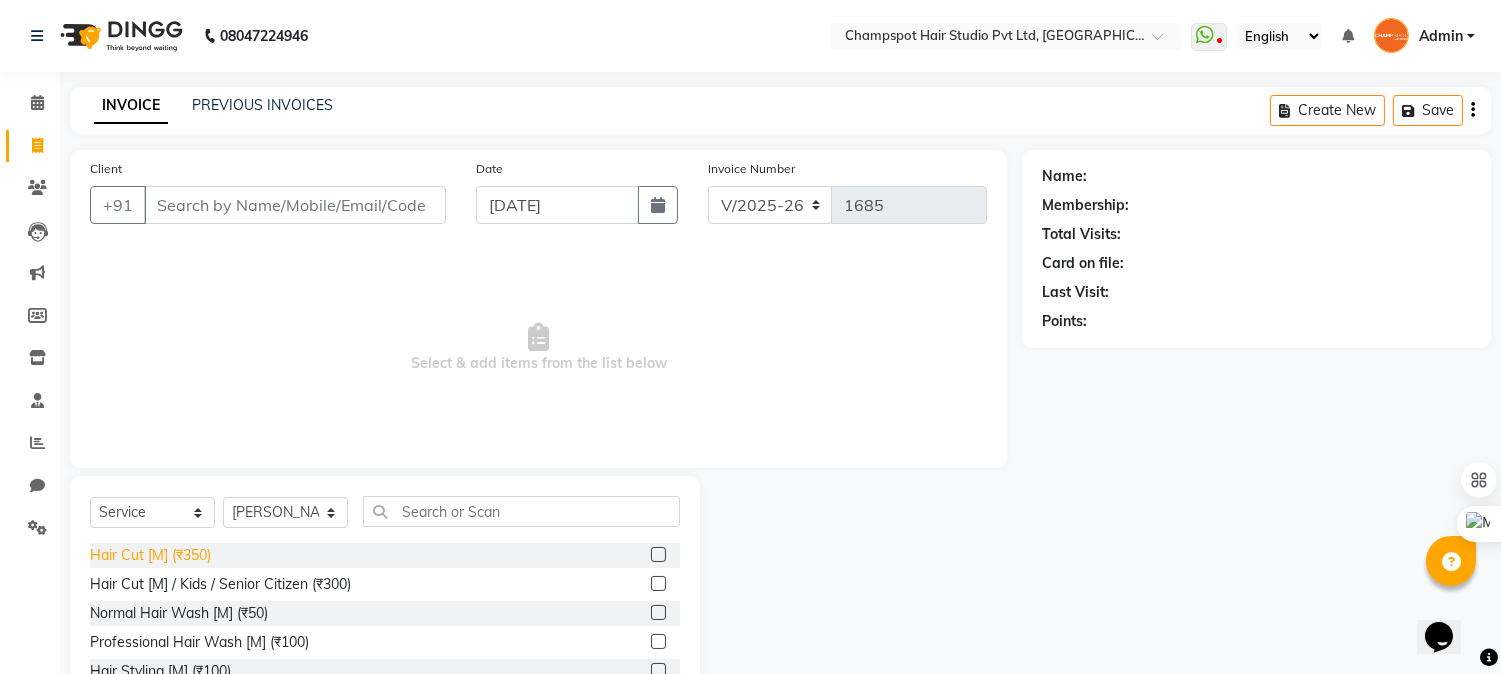 click on "Hair Cut [M] (₹350)" 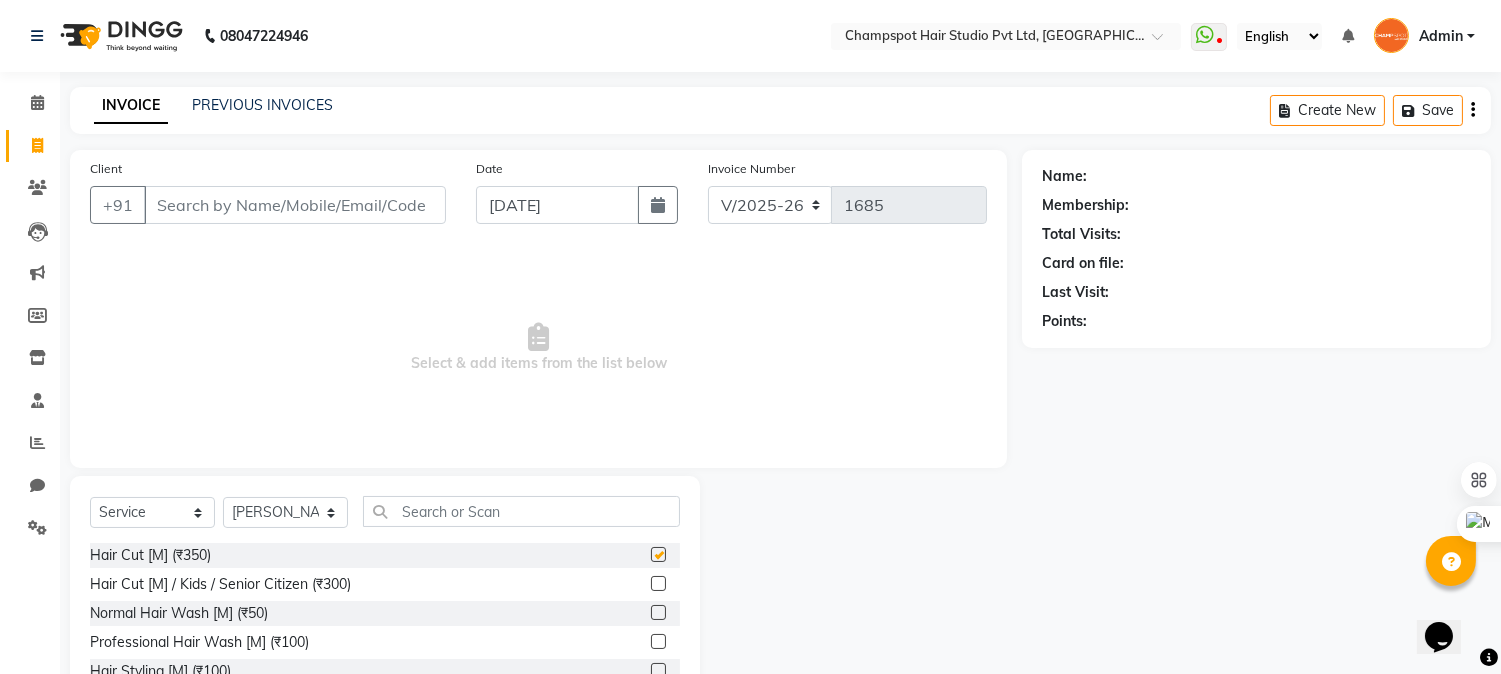 checkbox on "false" 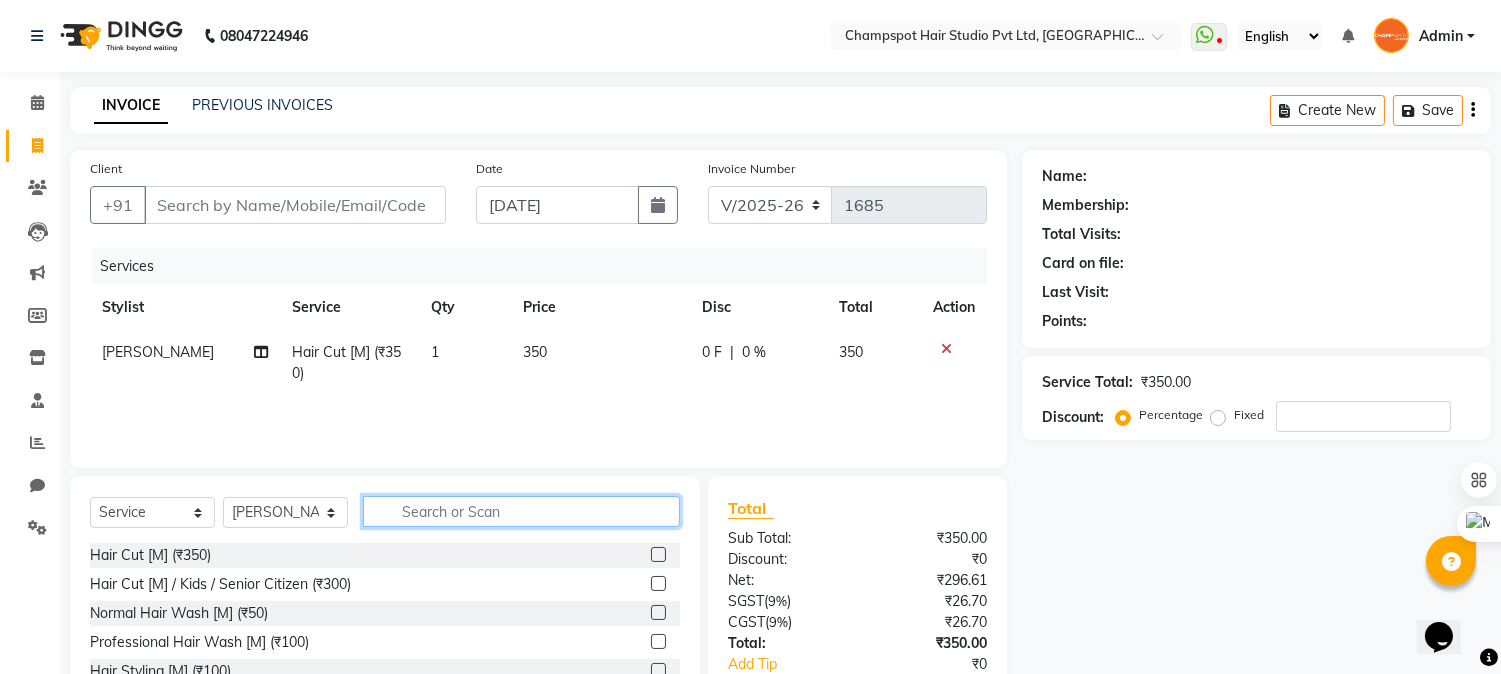 click 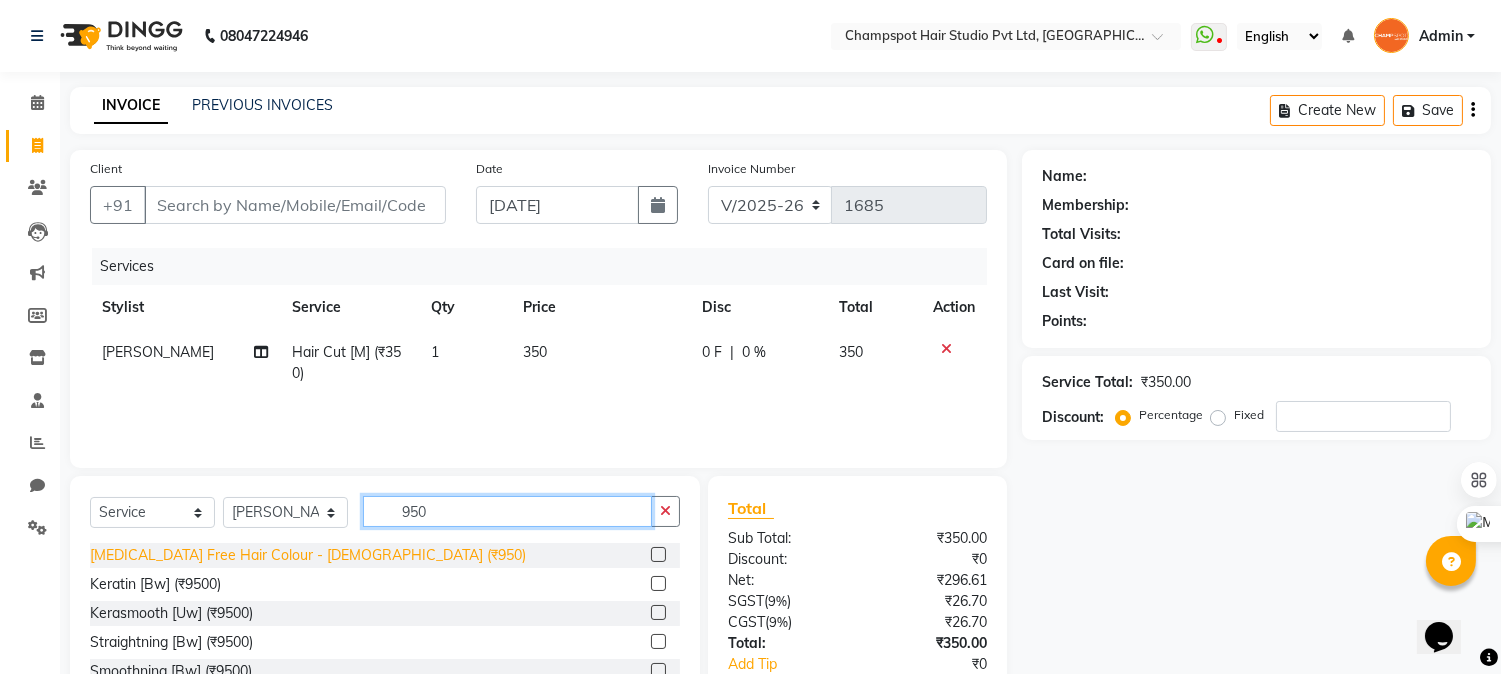 type on "950" 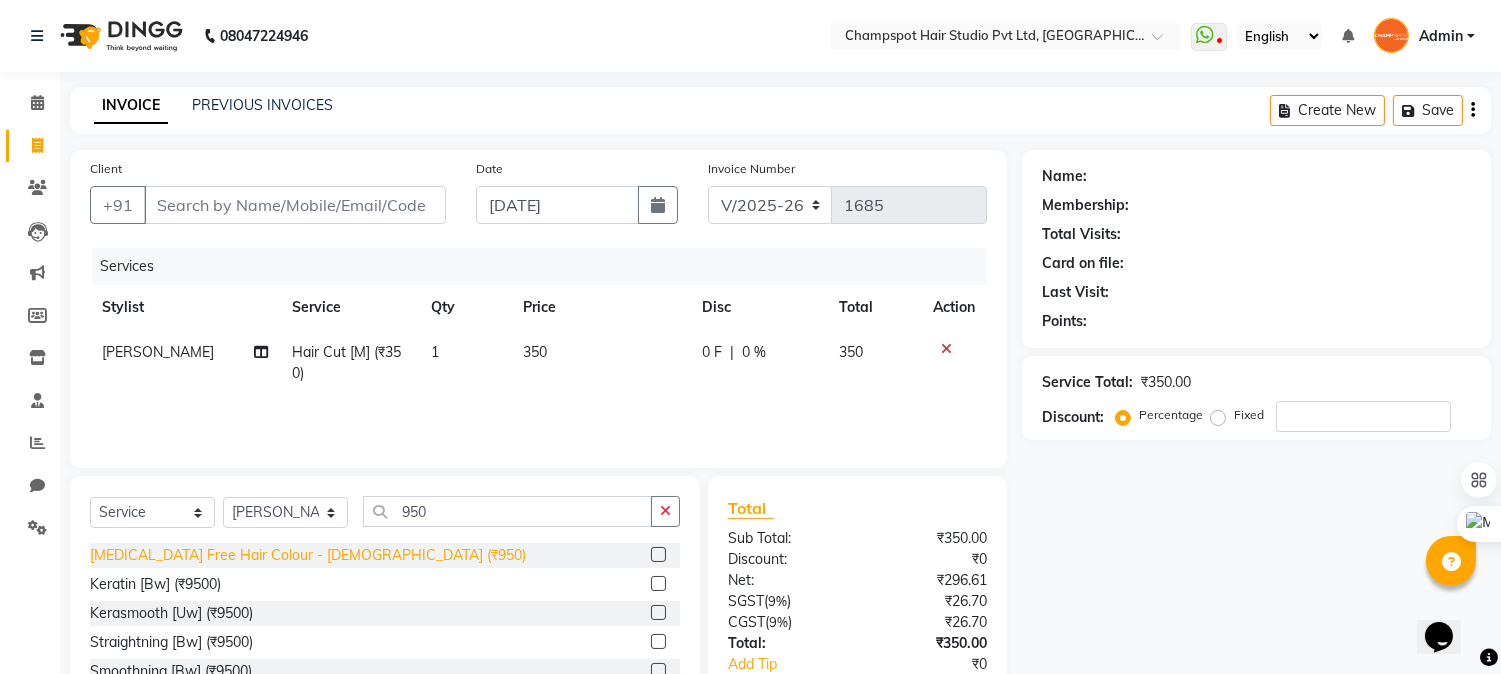 click on "[MEDICAL_DATA] Free Hair Colour - [DEMOGRAPHIC_DATA] (₹950)" 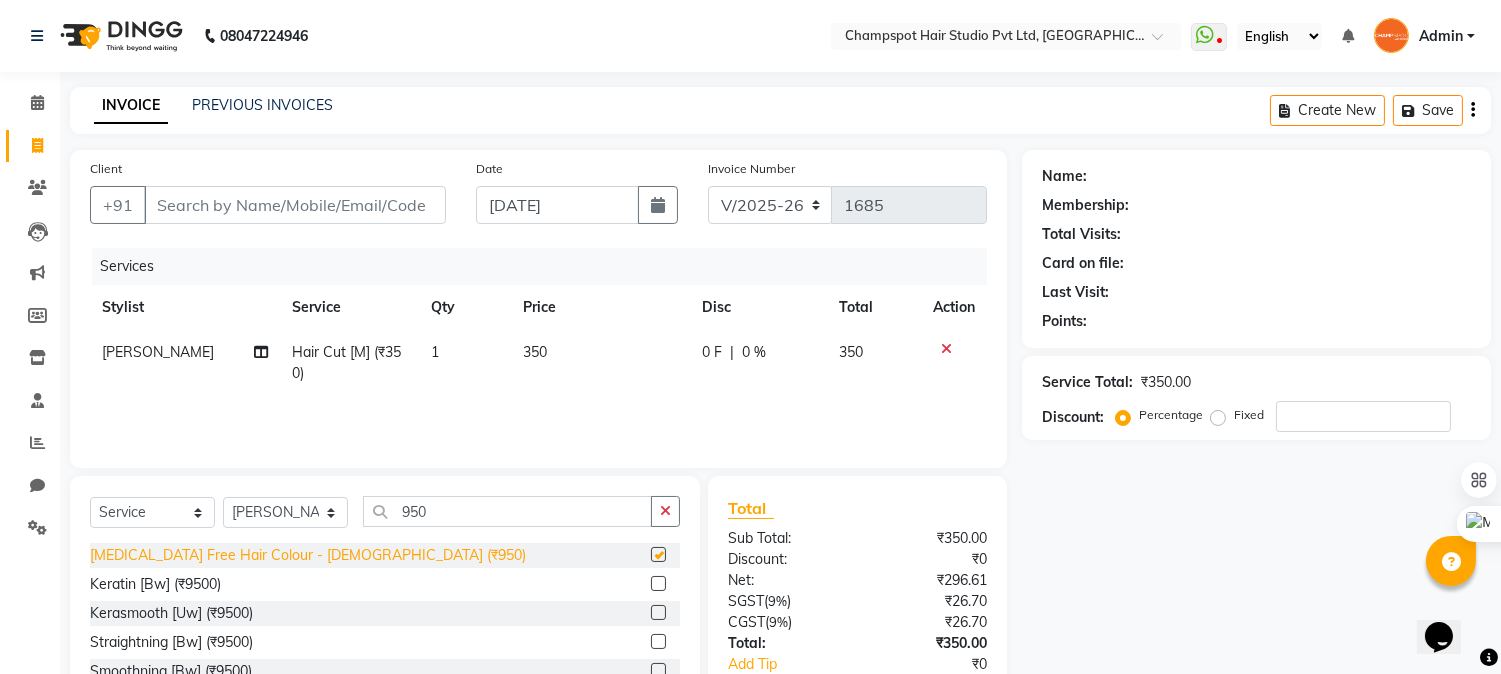 checkbox on "false" 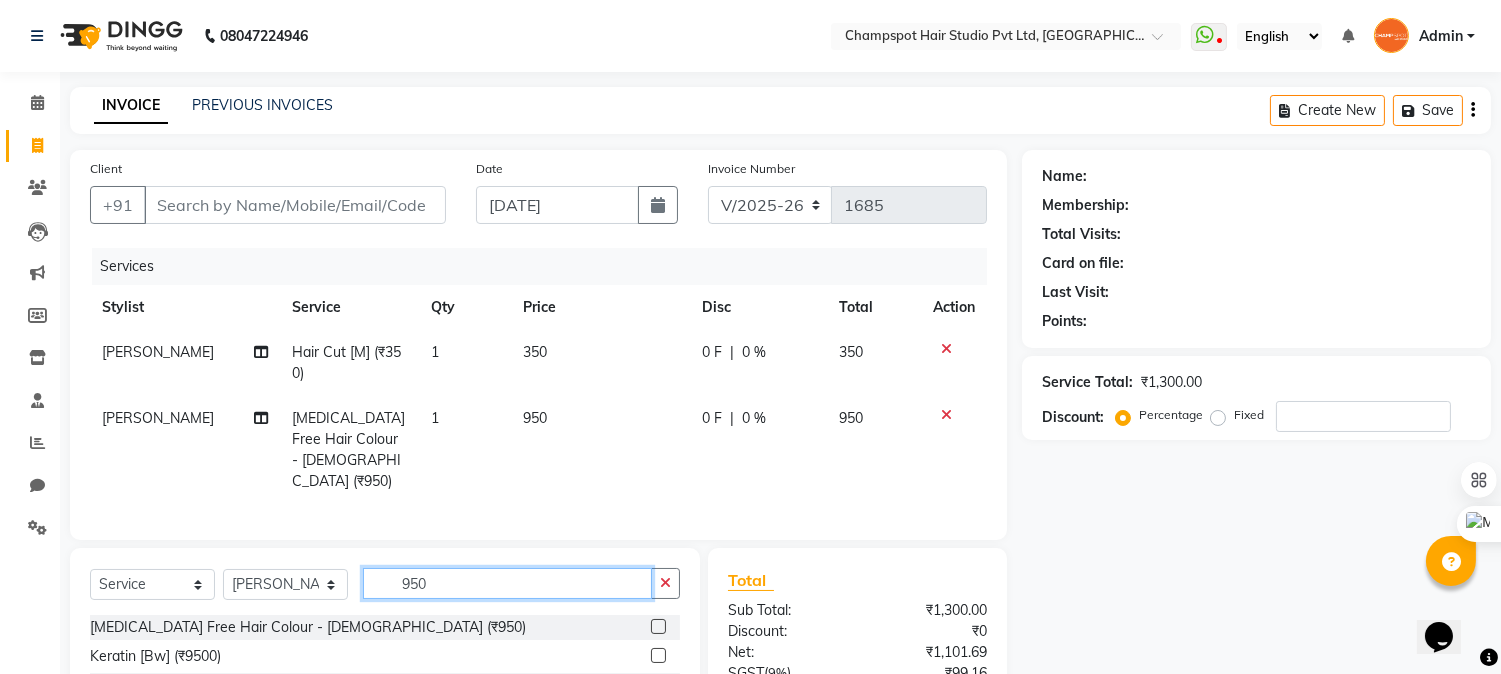 drag, startPoint x: 448, startPoint y: 580, endPoint x: 286, endPoint y: 560, distance: 163.2299 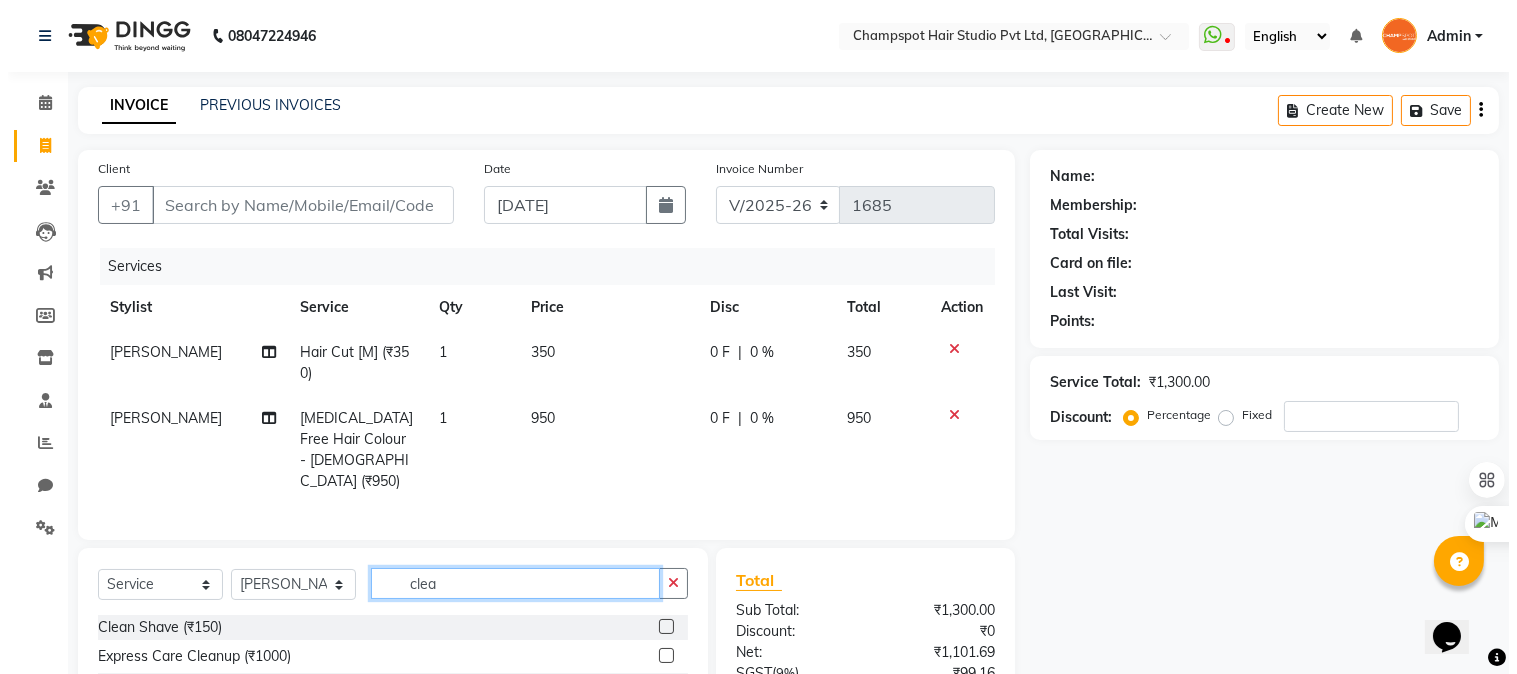 scroll, scrollTop: 111, scrollLeft: 0, axis: vertical 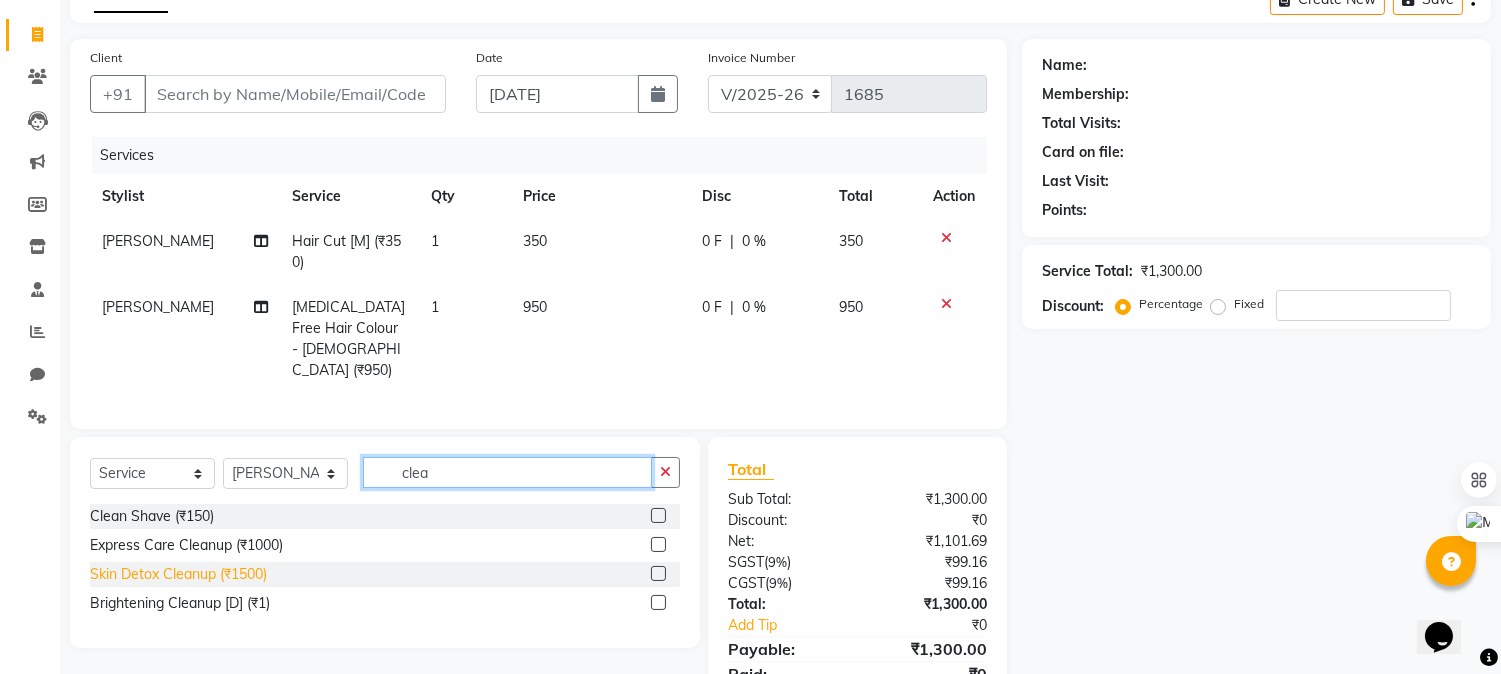 type on "clea" 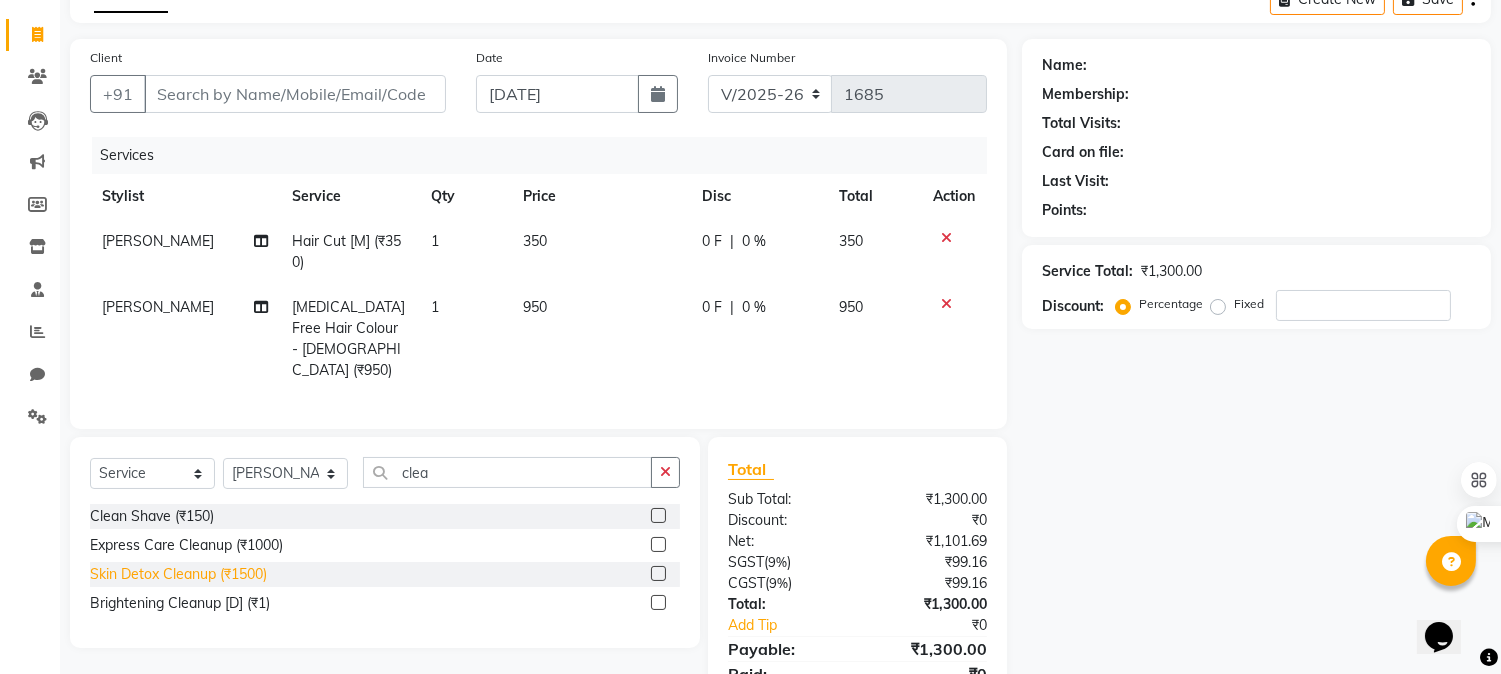 click on "Skin Detox Cleanup (₹1500)" 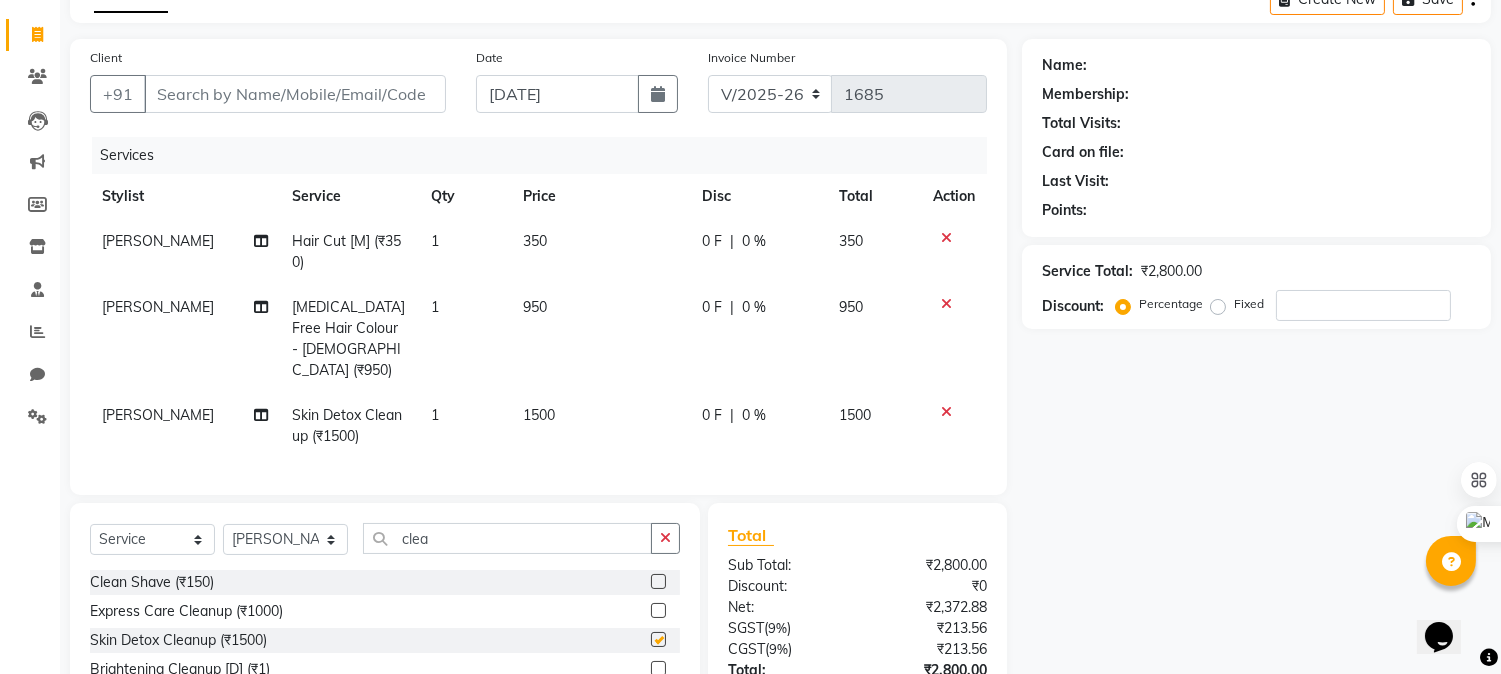 checkbox on "false" 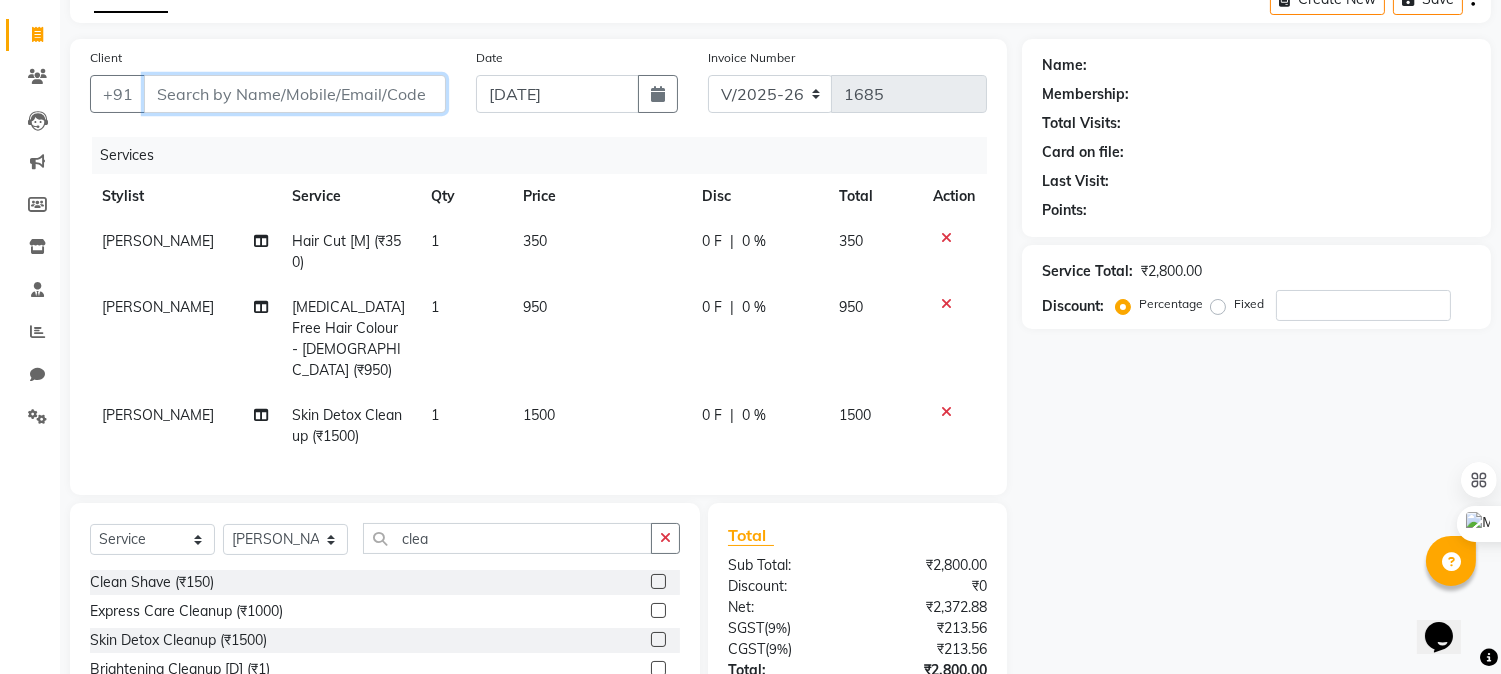 click on "Client" at bounding box center (295, 94) 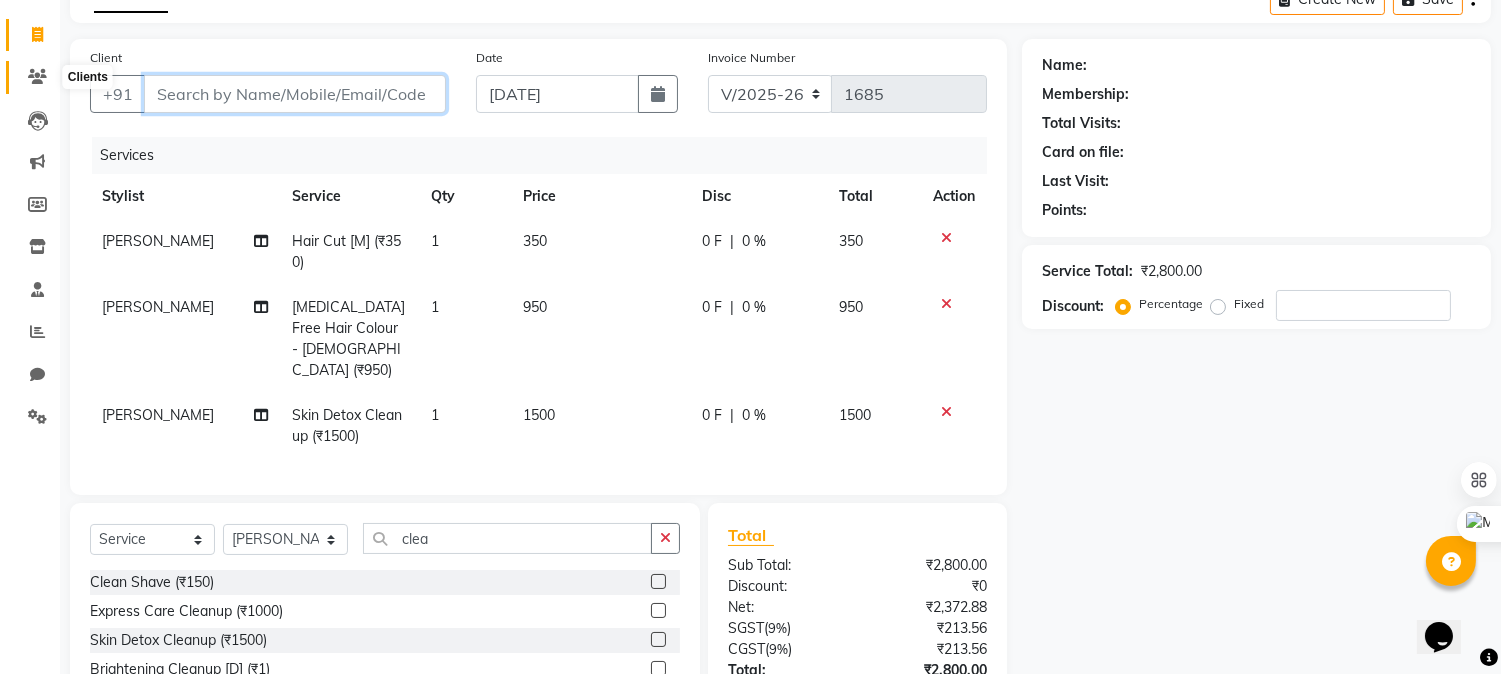 type on "9" 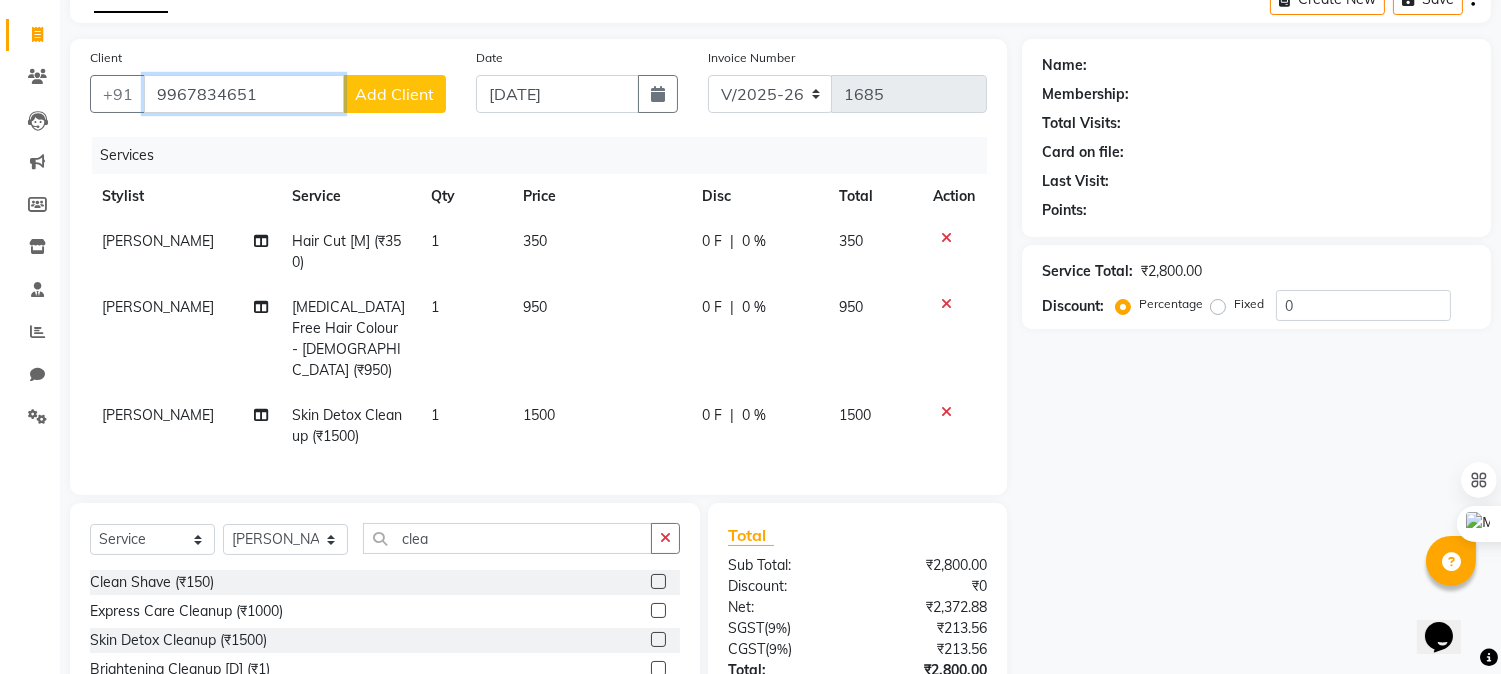 type on "9967834651" 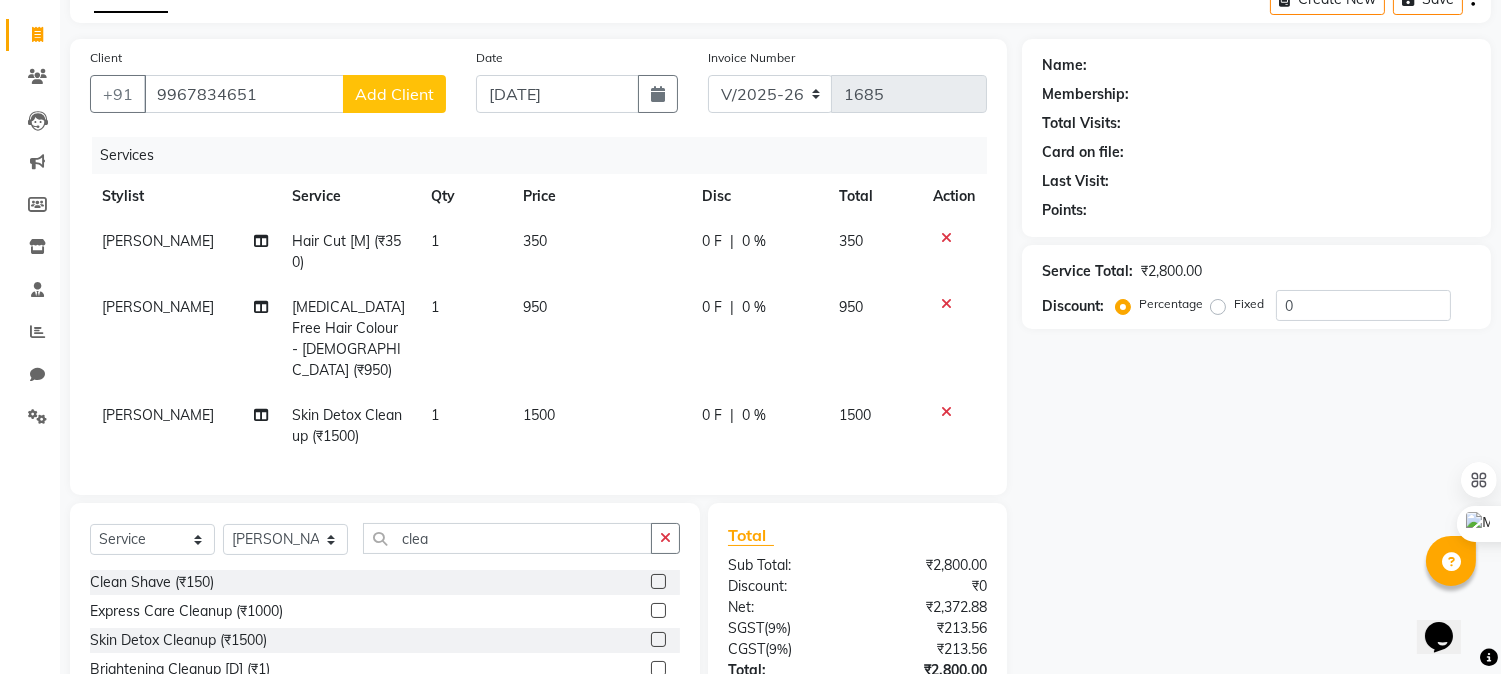 click on "Add Client" 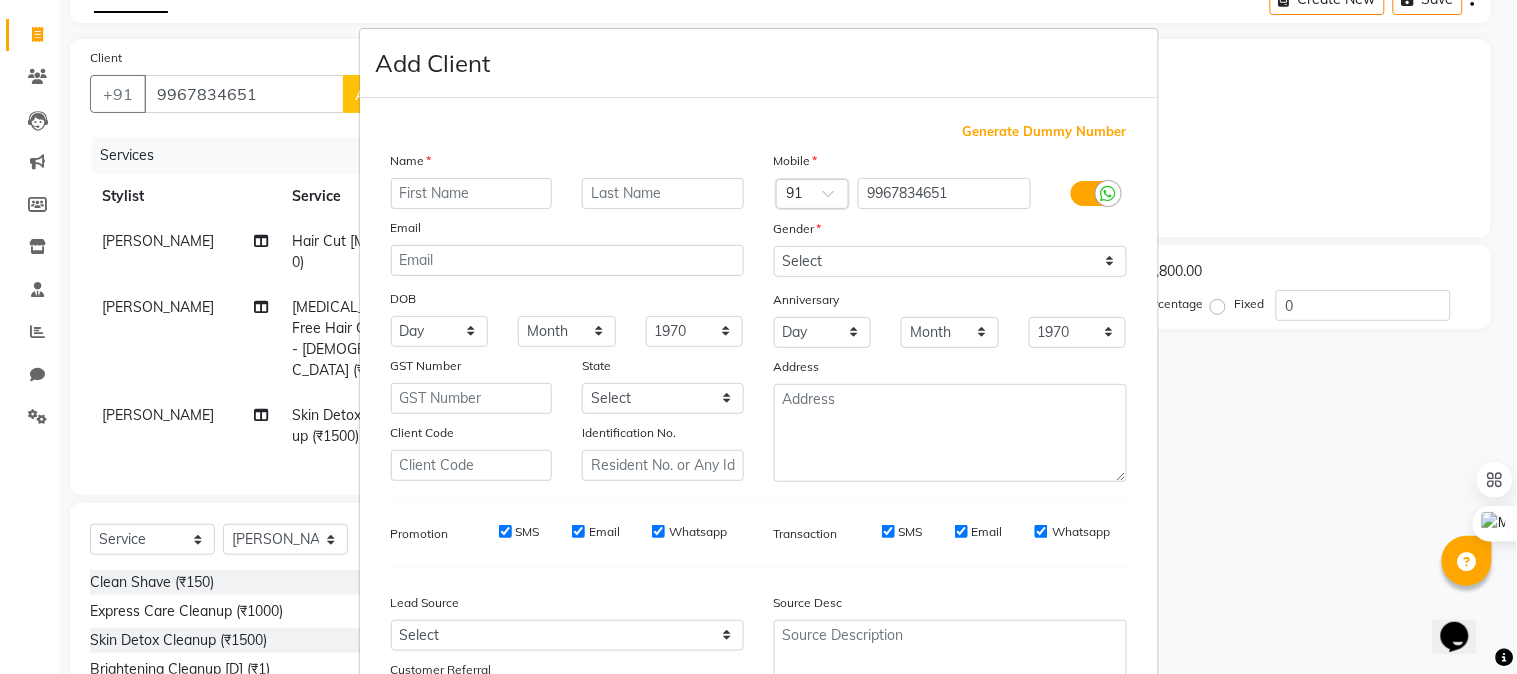 click at bounding box center [472, 193] 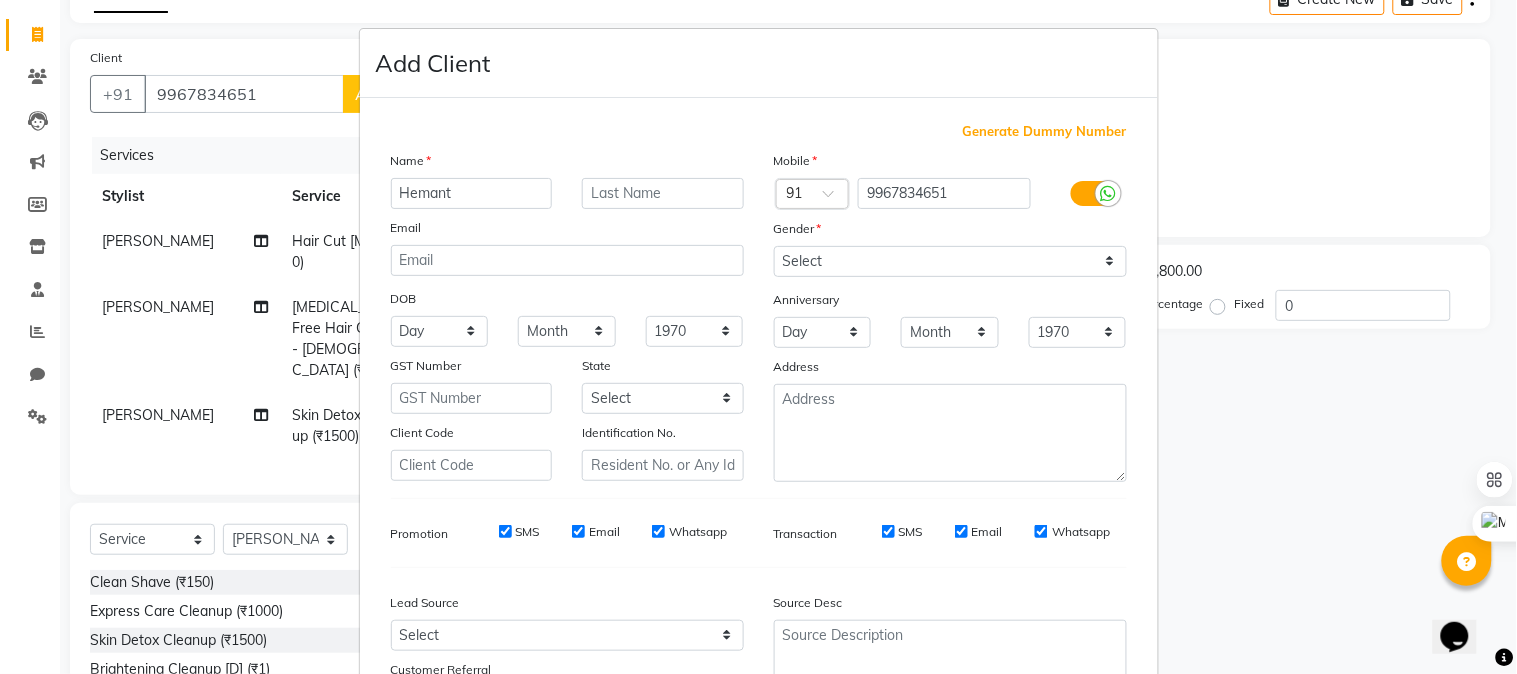 type on "Hemant" 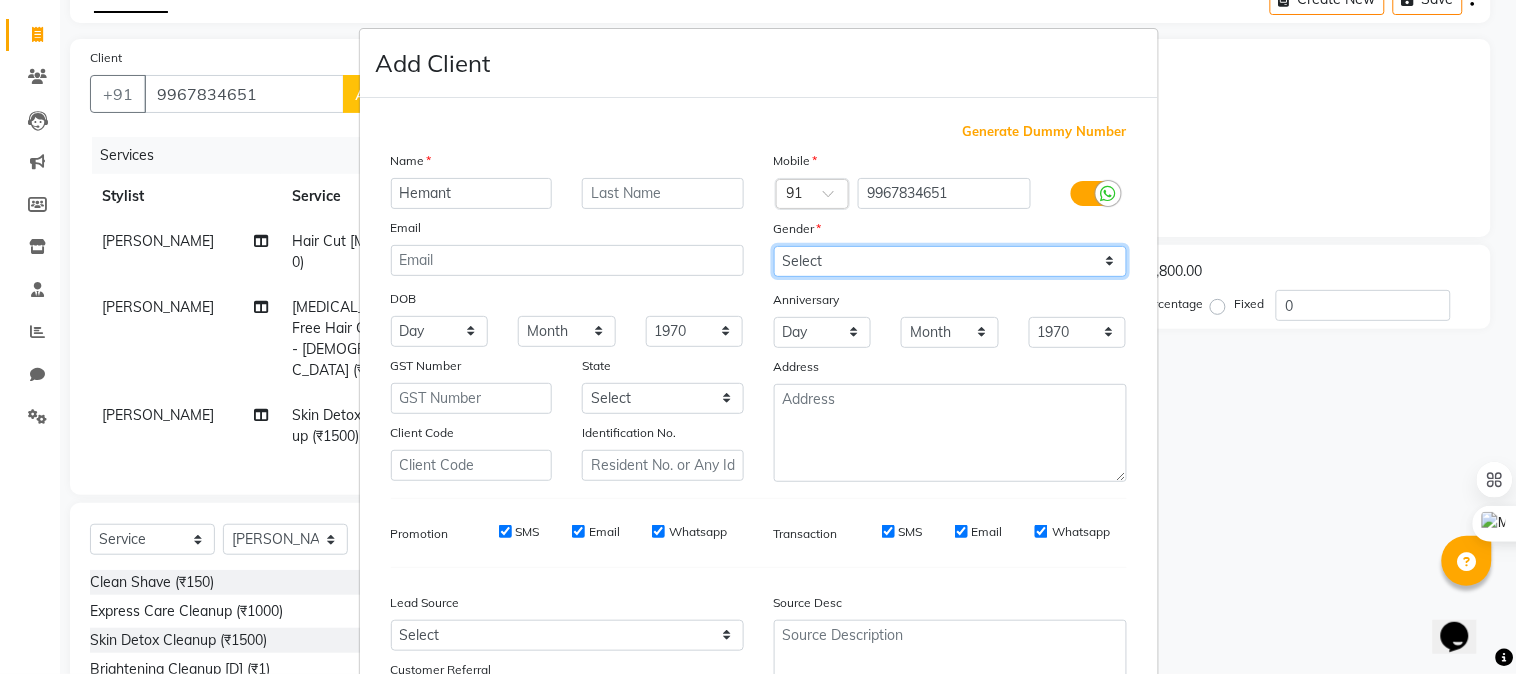 drag, startPoint x: 830, startPoint y: 265, endPoint x: 831, endPoint y: 275, distance: 10.049875 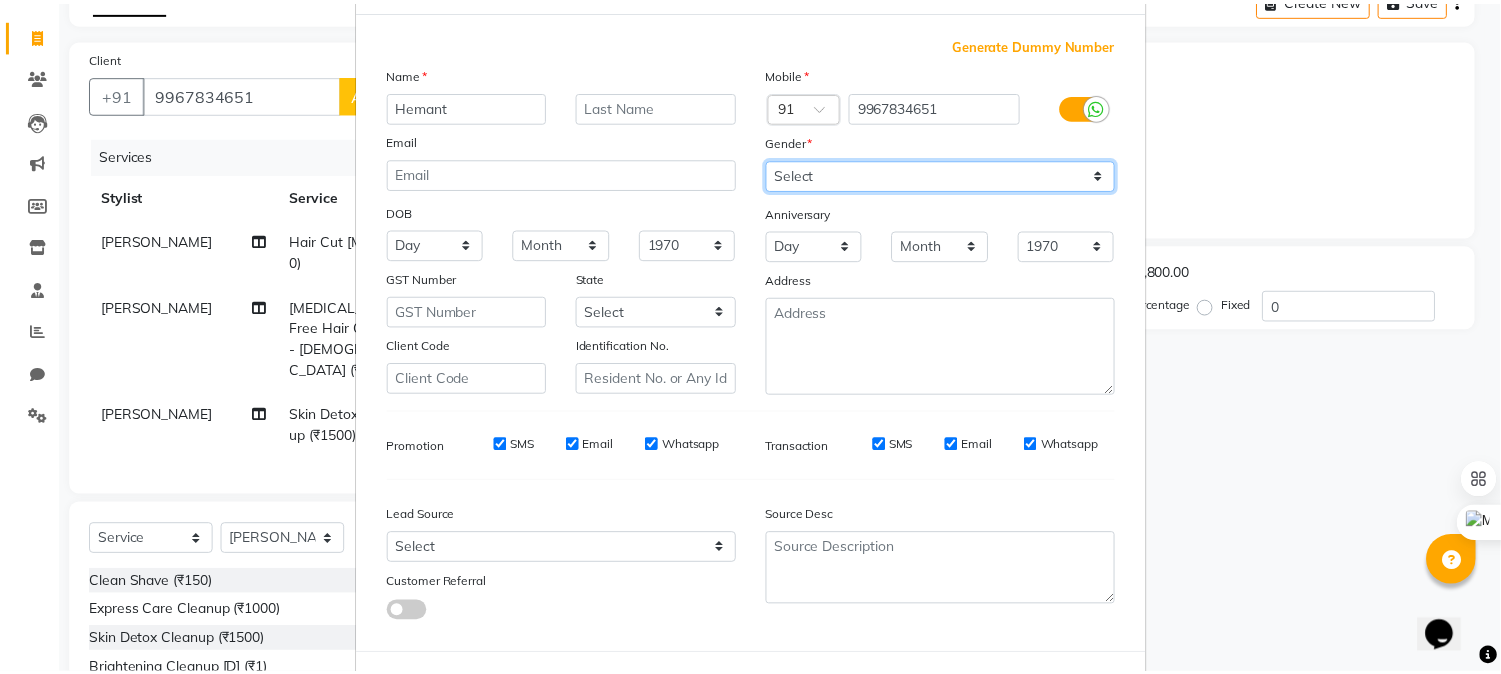 scroll, scrollTop: 176, scrollLeft: 0, axis: vertical 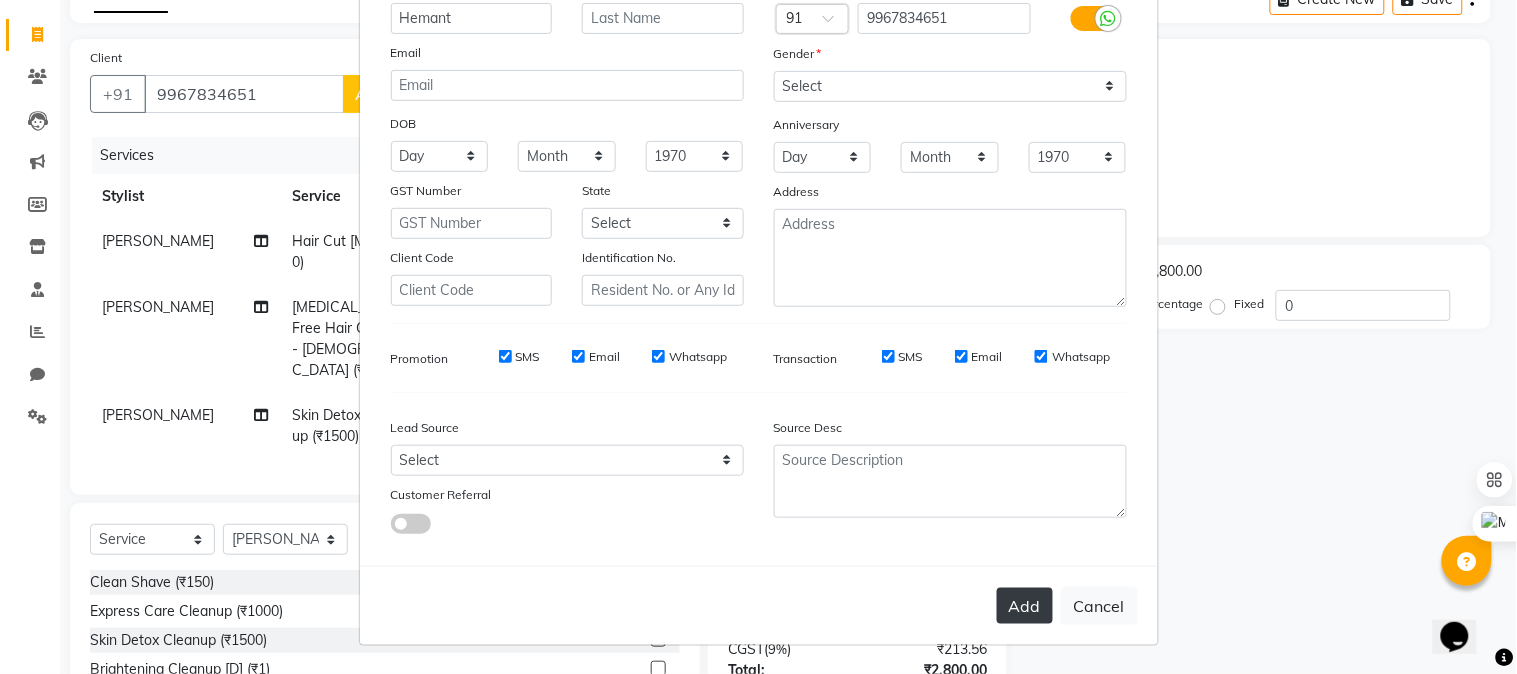 click on "Add" at bounding box center [1025, 606] 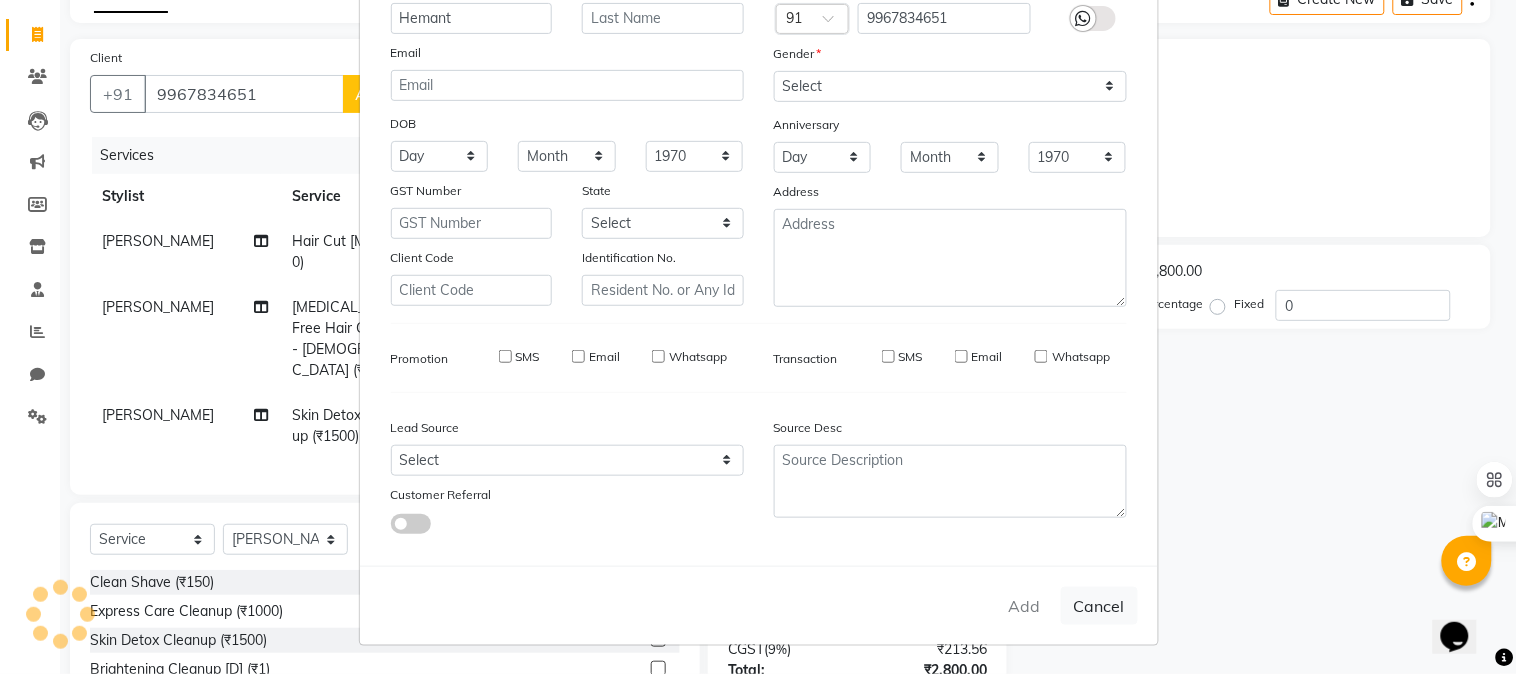type 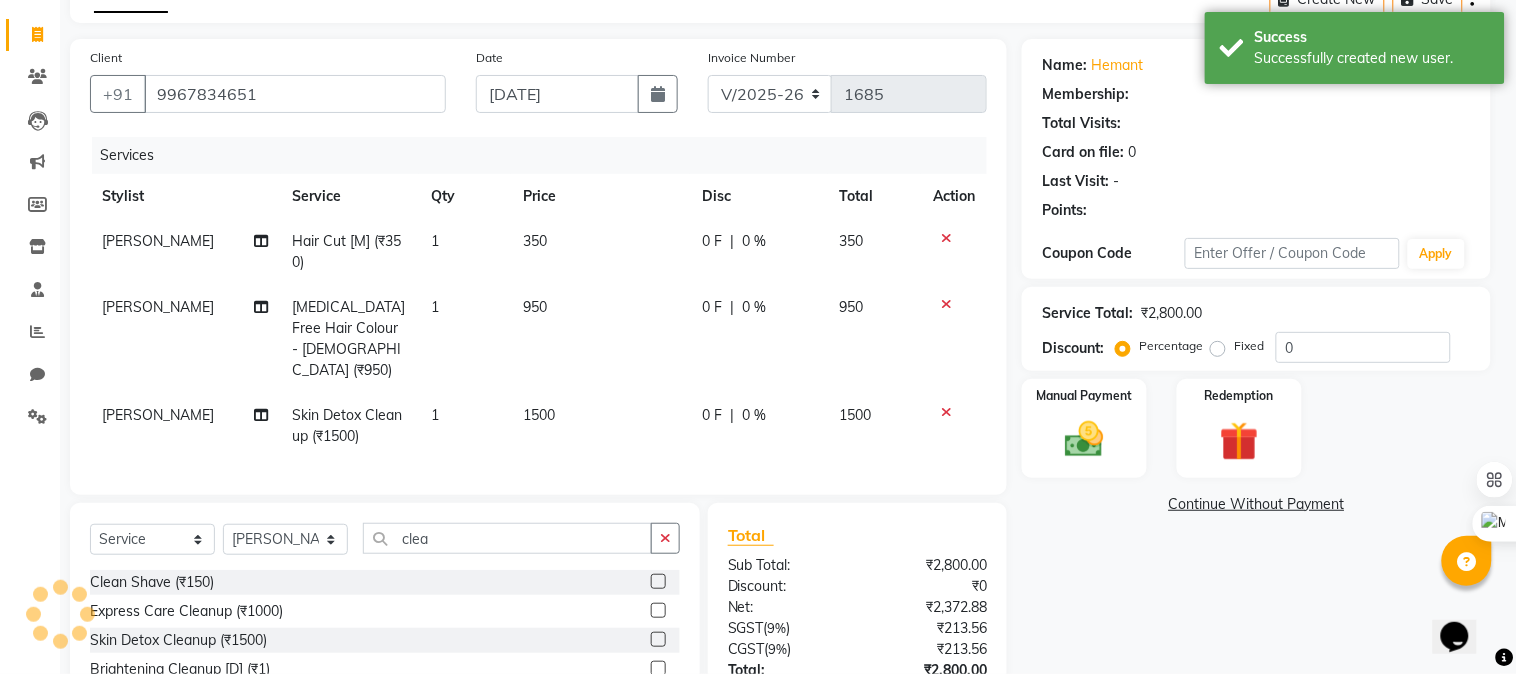 select on "1: Object" 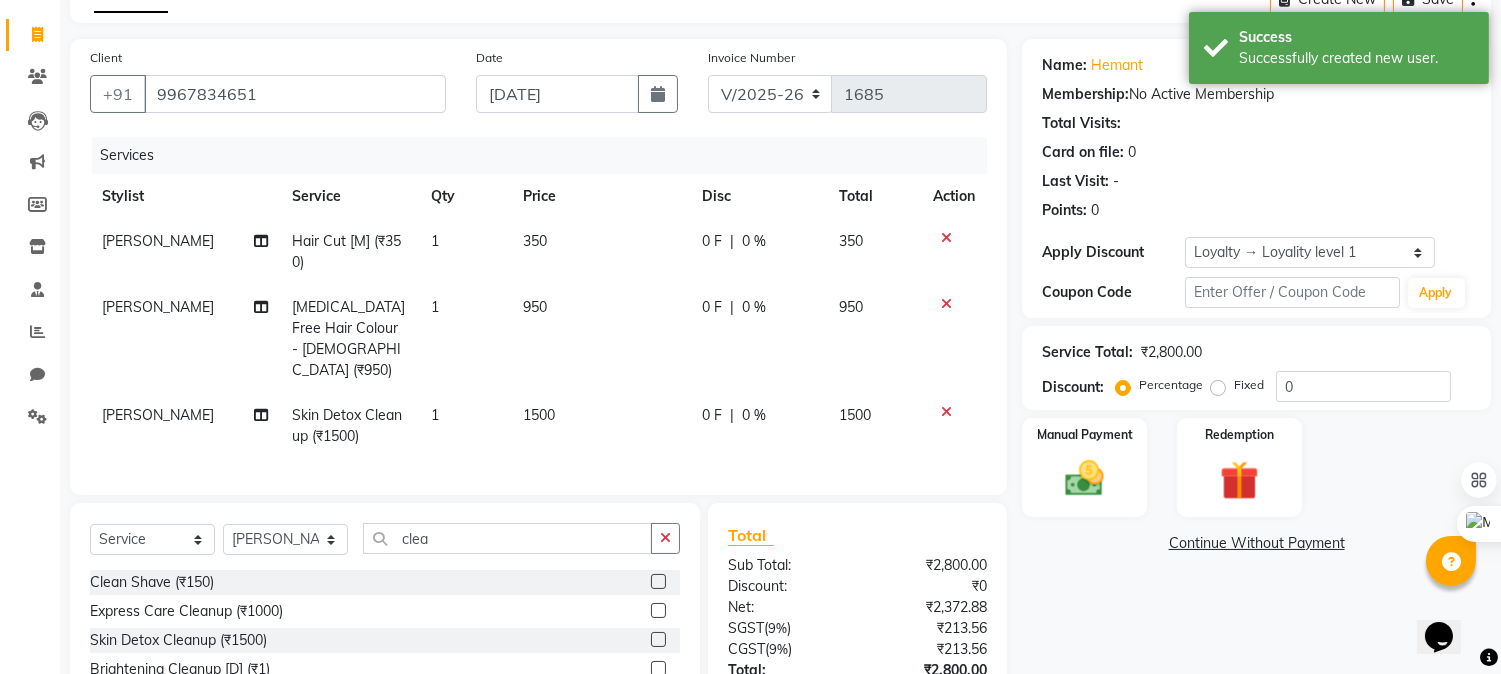 scroll, scrollTop: 260, scrollLeft: 0, axis: vertical 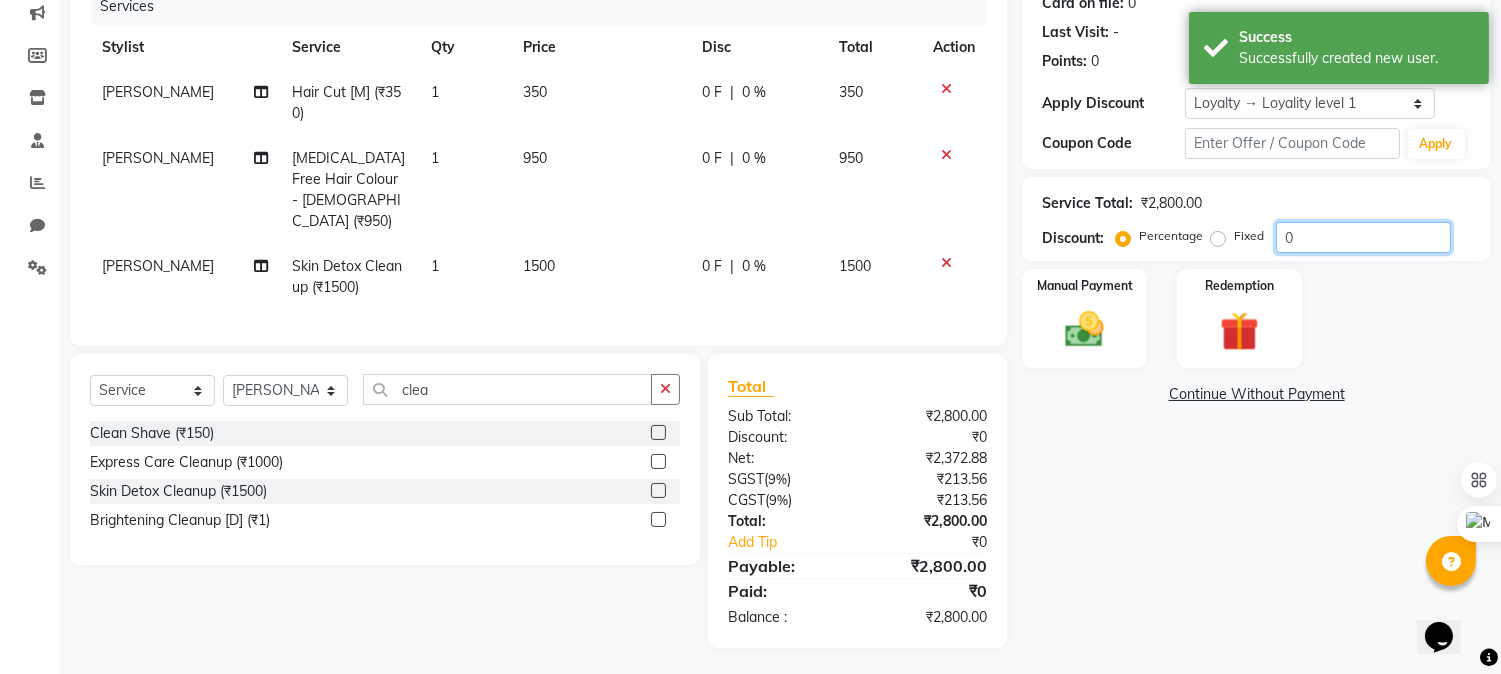 drag, startPoint x: 1311, startPoint y: 233, endPoint x: 1193, endPoint y: 235, distance: 118.016945 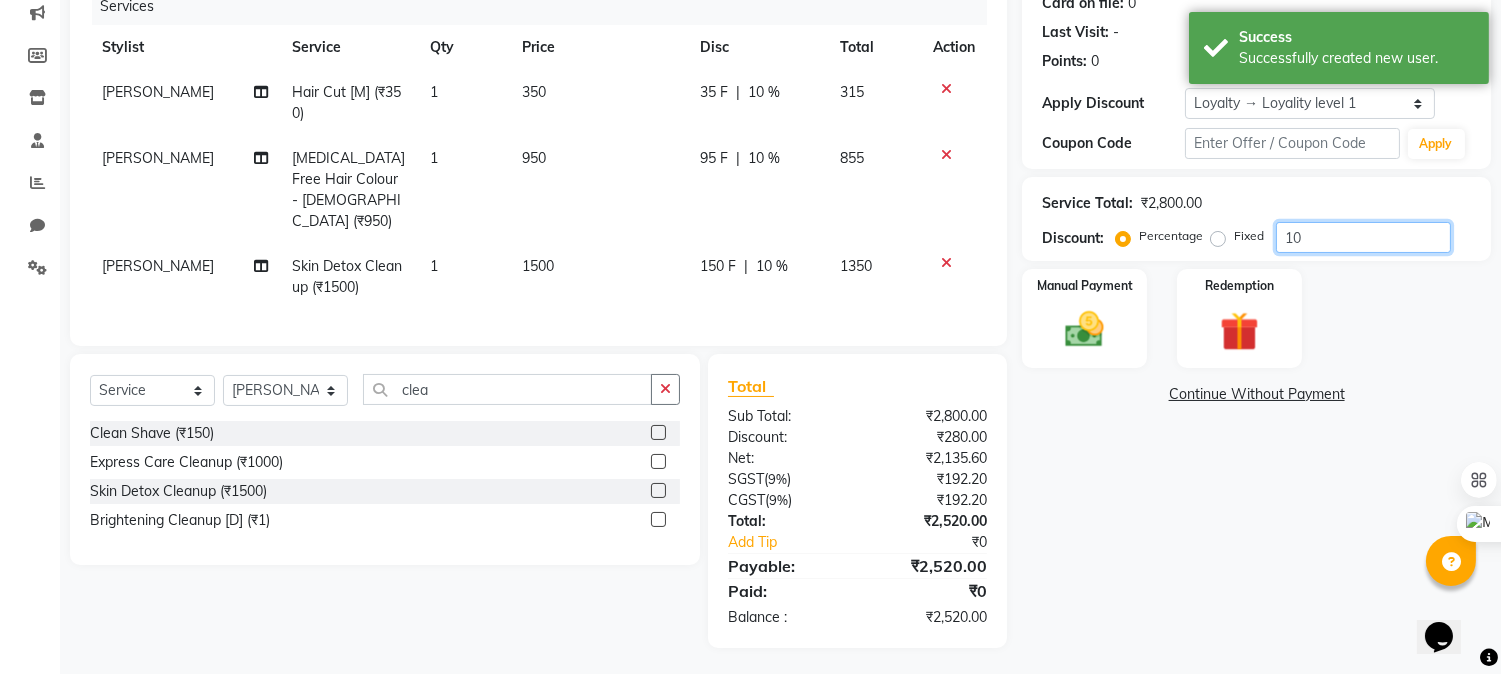 type on "1" 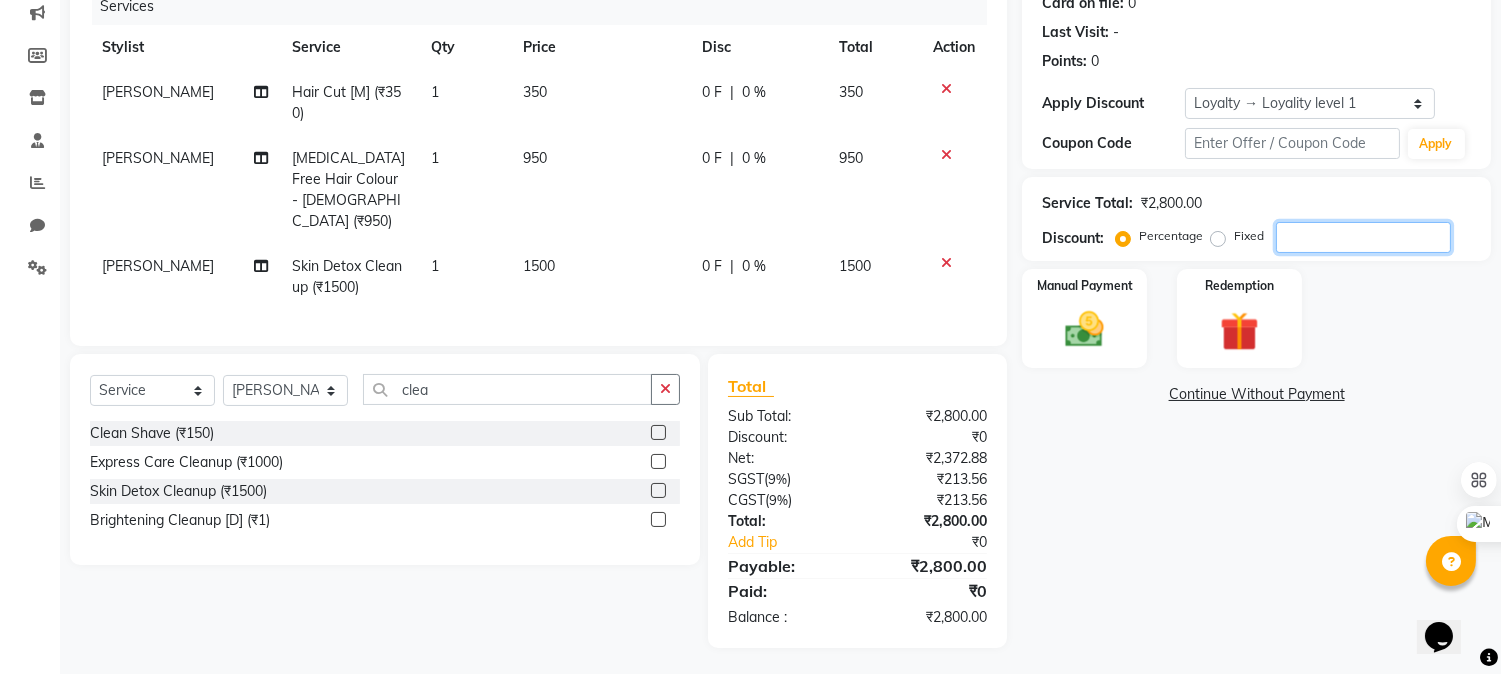 type 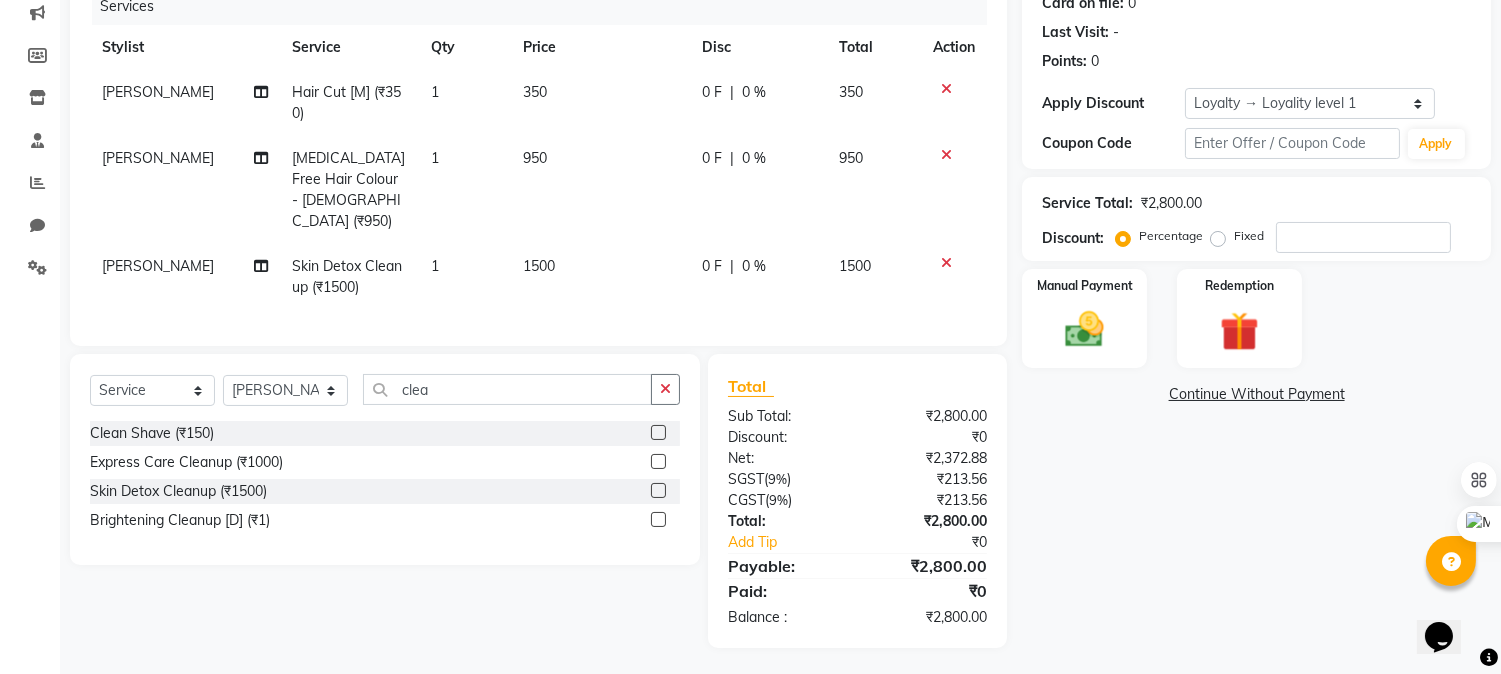 click on "Fixed" 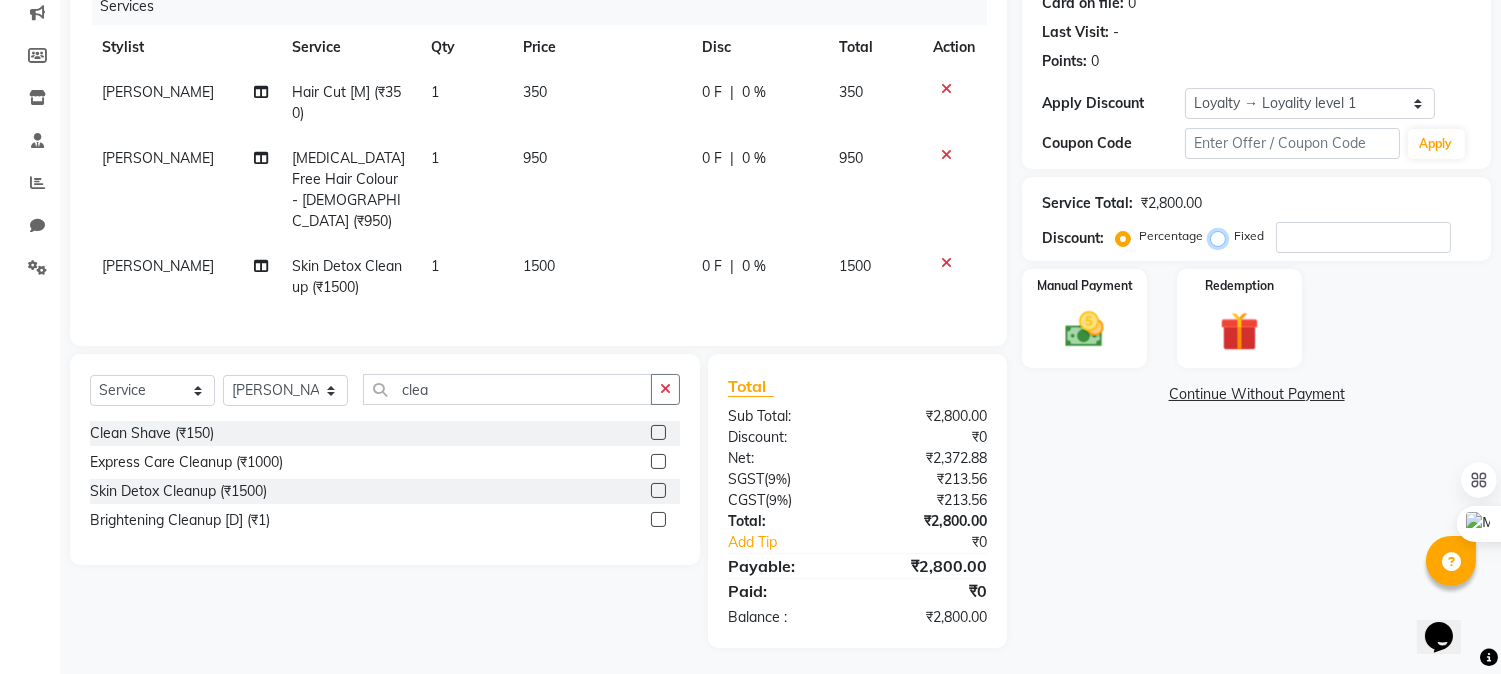 click on "Fixed" at bounding box center (1222, 236) 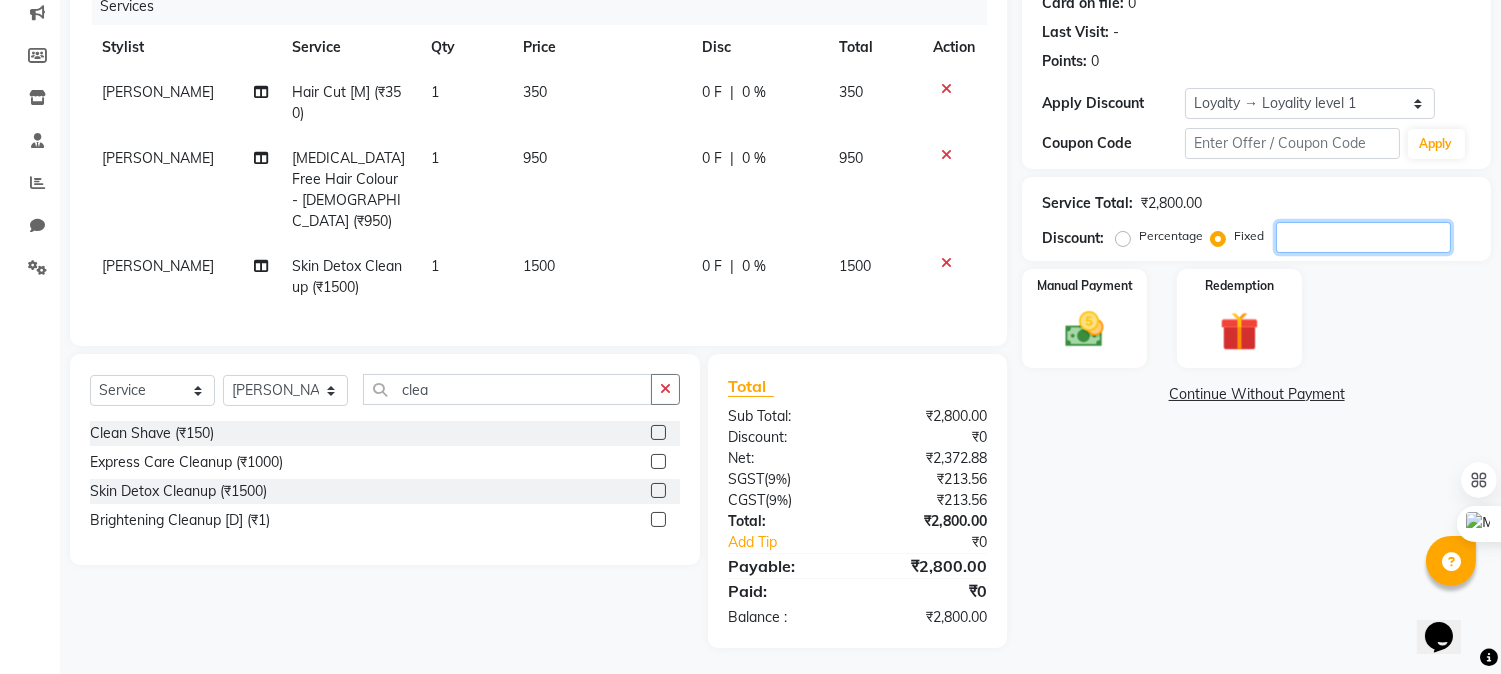 click 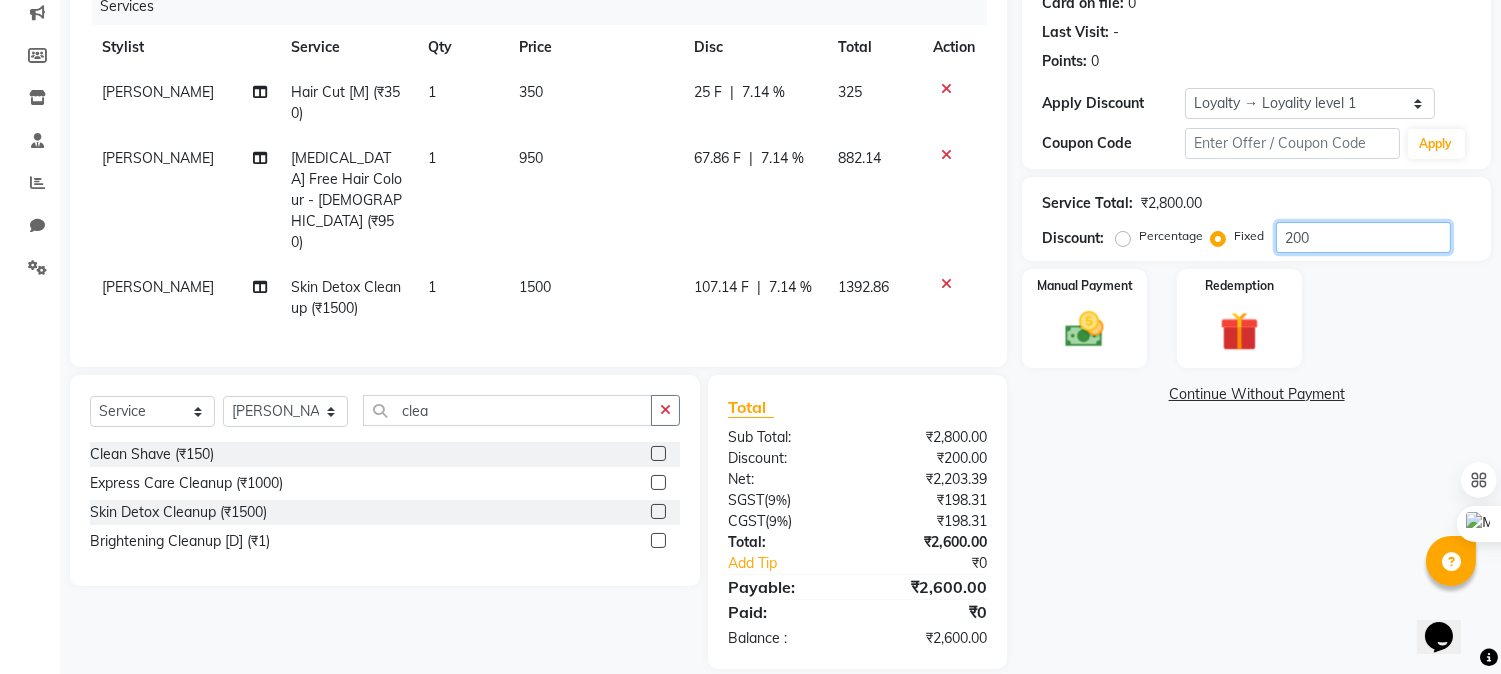 type on "200" 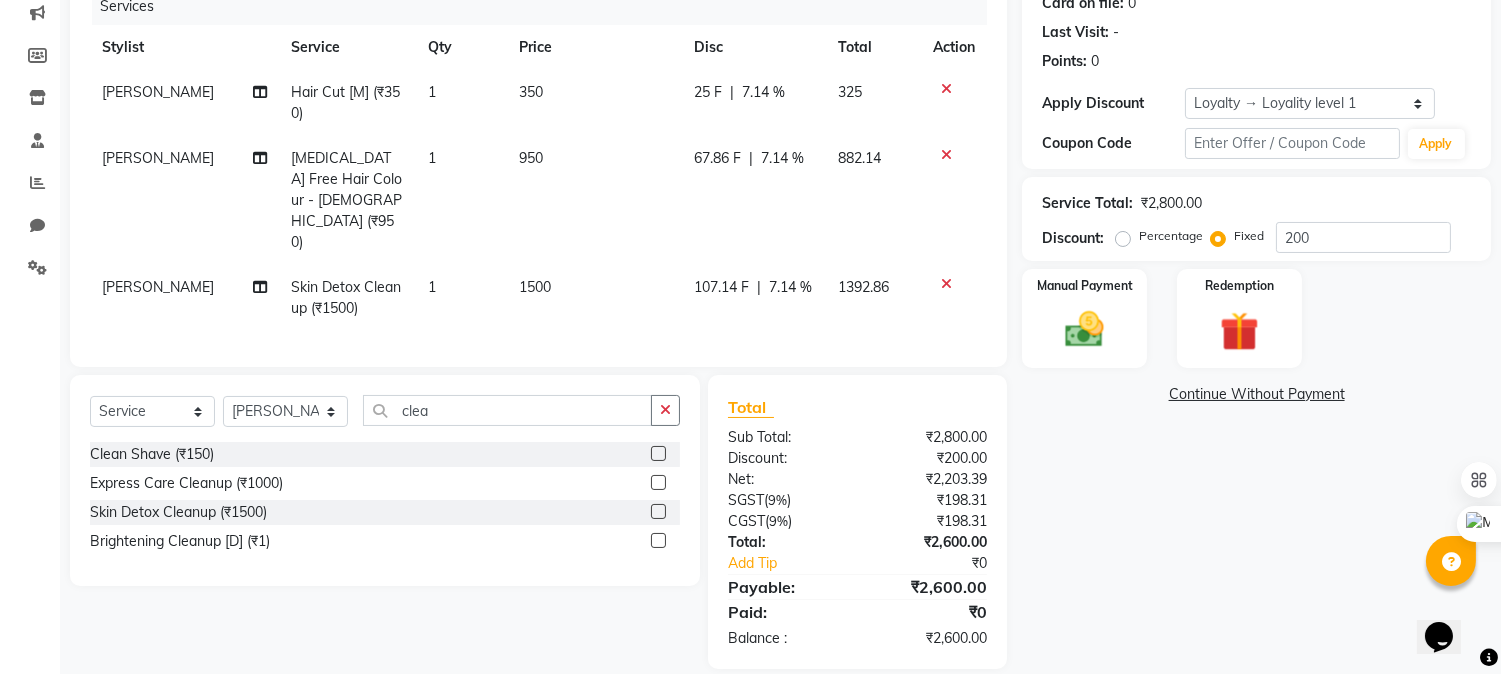 click on "Name: Hemant  Membership:  No Active Membership  Total Visits:   Card on file:  0 Last Visit:   - Points:   0  Apply Discount Select  Loyalty → Loyality level 1  Coupon Code Apply Service Total:  ₹2,800.00  Discount:  Percentage   Fixed  200 Manual Payment Redemption  Continue Without Payment" 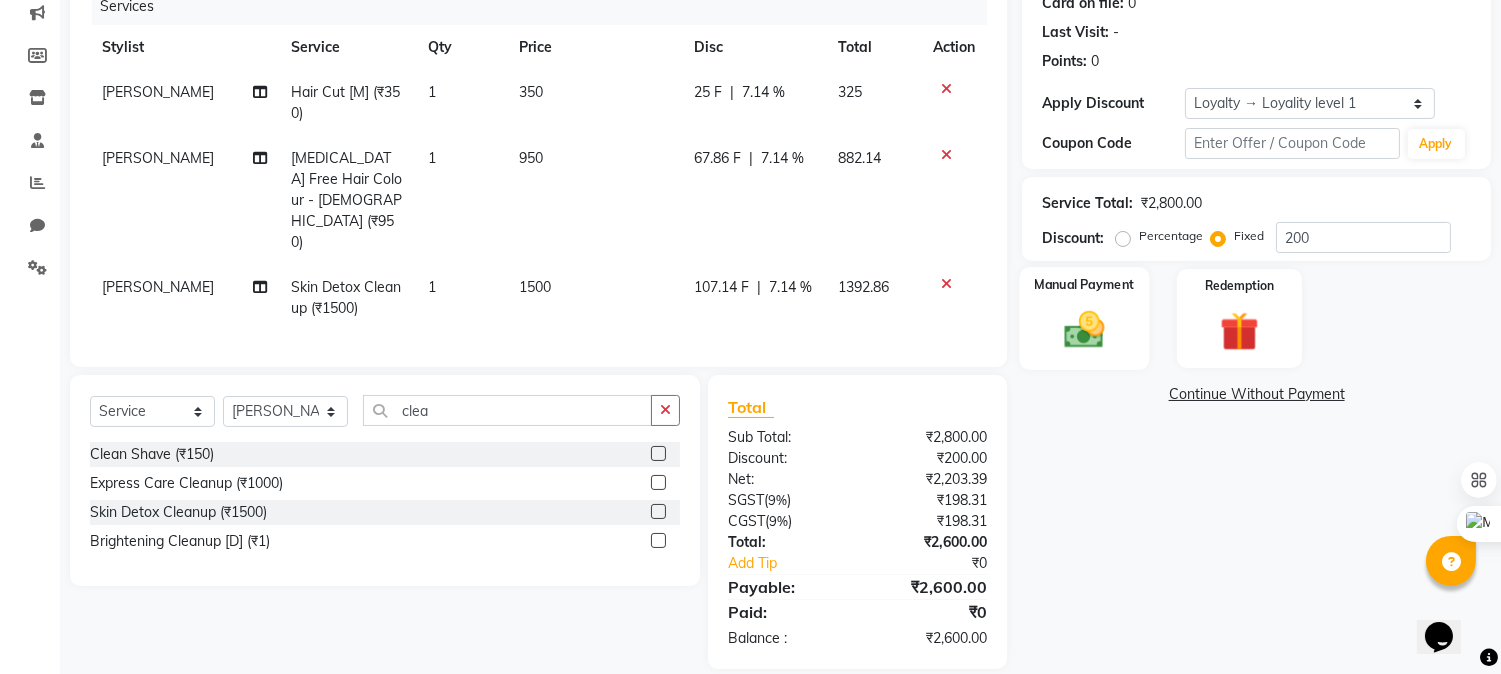 click 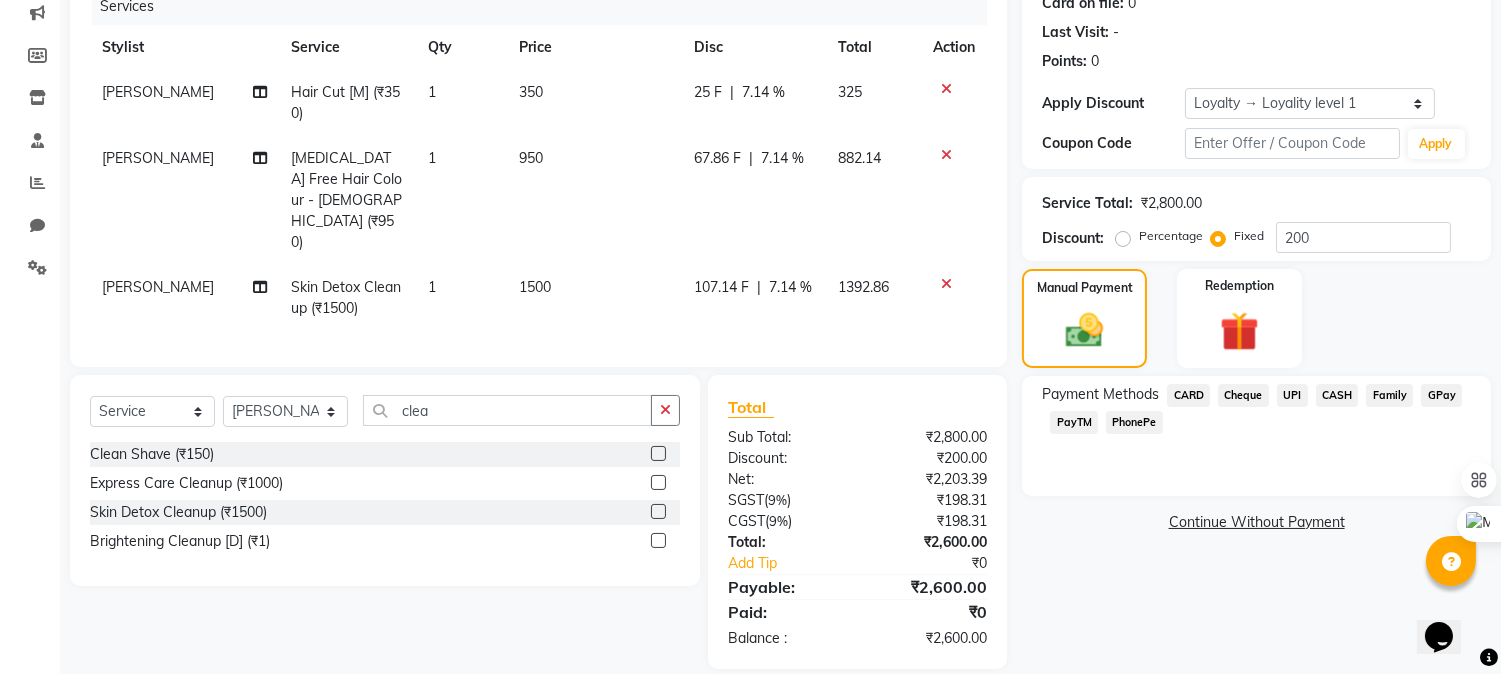 click on "Cheque" 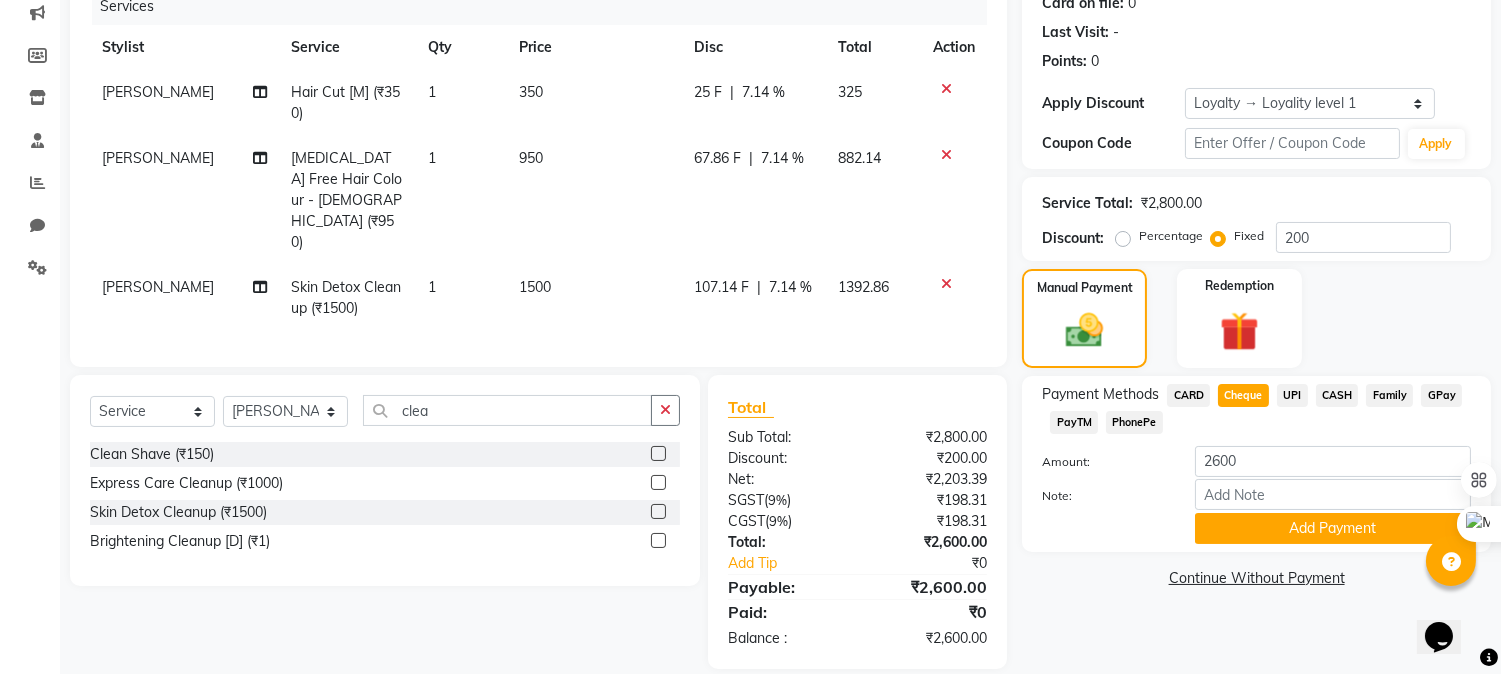 click on "[PERSON_NAME]" 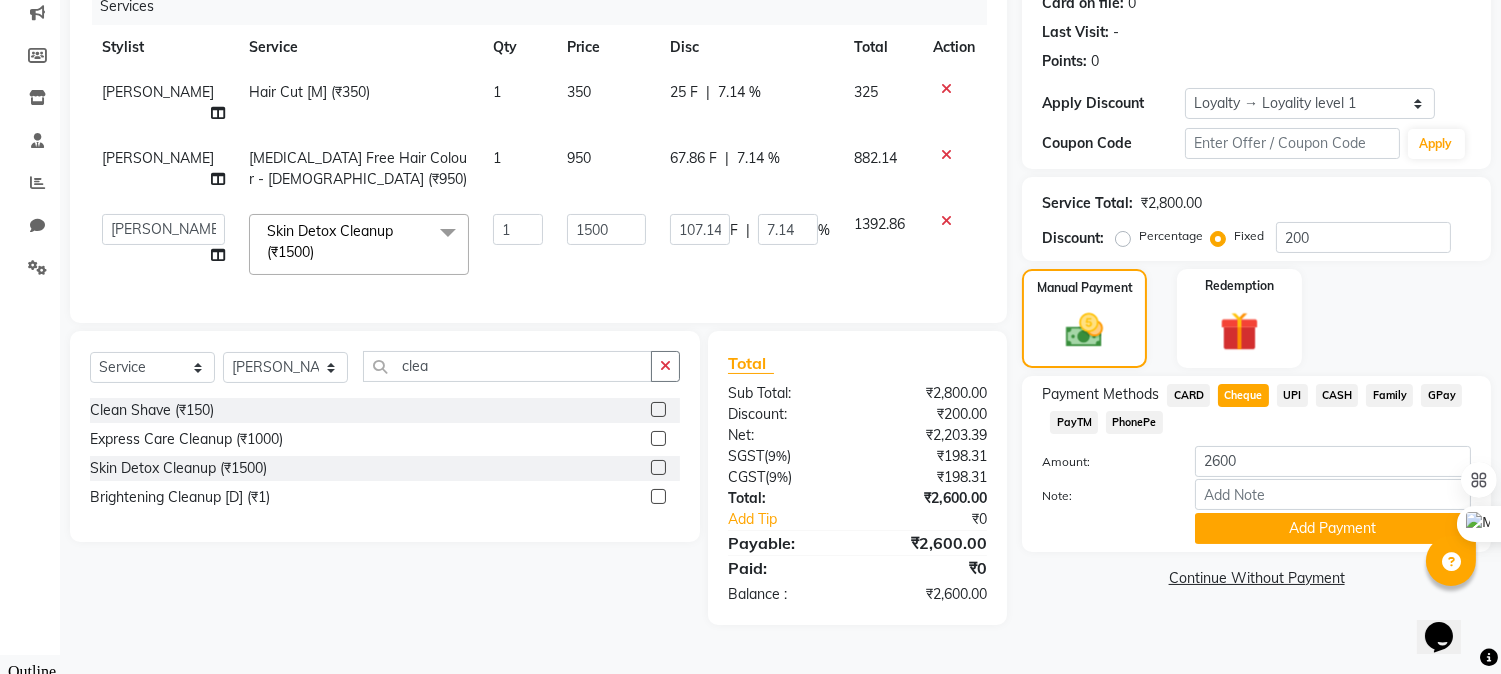scroll, scrollTop: 236, scrollLeft: 0, axis: vertical 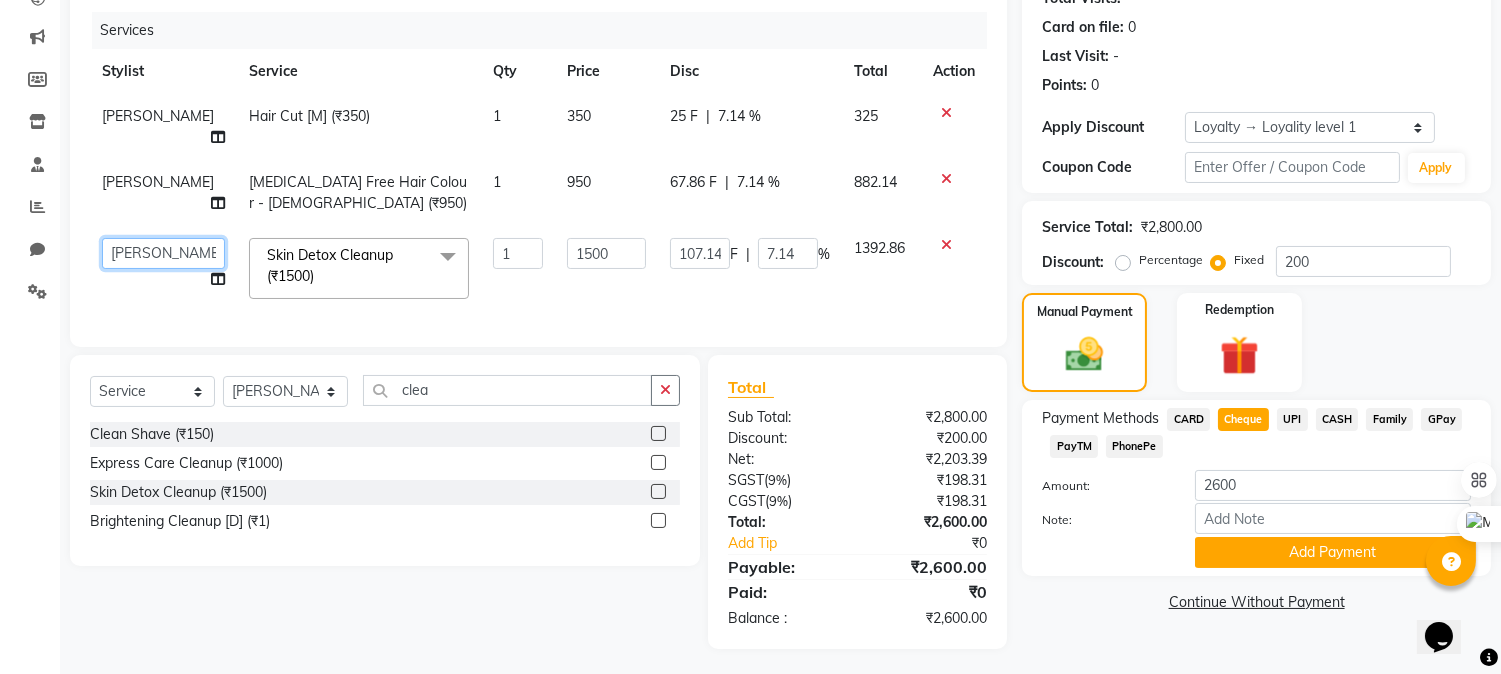 click on "[PERSON_NAME]   [PERSON_NAME]   	[PERSON_NAME]   [PERSON_NAME]   [PERSON_NAME]" 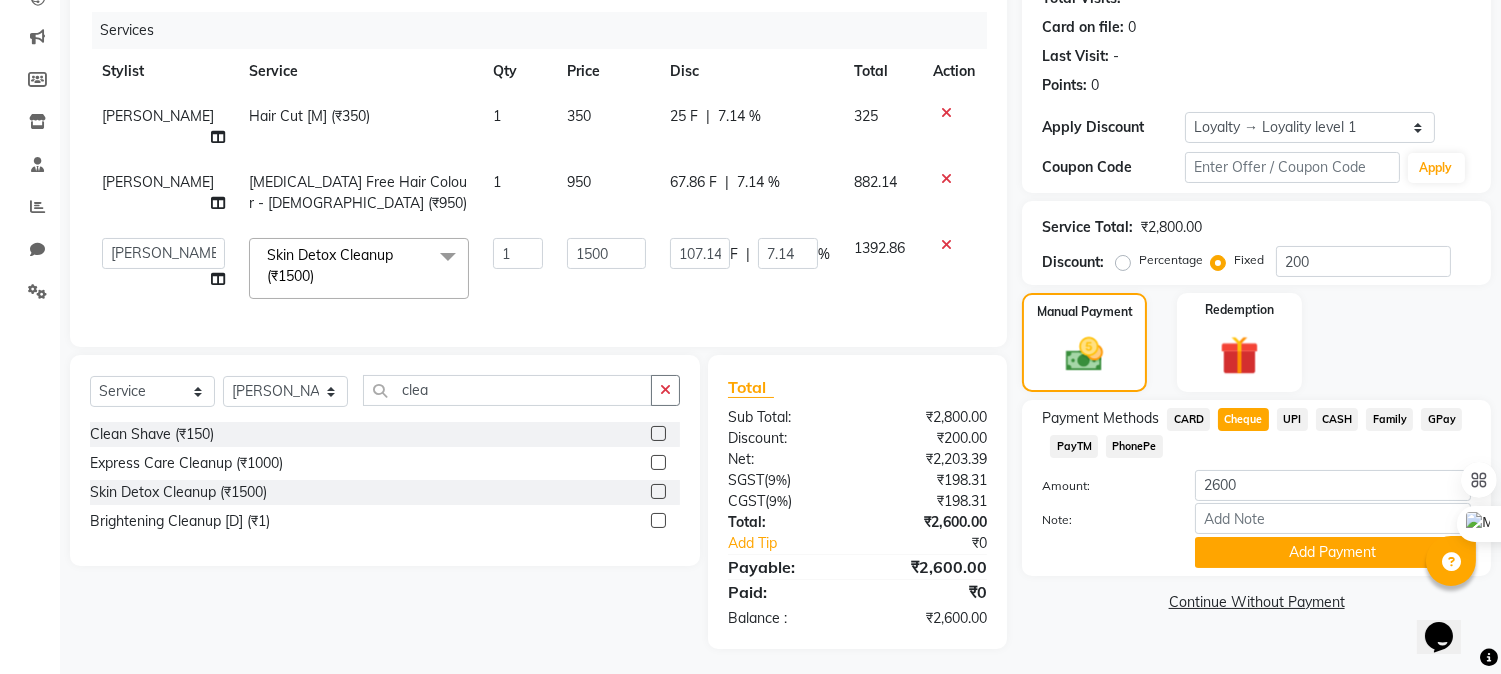 select on "69007" 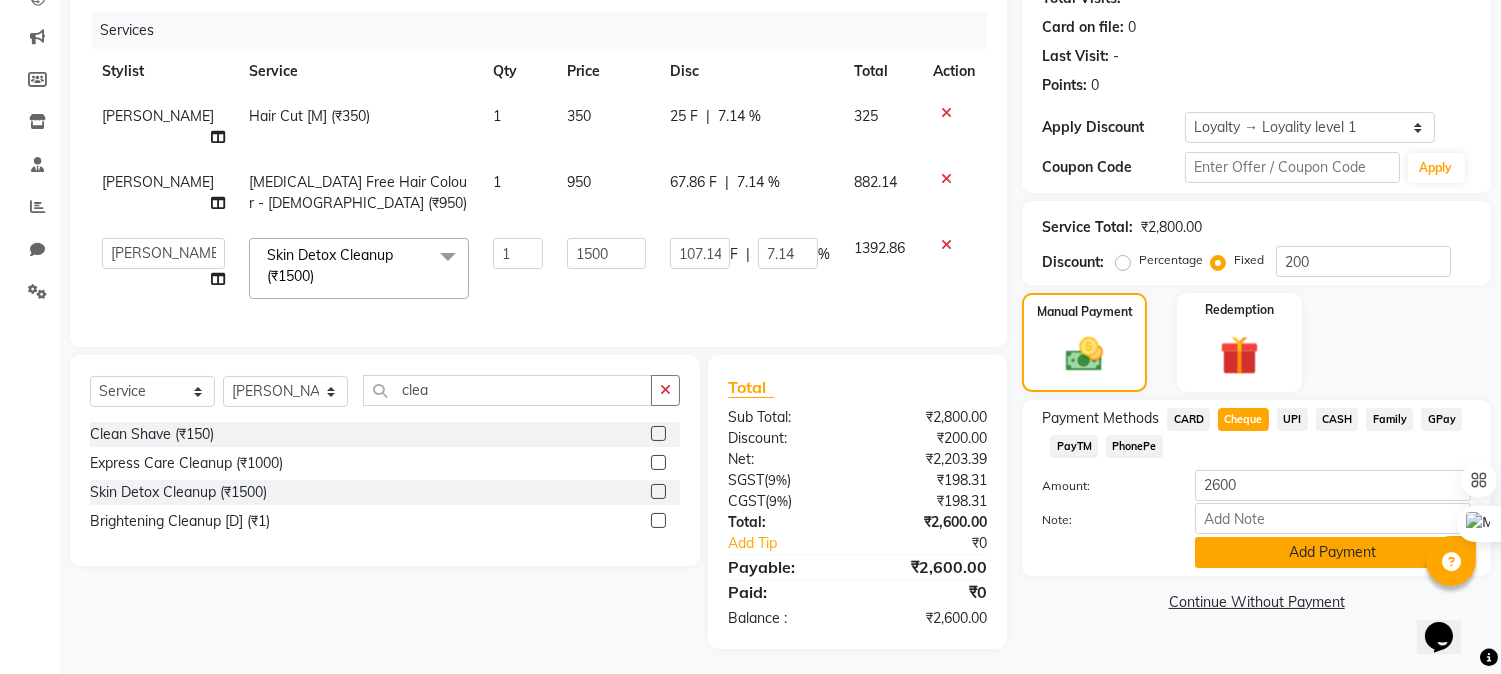 click on "Add Payment" 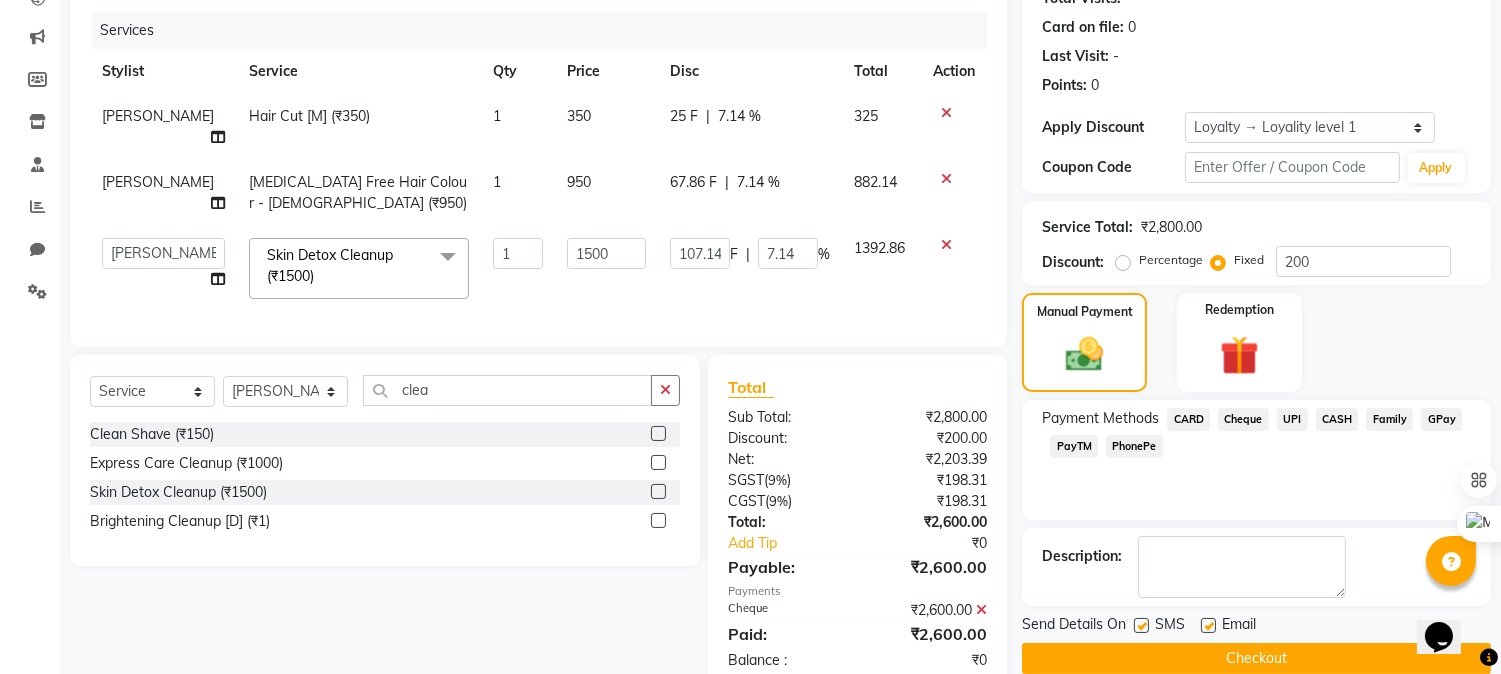 scroll, scrollTop: 398, scrollLeft: 0, axis: vertical 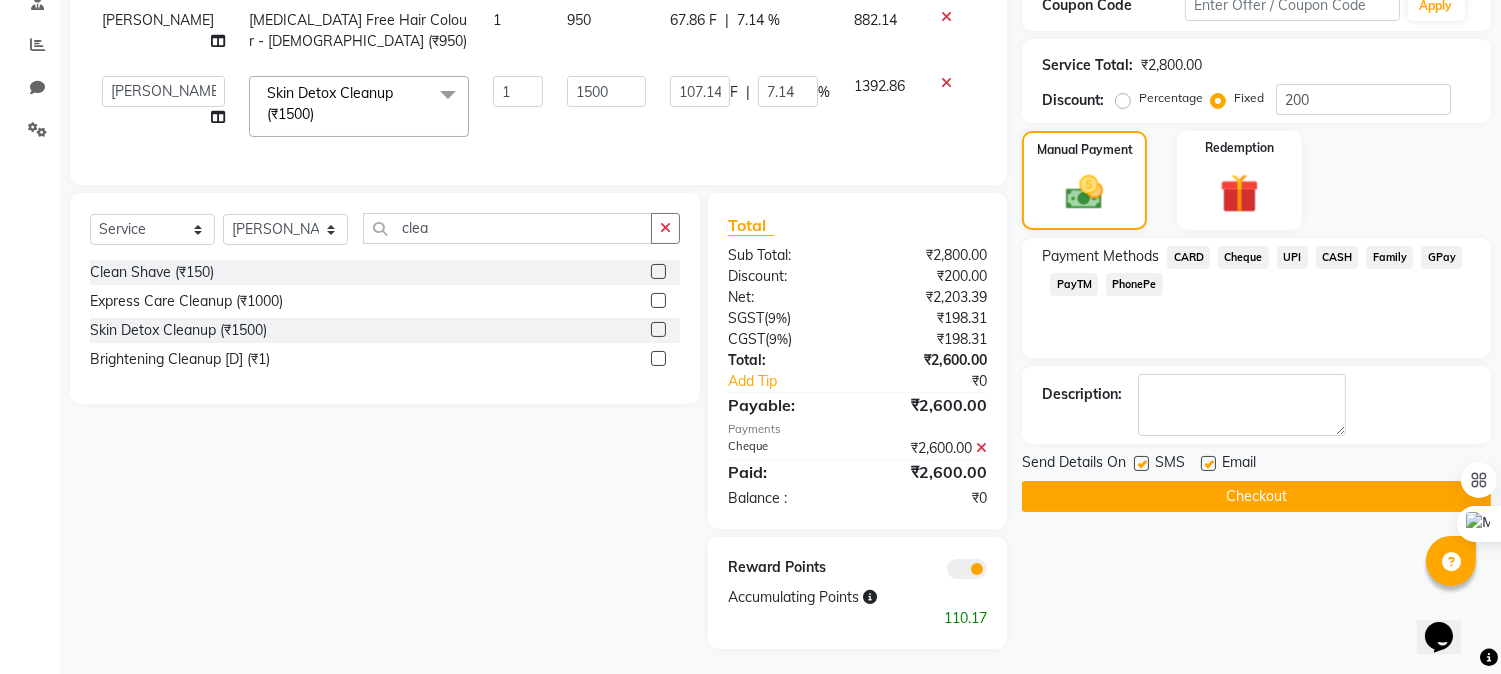 click on "Checkout" 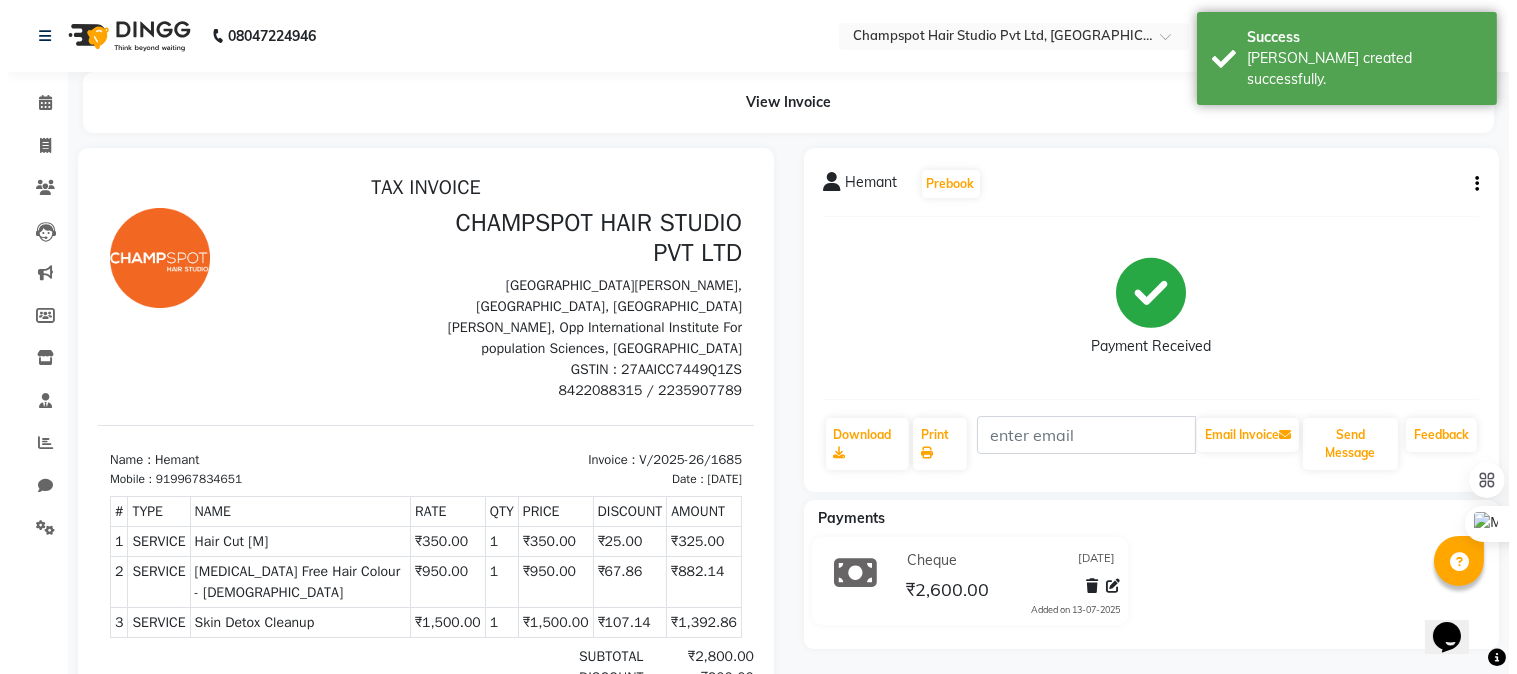 scroll, scrollTop: 0, scrollLeft: 0, axis: both 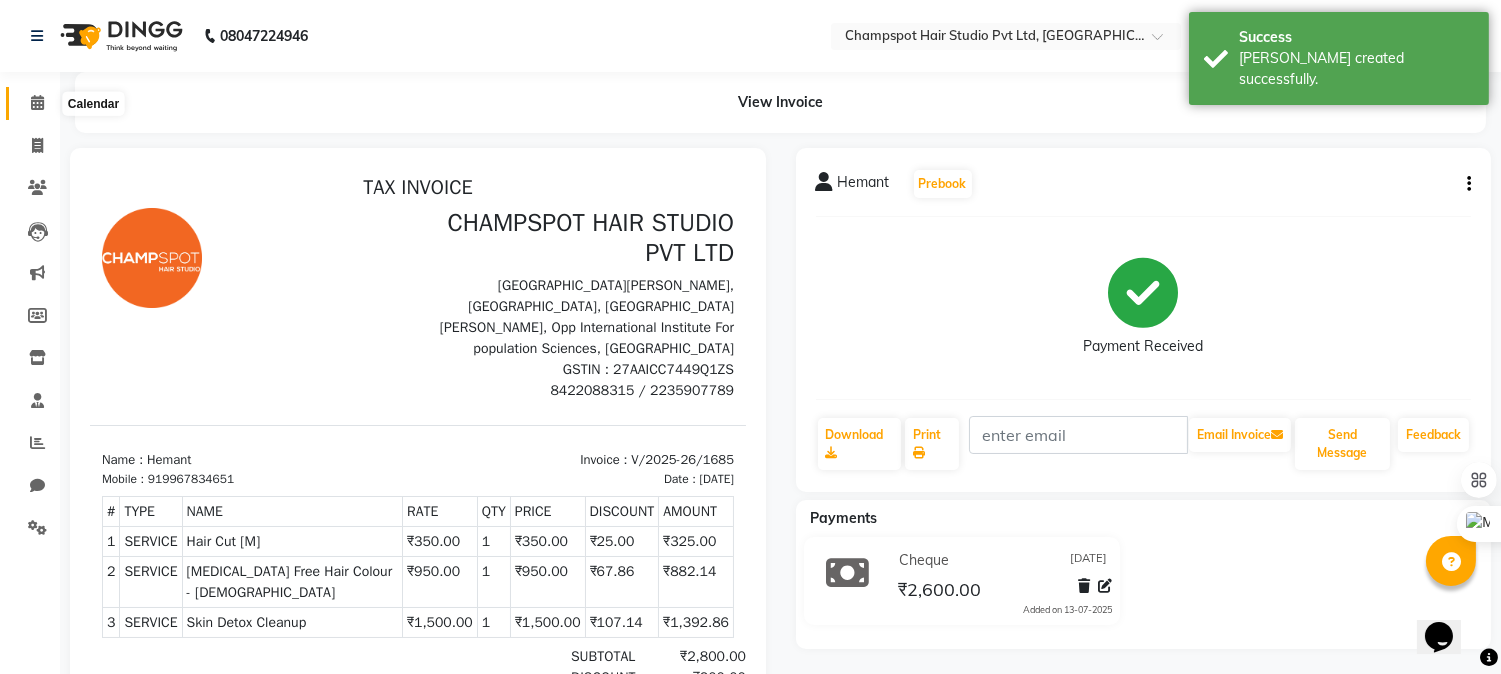 click 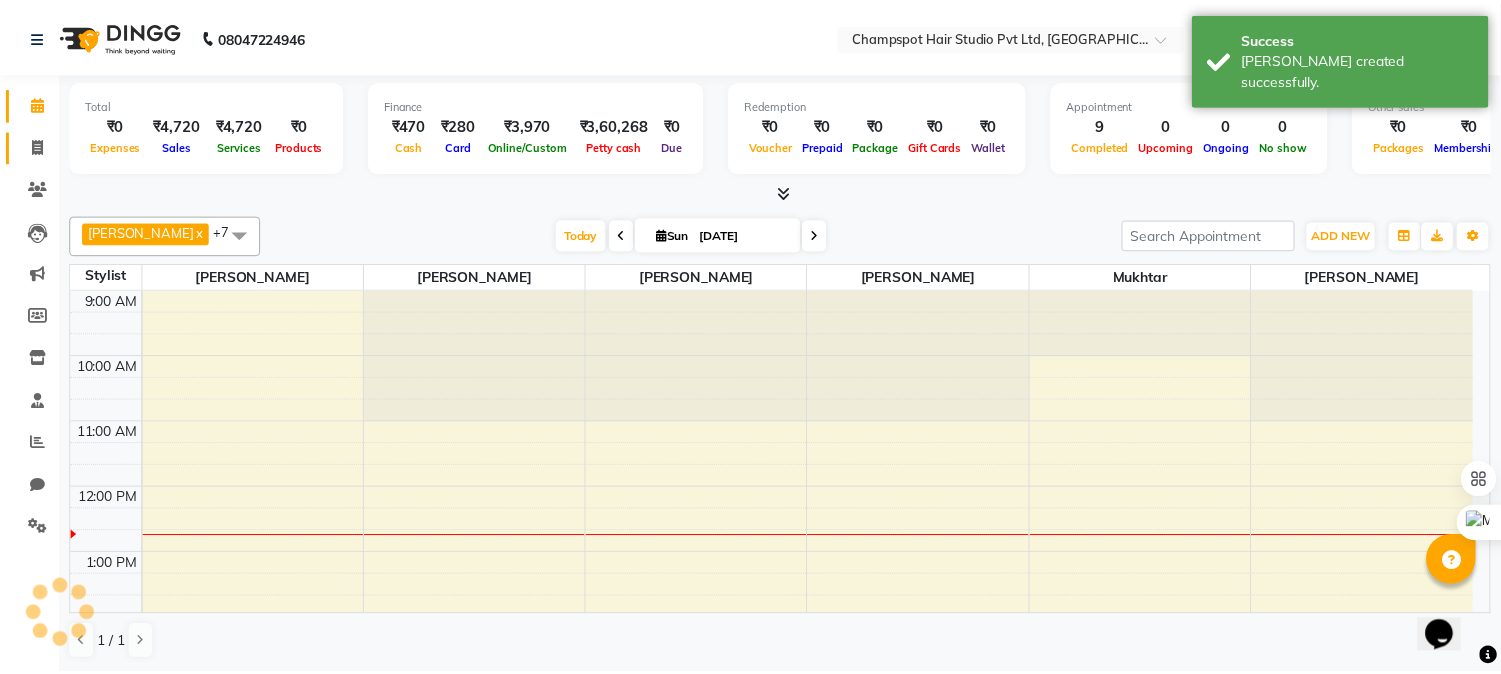 scroll, scrollTop: 0, scrollLeft: 0, axis: both 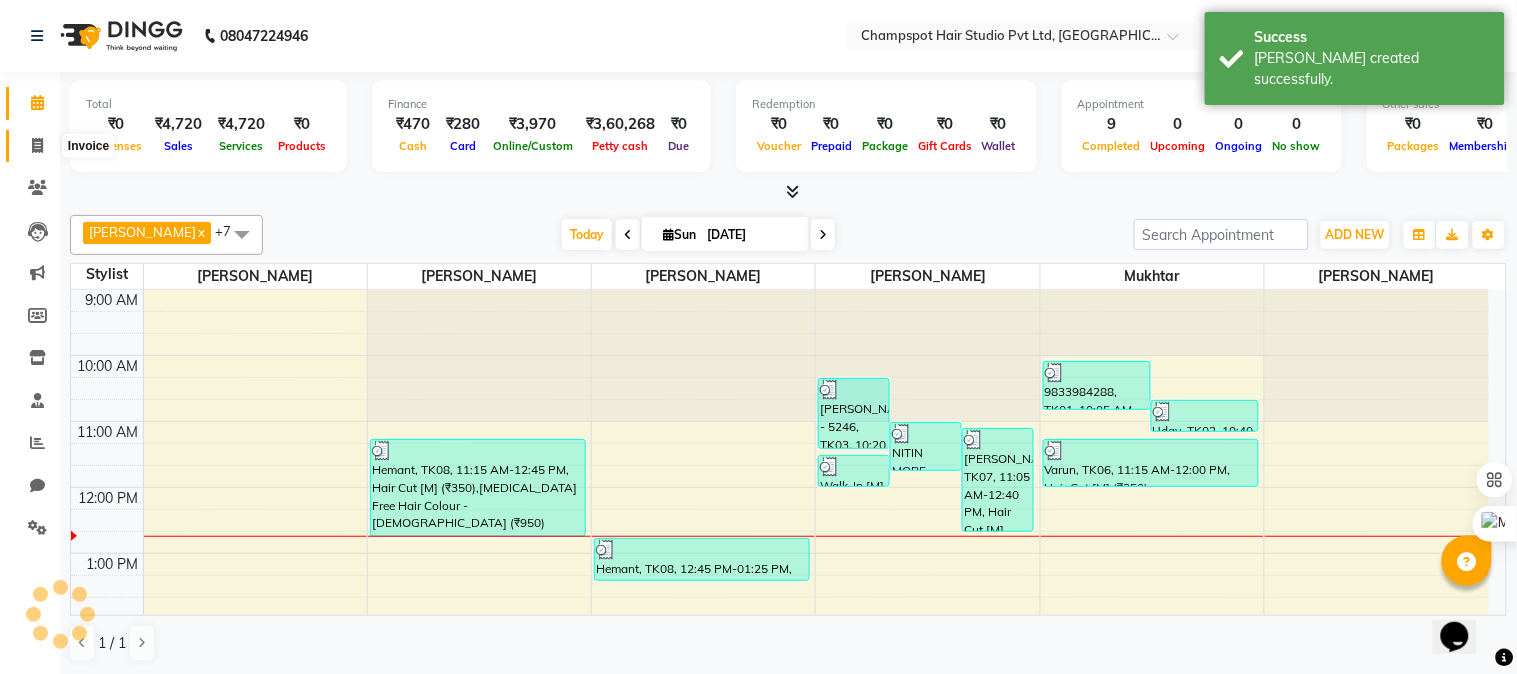 click 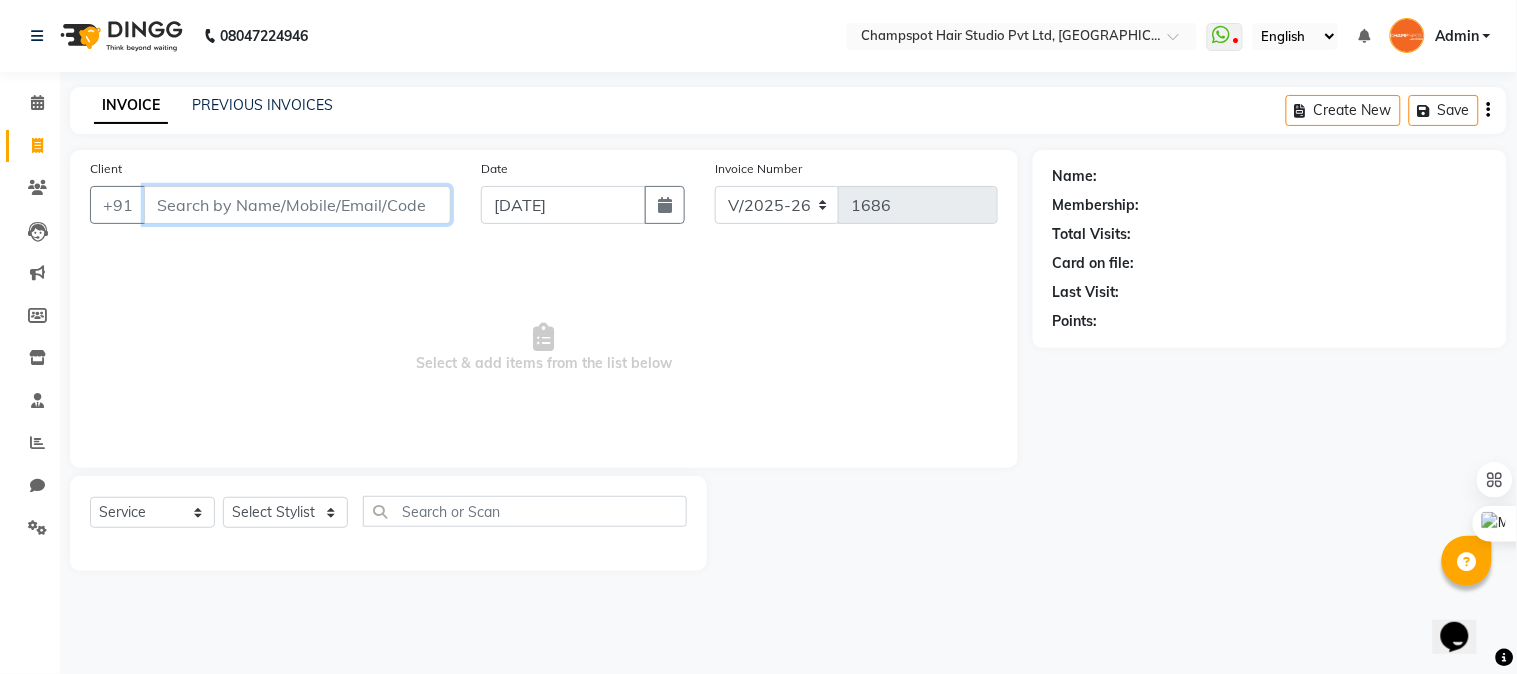 click on "Client" at bounding box center [297, 205] 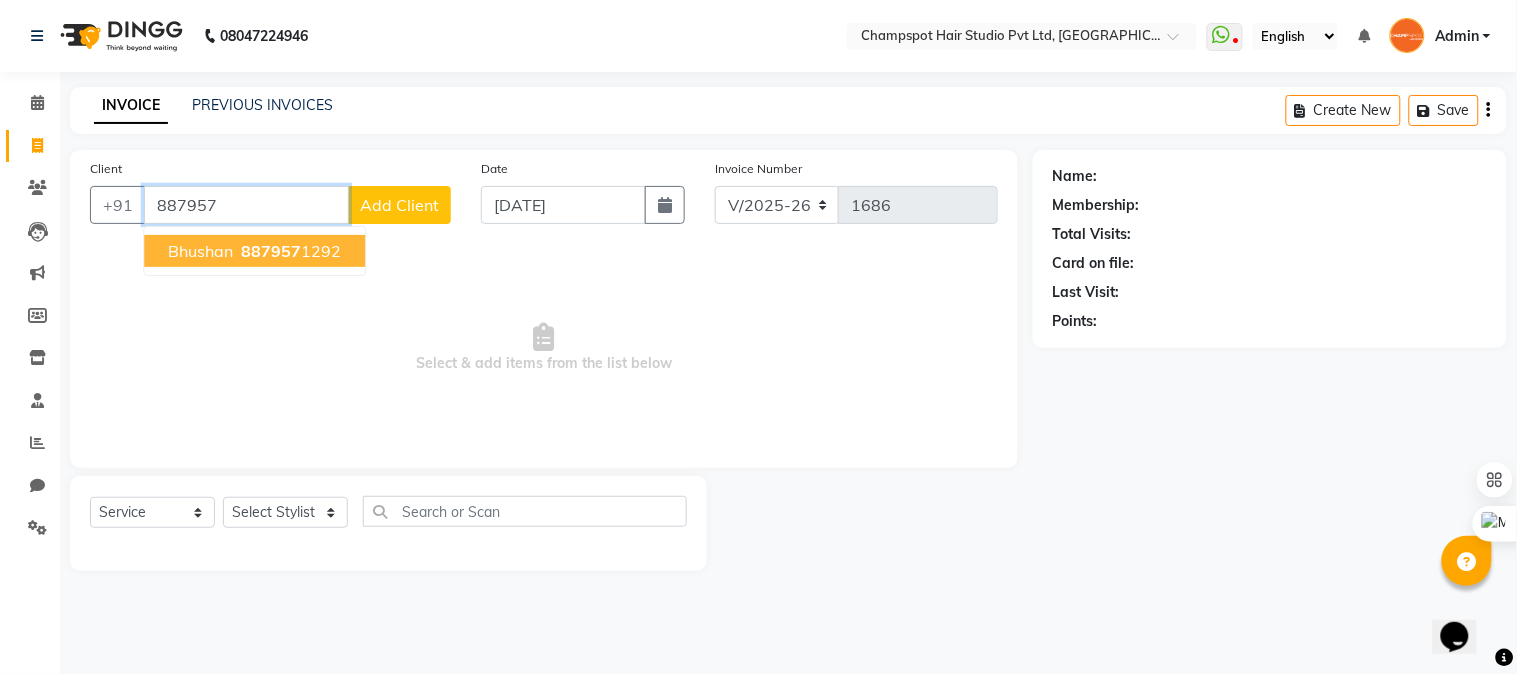click on "887957" at bounding box center [271, 251] 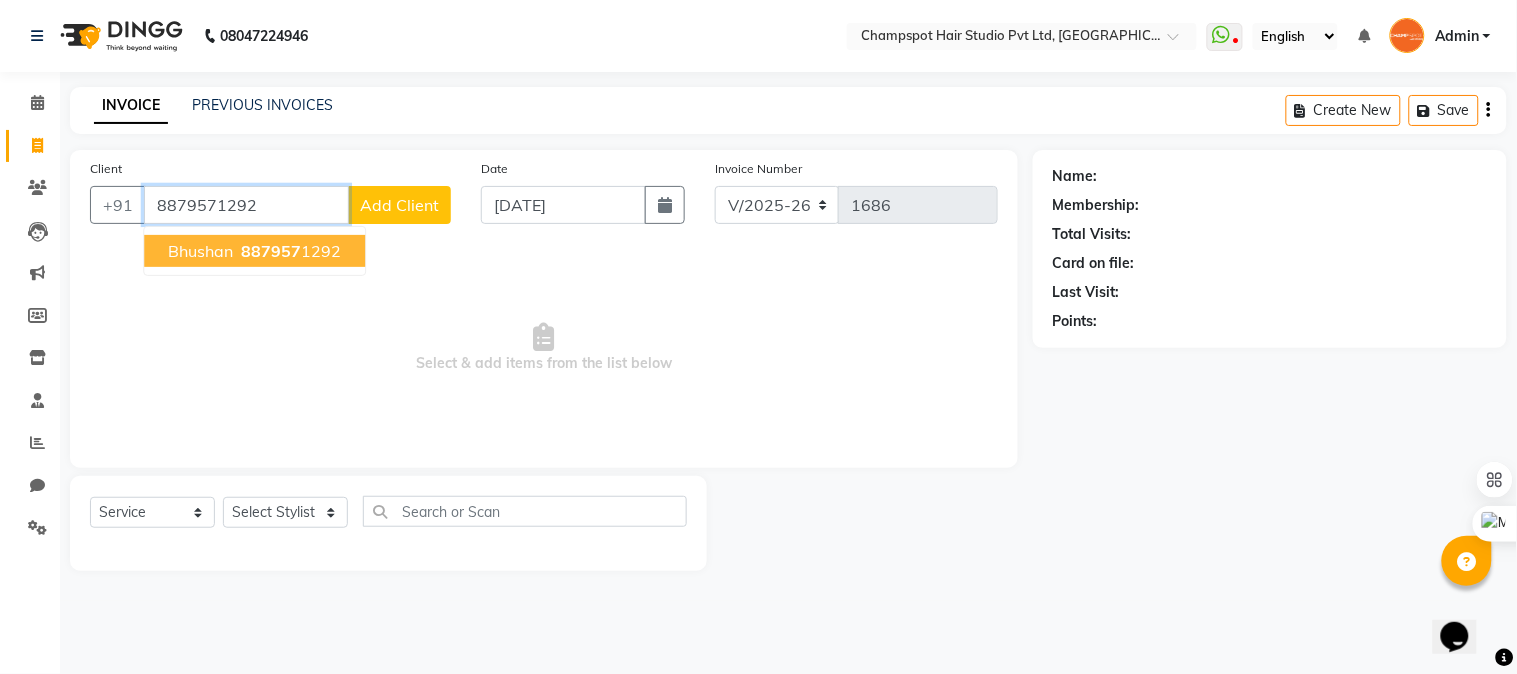 type on "8879571292" 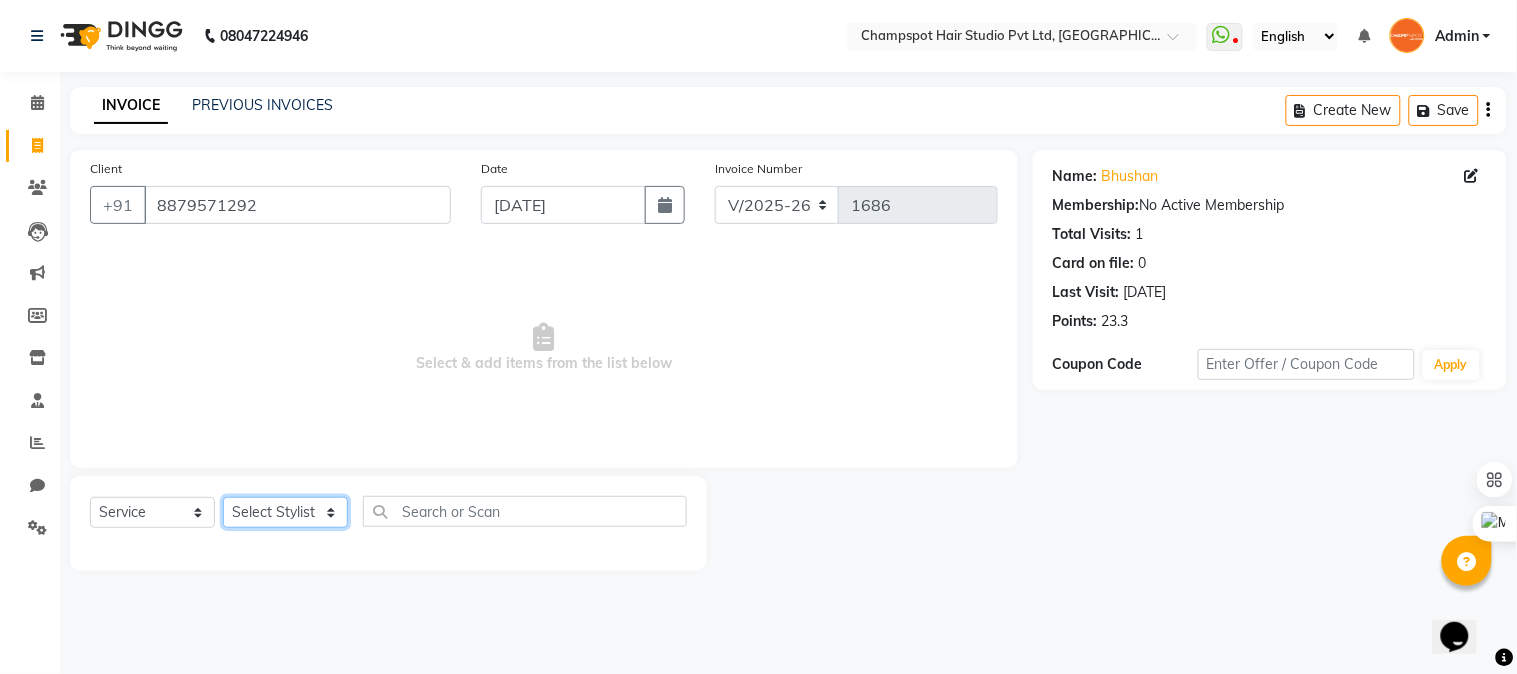 click on "Select Stylist Admin [PERSON_NAME] [PERSON_NAME] 	[PERSON_NAME] [PERSON_NAME] [PERSON_NAME]" 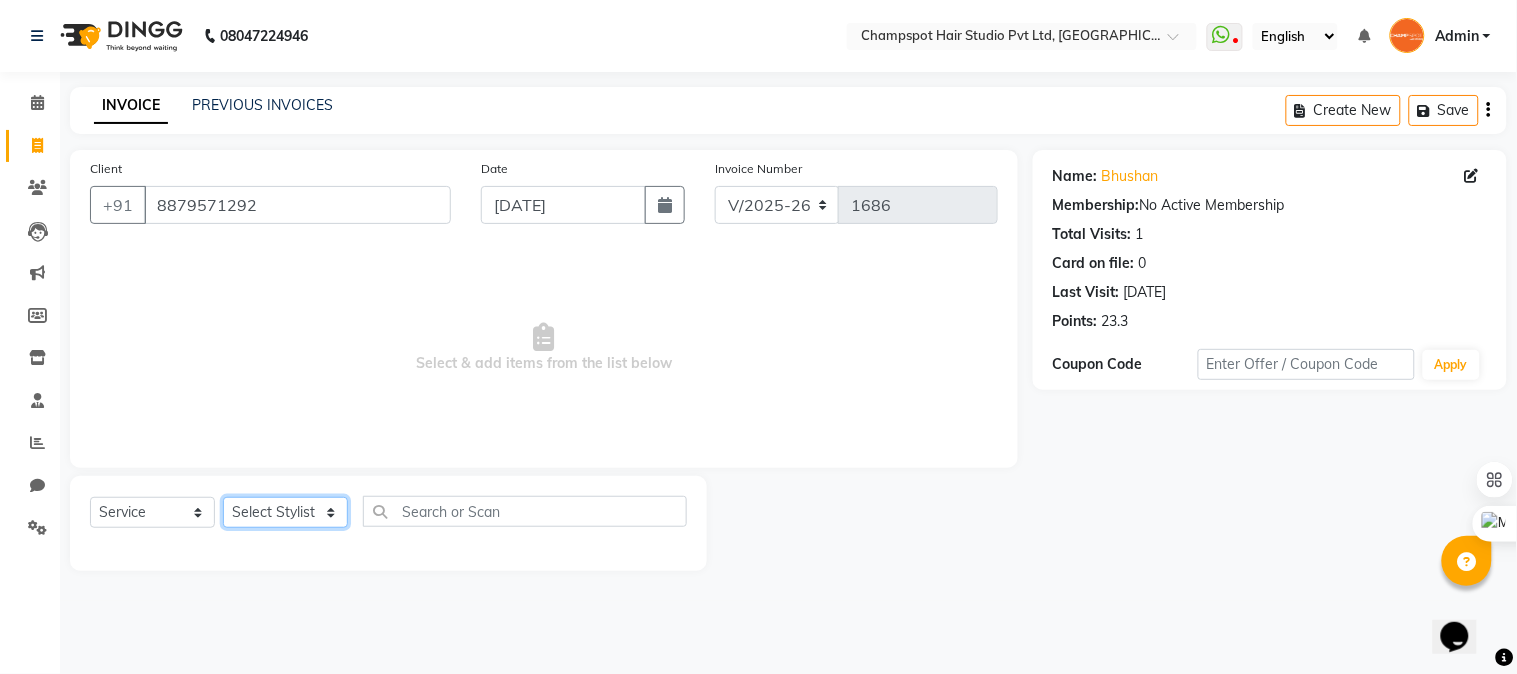 select on "69009" 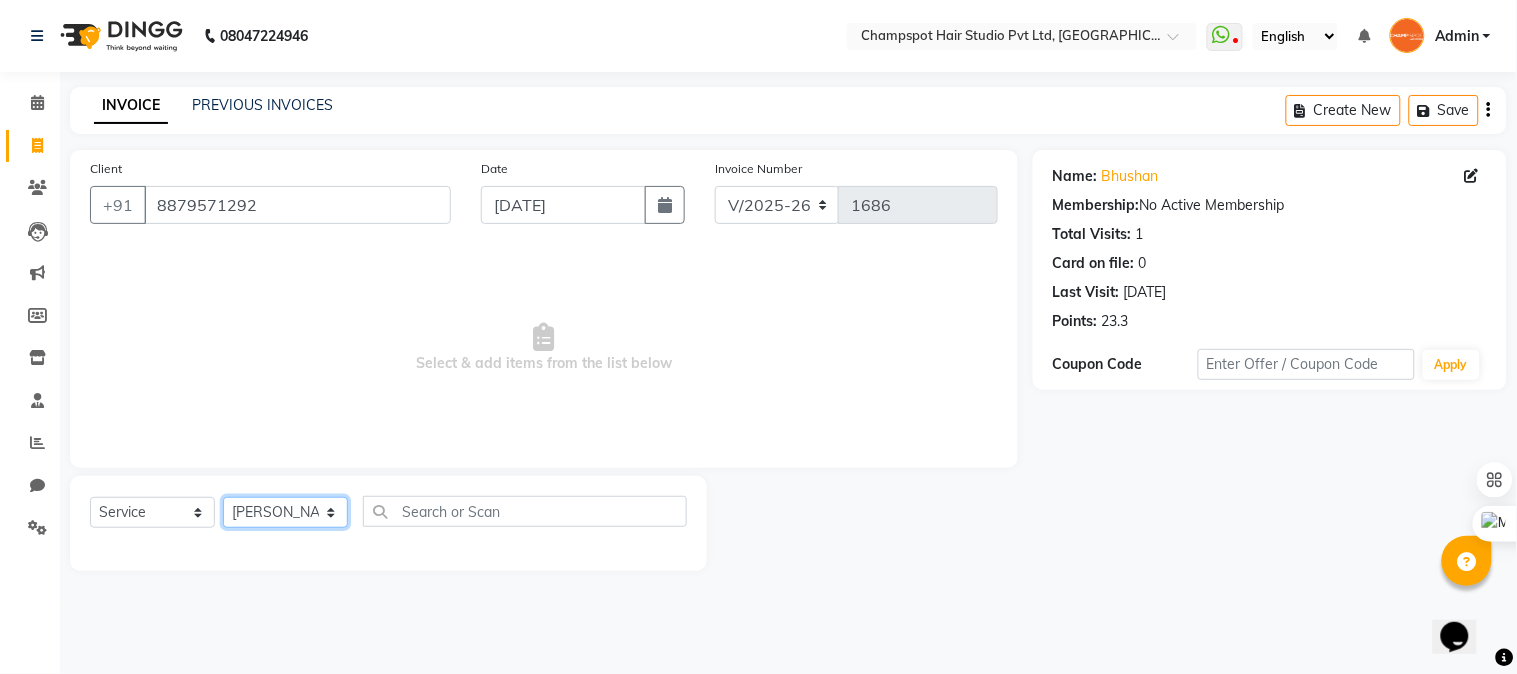 click on "Select Stylist Admin [PERSON_NAME] [PERSON_NAME] 	[PERSON_NAME] [PERSON_NAME] [PERSON_NAME]" 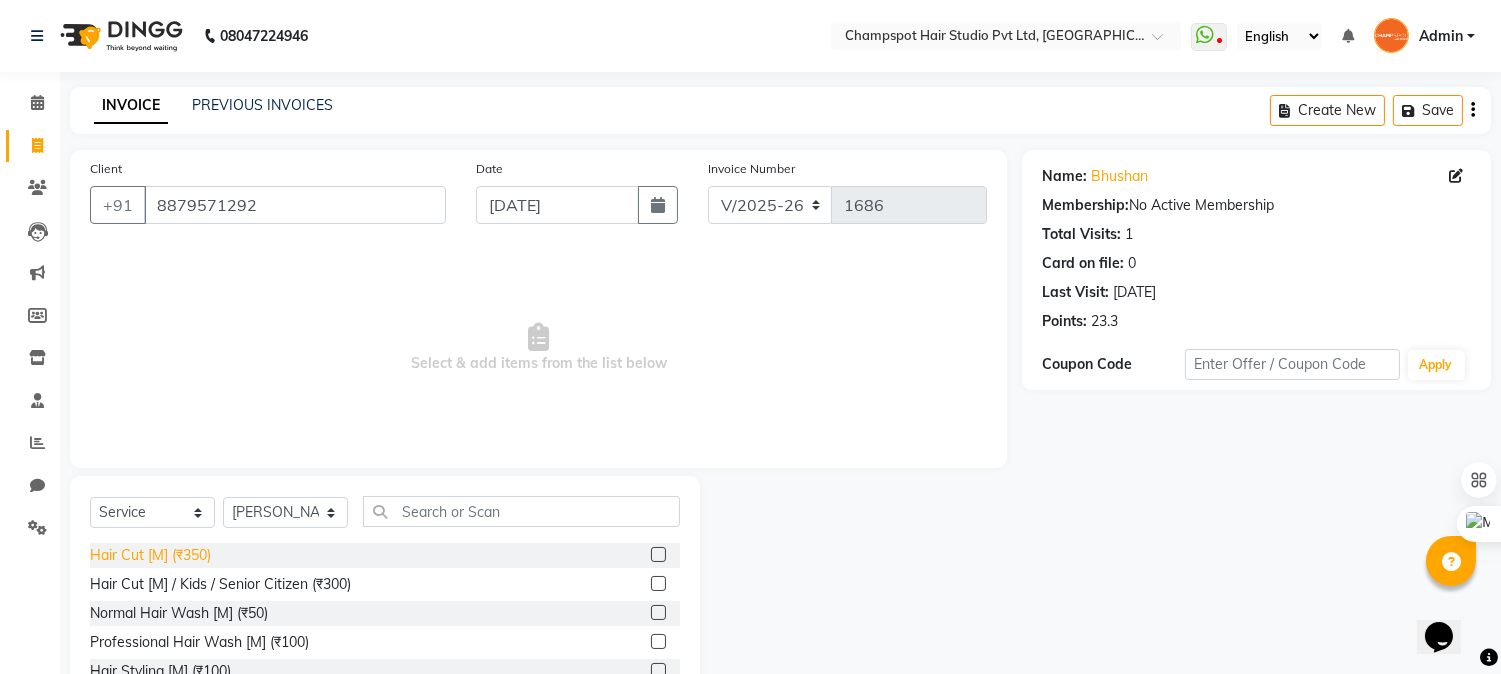 click on "Hair Cut [M] (₹350)" 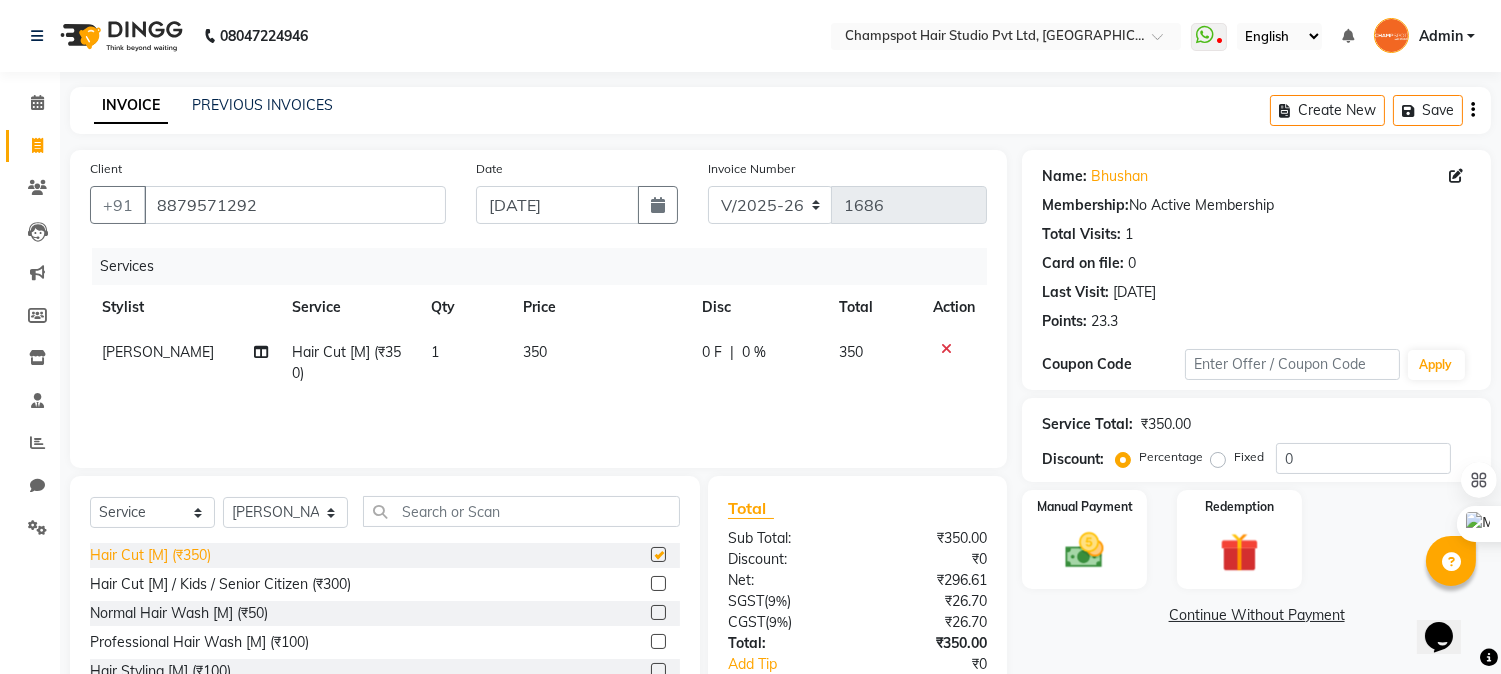 checkbox on "false" 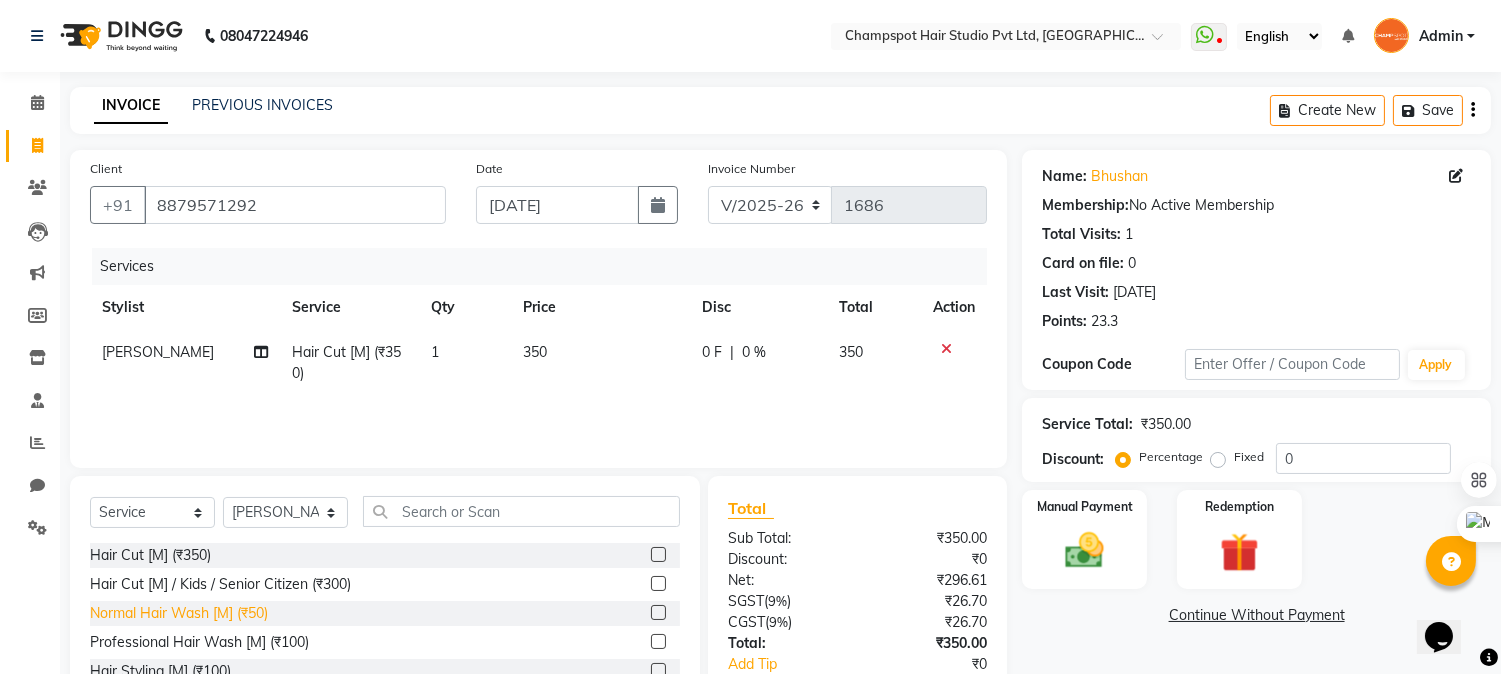 click on "Normal Hair Wash [M] (₹50)" 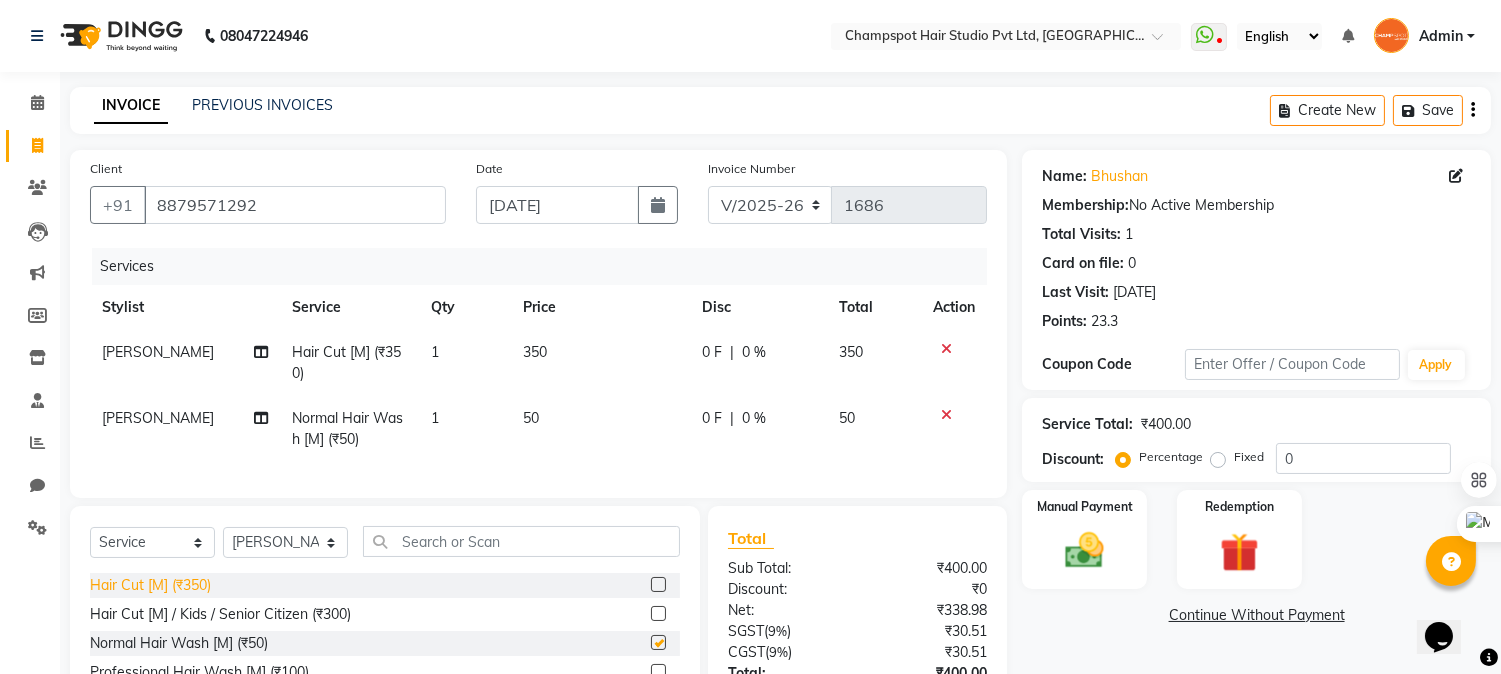 checkbox on "false" 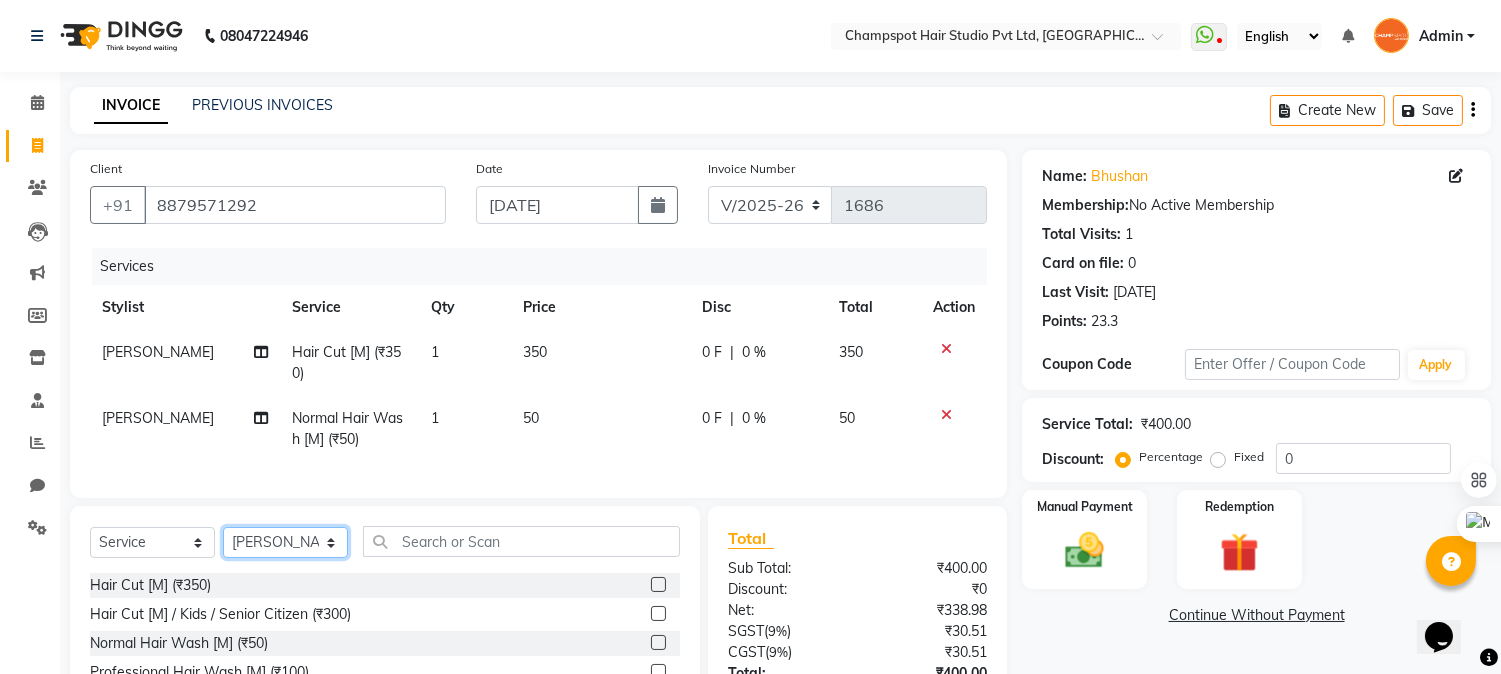 click on "Select Stylist Admin [PERSON_NAME] [PERSON_NAME] 	[PERSON_NAME] [PERSON_NAME] [PERSON_NAME]" 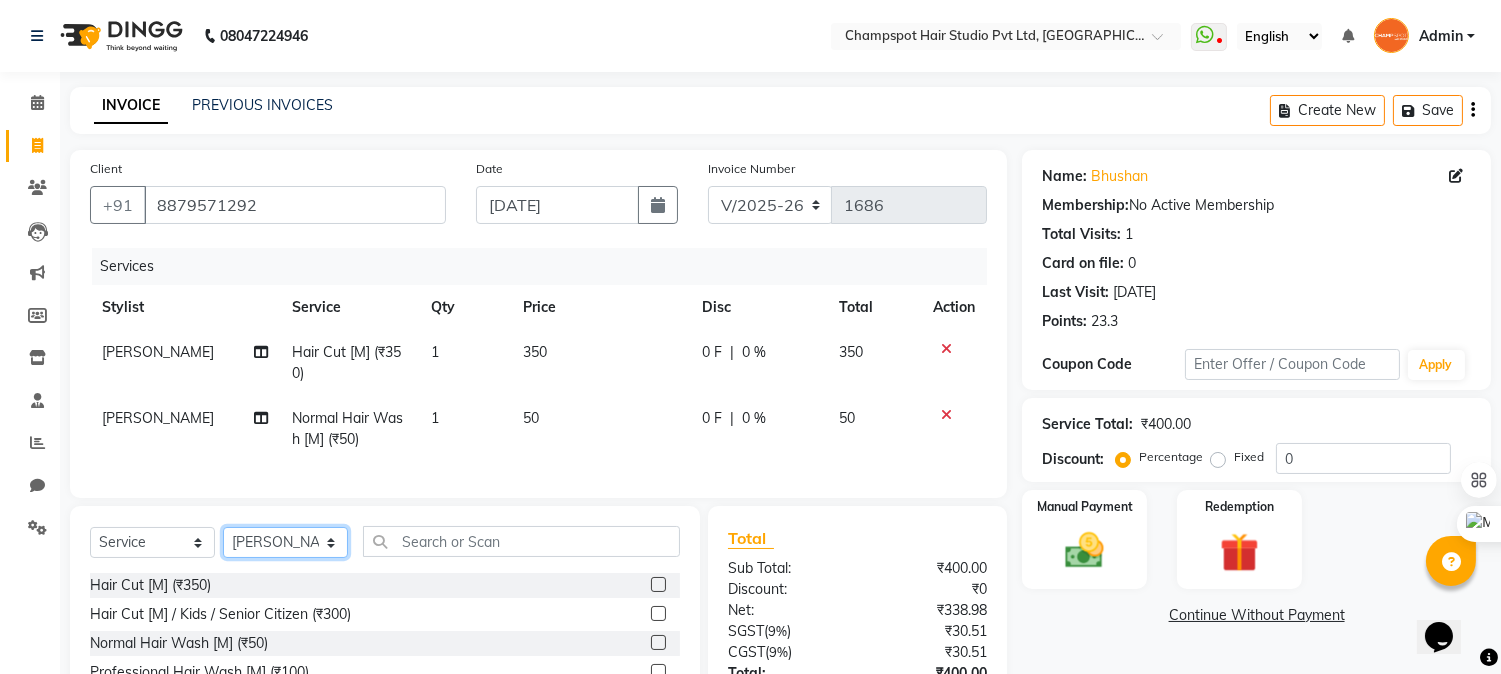 select on "69008" 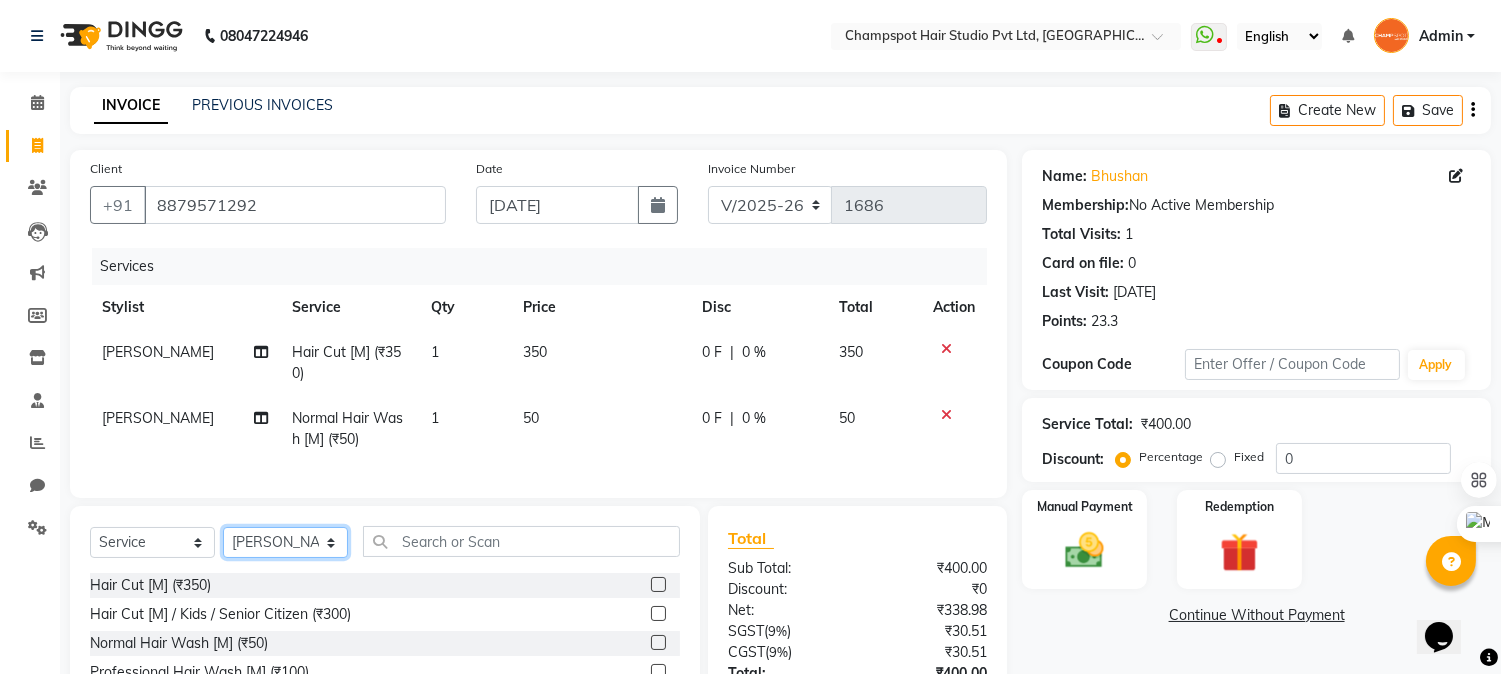 click on "Select Stylist Admin [PERSON_NAME] [PERSON_NAME] 	[PERSON_NAME] [PERSON_NAME] [PERSON_NAME]" 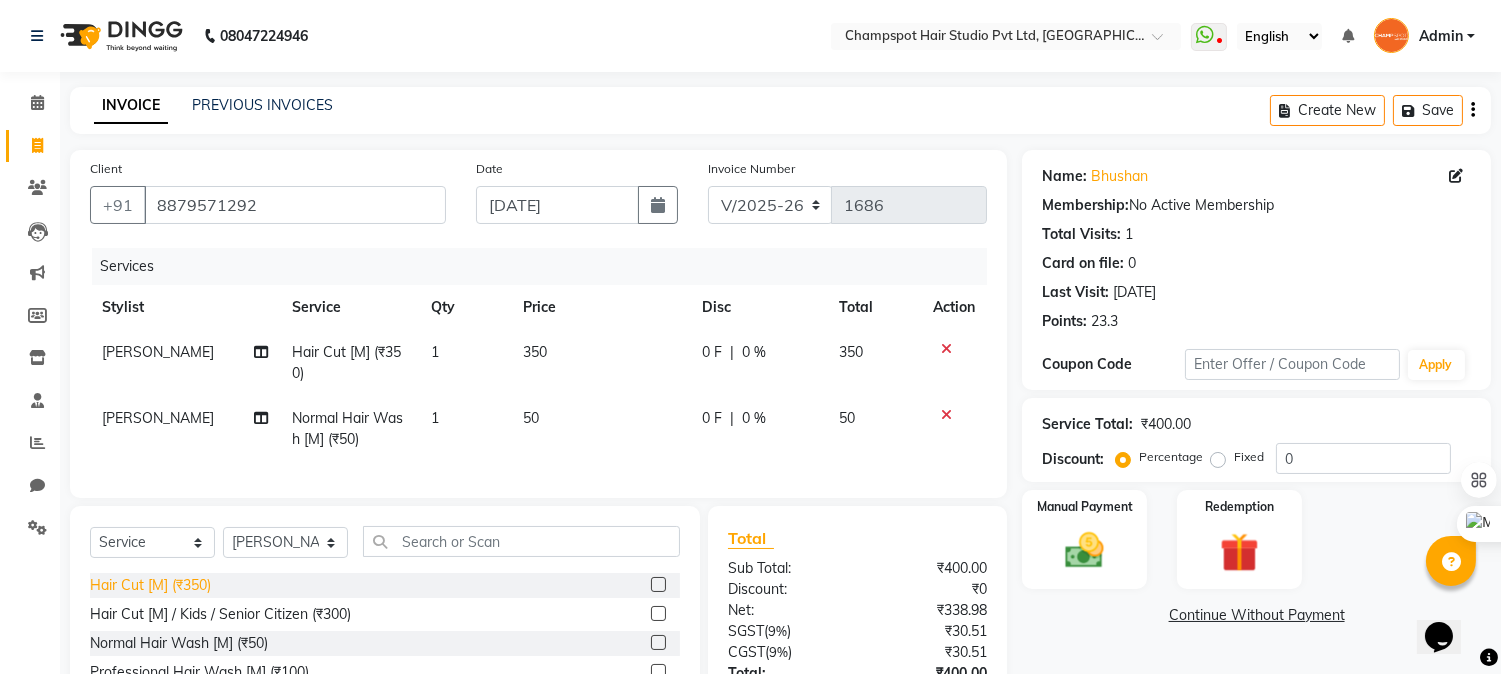 click on "Hair Cut [M] (₹350)" 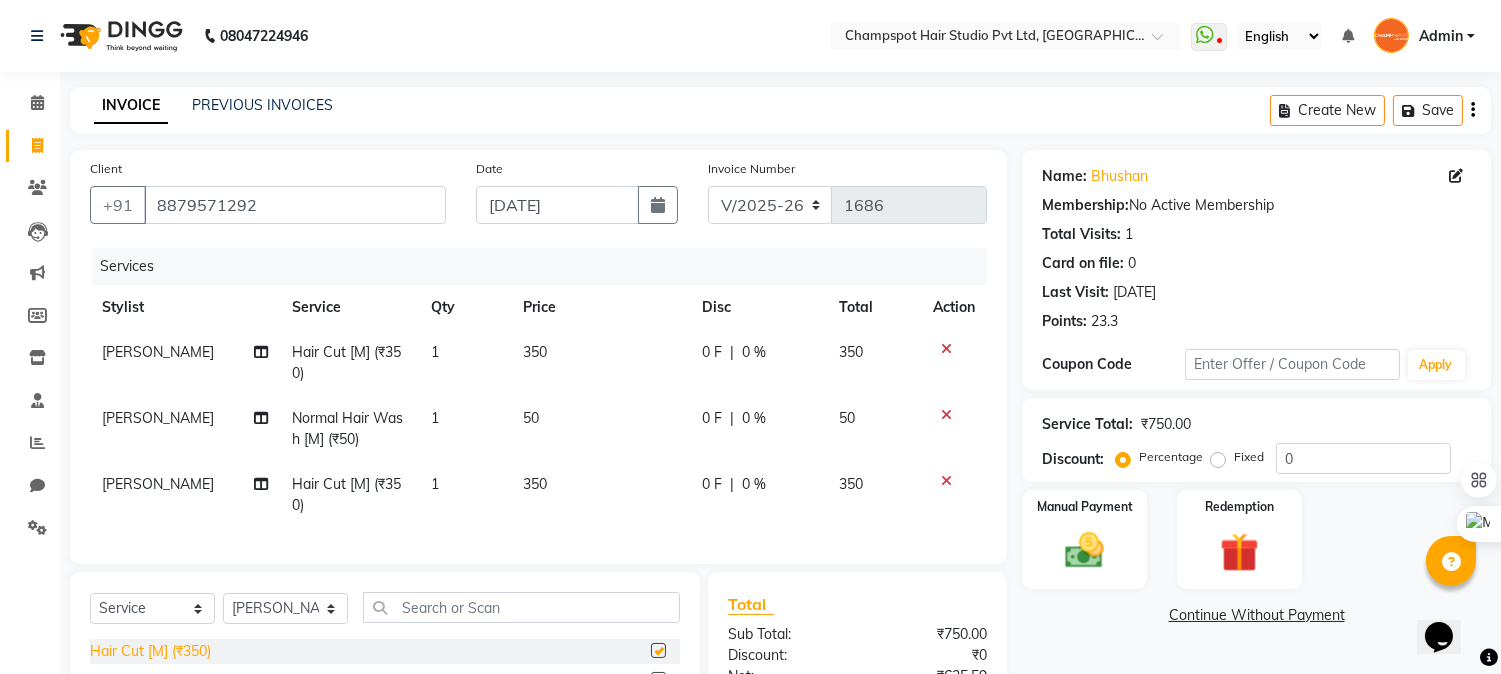 checkbox on "false" 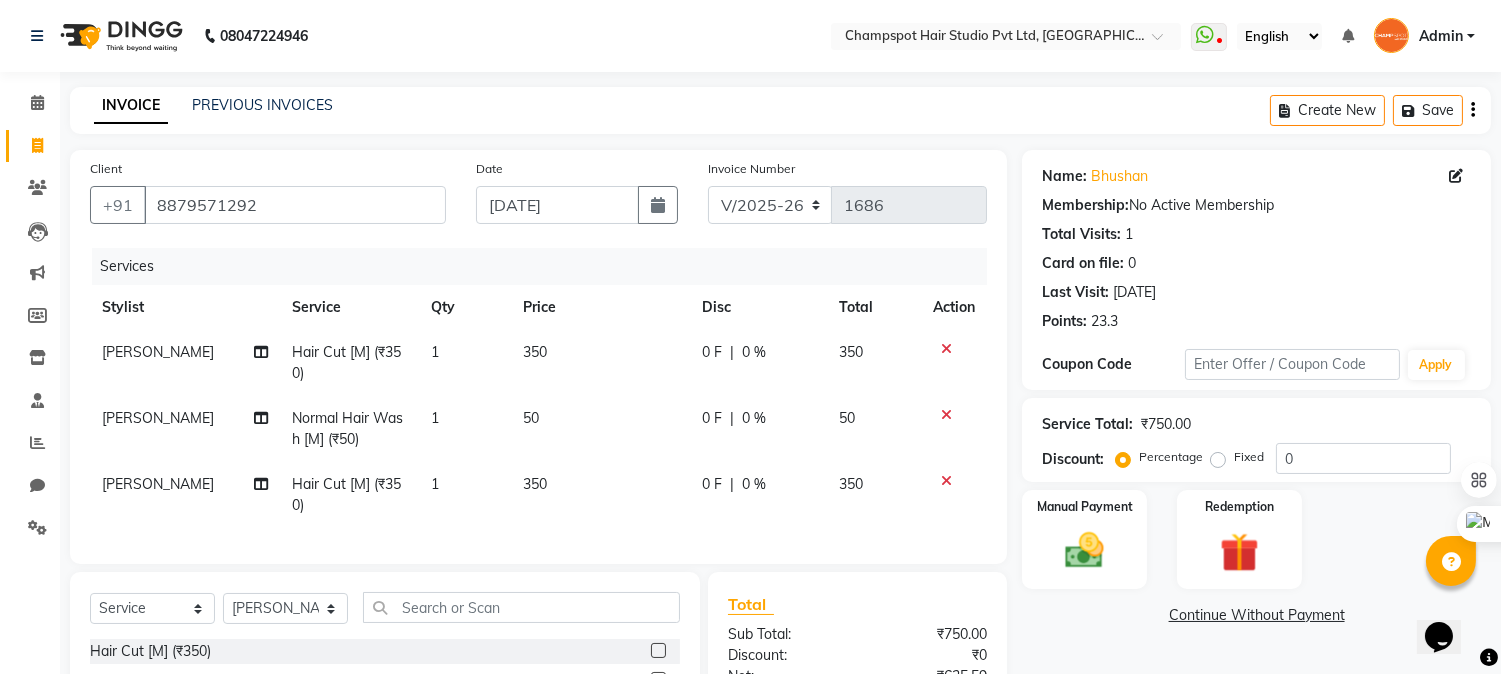 scroll, scrollTop: 222, scrollLeft: 0, axis: vertical 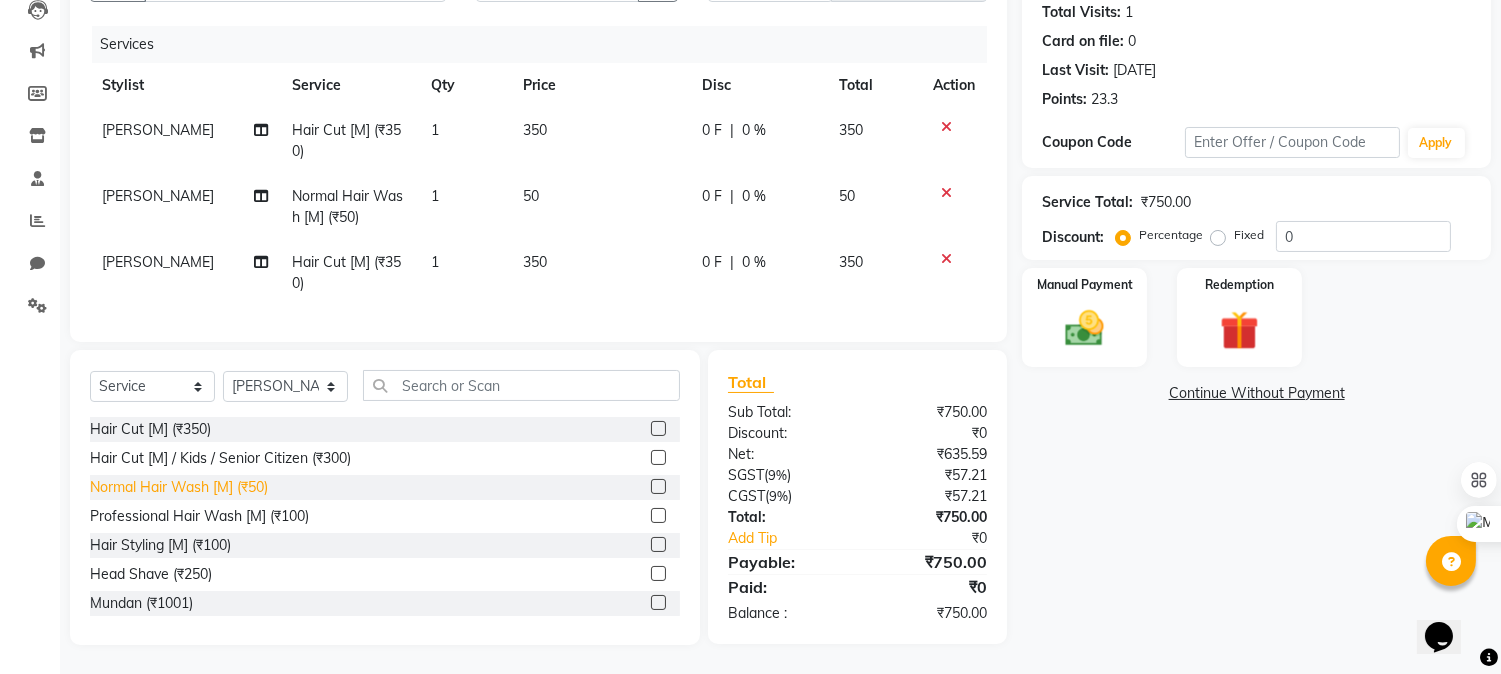 click on "Normal Hair Wash [M] (₹50)" 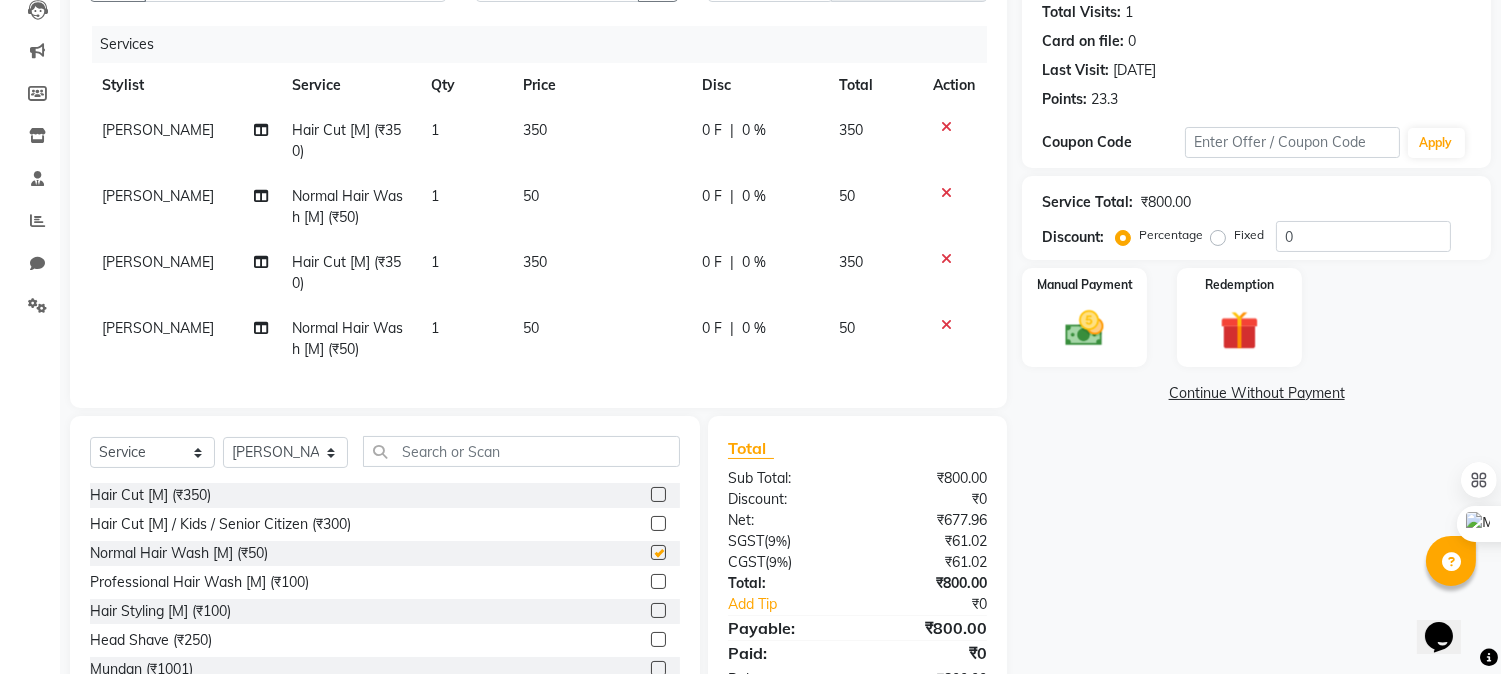 checkbox on "false" 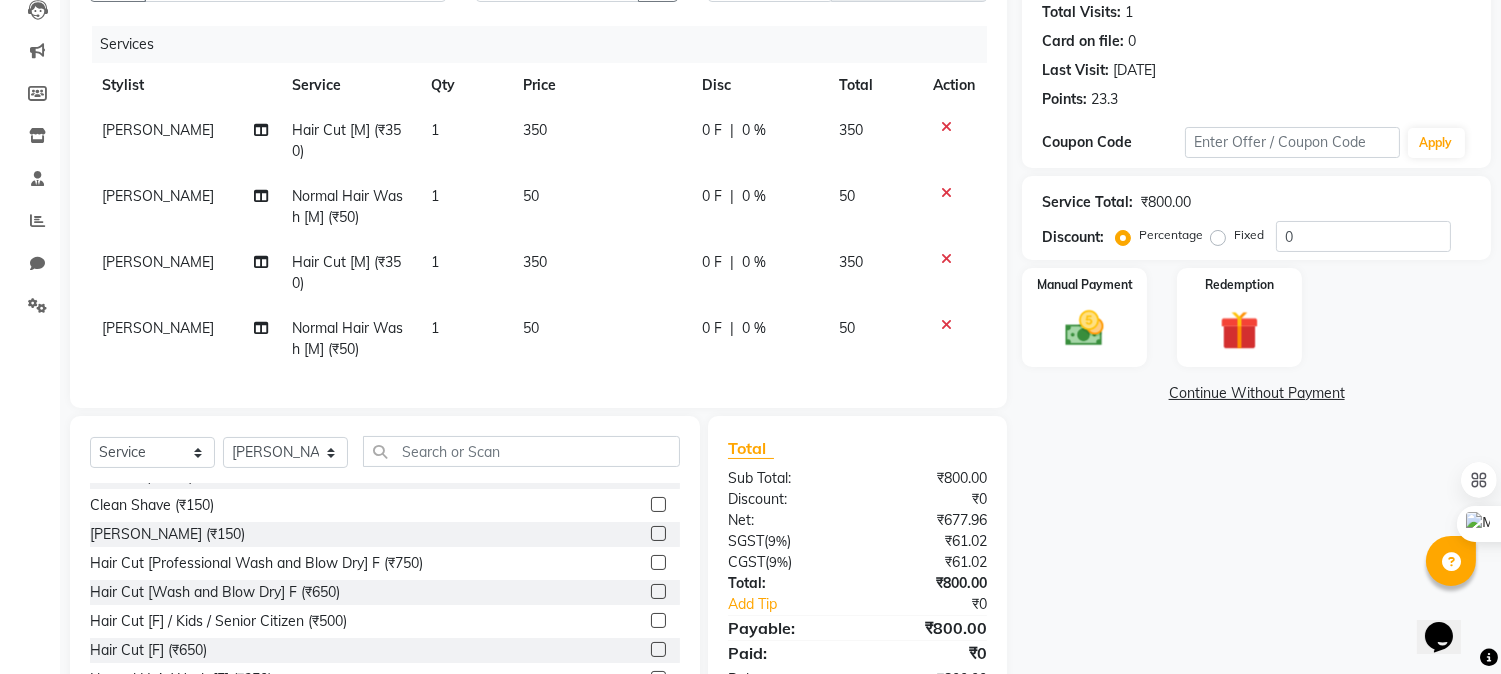 scroll, scrollTop: 222, scrollLeft: 0, axis: vertical 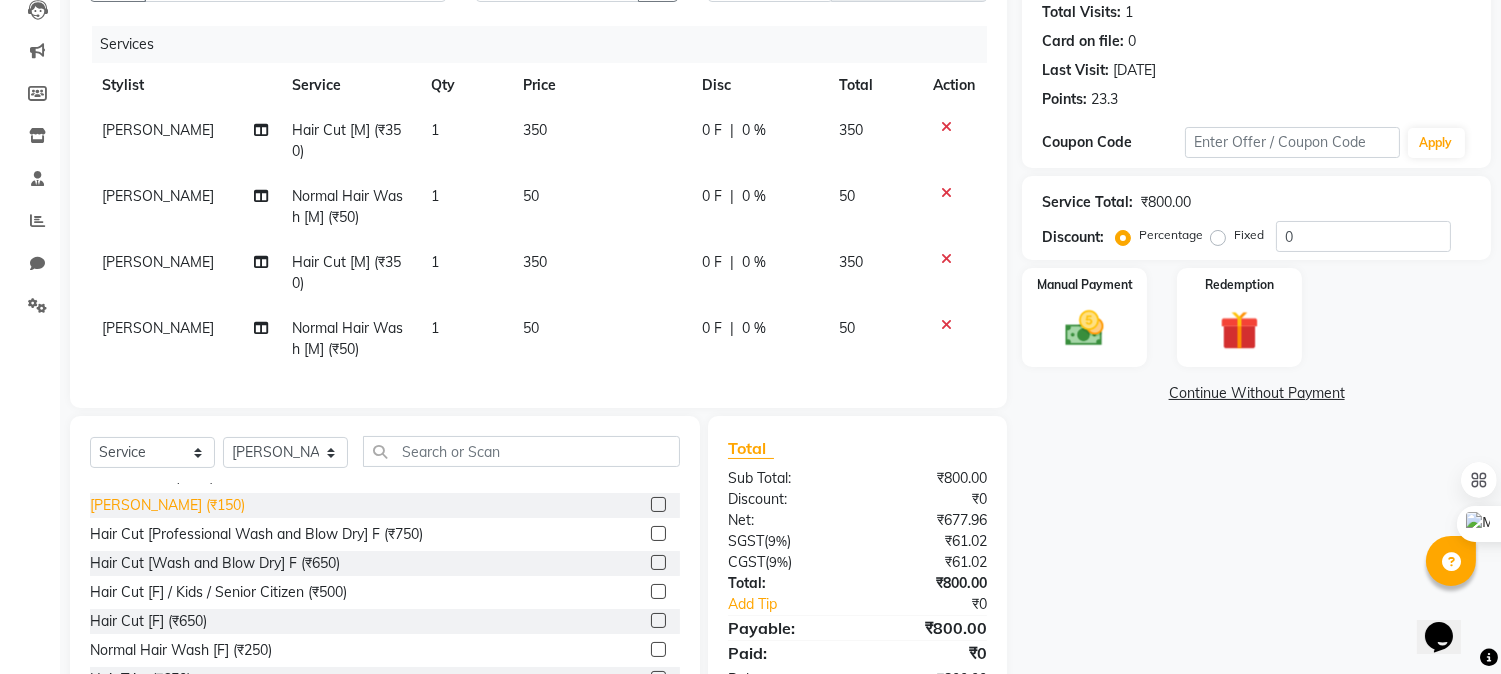 click on "[PERSON_NAME] (₹150)" 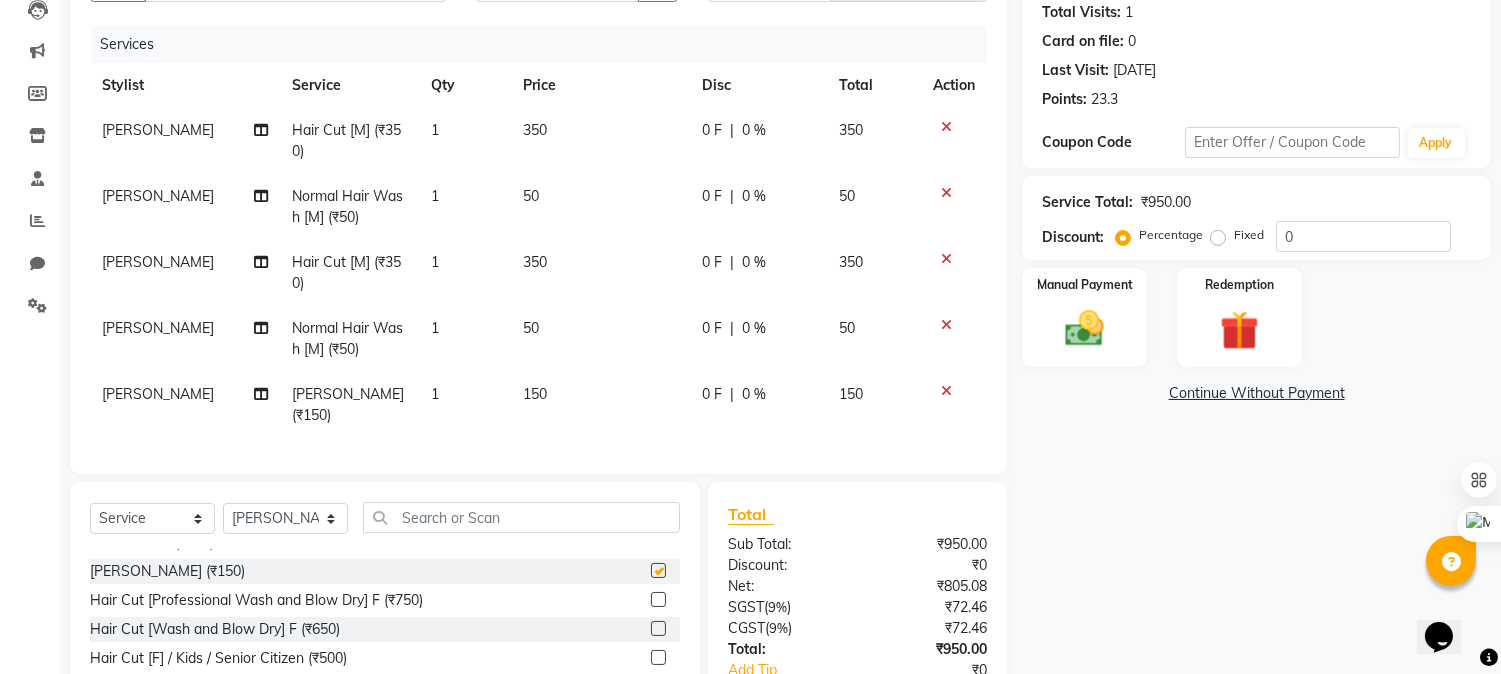 checkbox on "false" 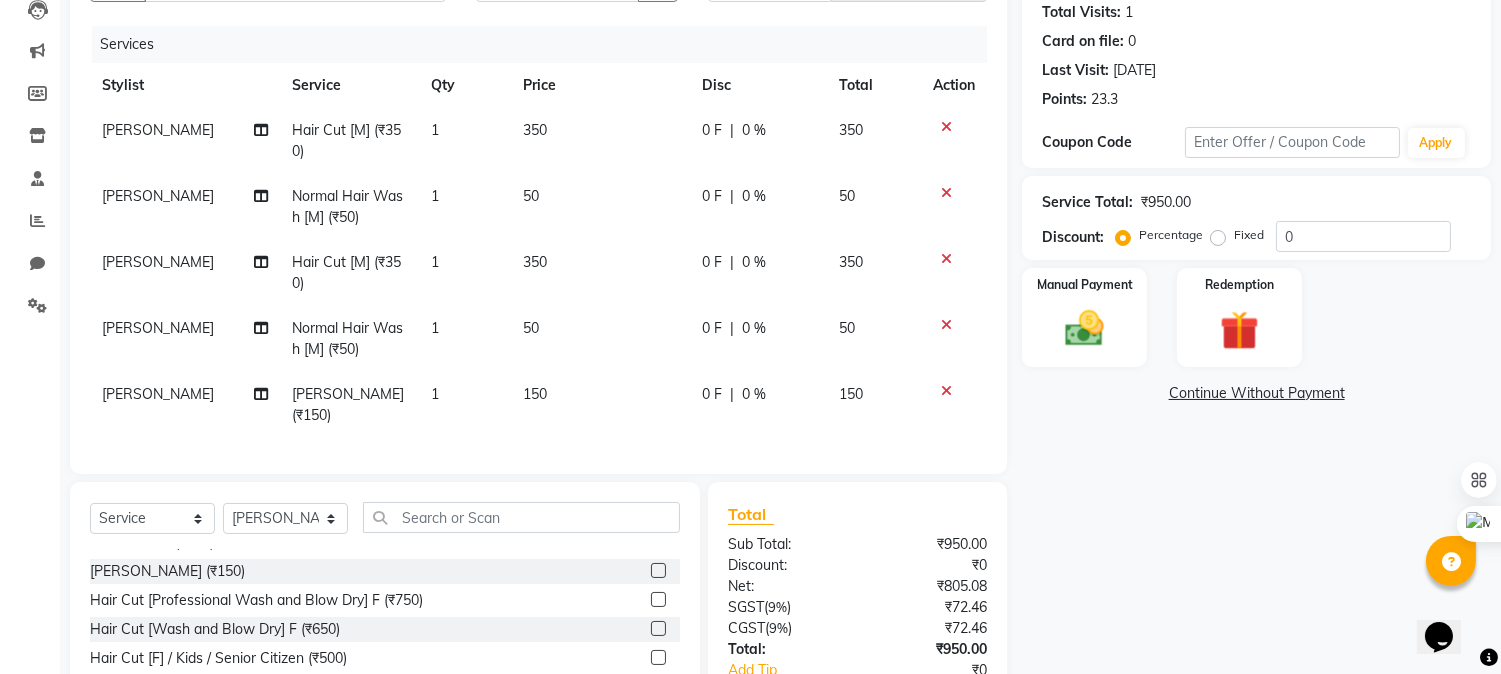 scroll, scrollTop: 350, scrollLeft: 0, axis: vertical 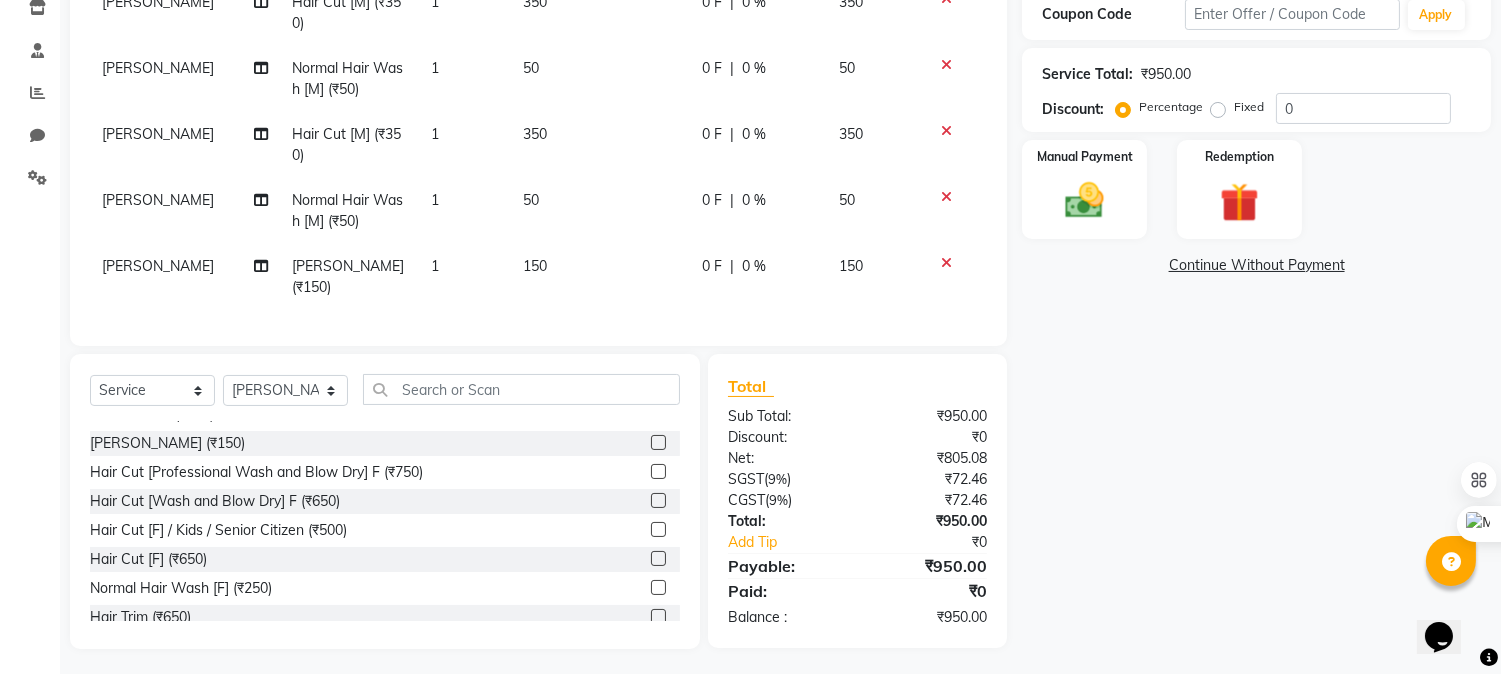 click on "₹950.00" 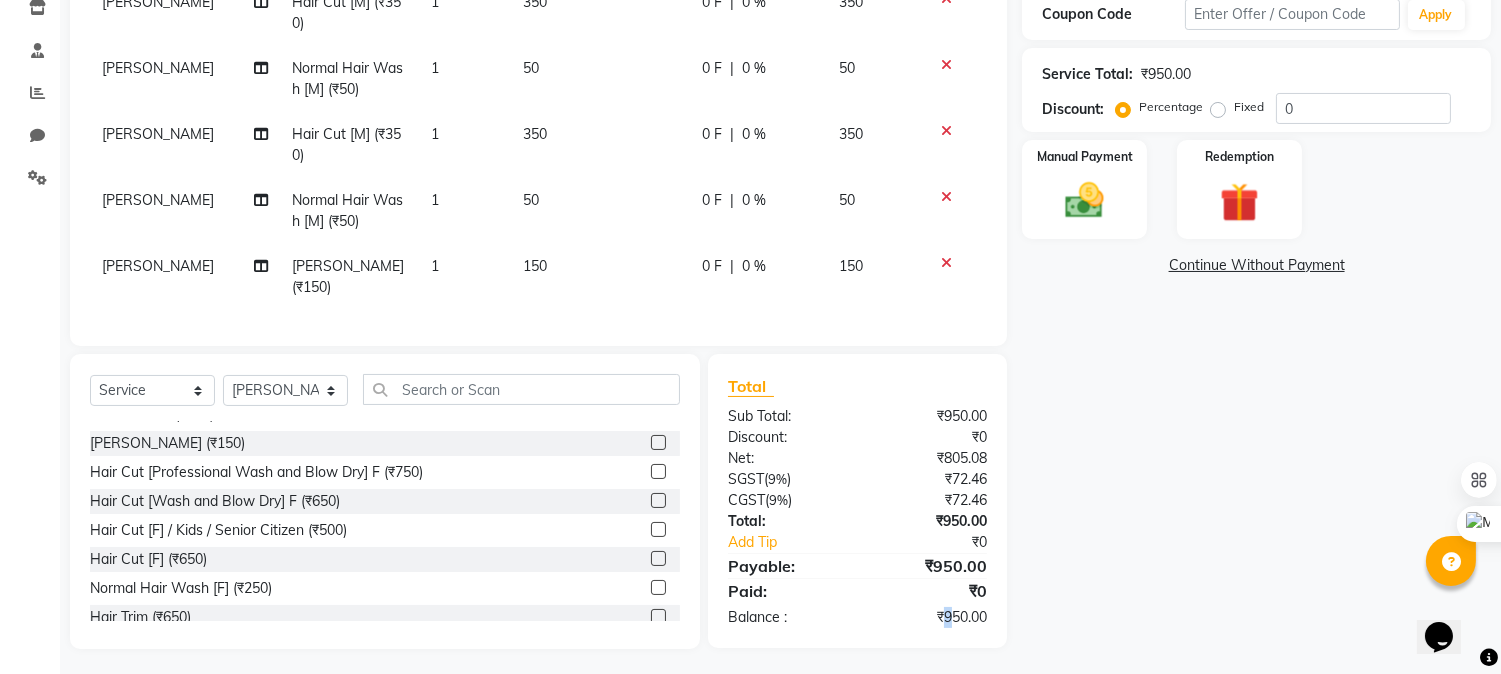 click on "₹950.00" 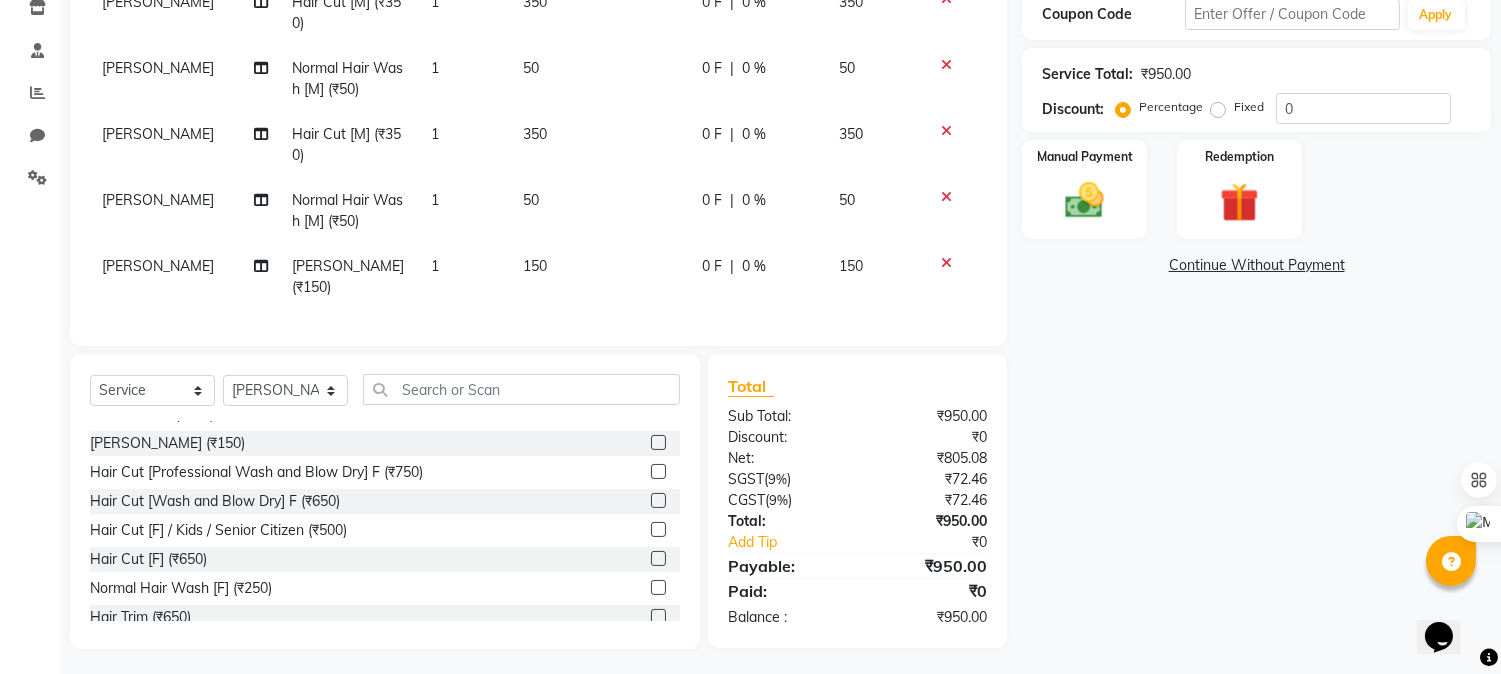 click on "Name: Bhushan  Membership:  No Active Membership  Total Visits:  1 Card on file:  0 Last Visit:   [DATE] Points:   23.3  Coupon Code Apply Service Total:  ₹950.00  Discount:  Percentage   Fixed  0 Manual Payment Redemption  Continue Without Payment" 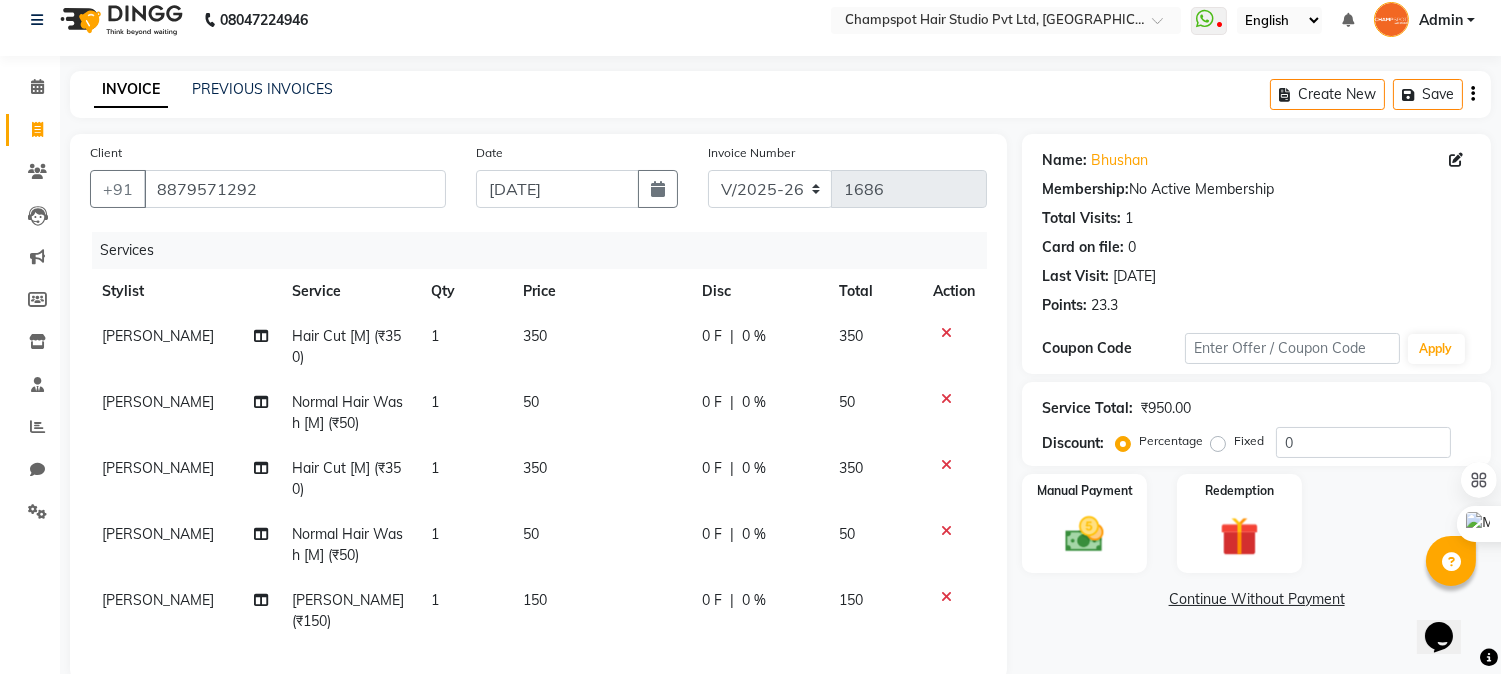 scroll, scrollTop: 238, scrollLeft: 0, axis: vertical 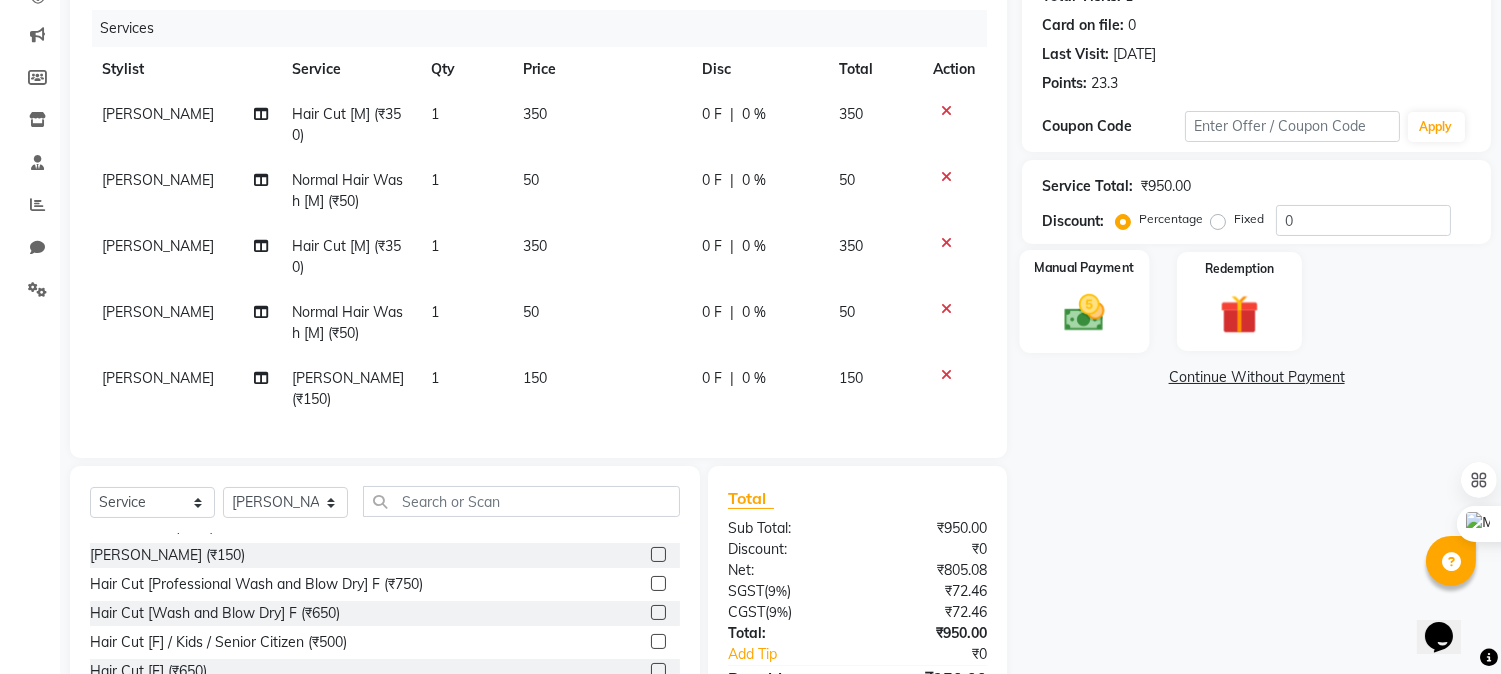click 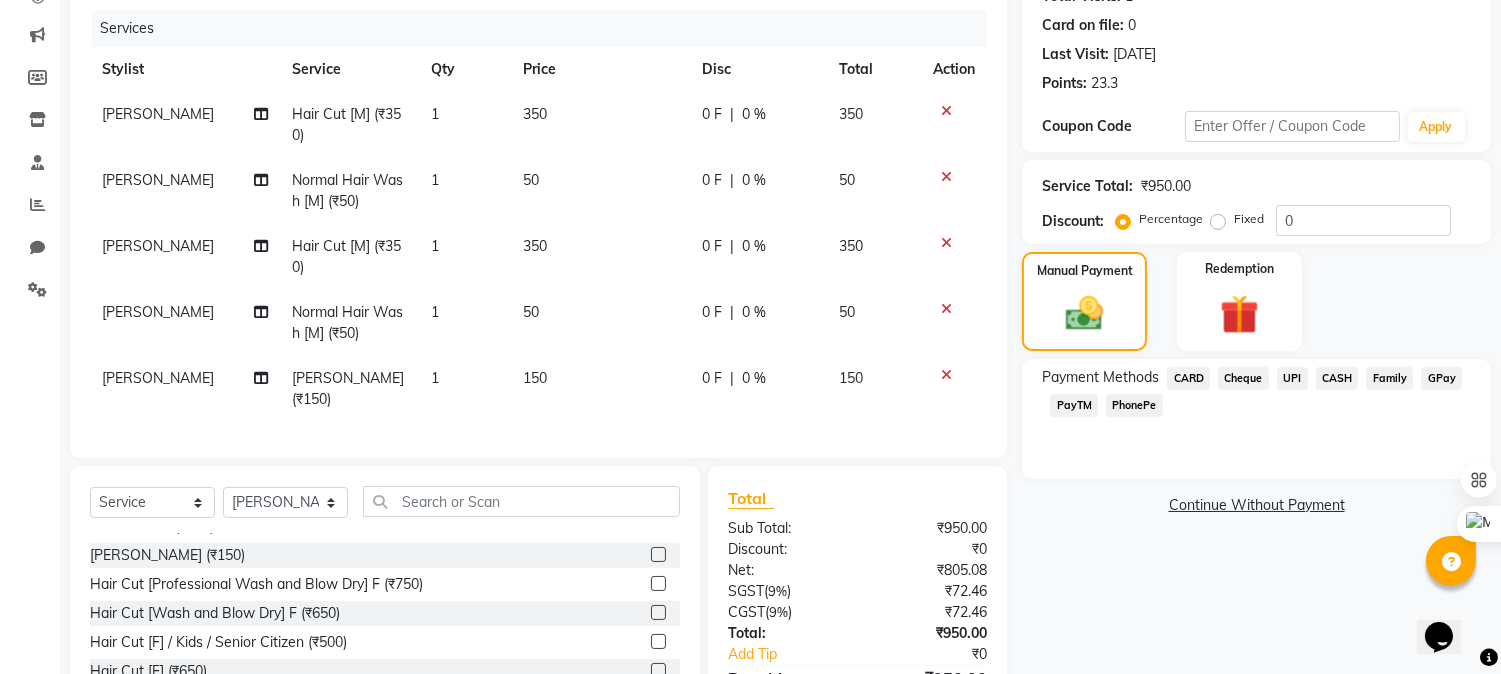 click on "Cheque" 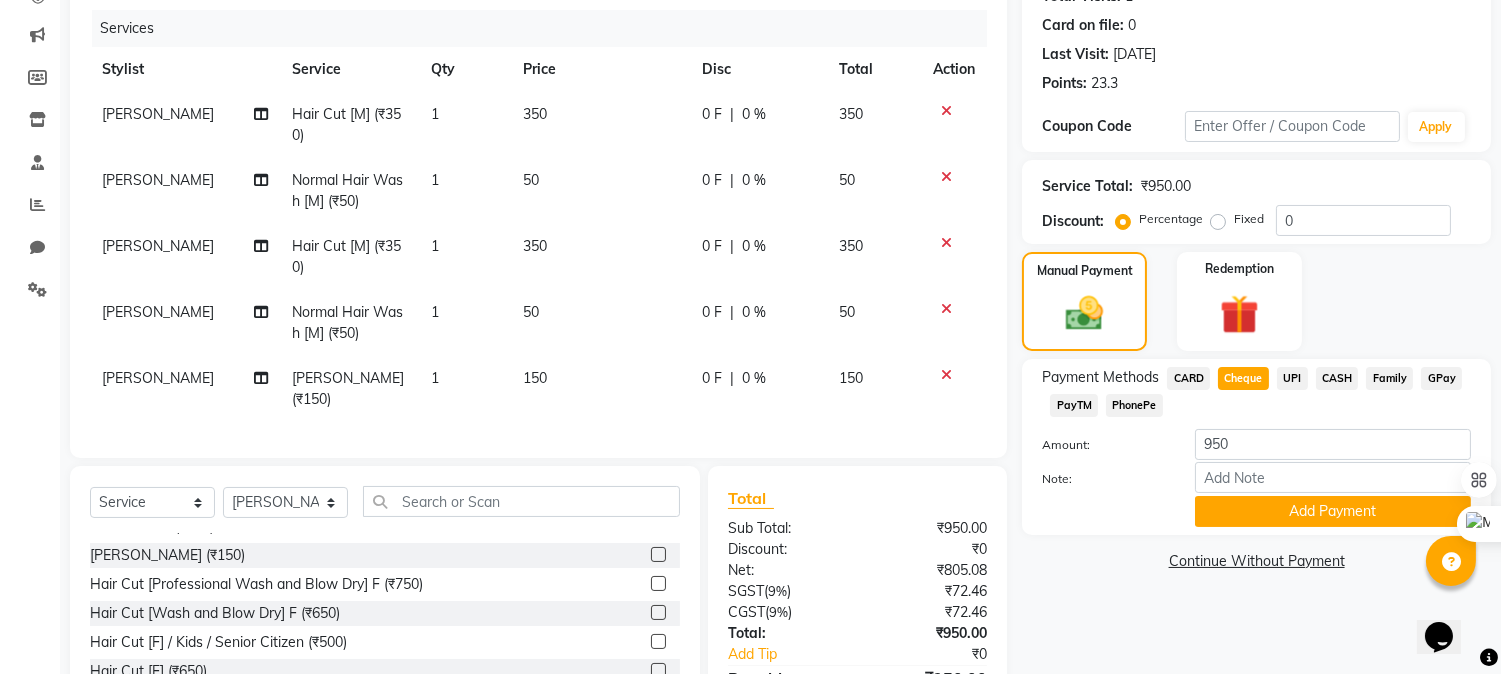 scroll, scrollTop: 350, scrollLeft: 0, axis: vertical 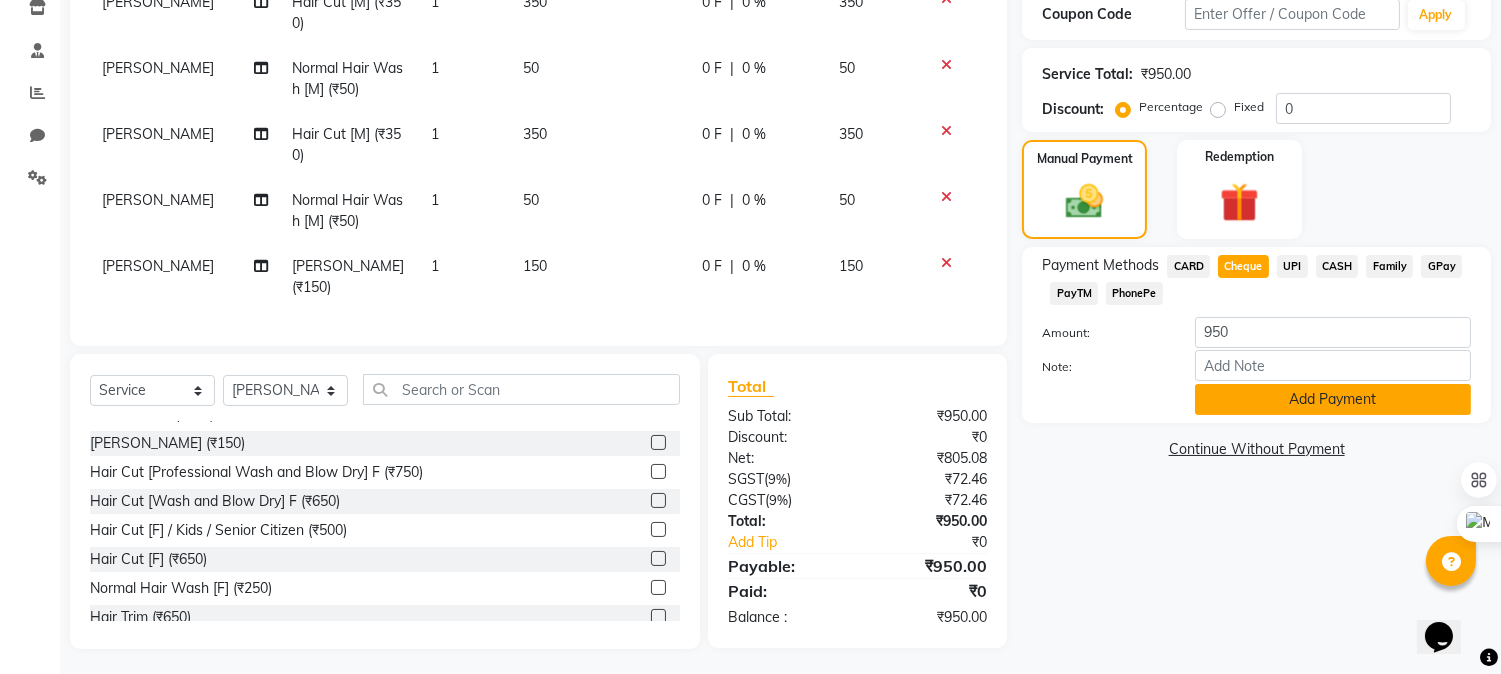 click on "Add Payment" 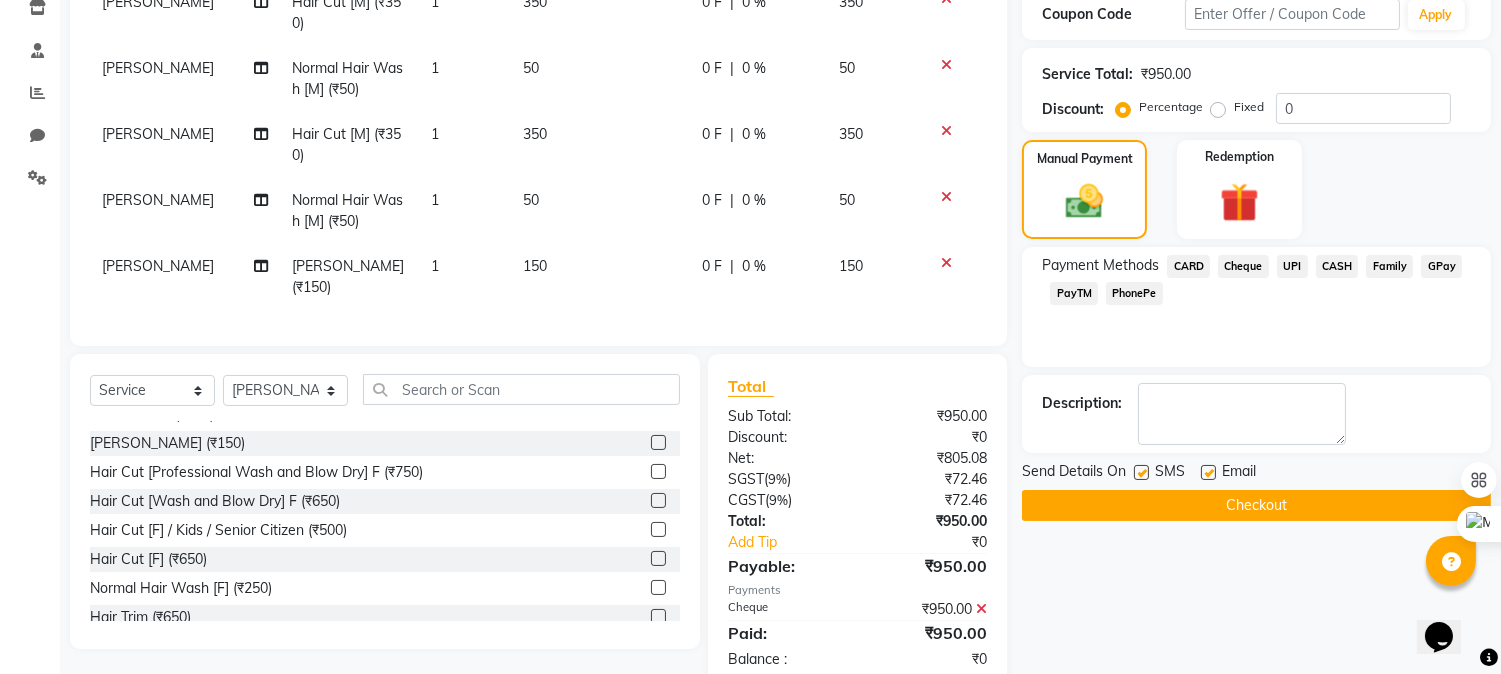 scroll, scrollTop: 391, scrollLeft: 0, axis: vertical 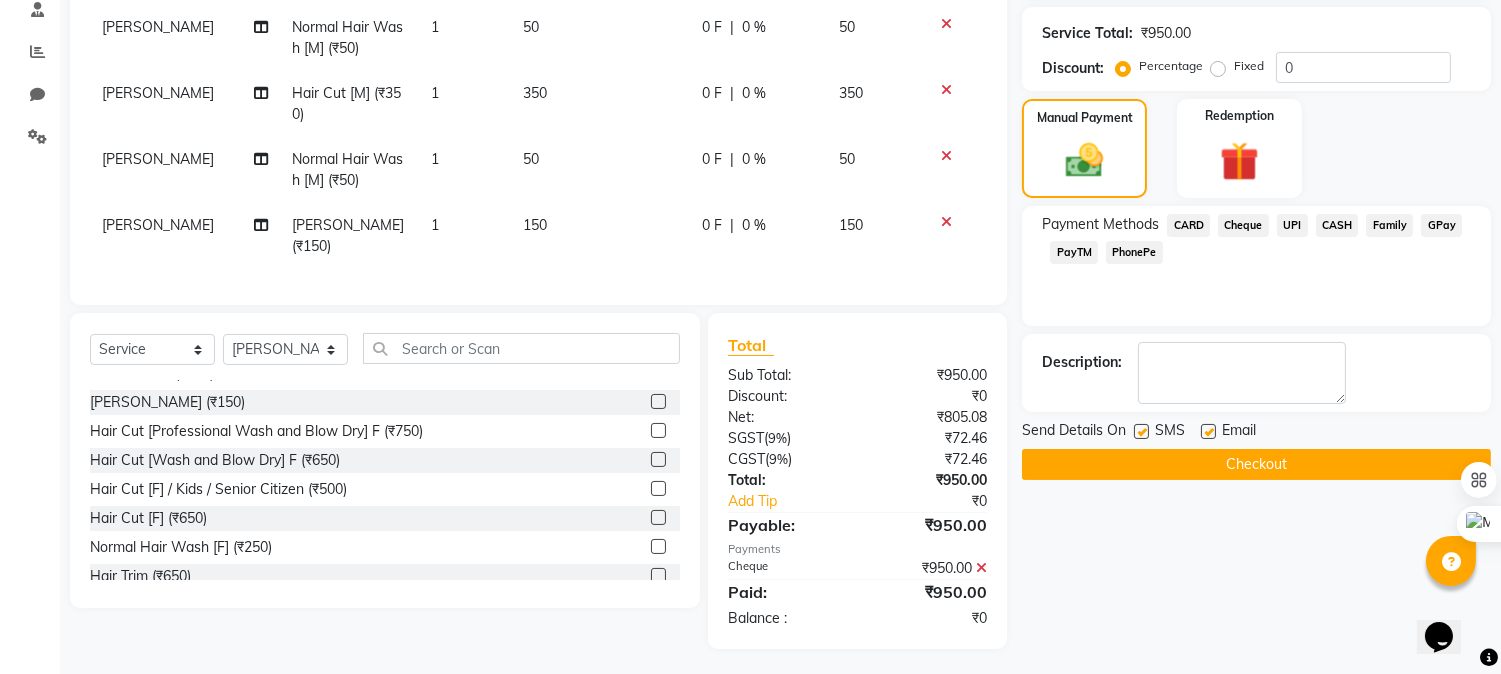 click on "Checkout" 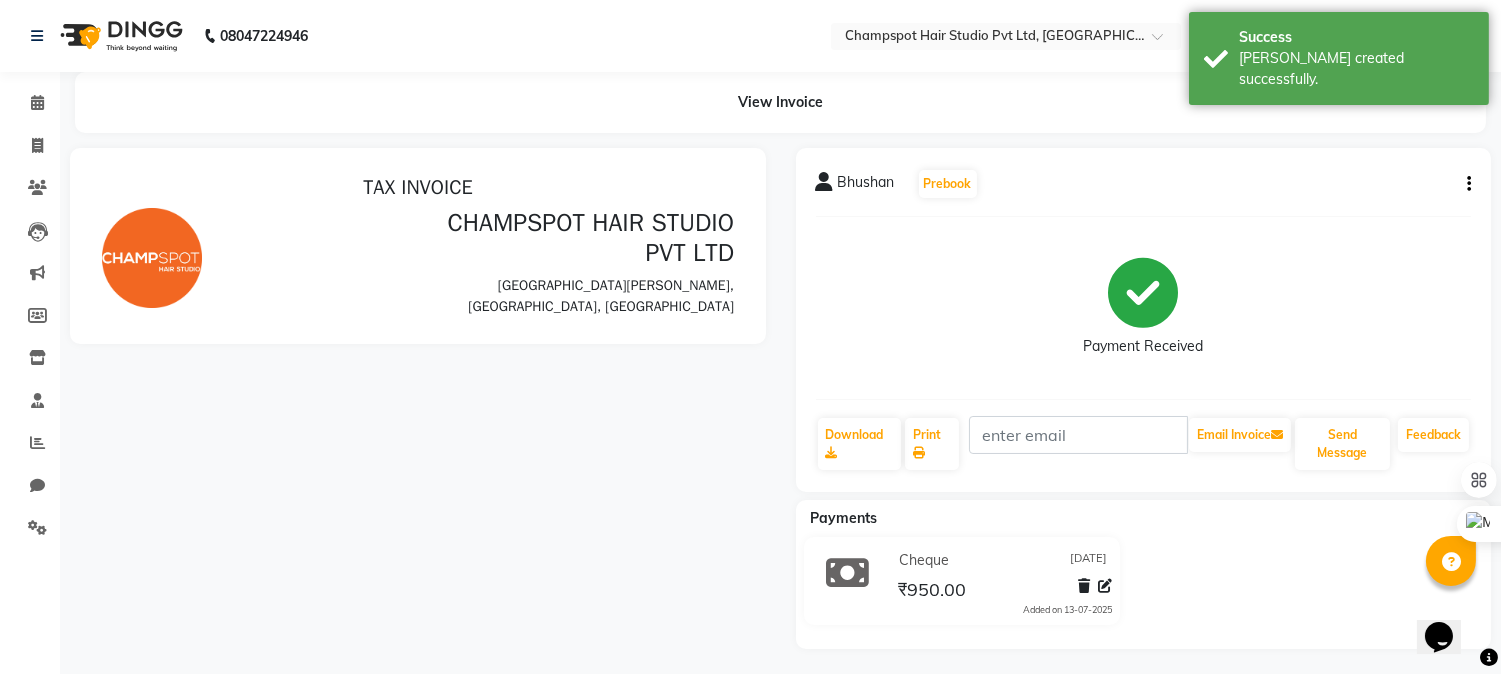 scroll, scrollTop: 0, scrollLeft: 0, axis: both 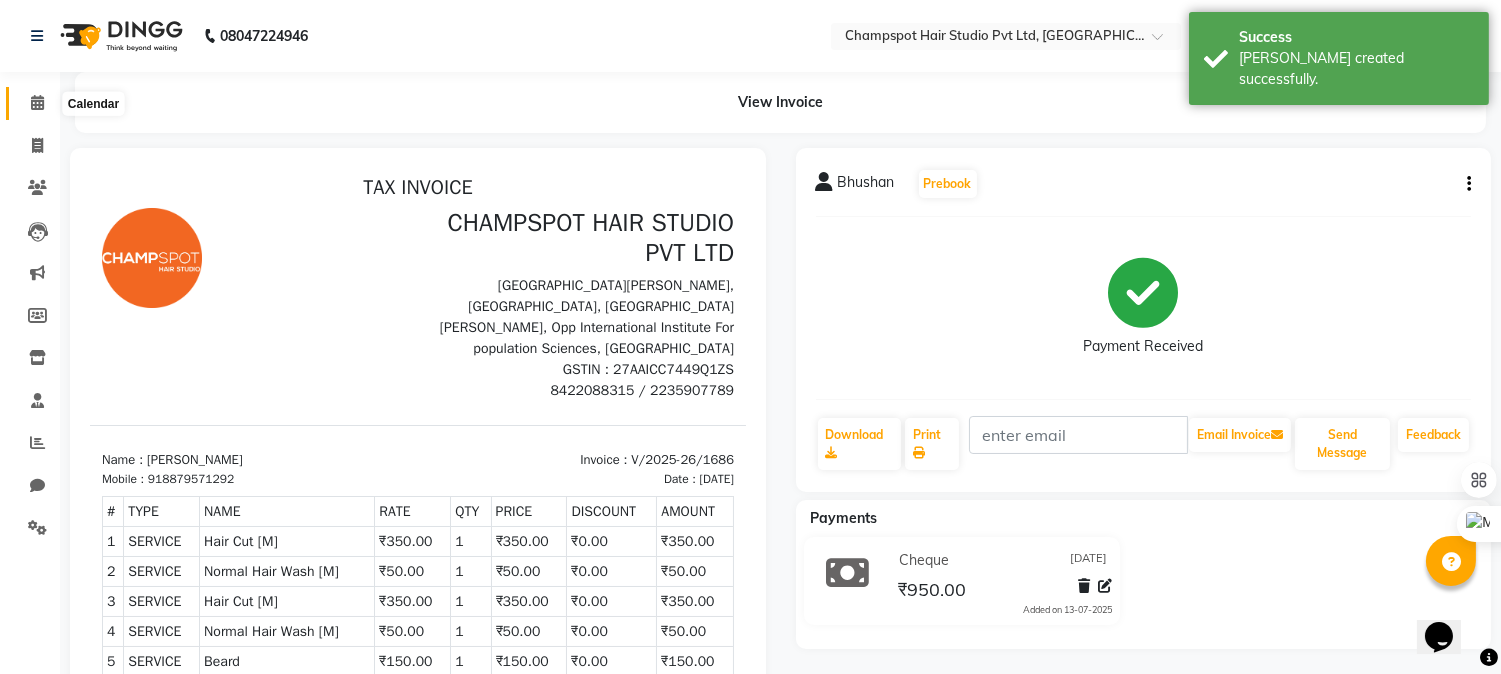 click 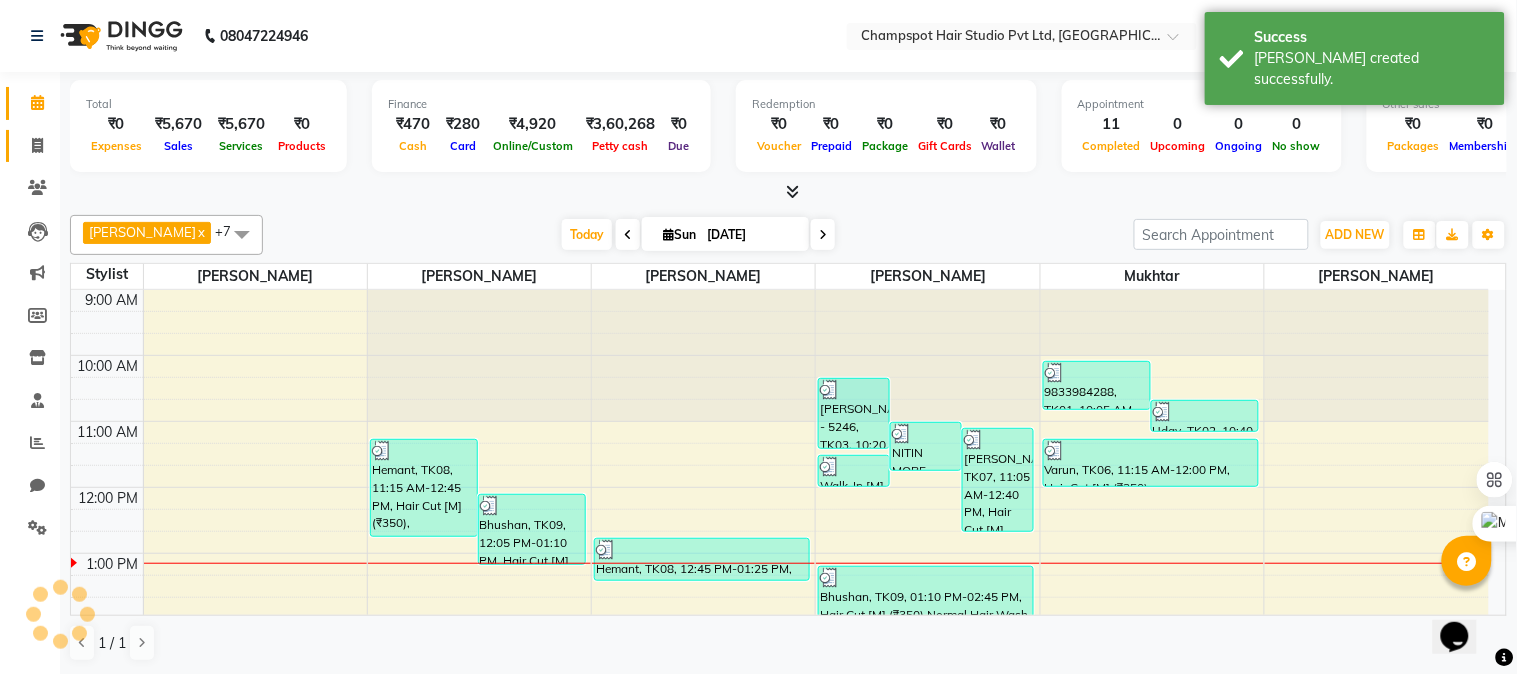 click 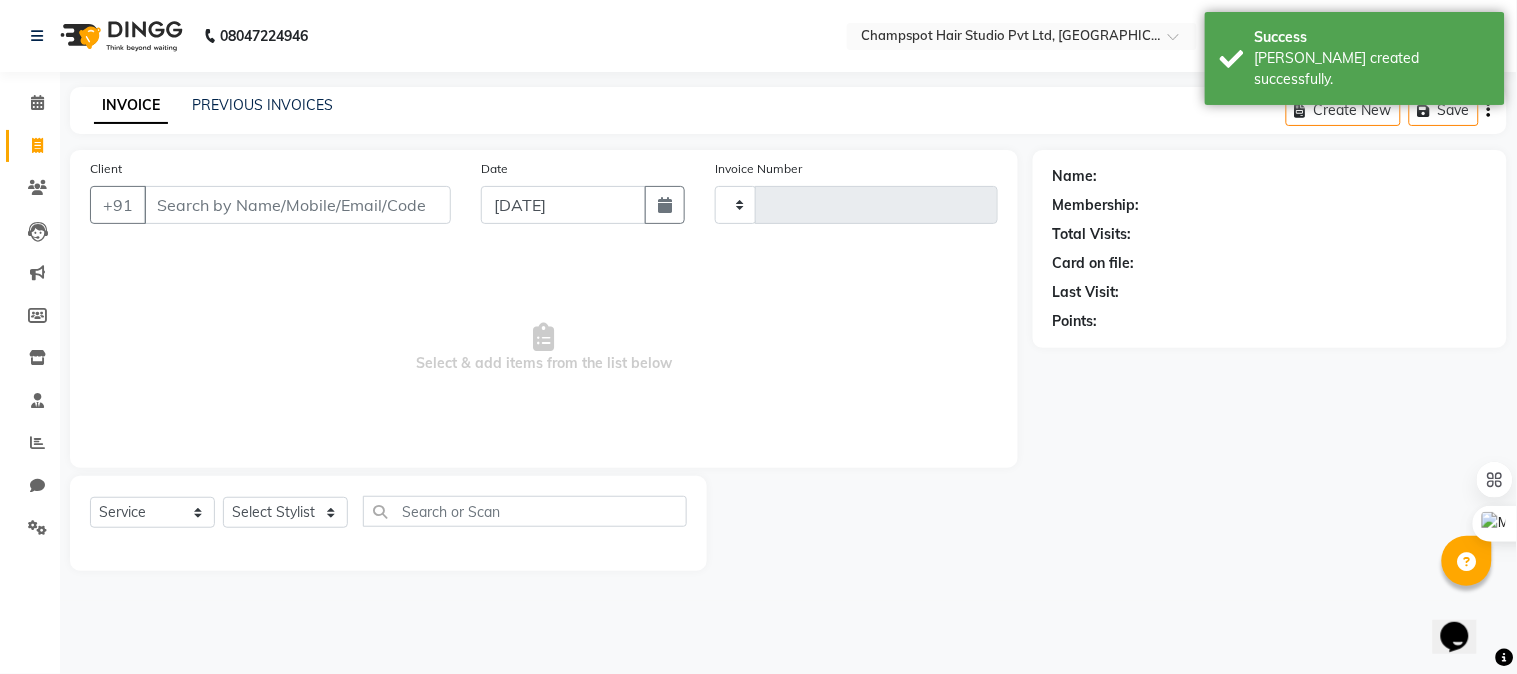 type on "1687" 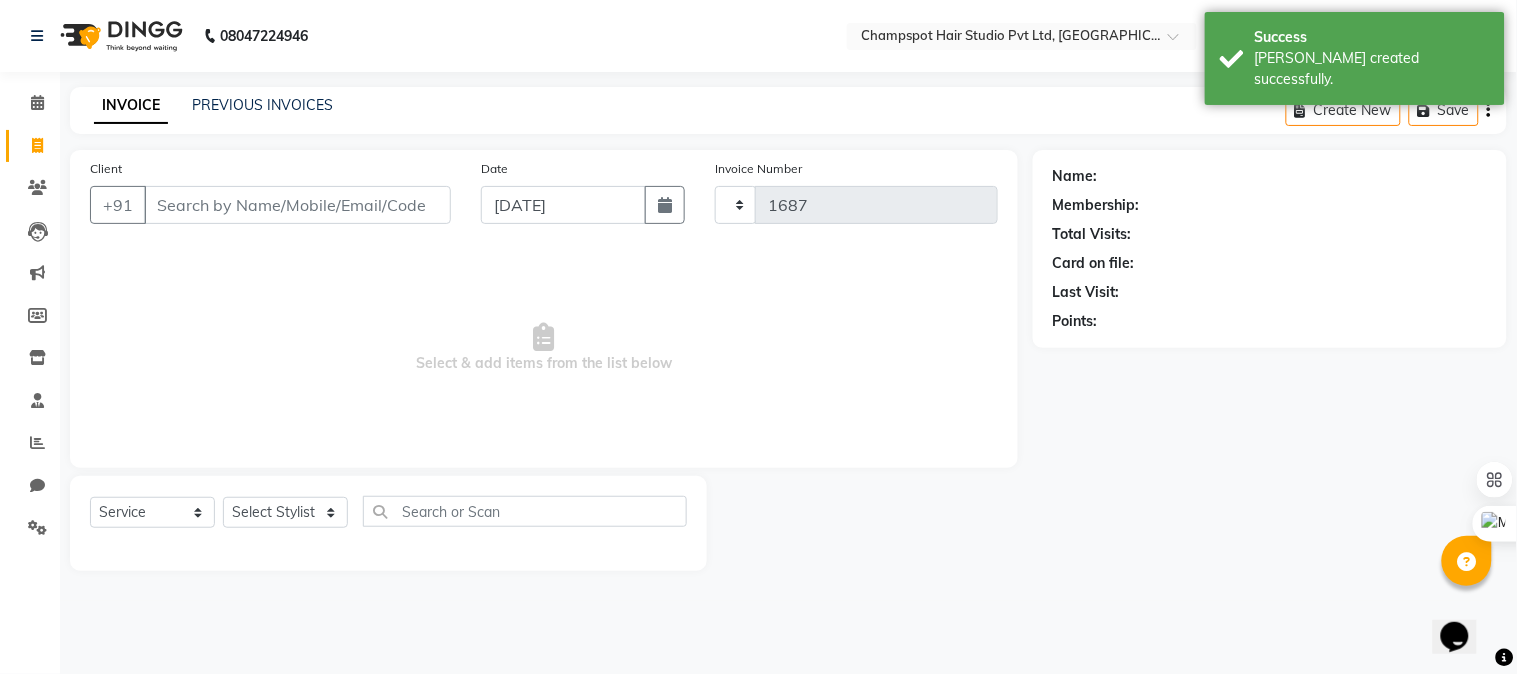 select on "7690" 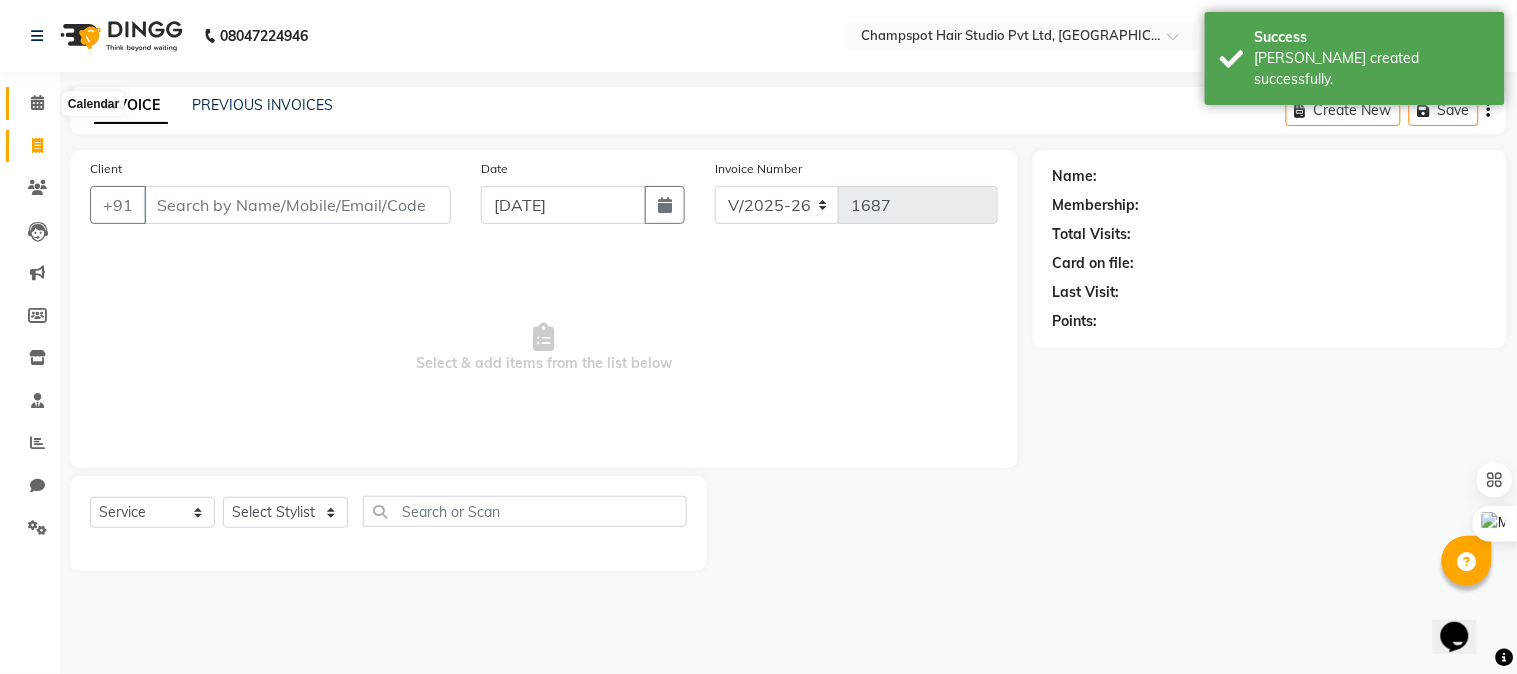 click 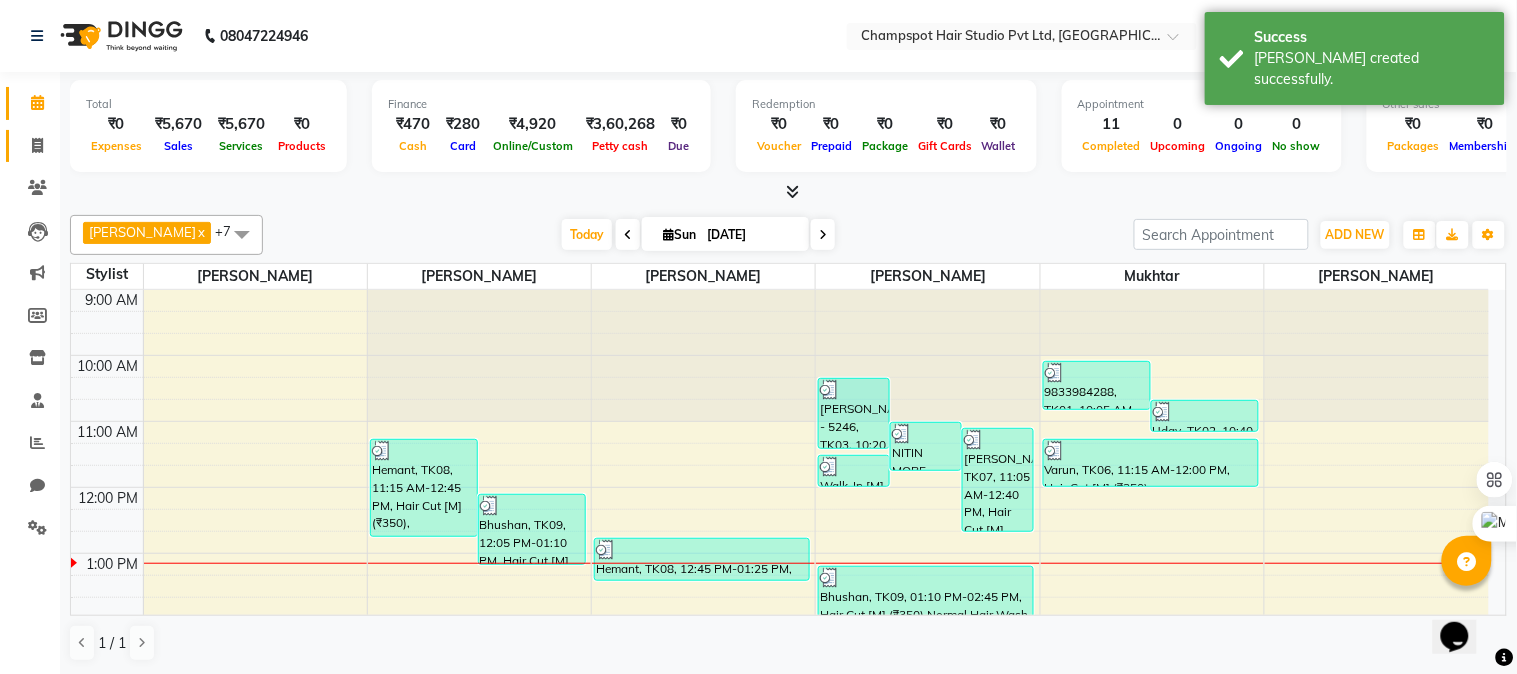 click on "Invoice" 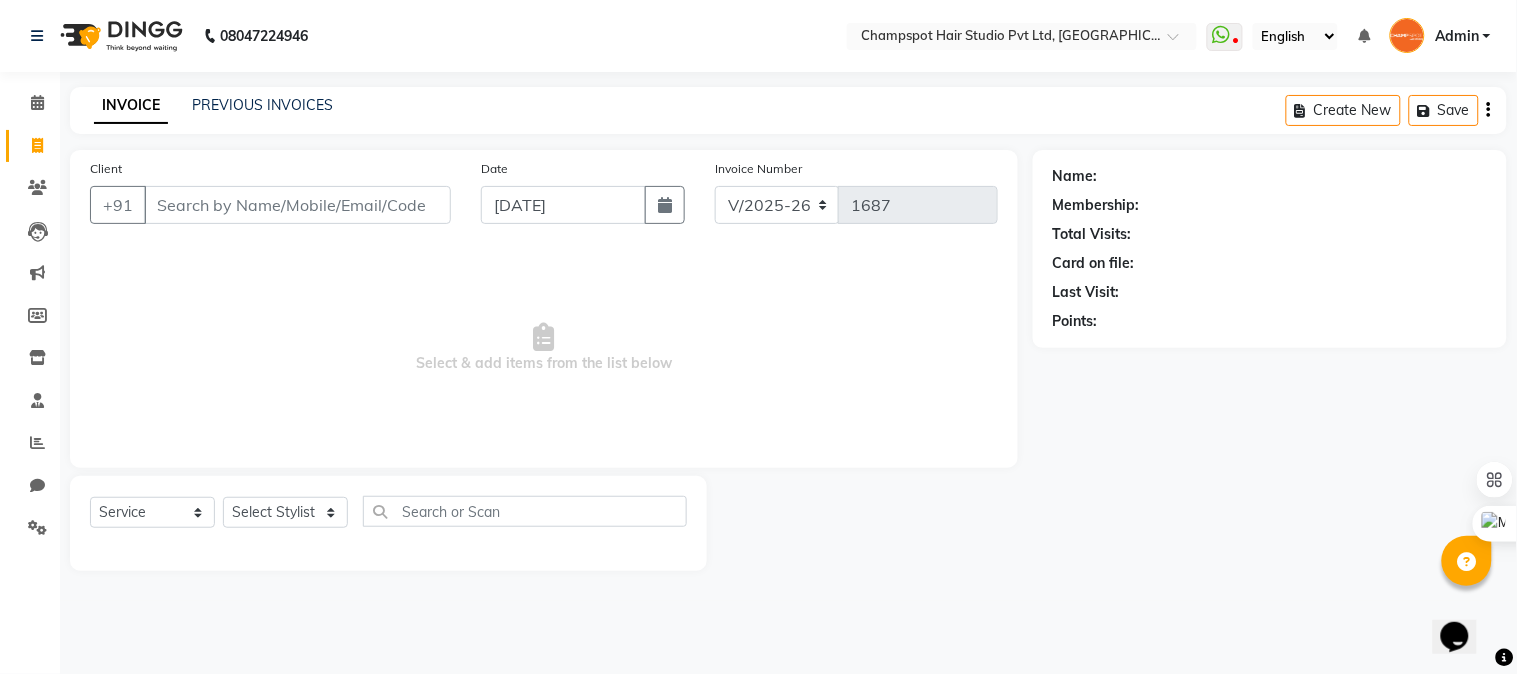 click on "Client" at bounding box center [297, 205] 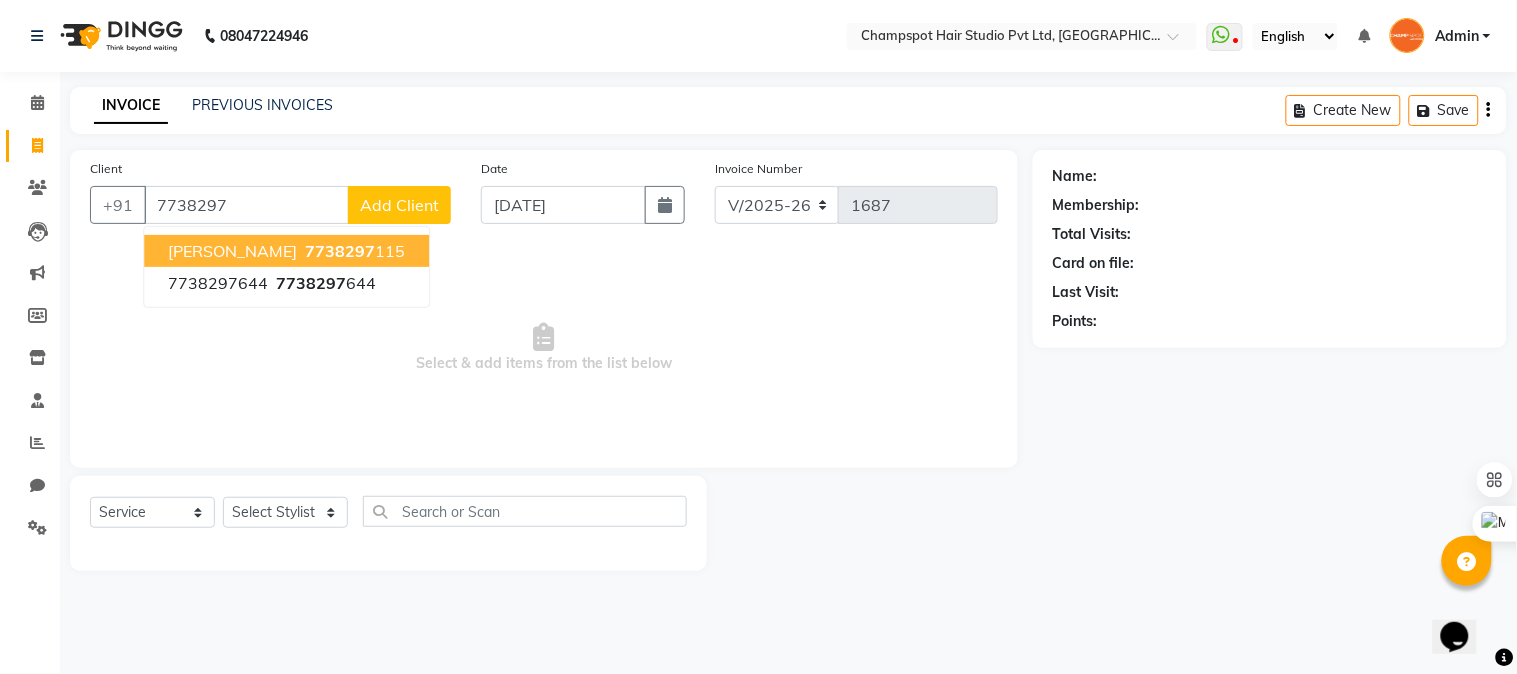 click on "7738297" at bounding box center (340, 251) 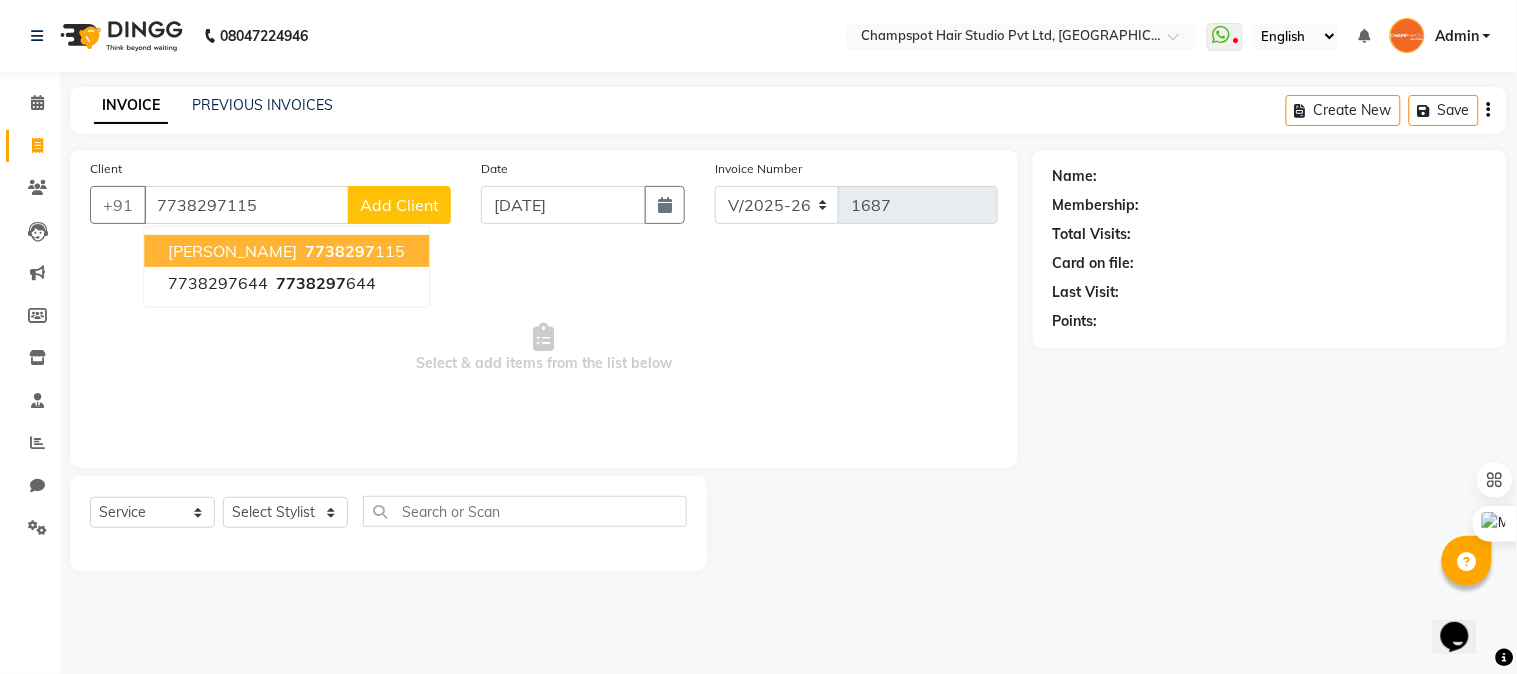 type on "7738297115" 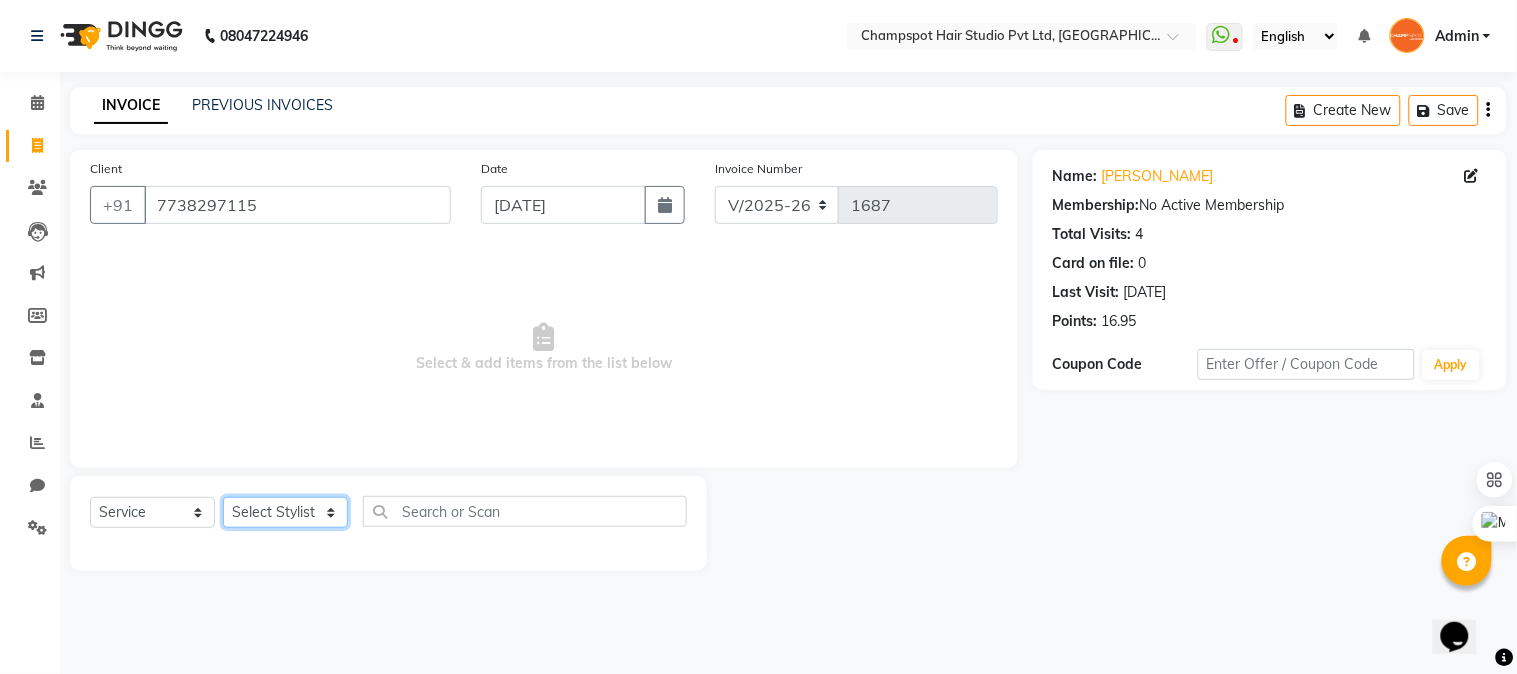 click on "Select Stylist Admin [PERSON_NAME] [PERSON_NAME] 	[PERSON_NAME] [PERSON_NAME] [PERSON_NAME]" 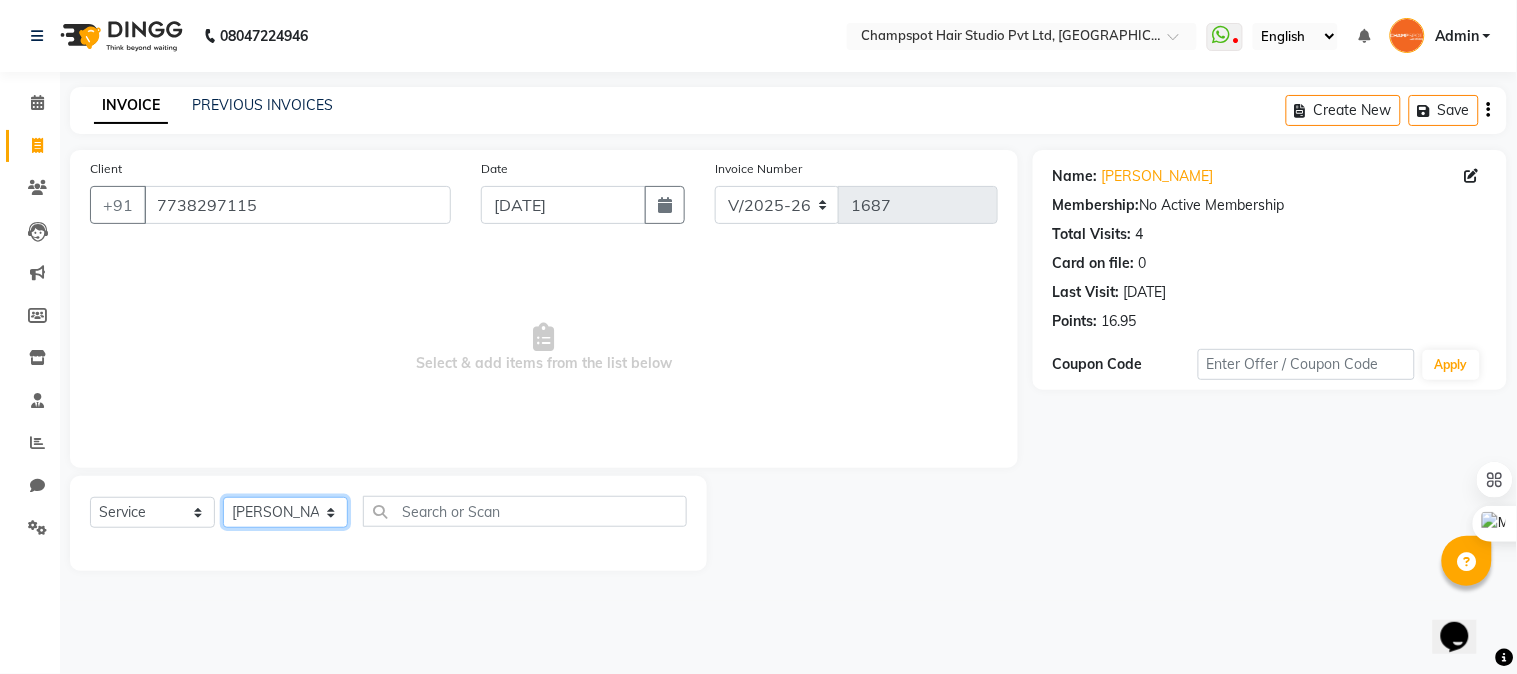click on "Select Stylist Admin [PERSON_NAME] [PERSON_NAME] 	[PERSON_NAME] [PERSON_NAME] [PERSON_NAME]" 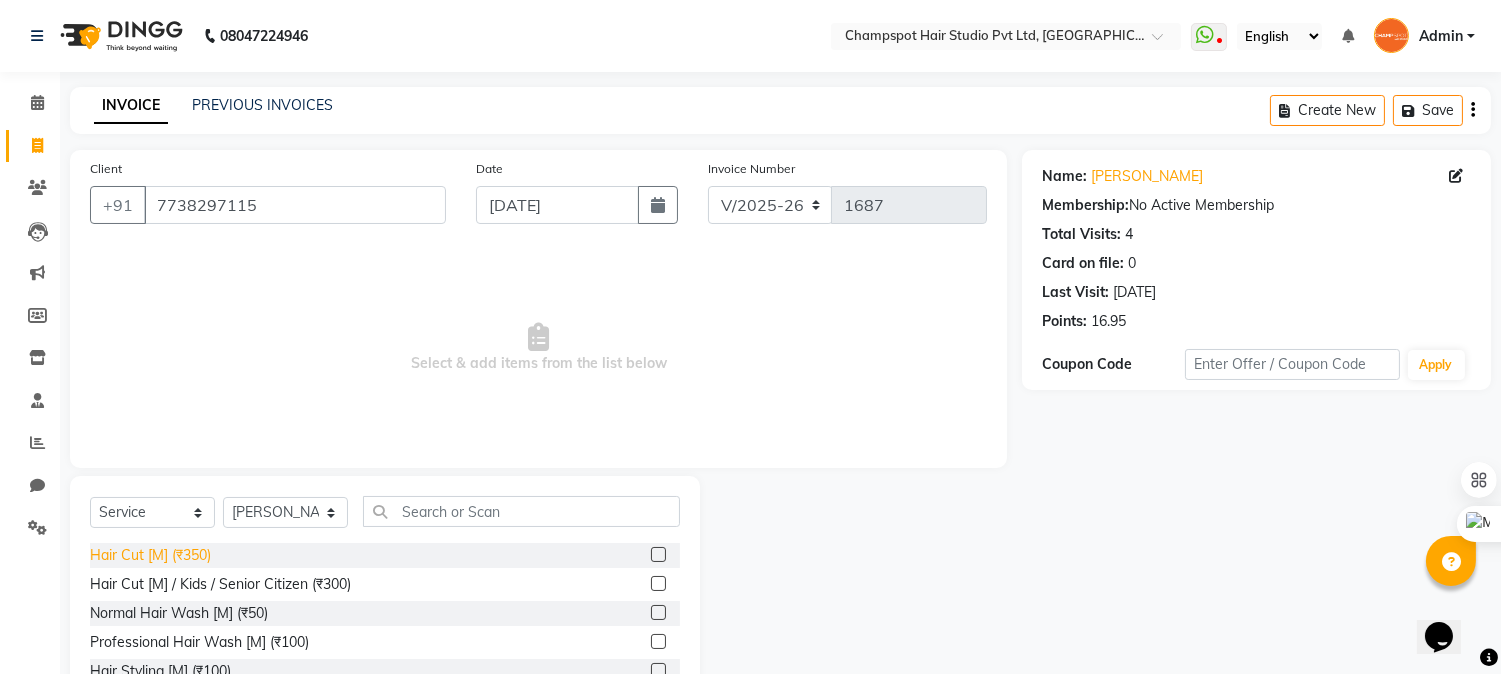 click on "Hair Cut [M] (₹350)" 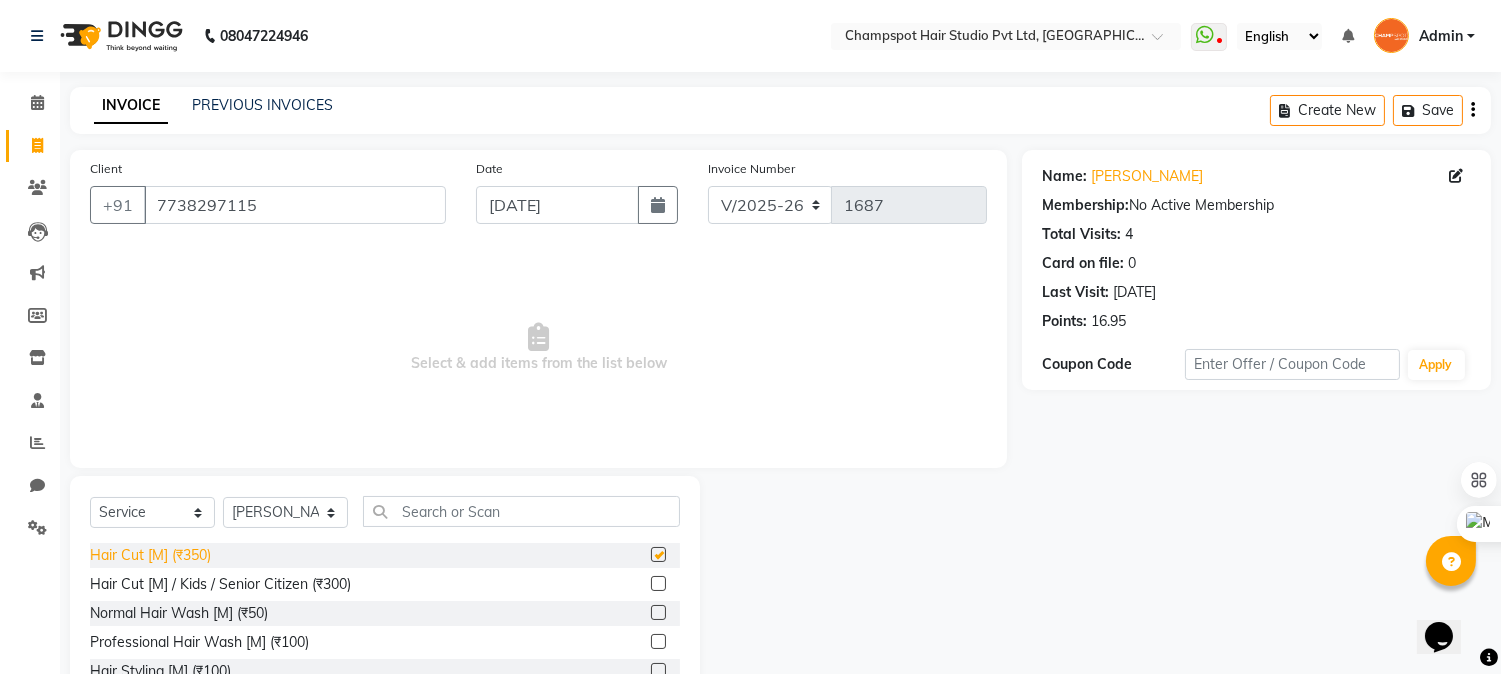 checkbox on "false" 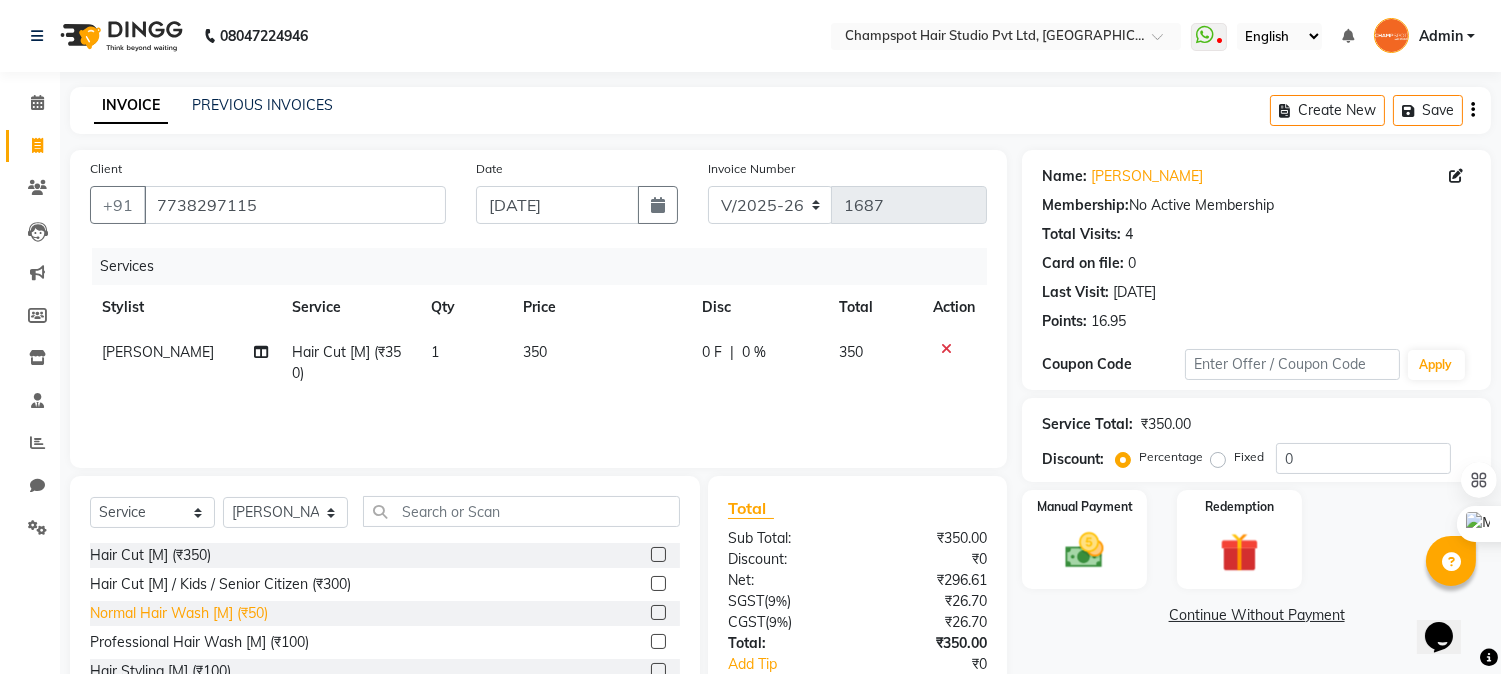 click on "Normal Hair Wash [M] (₹50)" 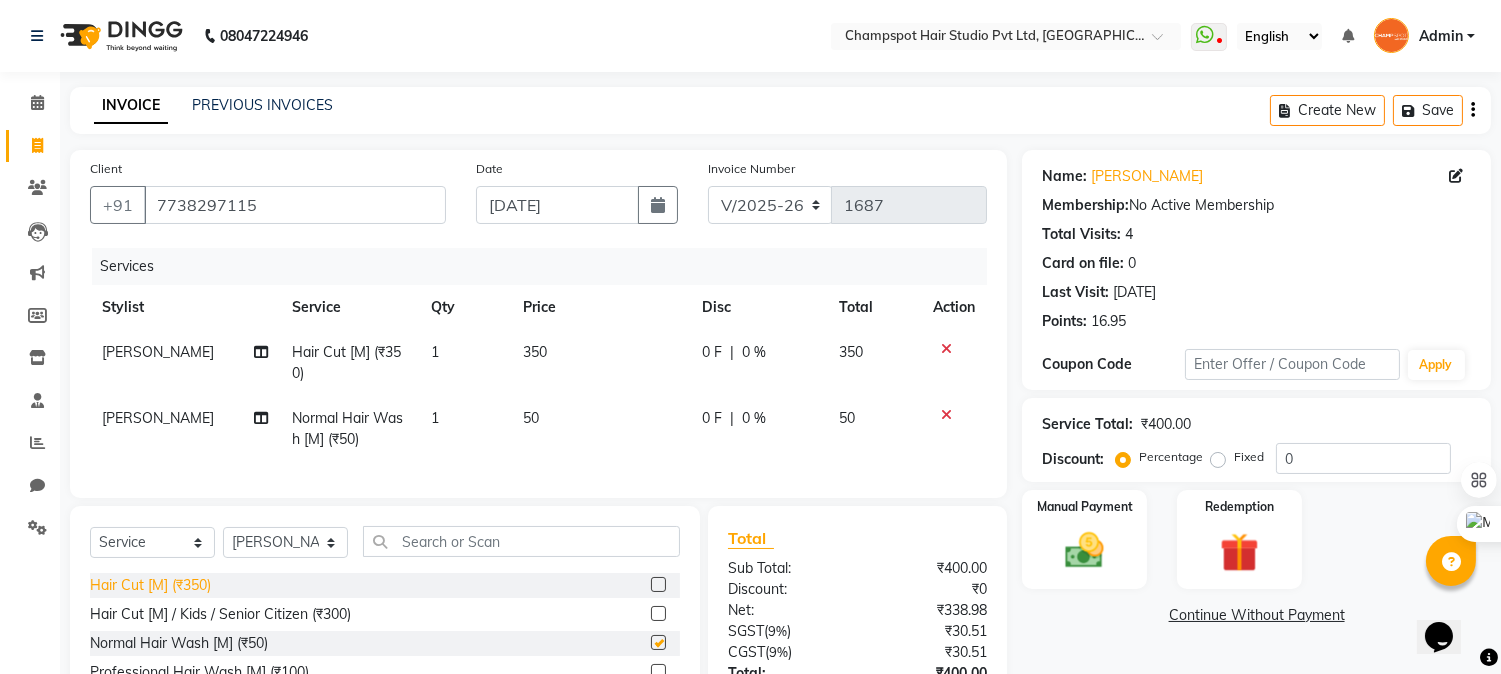 checkbox on "false" 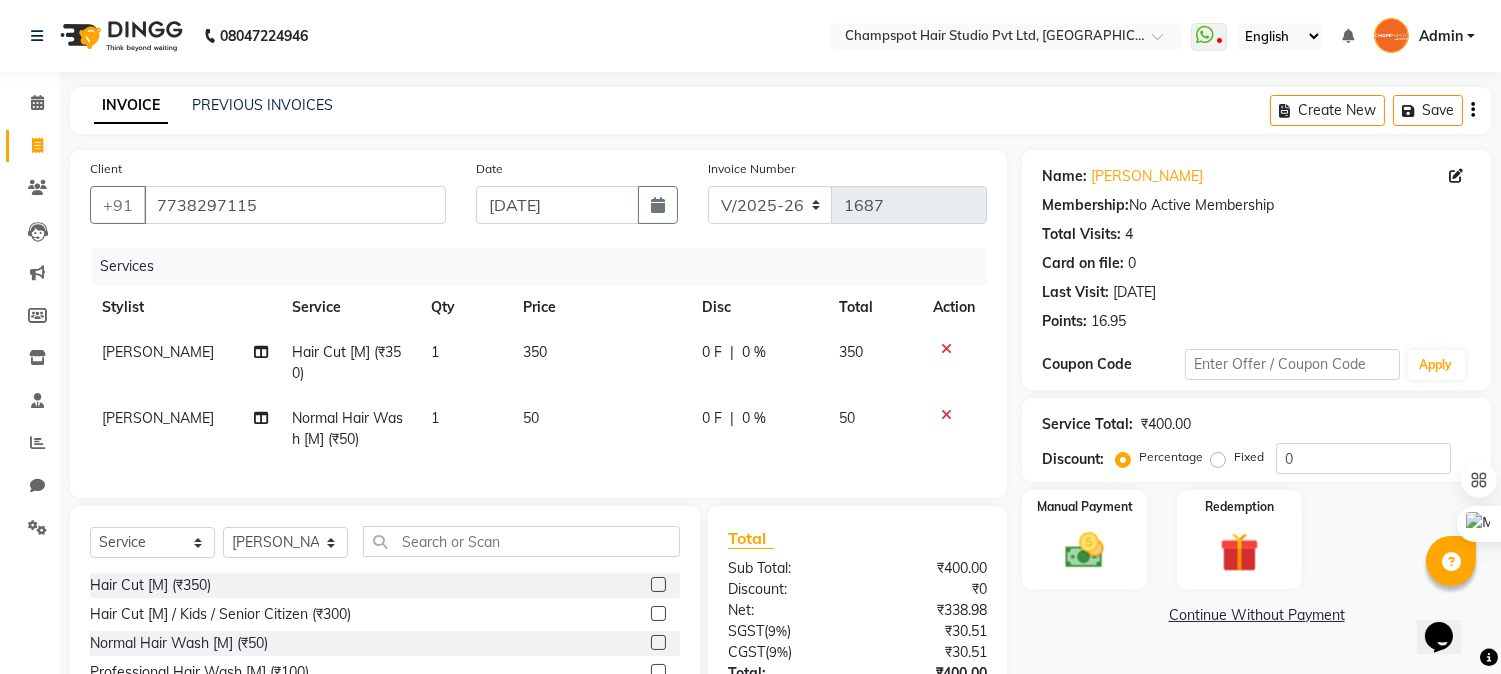 scroll, scrollTop: 173, scrollLeft: 0, axis: vertical 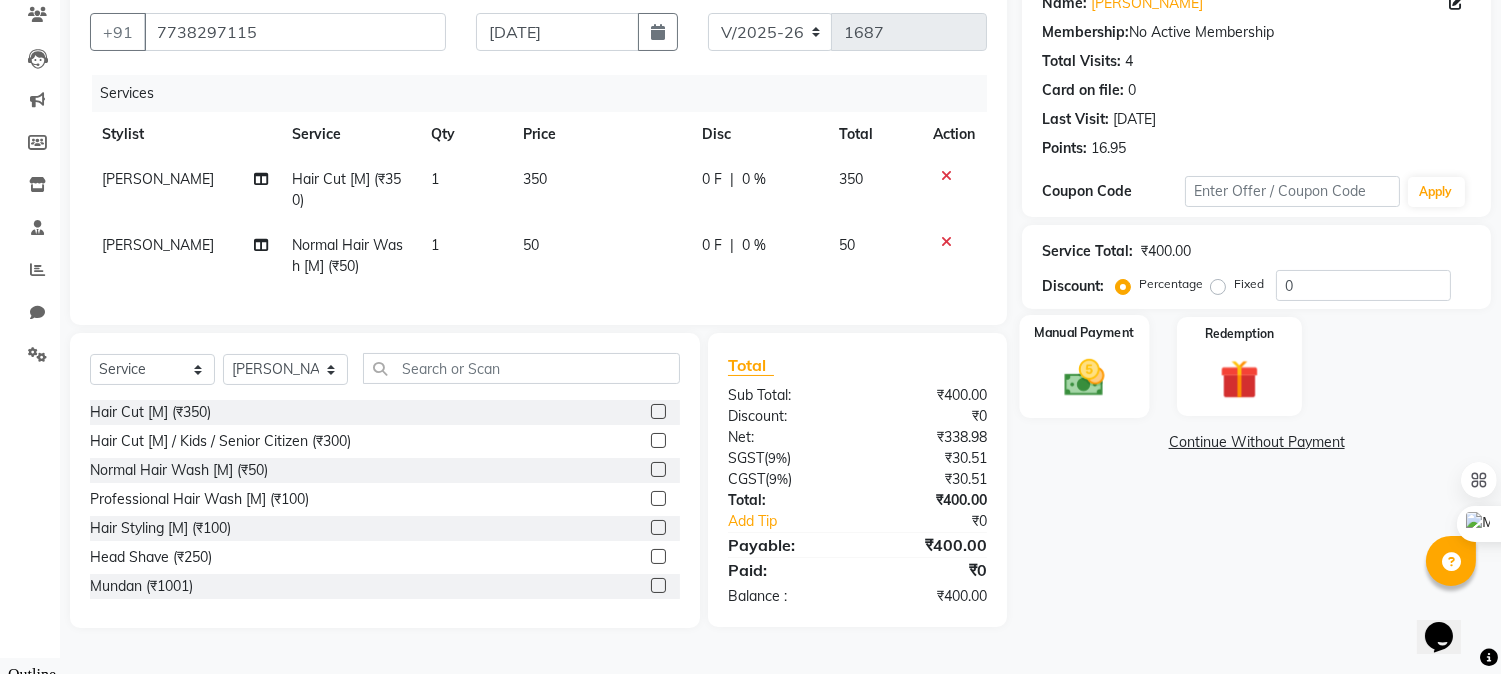 click on "Manual Payment" 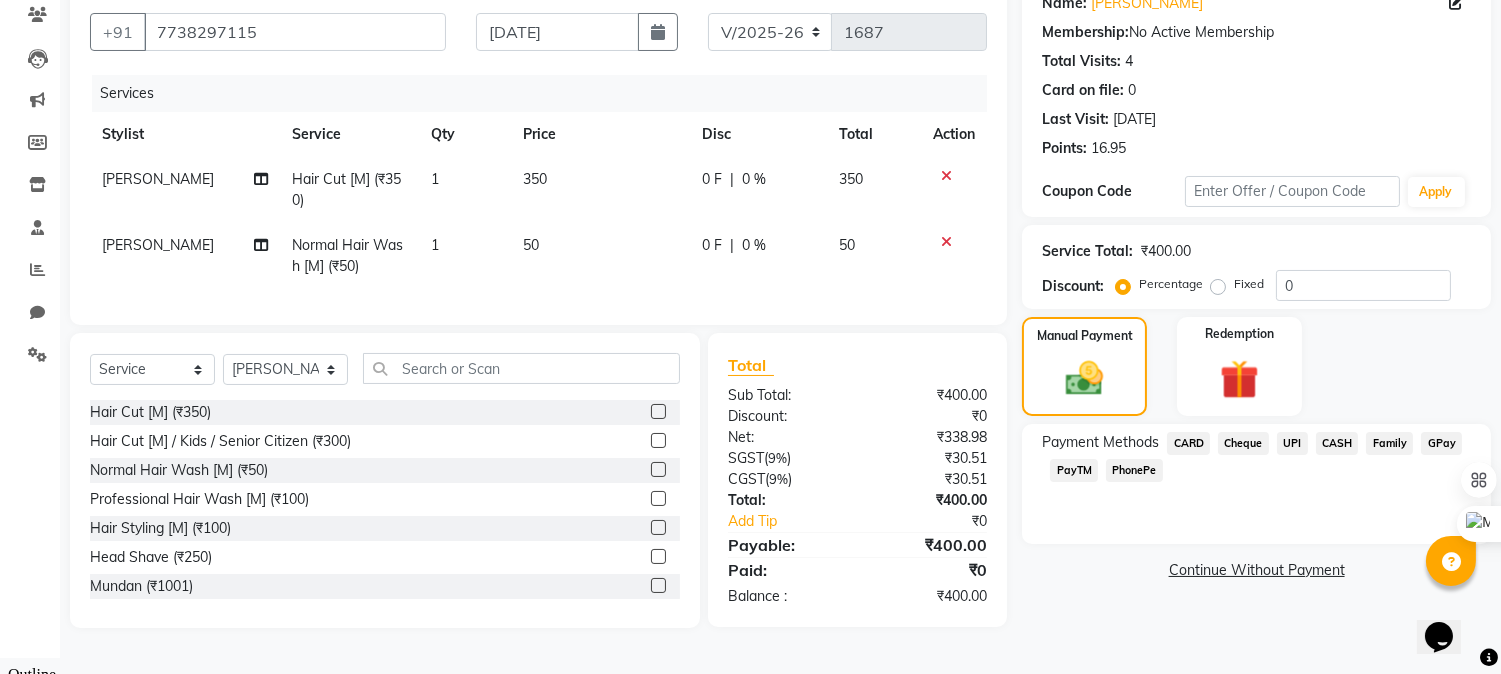 click on "CASH" 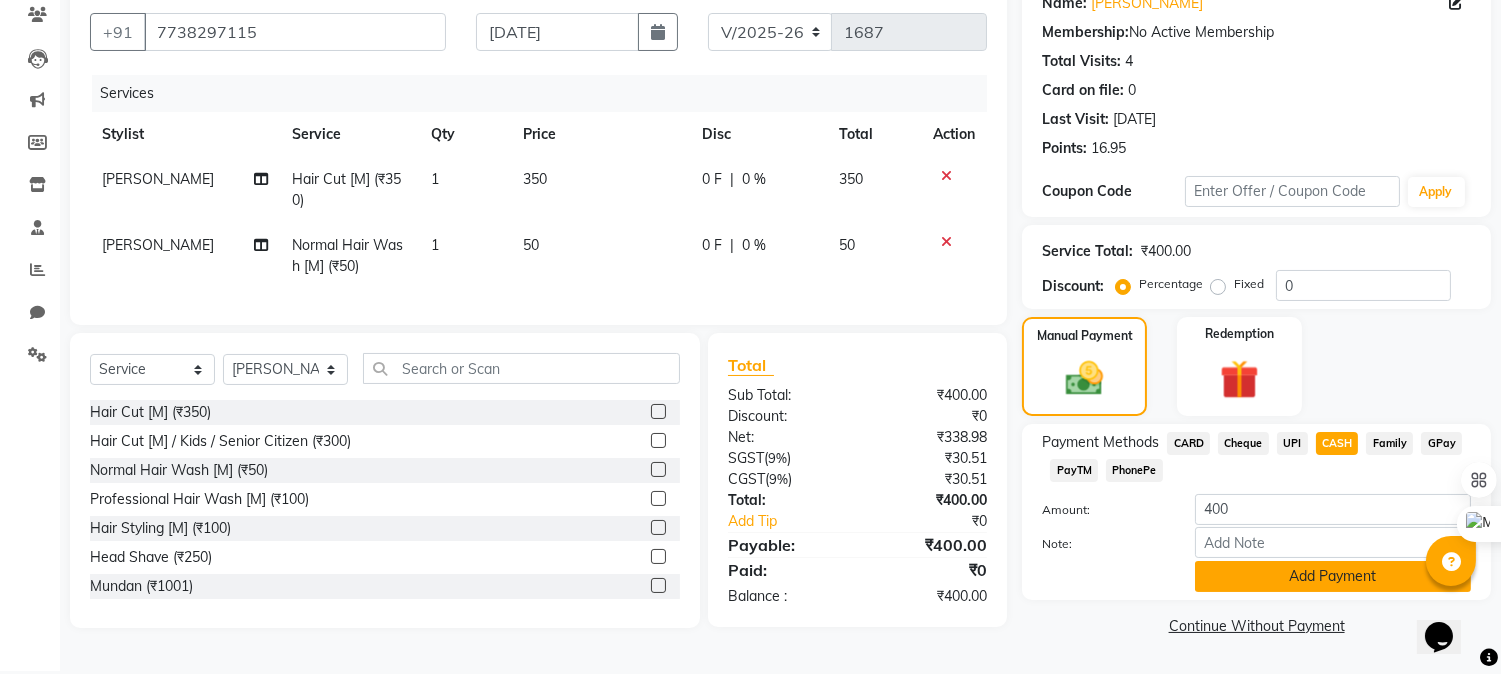 click on "Add Payment" 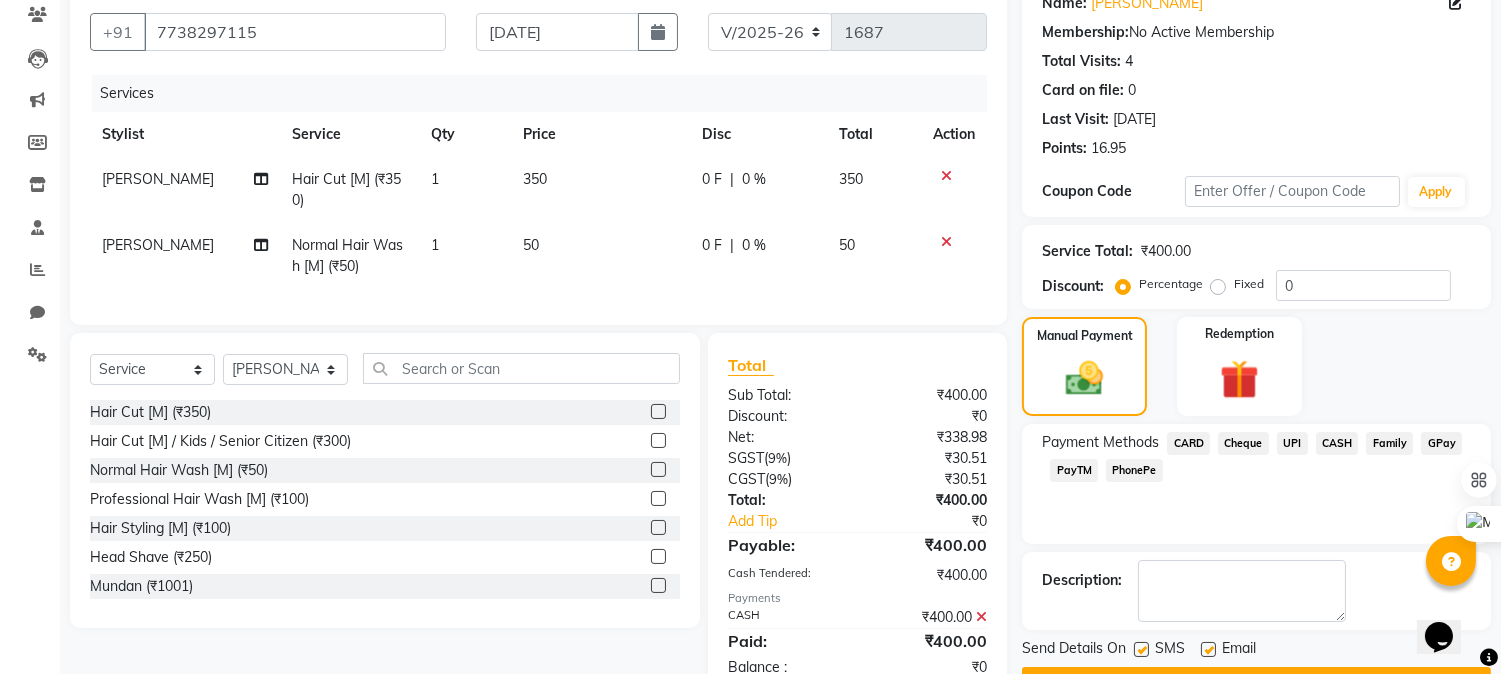 scroll, scrollTop: 243, scrollLeft: 0, axis: vertical 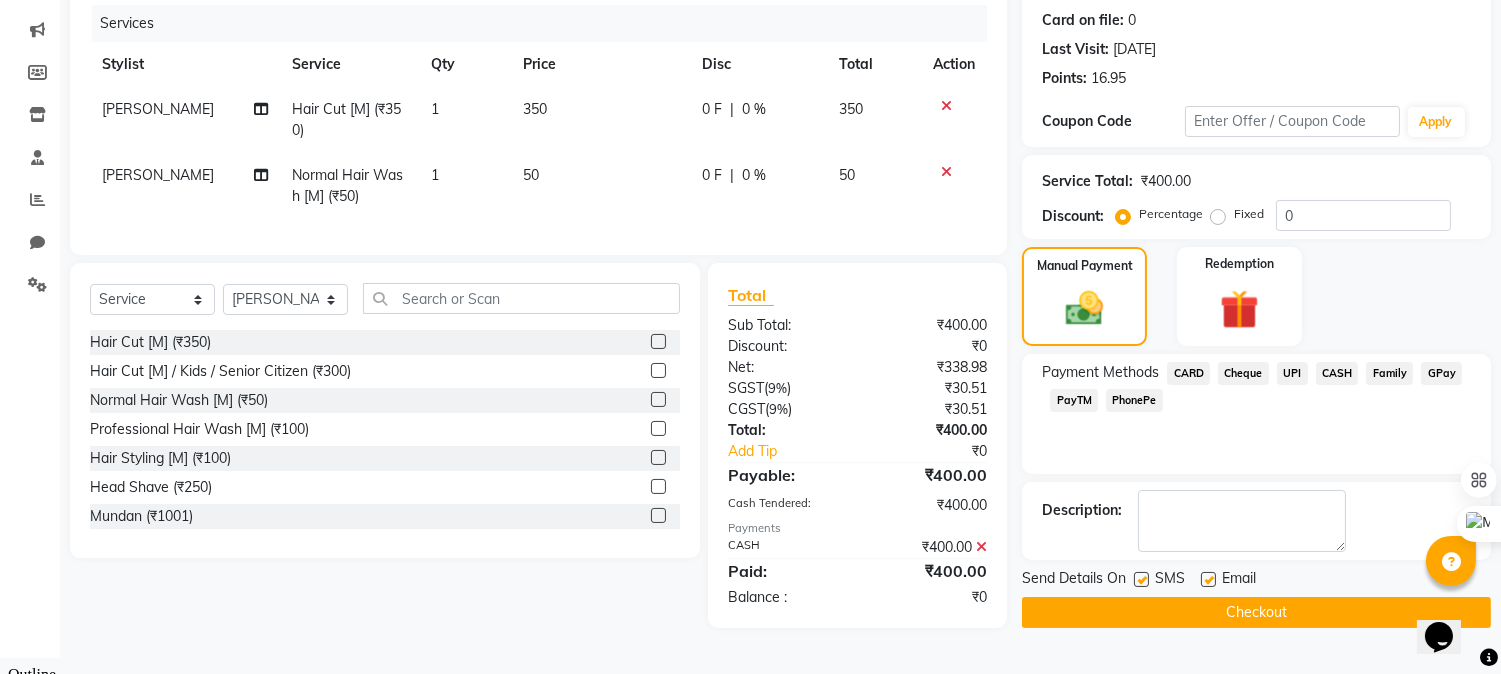 click on "Checkout" 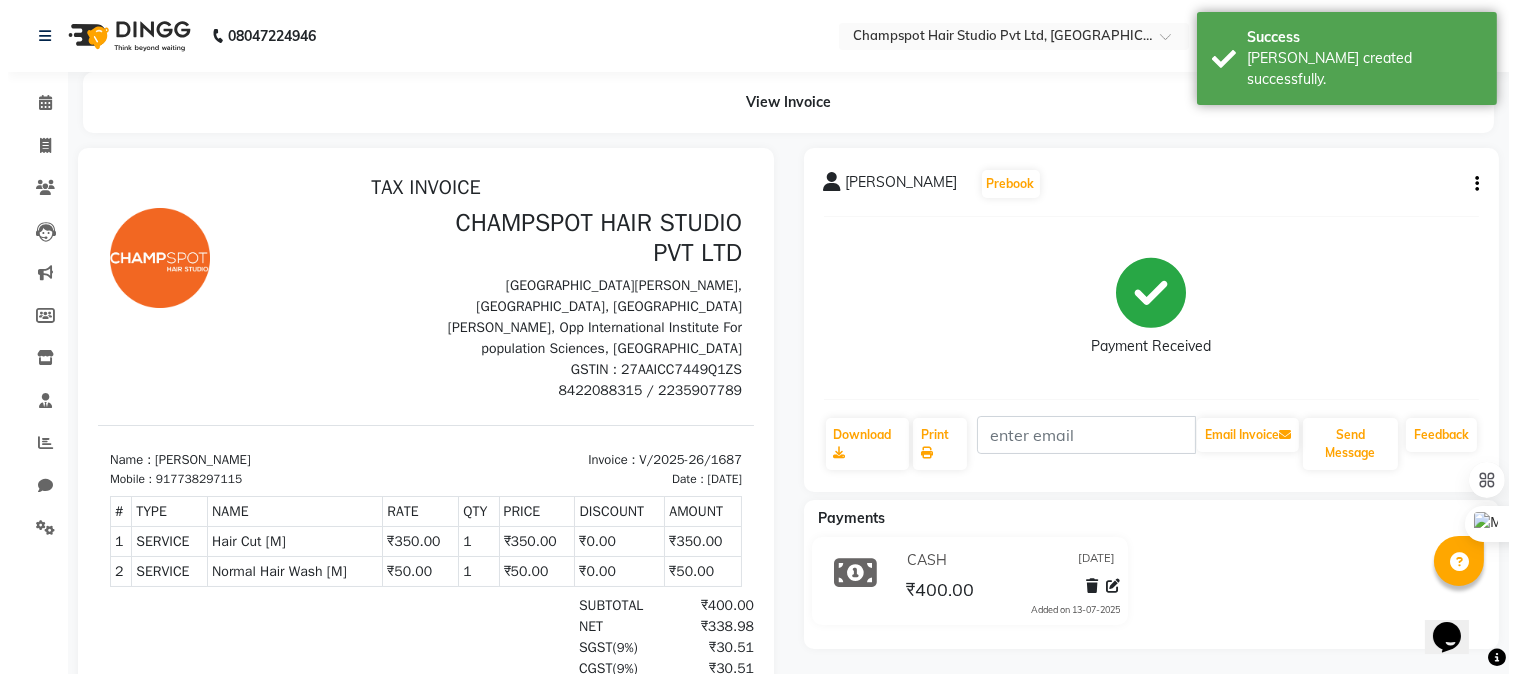 scroll, scrollTop: 0, scrollLeft: 0, axis: both 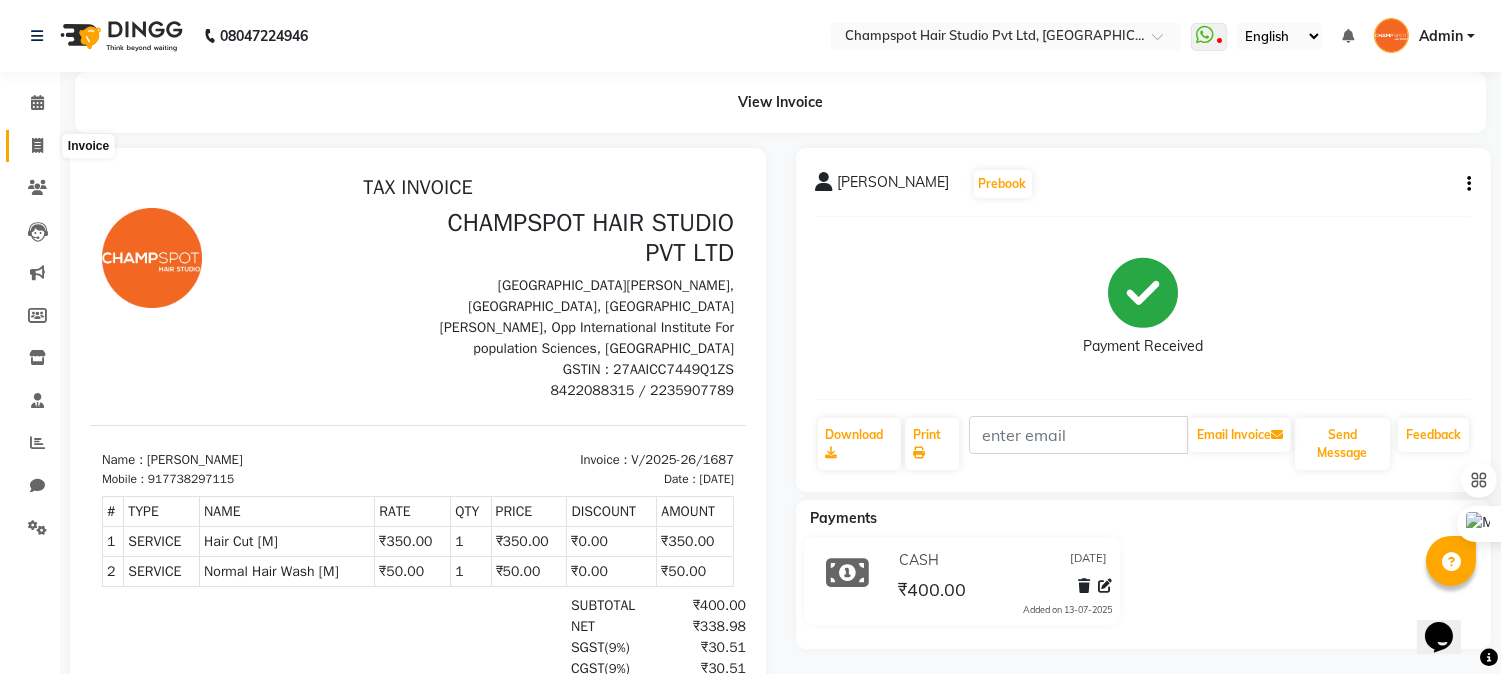 click 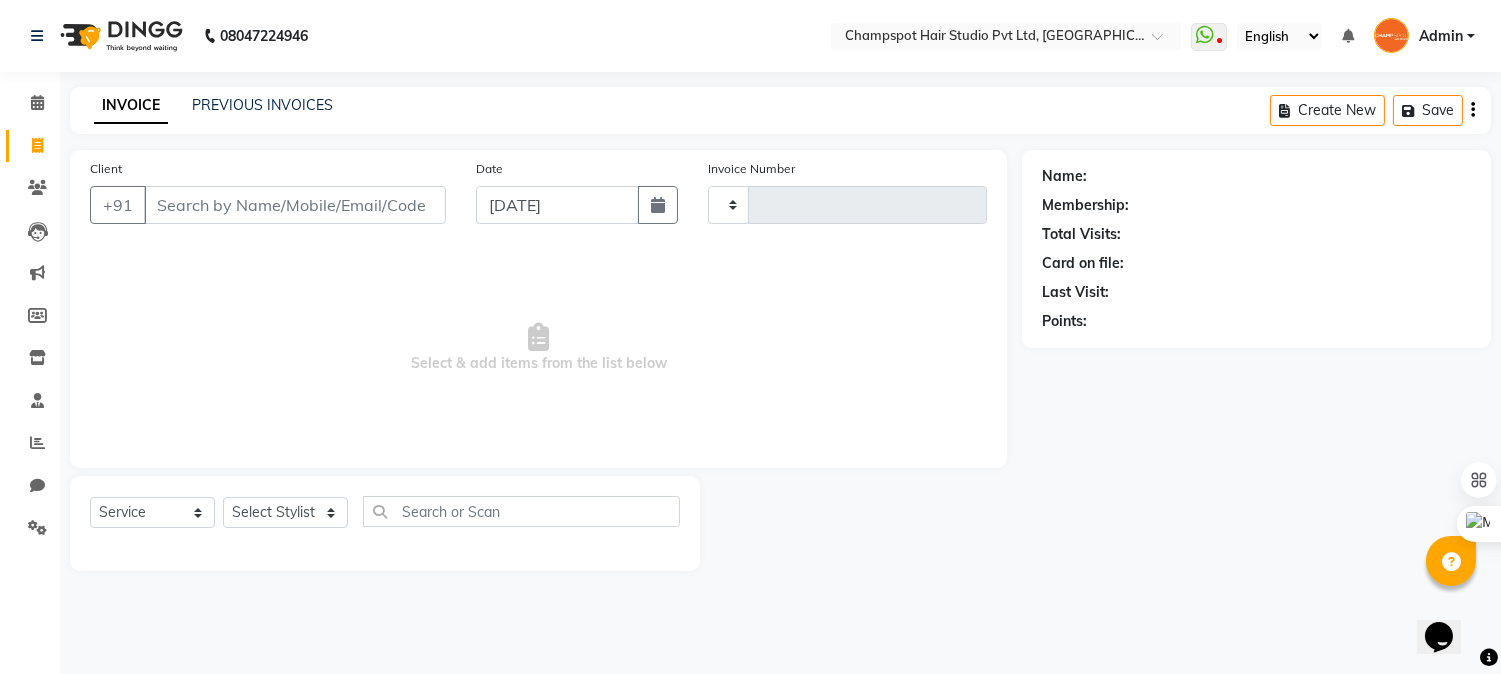 type on "1688" 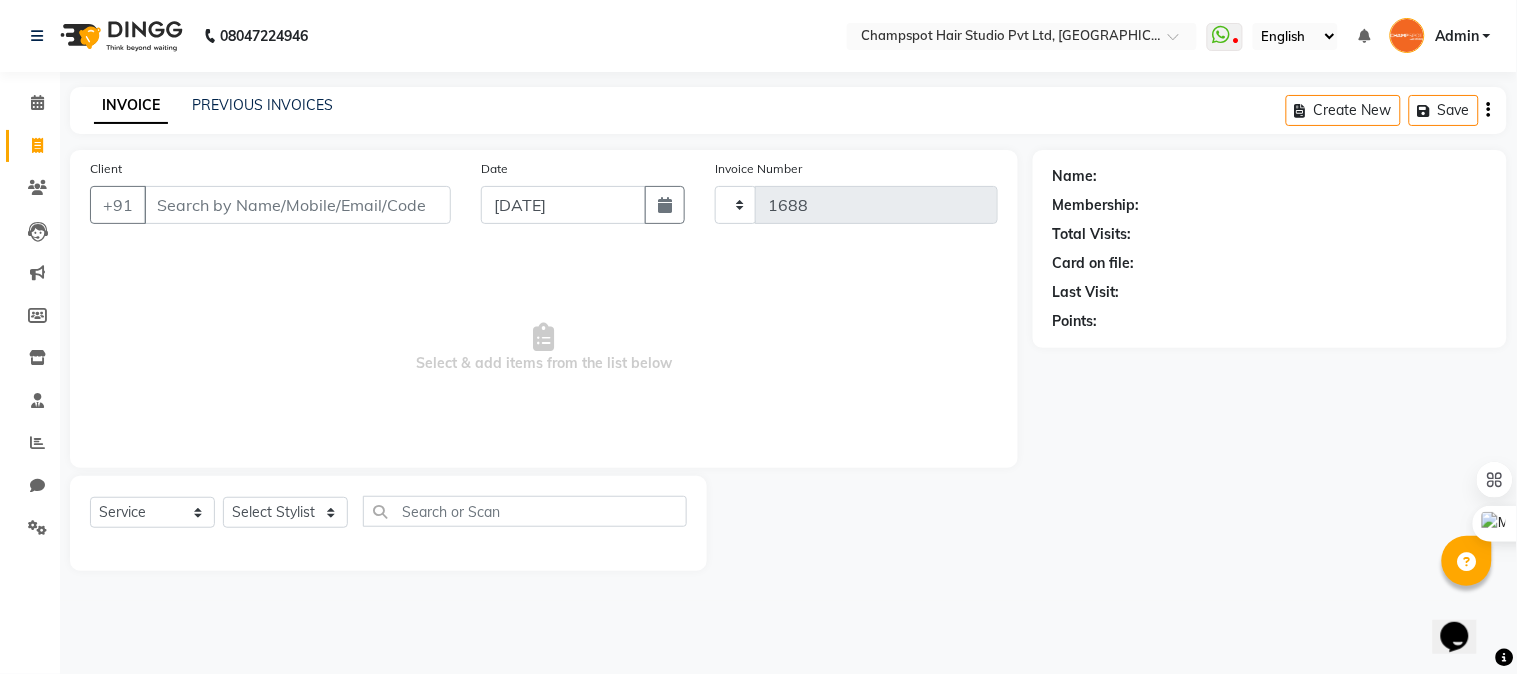 select on "7690" 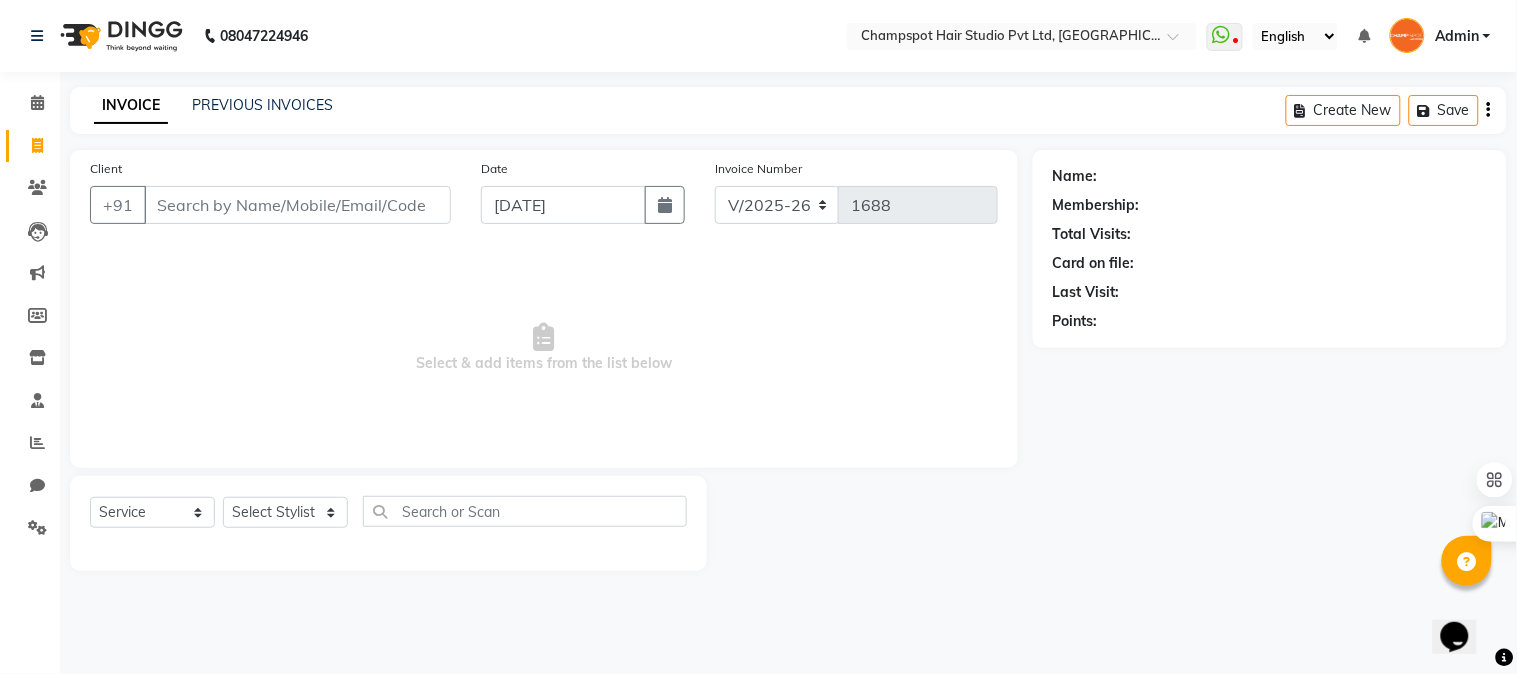 click on "Client" at bounding box center (297, 205) 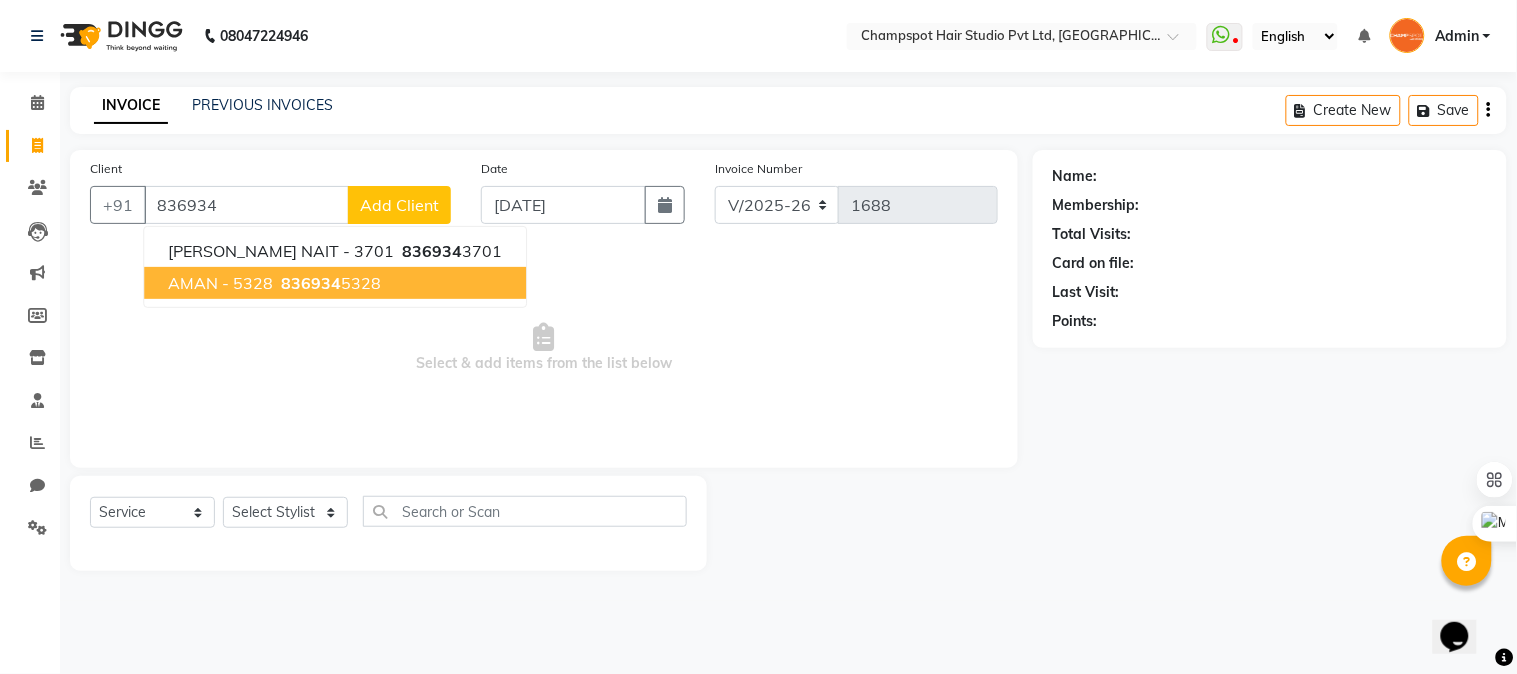 click on "AMAN - 5328" at bounding box center [220, 283] 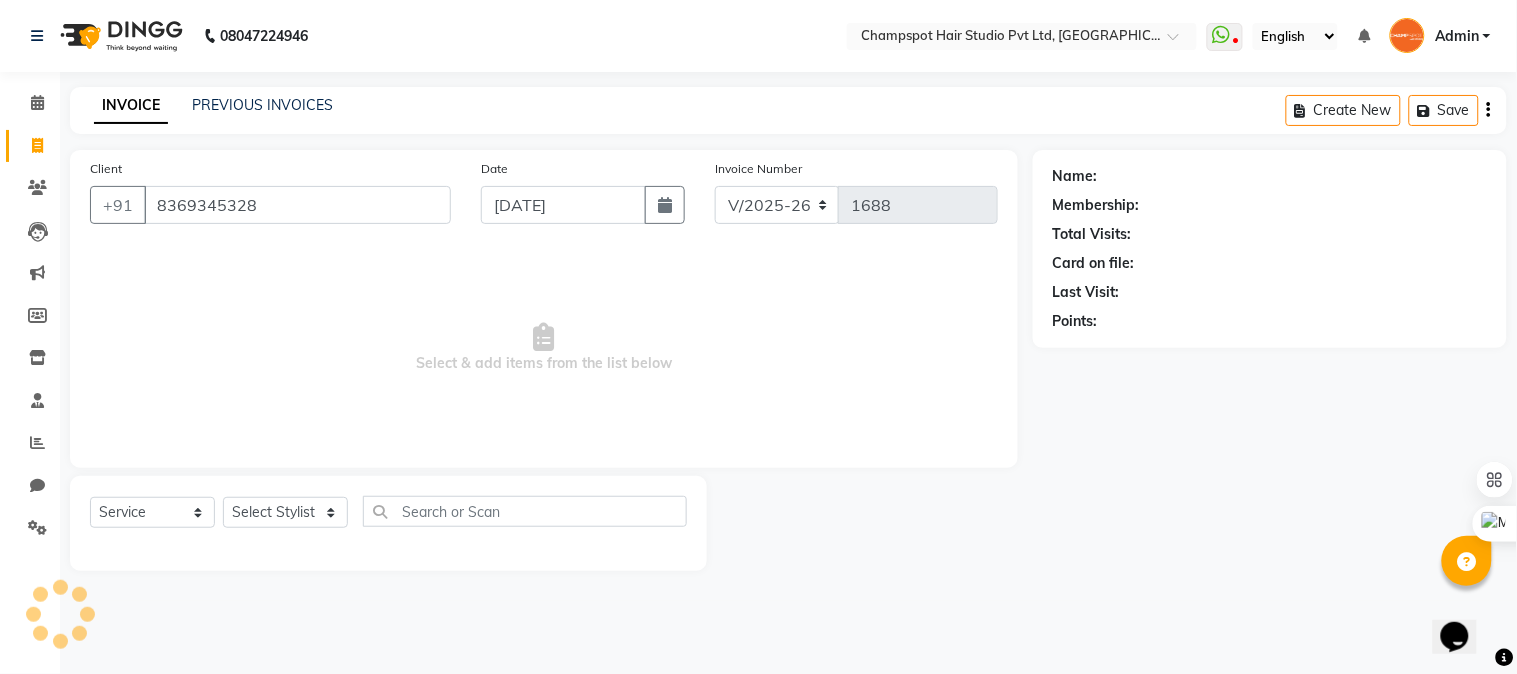 type on "8369345328" 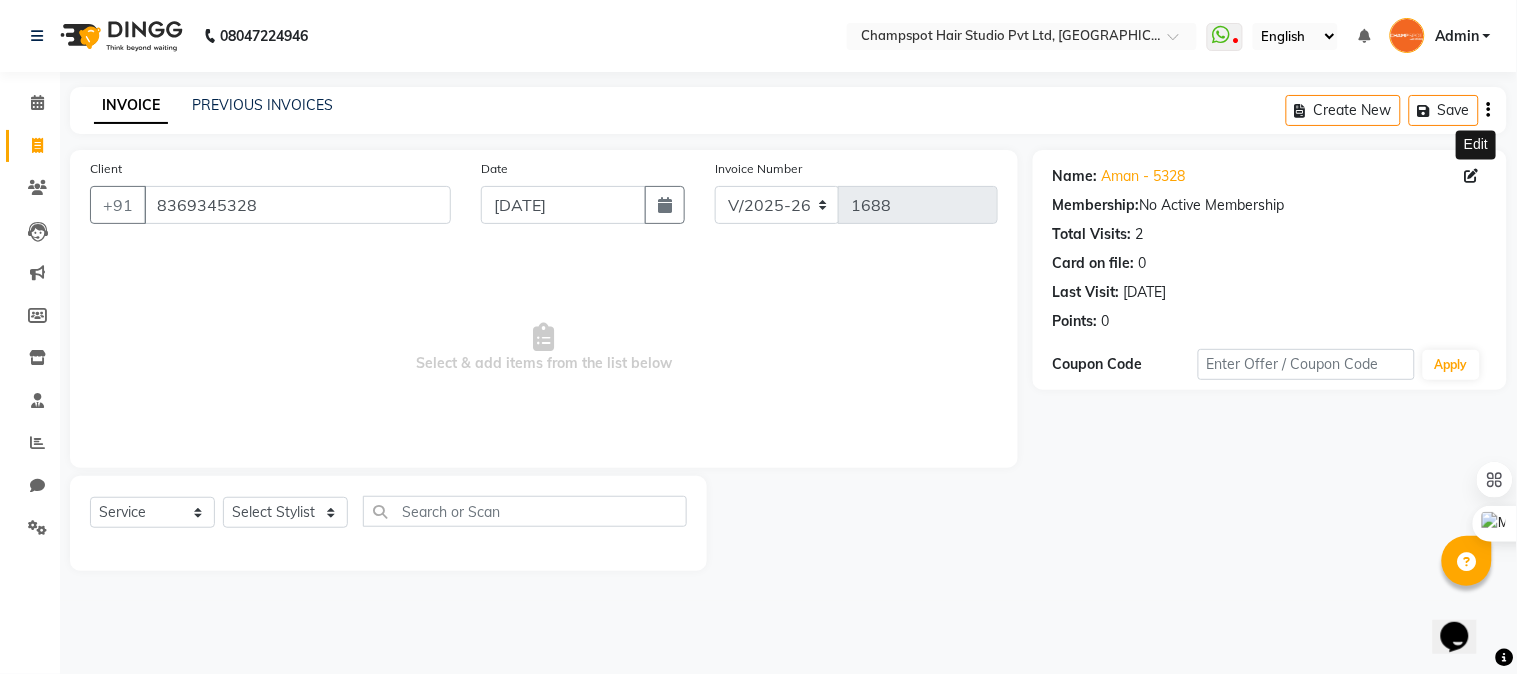 click 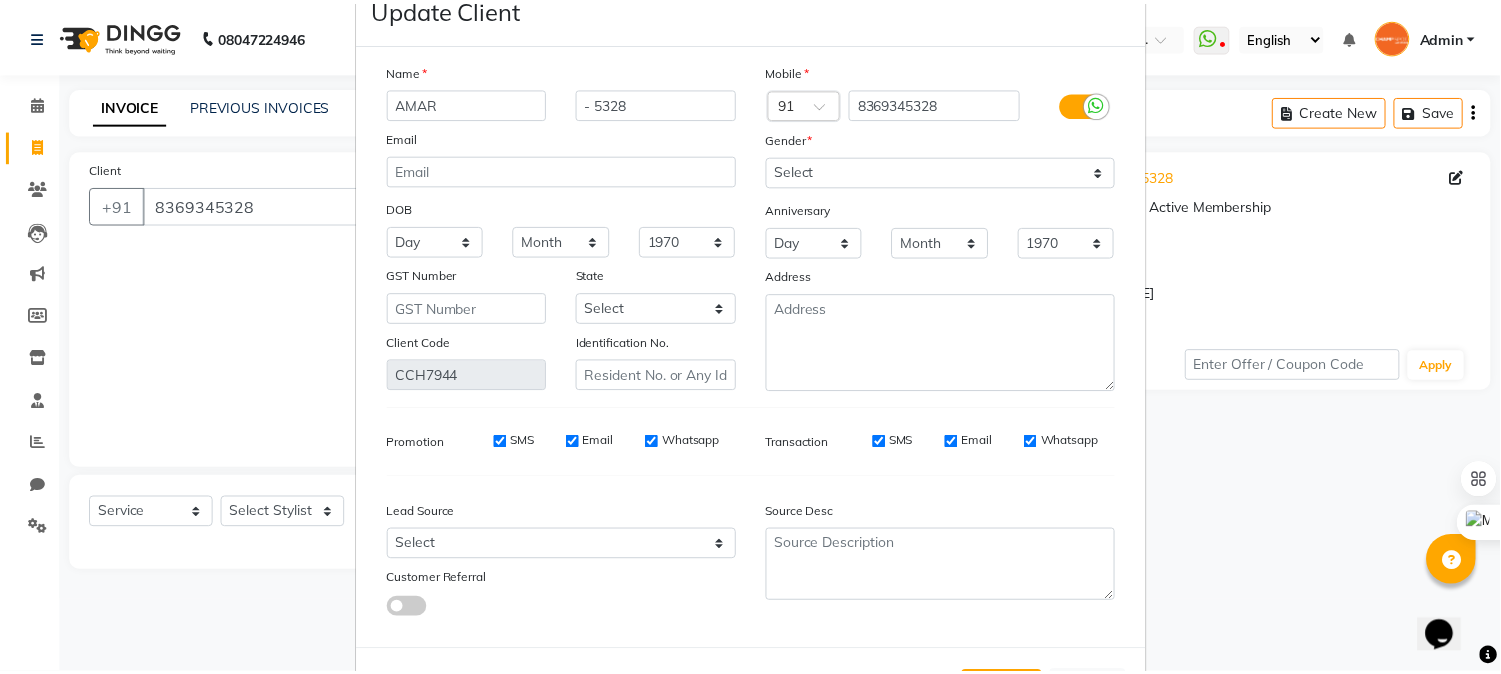 scroll, scrollTop: 141, scrollLeft: 0, axis: vertical 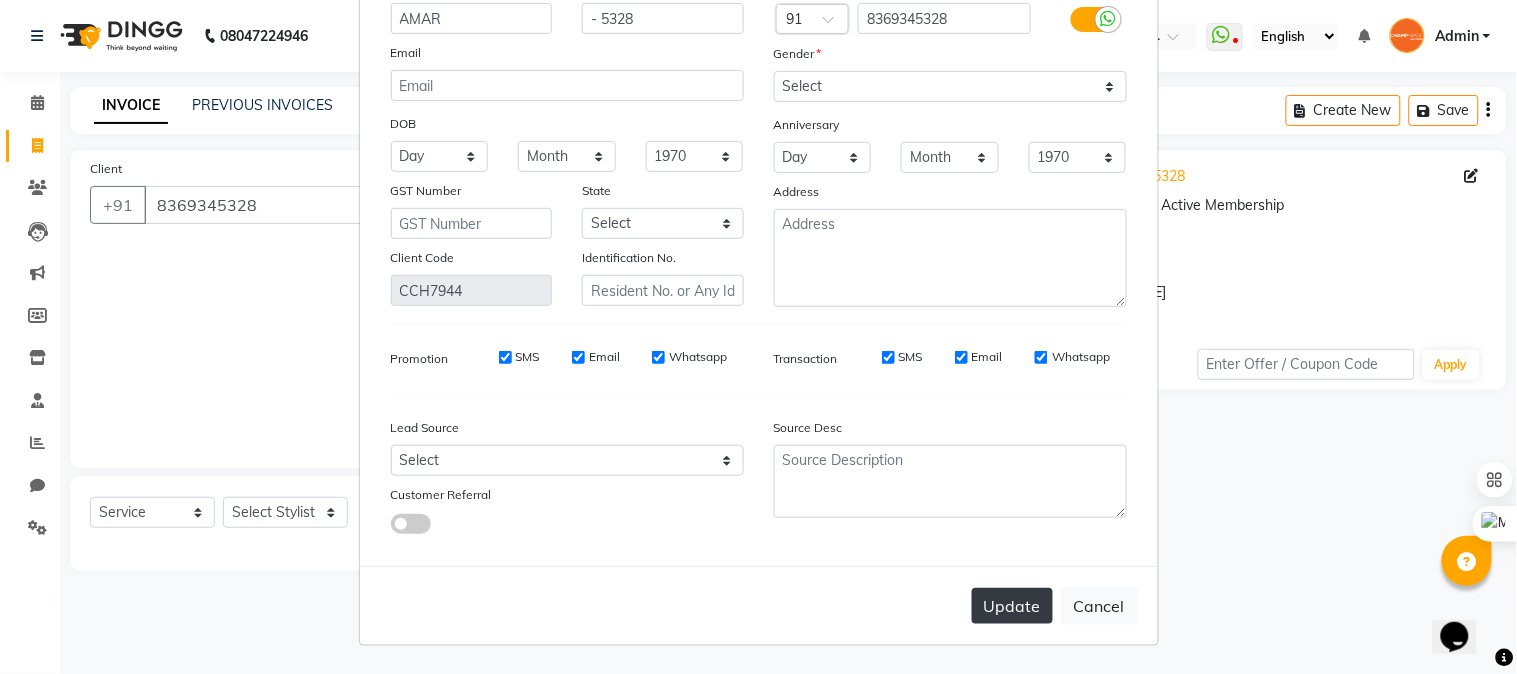 type on "AMAR" 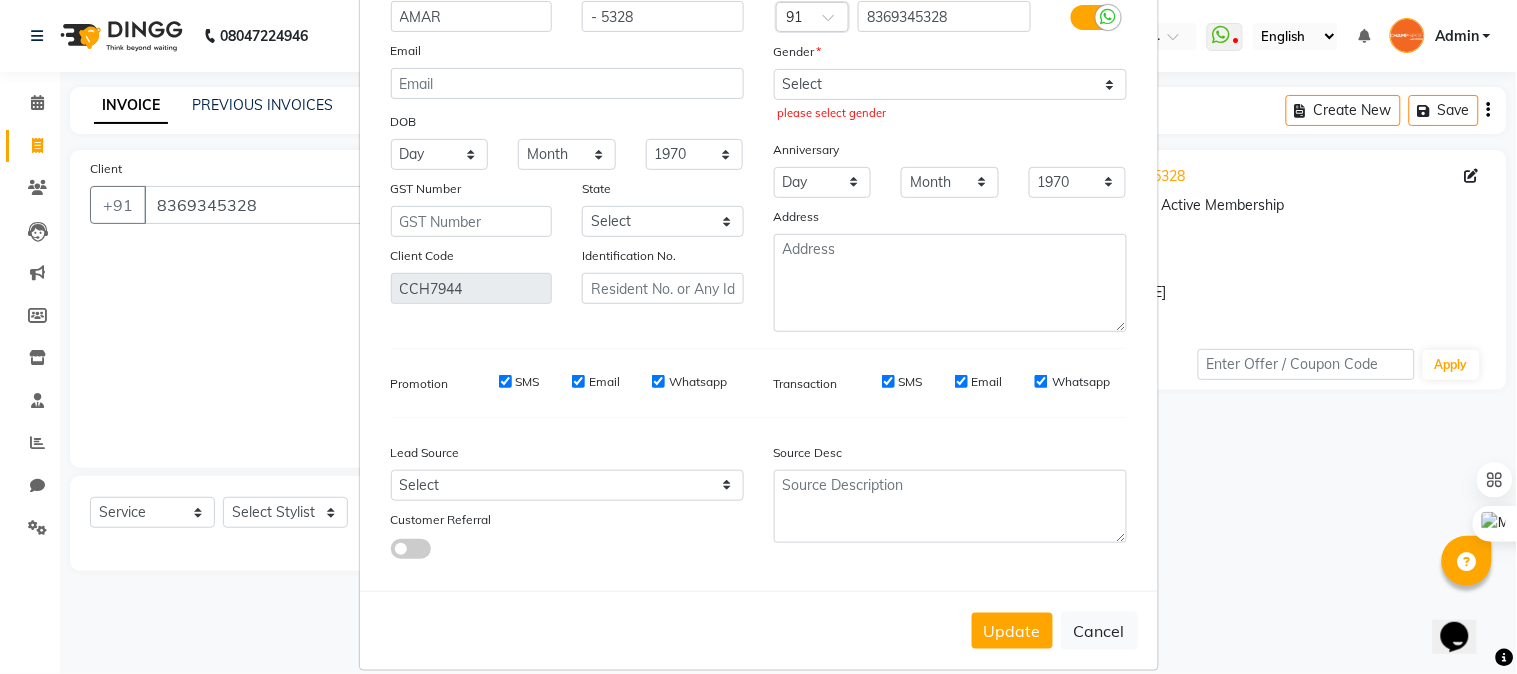 click on "Select [DEMOGRAPHIC_DATA] [DEMOGRAPHIC_DATA] Other Prefer Not To Say  please select gender" at bounding box center (950, 98) 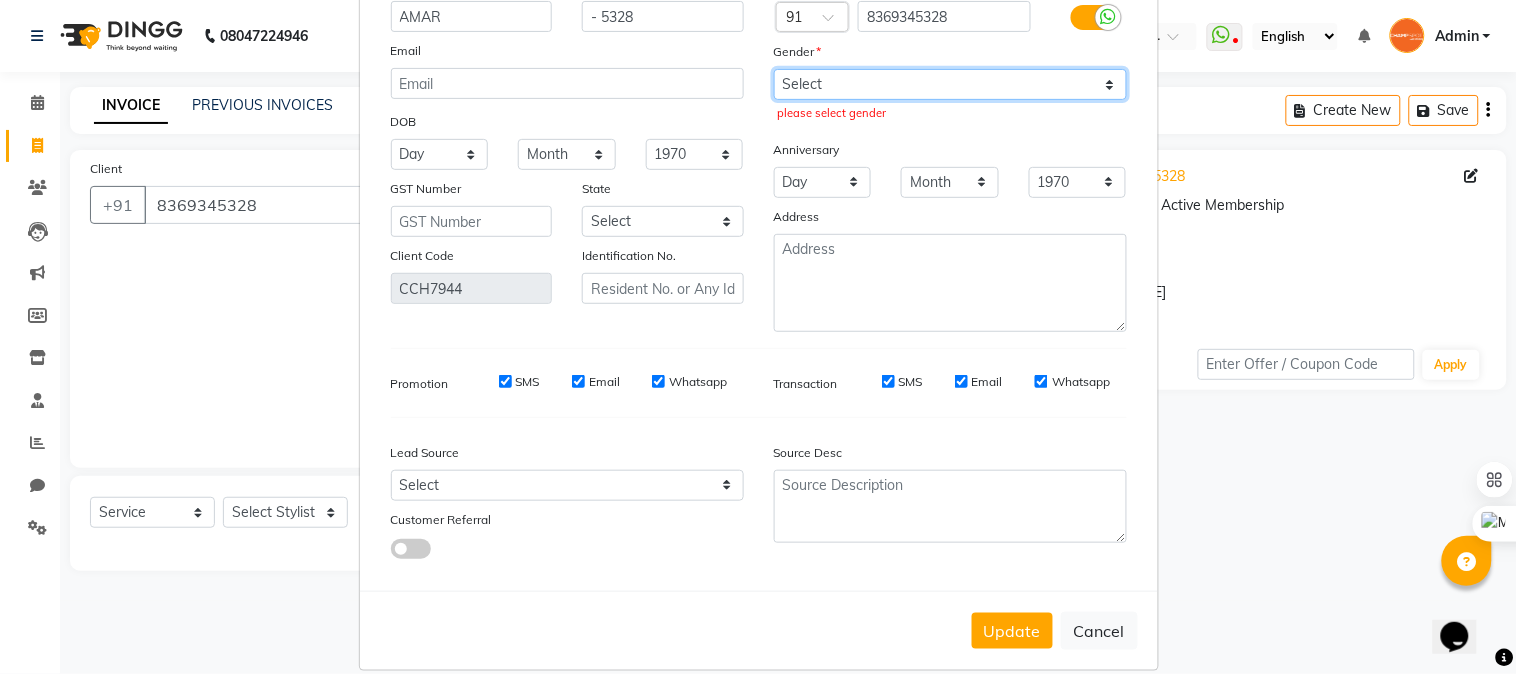 click on "Select [DEMOGRAPHIC_DATA] [DEMOGRAPHIC_DATA] Other Prefer Not To Say" at bounding box center (950, 84) 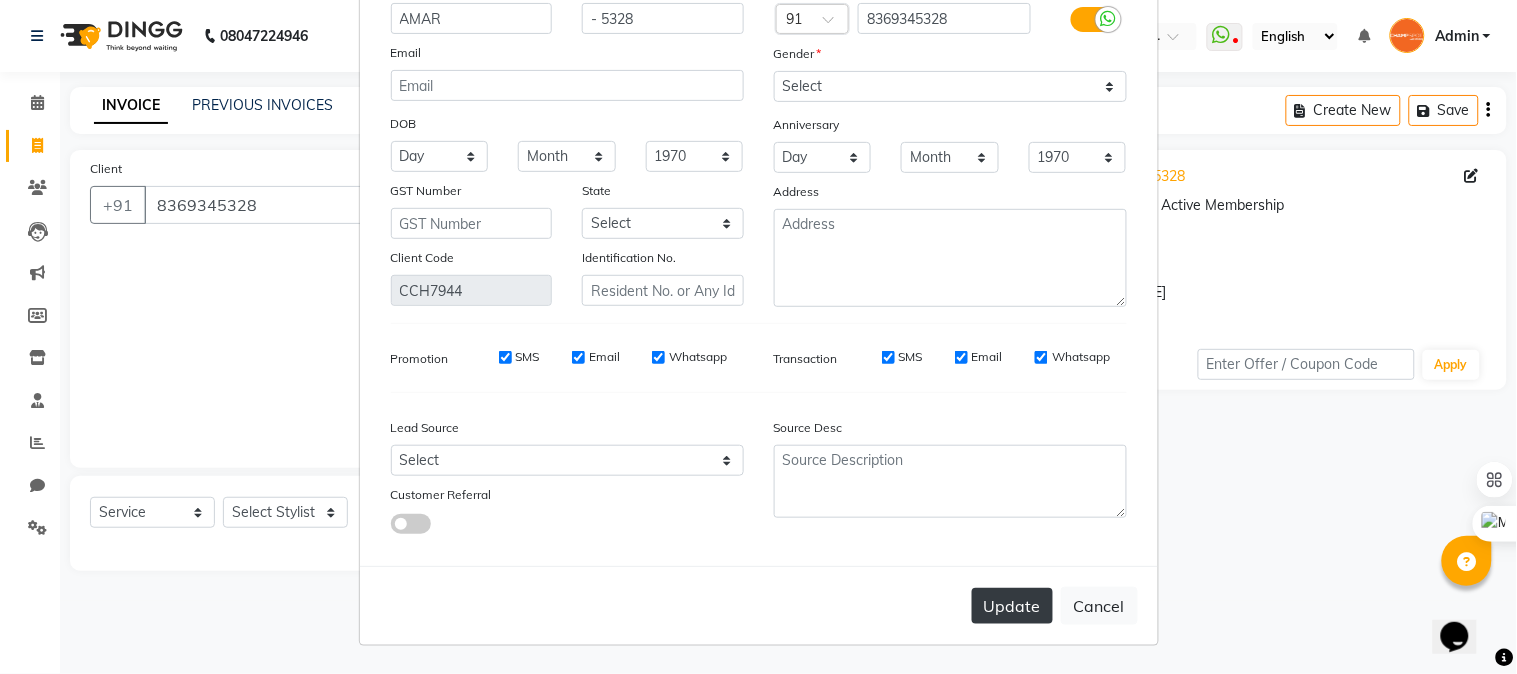 click on "Update" at bounding box center [1012, 606] 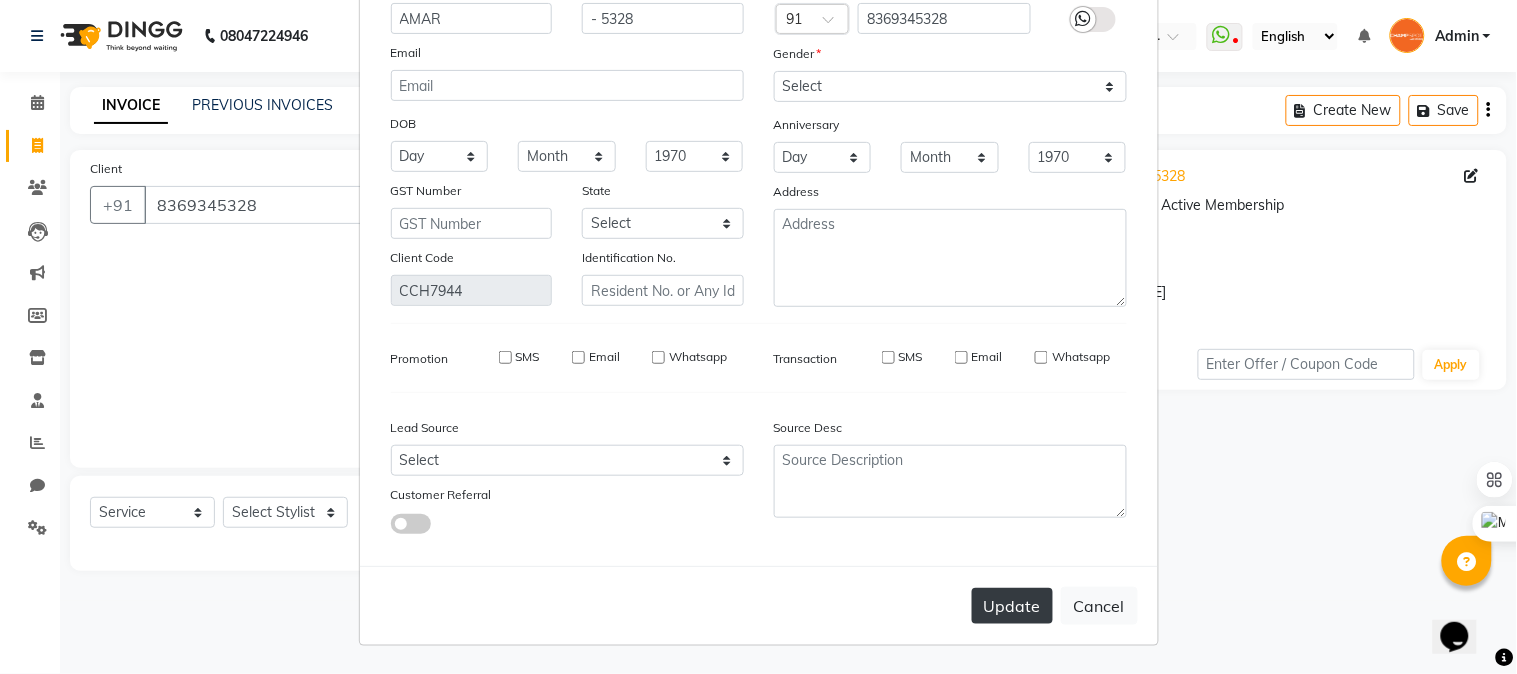 type 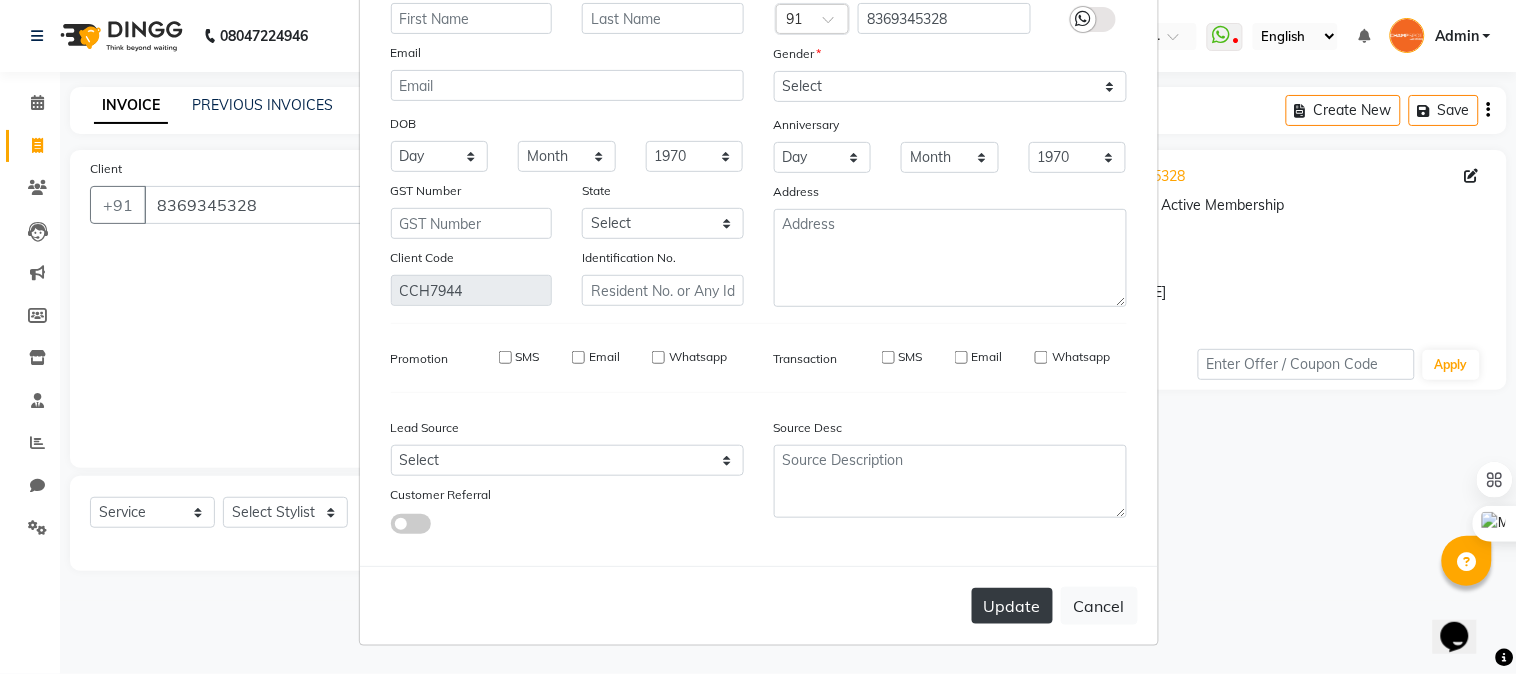 select 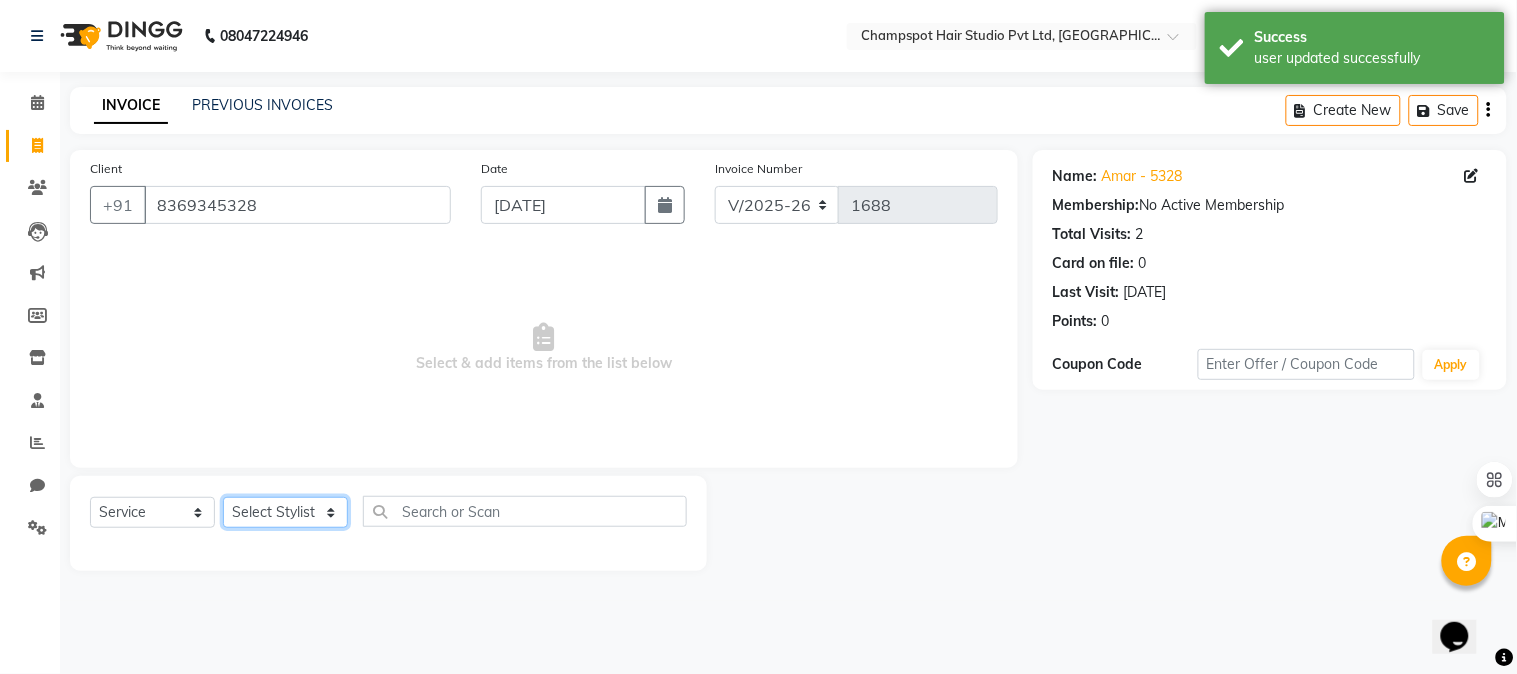 click on "Select Stylist Admin [PERSON_NAME] [PERSON_NAME] 	[PERSON_NAME] [PERSON_NAME] [PERSON_NAME]" 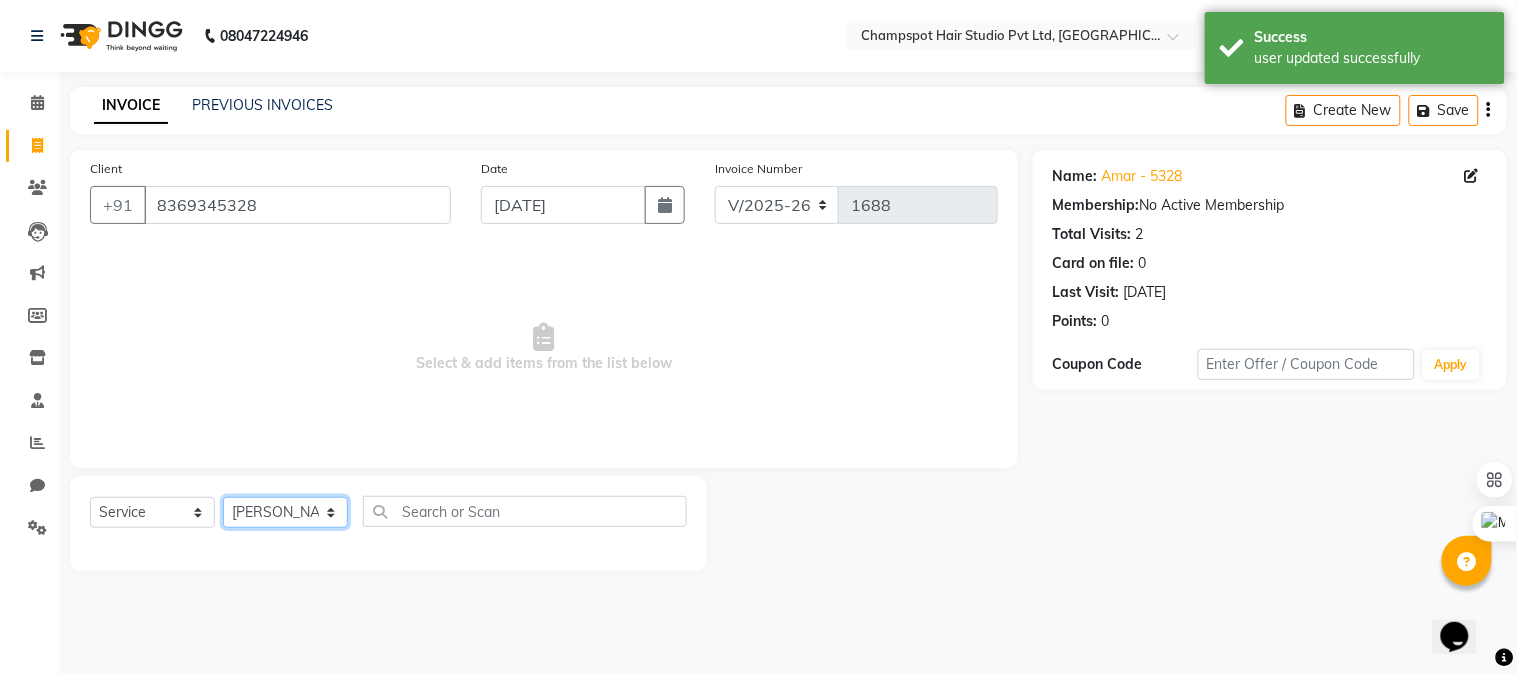 click on "Select Stylist Admin [PERSON_NAME] [PERSON_NAME] 	[PERSON_NAME] [PERSON_NAME] [PERSON_NAME]" 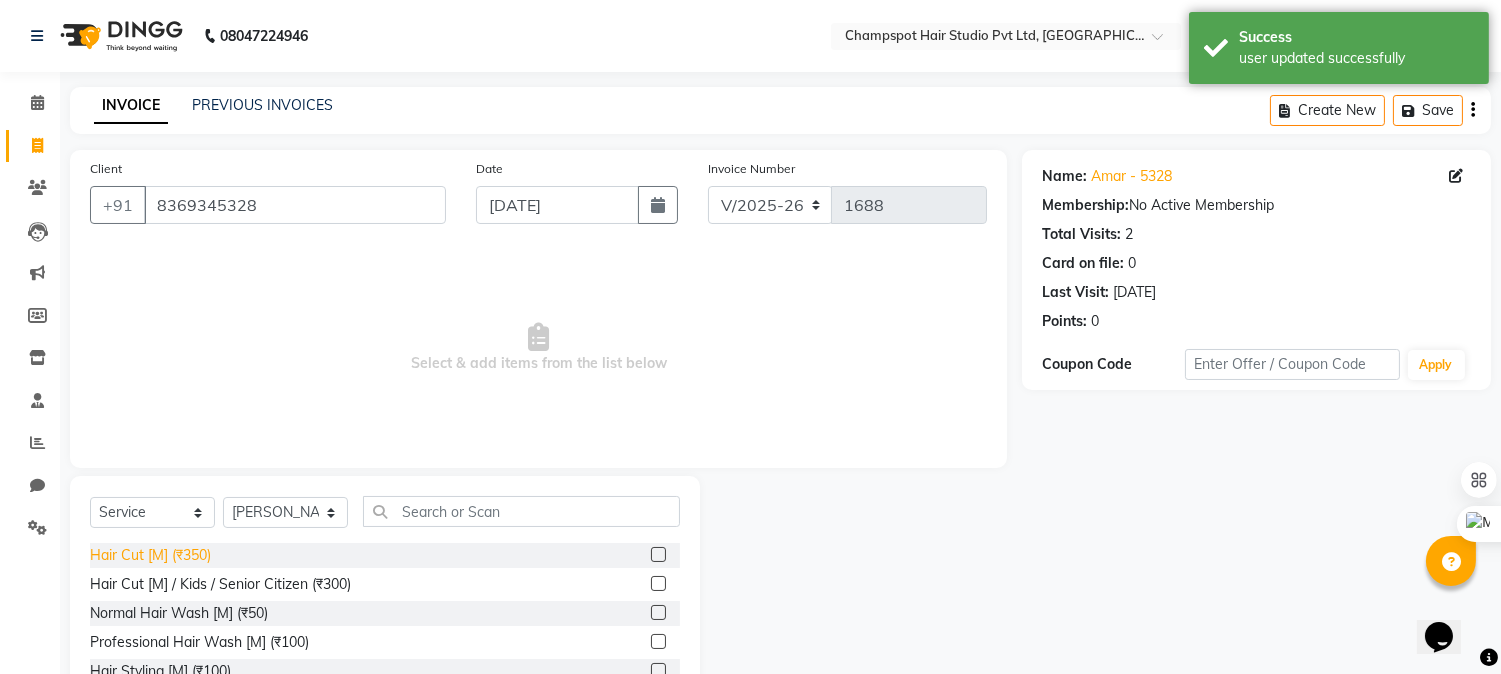 click on "Hair Cut [M] (₹350)" 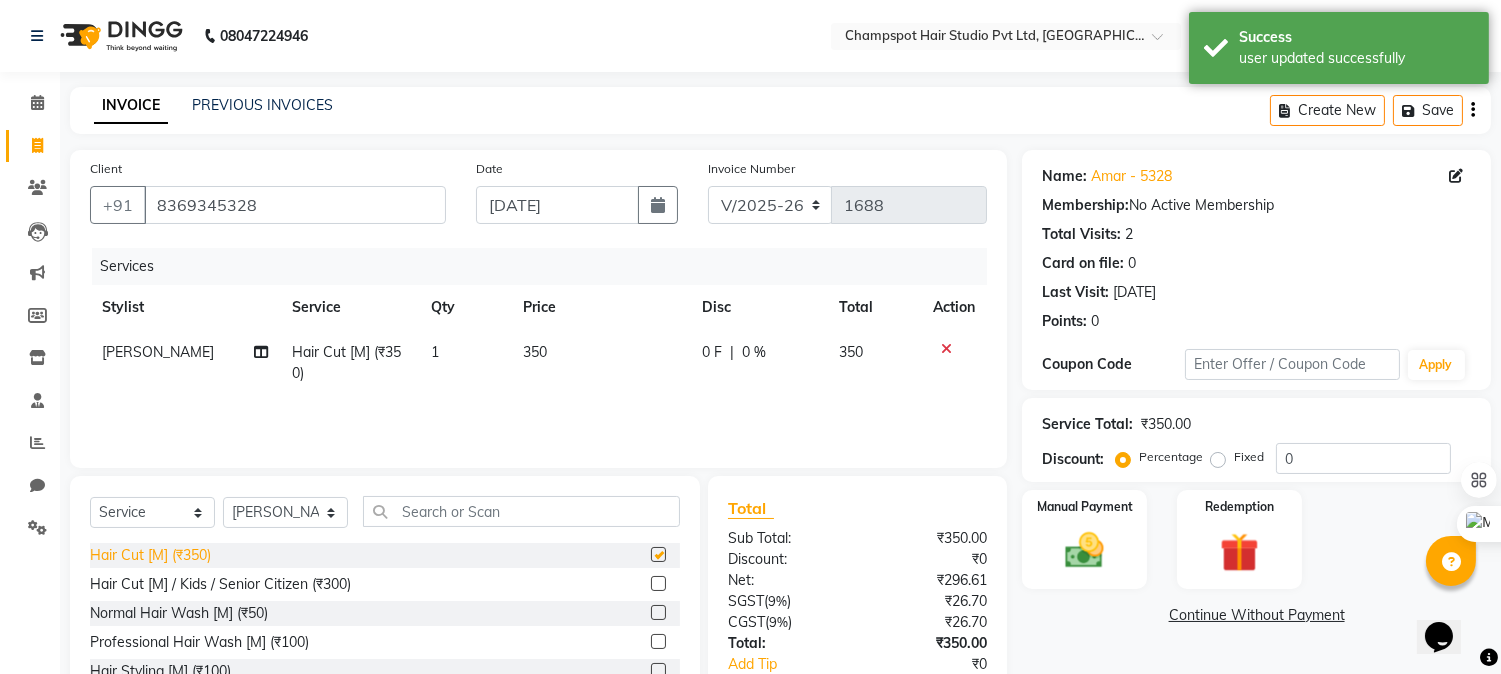 checkbox on "false" 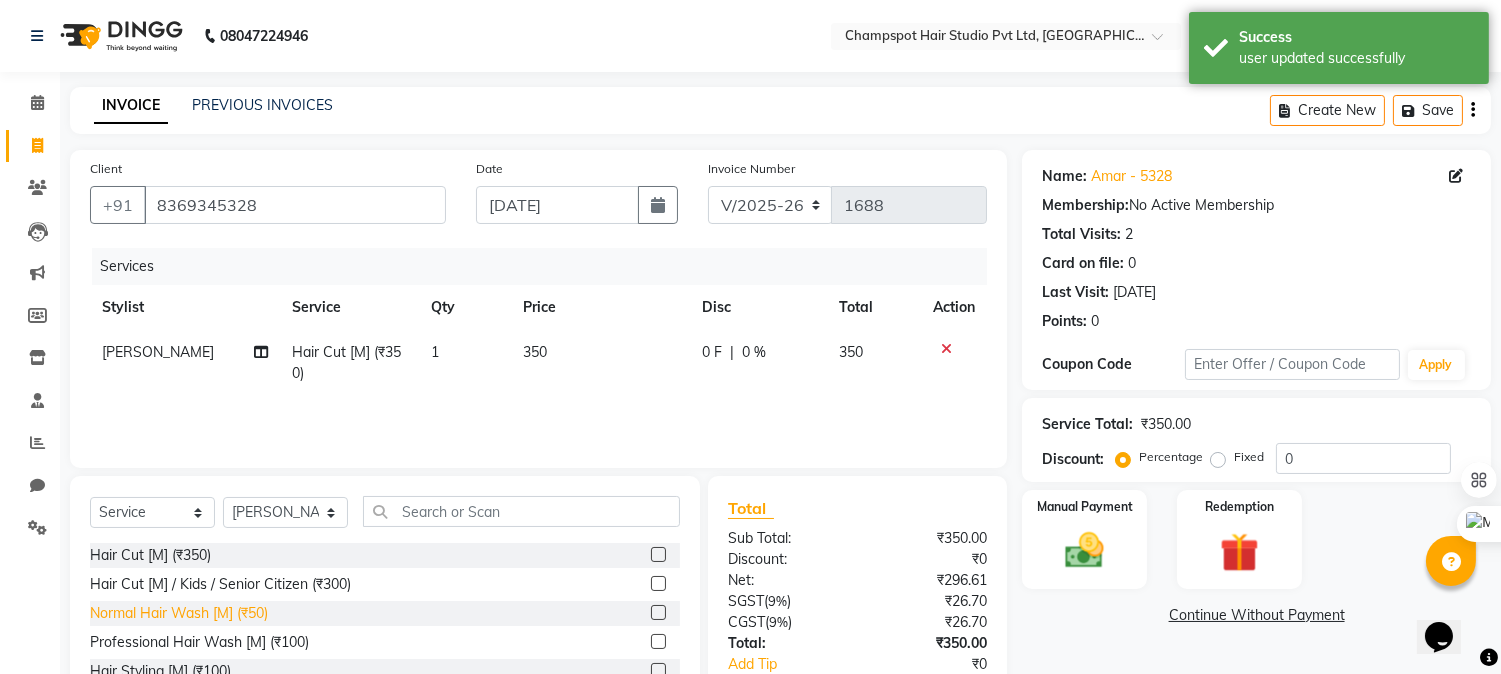 click on "Normal Hair Wash [M] (₹50)" 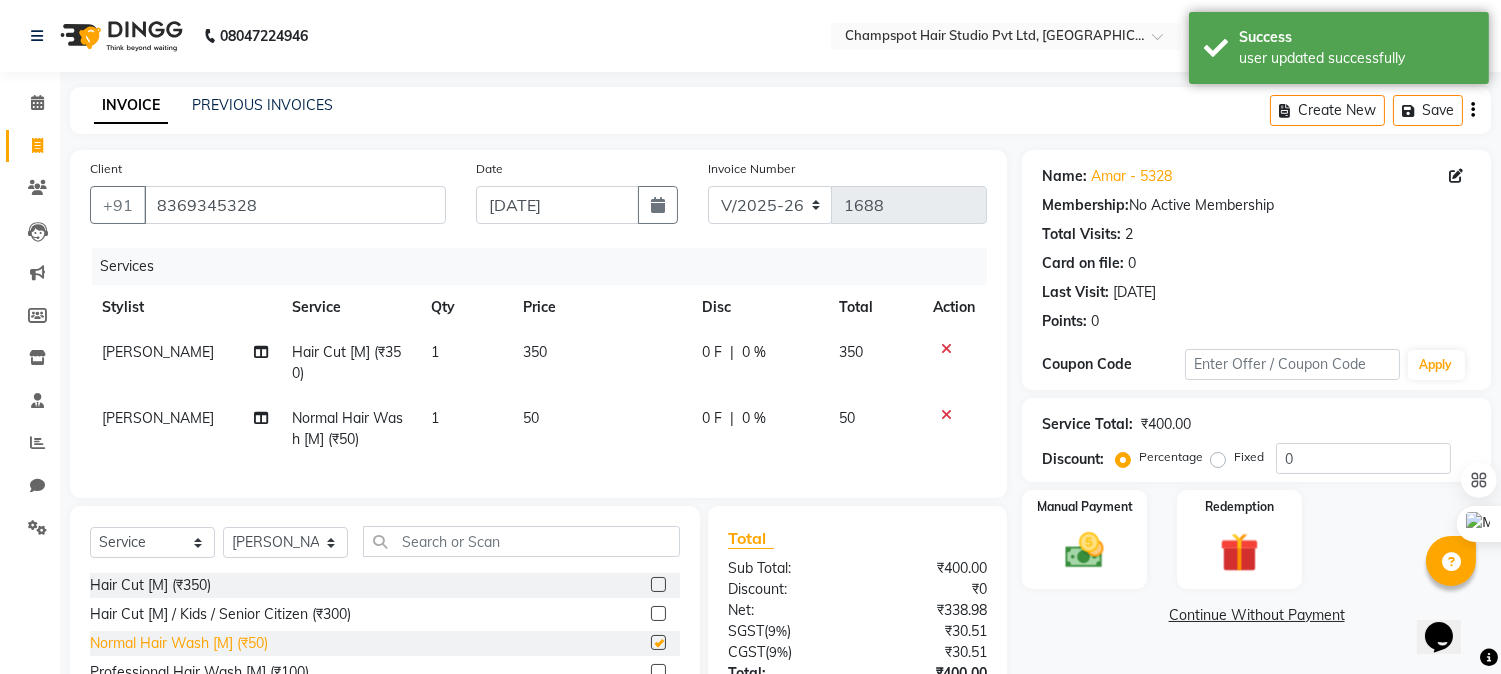 checkbox on "false" 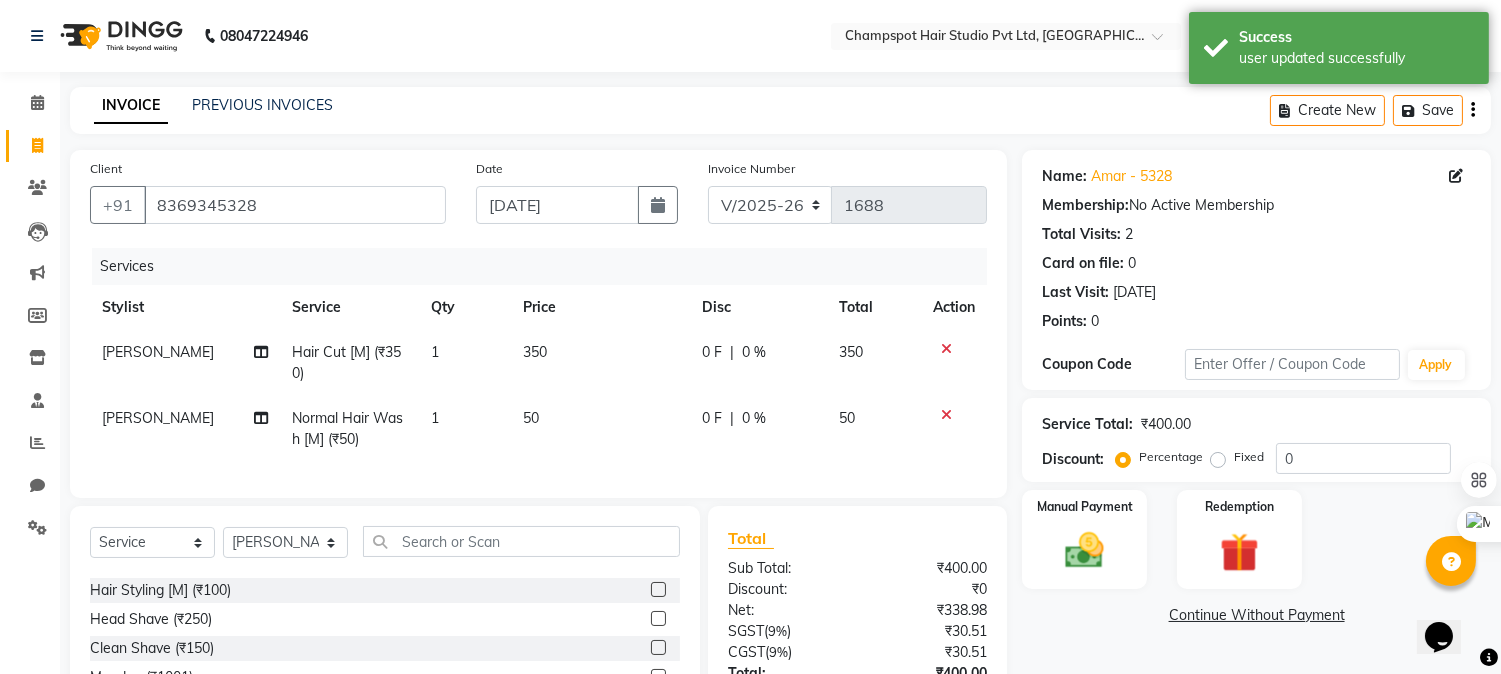 scroll, scrollTop: 222, scrollLeft: 0, axis: vertical 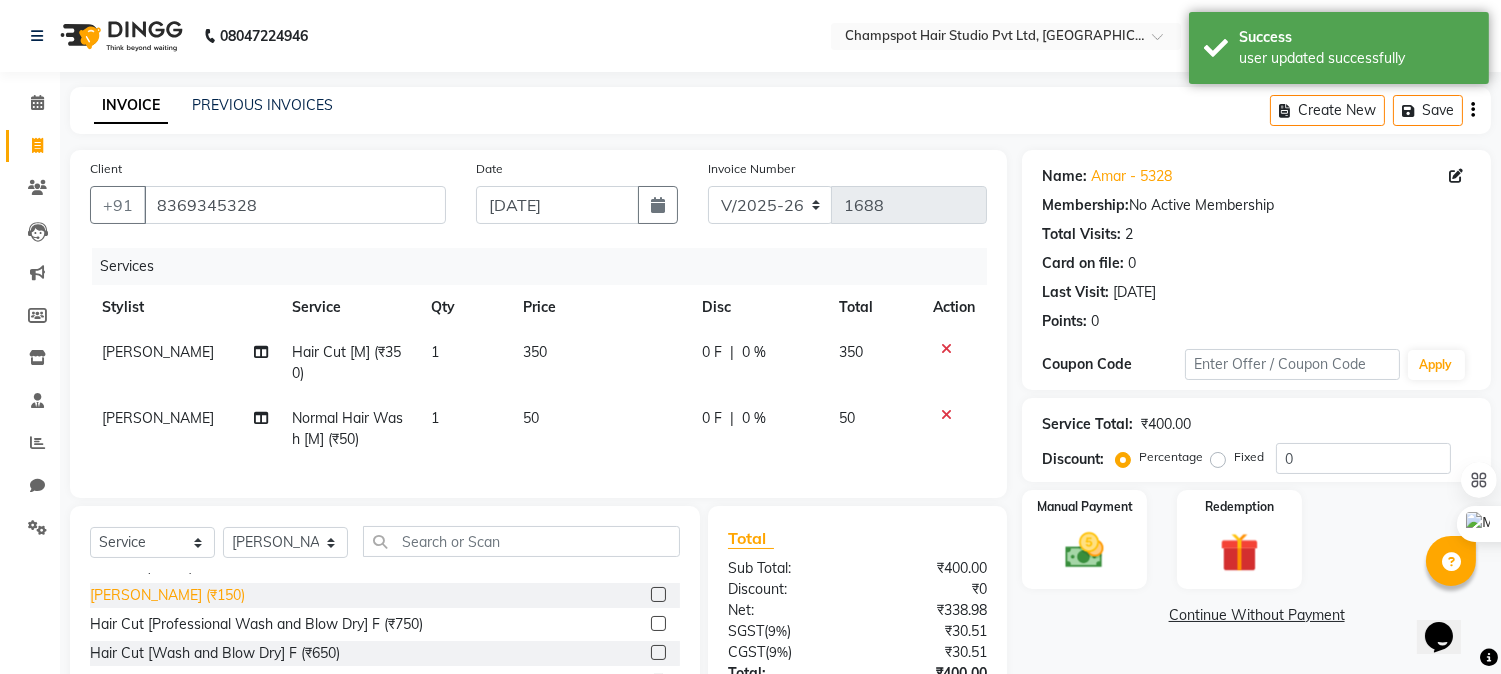 click on "[PERSON_NAME] (₹150)" 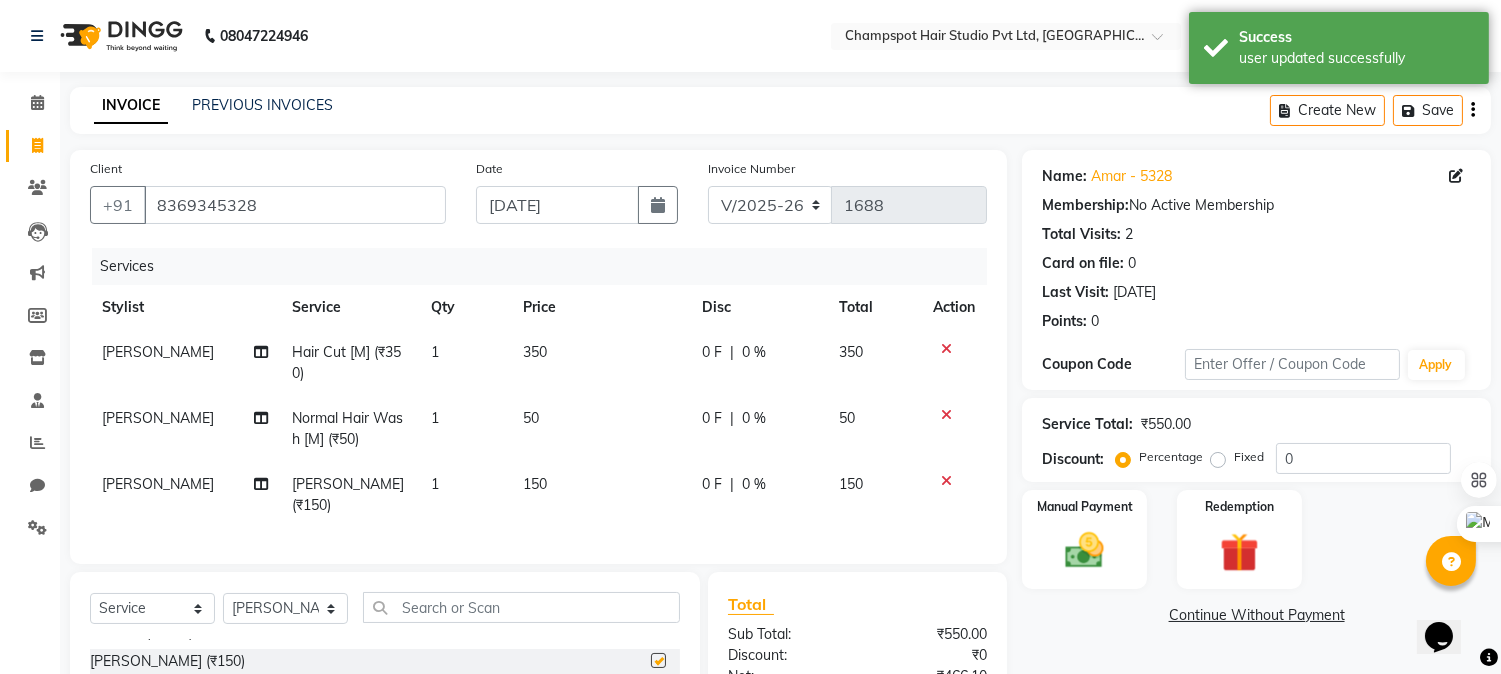 checkbox on "false" 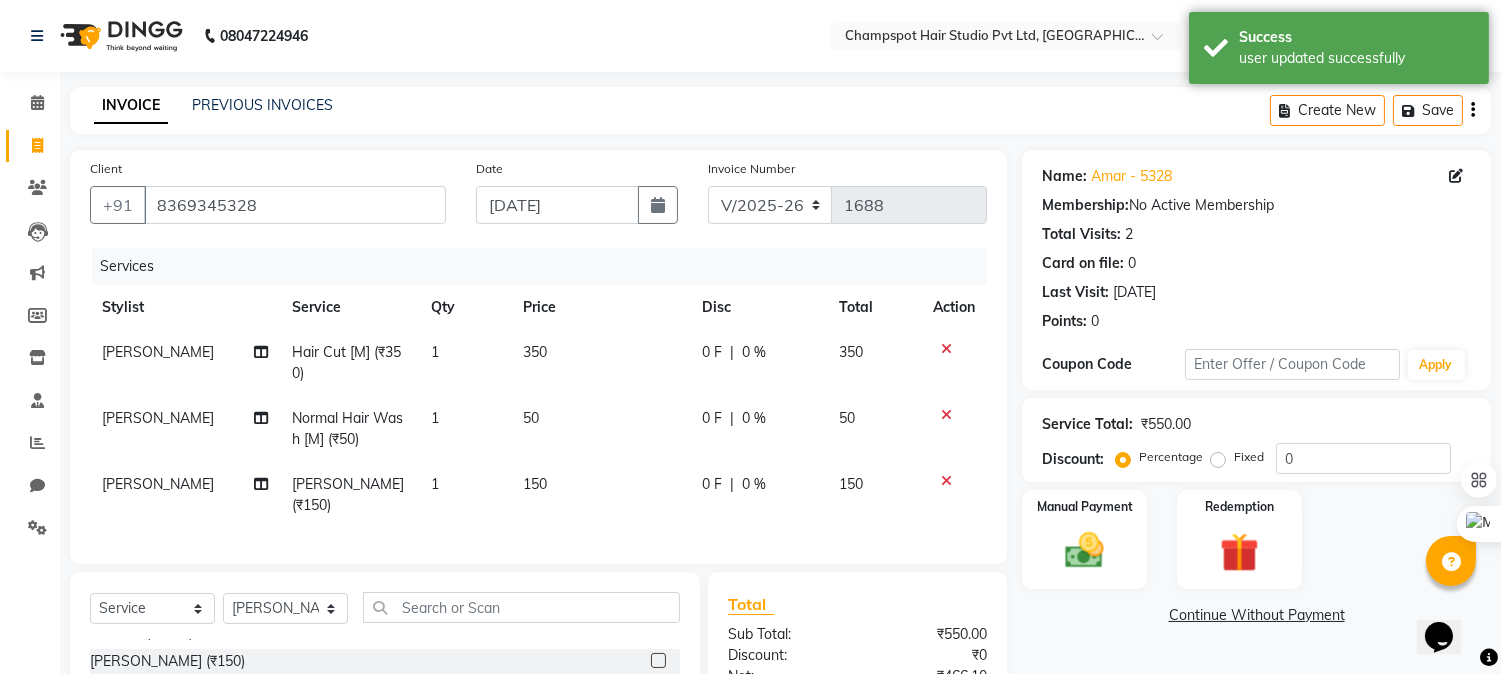 scroll, scrollTop: 217, scrollLeft: 0, axis: vertical 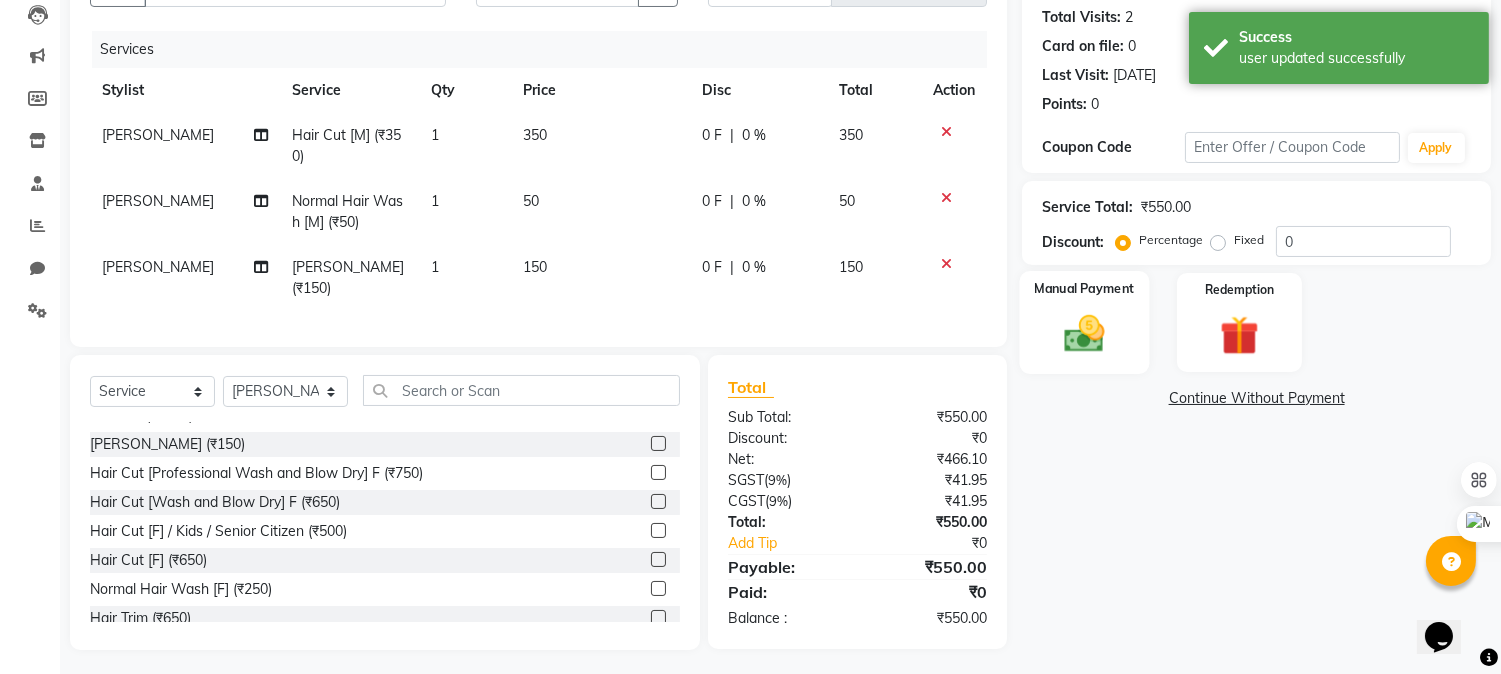 click 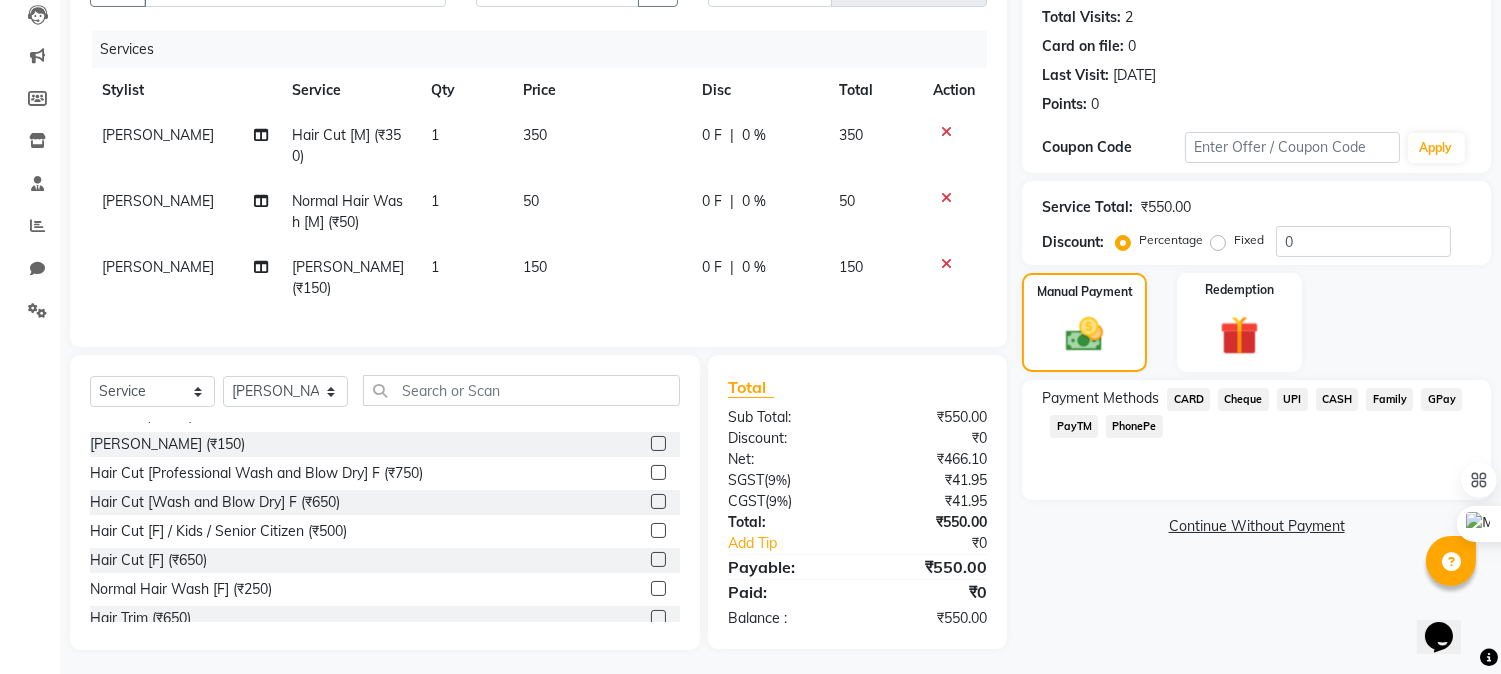 click on "Cheque" 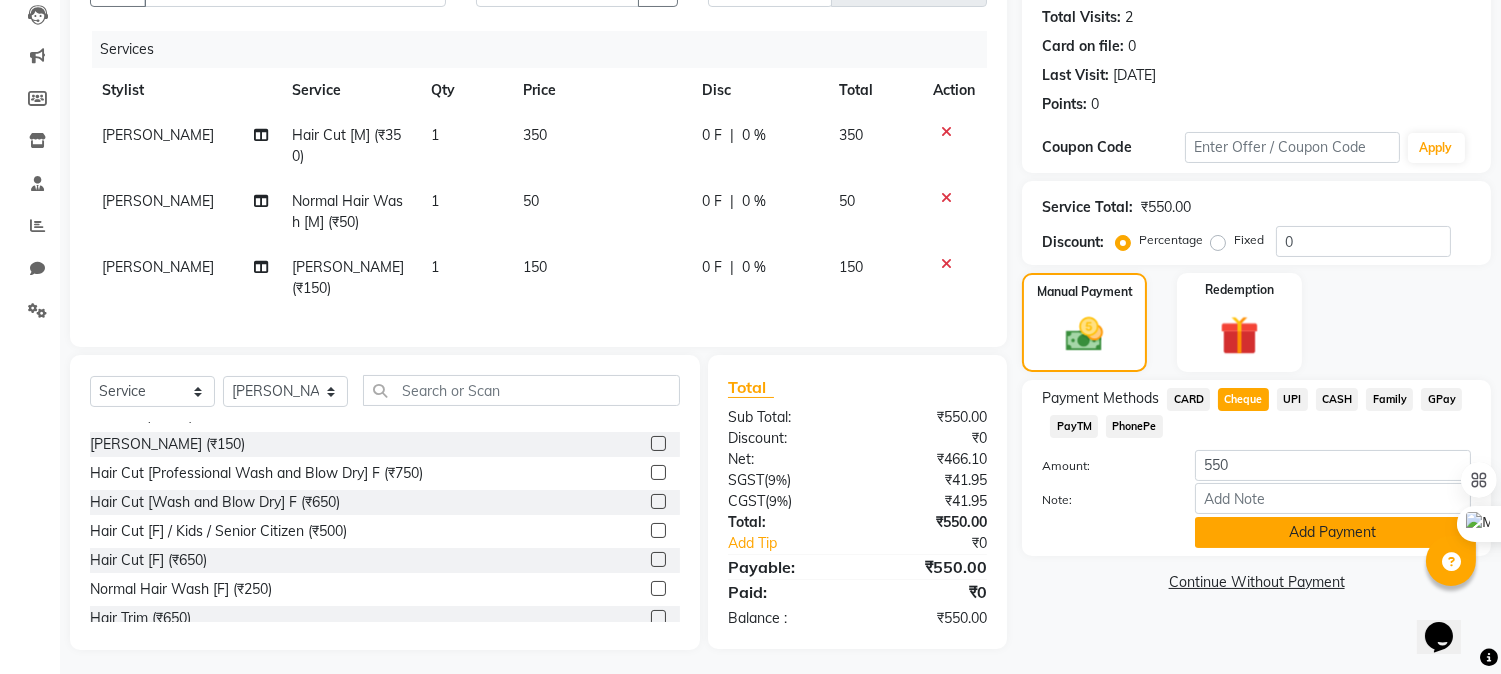 click on "Add Payment" 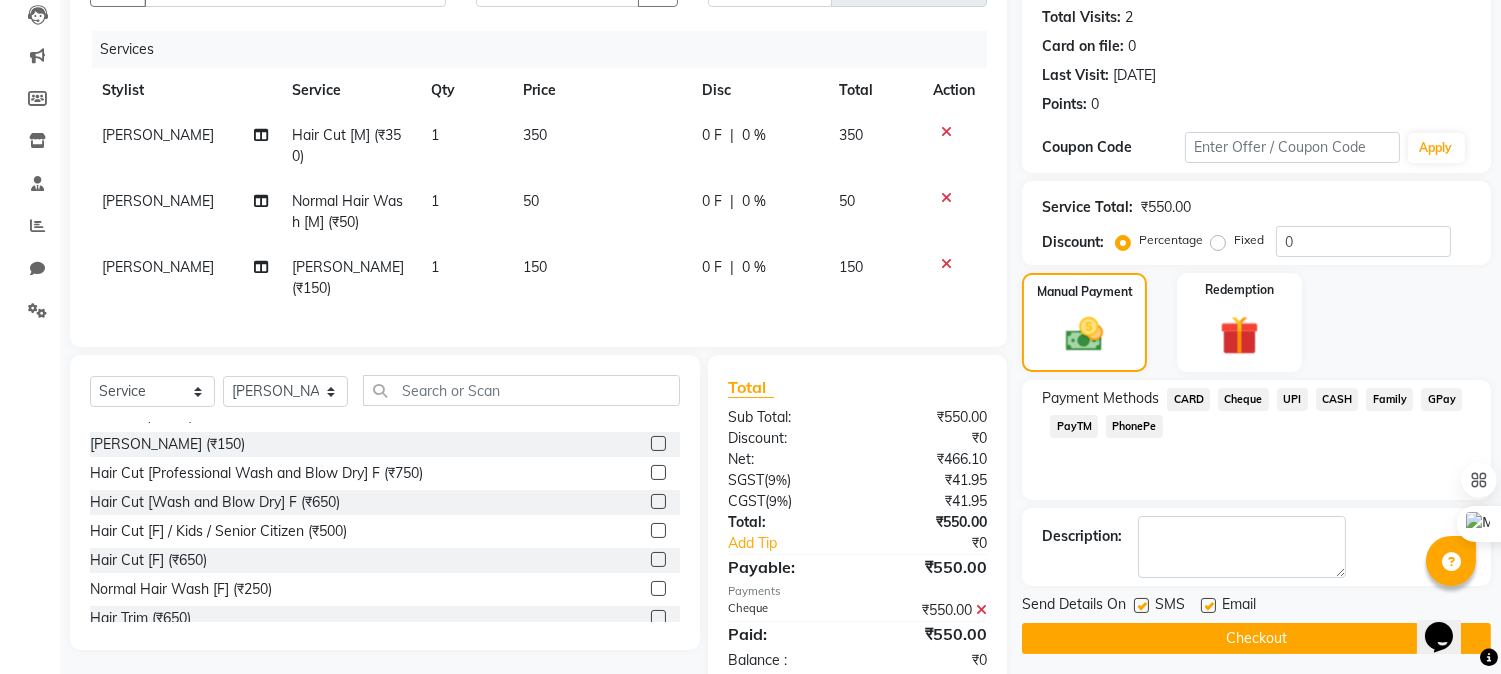 click on "Checkout" 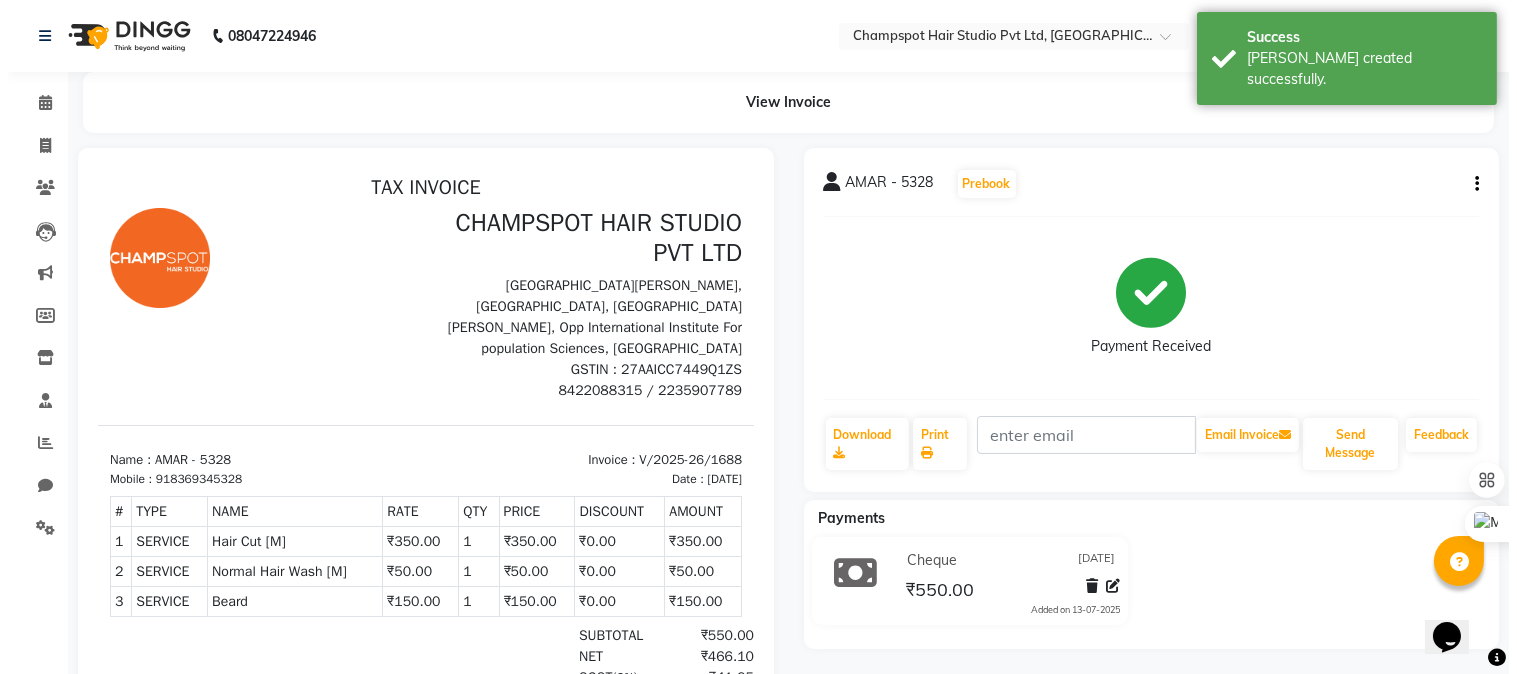 scroll, scrollTop: 0, scrollLeft: 0, axis: both 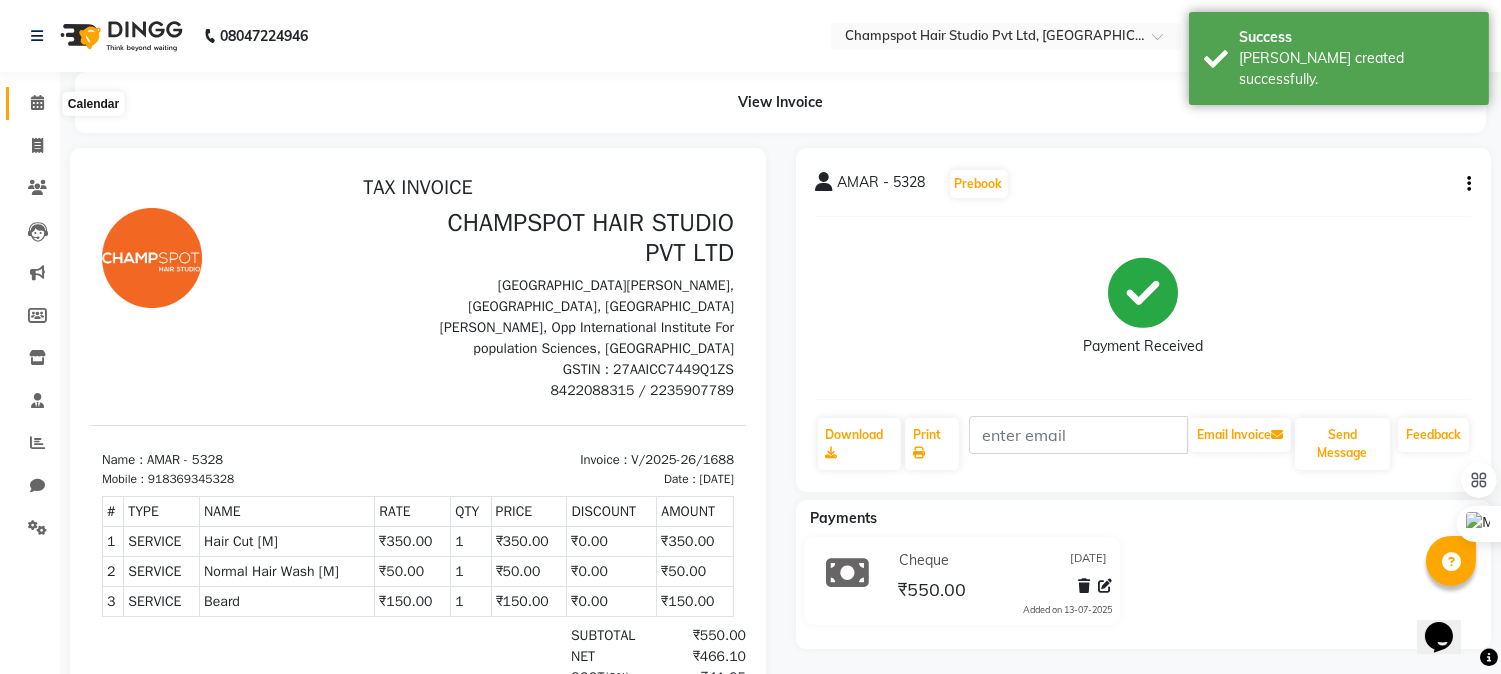 click 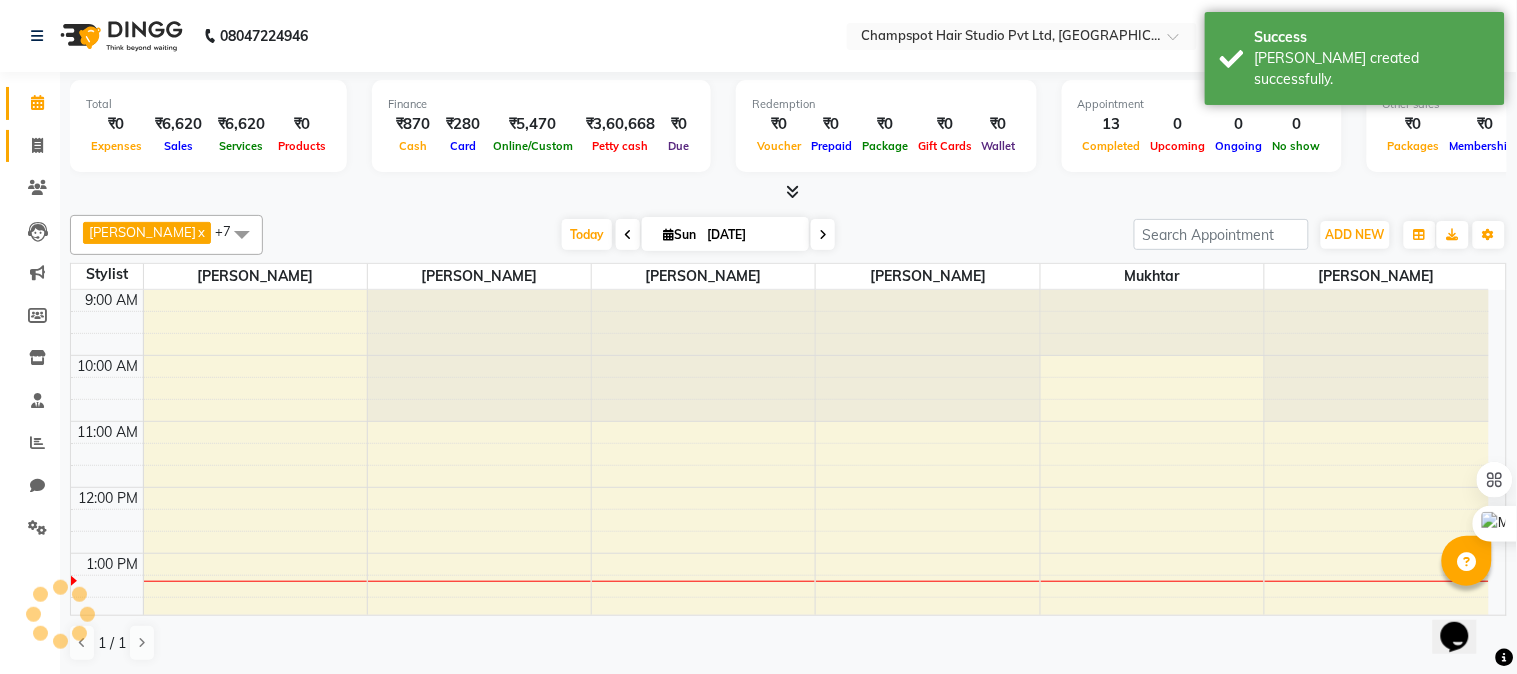 scroll, scrollTop: 0, scrollLeft: 0, axis: both 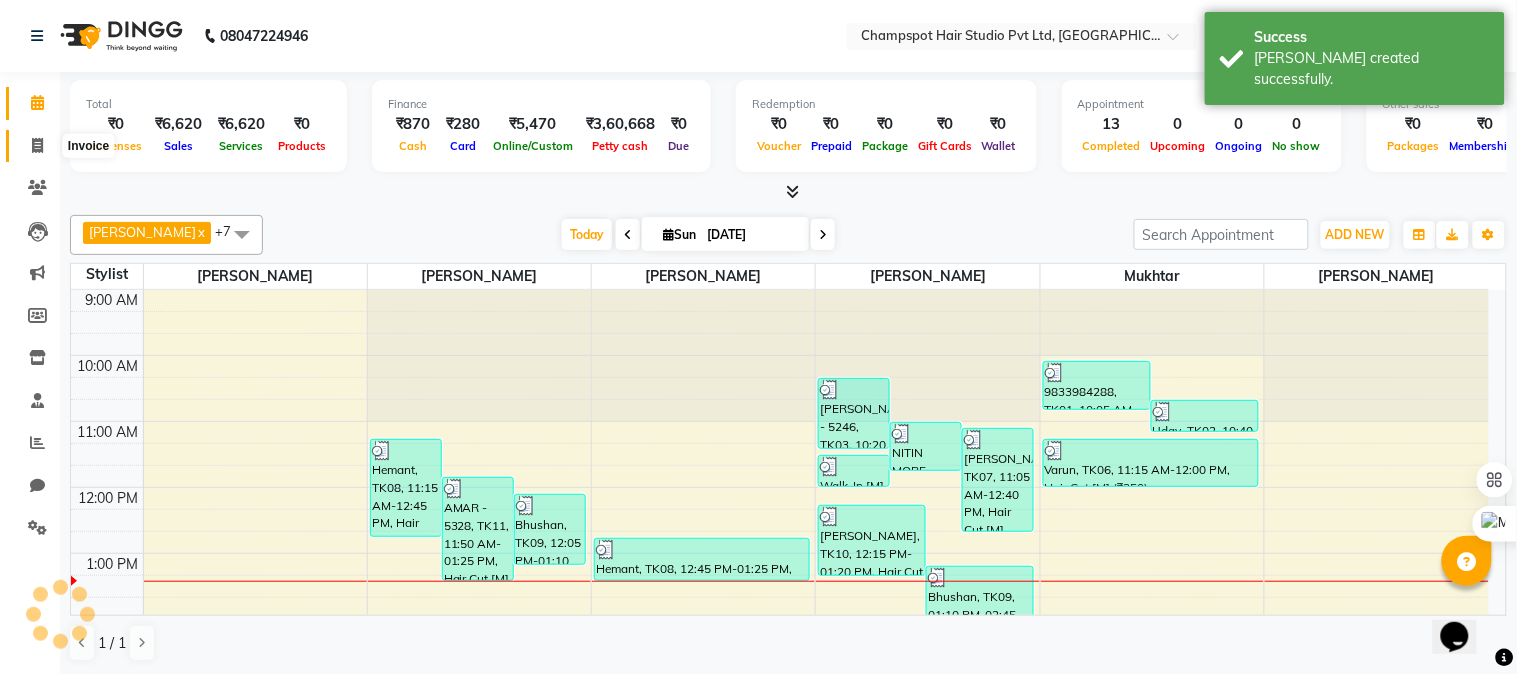 click 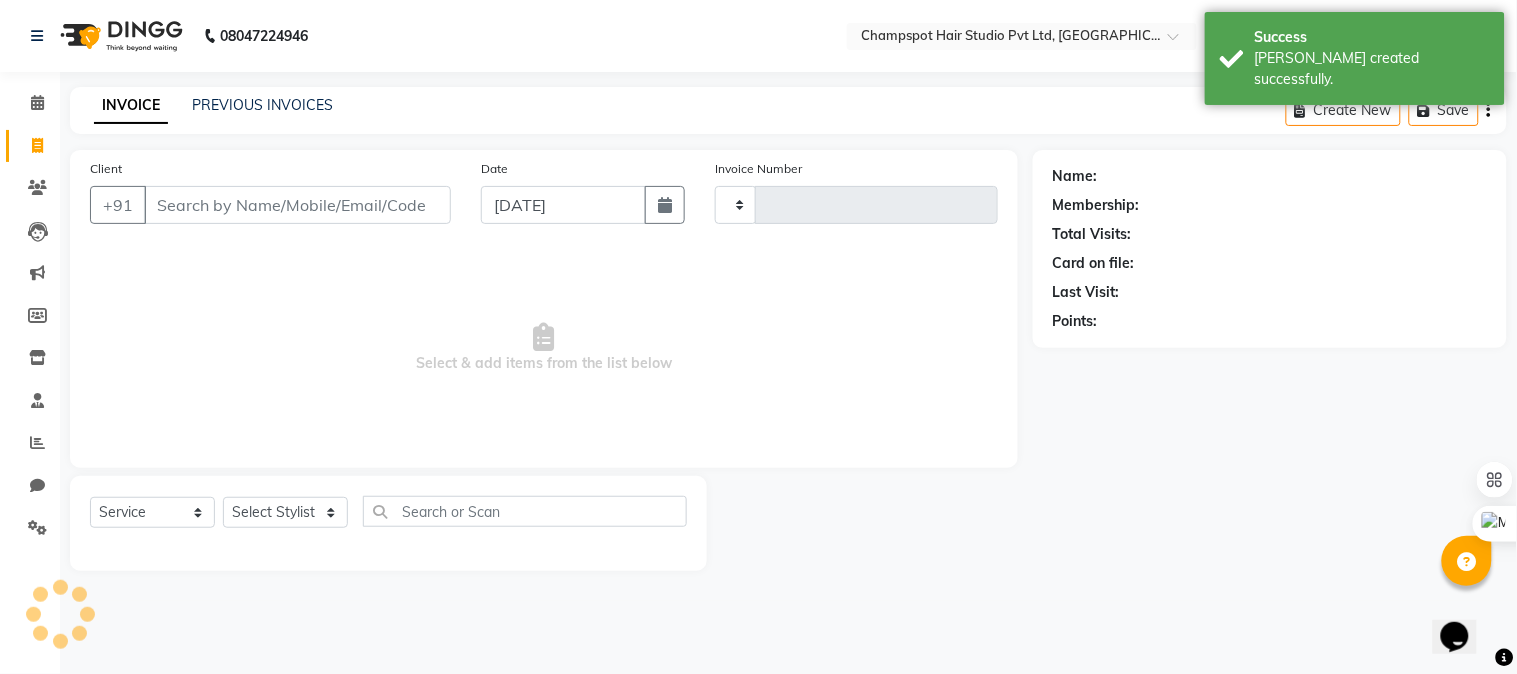 type on "1689" 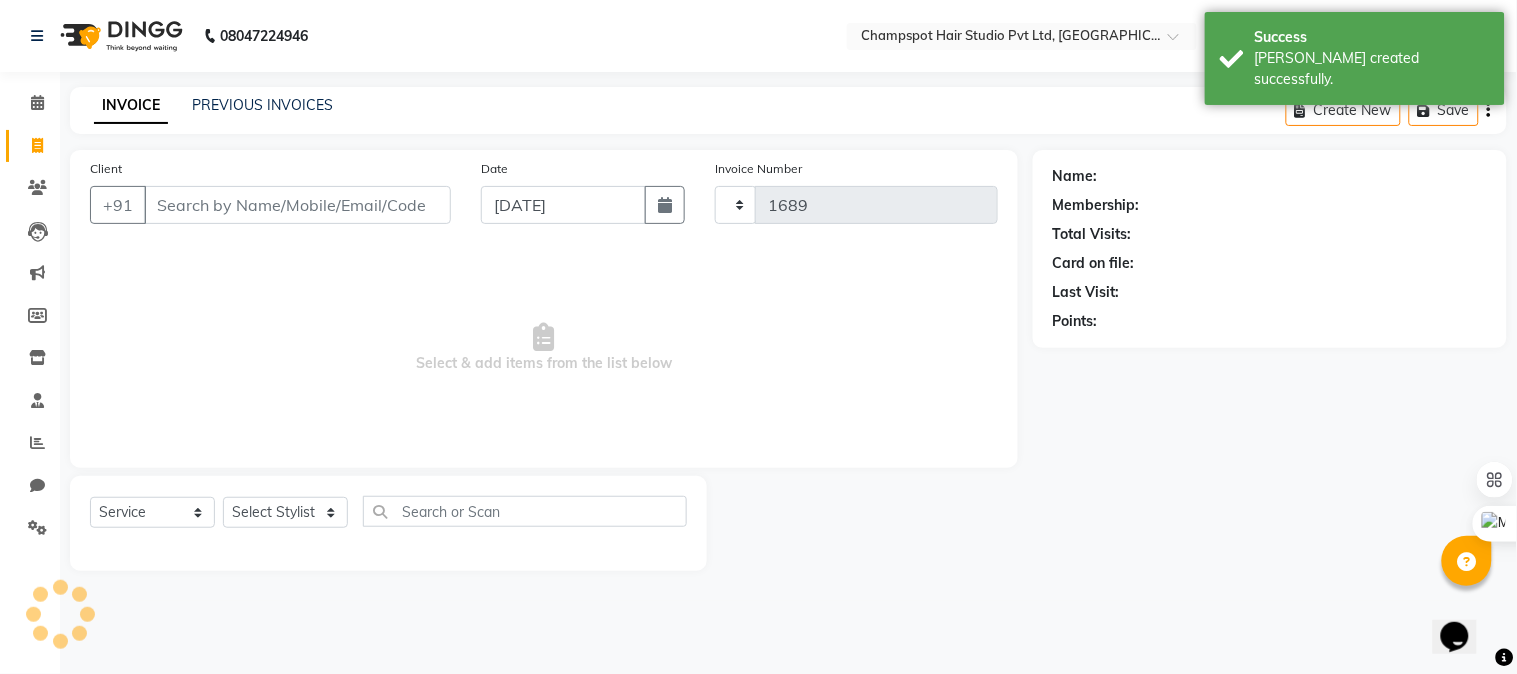select on "7690" 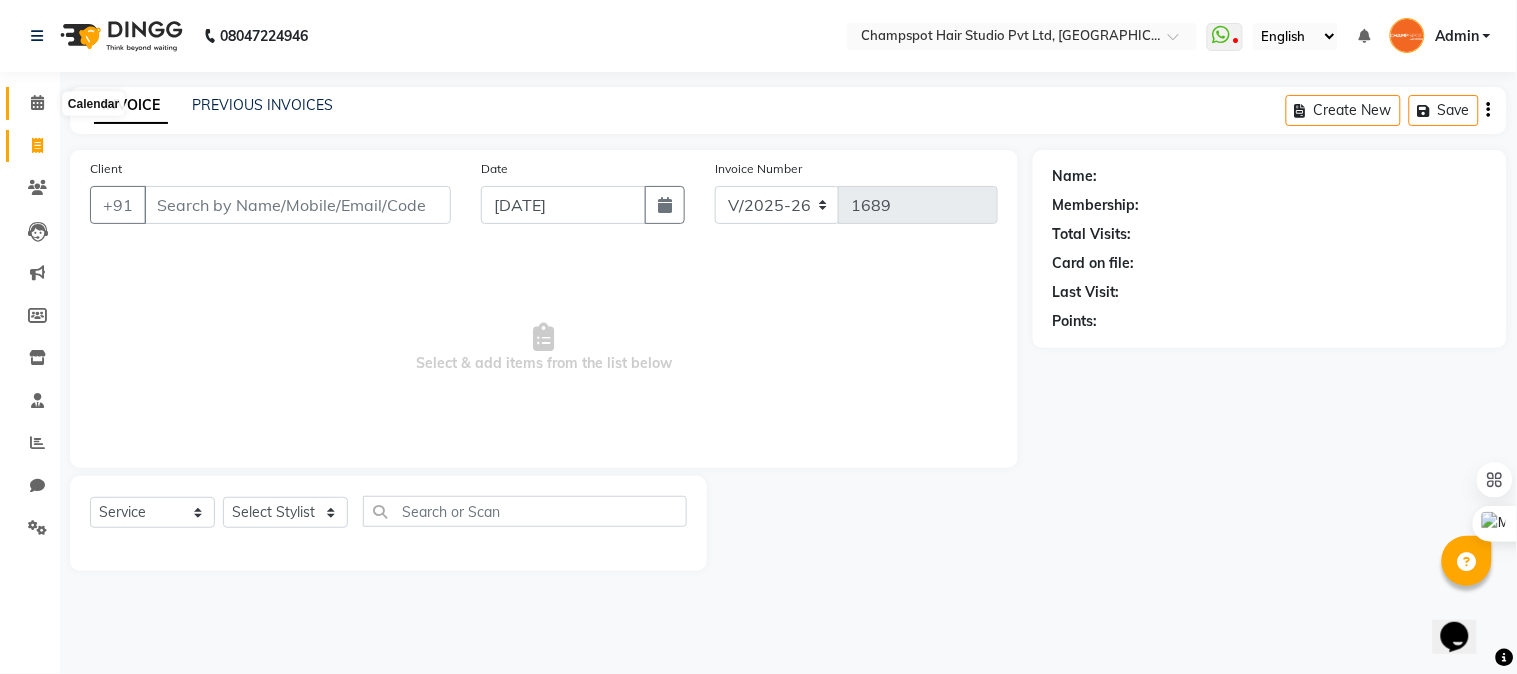 click 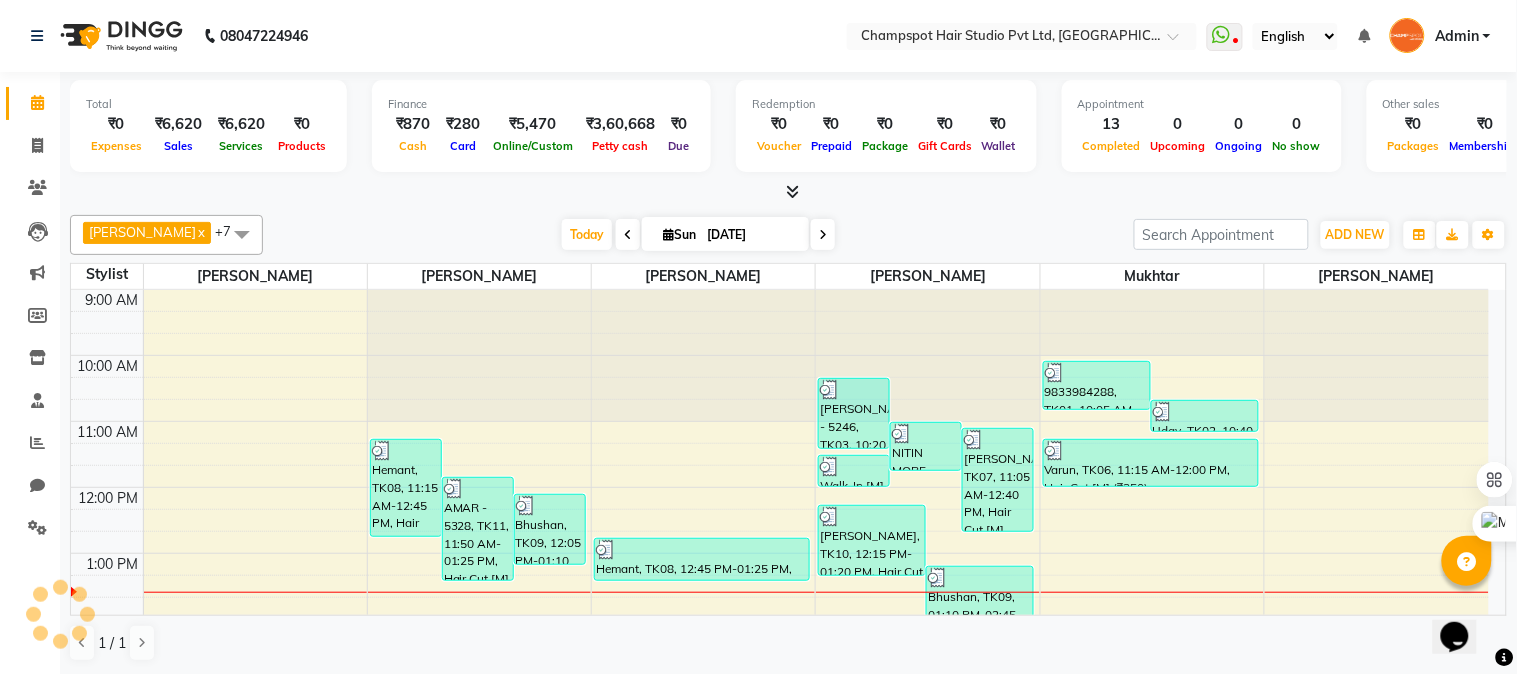 scroll, scrollTop: 0, scrollLeft: 0, axis: both 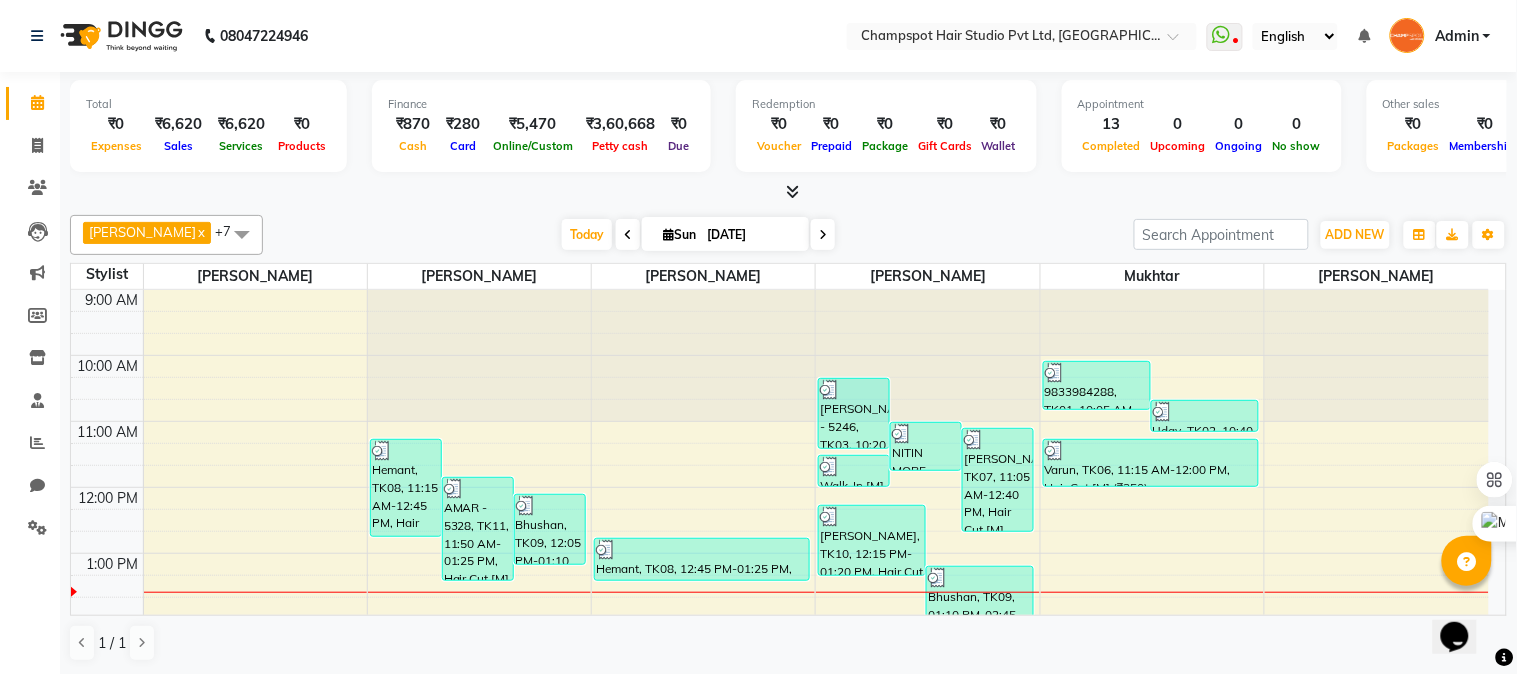 click at bounding box center (792, 191) 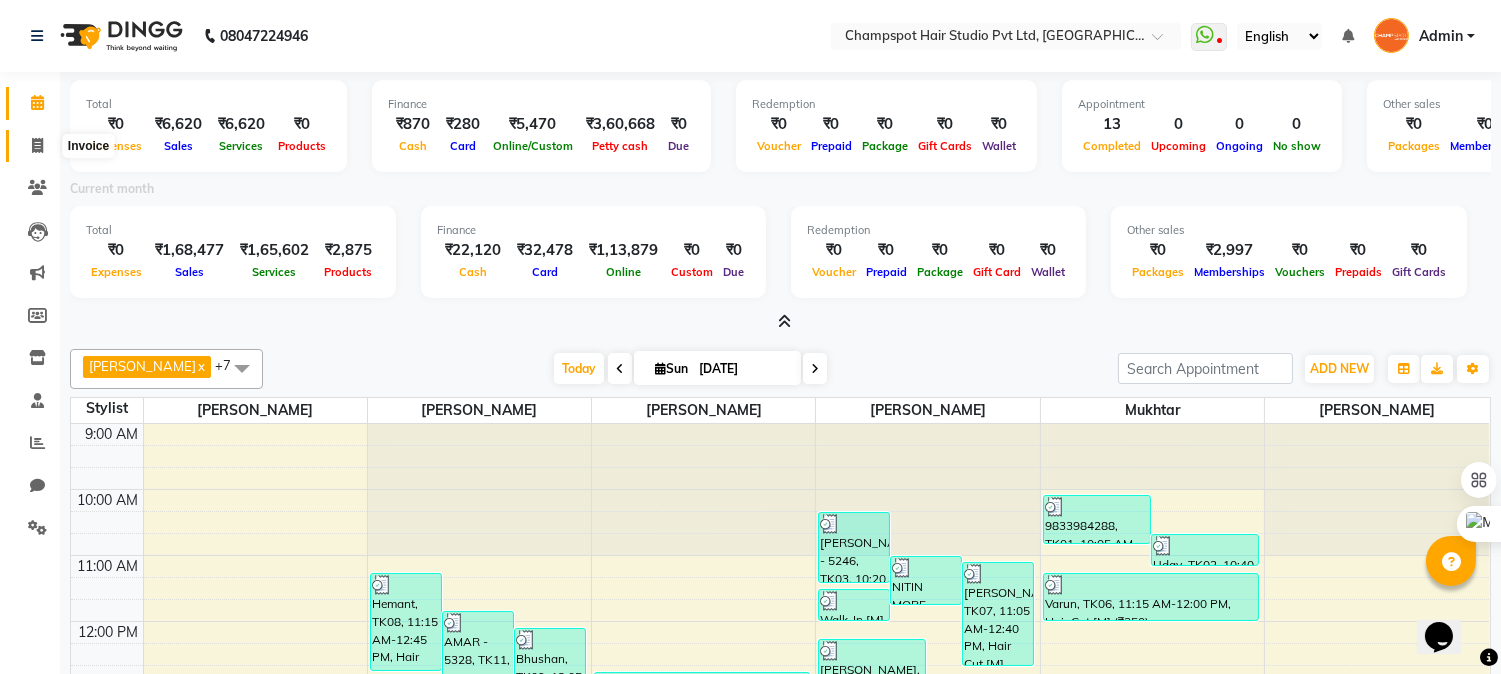 click 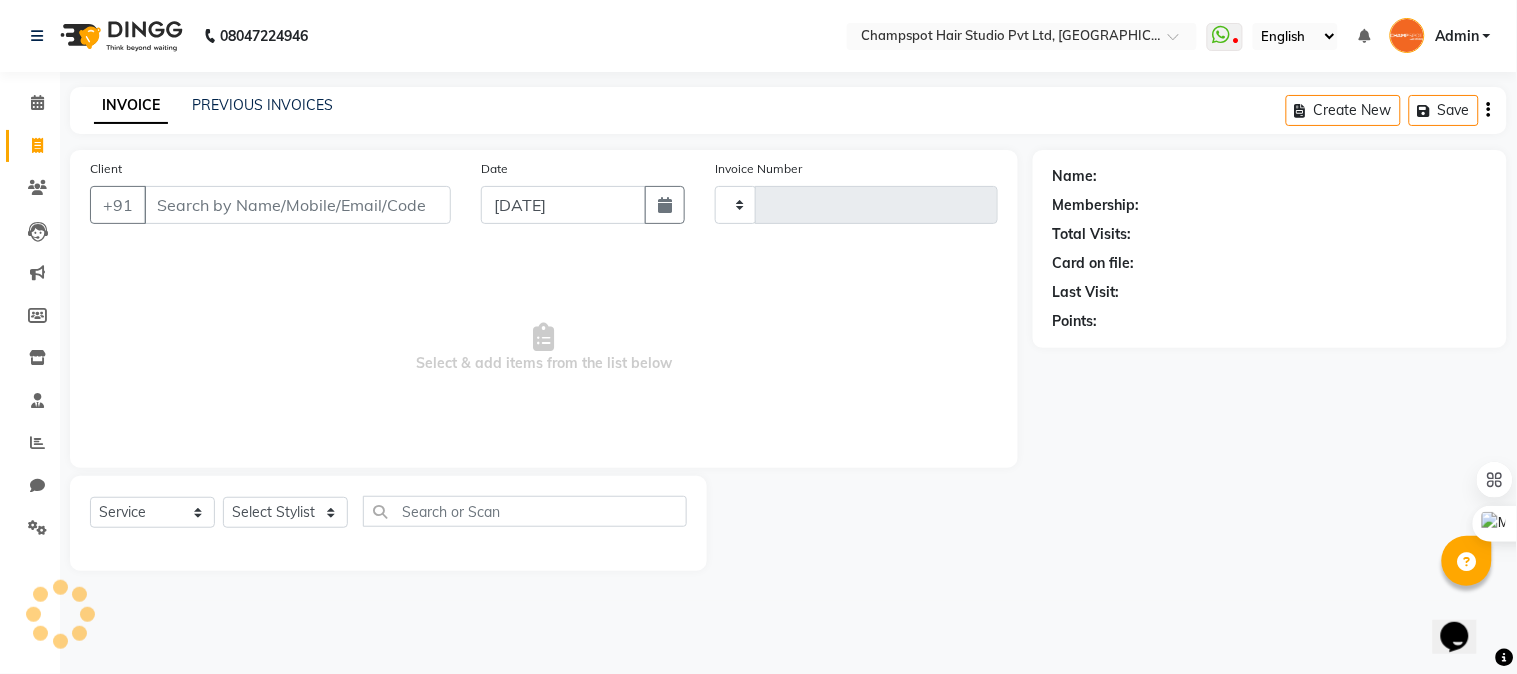 type on "1689" 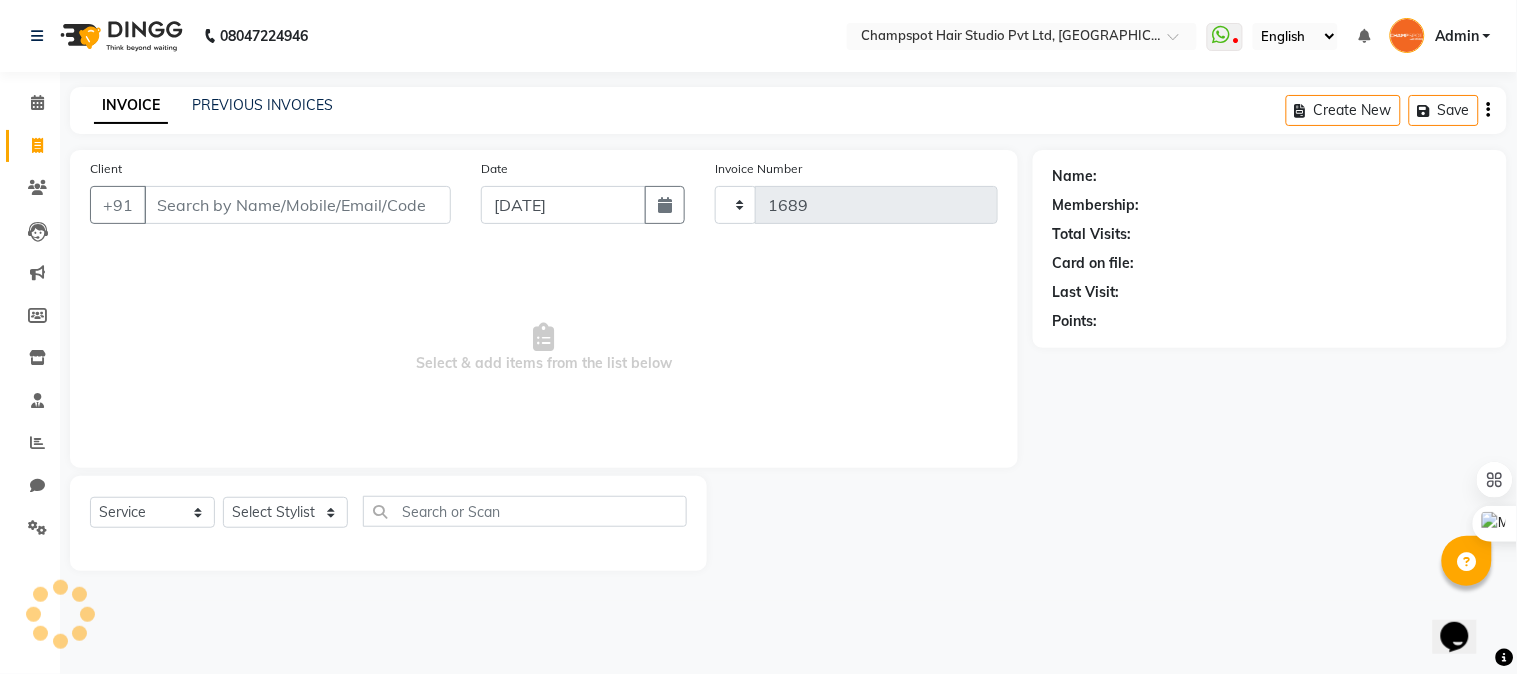 select on "7690" 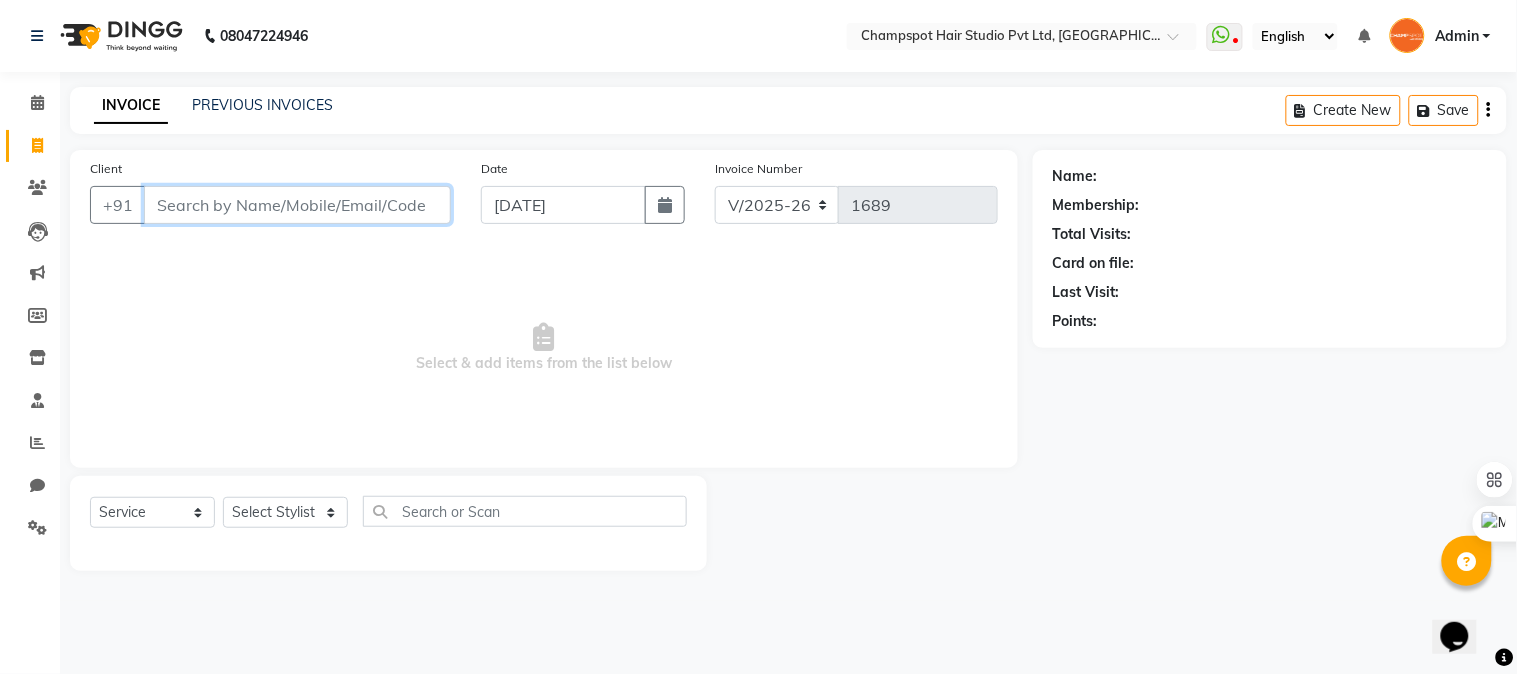 click on "Client" at bounding box center (297, 205) 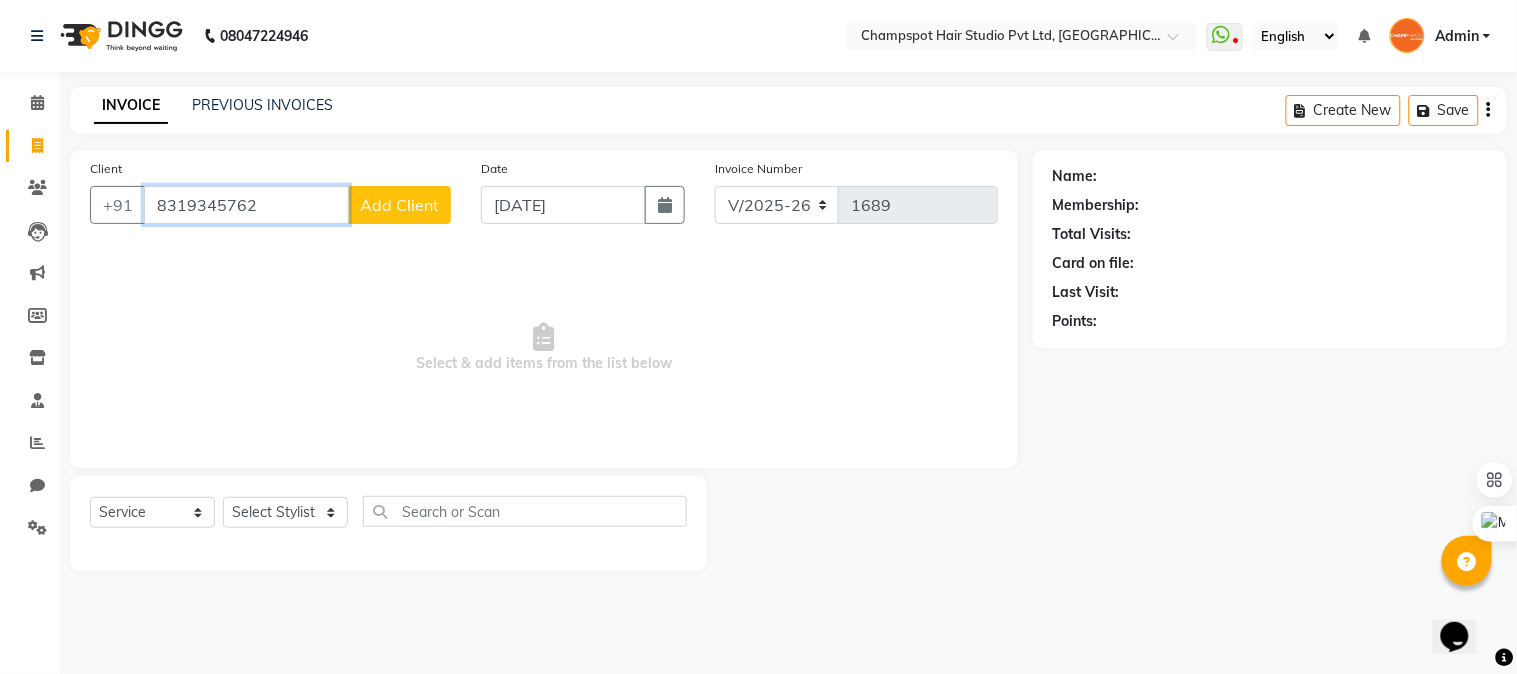 type on "8319345762" 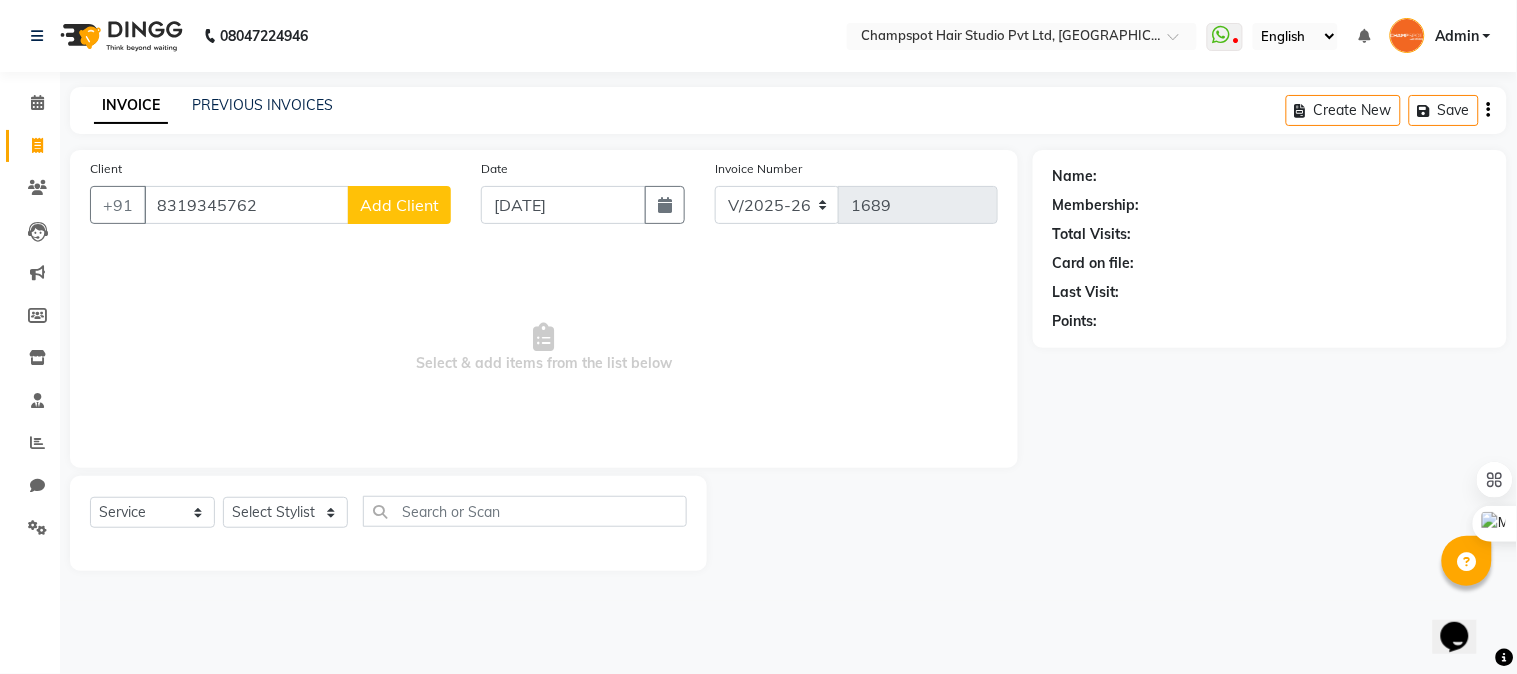 click on "Add Client" 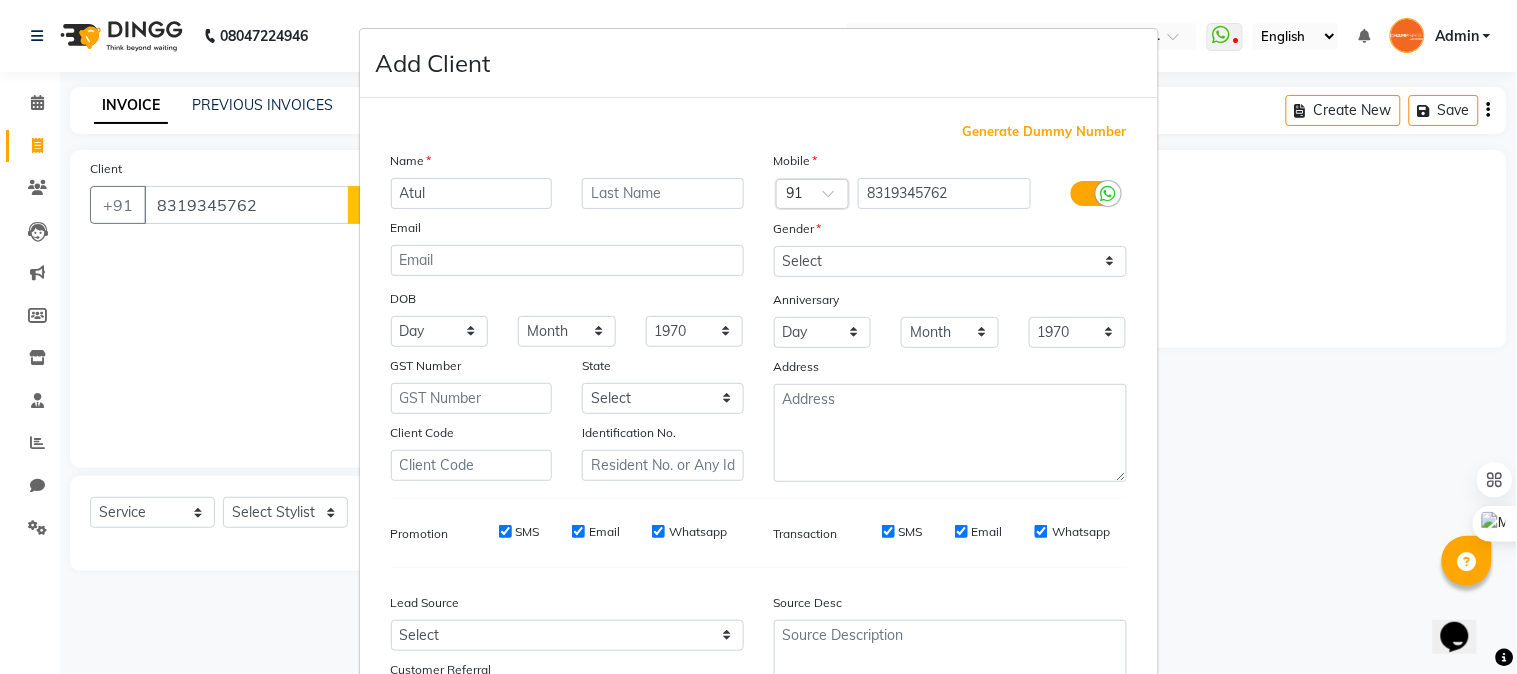 type on "Atul" 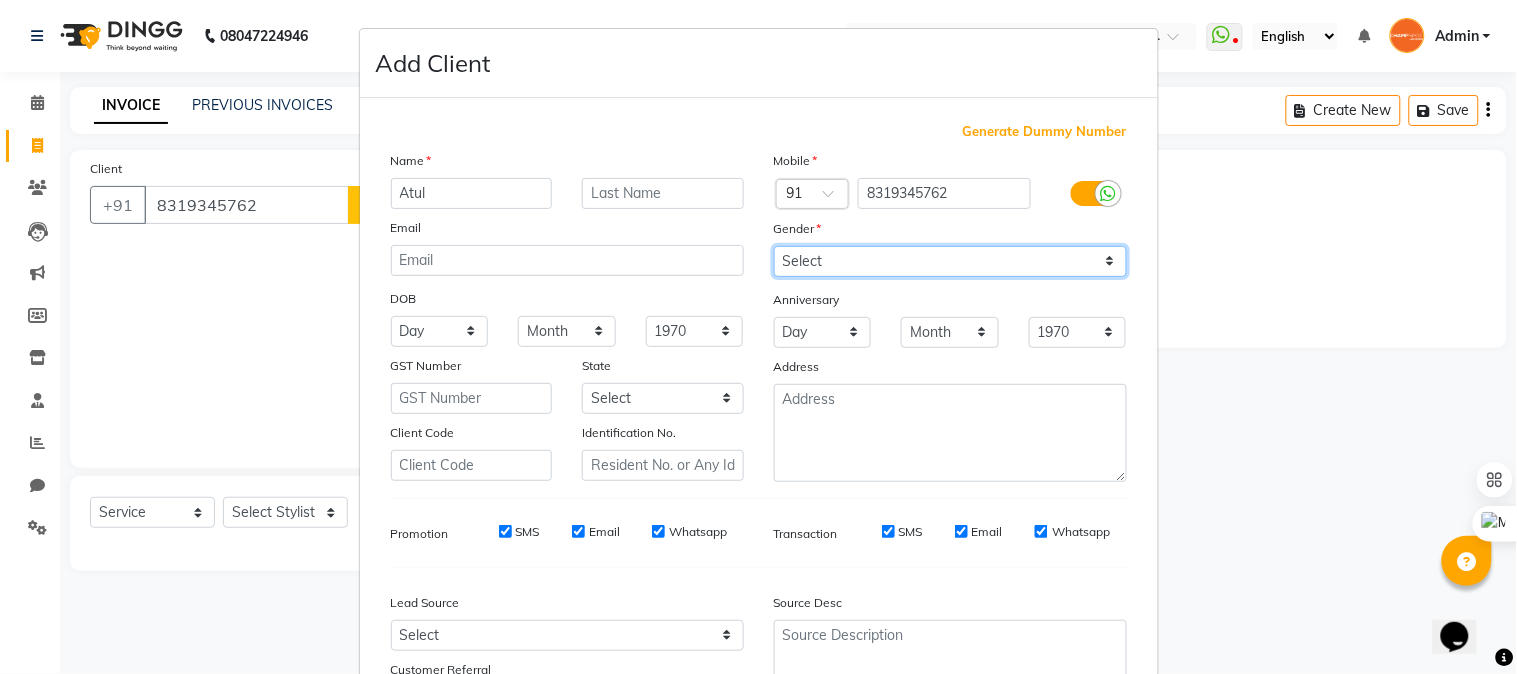 click on "Select [DEMOGRAPHIC_DATA] [DEMOGRAPHIC_DATA] Other Prefer Not To Say" at bounding box center [950, 261] 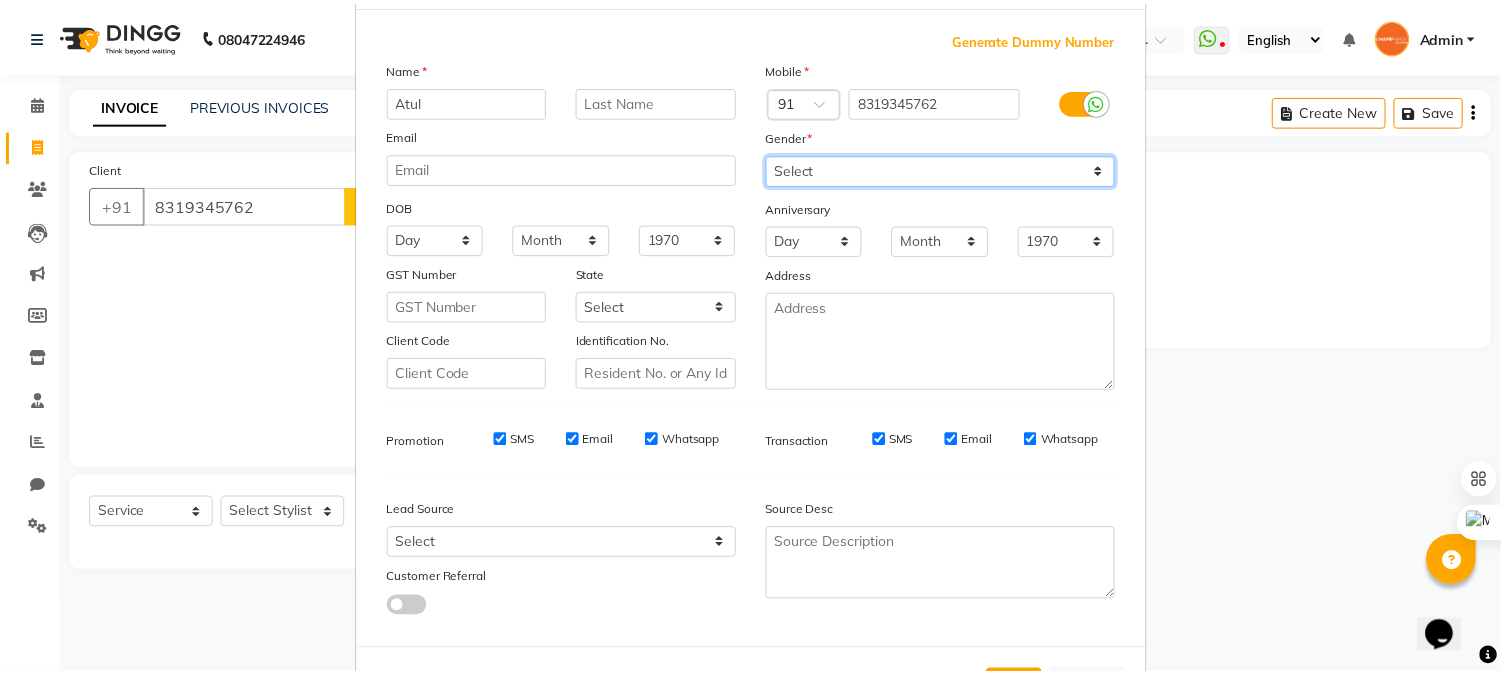 scroll, scrollTop: 176, scrollLeft: 0, axis: vertical 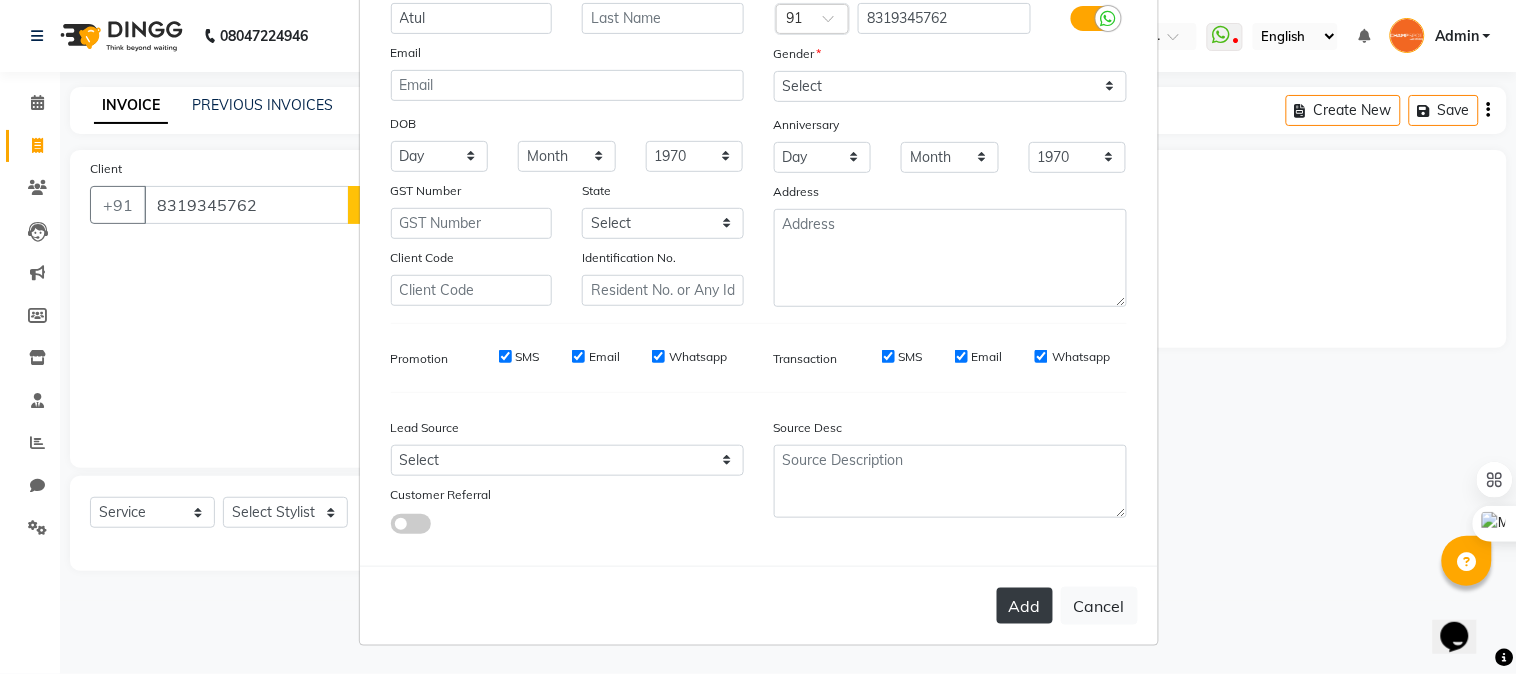 click on "Add" at bounding box center [1025, 606] 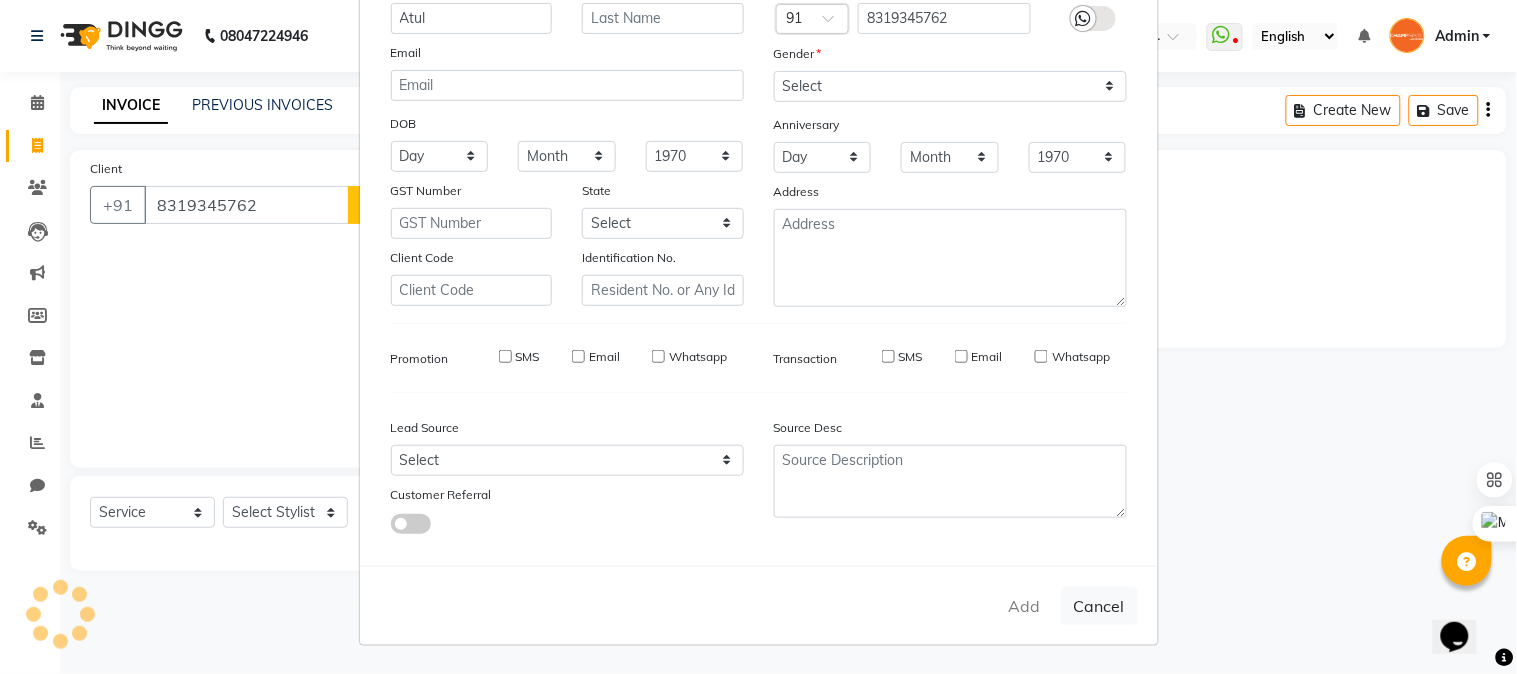 type 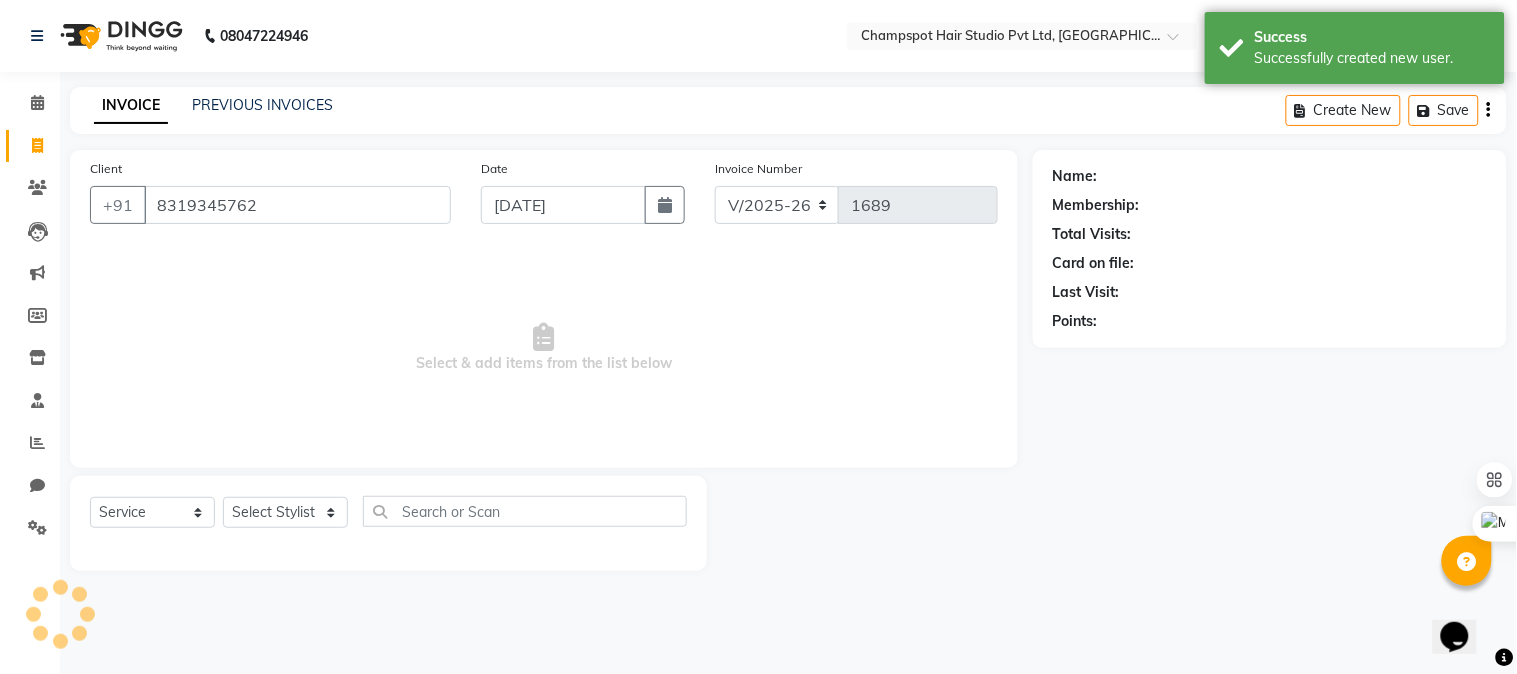 select on "1: Object" 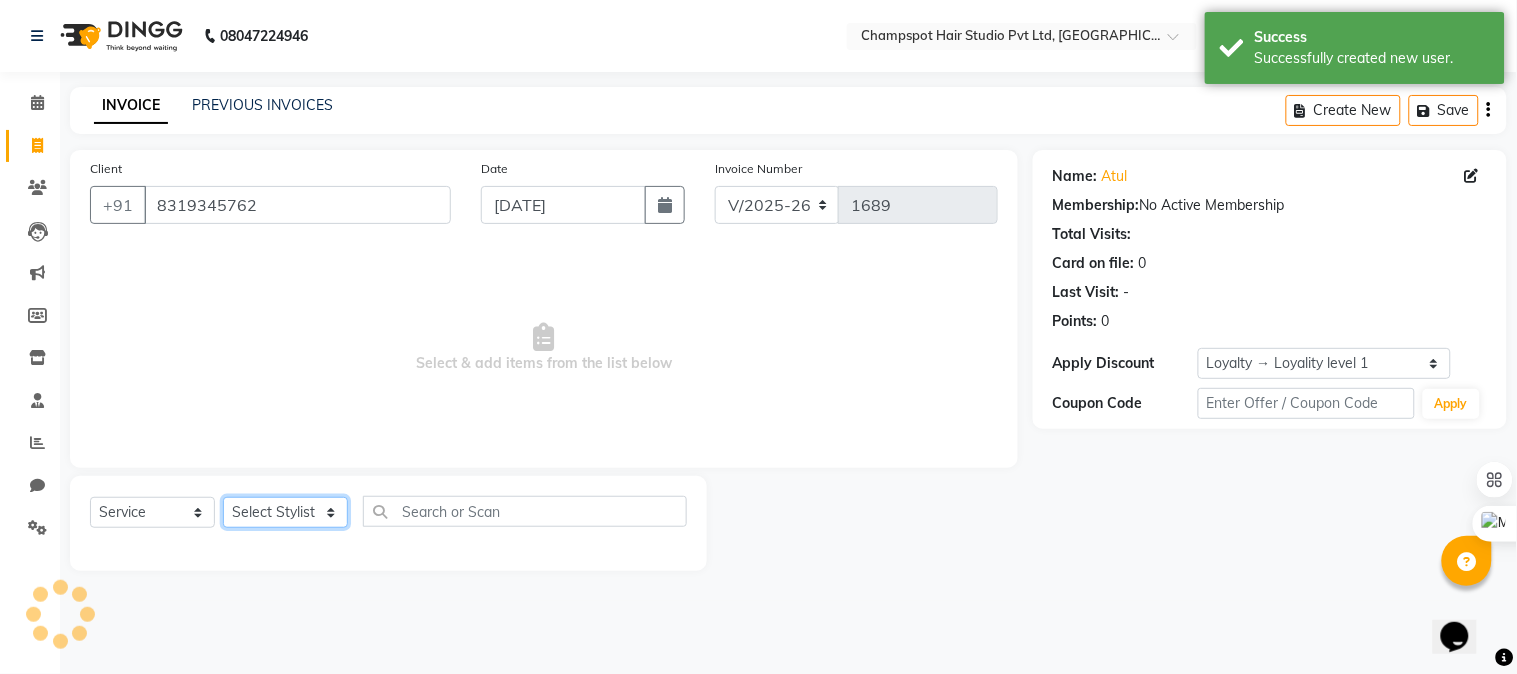 click on "Select Stylist Admin [PERSON_NAME] [PERSON_NAME] 	[PERSON_NAME] [PERSON_NAME] [PERSON_NAME]" 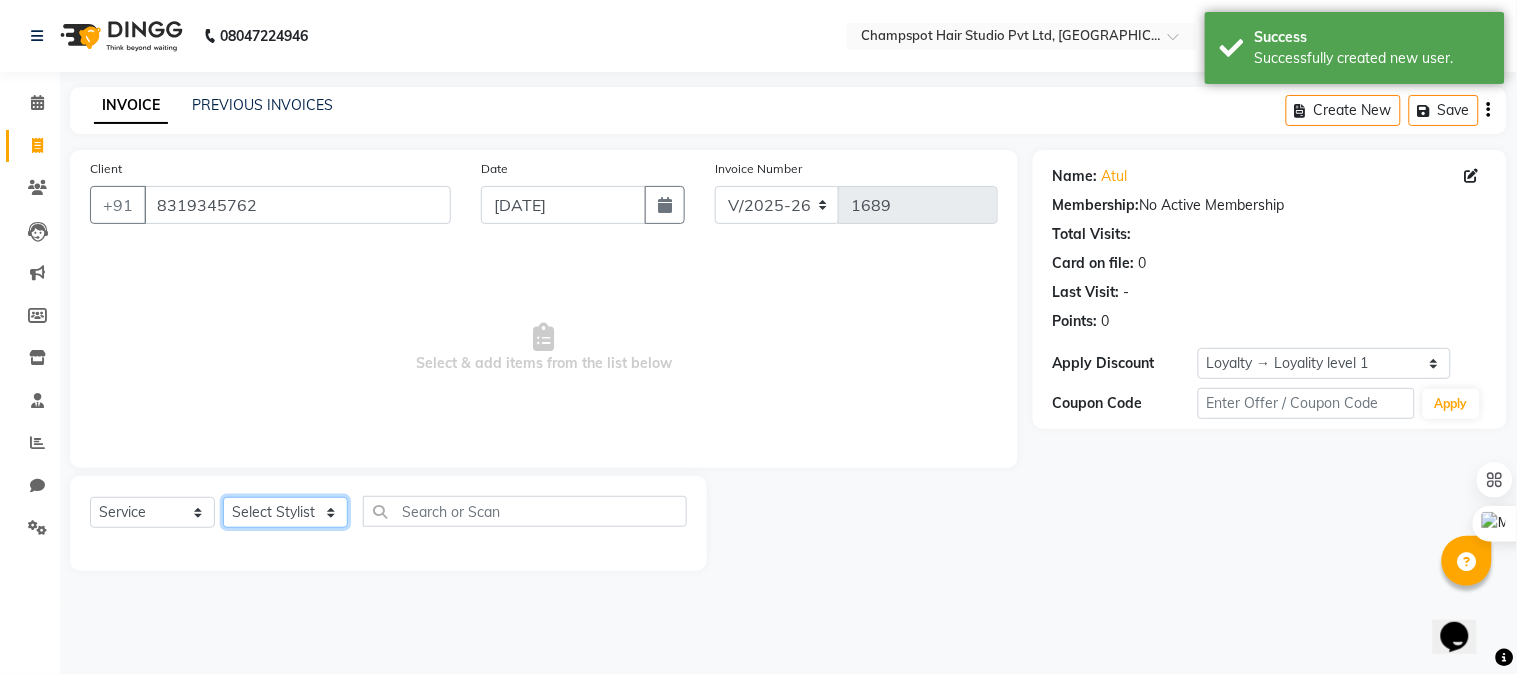 select on "69005" 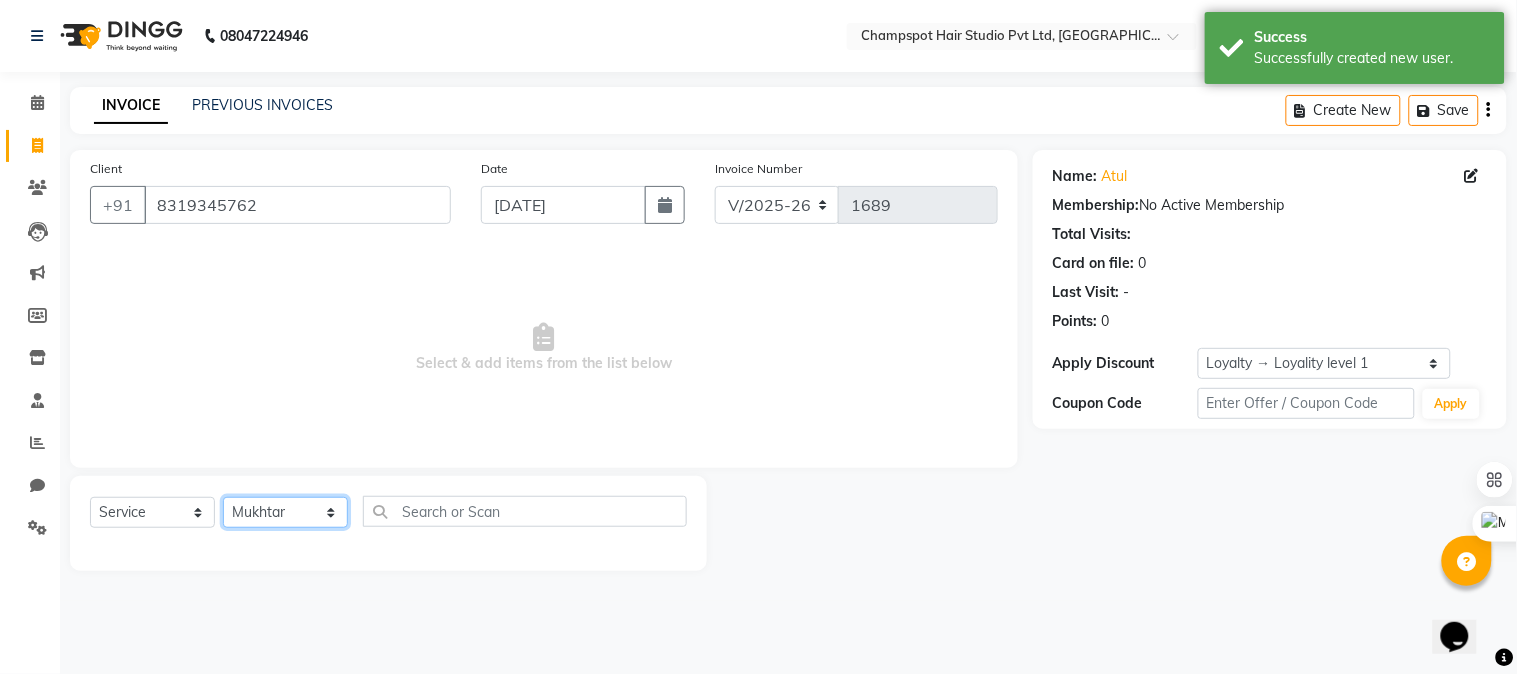 click on "Select Stylist Admin [PERSON_NAME] [PERSON_NAME] 	[PERSON_NAME] [PERSON_NAME] [PERSON_NAME]" 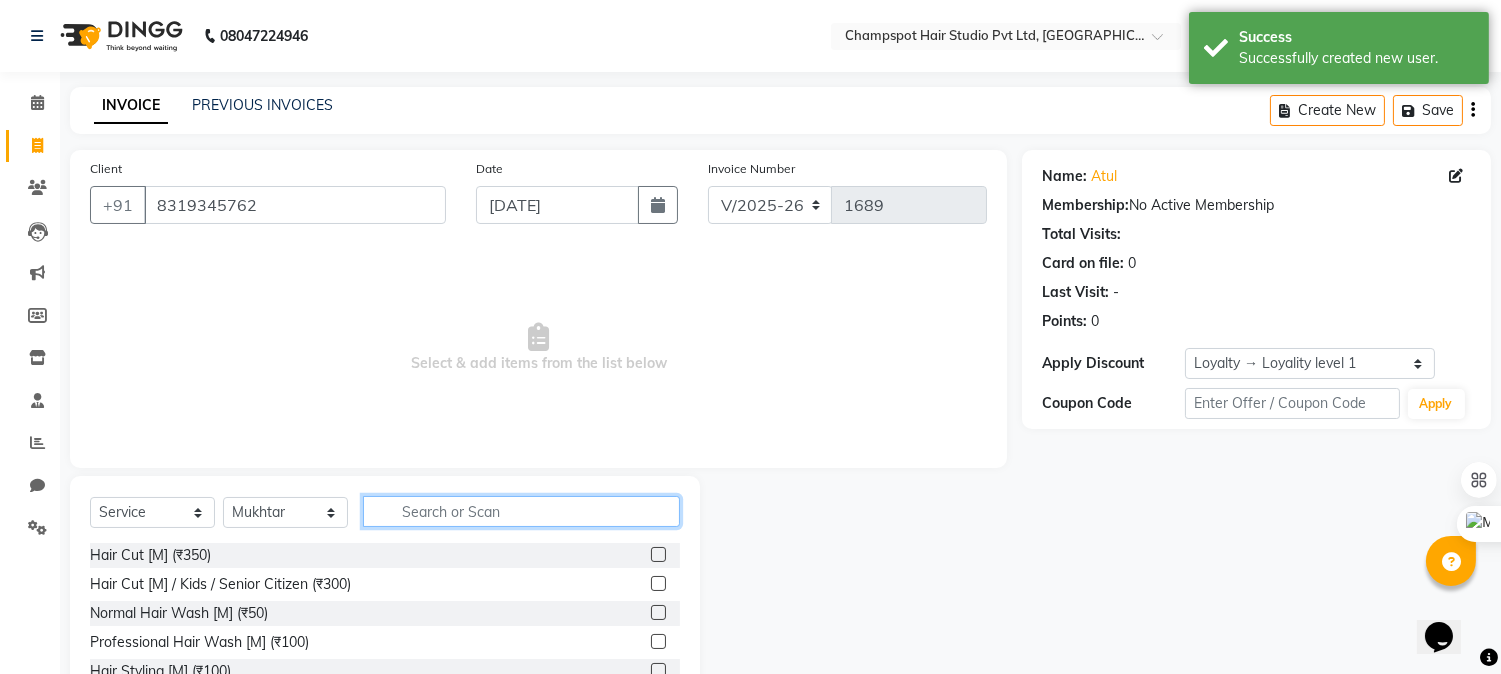 click 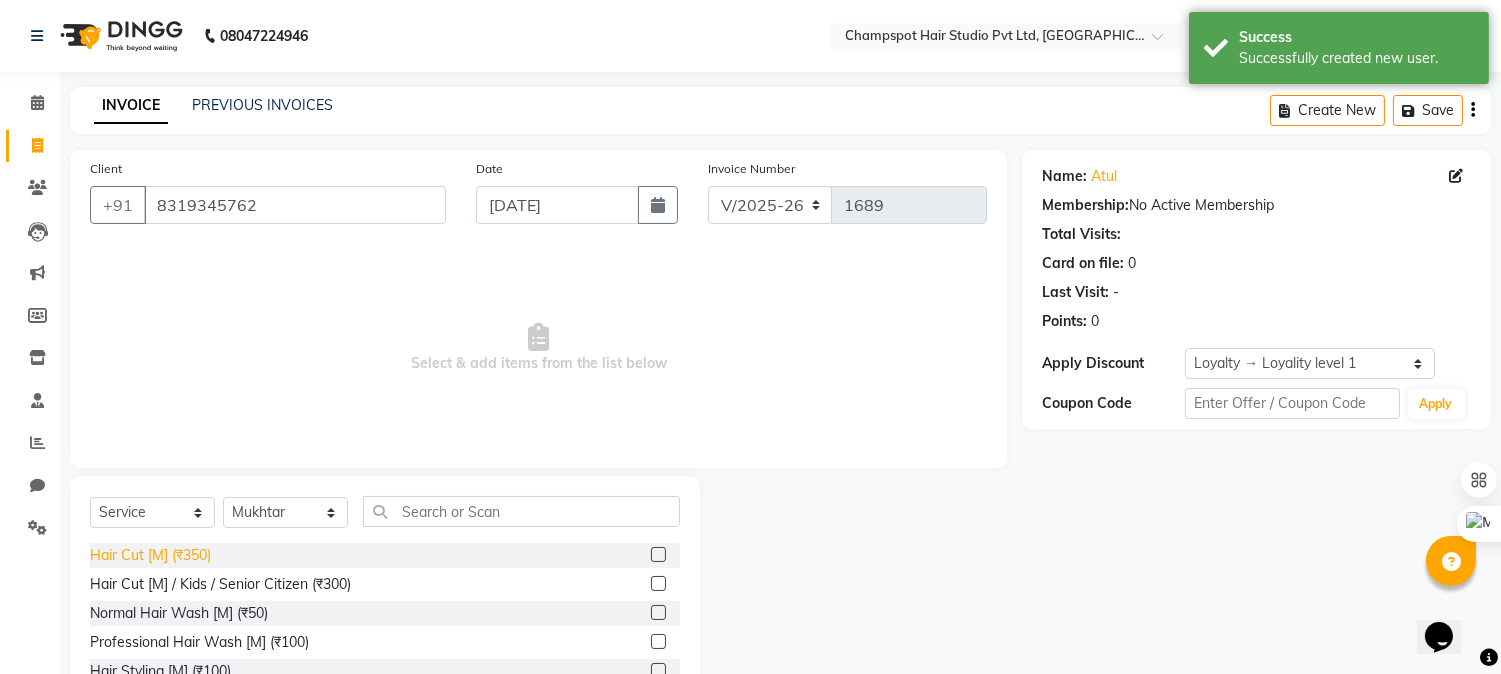 click on "Hair Cut [M] (₹350)" 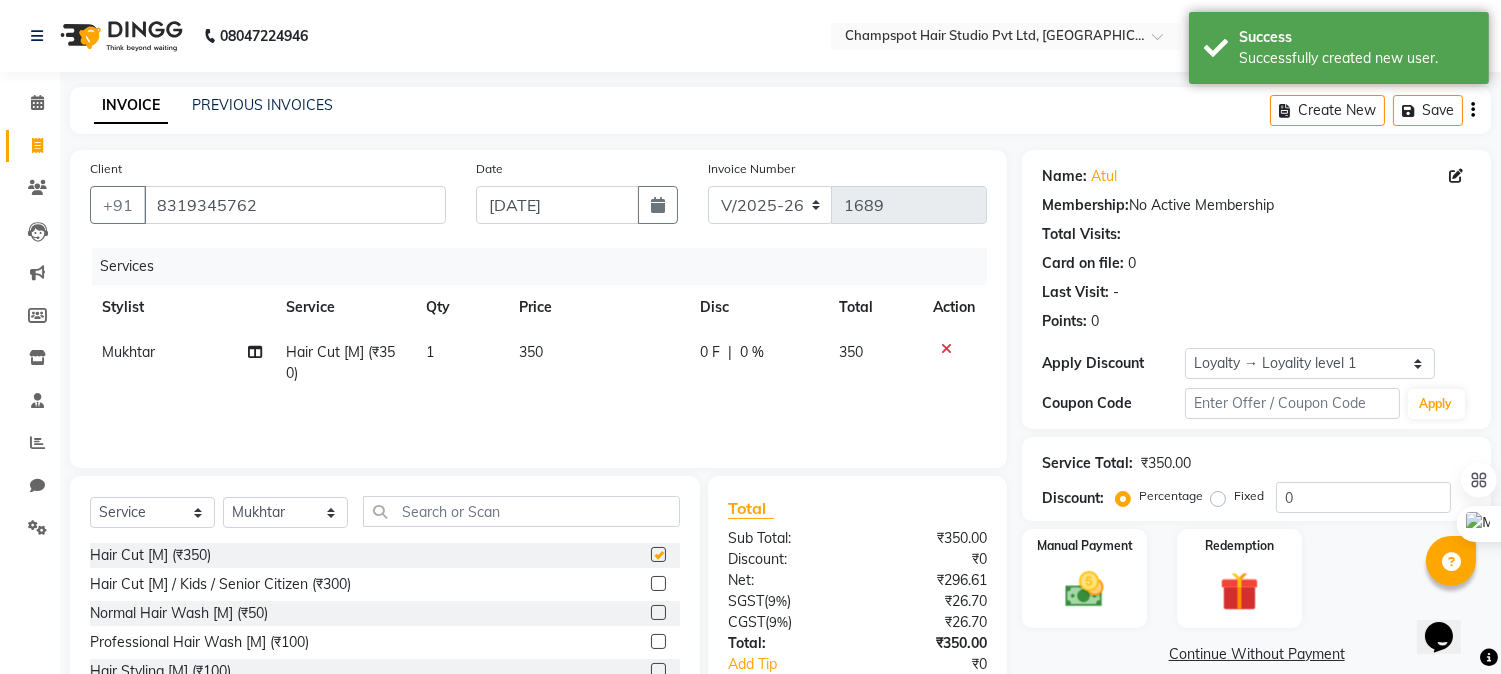 checkbox on "false" 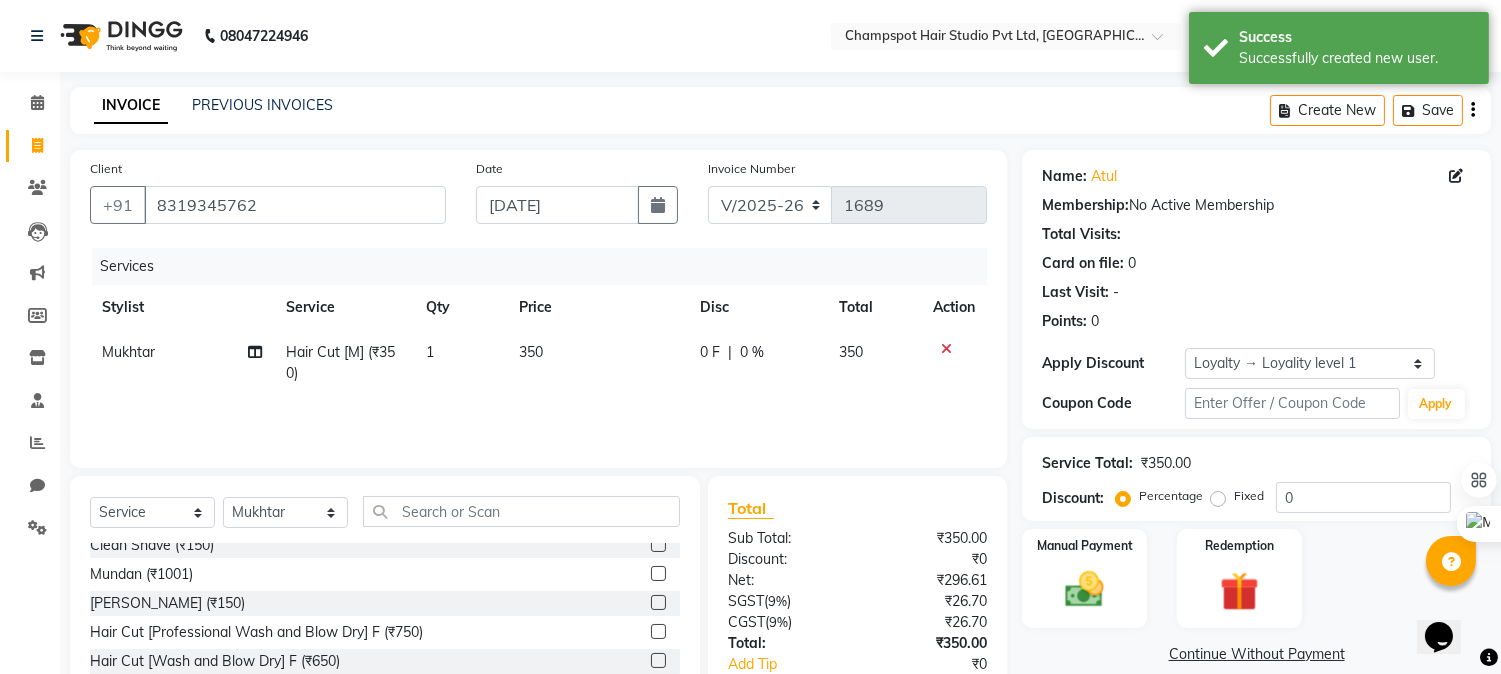 scroll, scrollTop: 222, scrollLeft: 0, axis: vertical 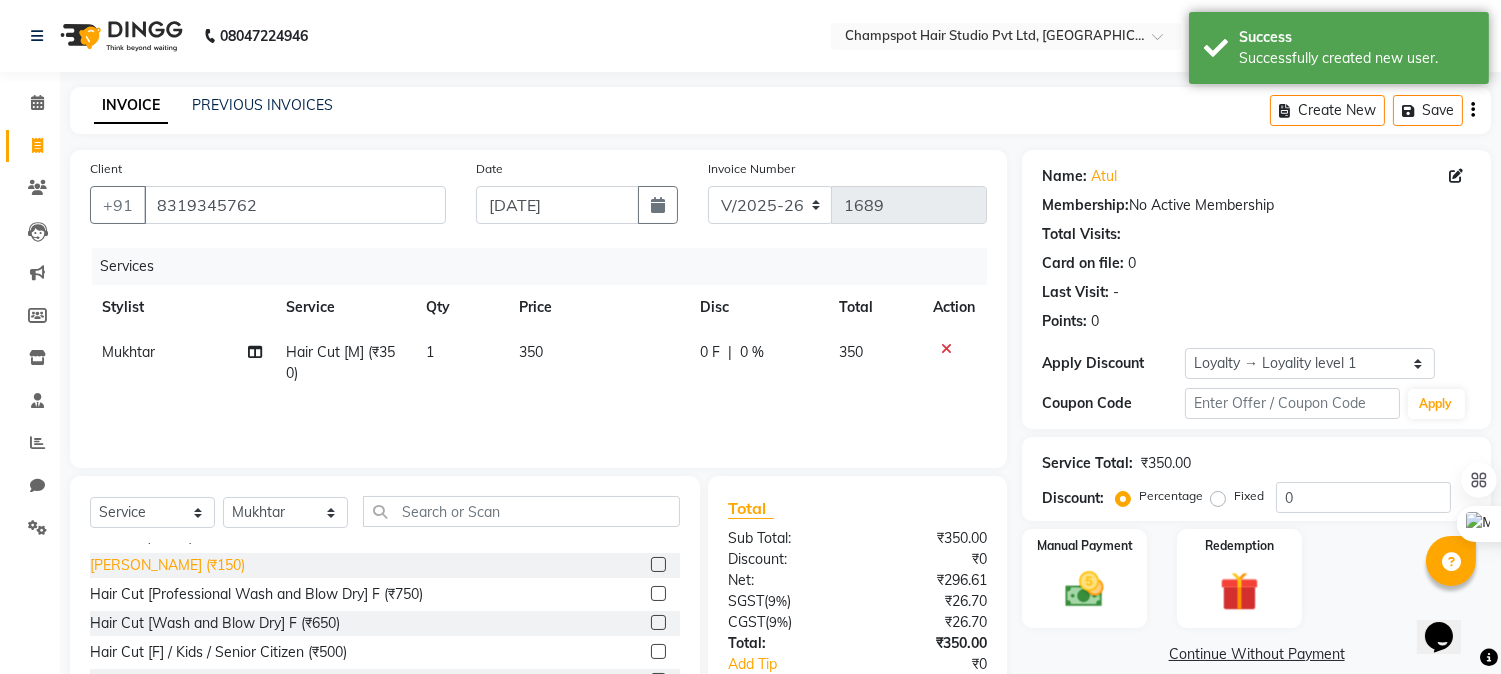 click on "[PERSON_NAME] (₹150)" 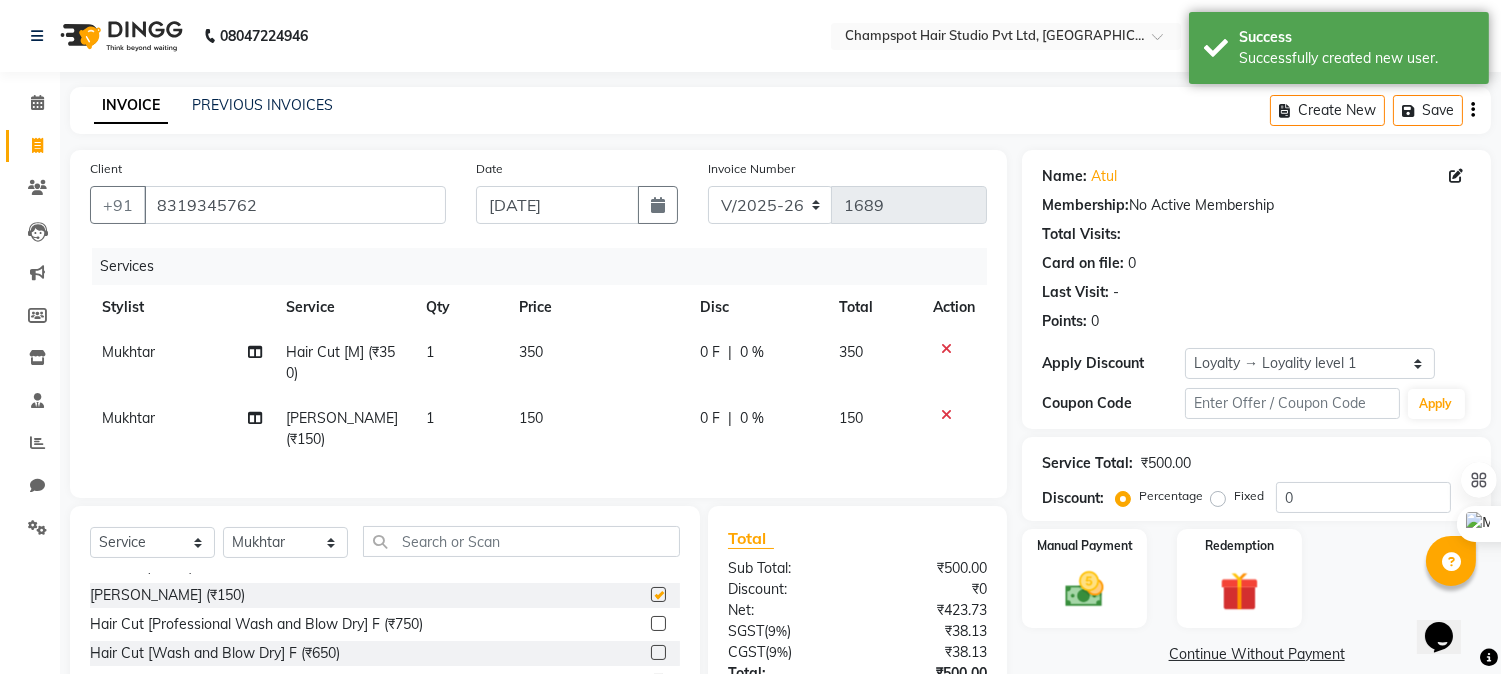 checkbox on "false" 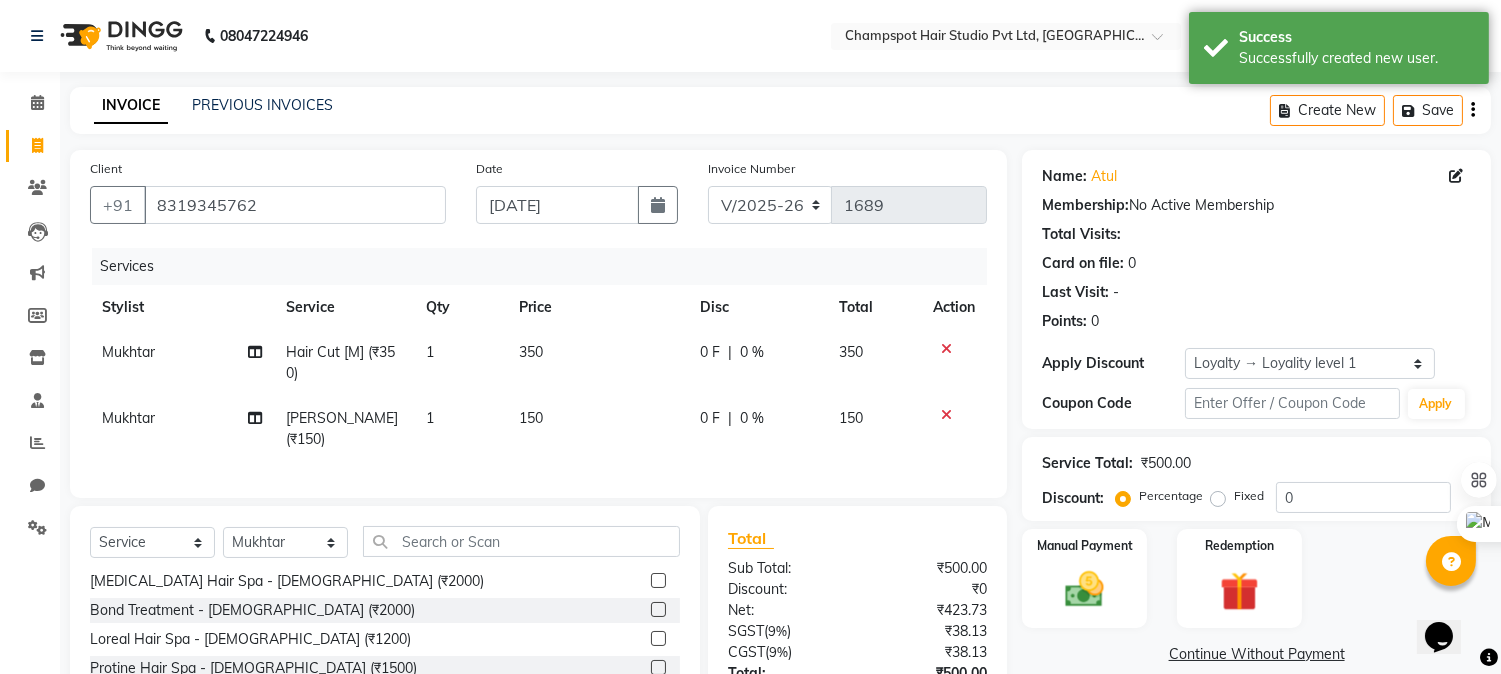 scroll, scrollTop: 777, scrollLeft: 0, axis: vertical 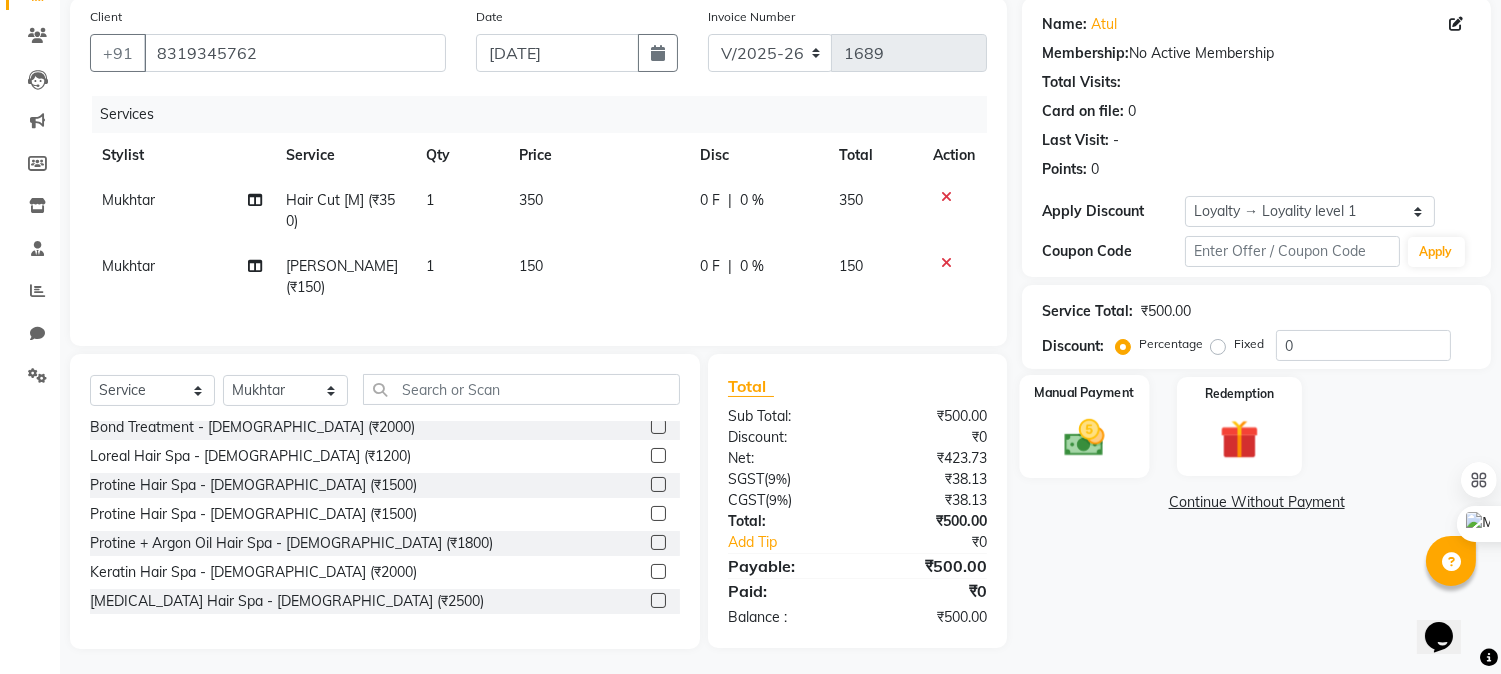 click 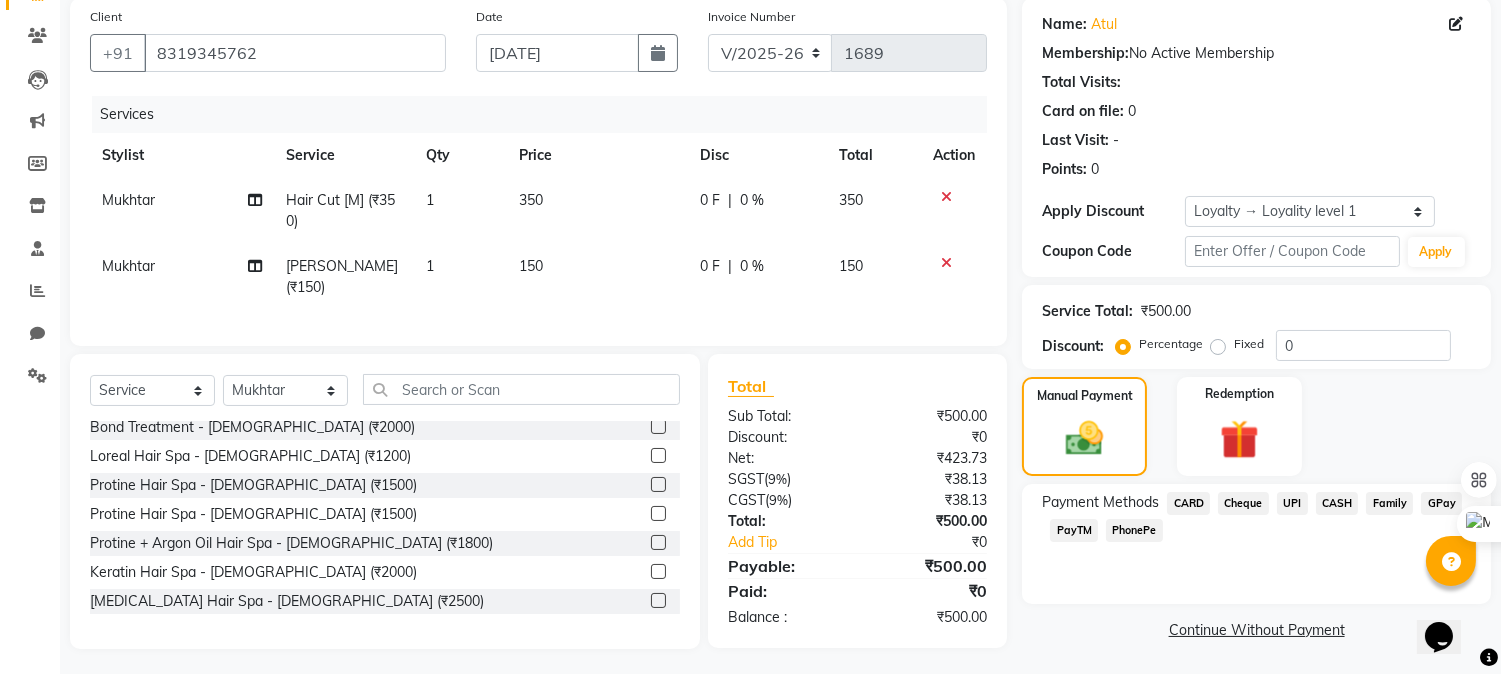 click on "Cheque" 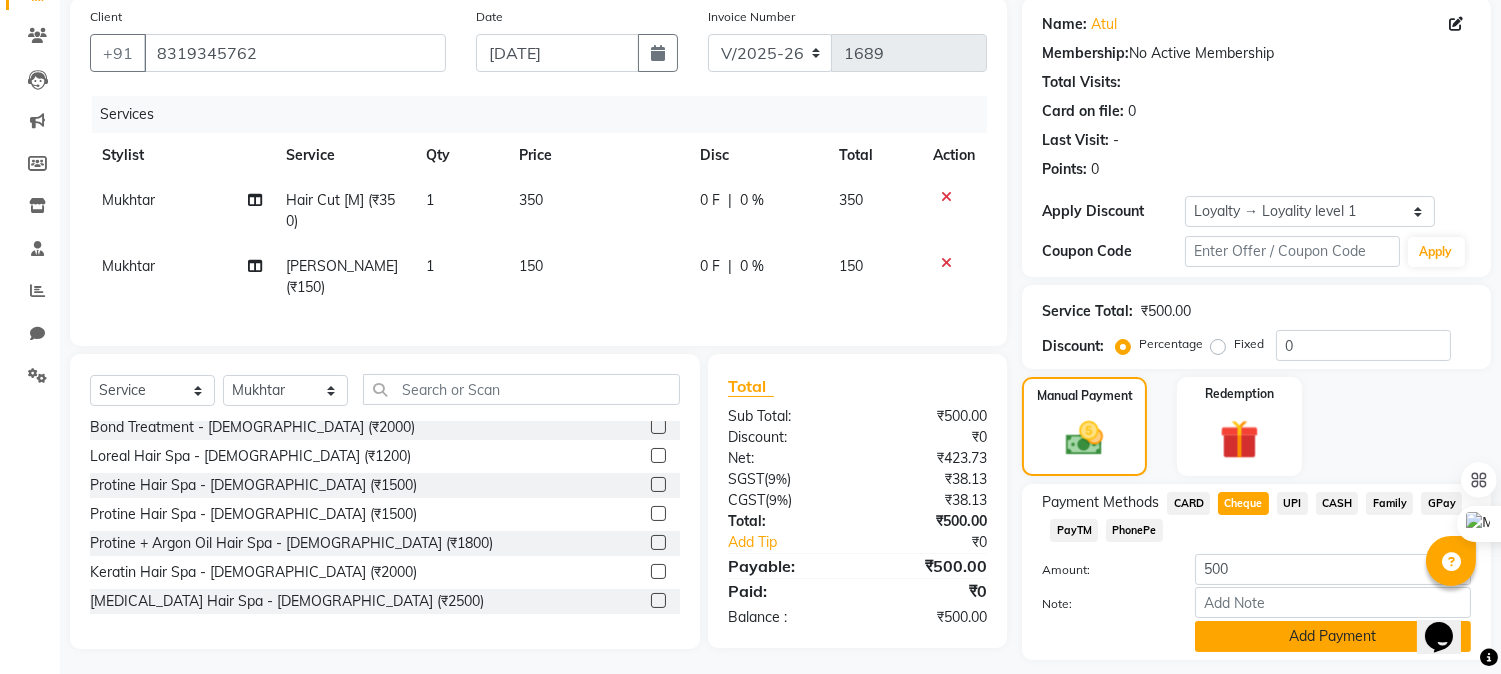 scroll, scrollTop: 208, scrollLeft: 0, axis: vertical 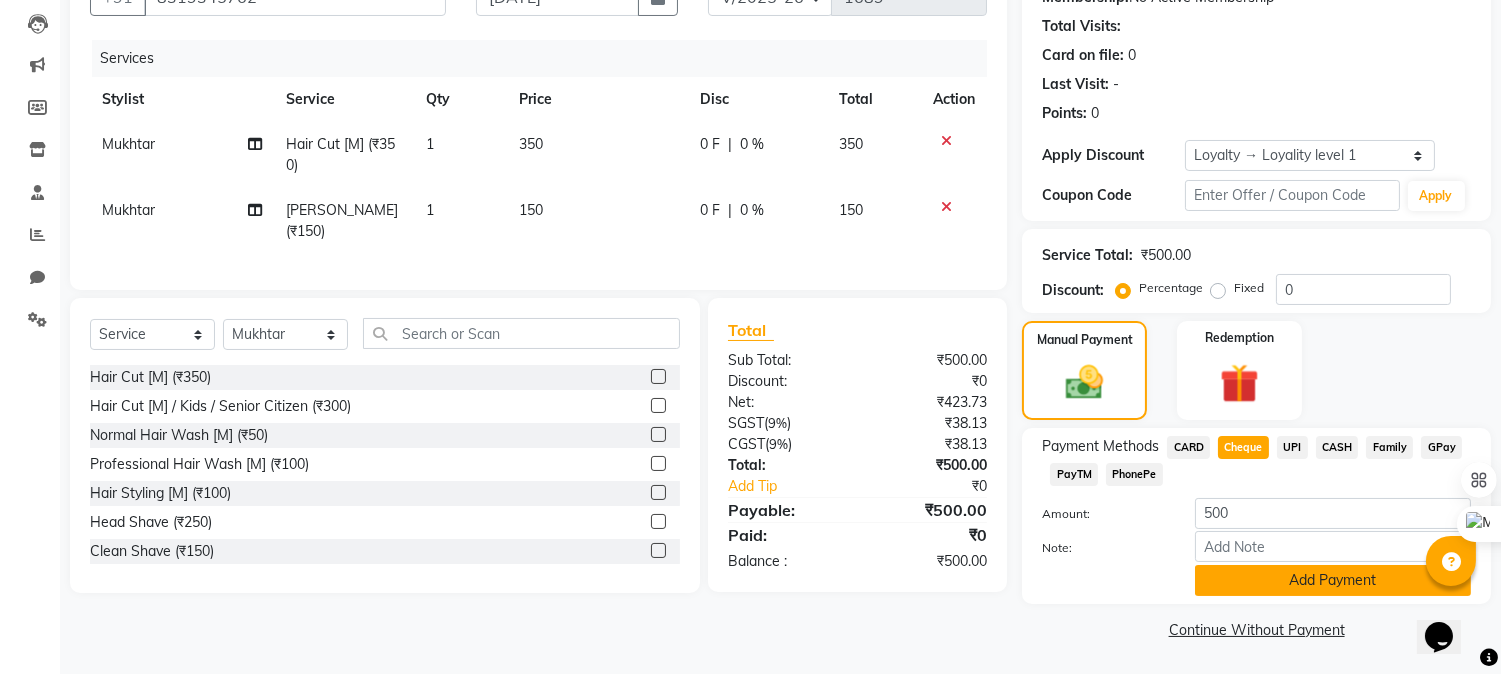 click on "Add Payment" 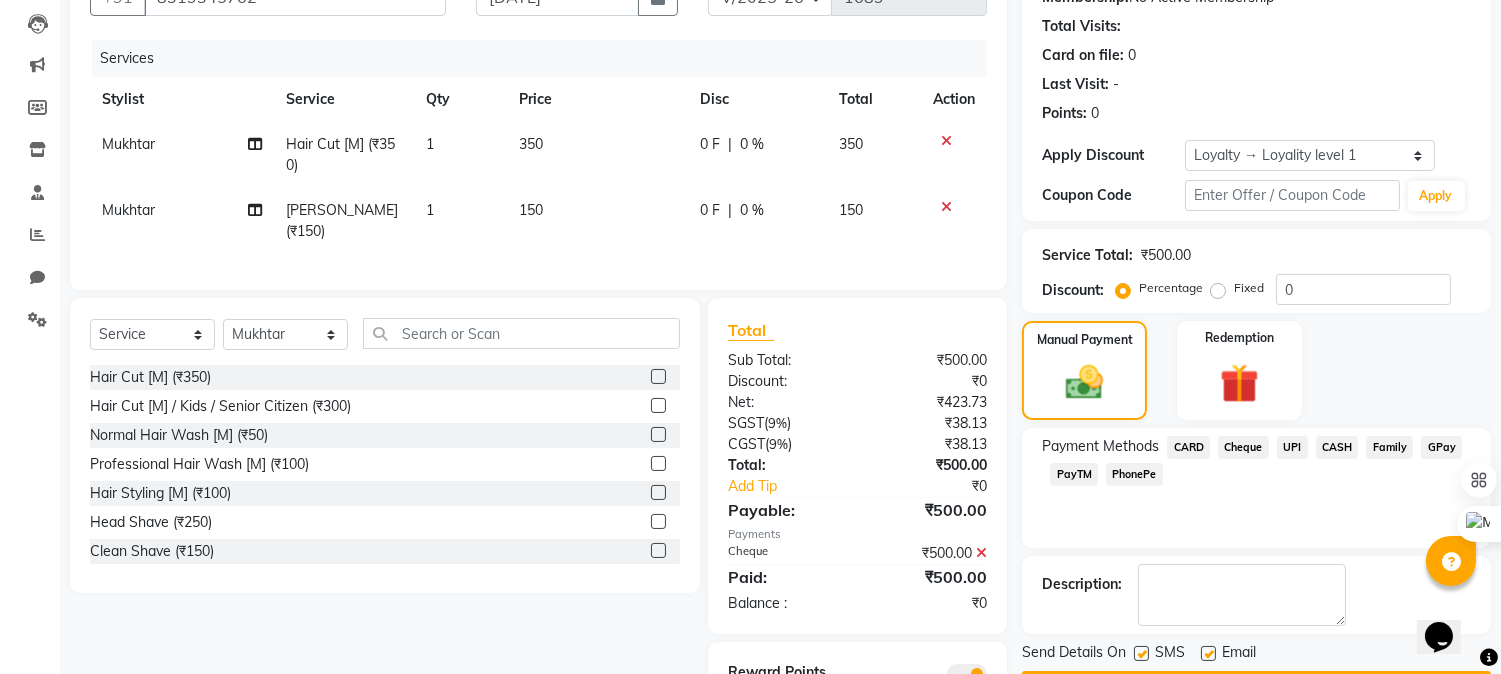 scroll, scrollTop: 292, scrollLeft: 0, axis: vertical 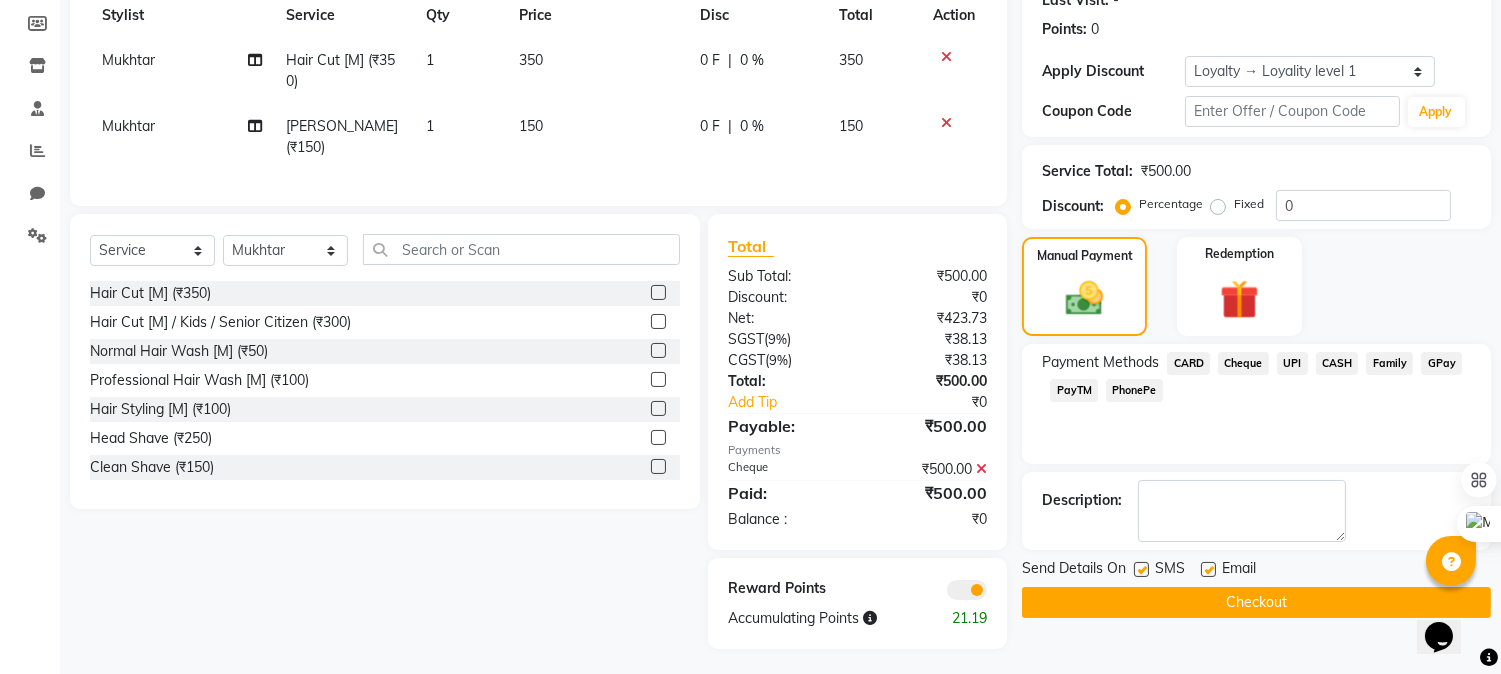 click on "Checkout" 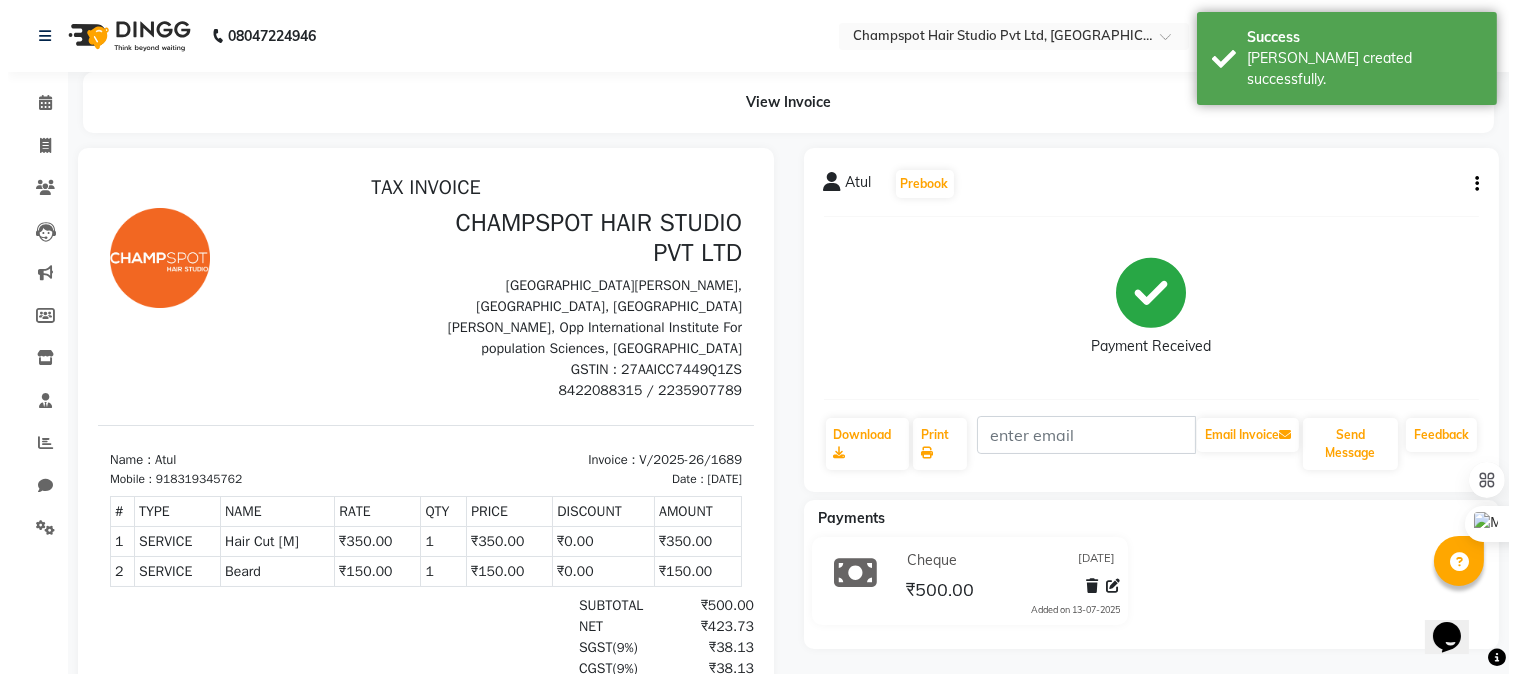 scroll, scrollTop: 0, scrollLeft: 0, axis: both 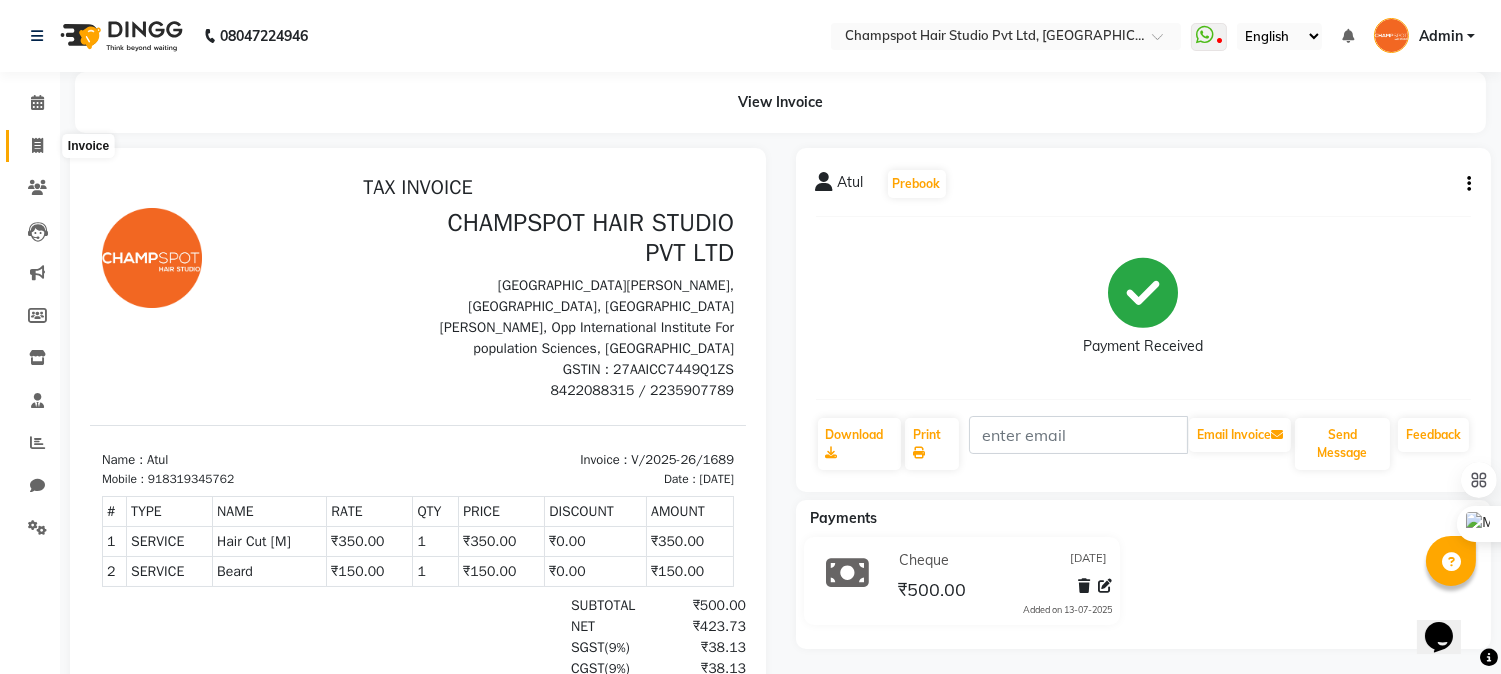 click 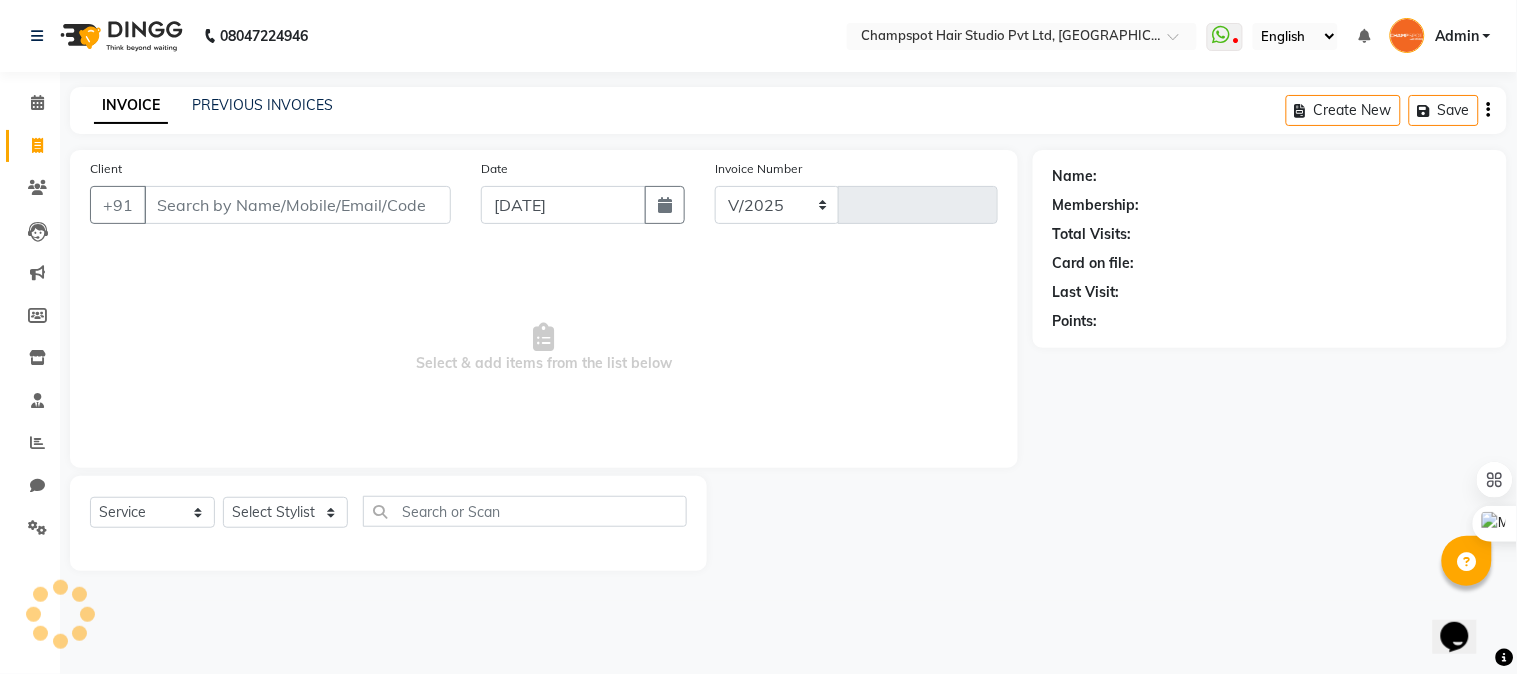 select on "7690" 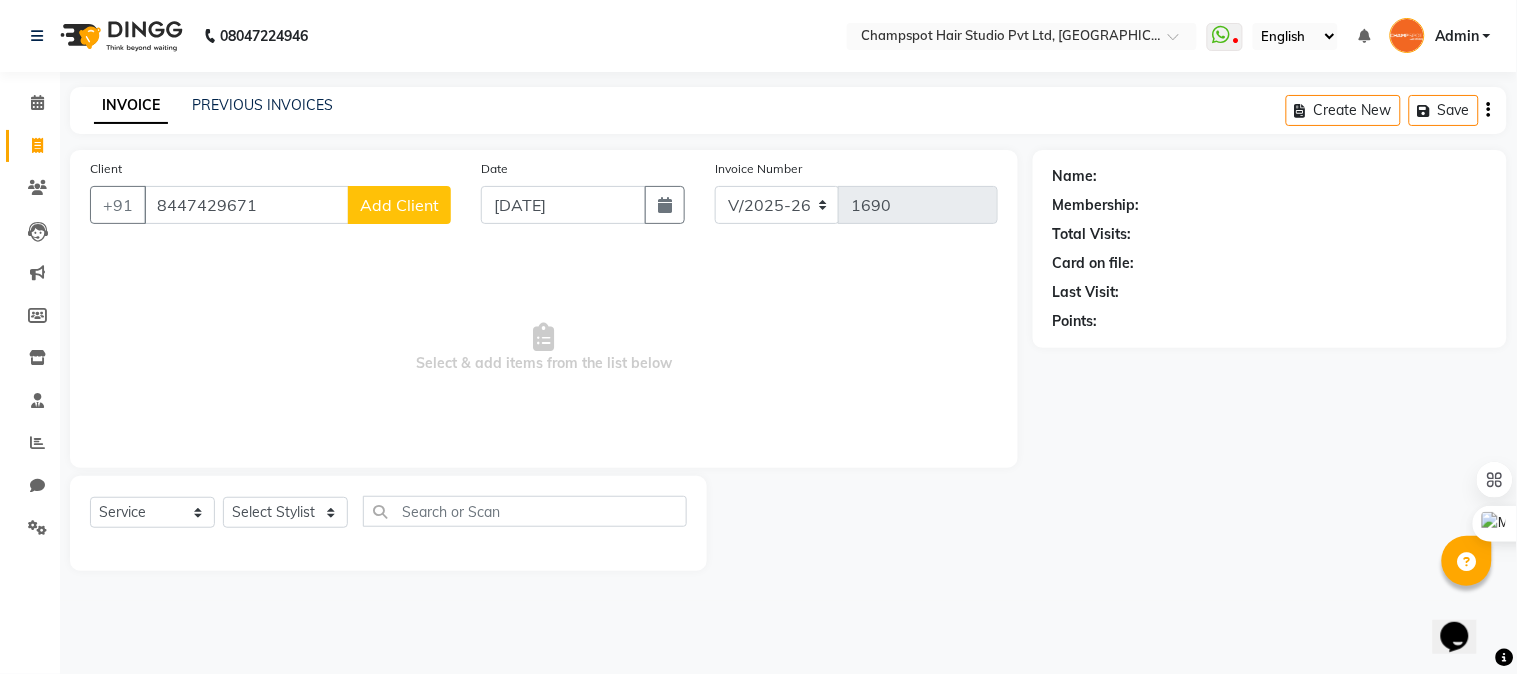 type on "8447429671" 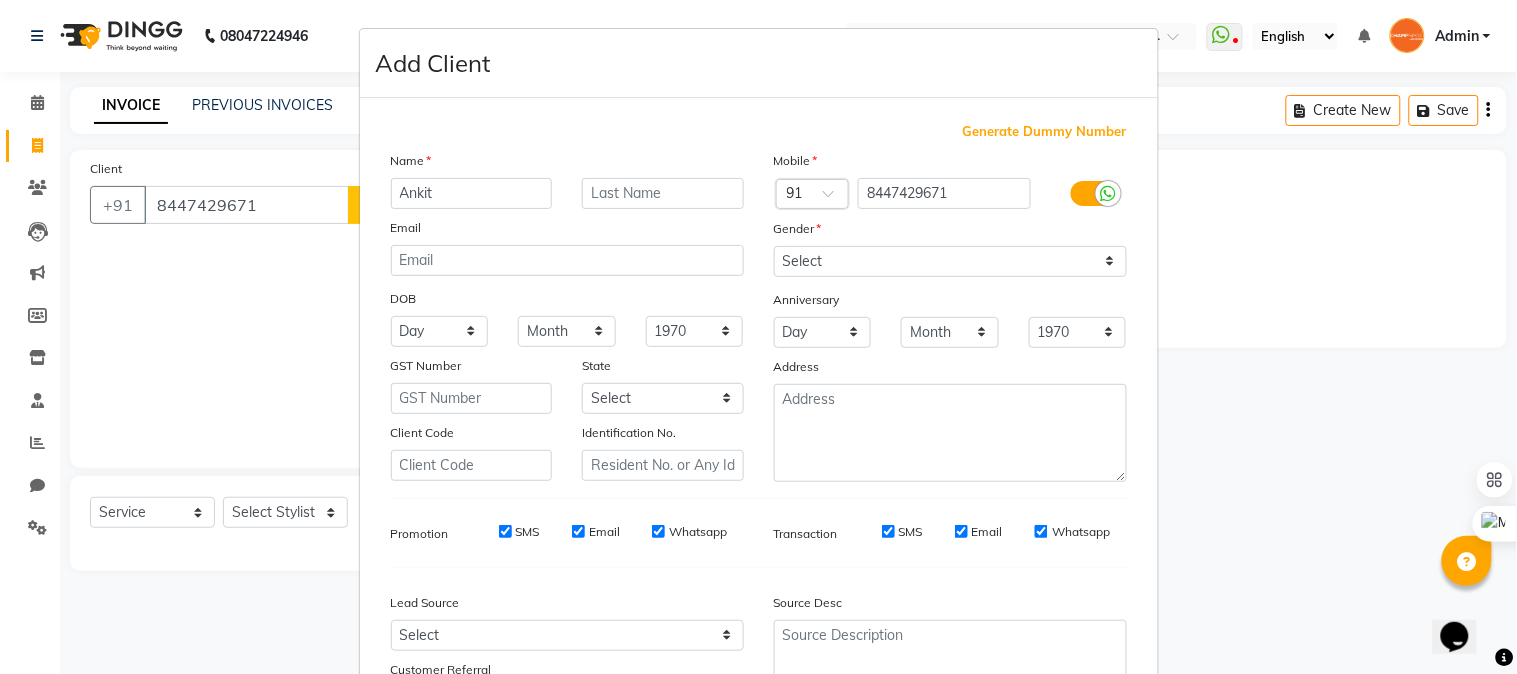 type on "Ankit" 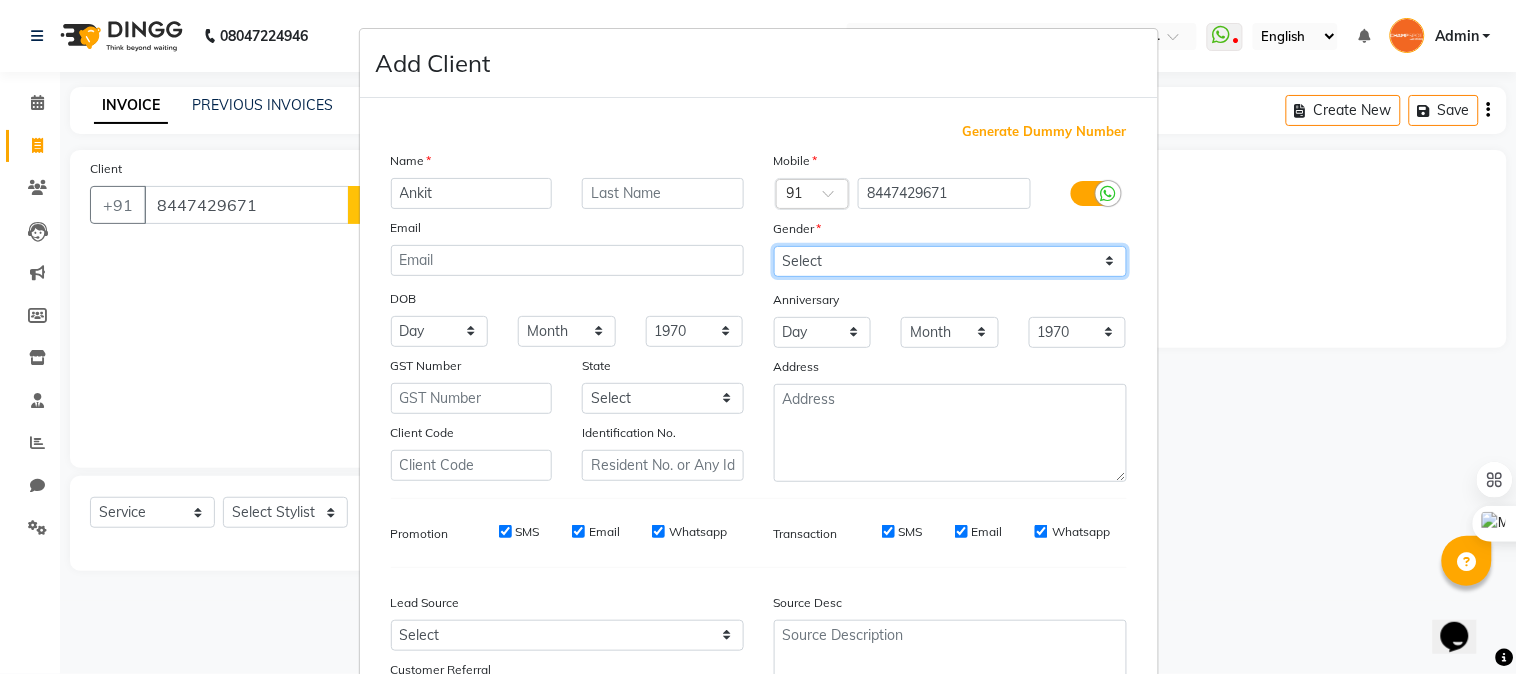 click on "Select [DEMOGRAPHIC_DATA] [DEMOGRAPHIC_DATA] Other Prefer Not To Say" at bounding box center [950, 261] 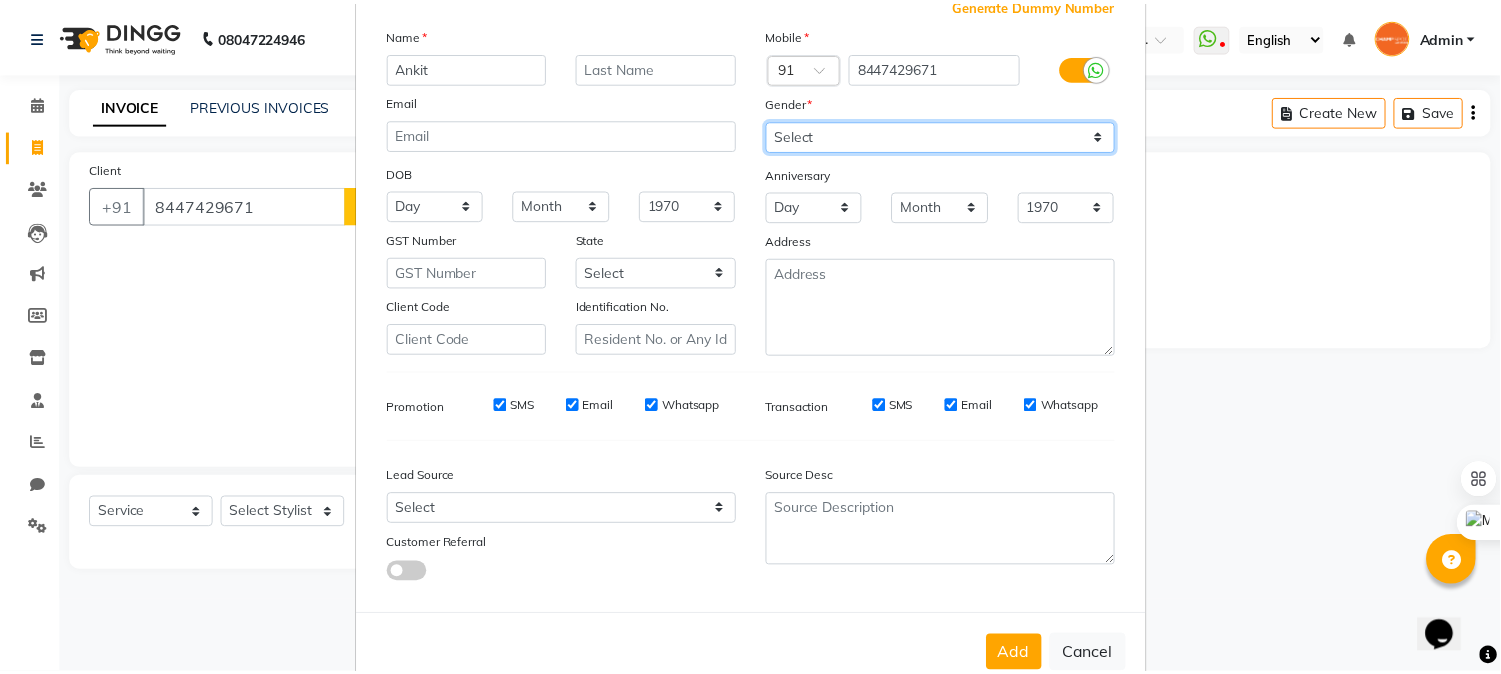 scroll, scrollTop: 176, scrollLeft: 0, axis: vertical 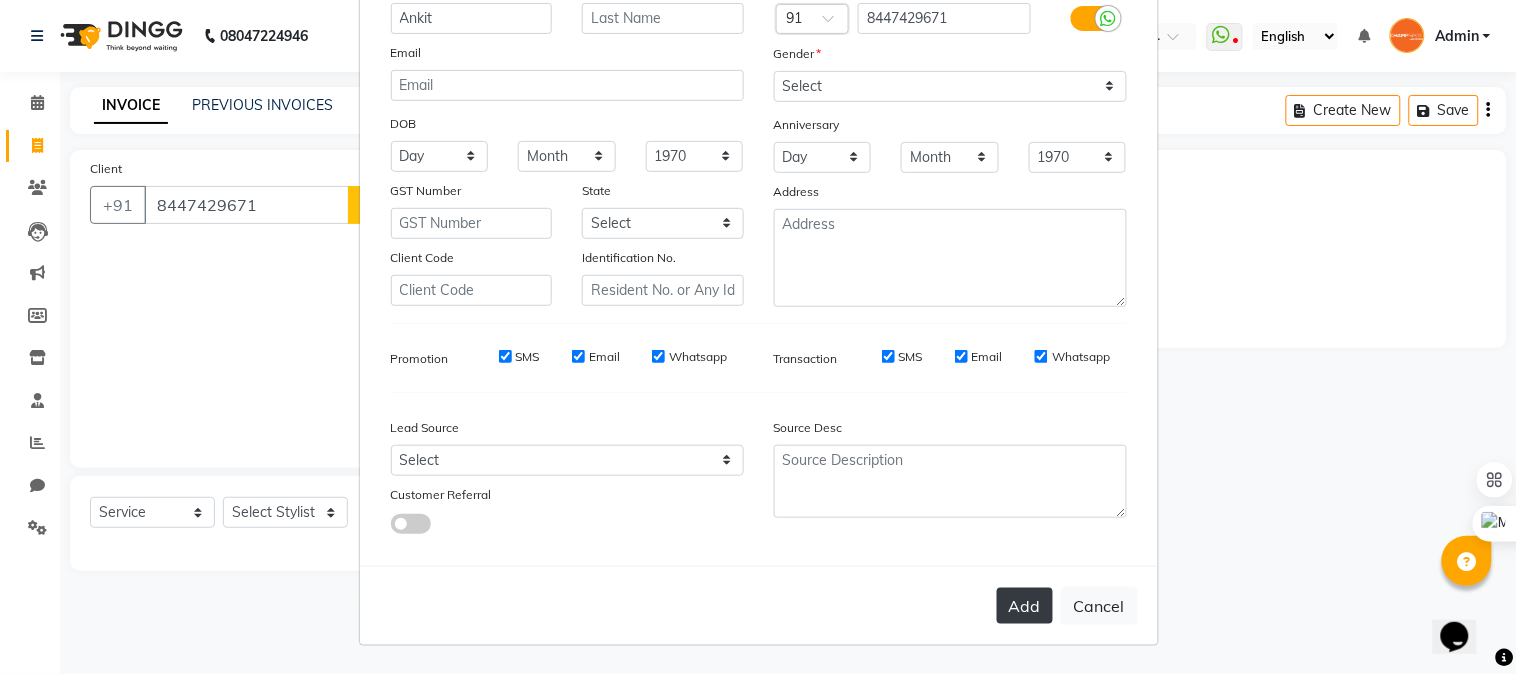 click on "Add" at bounding box center [1025, 606] 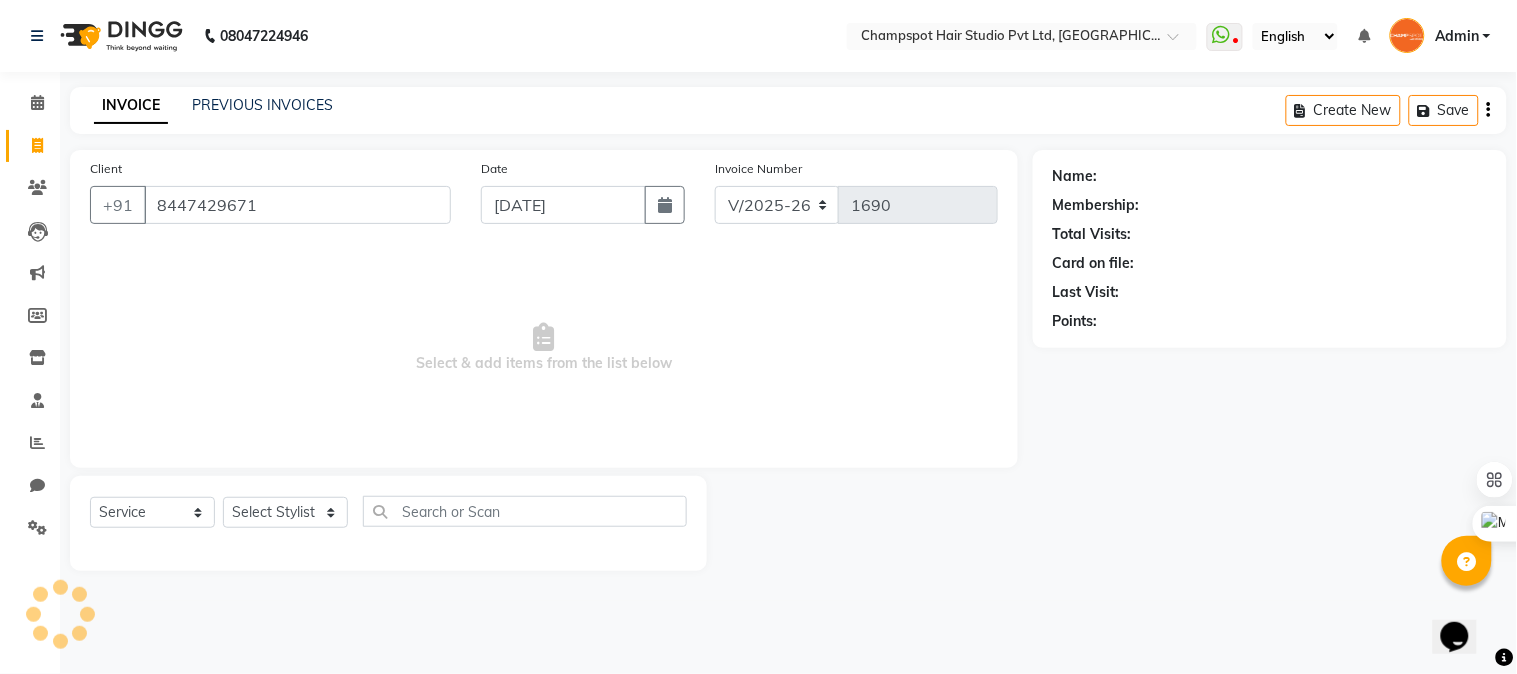 type 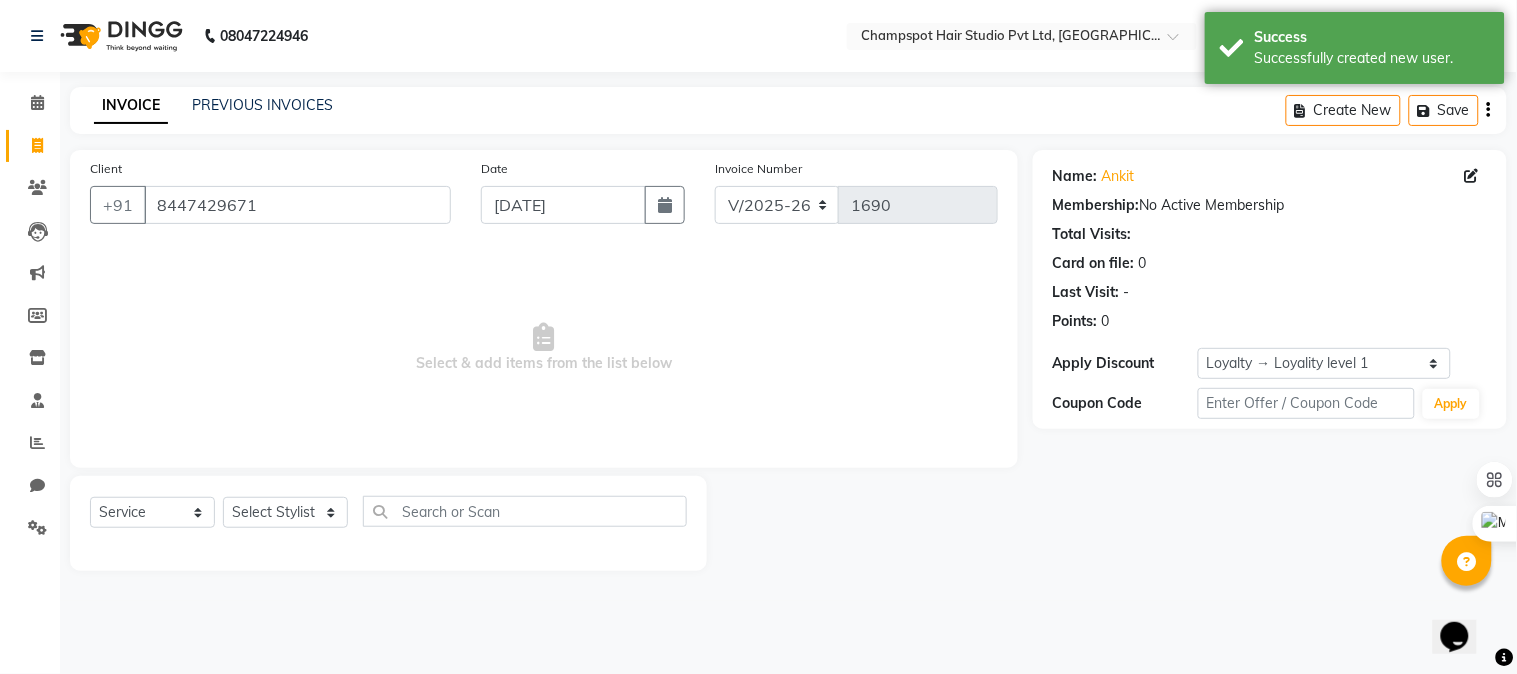 click on "Select  Service  Product  Membership  Package Voucher Prepaid Gift Card  Select Stylist Admin [PERSON_NAME] [PERSON_NAME] 	[PERSON_NAME] [PERSON_NAME] [PERSON_NAME]" 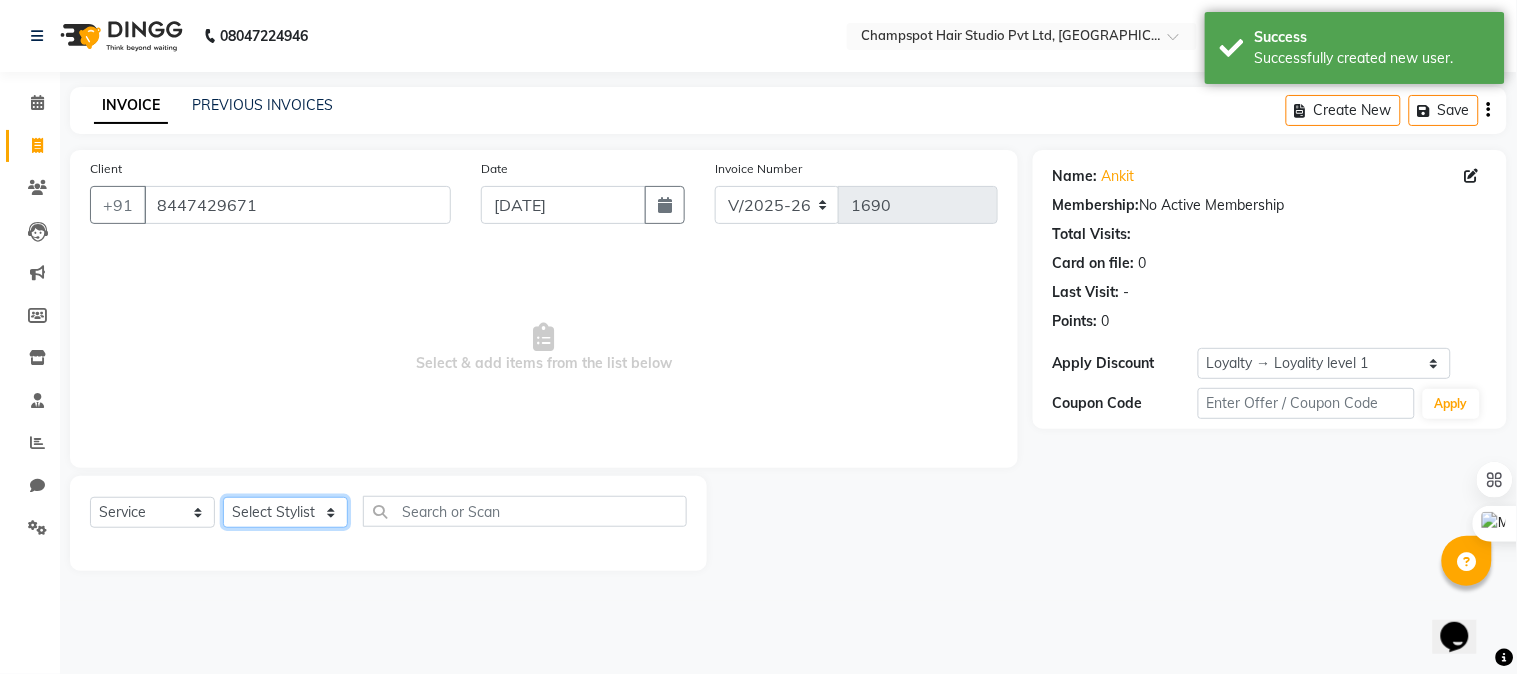 click on "Select Stylist Admin [PERSON_NAME] [PERSON_NAME] 	[PERSON_NAME] [PERSON_NAME] [PERSON_NAME]" 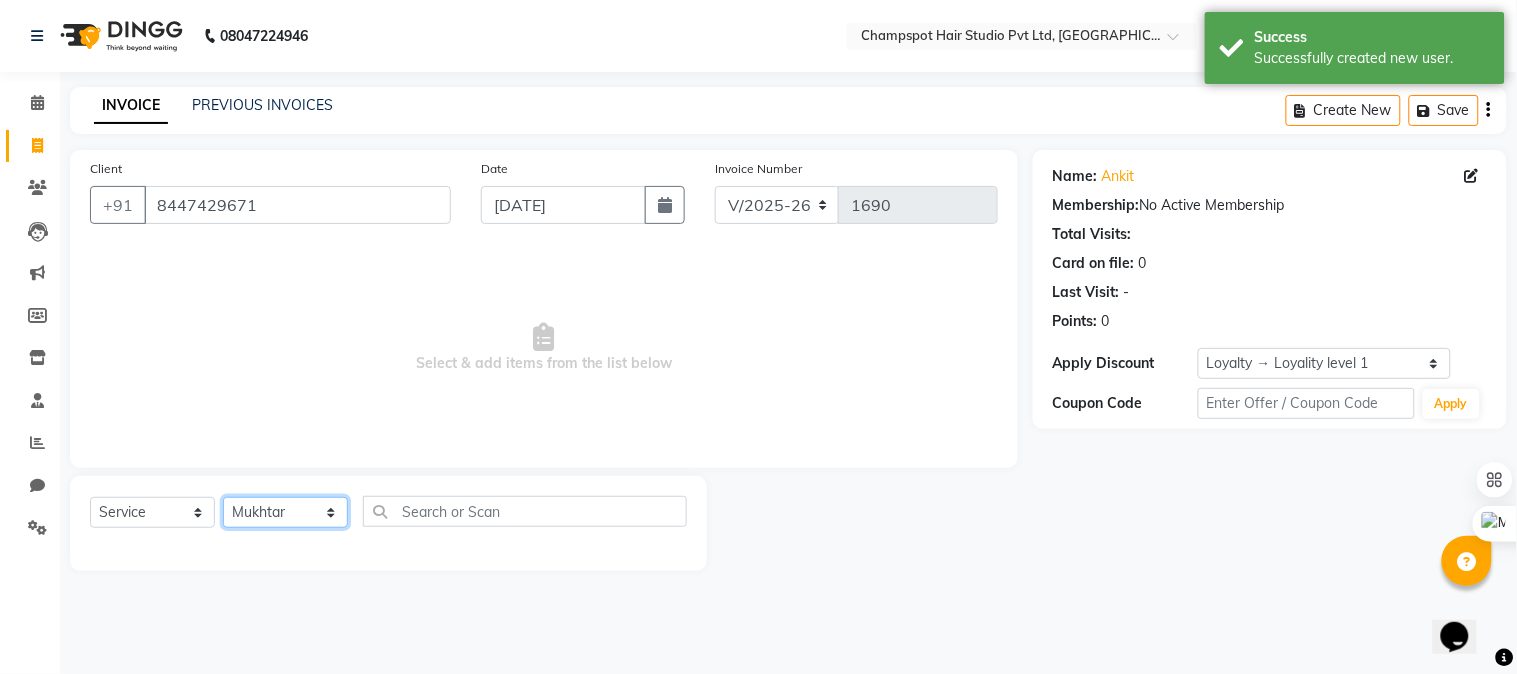 click on "Select Stylist Admin [PERSON_NAME] [PERSON_NAME] 	[PERSON_NAME] [PERSON_NAME] [PERSON_NAME]" 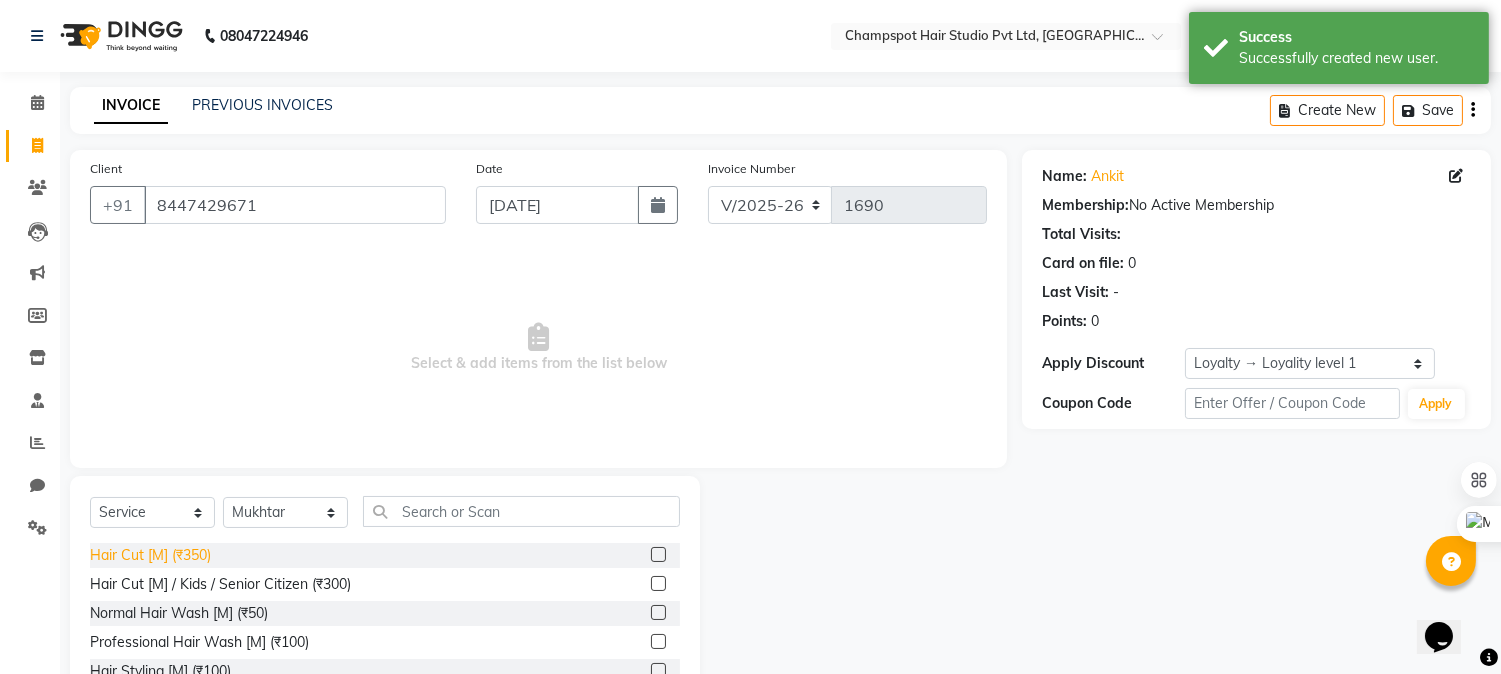 click on "Hair Cut [M] (₹350)" 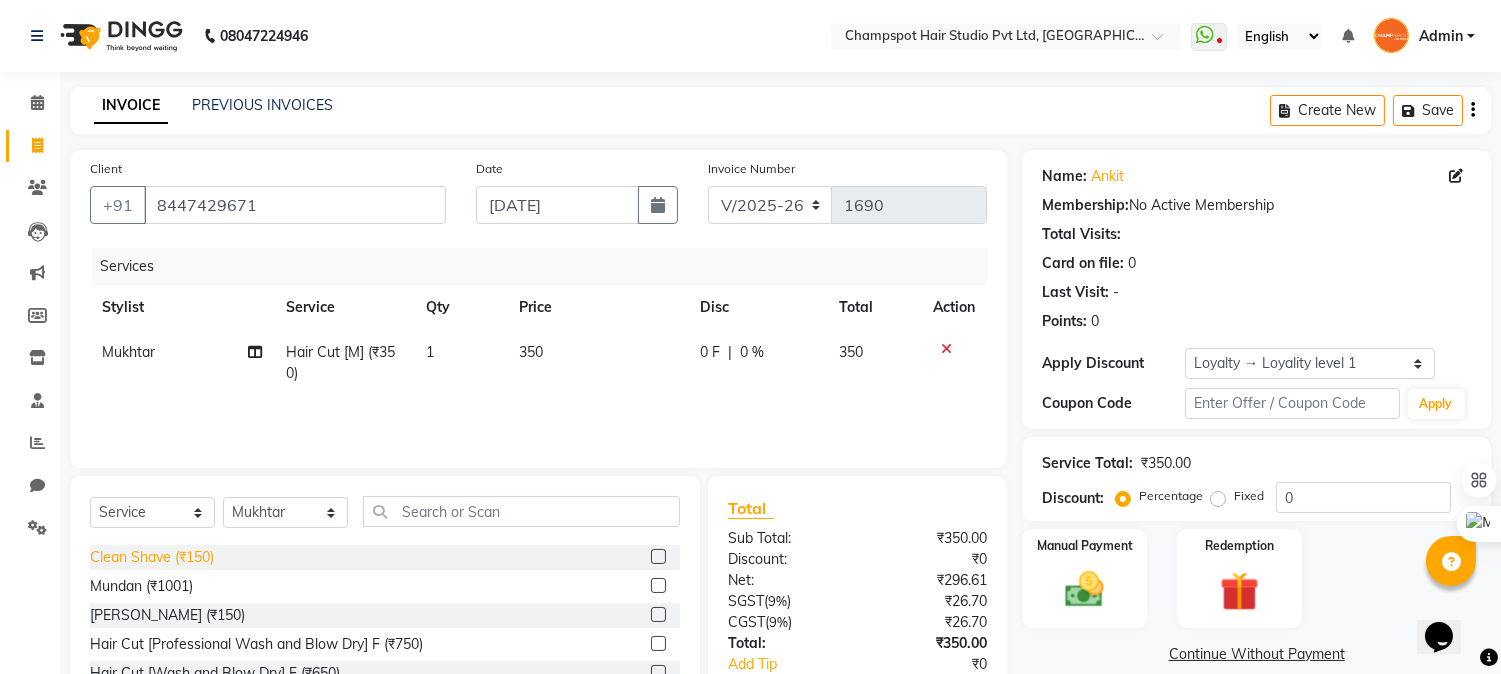scroll, scrollTop: 222, scrollLeft: 0, axis: vertical 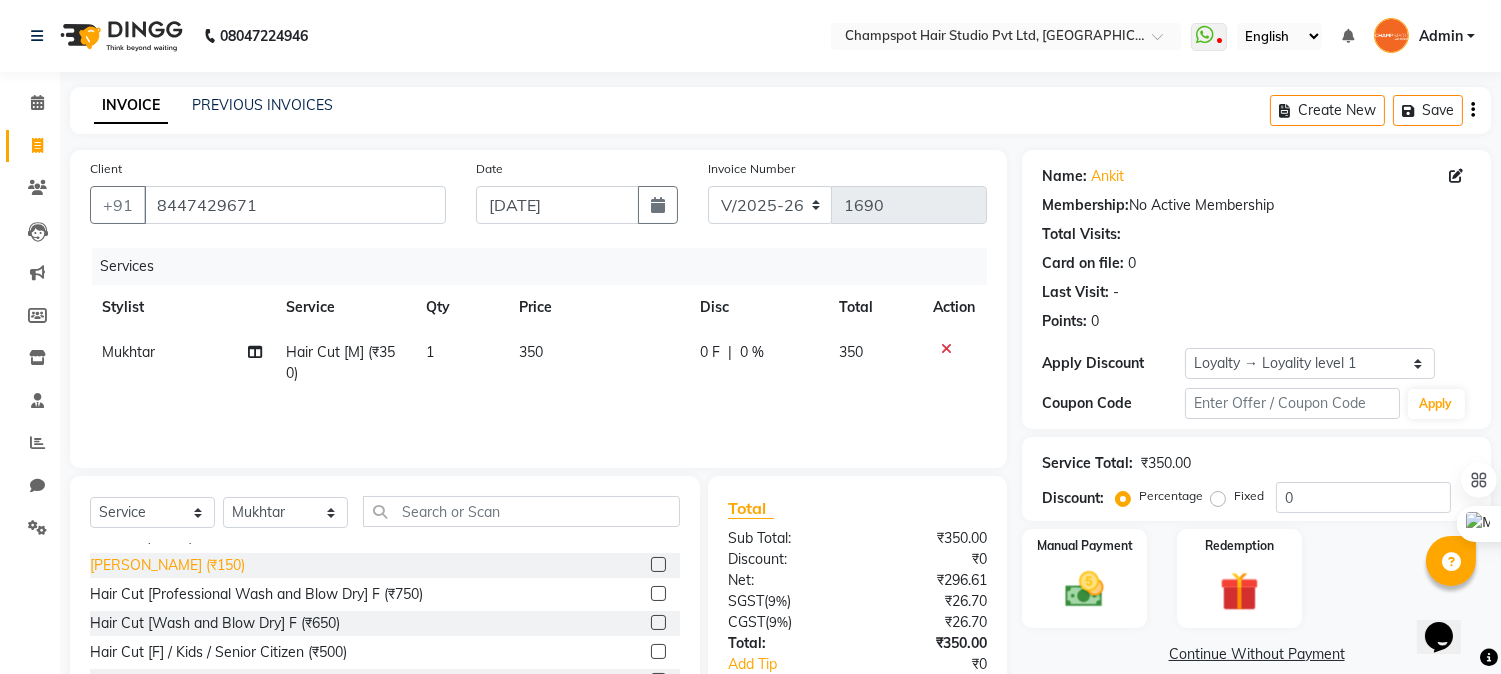 click on "[PERSON_NAME] (₹150)" 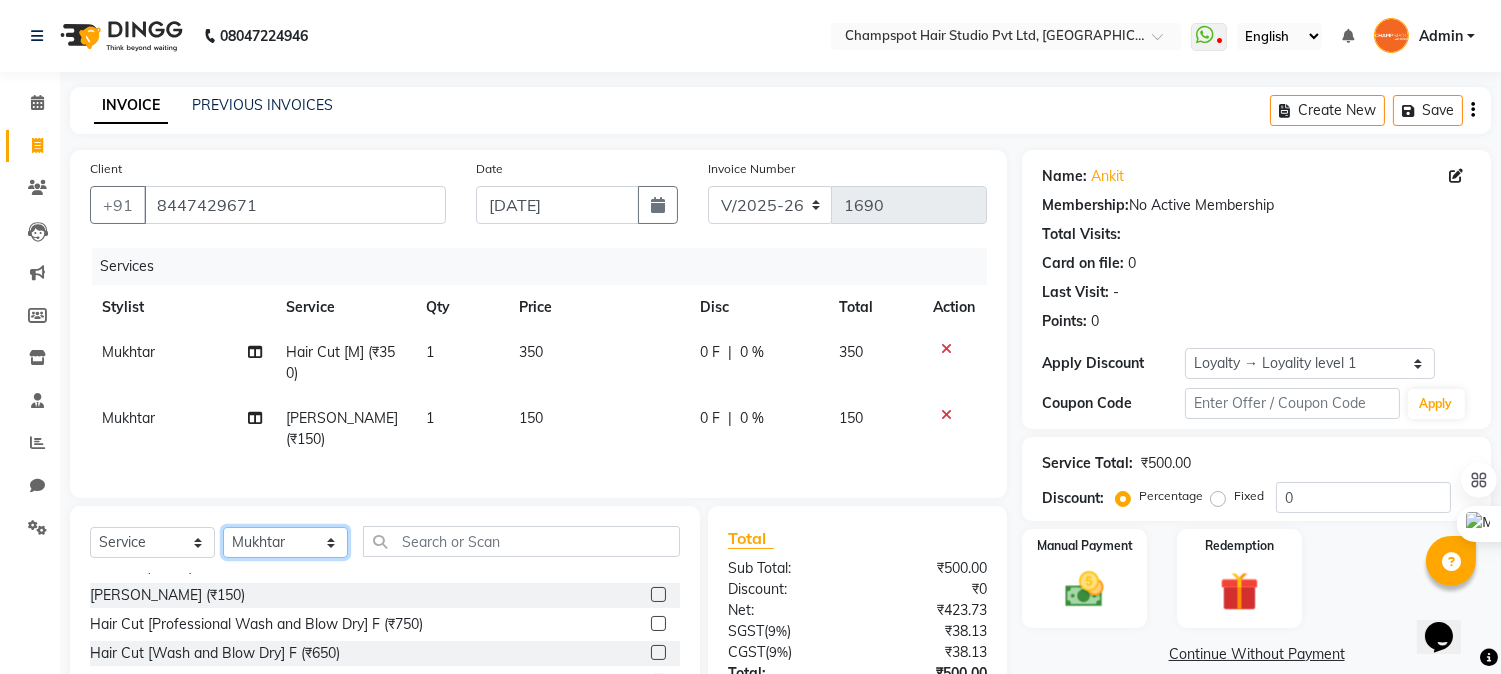 click on "Select Stylist Admin [PERSON_NAME] [PERSON_NAME] 	[PERSON_NAME] [PERSON_NAME] [PERSON_NAME]" 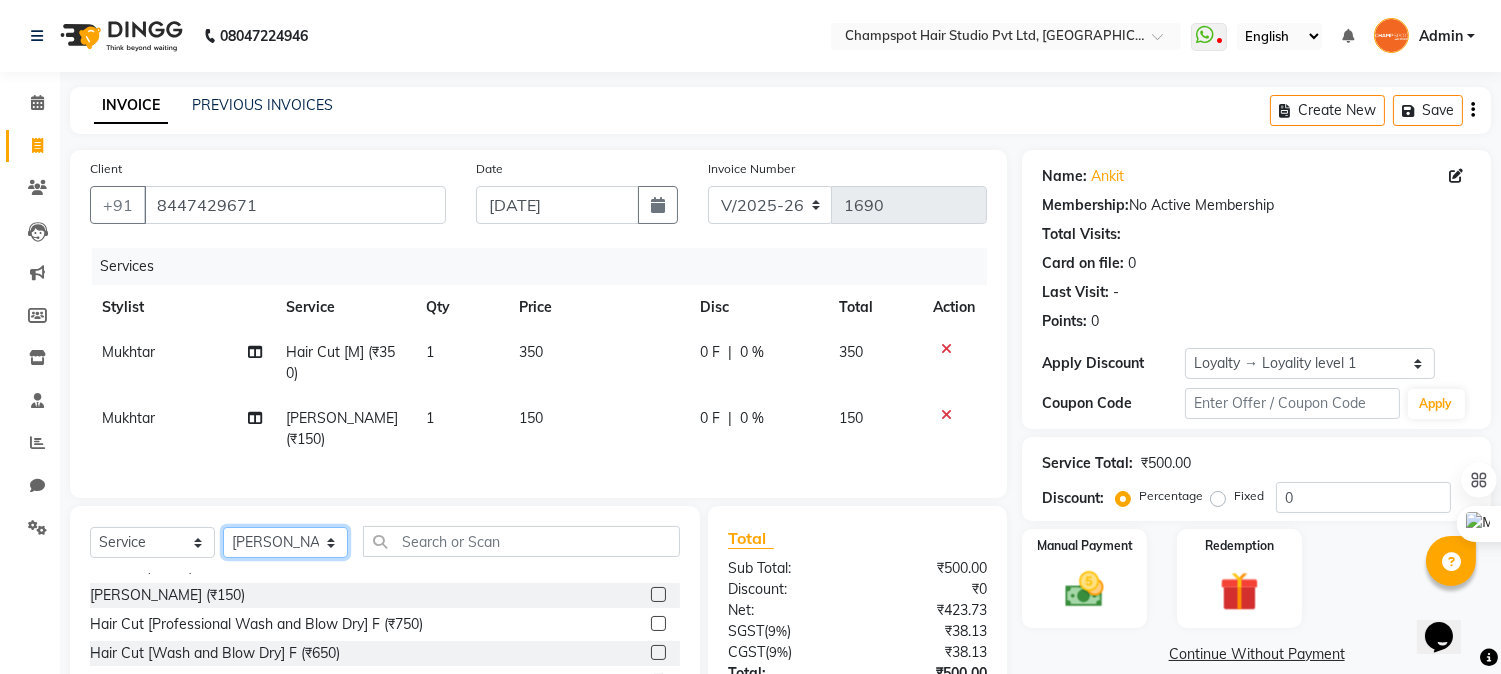 click on "Select Stylist Admin [PERSON_NAME] [PERSON_NAME] 	[PERSON_NAME] [PERSON_NAME] [PERSON_NAME]" 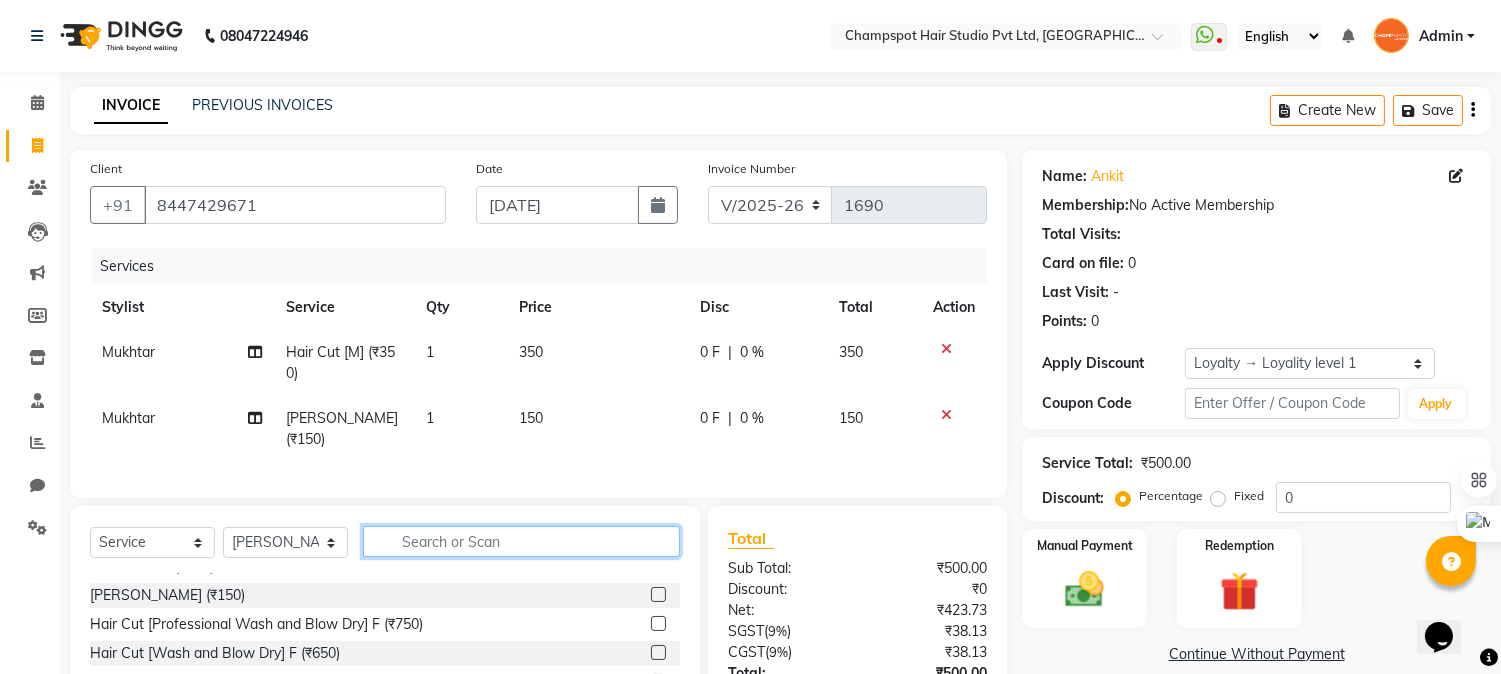 click 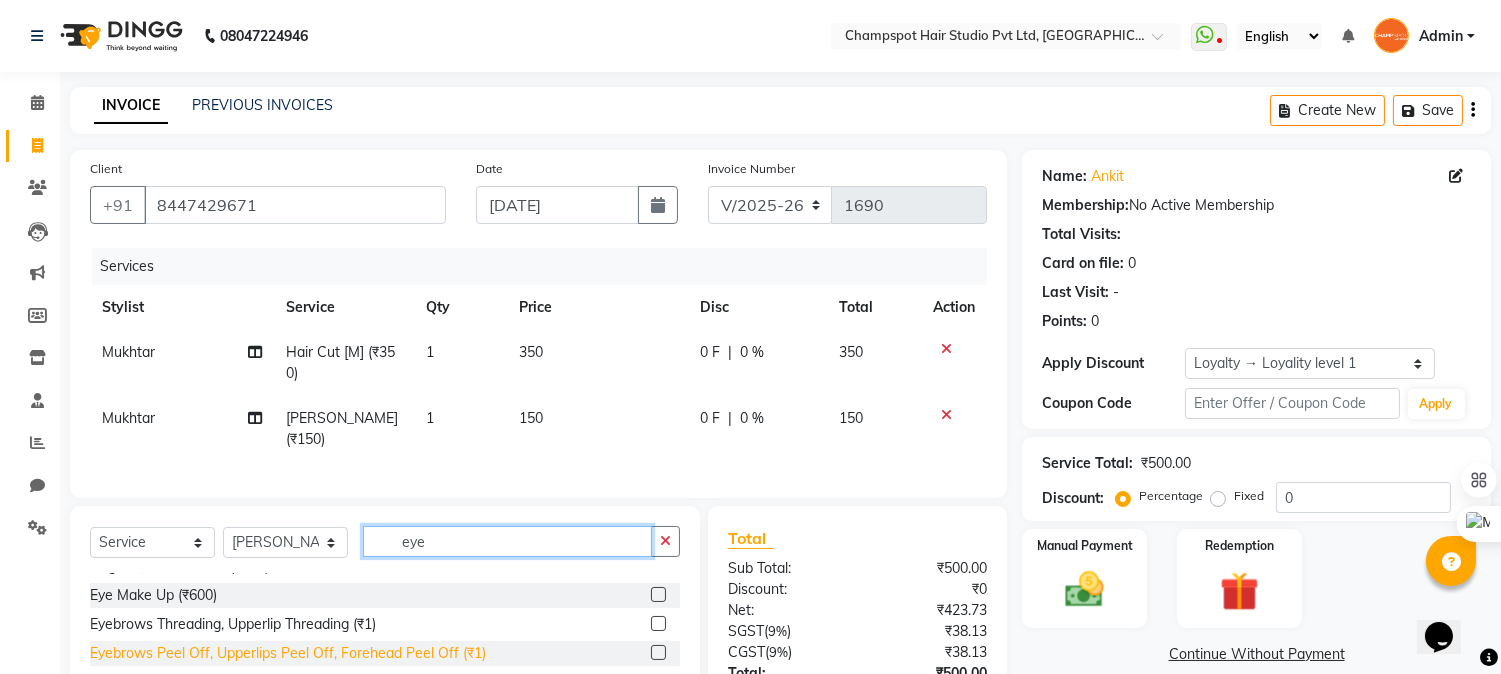 scroll, scrollTop: 0, scrollLeft: 0, axis: both 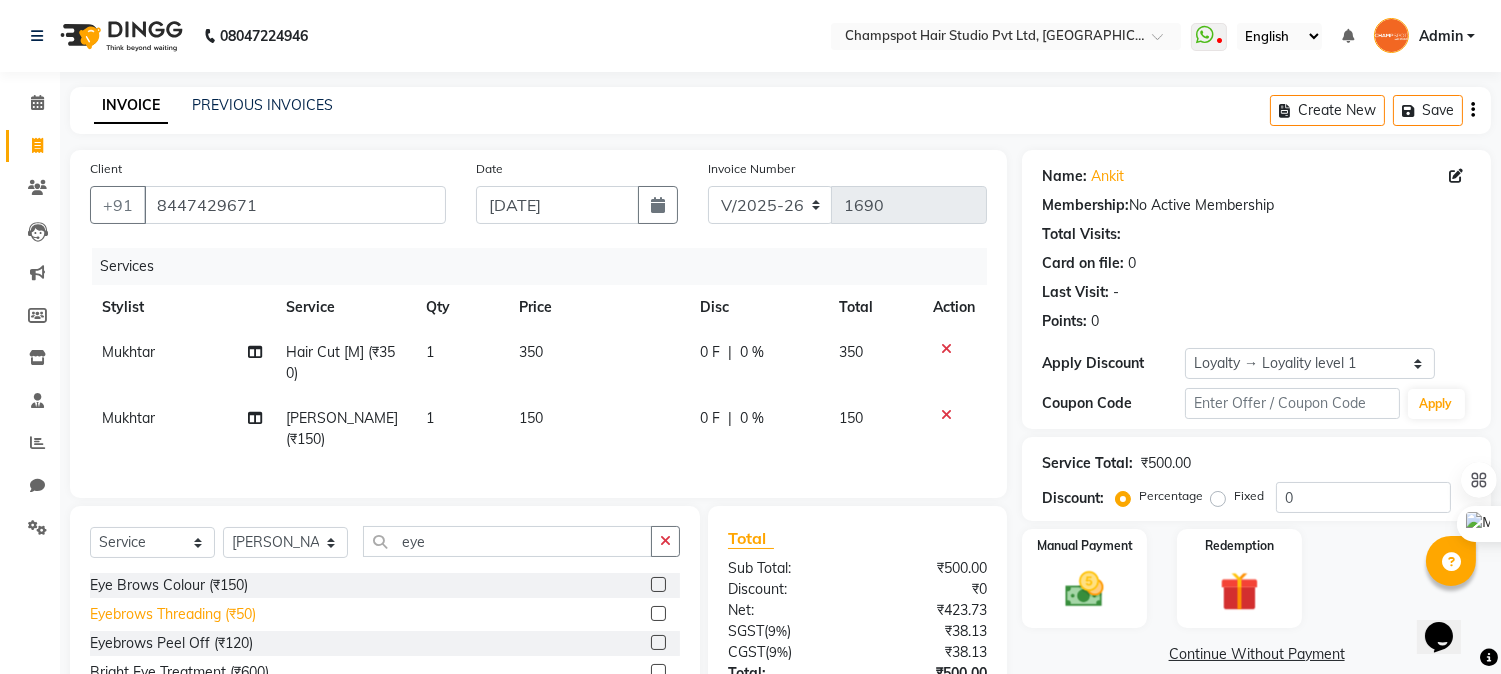 click on "Eyebrows Threading (₹50)" 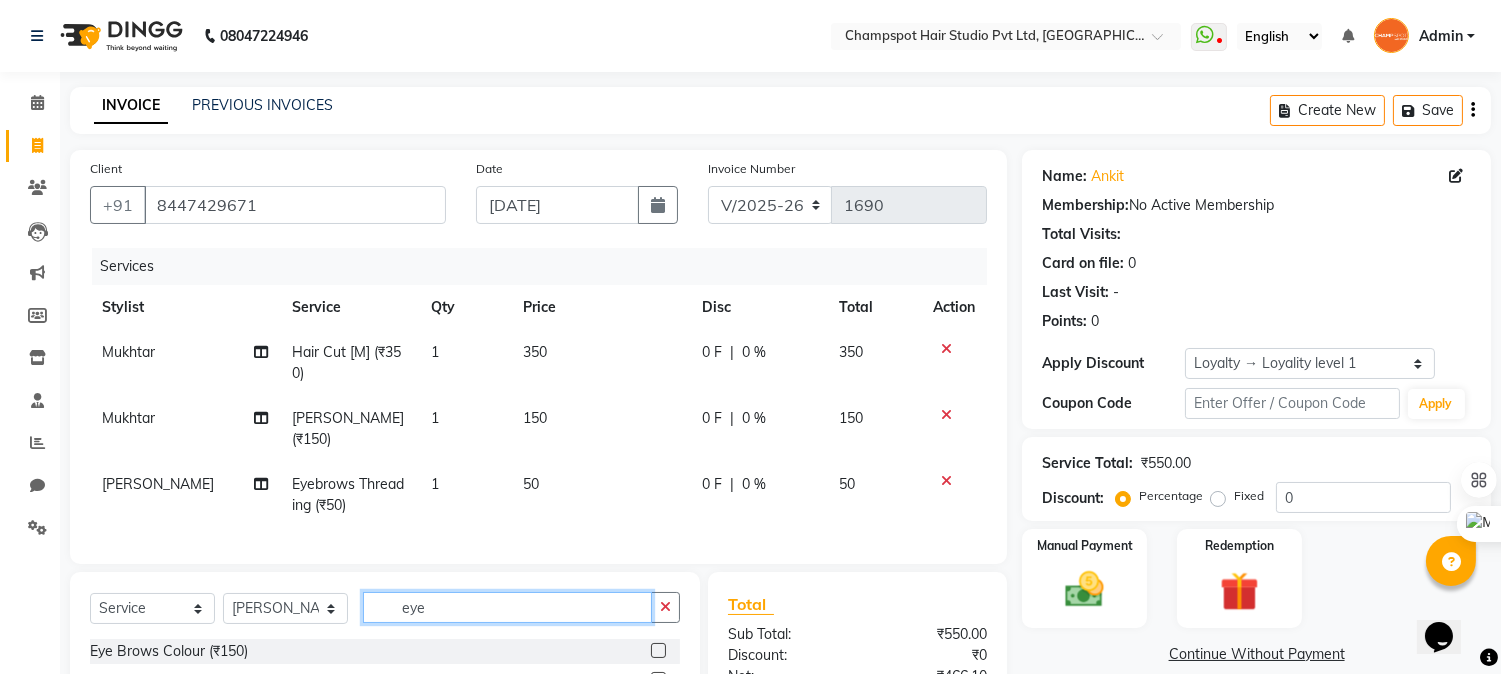 drag, startPoint x: 450, startPoint y: 603, endPoint x: 238, endPoint y: 592, distance: 212.28519 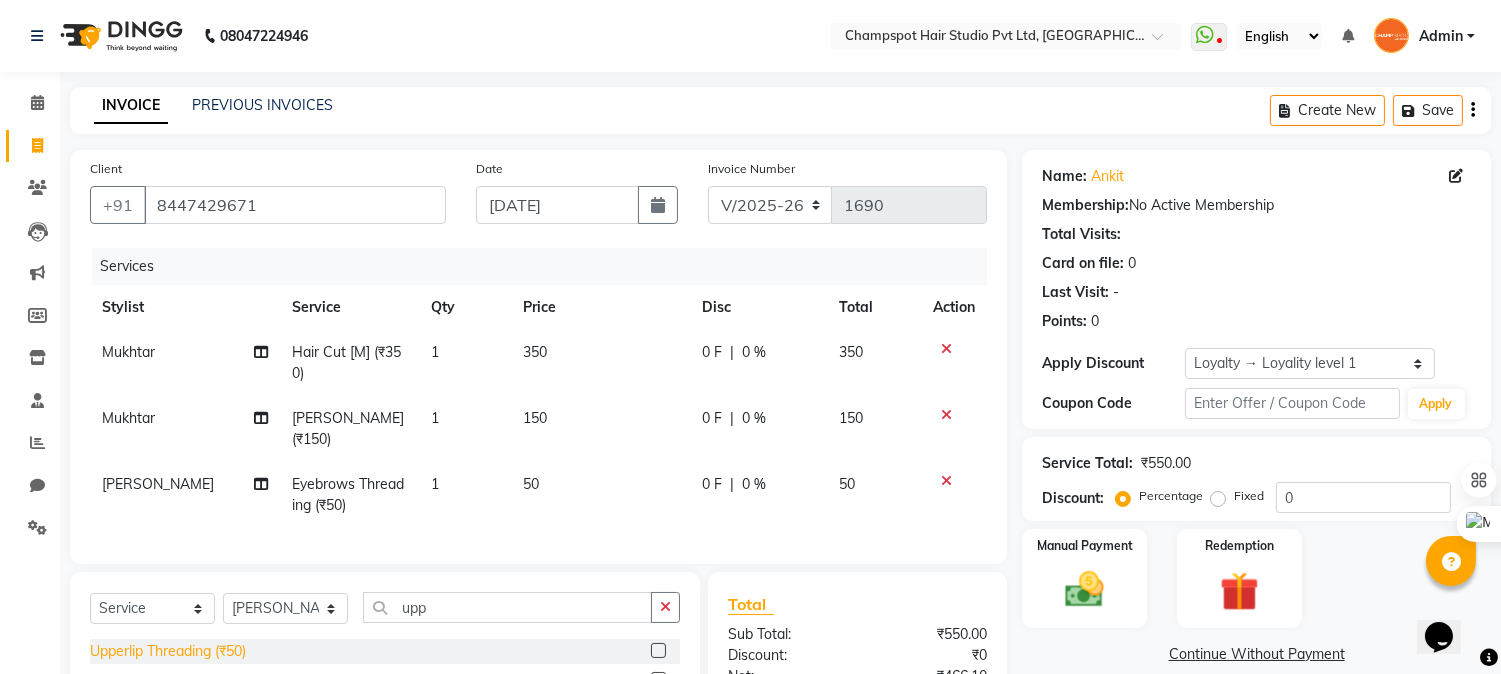 click on "Upperlip Threading (₹50)" 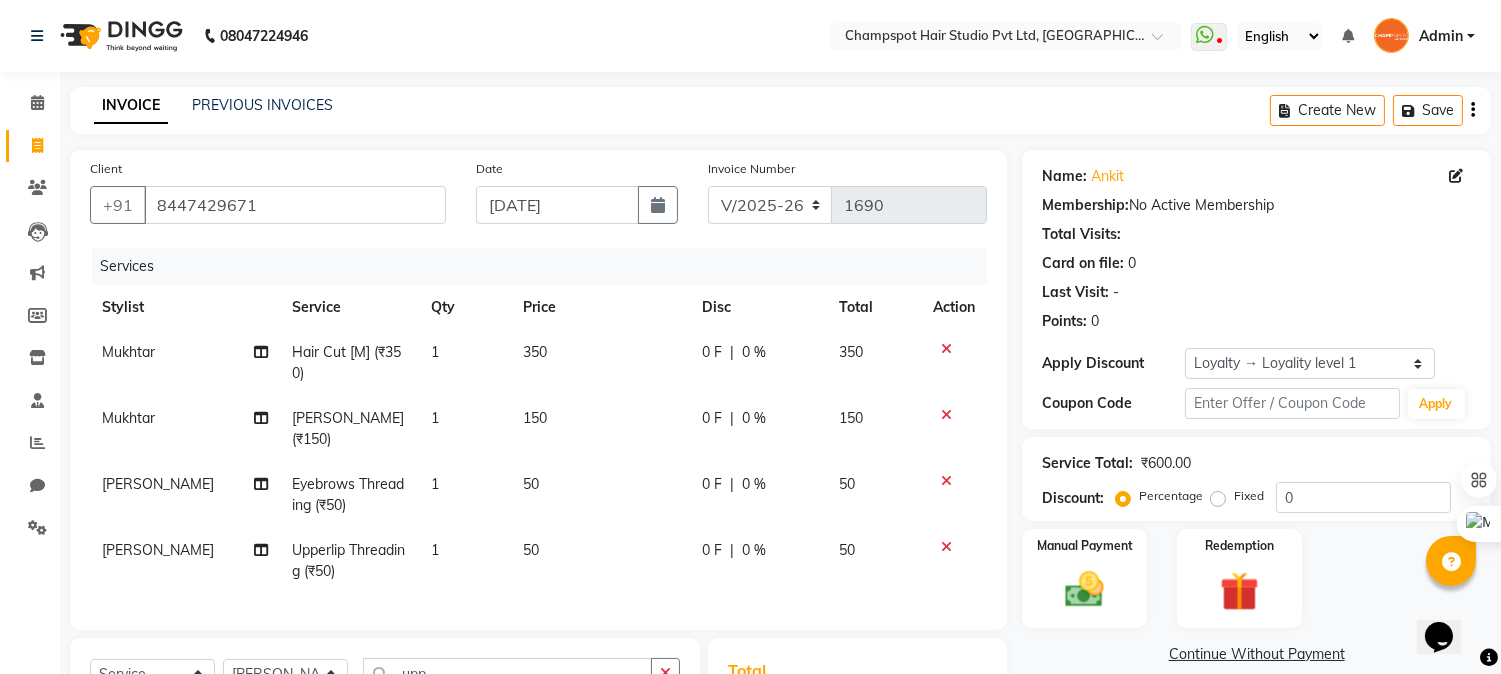 scroll, scrollTop: 284, scrollLeft: 0, axis: vertical 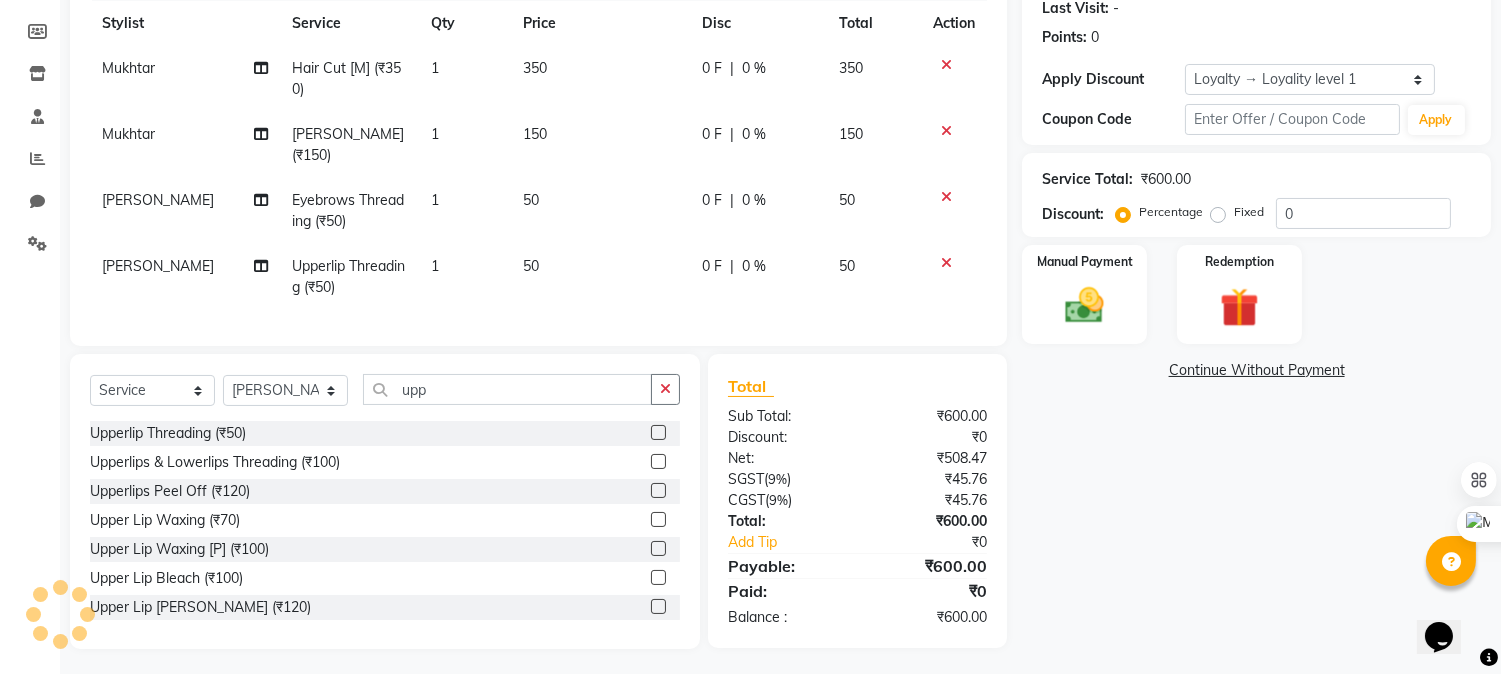 click on "₹600.00" 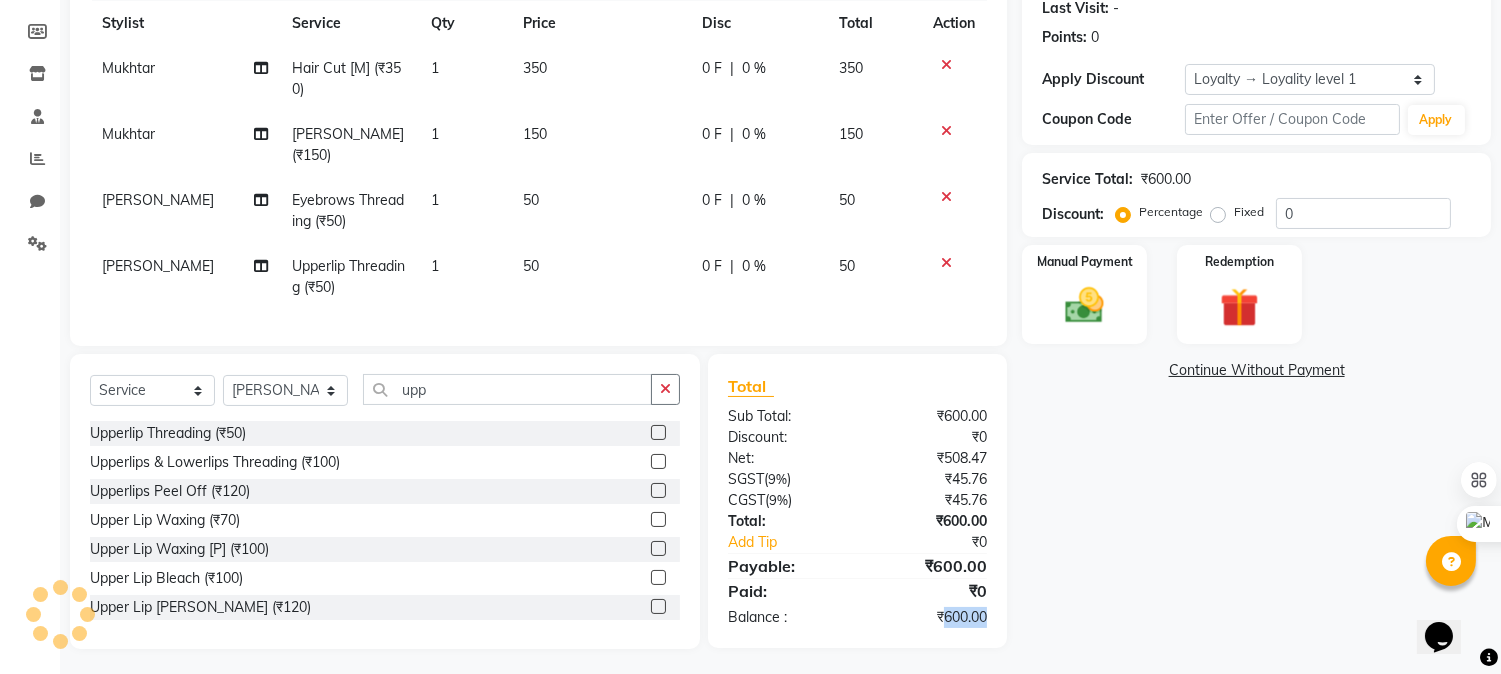 click on "₹600.00" 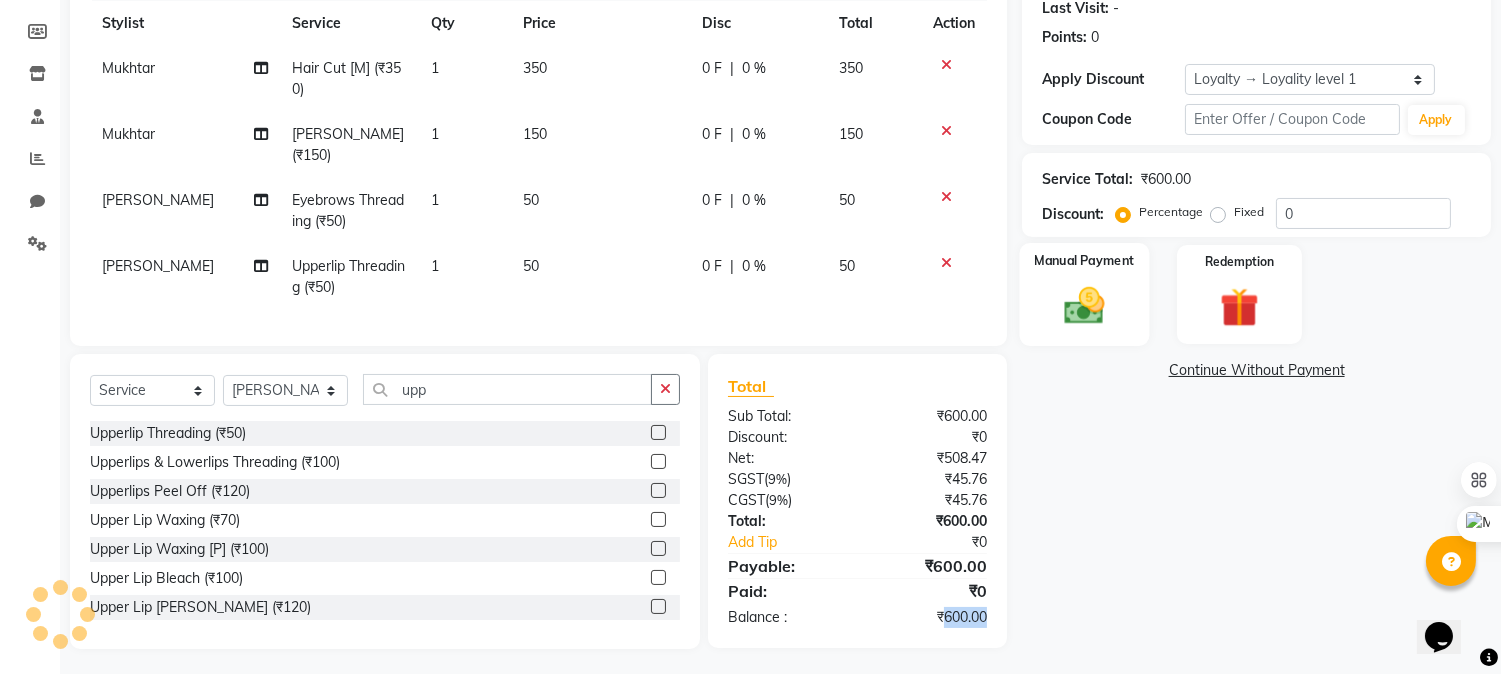 click 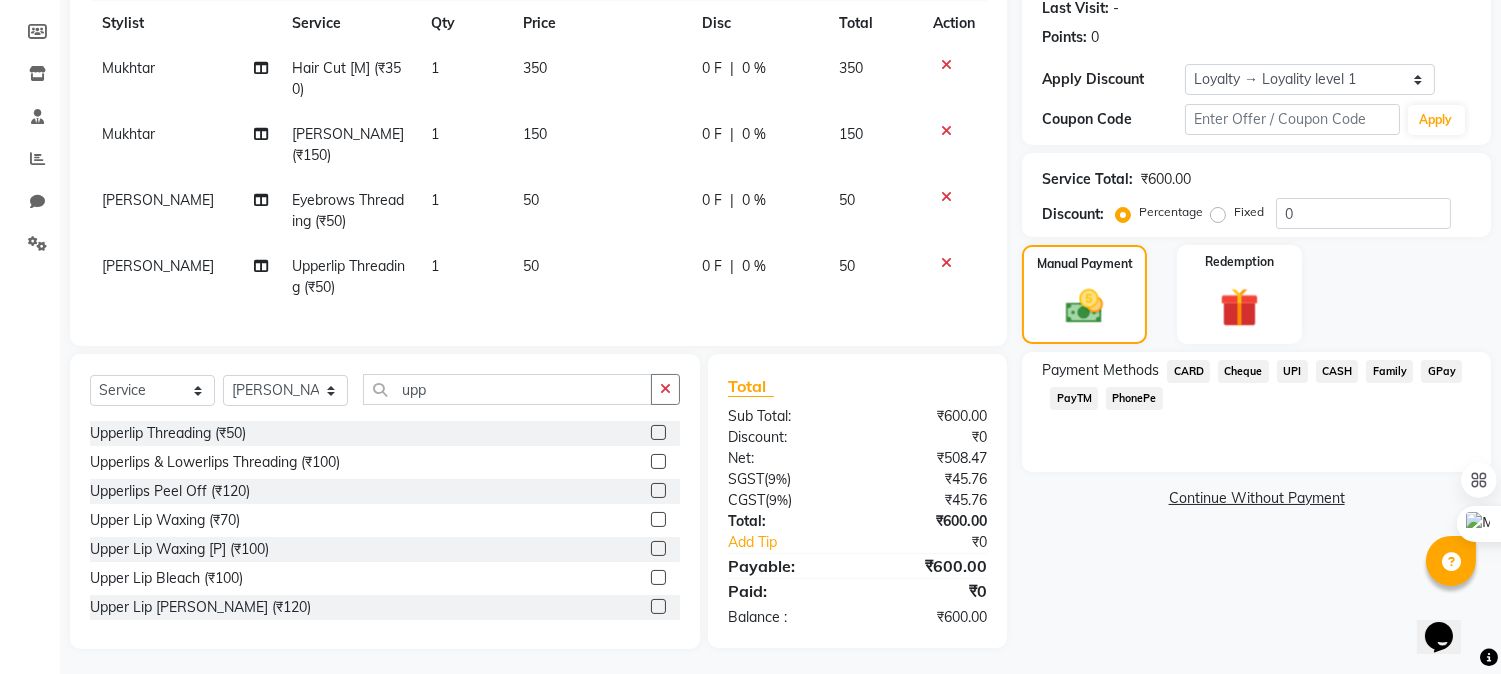 click on "Name: Ankit  Membership:  No Active Membership  Total Visits:   Card on file:  0 Last Visit:   - Points:   0  Apply Discount Select  Loyalty → Loyality level 1  Coupon Code Apply Service Total:  ₹600.00  Discount:  Percentage   Fixed  0 Manual Payment Redemption Payment Methods  CARD   Cheque   UPI   CASH   Family   GPay   PayTM   PhonePe   Continue Without Payment" 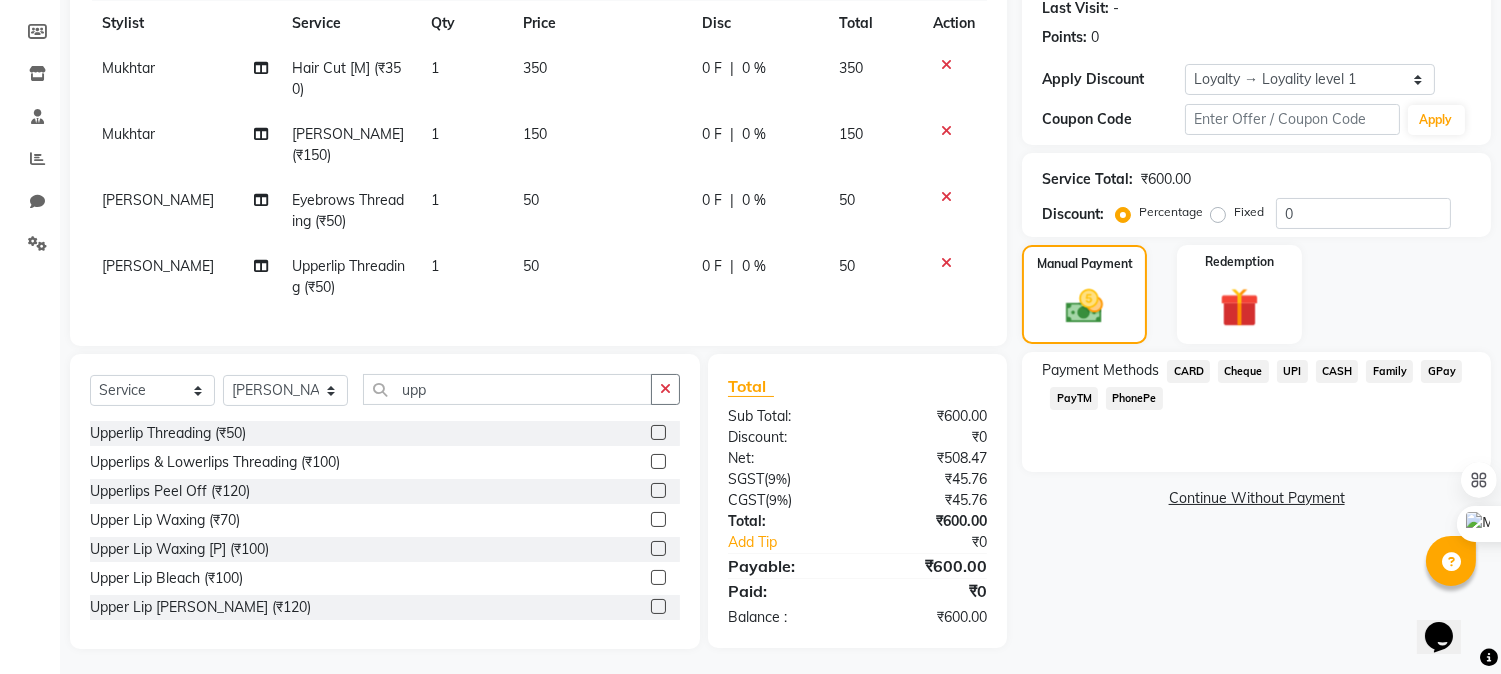 click on "Cheque" 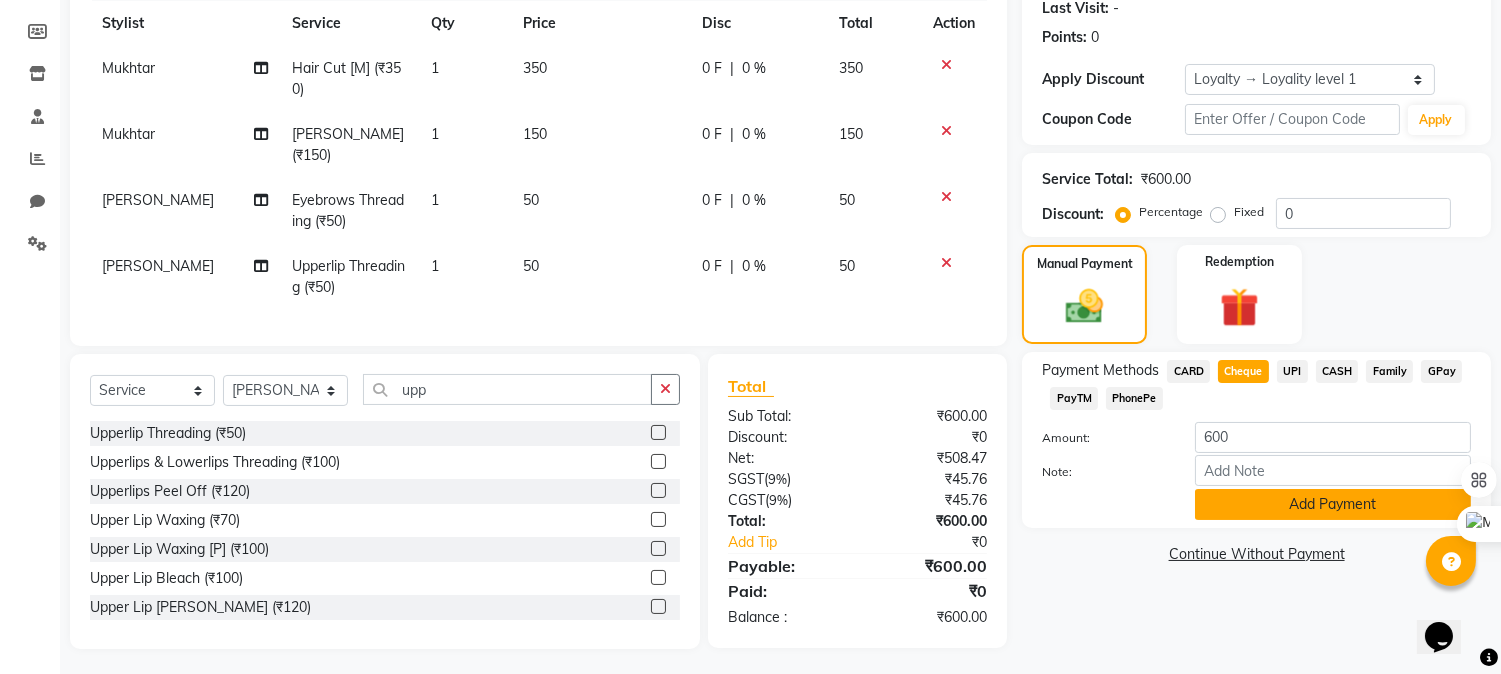 click on "Add Payment" 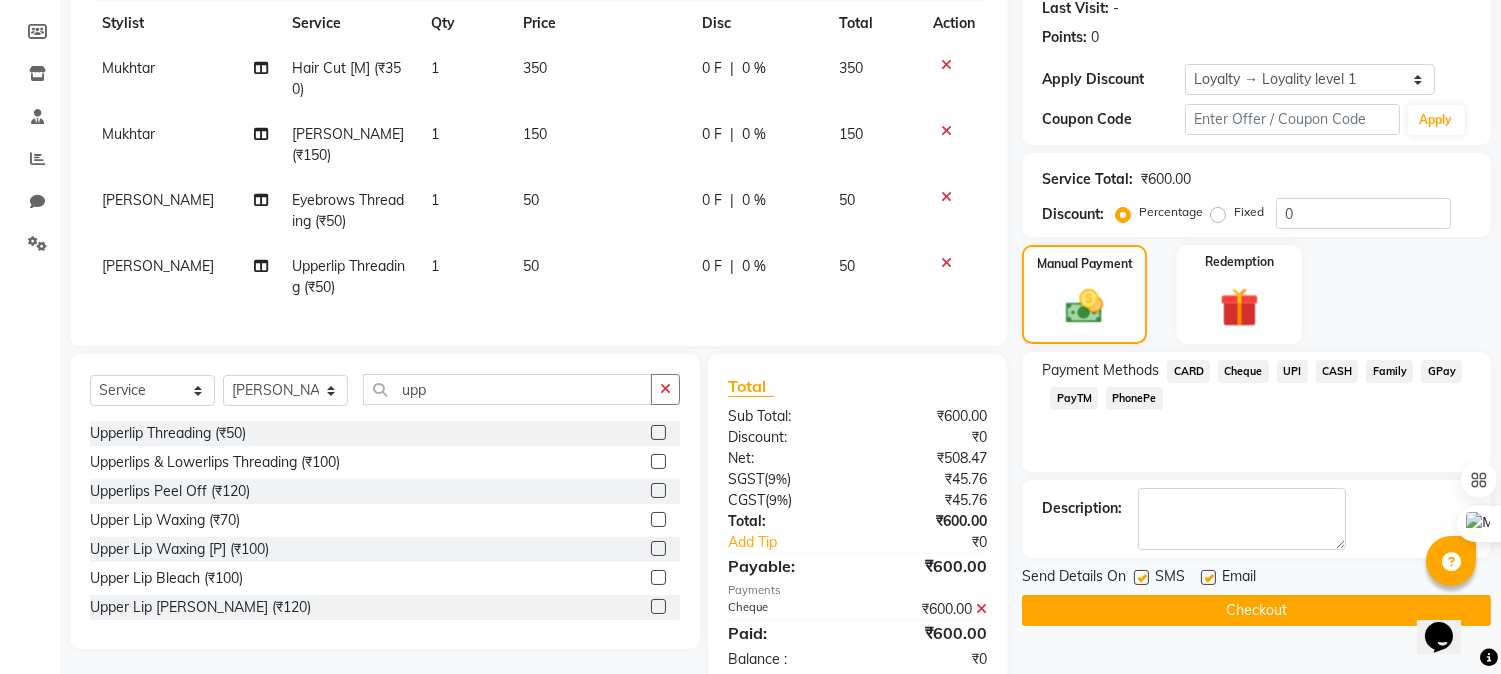 scroll, scrollTop: 424, scrollLeft: 0, axis: vertical 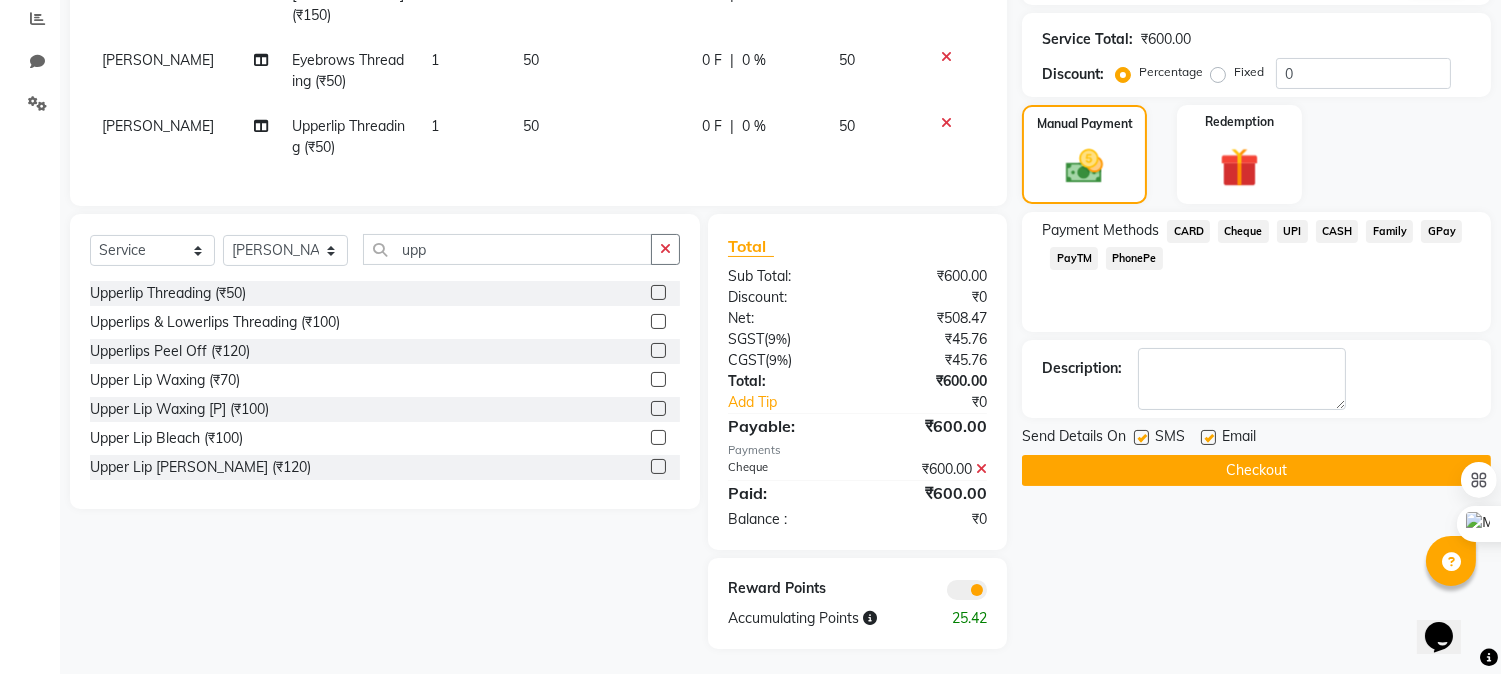 click on "Checkout" 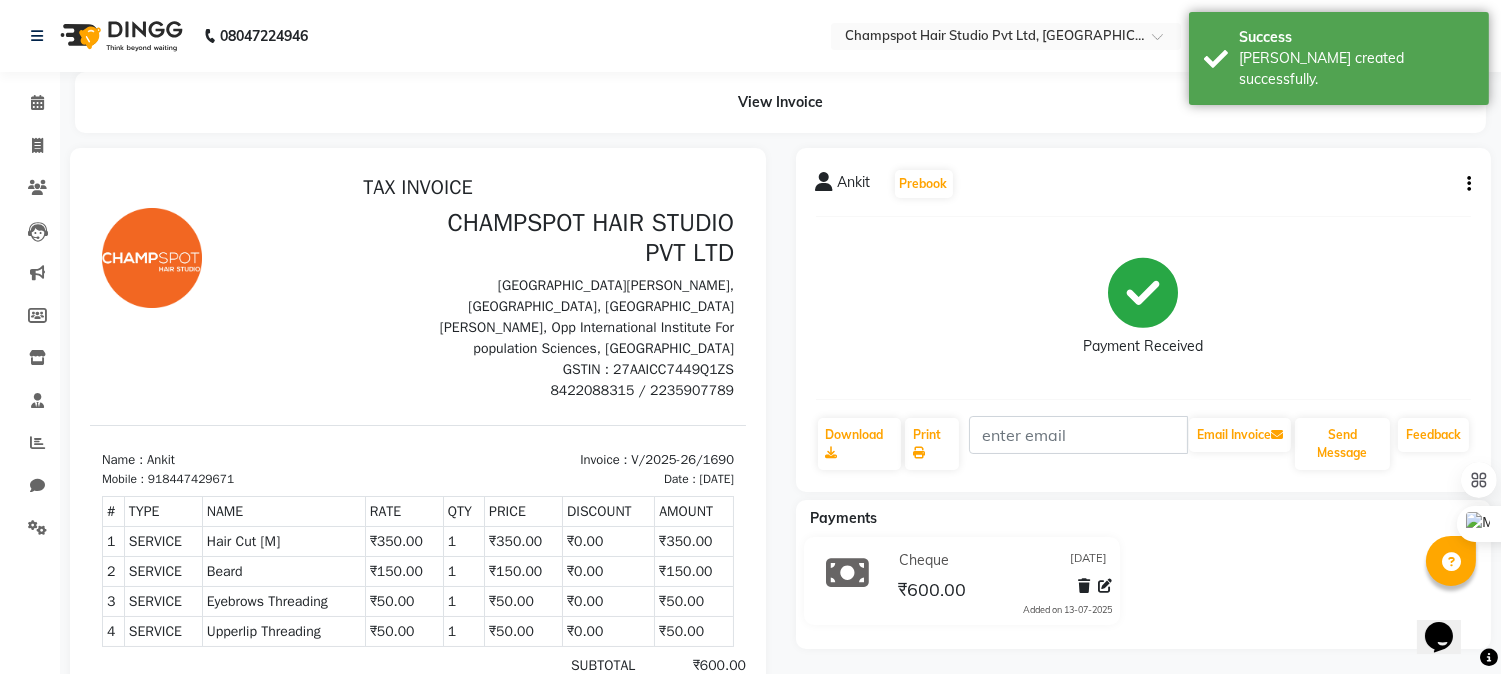 scroll, scrollTop: 0, scrollLeft: 0, axis: both 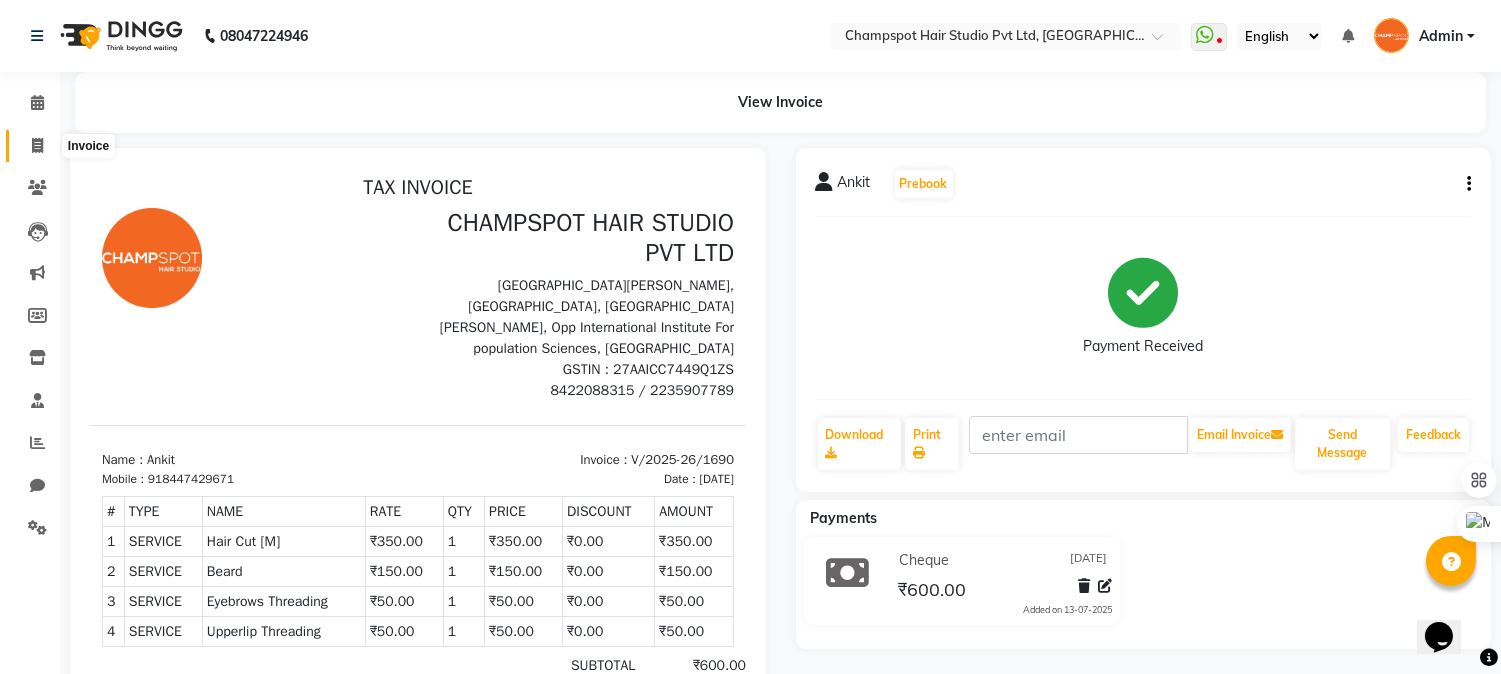 click 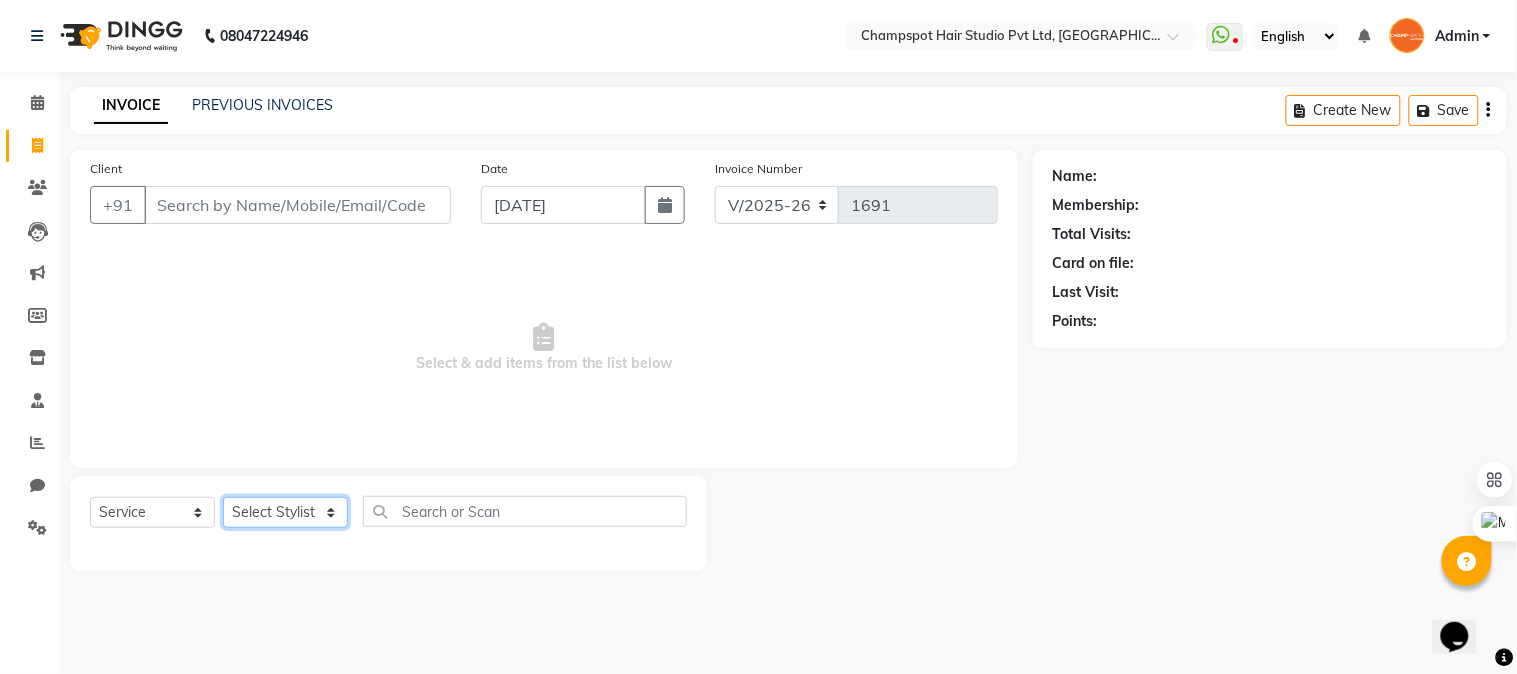 click on "Select Stylist Admin [PERSON_NAME] [PERSON_NAME] 	[PERSON_NAME] [PERSON_NAME] [PERSON_NAME]" 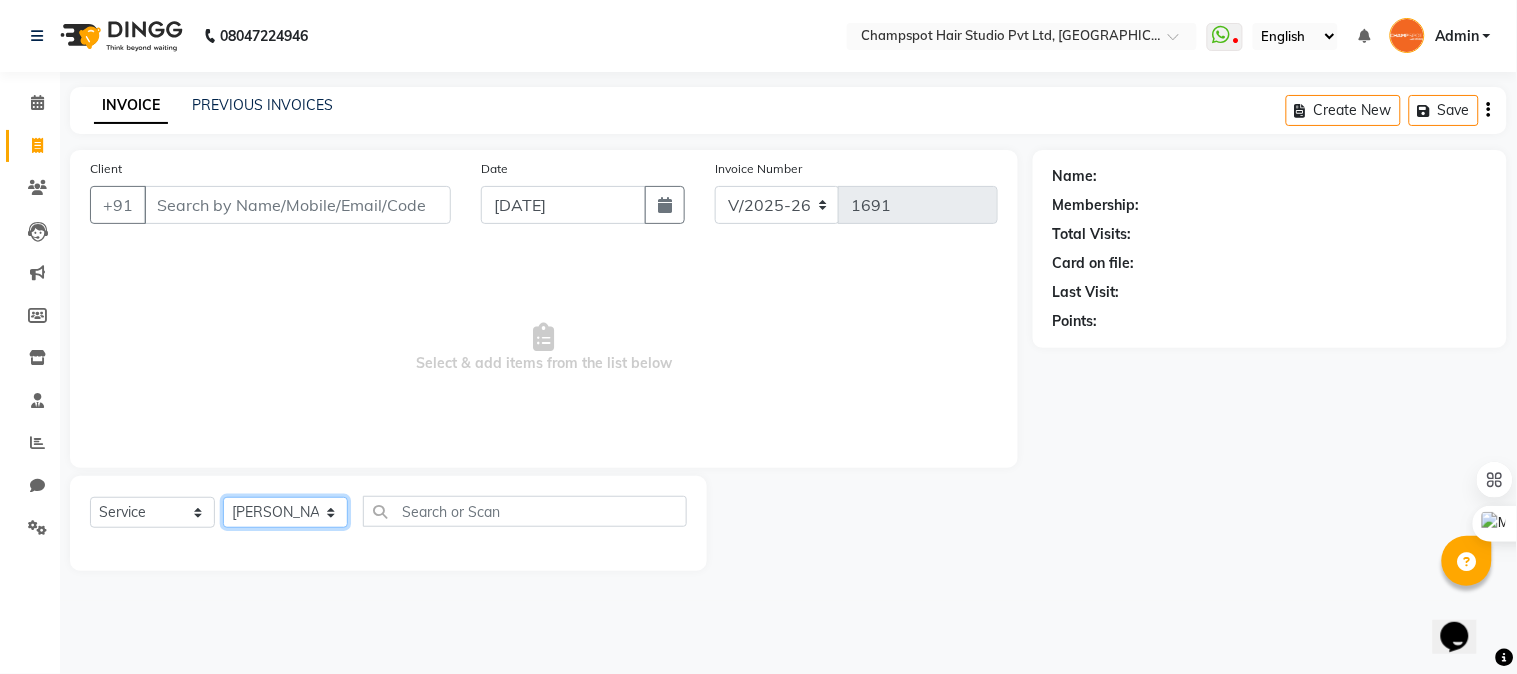 click on "Select Stylist Admin [PERSON_NAME] [PERSON_NAME] 	[PERSON_NAME] [PERSON_NAME] [PERSON_NAME]" 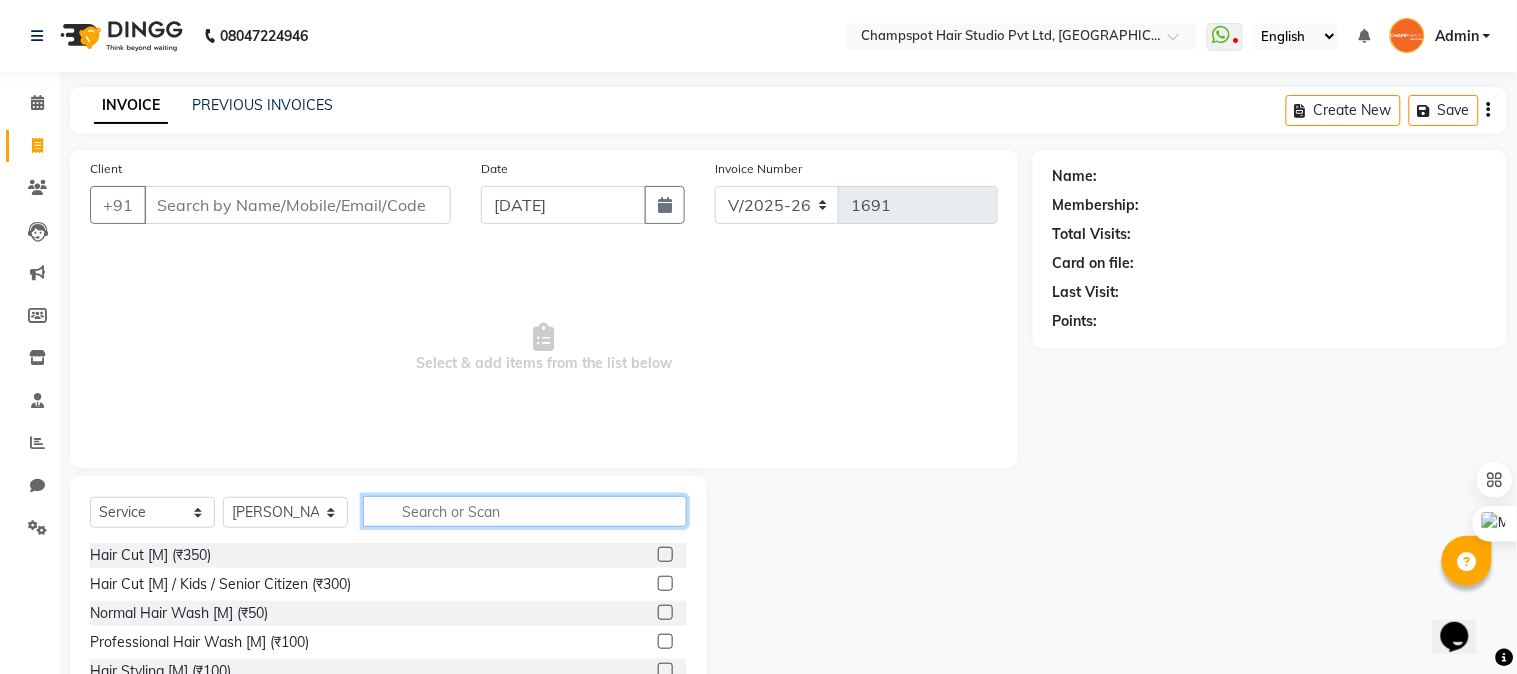 click 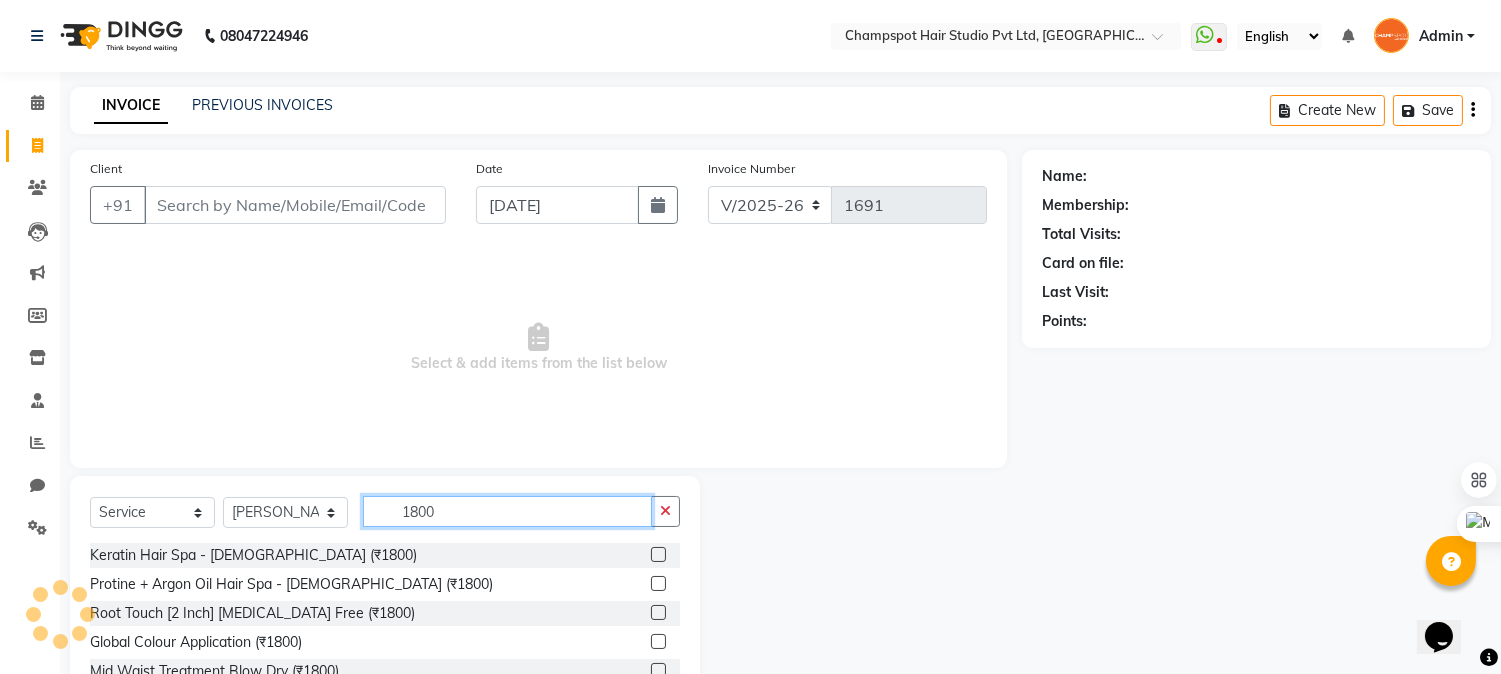 scroll, scrollTop: 126, scrollLeft: 0, axis: vertical 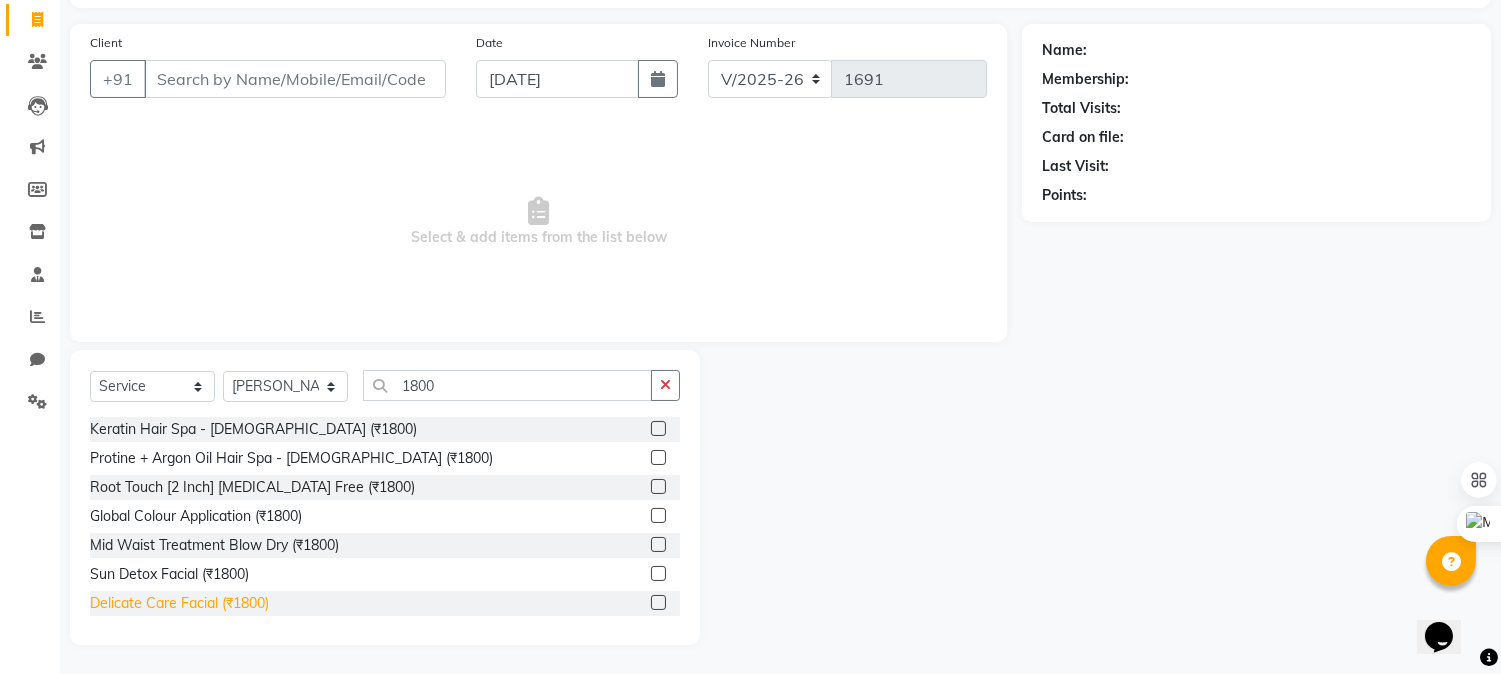 click on "Delicate Care Facial (₹1800)" 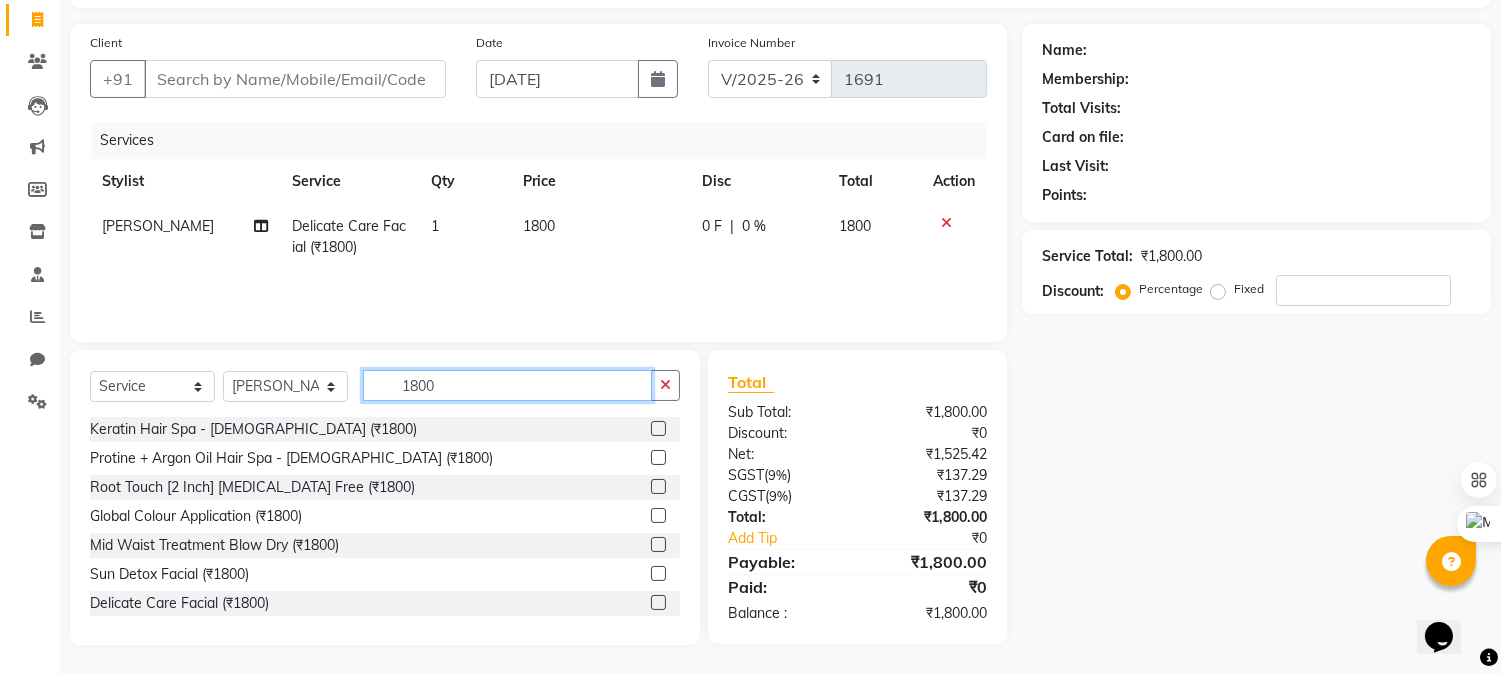 drag, startPoint x: 465, startPoint y: 387, endPoint x: 316, endPoint y: 377, distance: 149.33519 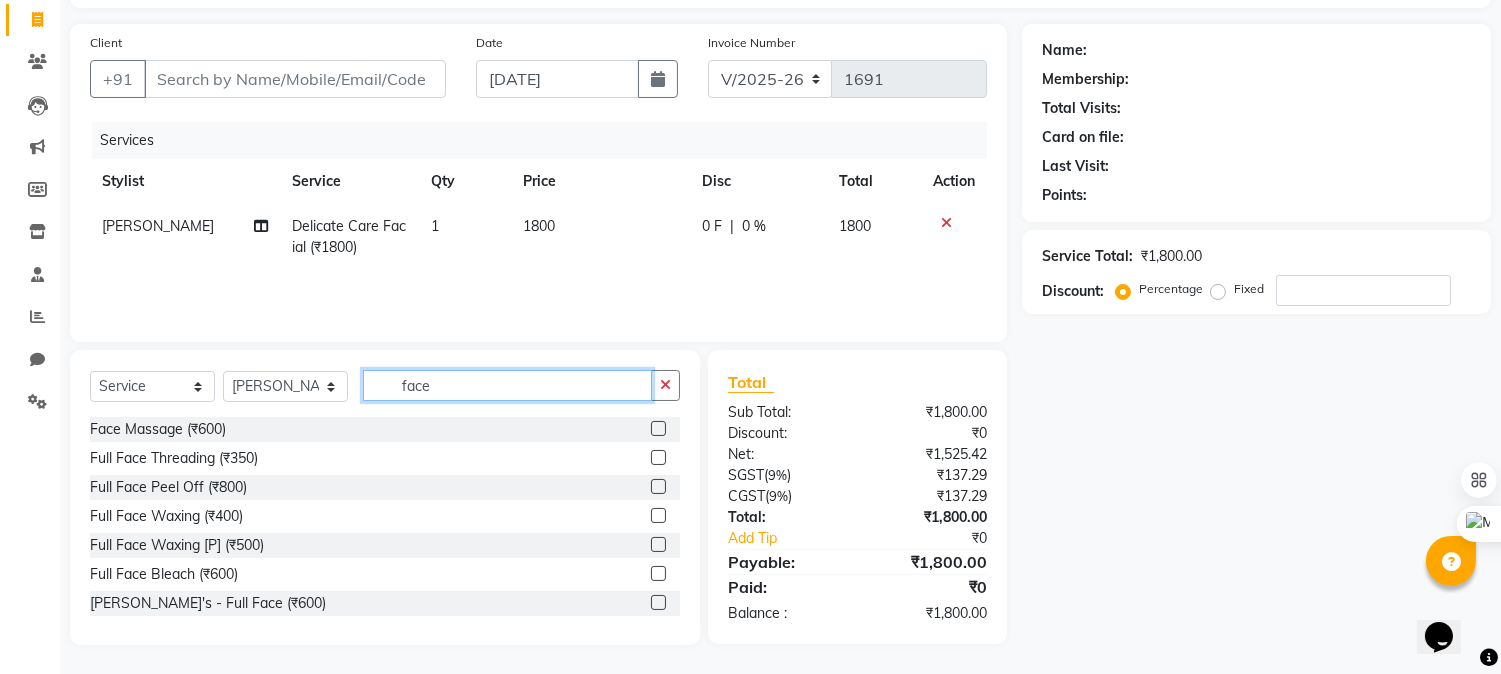 scroll, scrollTop: 111, scrollLeft: 0, axis: vertical 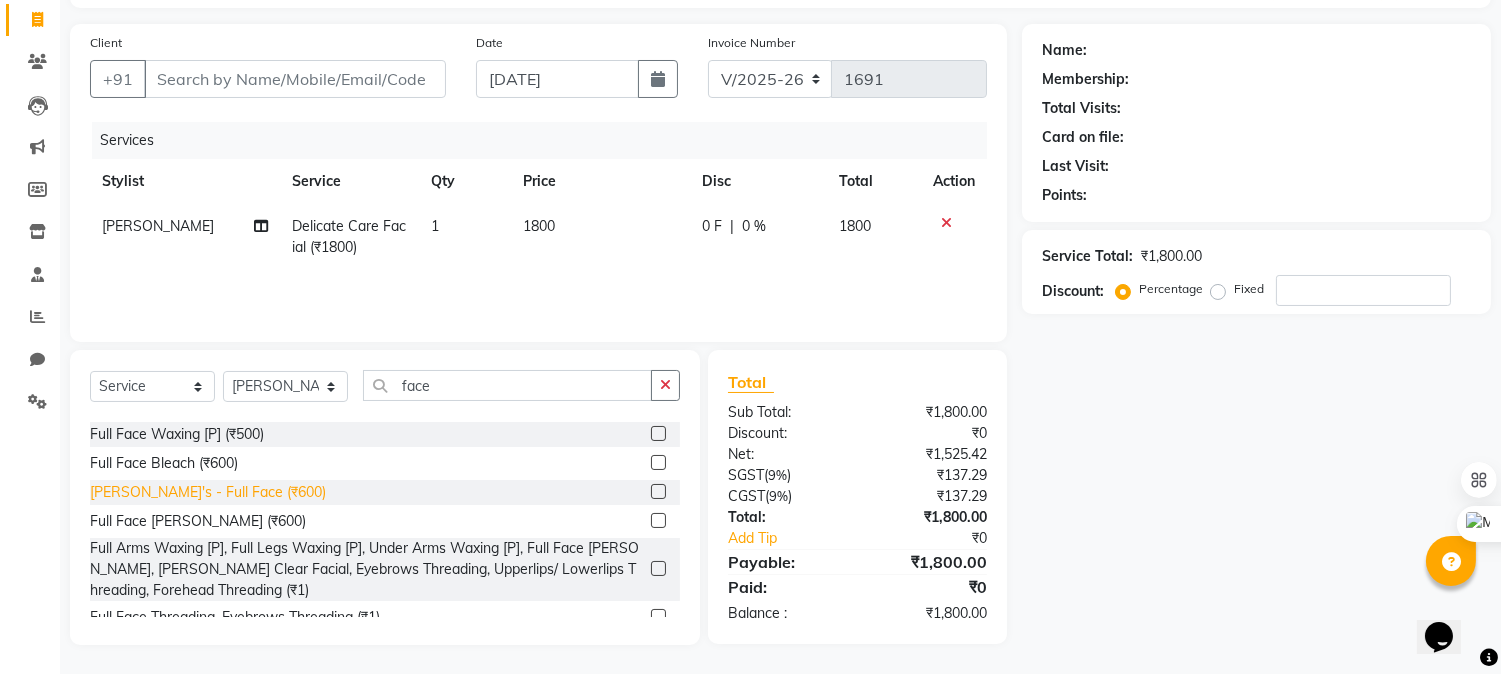 click on "[PERSON_NAME]'s - Full Face (₹600)" 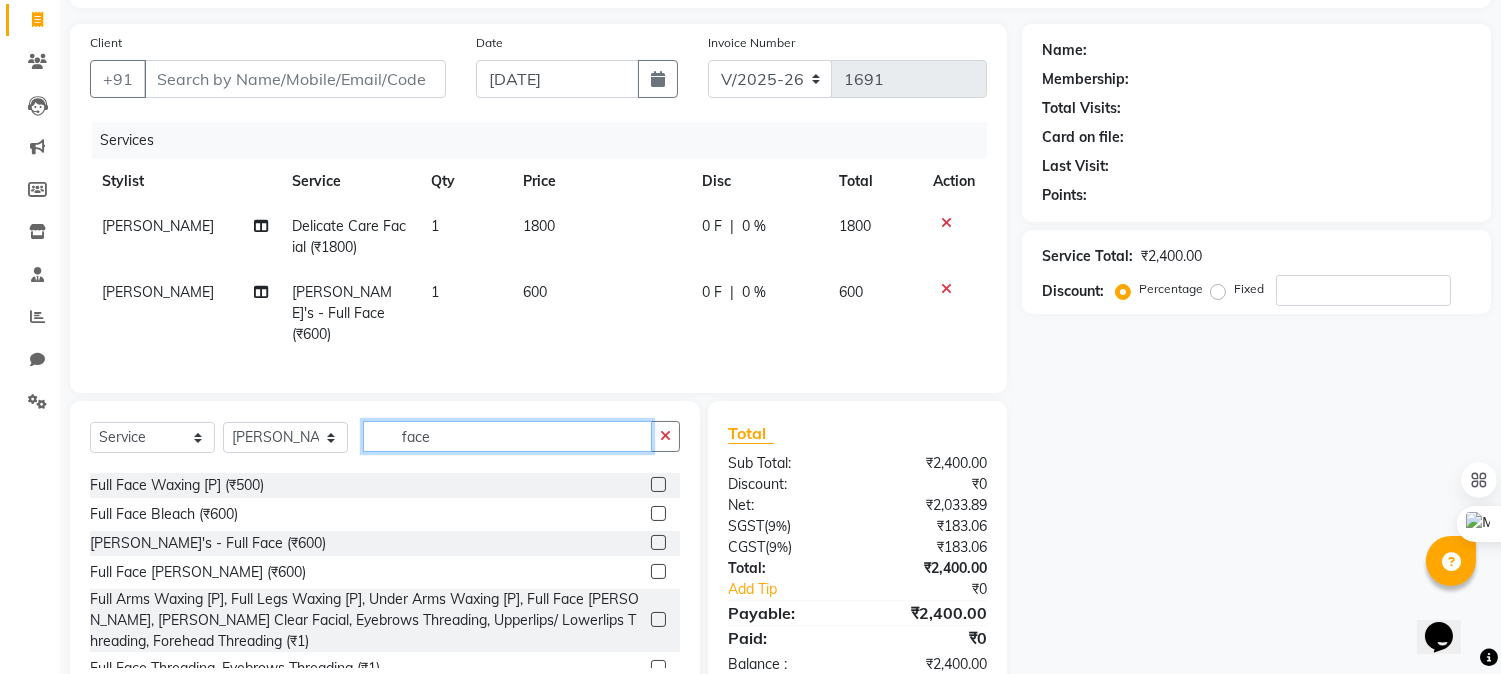 drag, startPoint x: 450, startPoint y: 427, endPoint x: 345, endPoint y: 441, distance: 105.92922 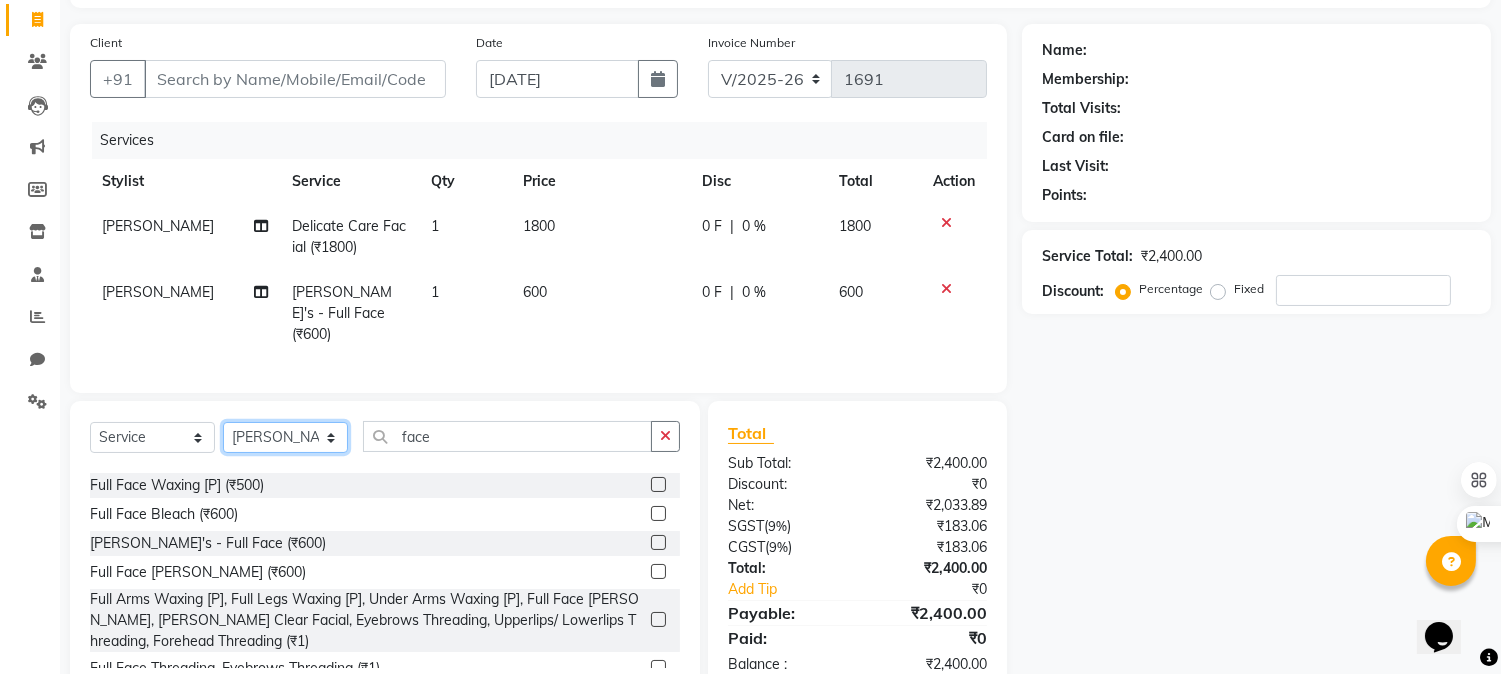 click on "Select Stylist Admin [PERSON_NAME] [PERSON_NAME] 	[PERSON_NAME] [PERSON_NAME] [PERSON_NAME]" 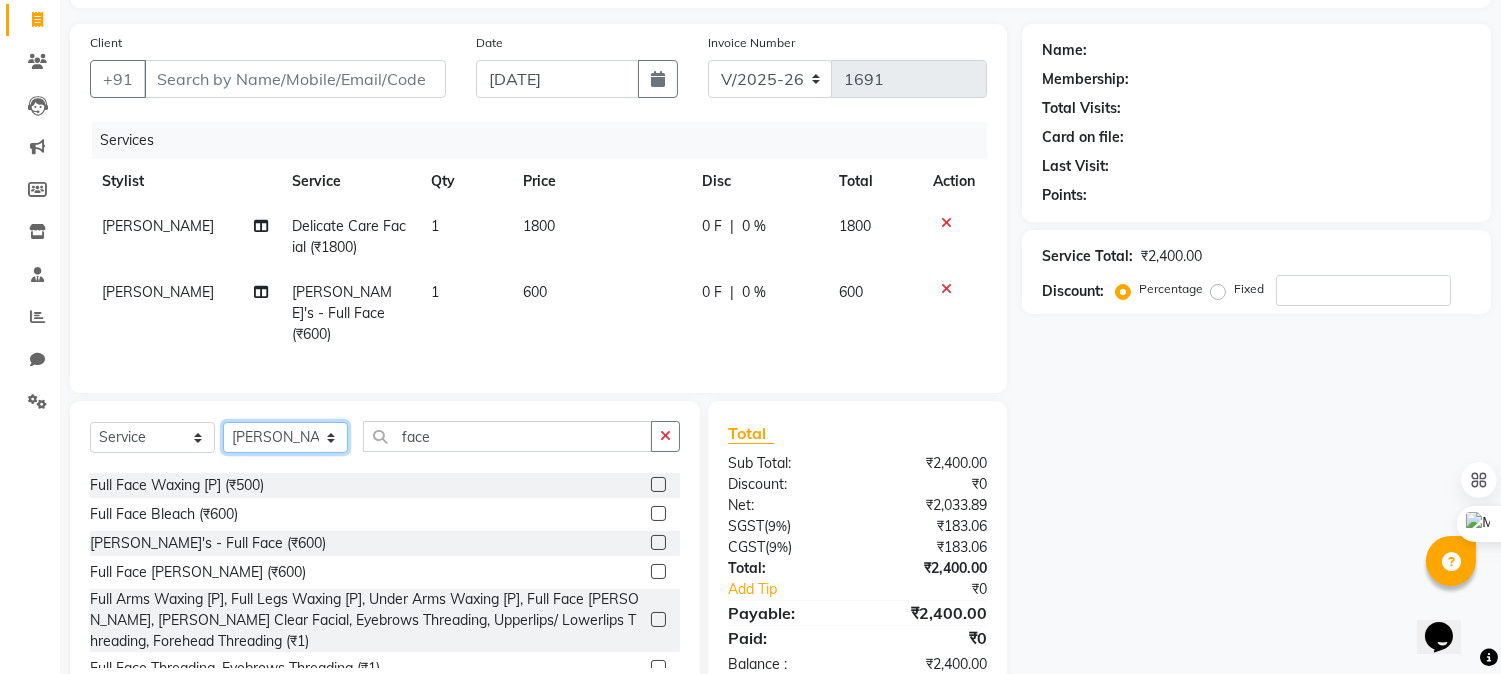 click on "Select Stylist Admin [PERSON_NAME] [PERSON_NAME] 	[PERSON_NAME] [PERSON_NAME] [PERSON_NAME]" 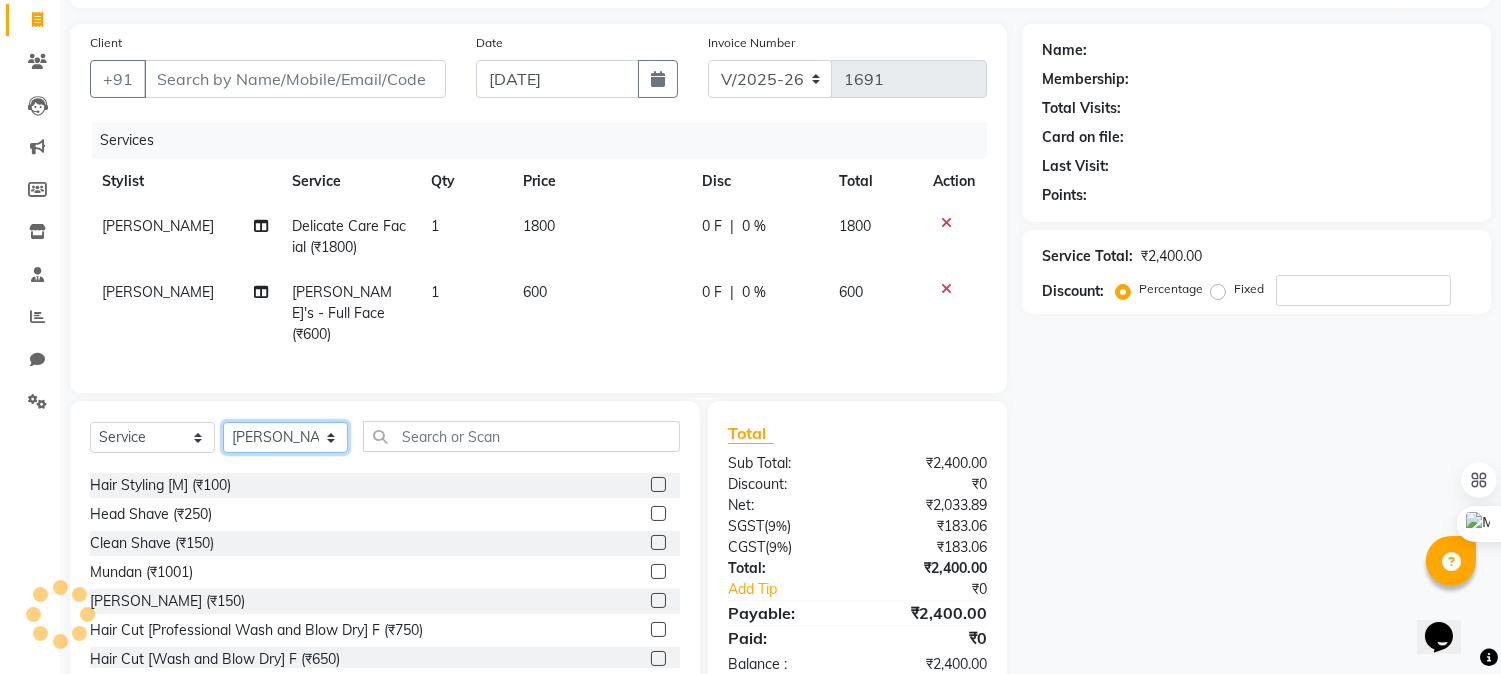 click on "Select Stylist Admin [PERSON_NAME] [PERSON_NAME] 	[PERSON_NAME] [PERSON_NAME] [PERSON_NAME]" 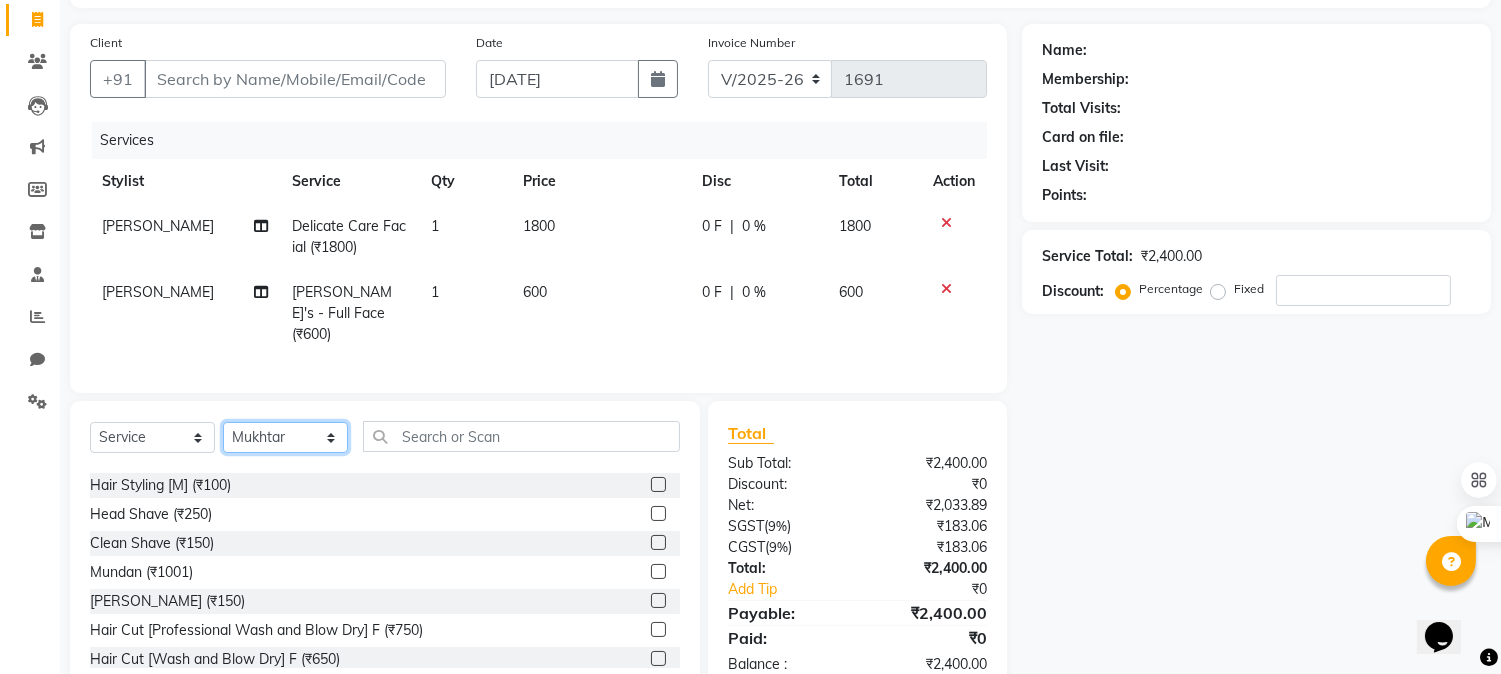 click on "Select Stylist Admin [PERSON_NAME] [PERSON_NAME] 	[PERSON_NAME] [PERSON_NAME] [PERSON_NAME]" 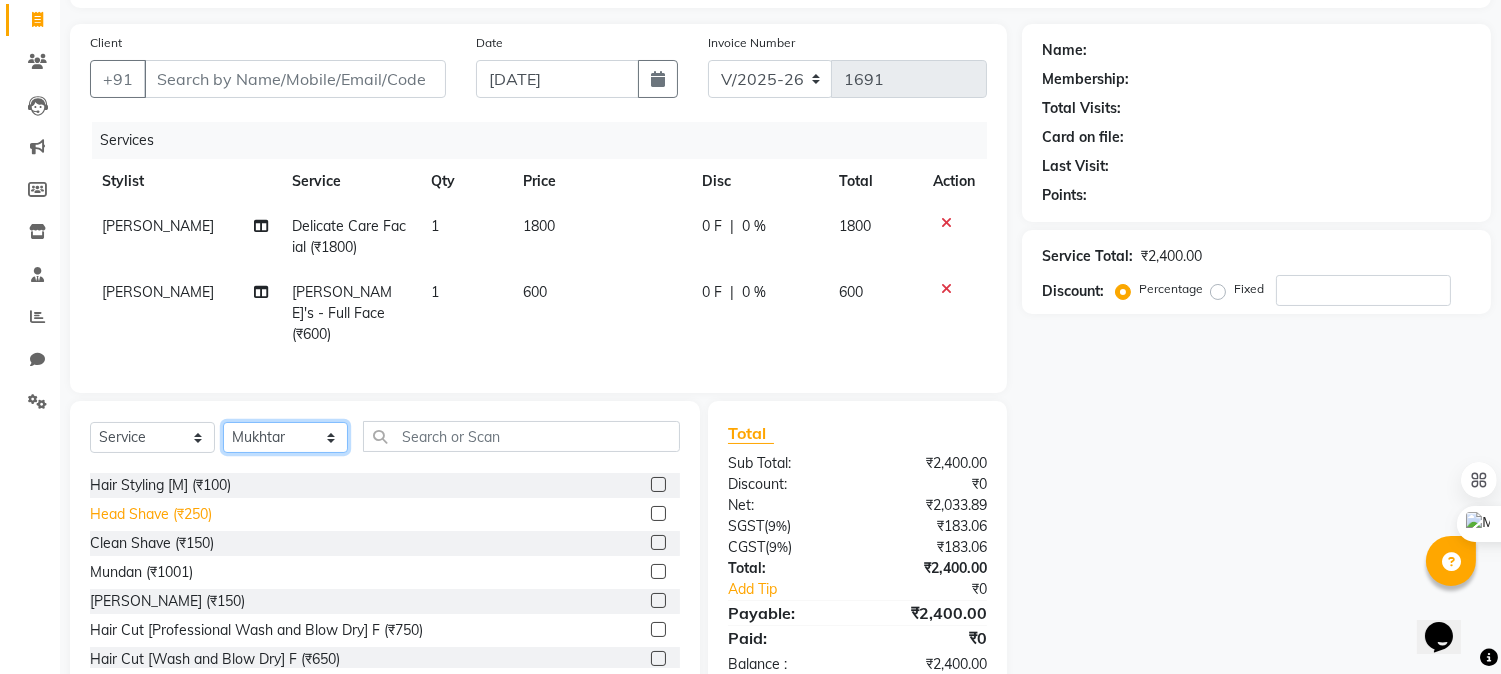 scroll, scrollTop: 0, scrollLeft: 0, axis: both 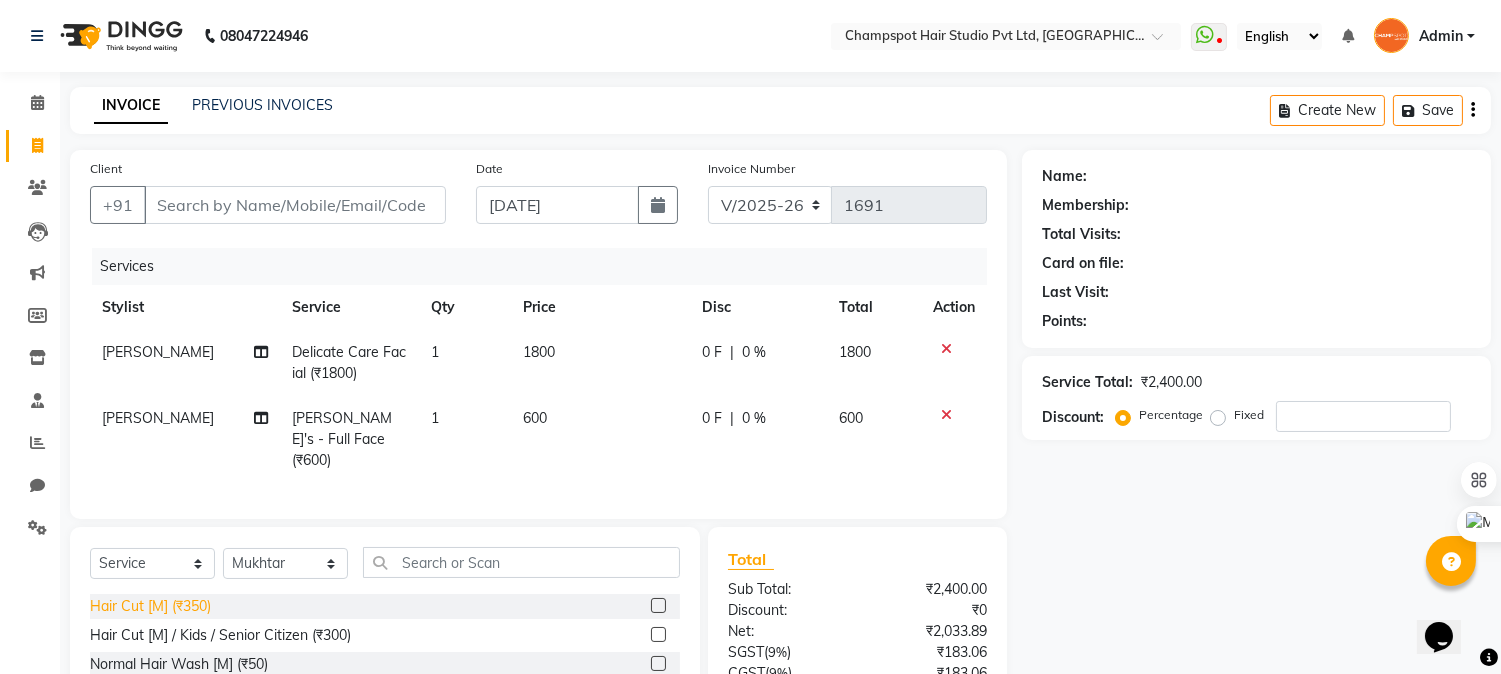 click on "Hair Cut [M] (₹350)" 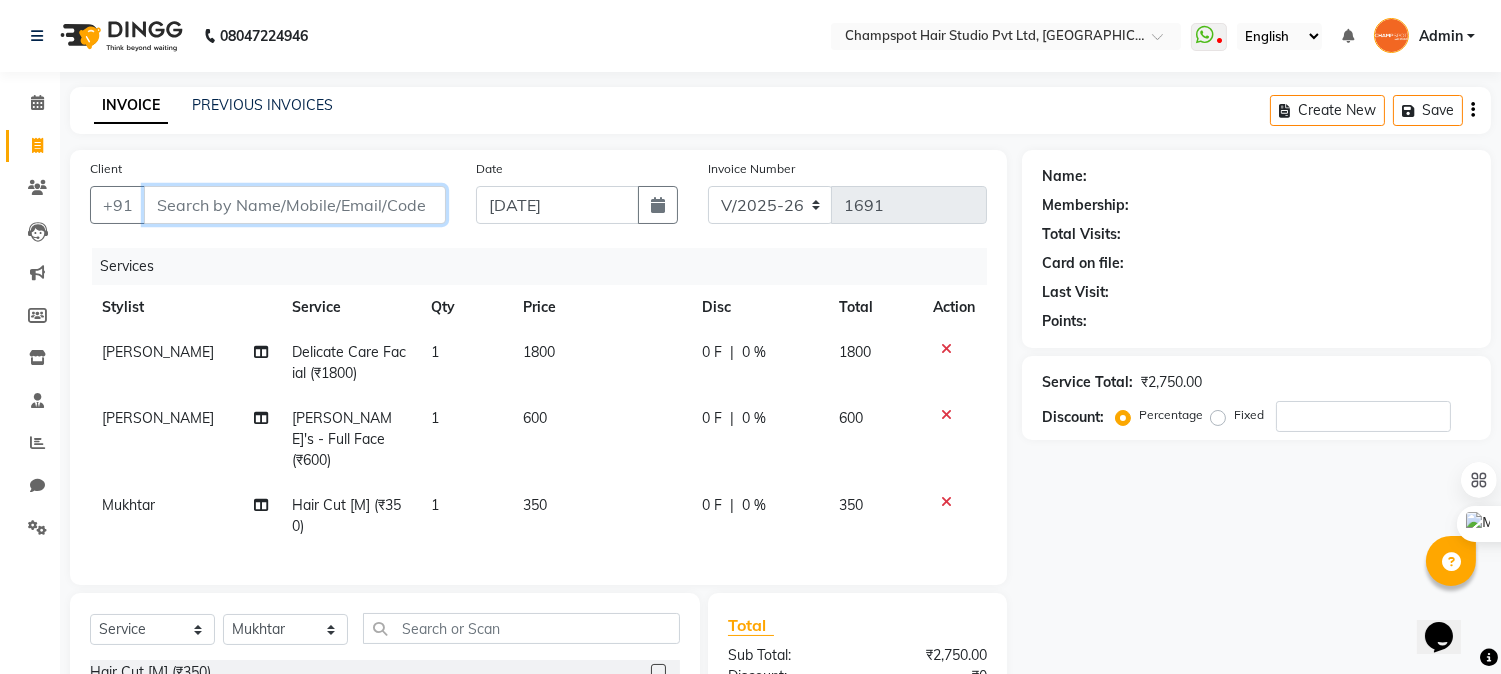 click on "Client" at bounding box center (295, 205) 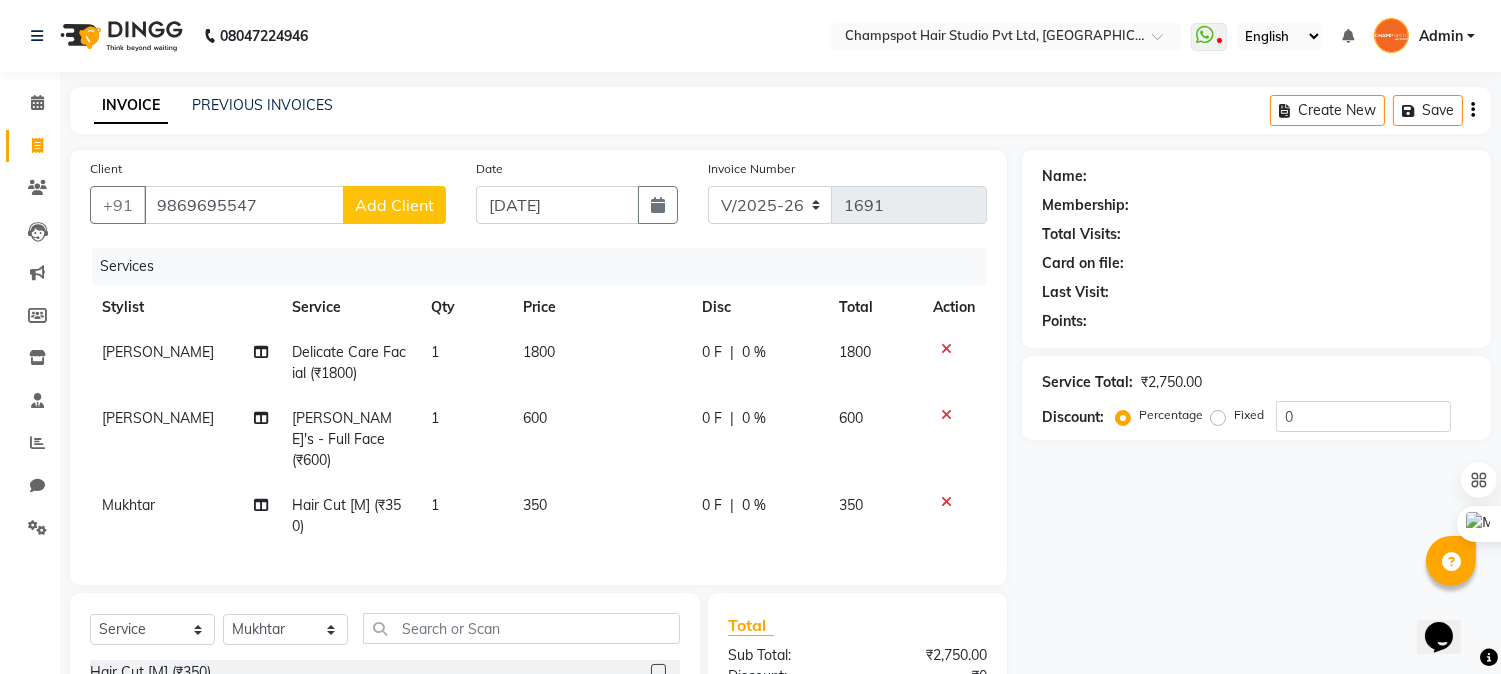 click on "Add Client" 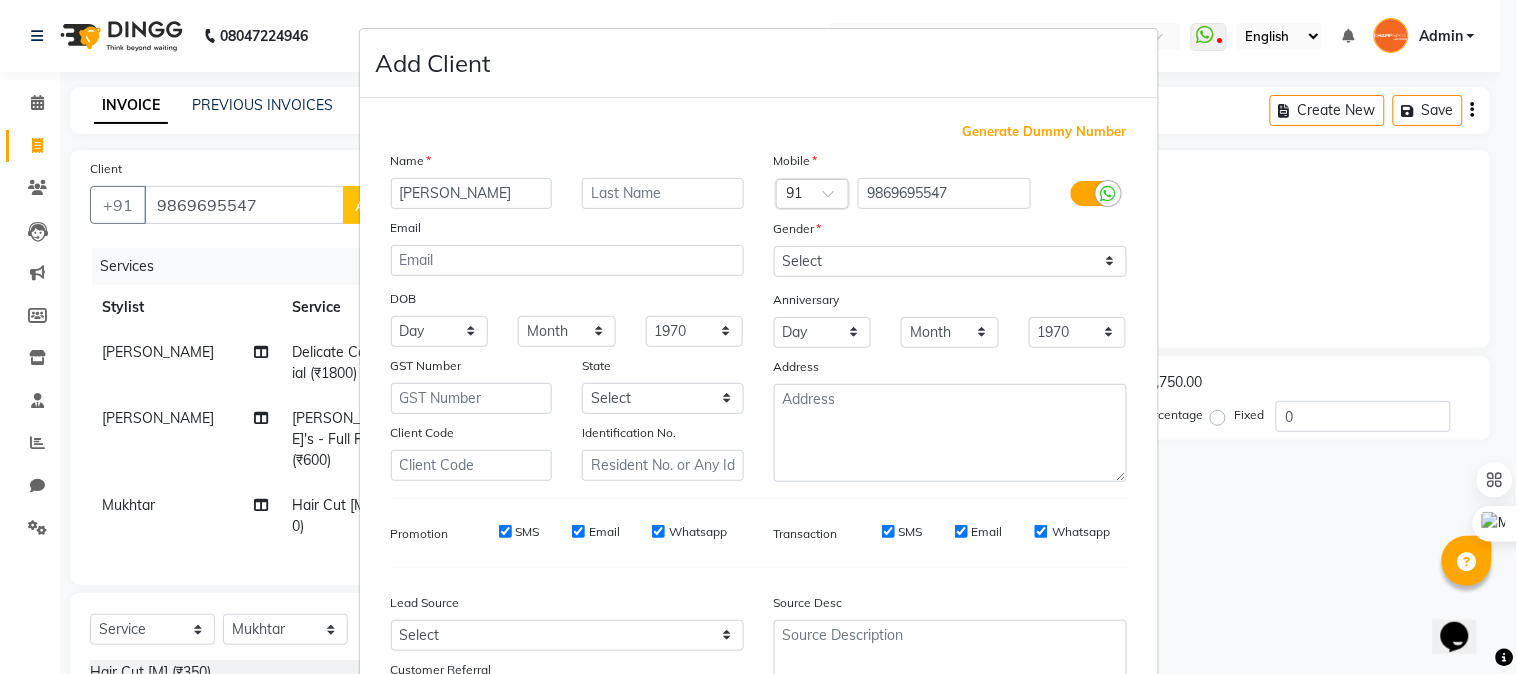 click on "[PERSON_NAME]" at bounding box center (472, 193) 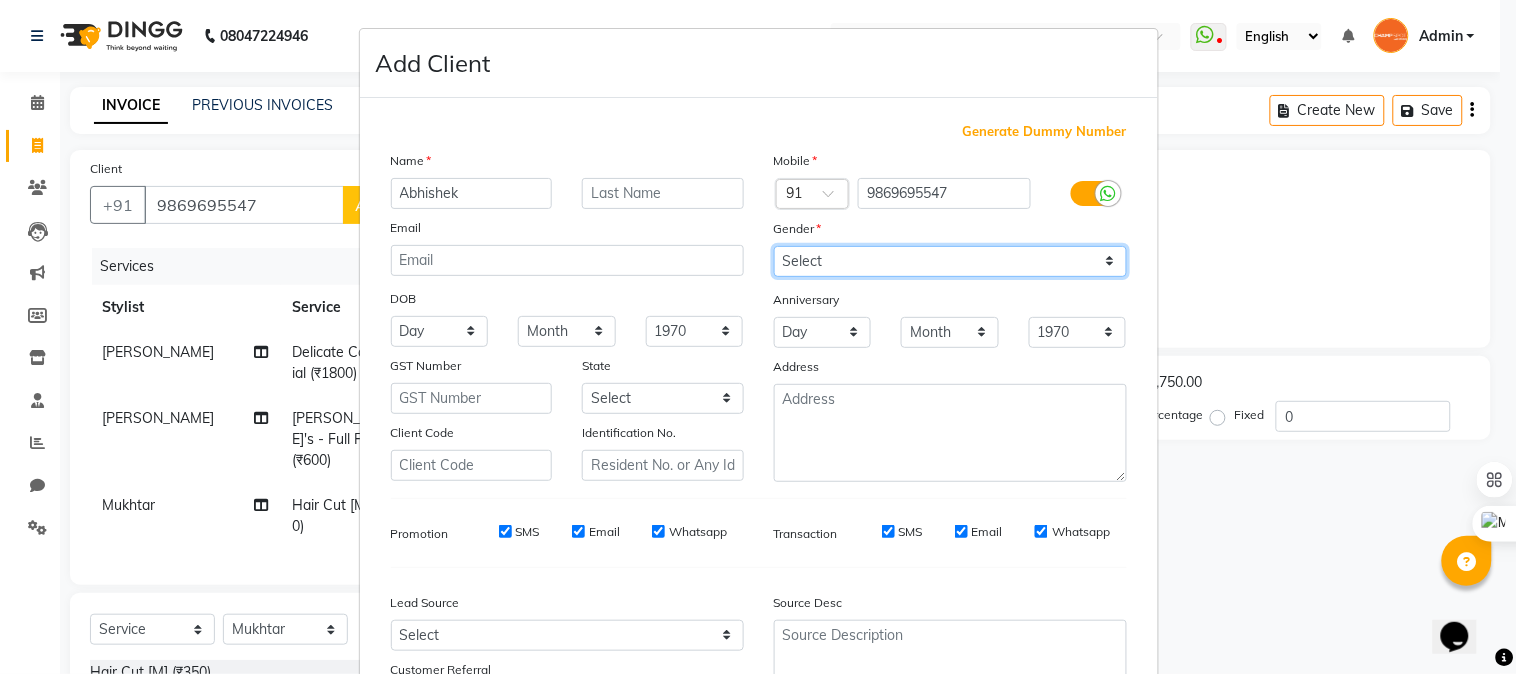 click on "Select [DEMOGRAPHIC_DATA] [DEMOGRAPHIC_DATA] Other Prefer Not To Say" at bounding box center (950, 261) 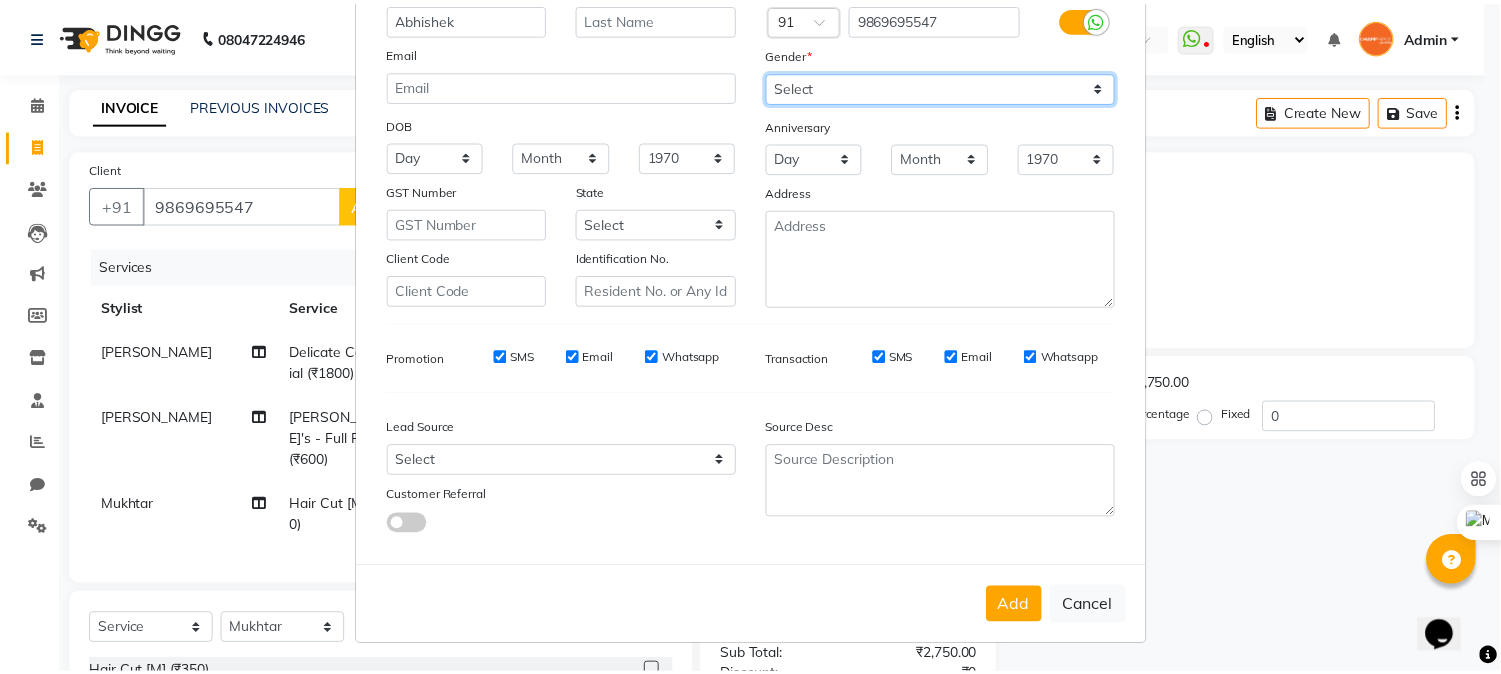scroll, scrollTop: 176, scrollLeft: 0, axis: vertical 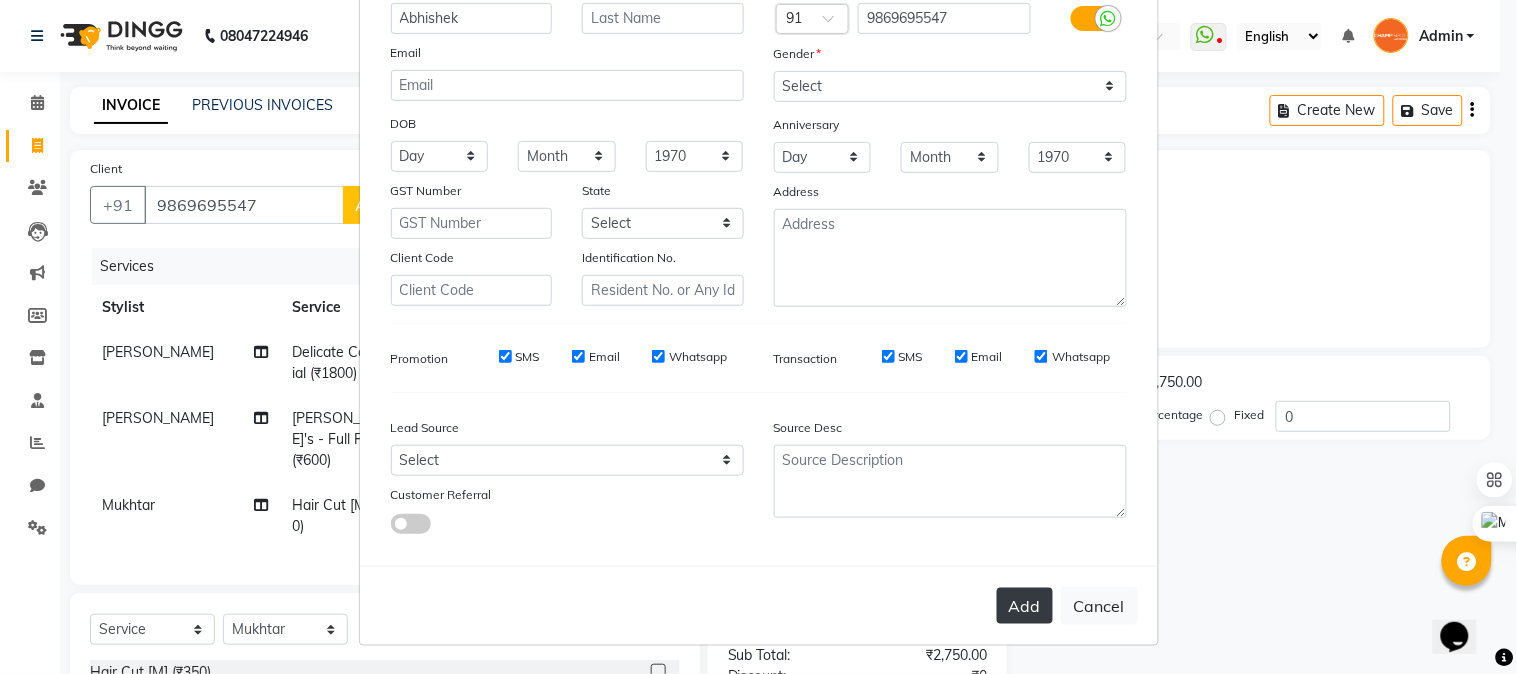 click on "Add" at bounding box center (1025, 606) 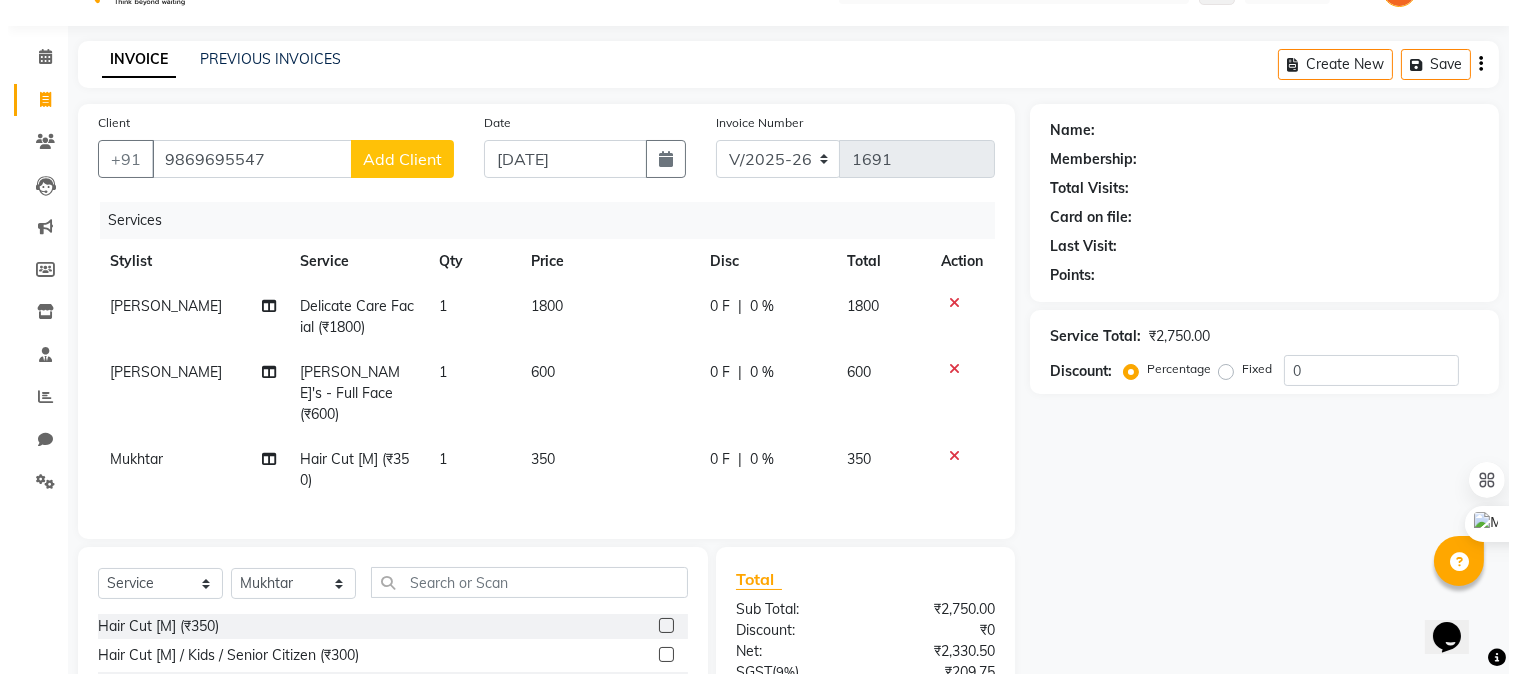 scroll, scrollTop: 111, scrollLeft: 0, axis: vertical 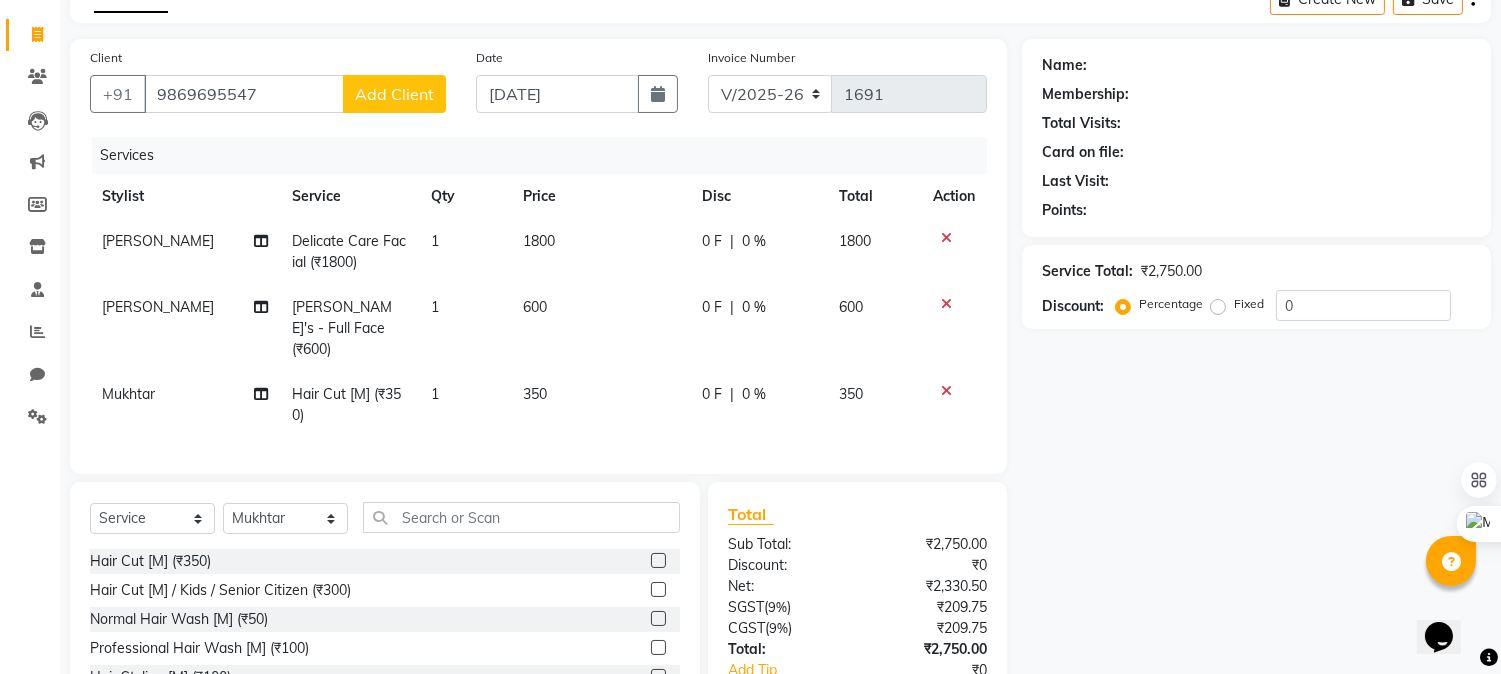click on "Add Client" 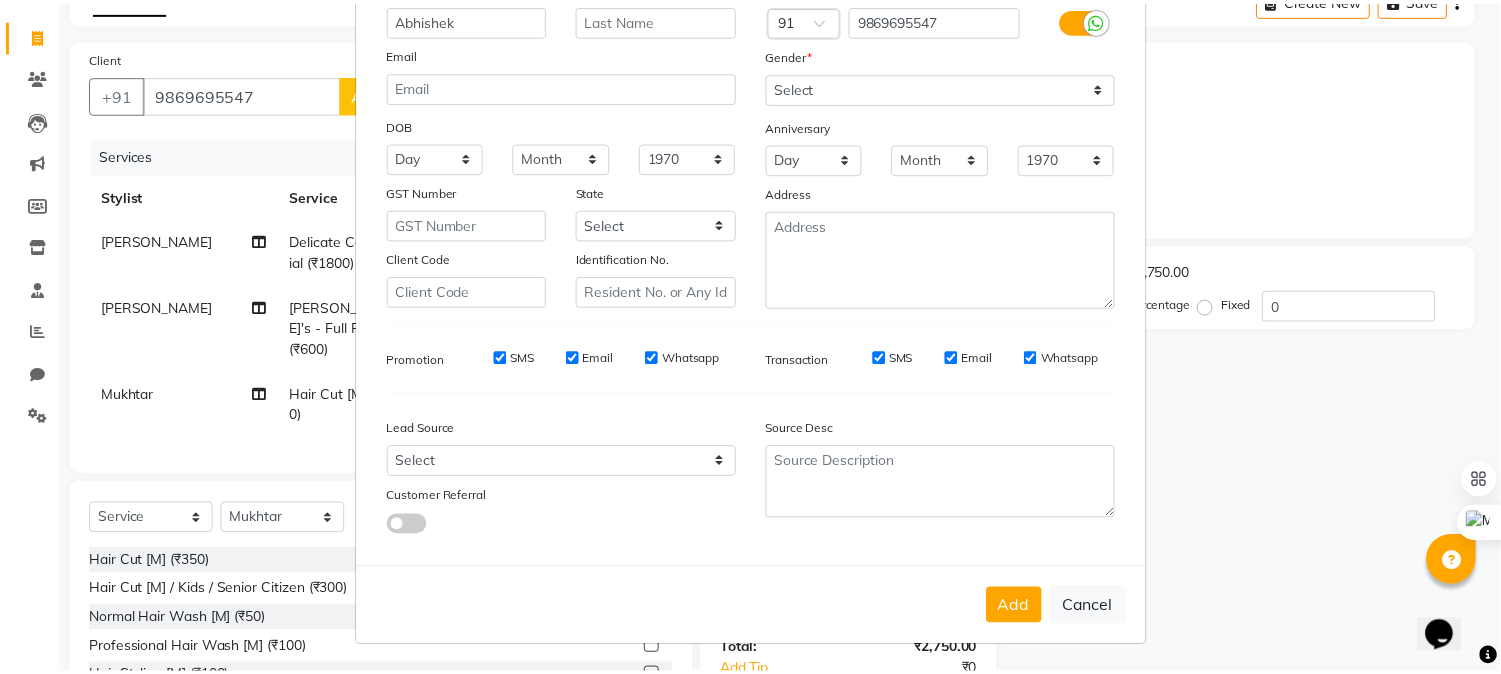 scroll, scrollTop: 176, scrollLeft: 0, axis: vertical 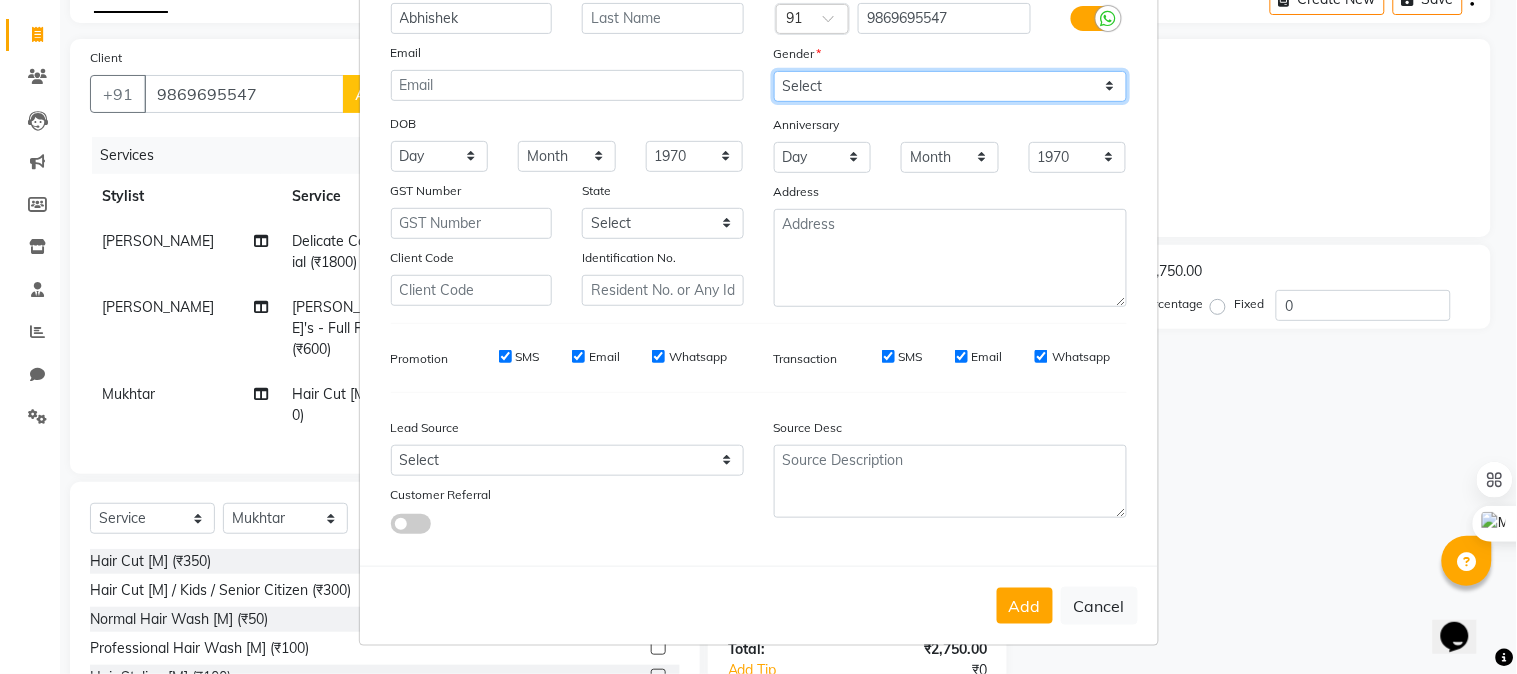 drag, startPoint x: 816, startPoint y: 81, endPoint x: 815, endPoint y: 98, distance: 17.029387 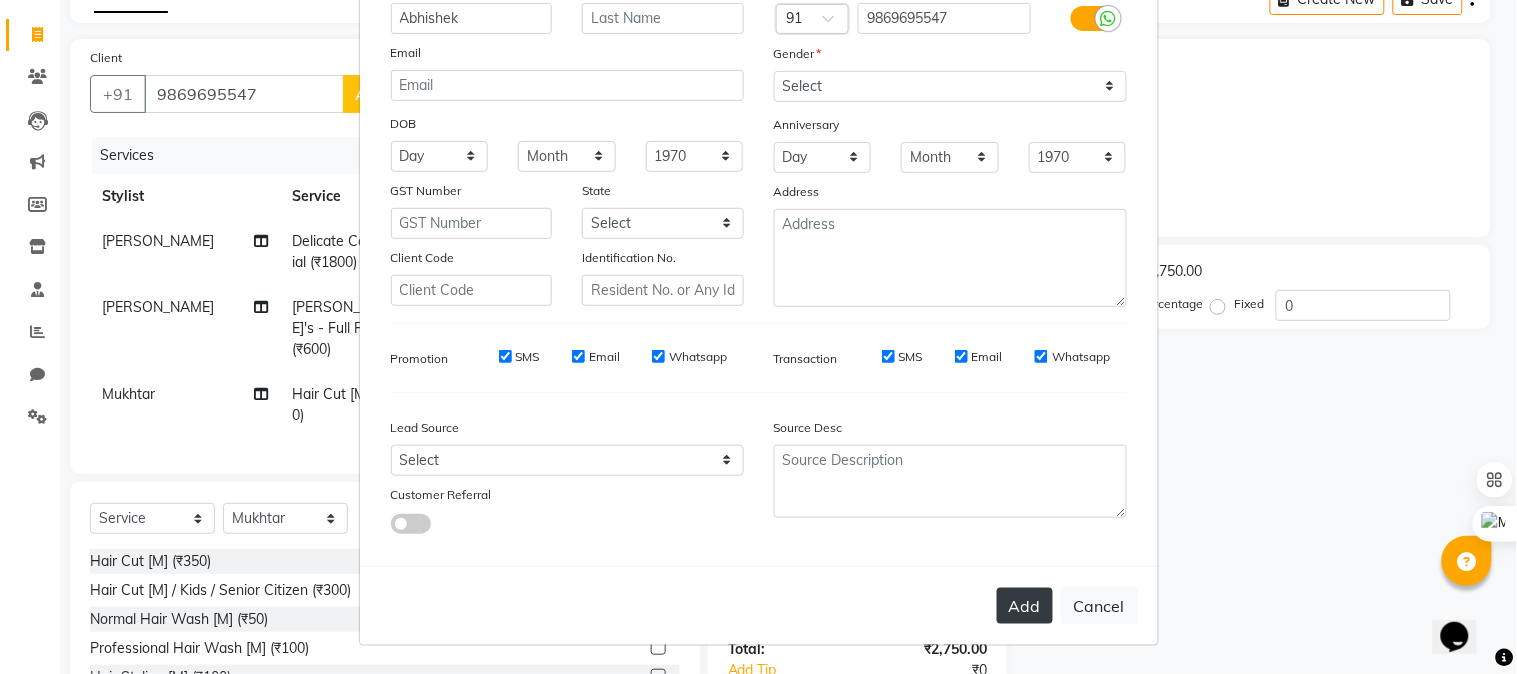 click on "Add" at bounding box center (1025, 606) 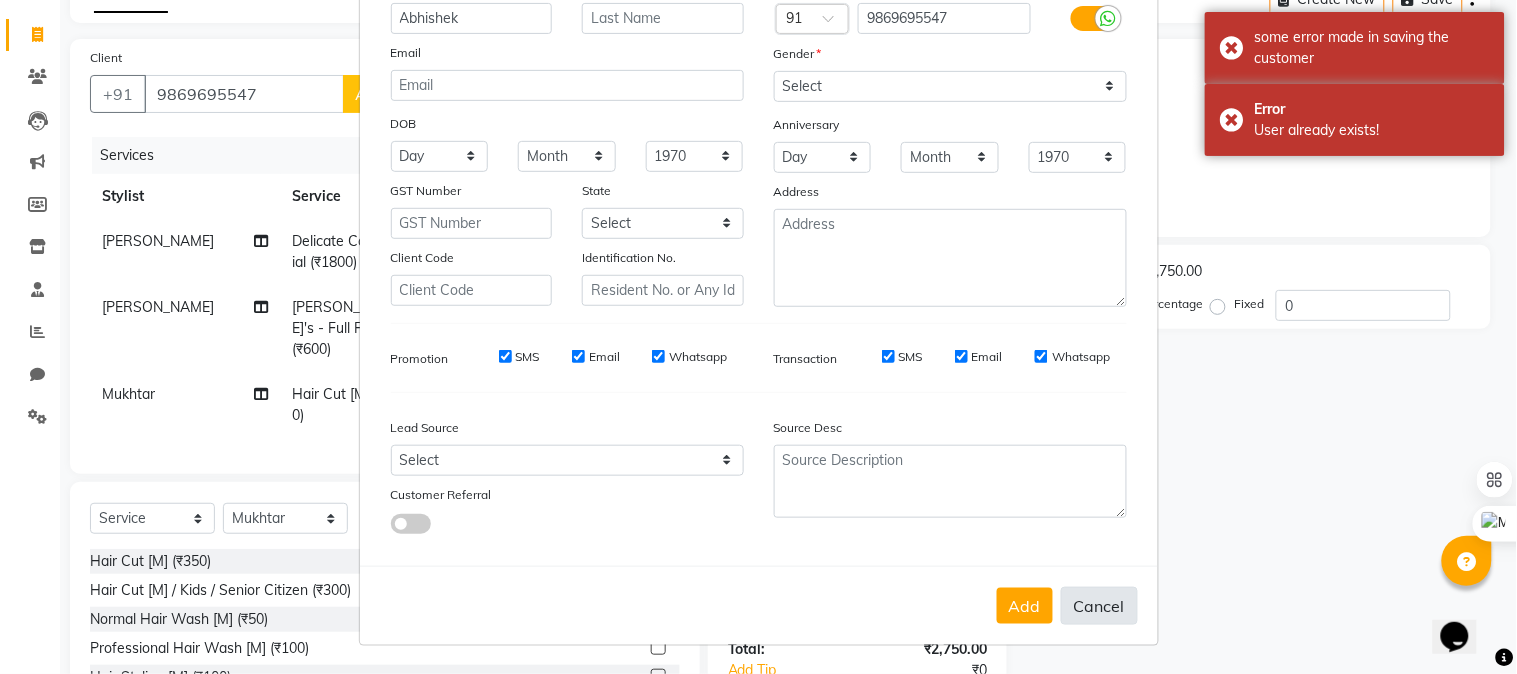 click on "Cancel" at bounding box center (1099, 606) 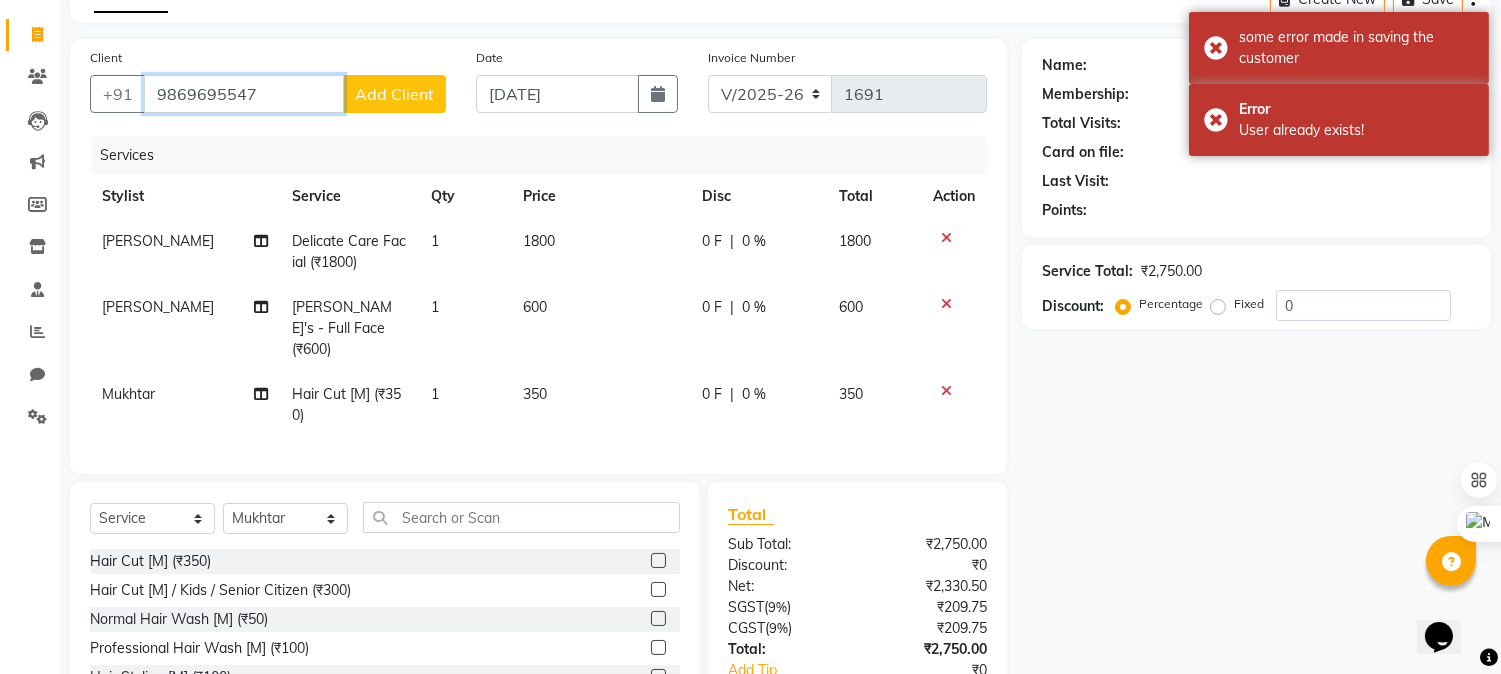 drag, startPoint x: 287, startPoint y: 104, endPoint x: 80, endPoint y: 76, distance: 208.88513 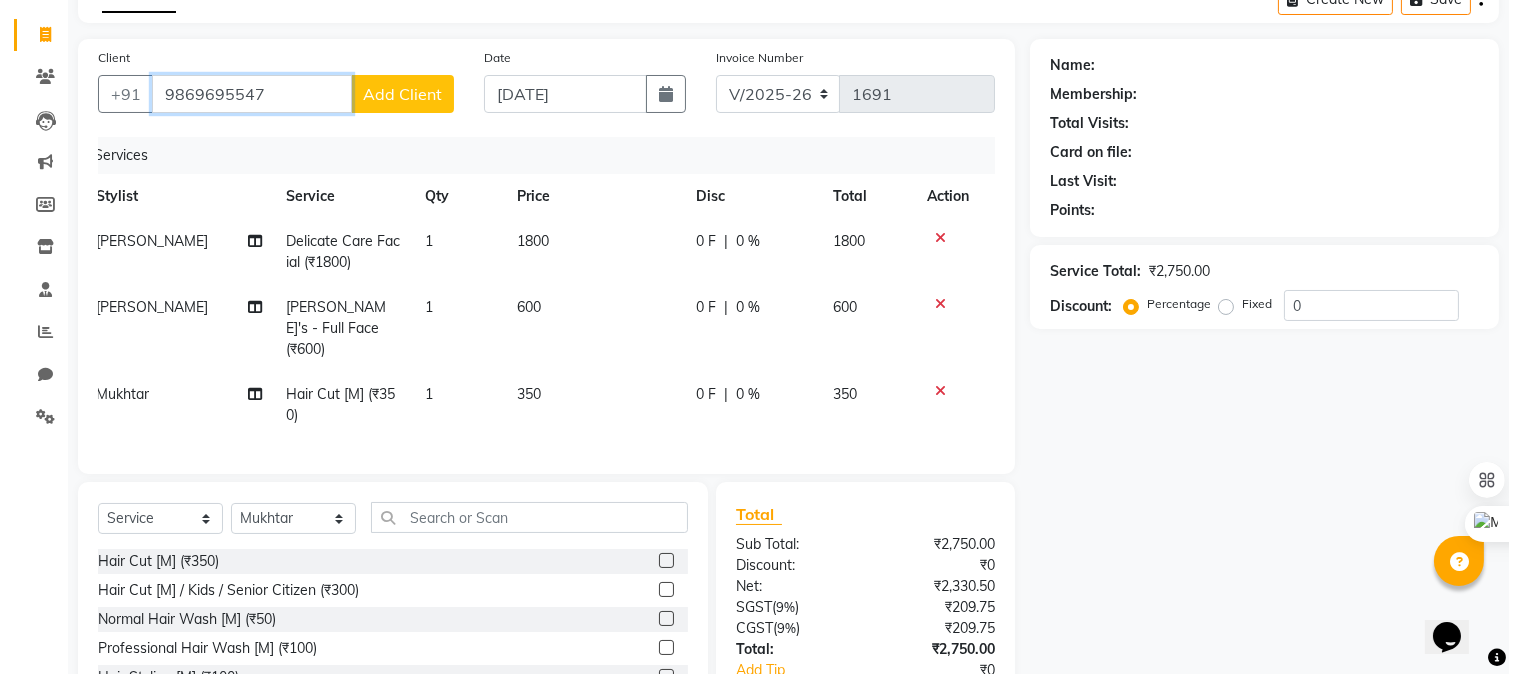 scroll, scrollTop: 0, scrollLeft: 0, axis: both 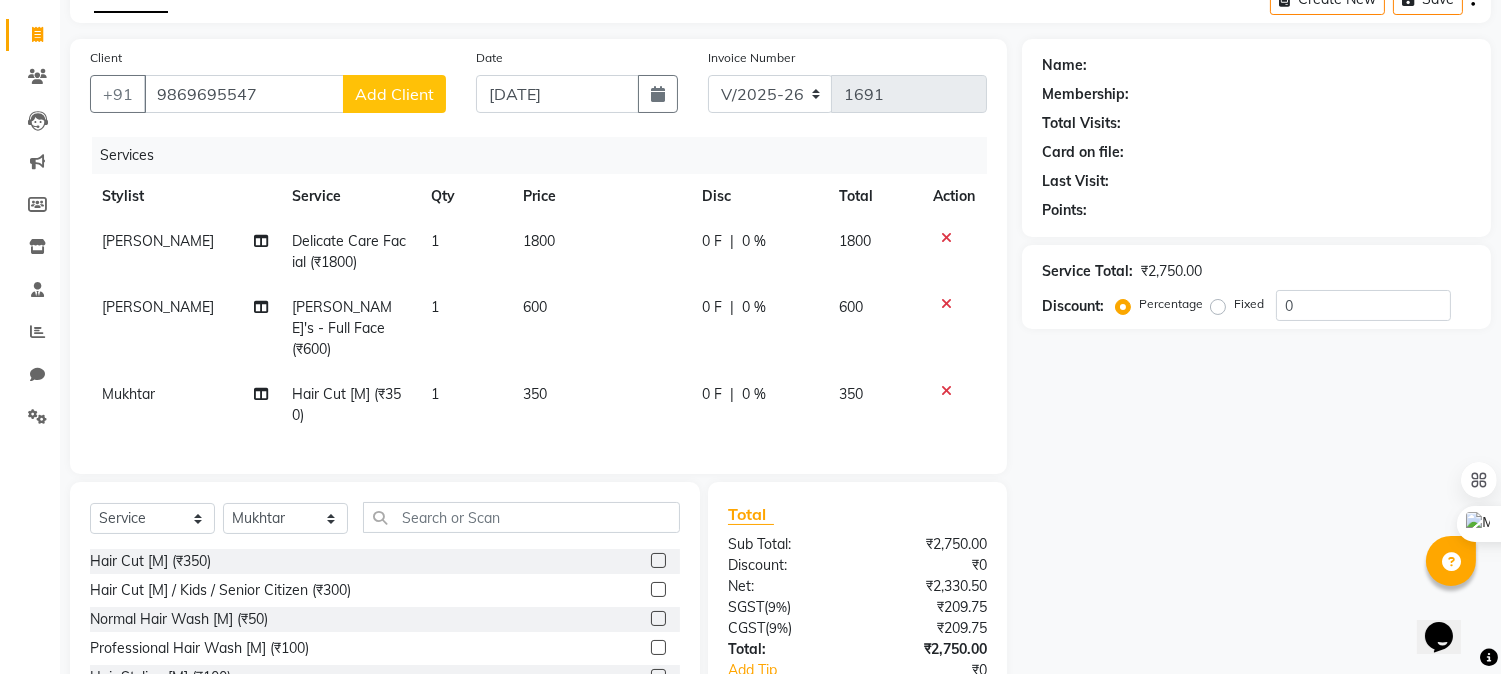 click on "Add Client" 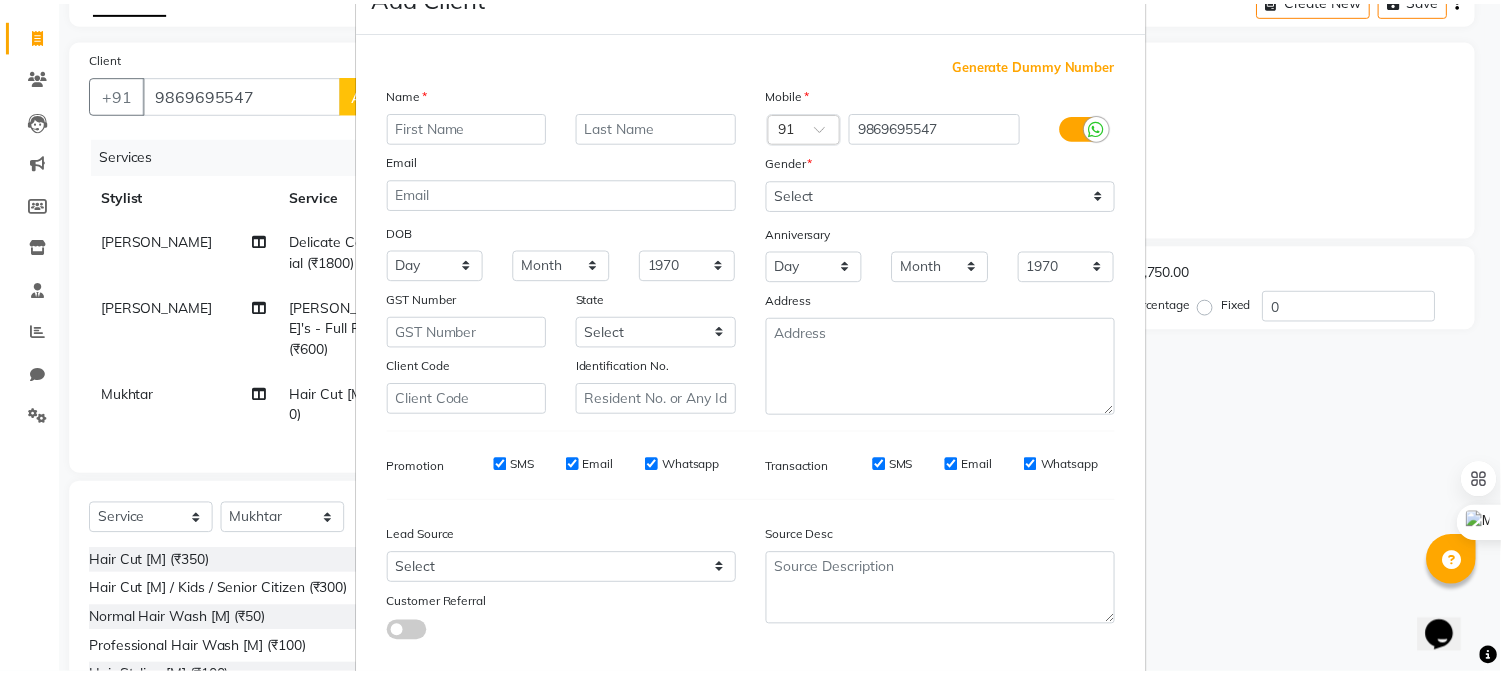 scroll, scrollTop: 176, scrollLeft: 0, axis: vertical 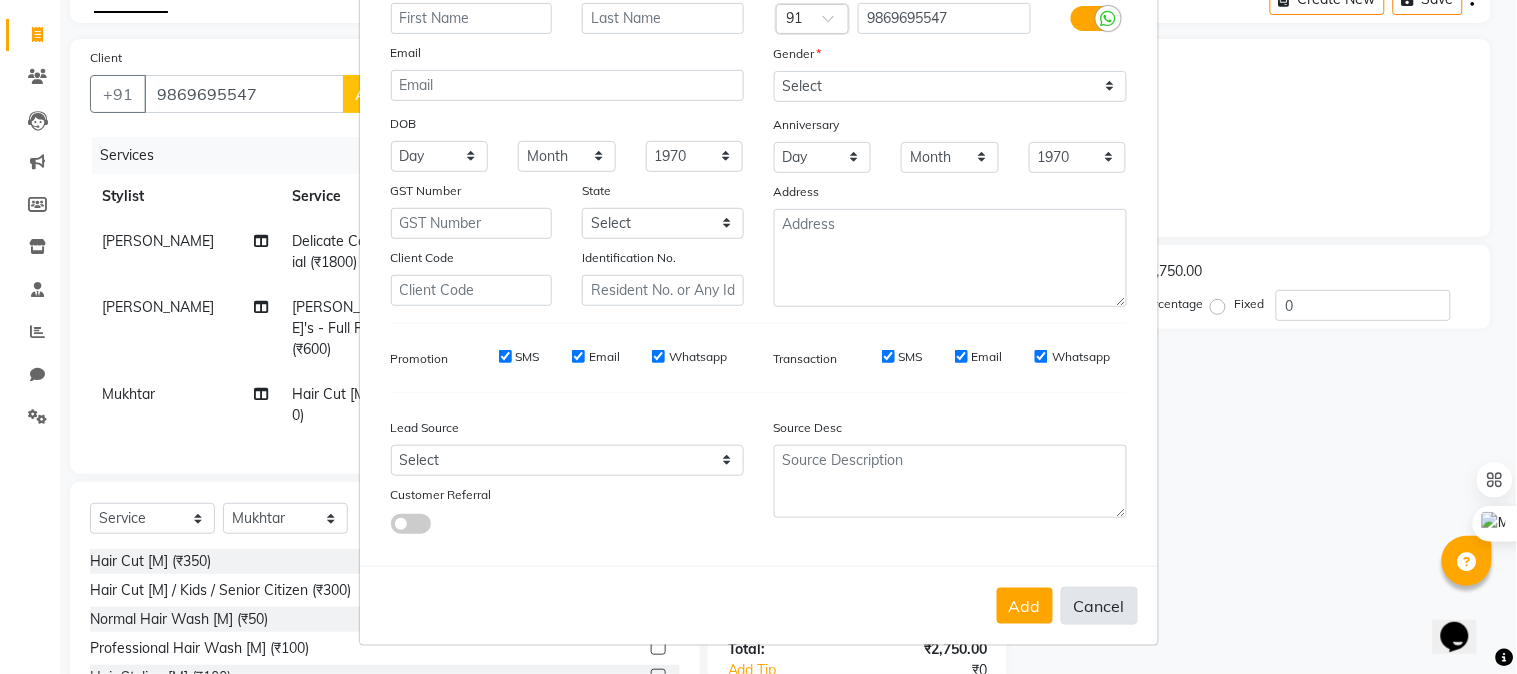 click on "Cancel" at bounding box center [1099, 606] 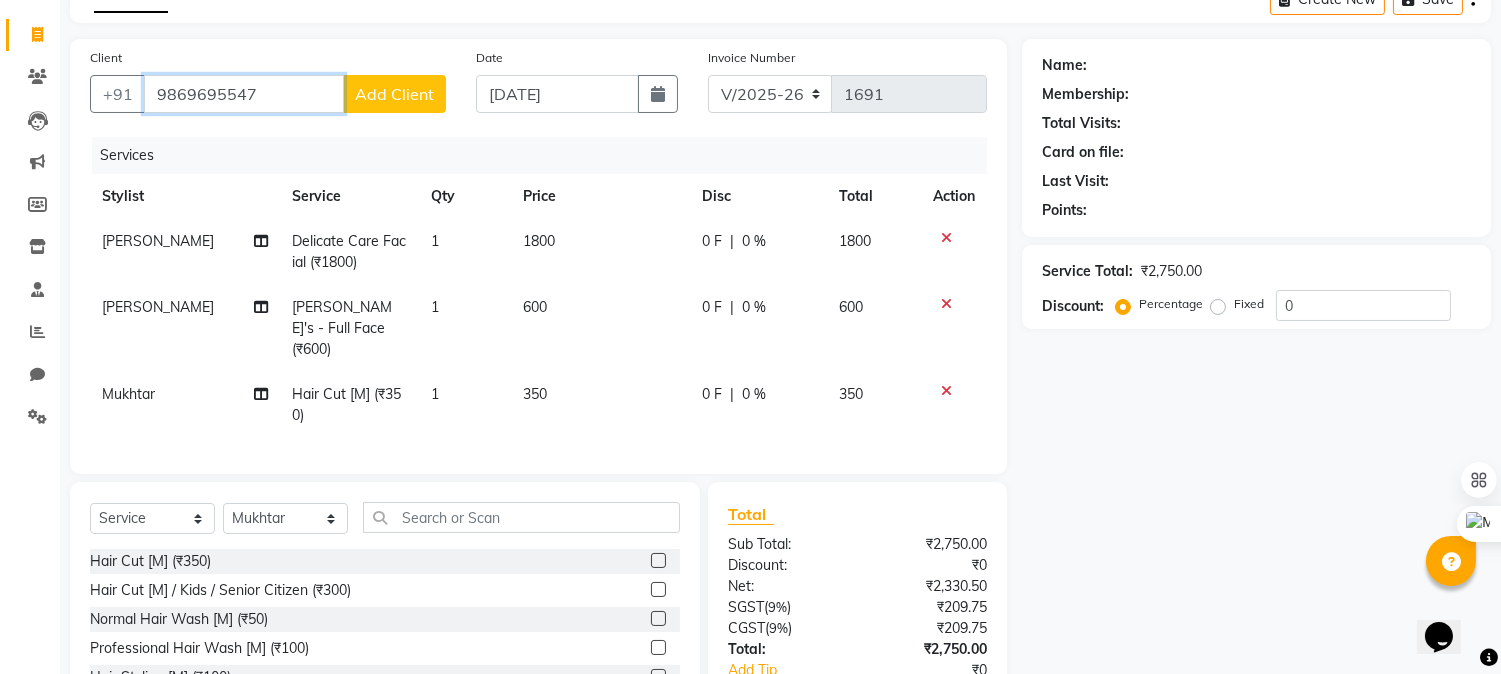 drag, startPoint x: 276, startPoint y: 86, endPoint x: 0, endPoint y: 58, distance: 277.41666 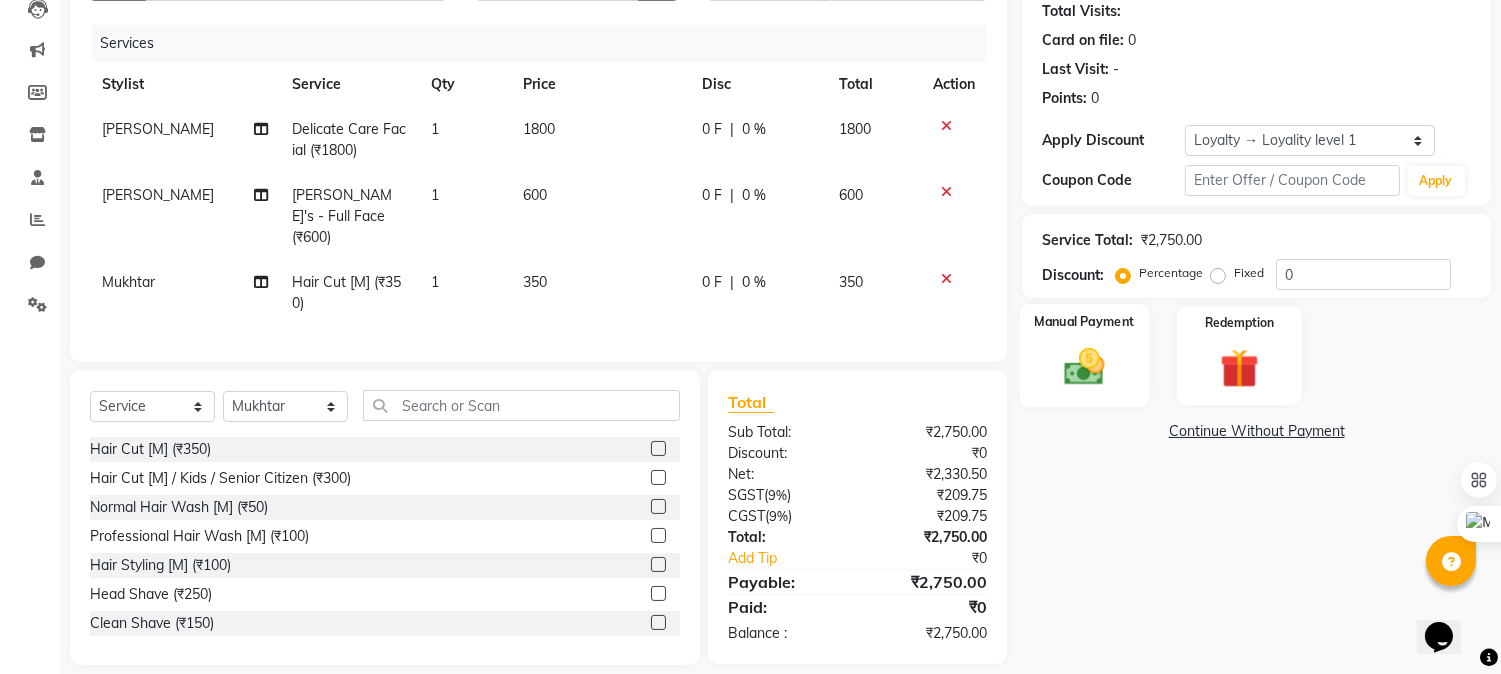 scroll, scrollTop: 238, scrollLeft: 0, axis: vertical 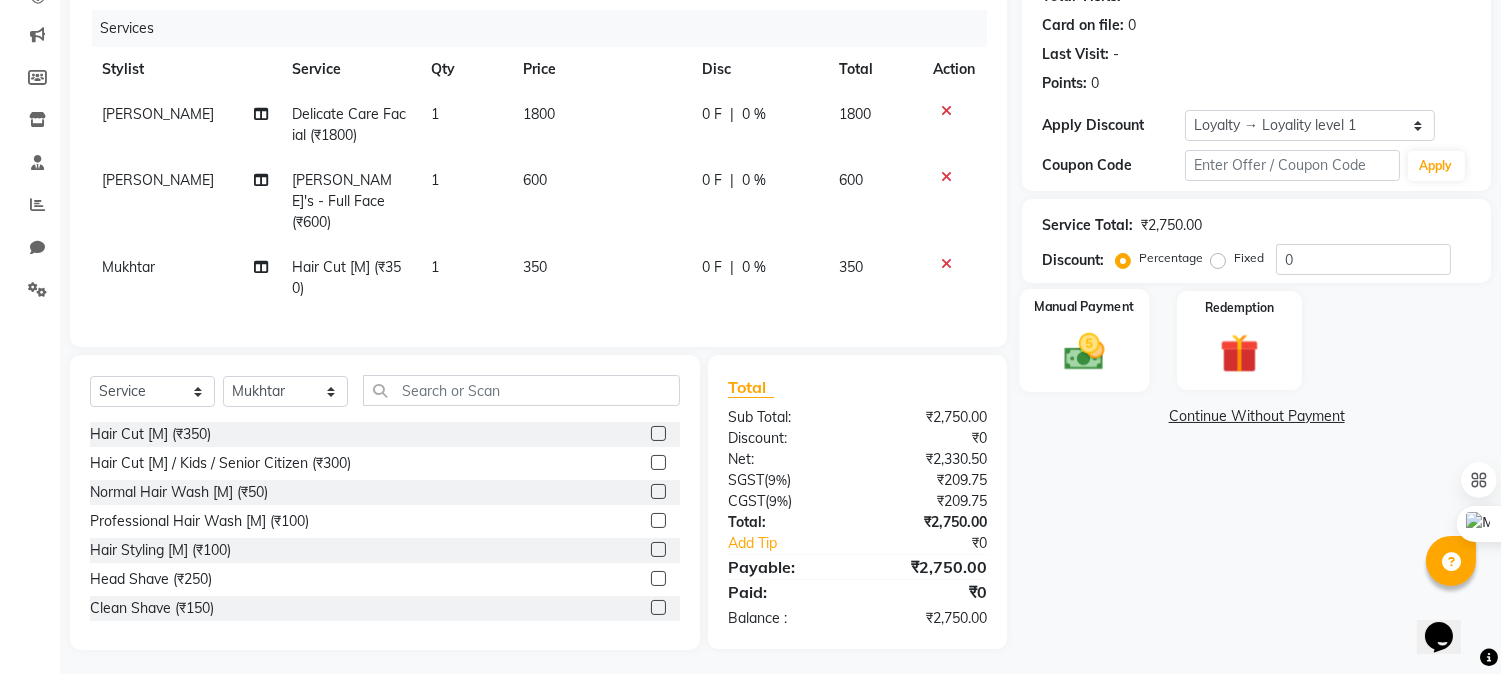 click 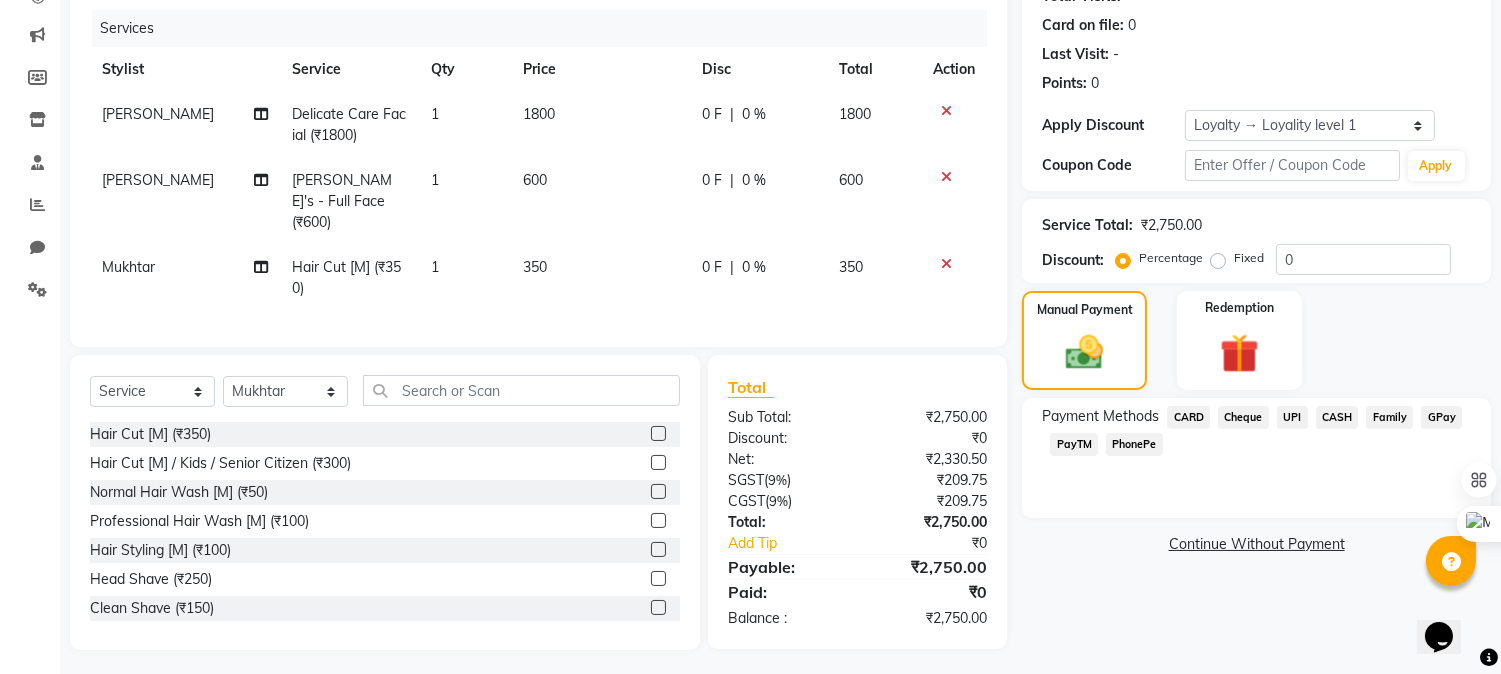 click on "Cheque" 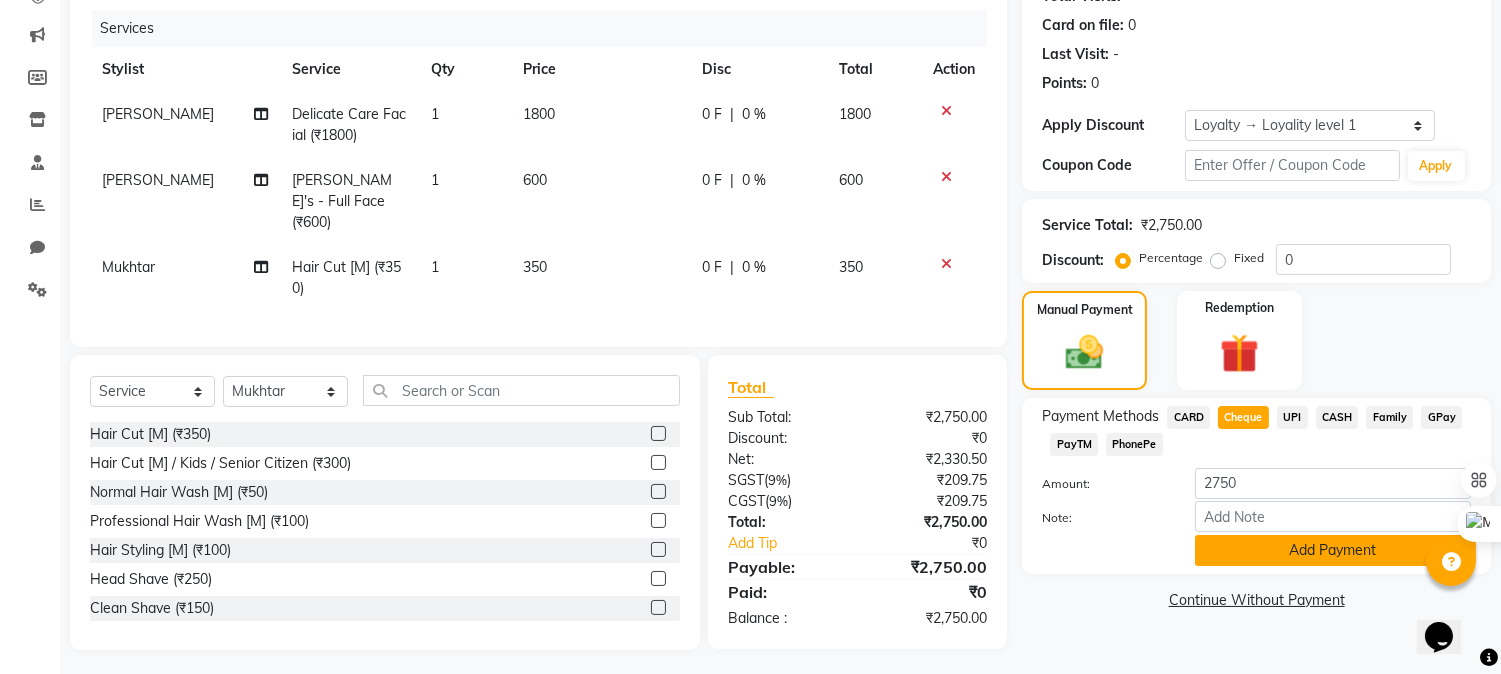 click on "Add Payment" 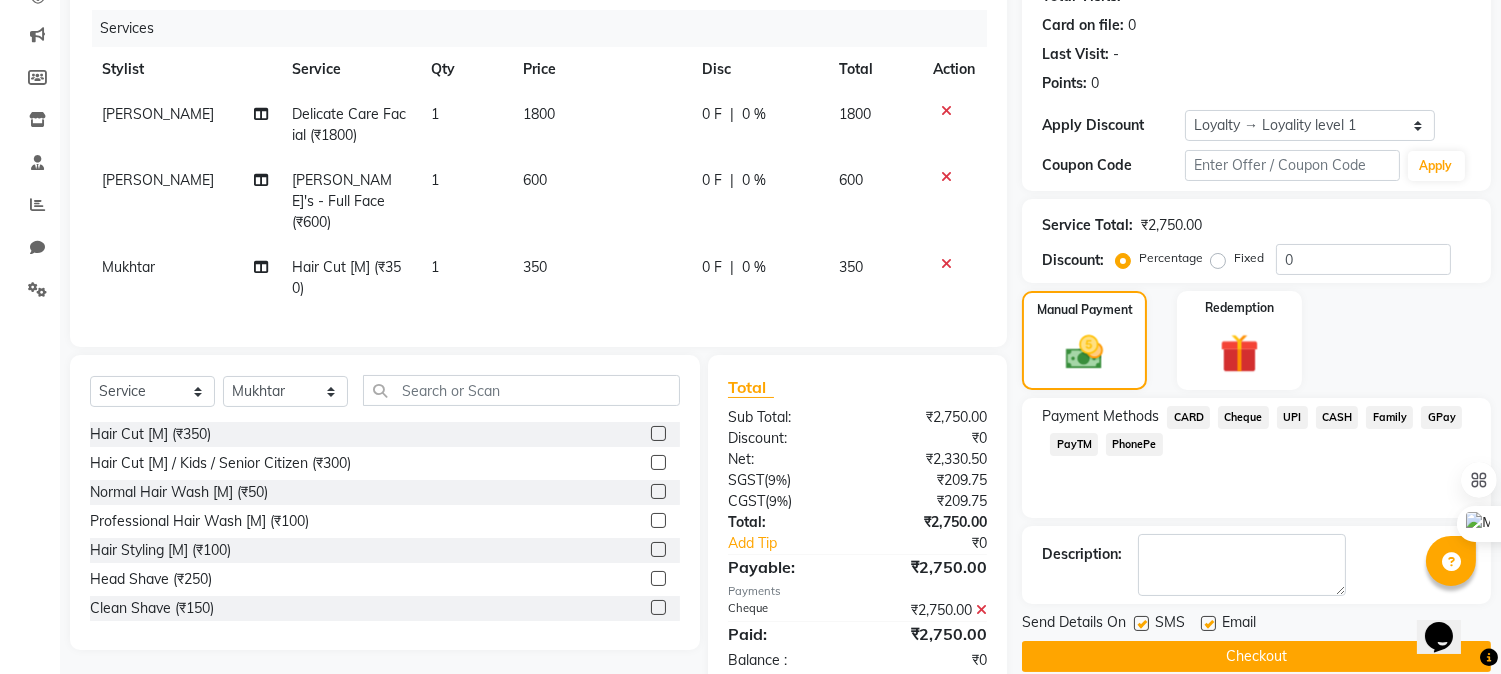 scroll, scrollTop: 400, scrollLeft: 0, axis: vertical 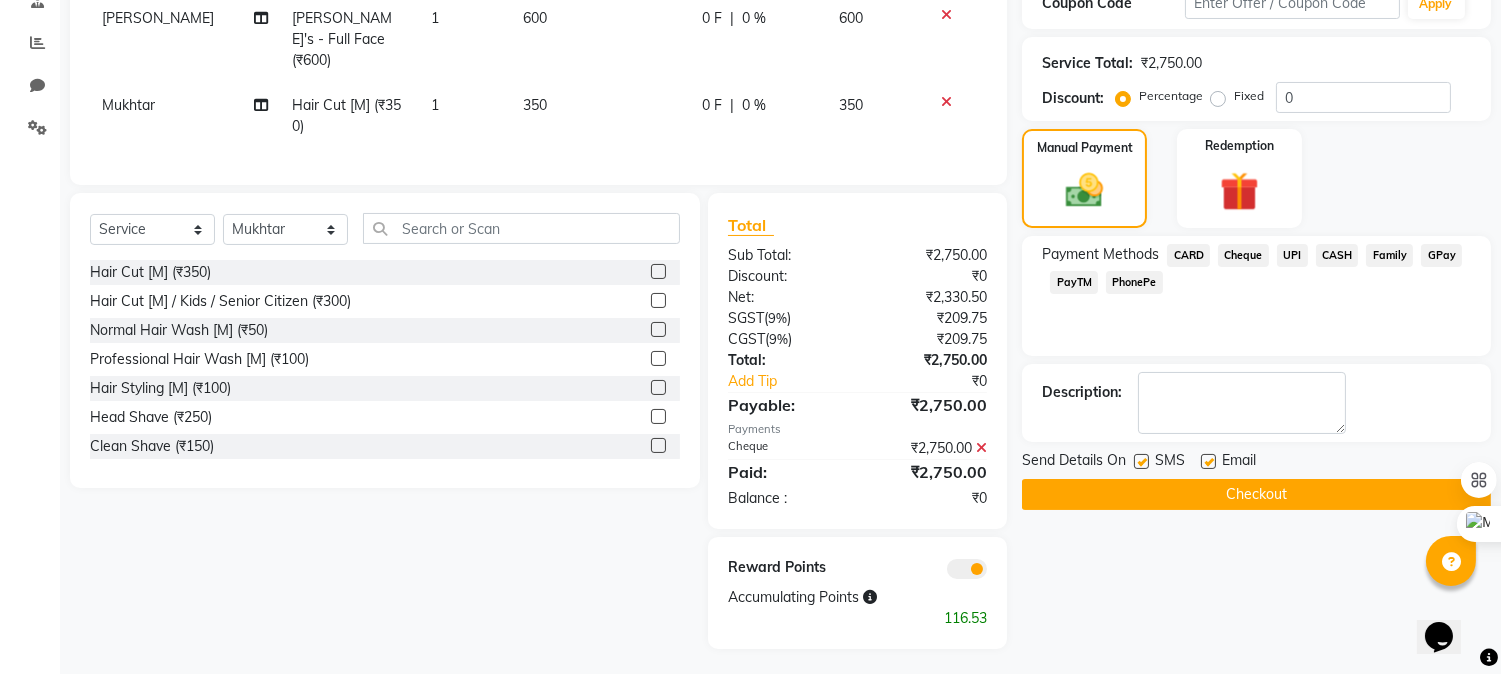 click on "Checkout" 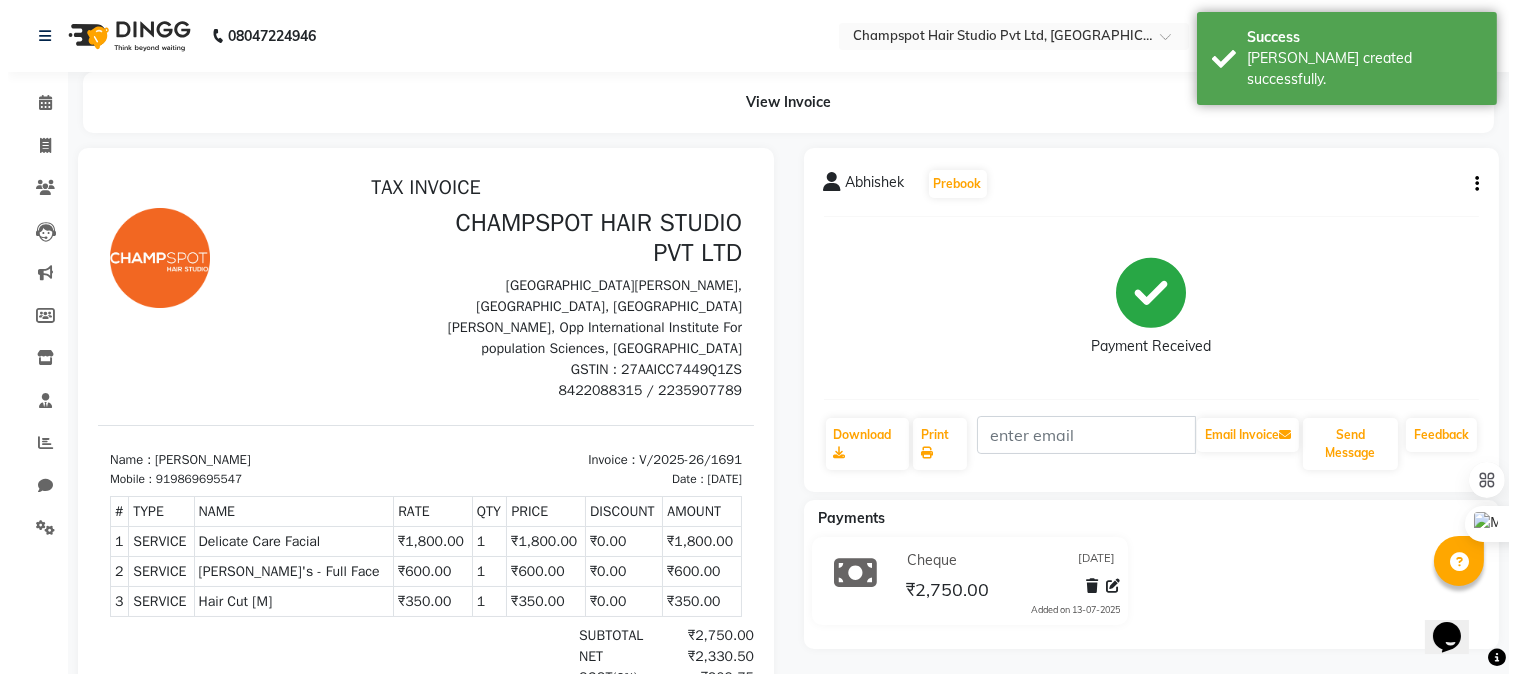 scroll, scrollTop: 0, scrollLeft: 0, axis: both 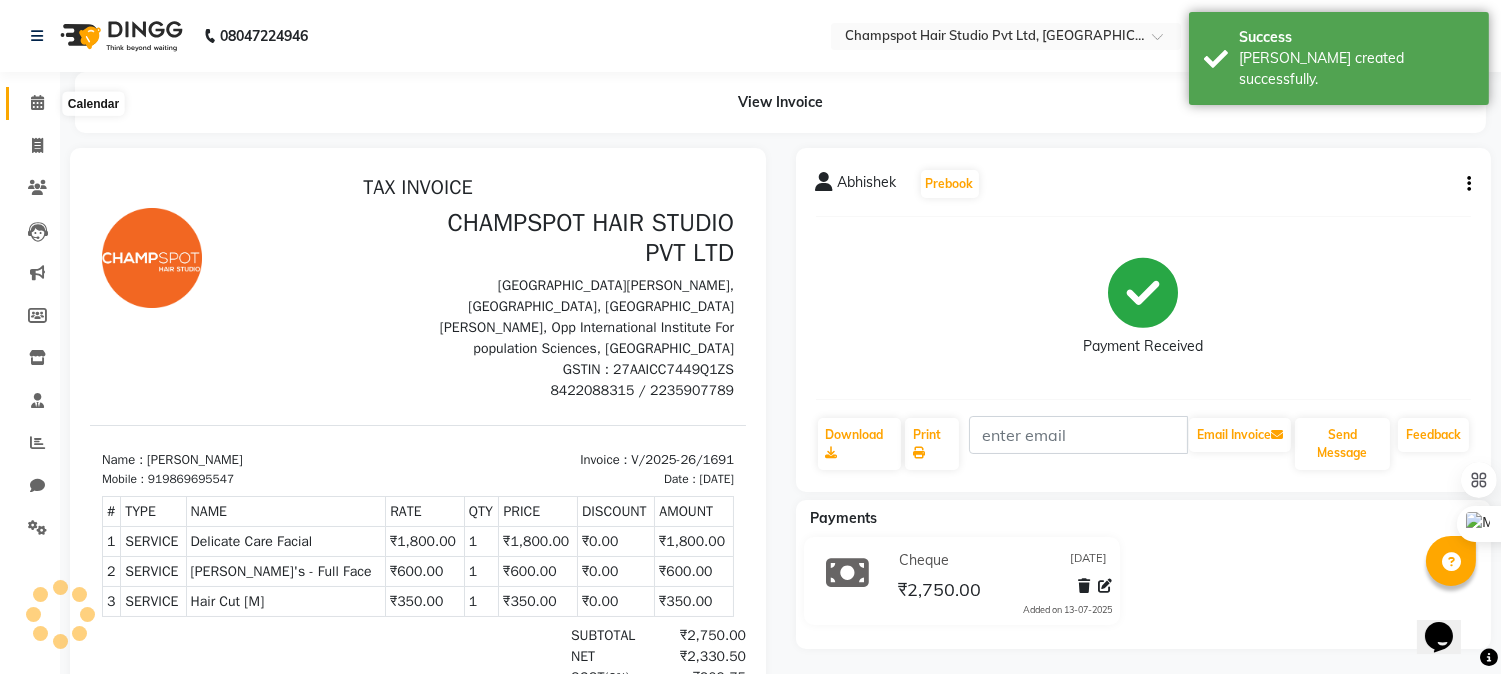 click 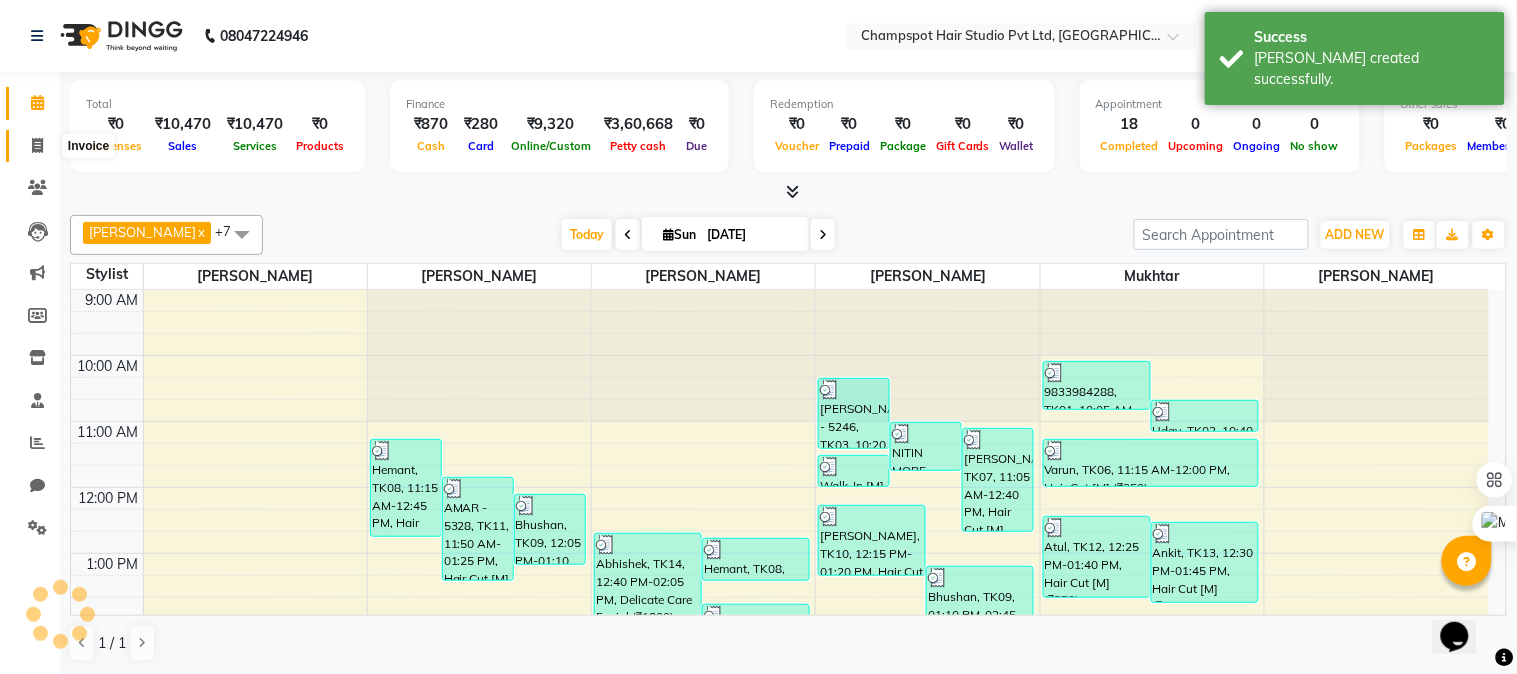 scroll, scrollTop: 0, scrollLeft: 0, axis: both 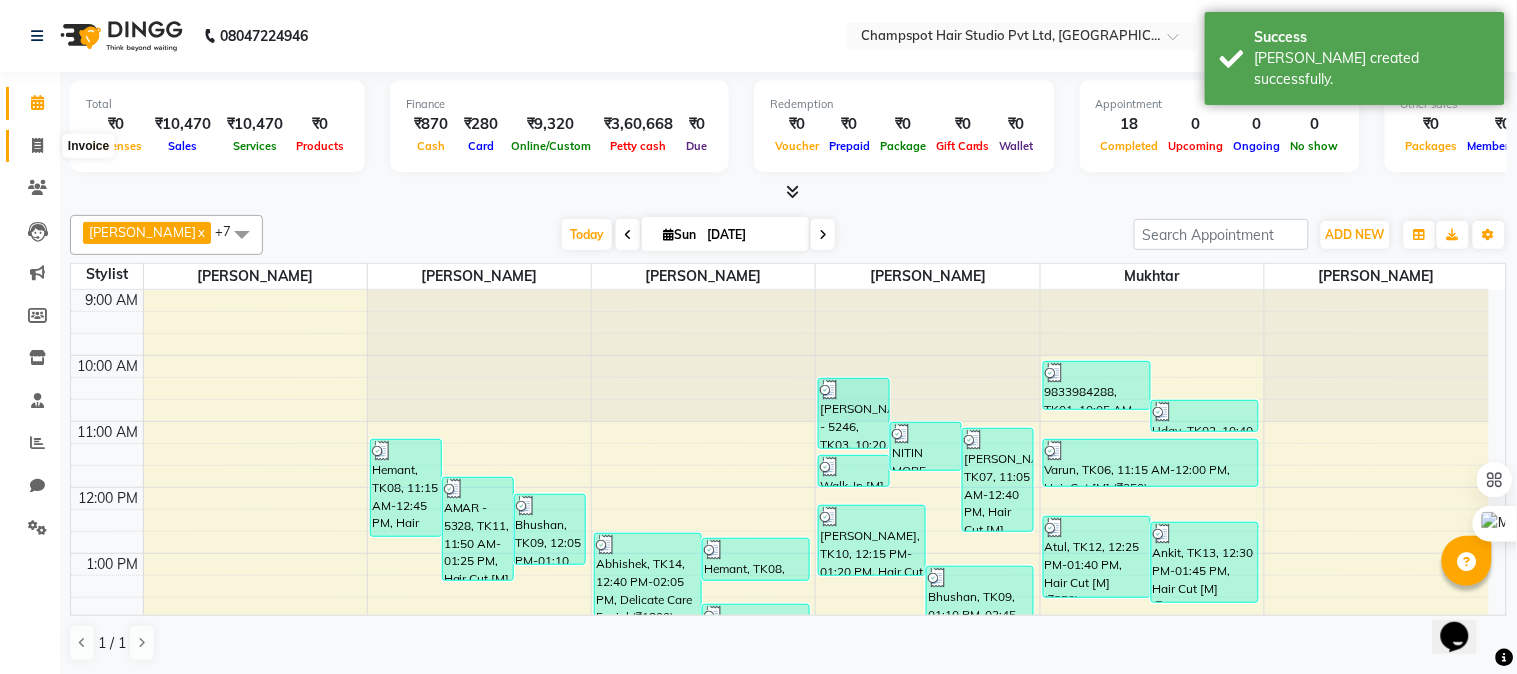click 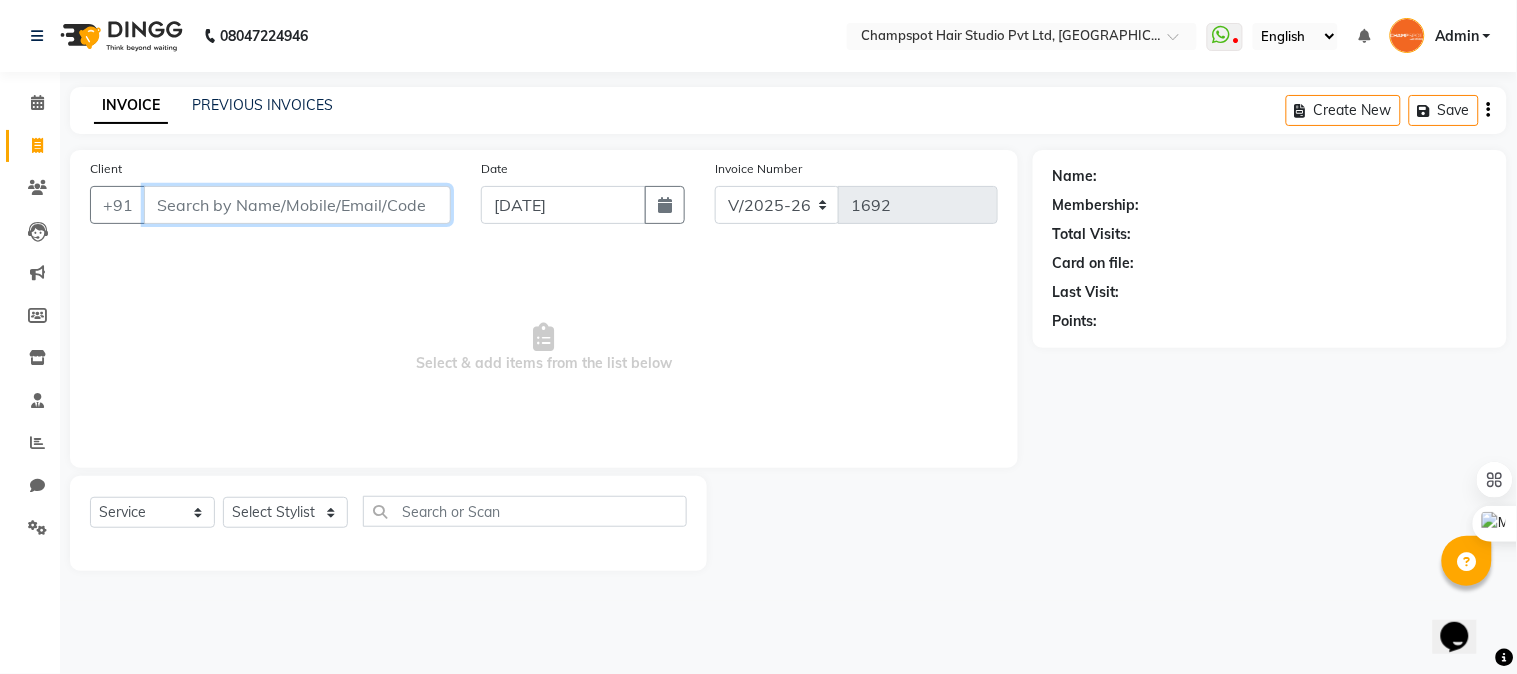 click on "Client" at bounding box center [297, 205] 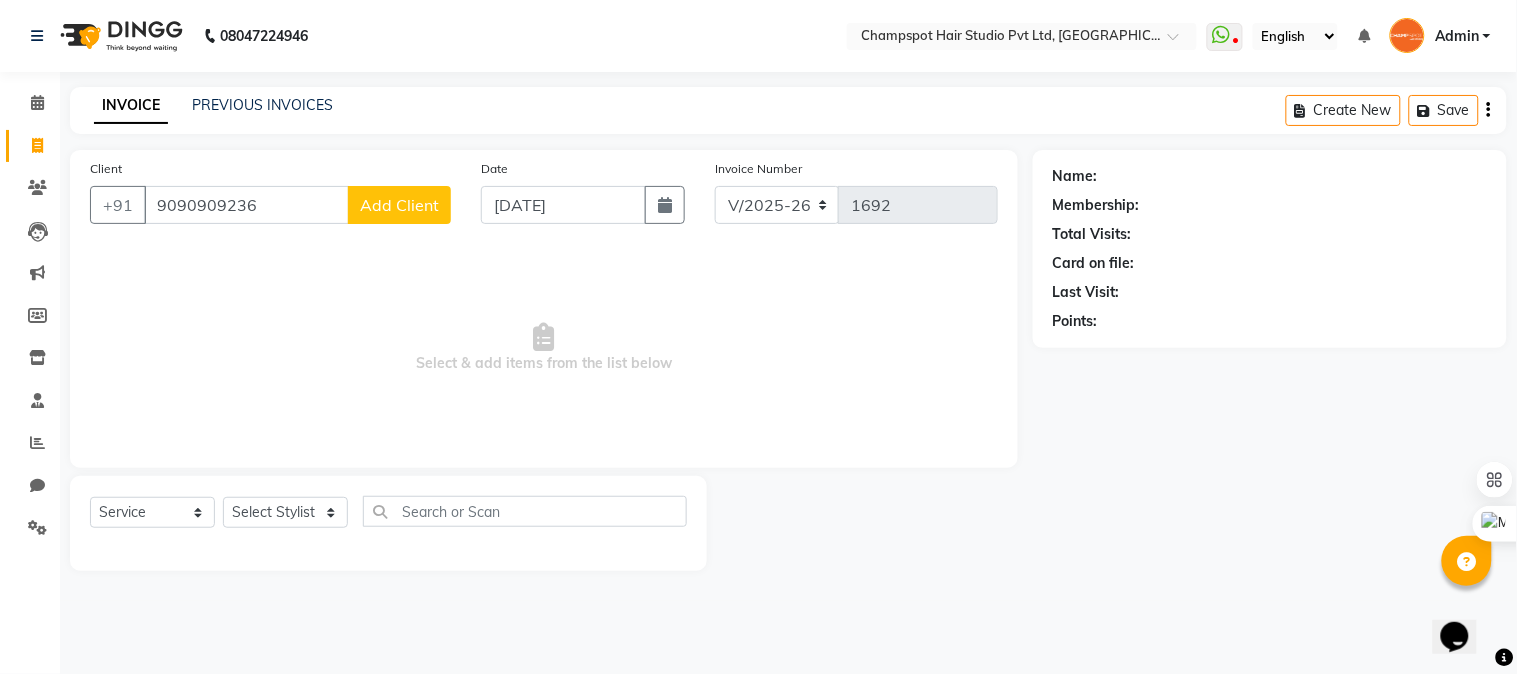 click on "Add Client" 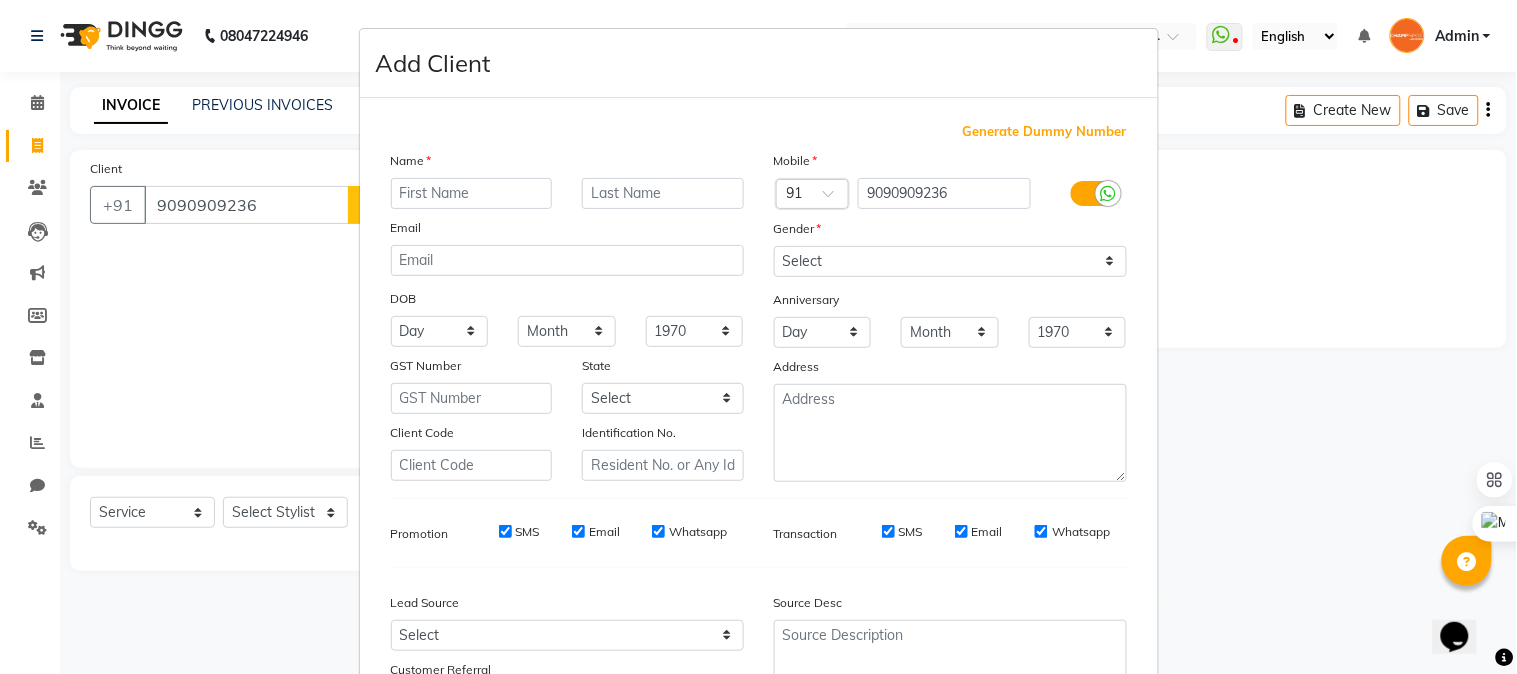 click at bounding box center (472, 193) 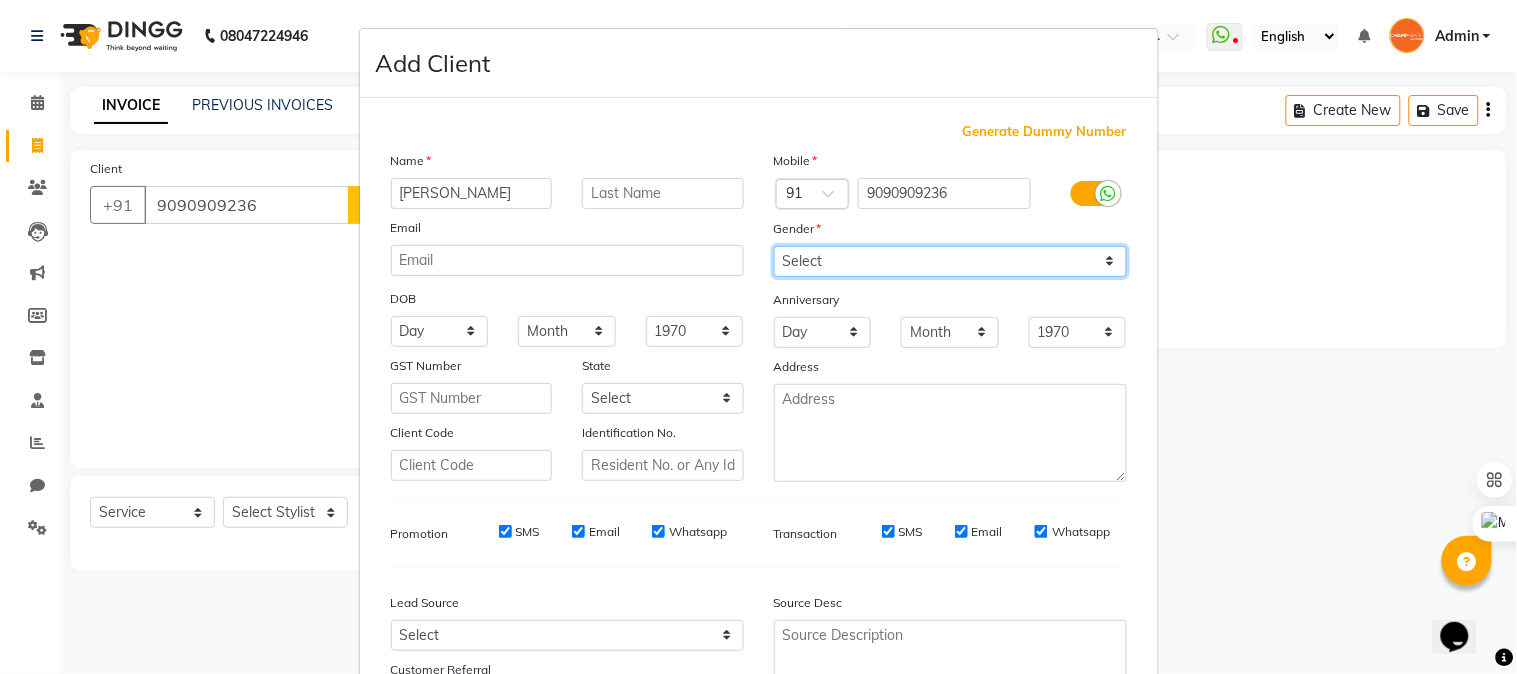 click on "Select [DEMOGRAPHIC_DATA] [DEMOGRAPHIC_DATA] Other Prefer Not To Say" at bounding box center (950, 261) 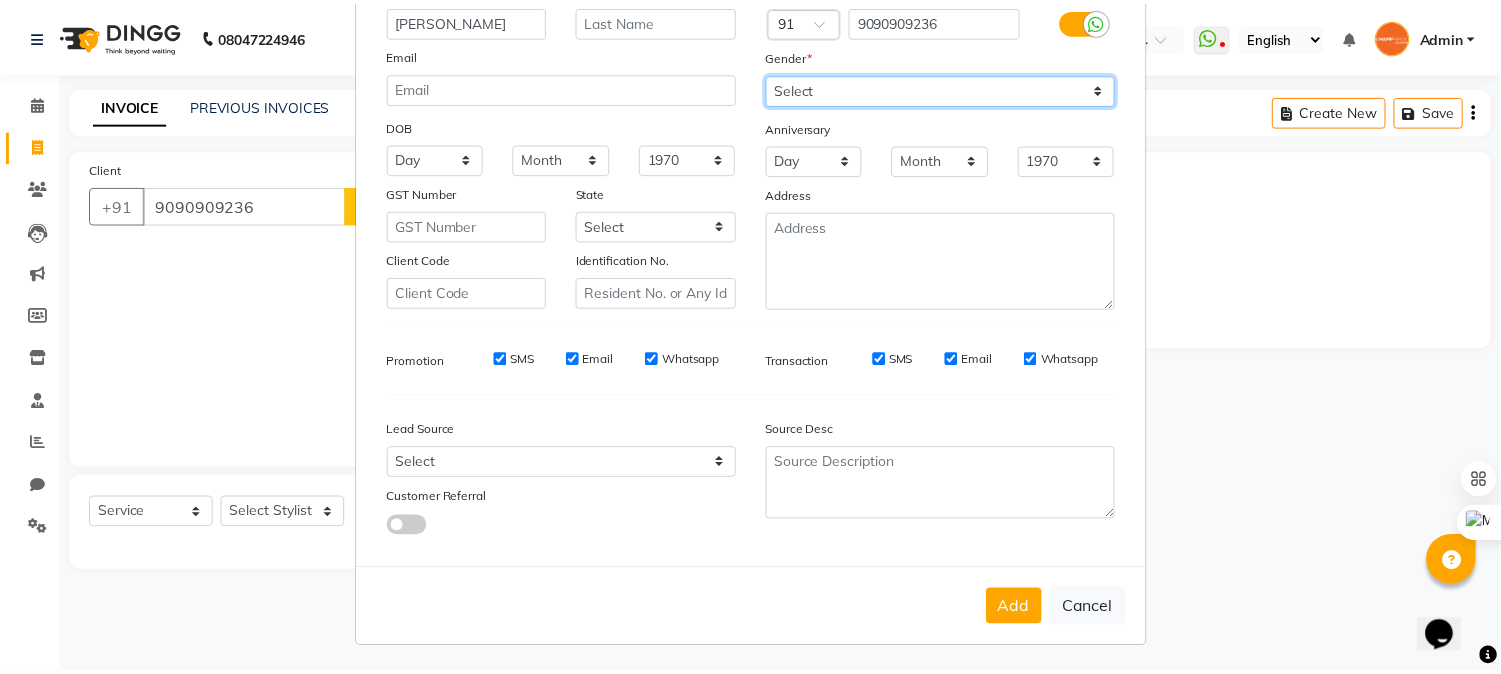 scroll, scrollTop: 176, scrollLeft: 0, axis: vertical 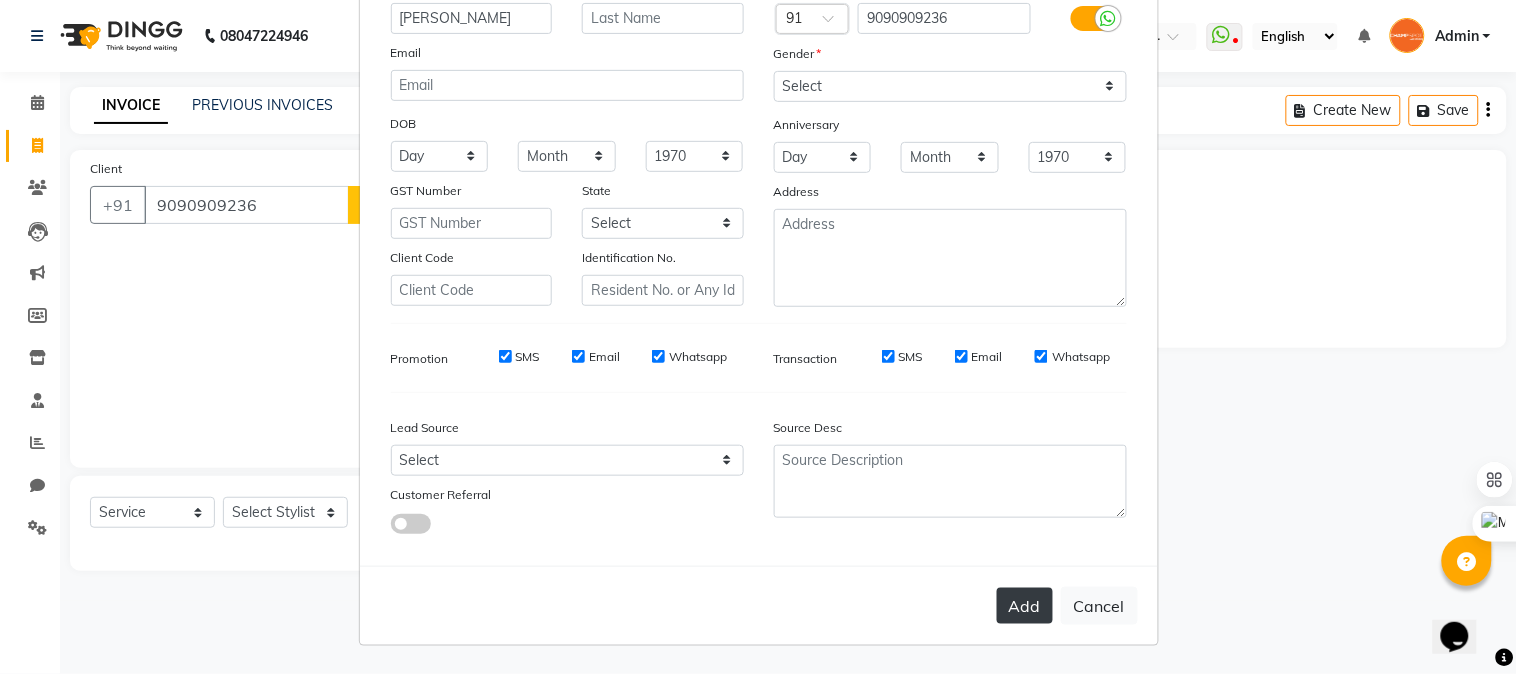 click on "Add" at bounding box center (1025, 606) 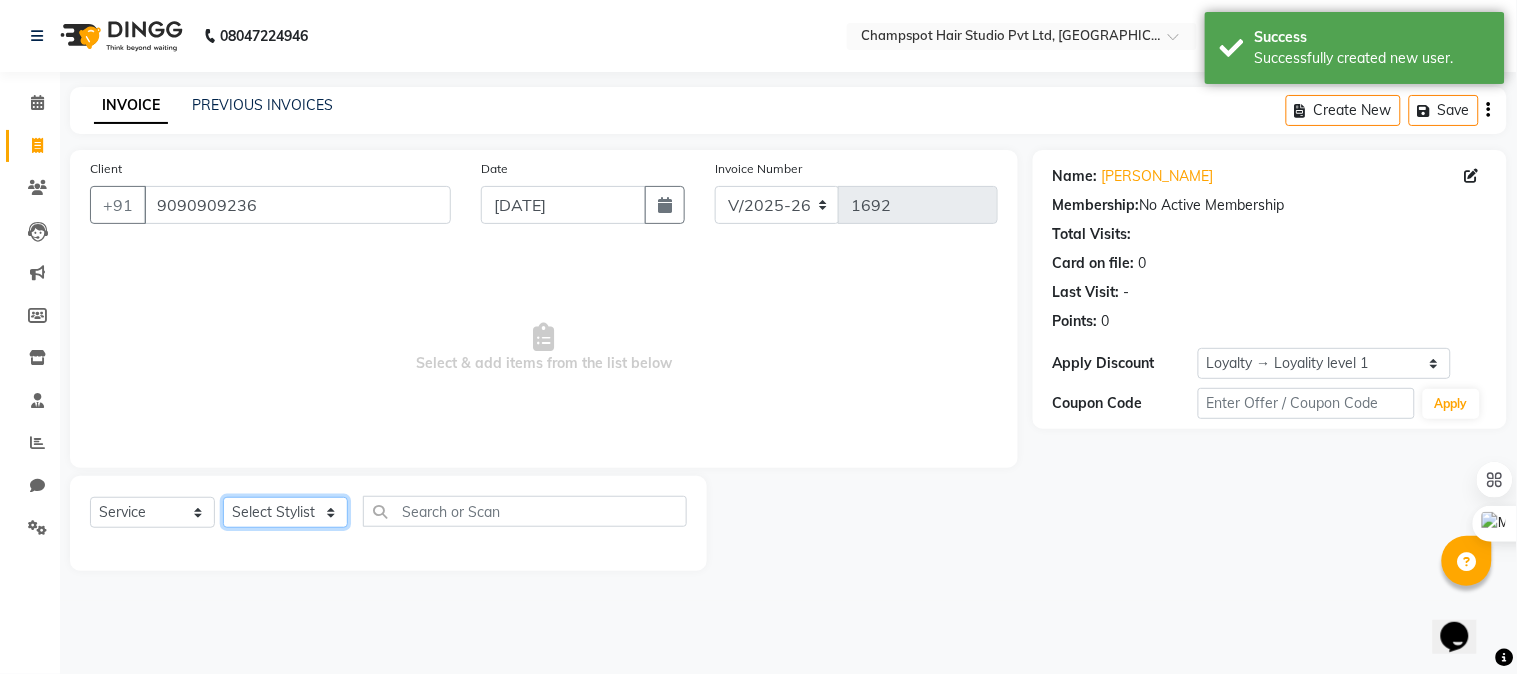 click on "Select Stylist Admin [PERSON_NAME] [PERSON_NAME] 	[PERSON_NAME] [PERSON_NAME] [PERSON_NAME]" 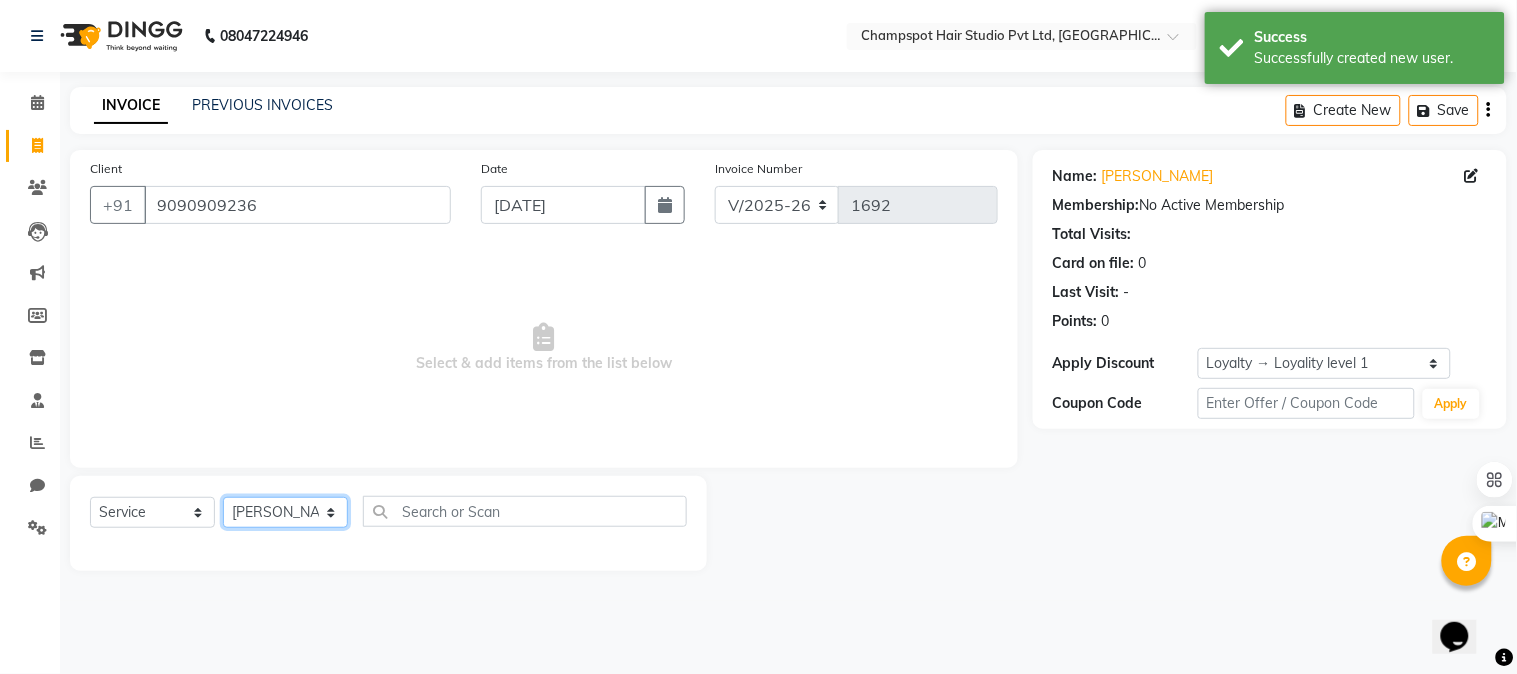 click on "Select Stylist Admin [PERSON_NAME] [PERSON_NAME] 	[PERSON_NAME] [PERSON_NAME] [PERSON_NAME]" 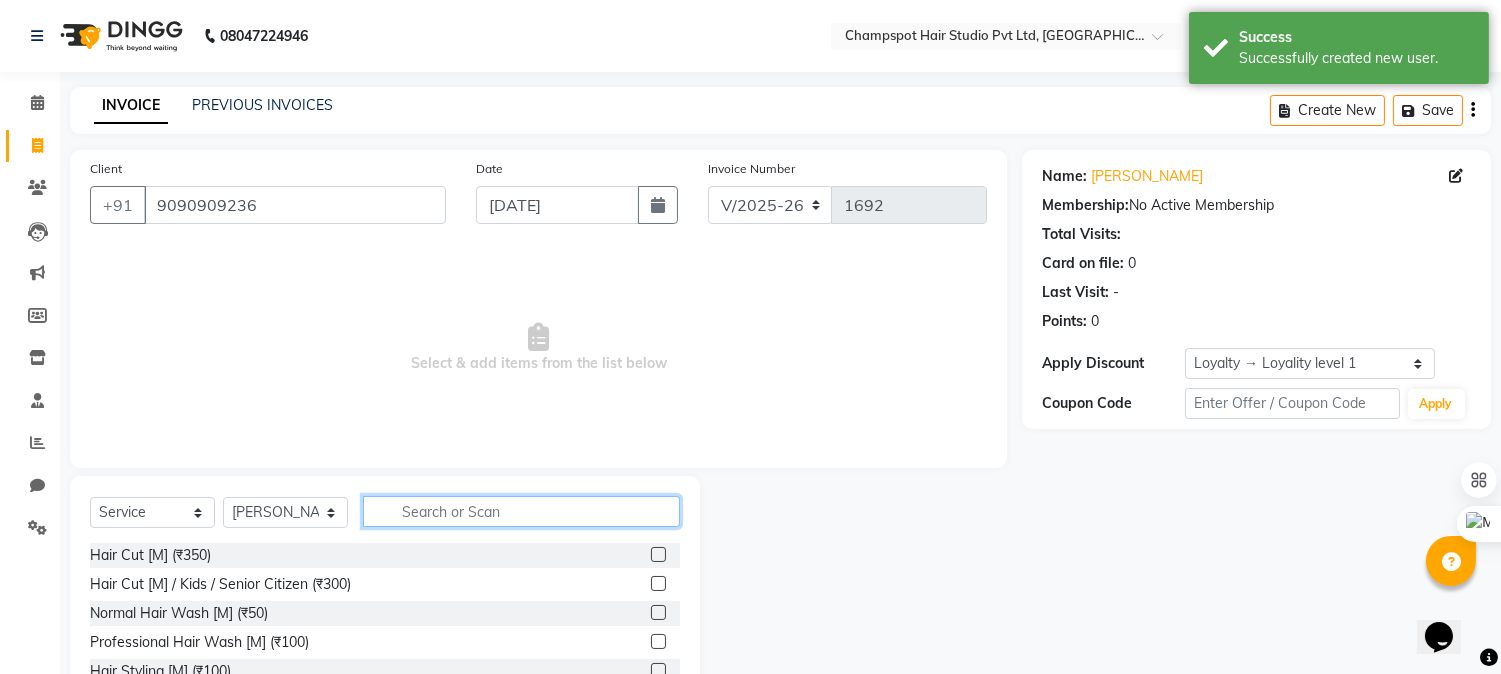 click 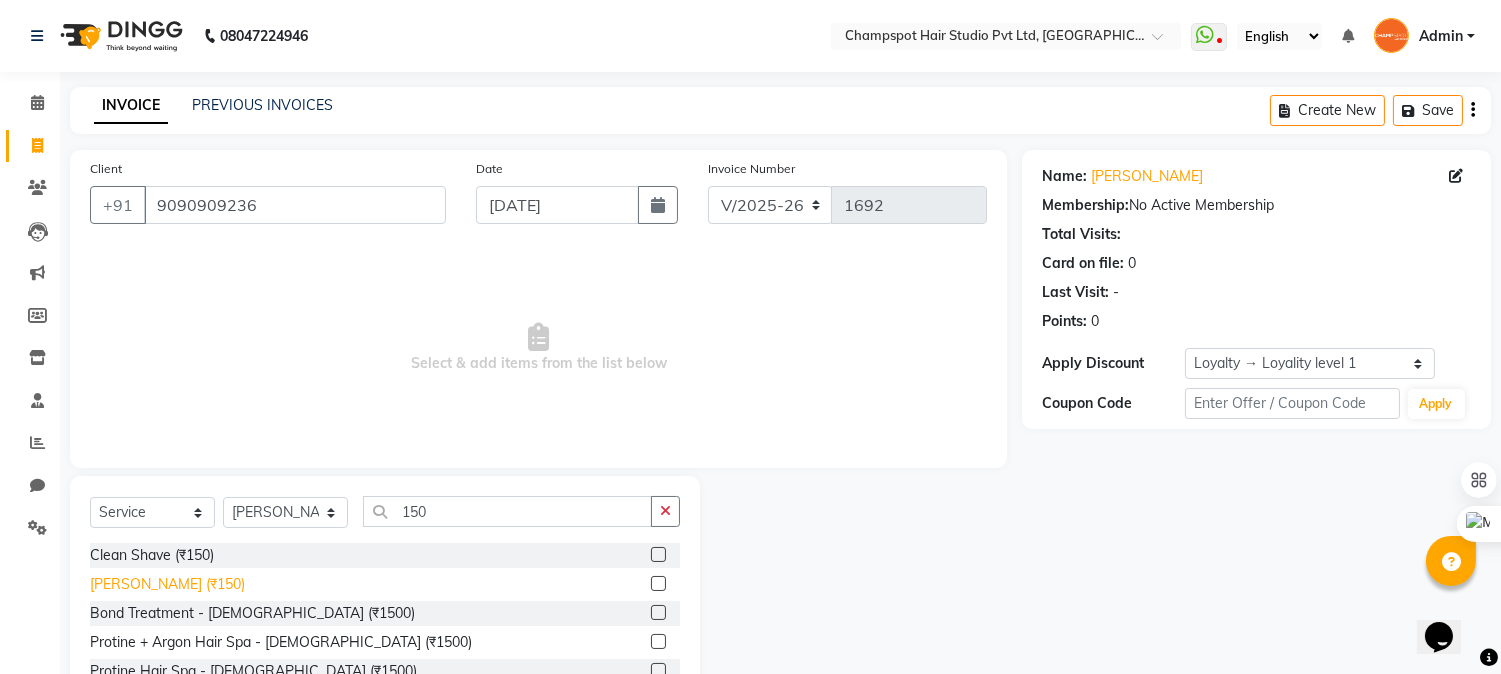 click on "[PERSON_NAME] (₹150)" 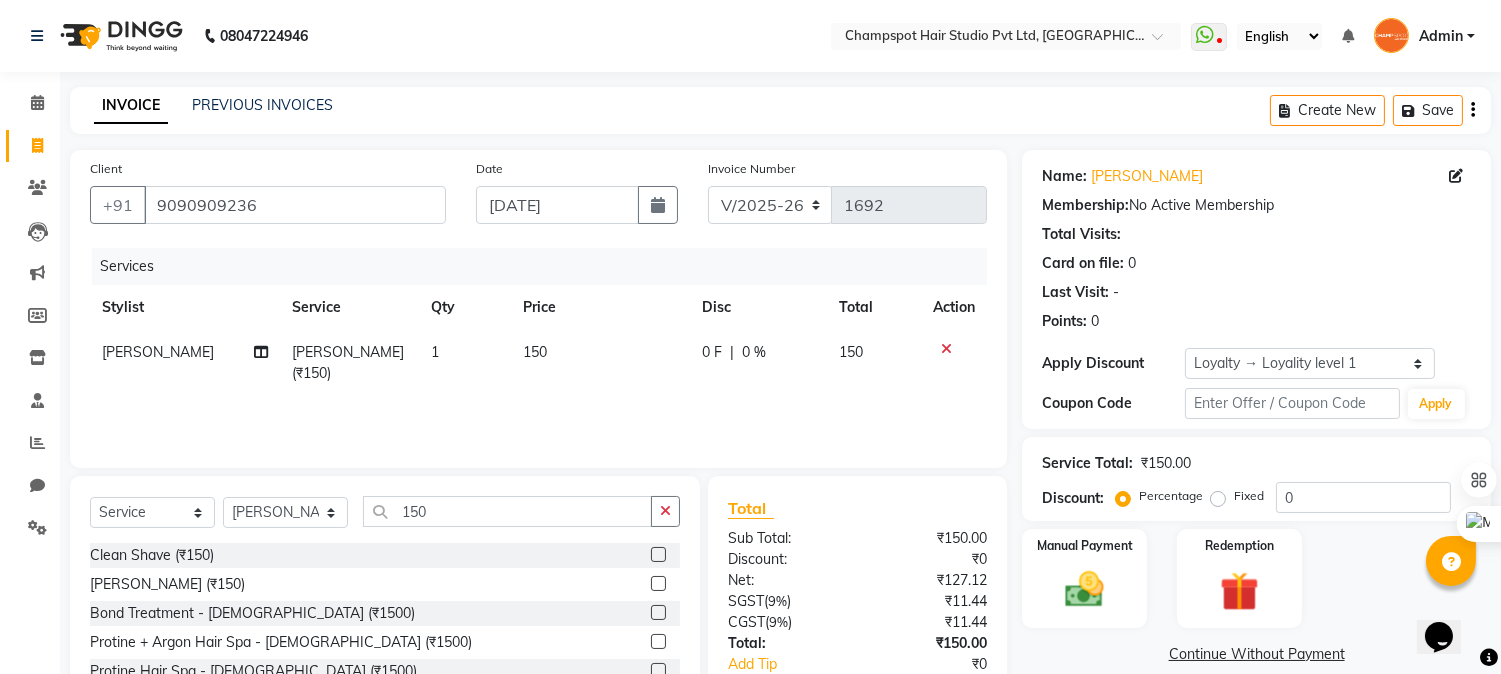 scroll, scrollTop: 126, scrollLeft: 0, axis: vertical 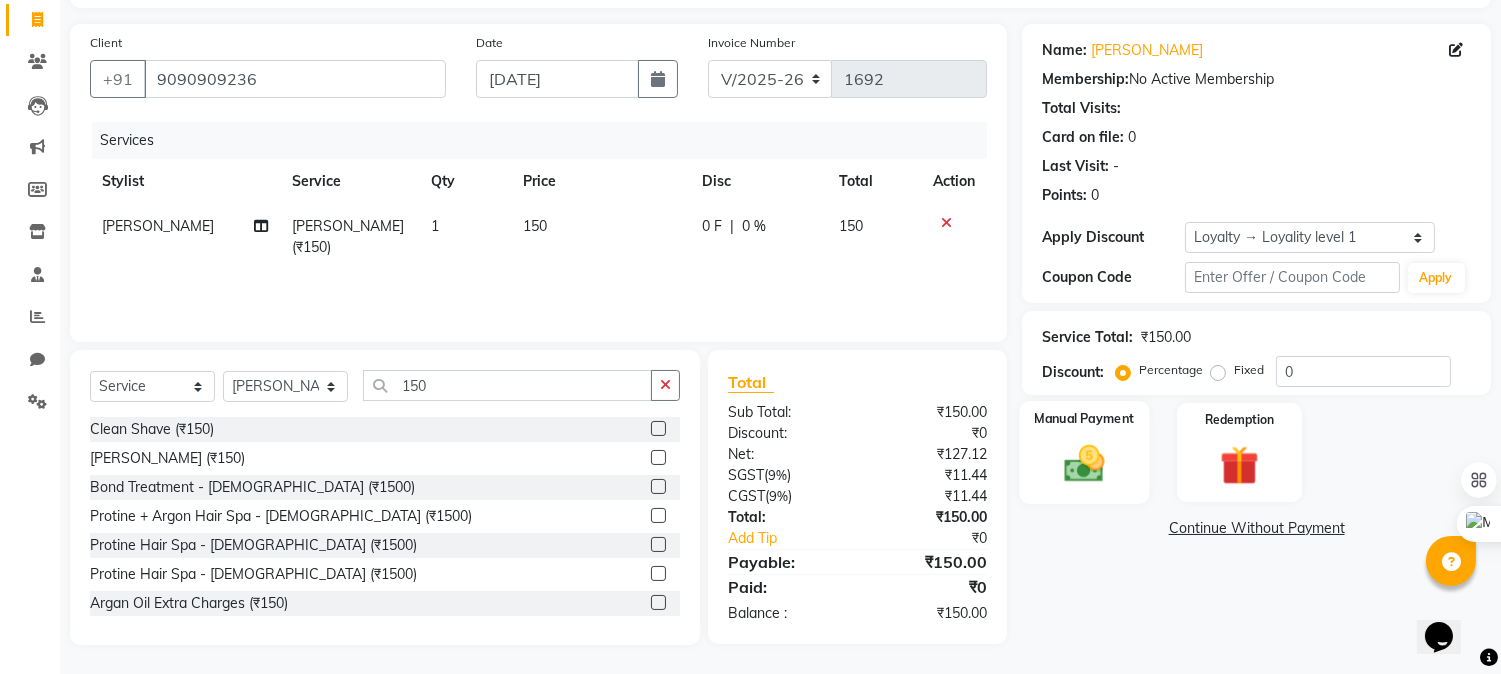 click 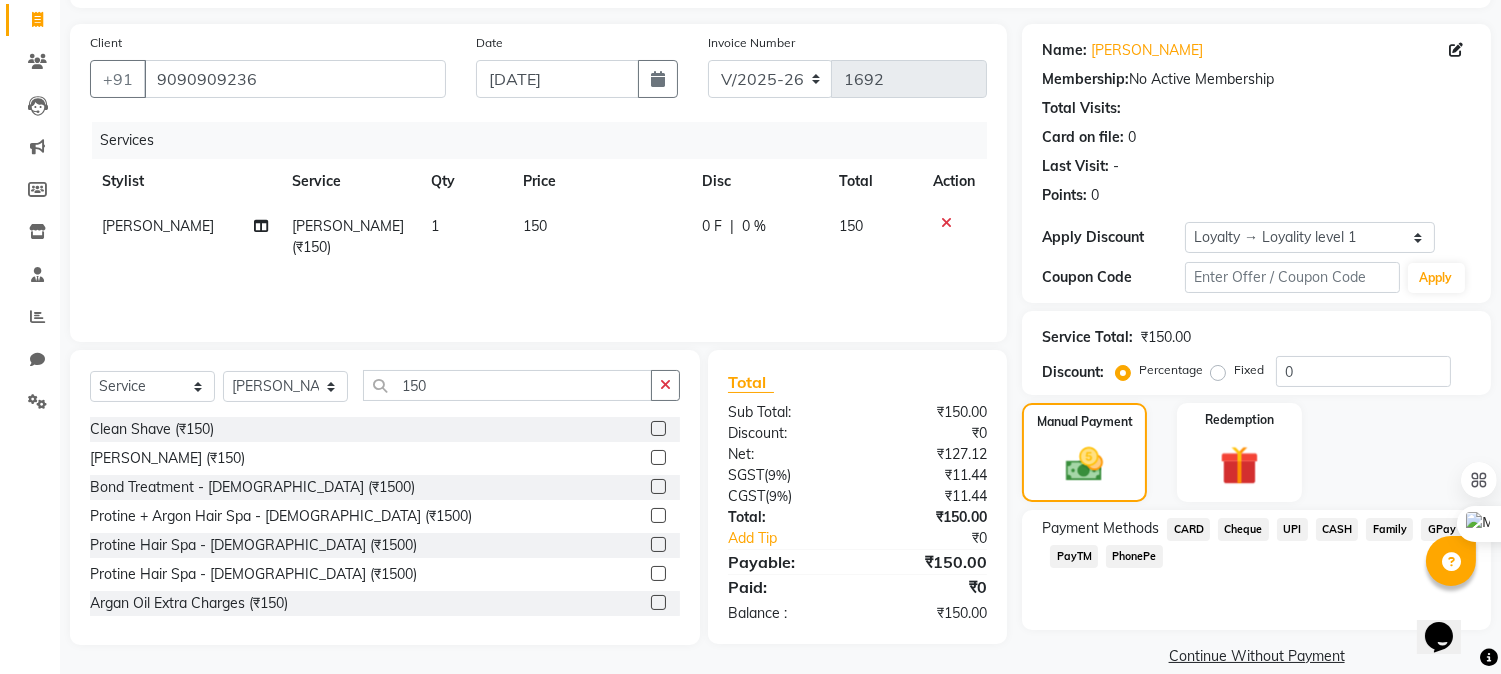 click on "Cheque" 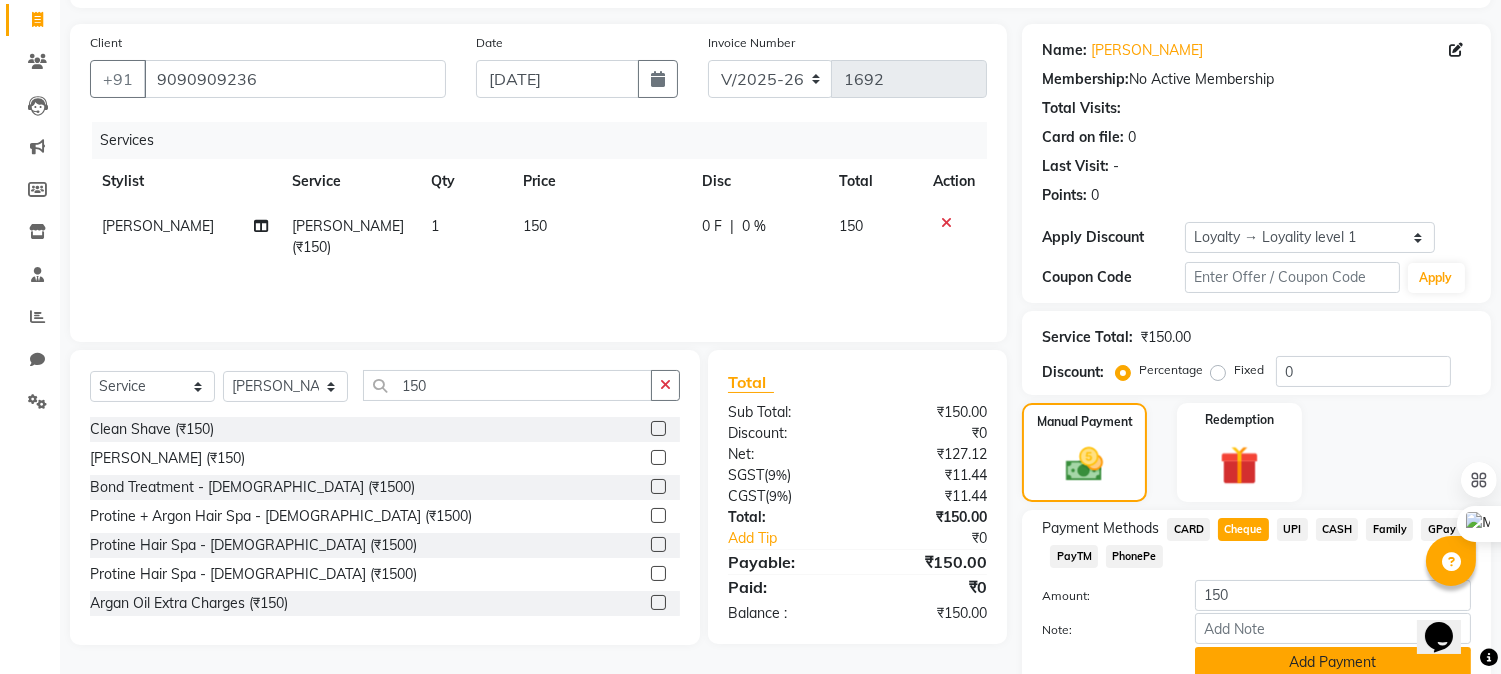 click on "Add Payment" 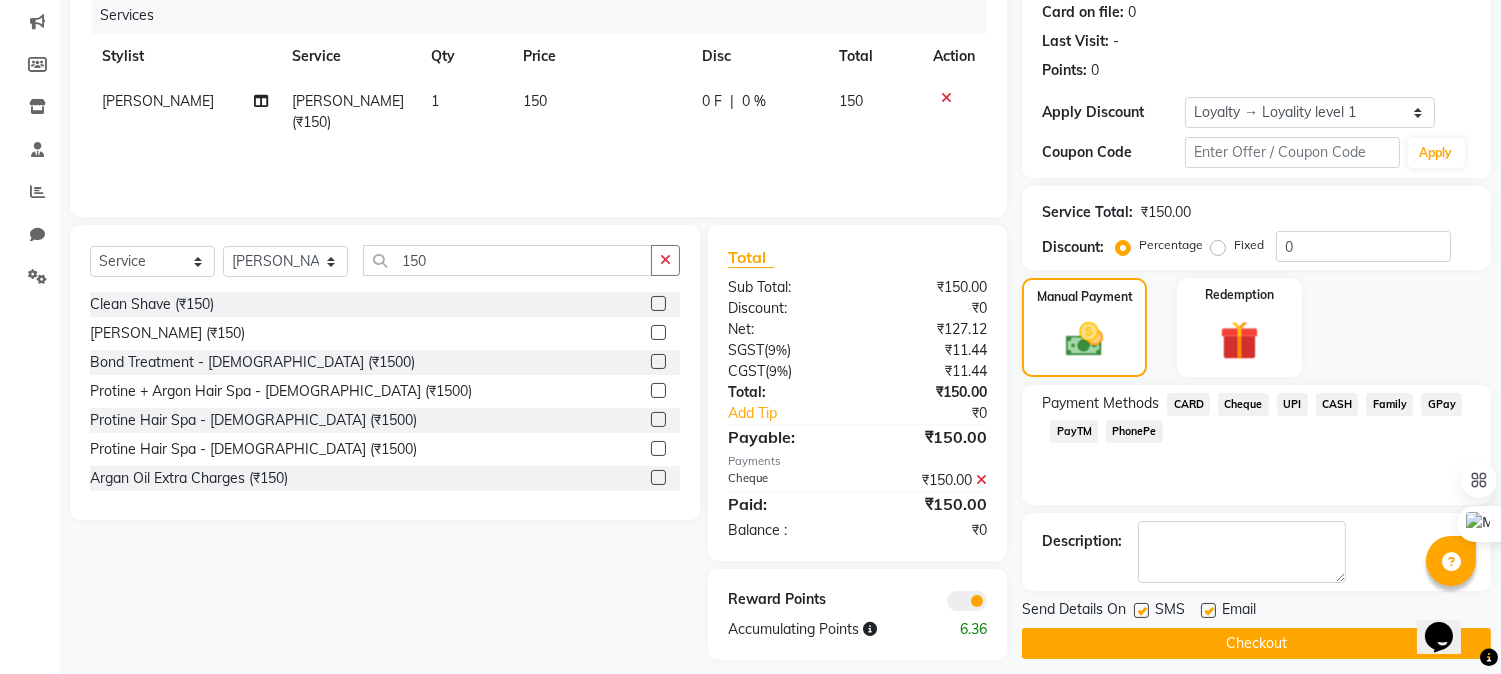 scroll, scrollTop: 266, scrollLeft: 0, axis: vertical 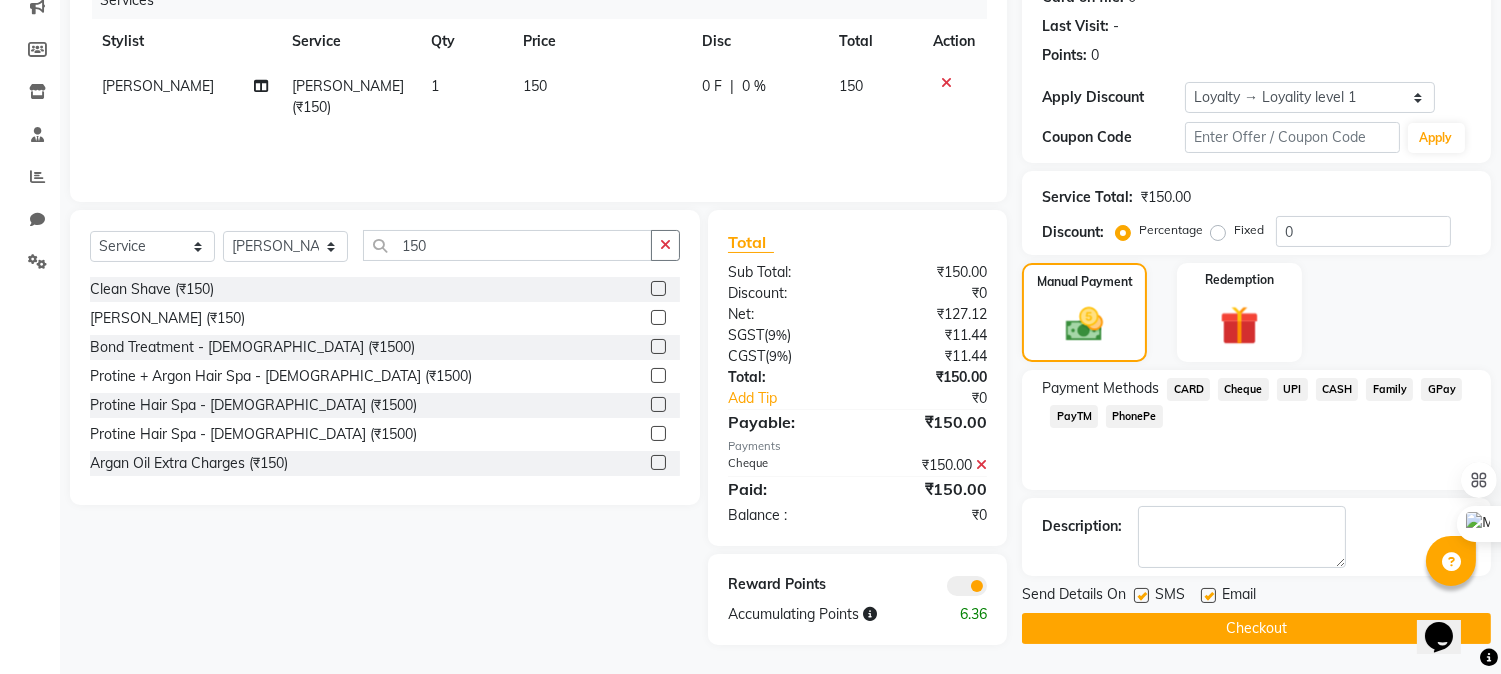 click on "Checkout" 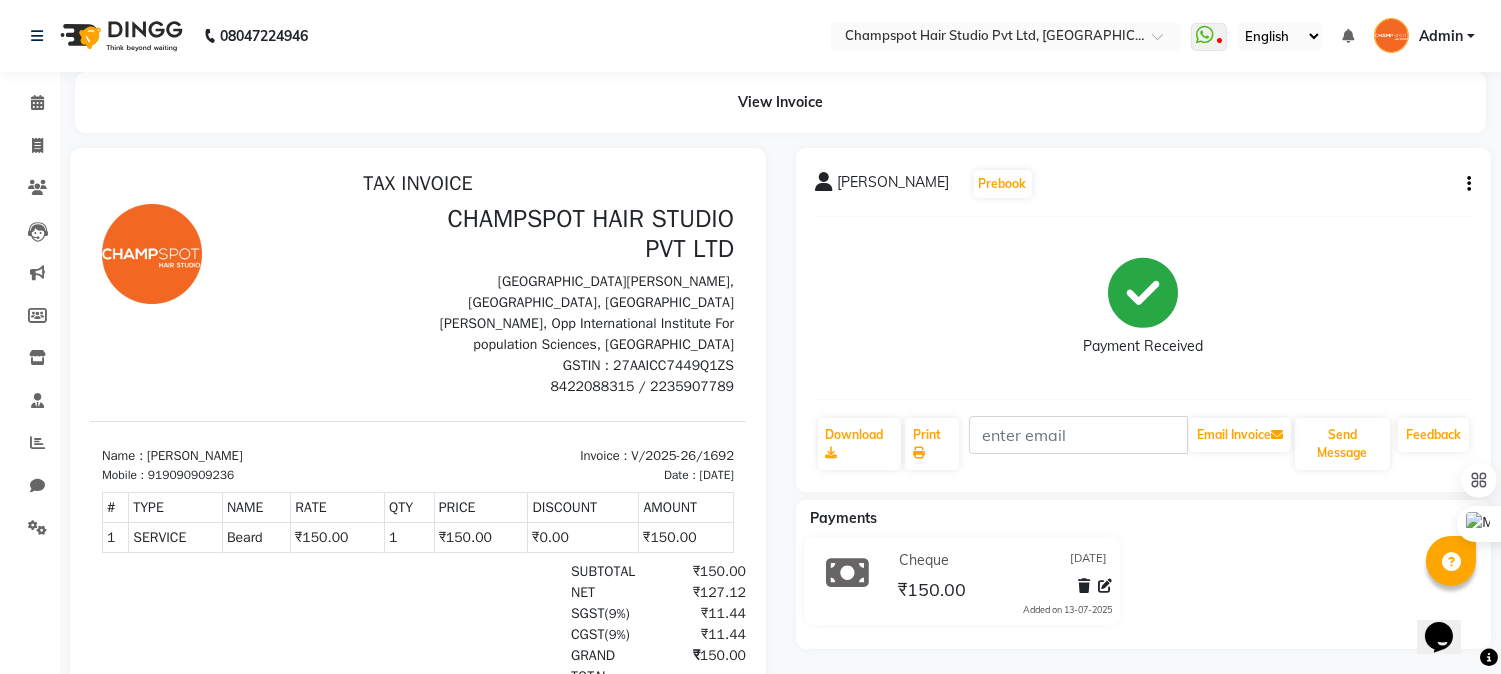 scroll, scrollTop: 0, scrollLeft: 0, axis: both 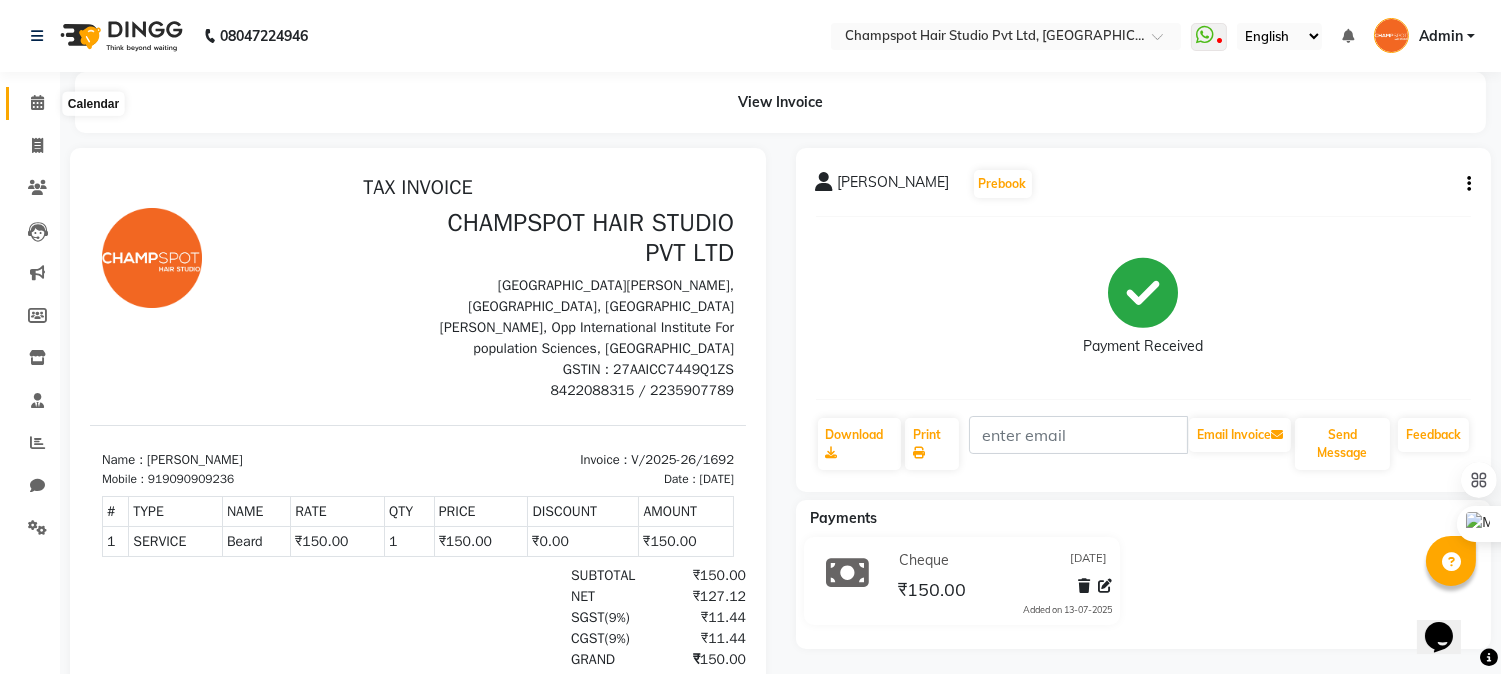 click 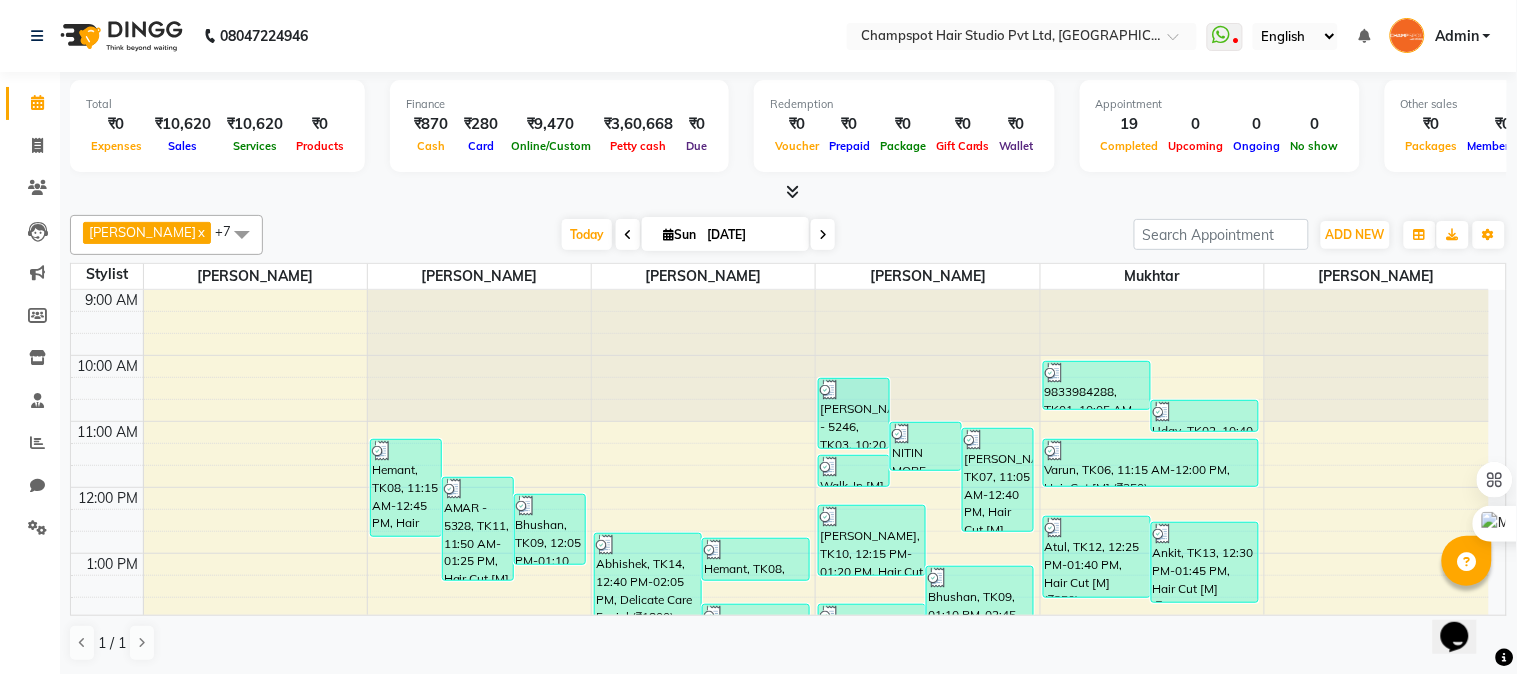 click at bounding box center (792, 191) 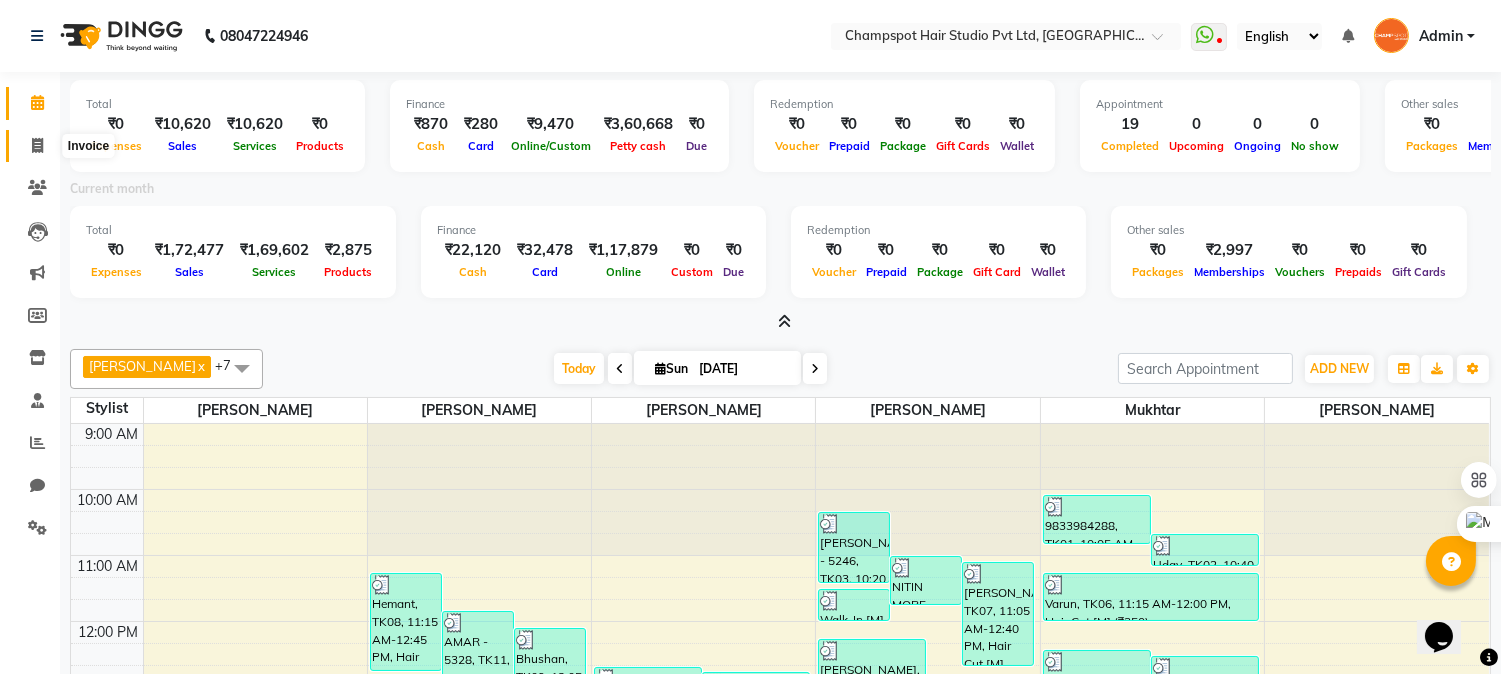 click 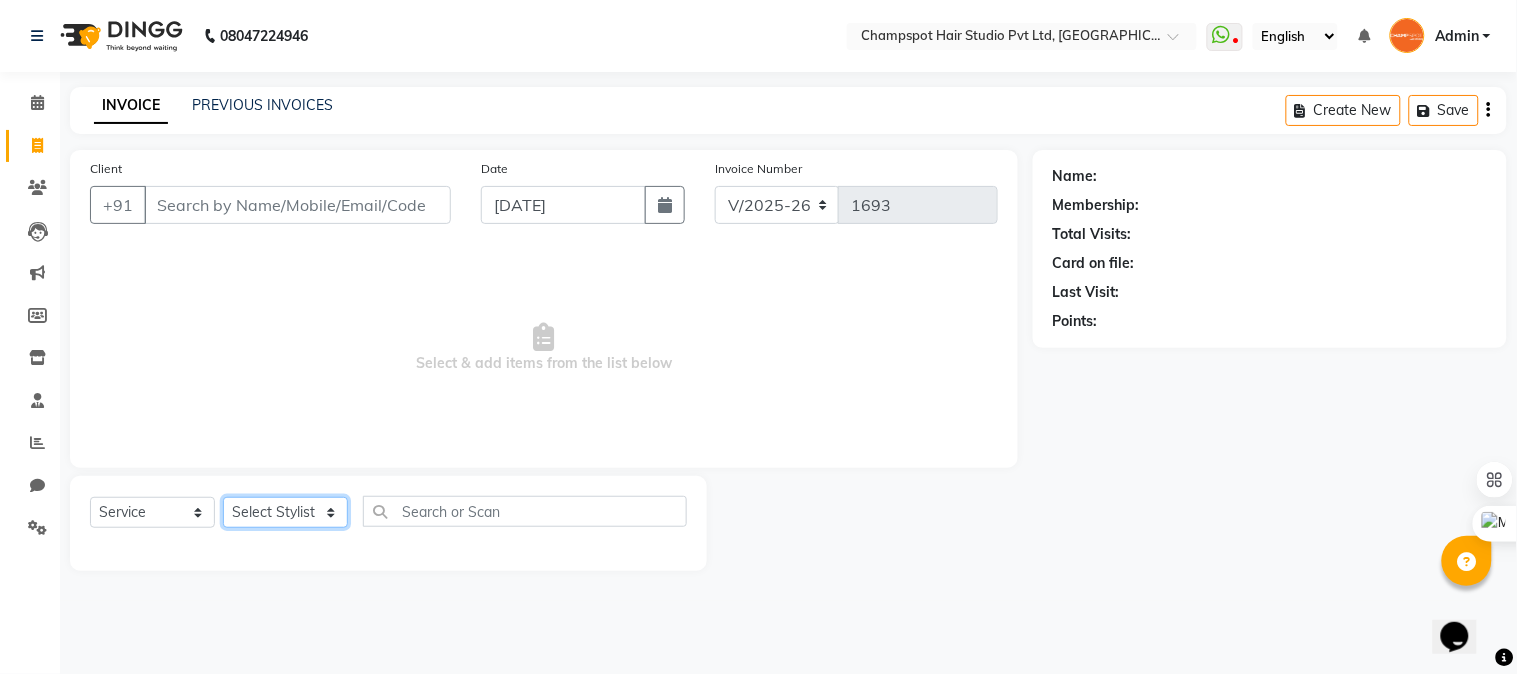 click on "Select Stylist" 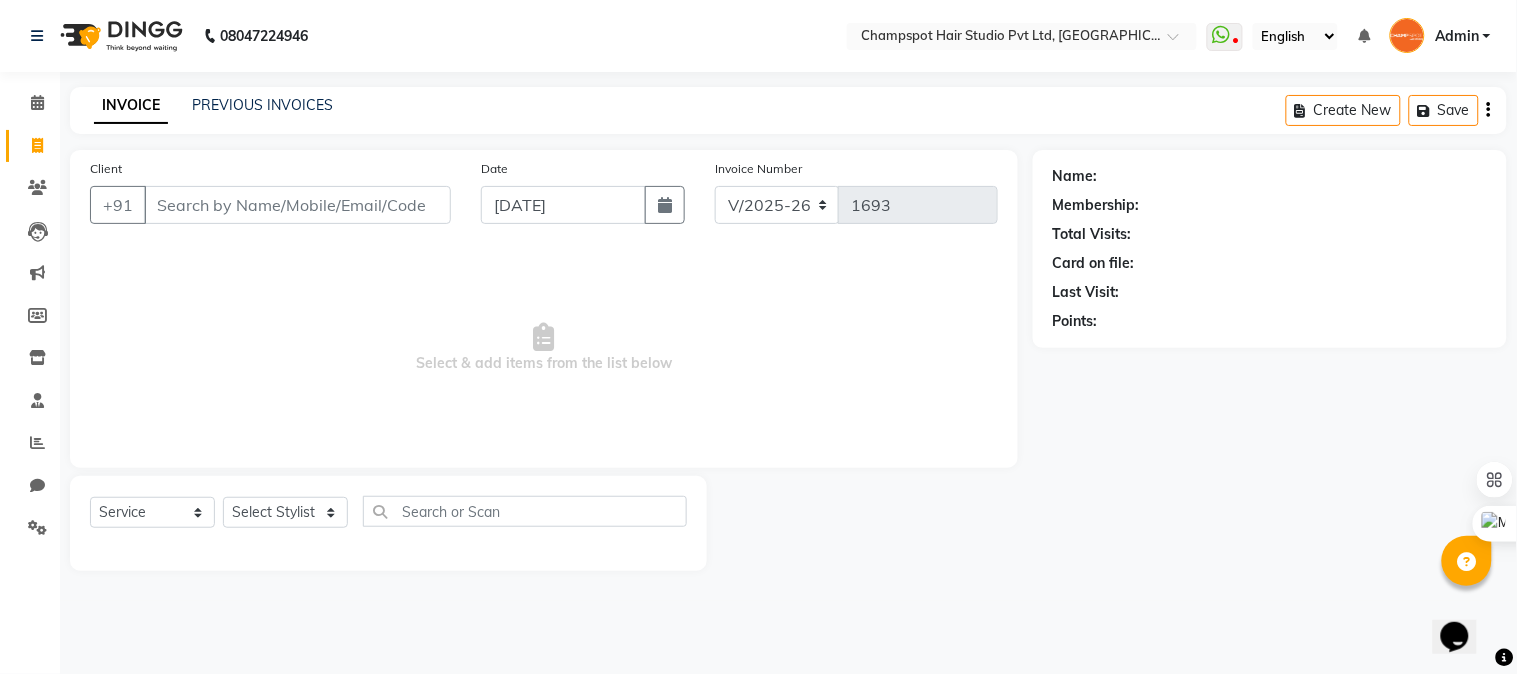 click on "Select & add items from the list below" at bounding box center (544, 348) 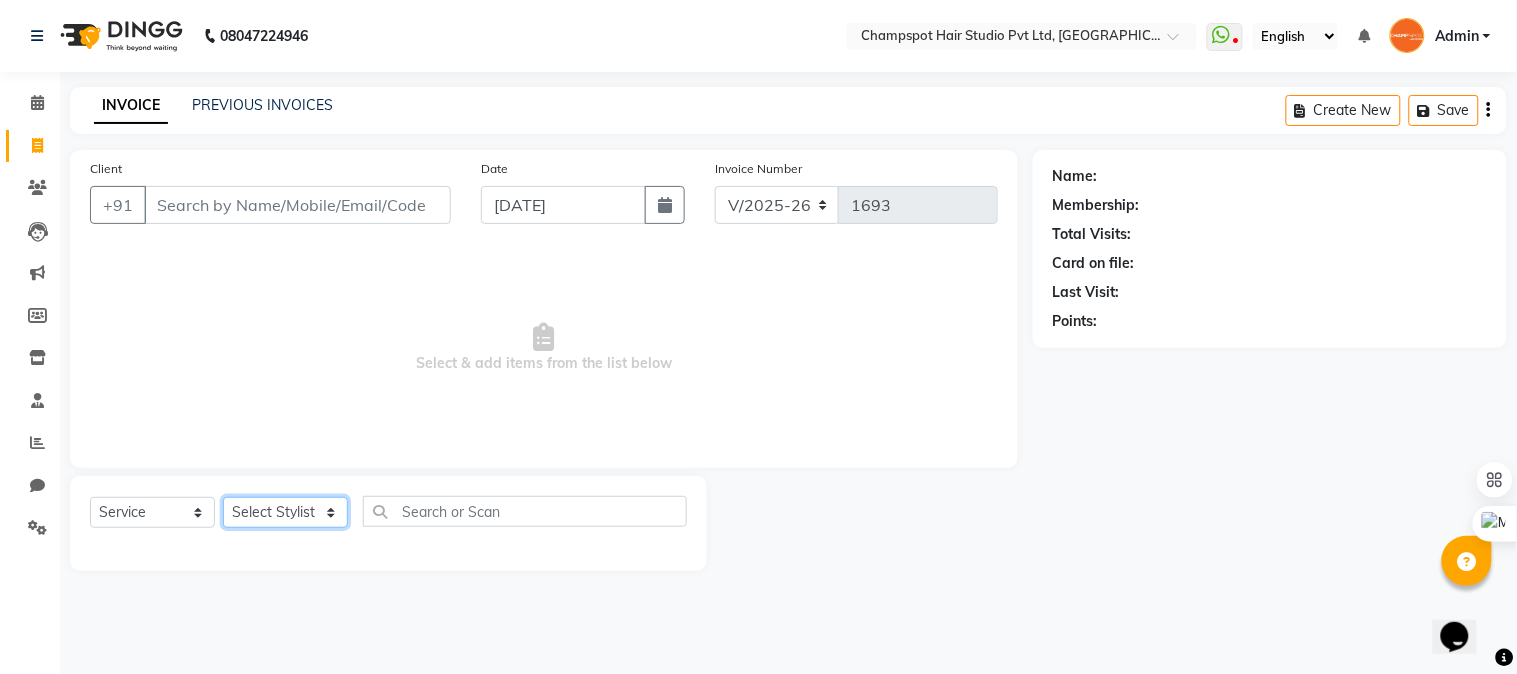 click on "Select Stylist" 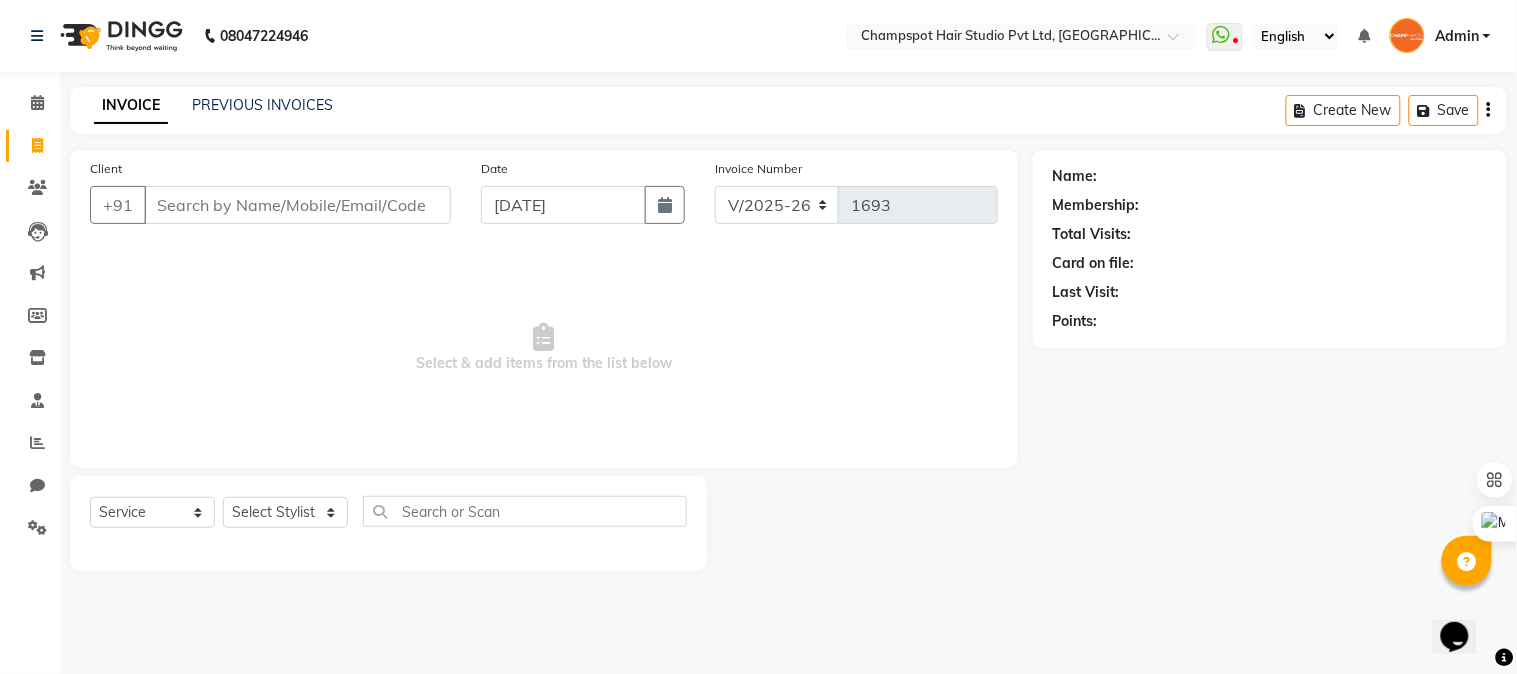 click on "Select & add items from the list below" at bounding box center (544, 348) 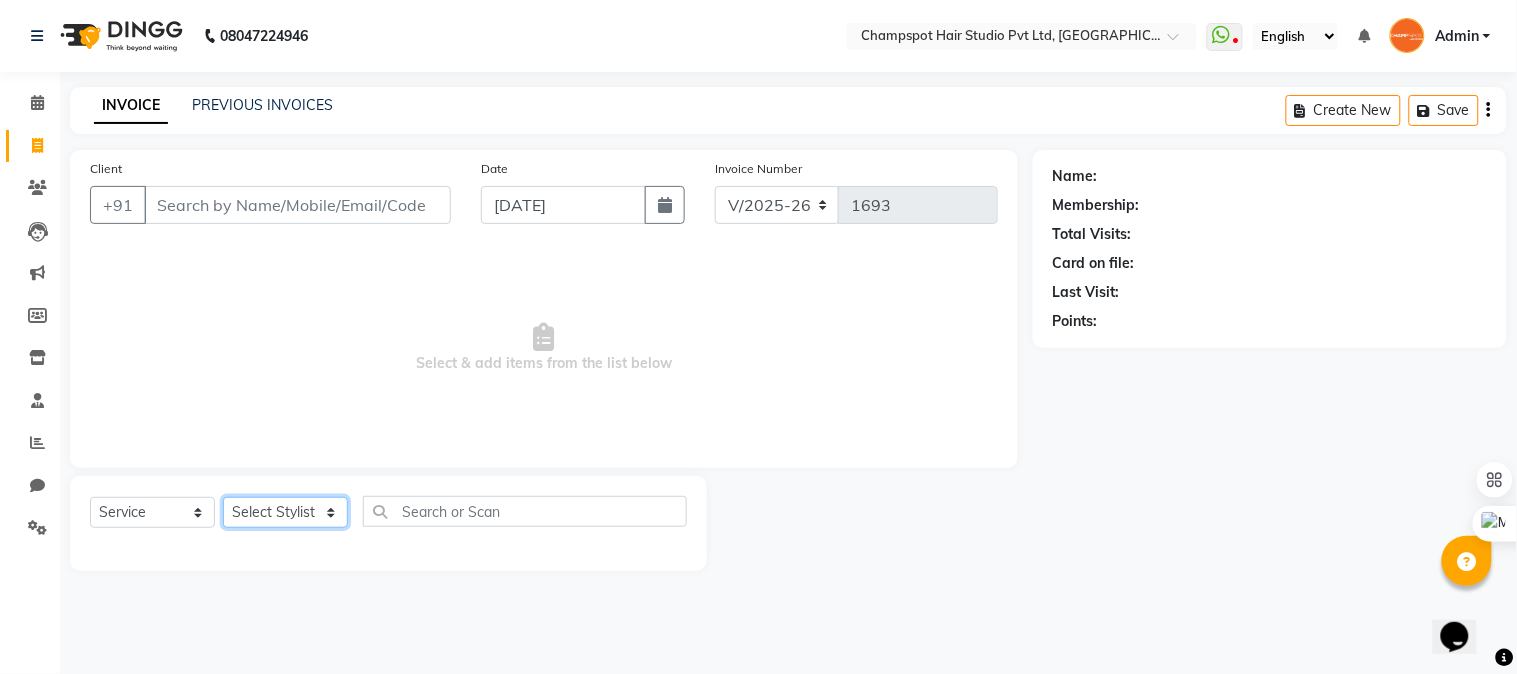 click on "Select Stylist Admin [PERSON_NAME] [PERSON_NAME] 	[PERSON_NAME] [PERSON_NAME] [PERSON_NAME]" 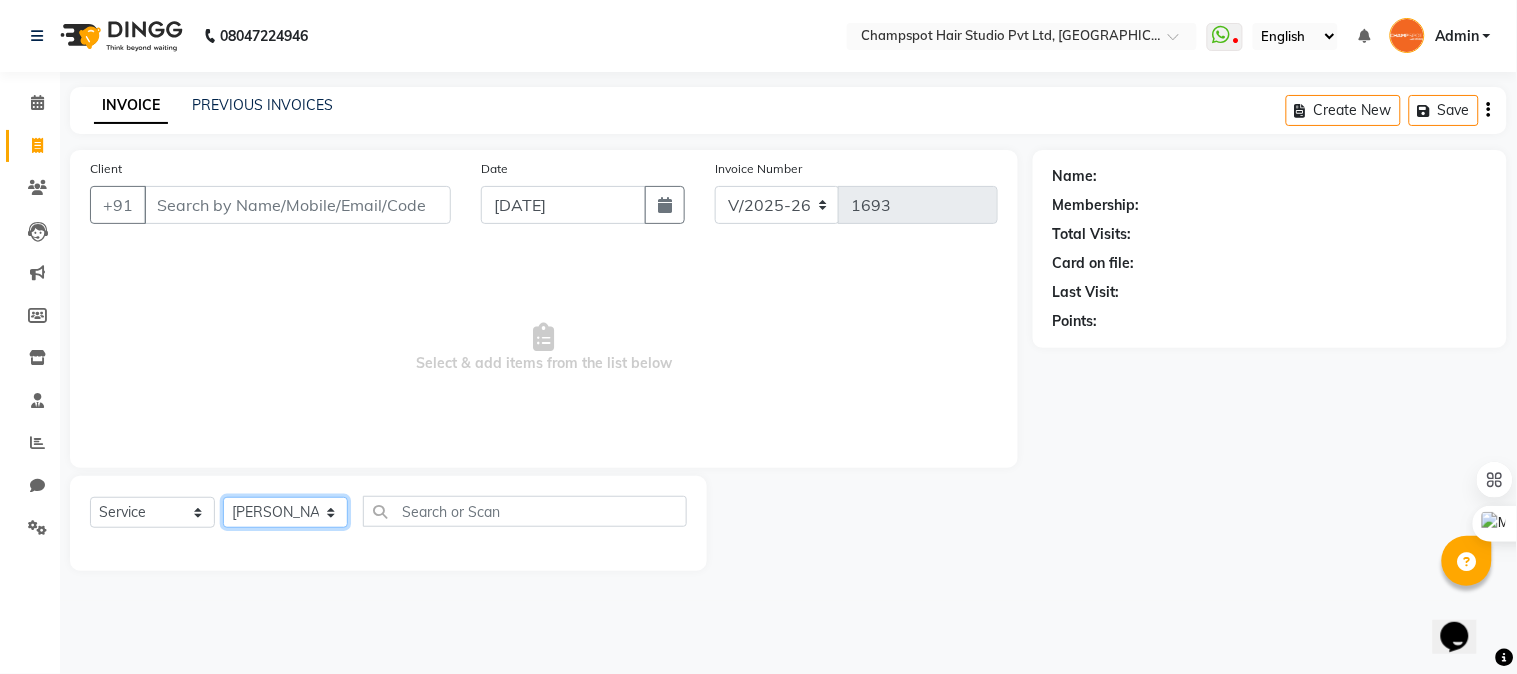 click on "Select Stylist Admin [PERSON_NAME] [PERSON_NAME] 	[PERSON_NAME] [PERSON_NAME] [PERSON_NAME]" 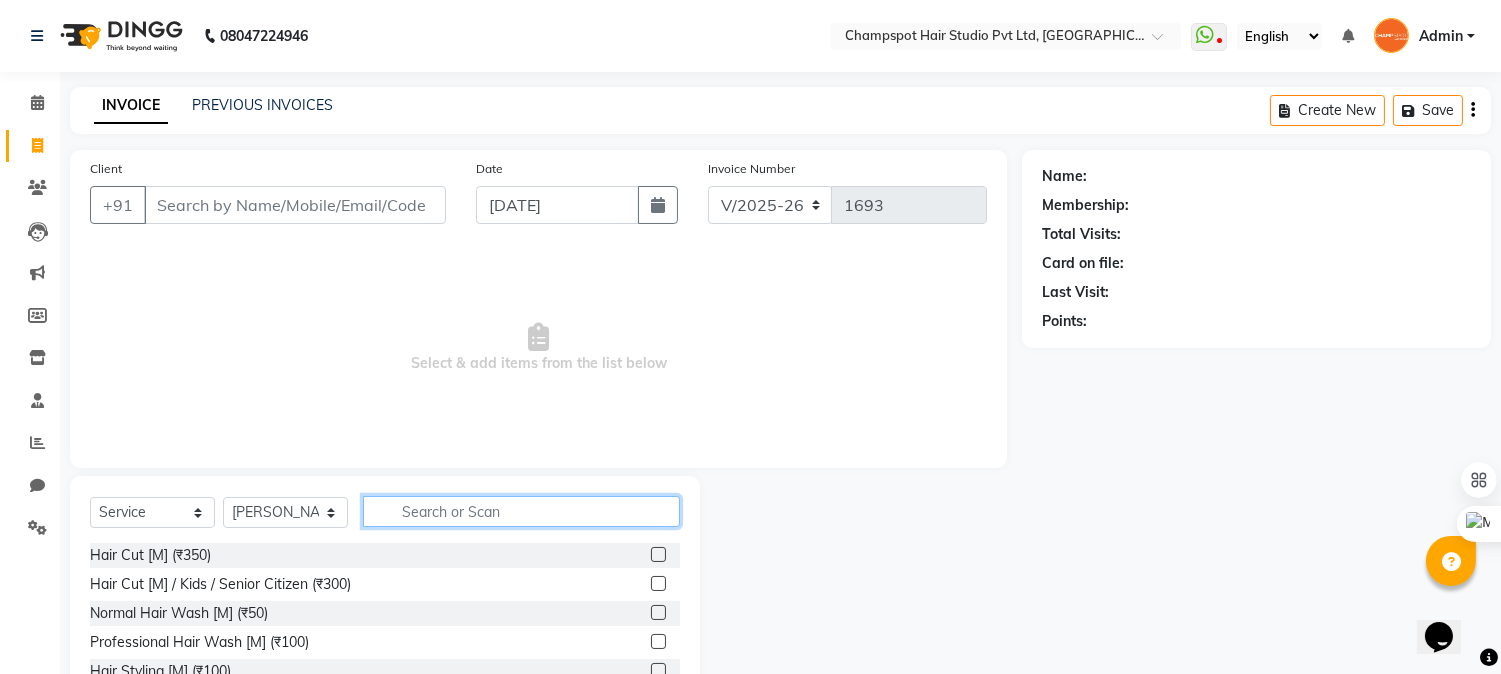 click 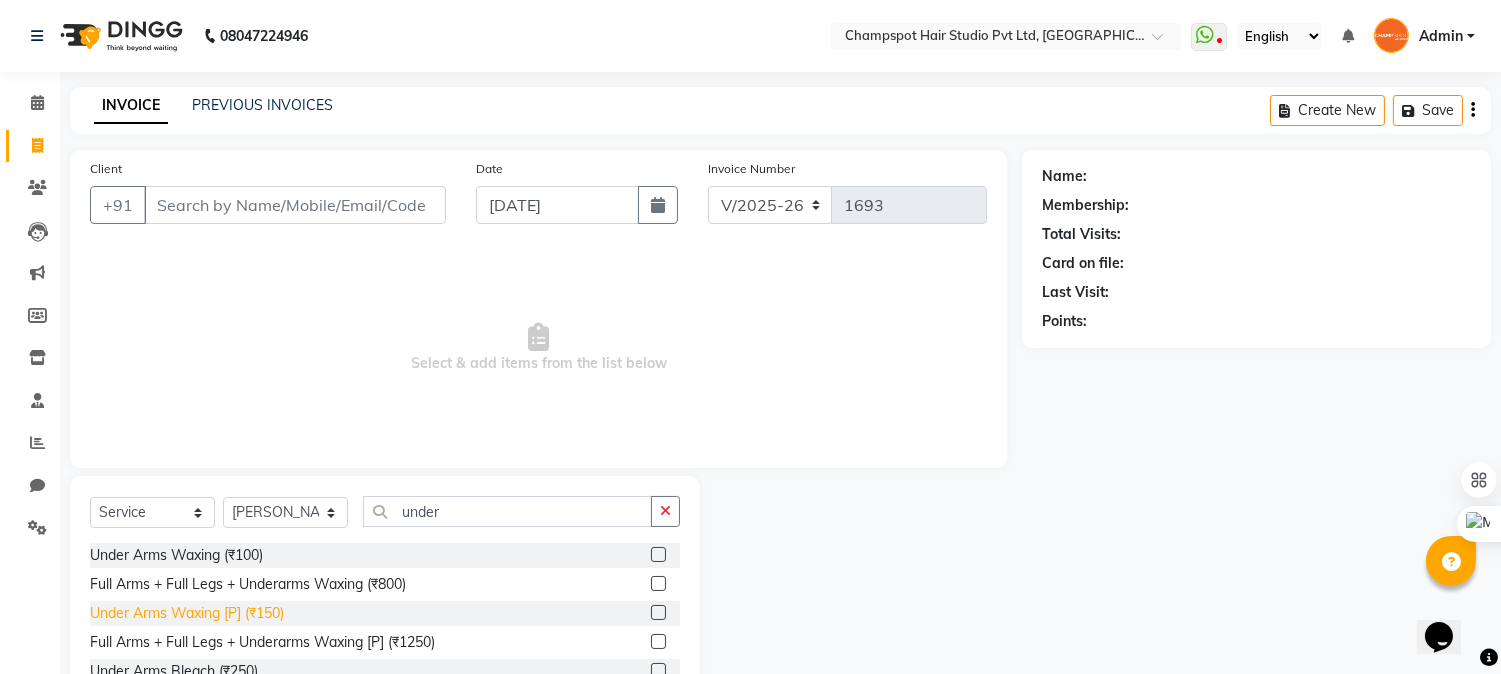 click on "Under Arms Waxing [P] (₹150)" 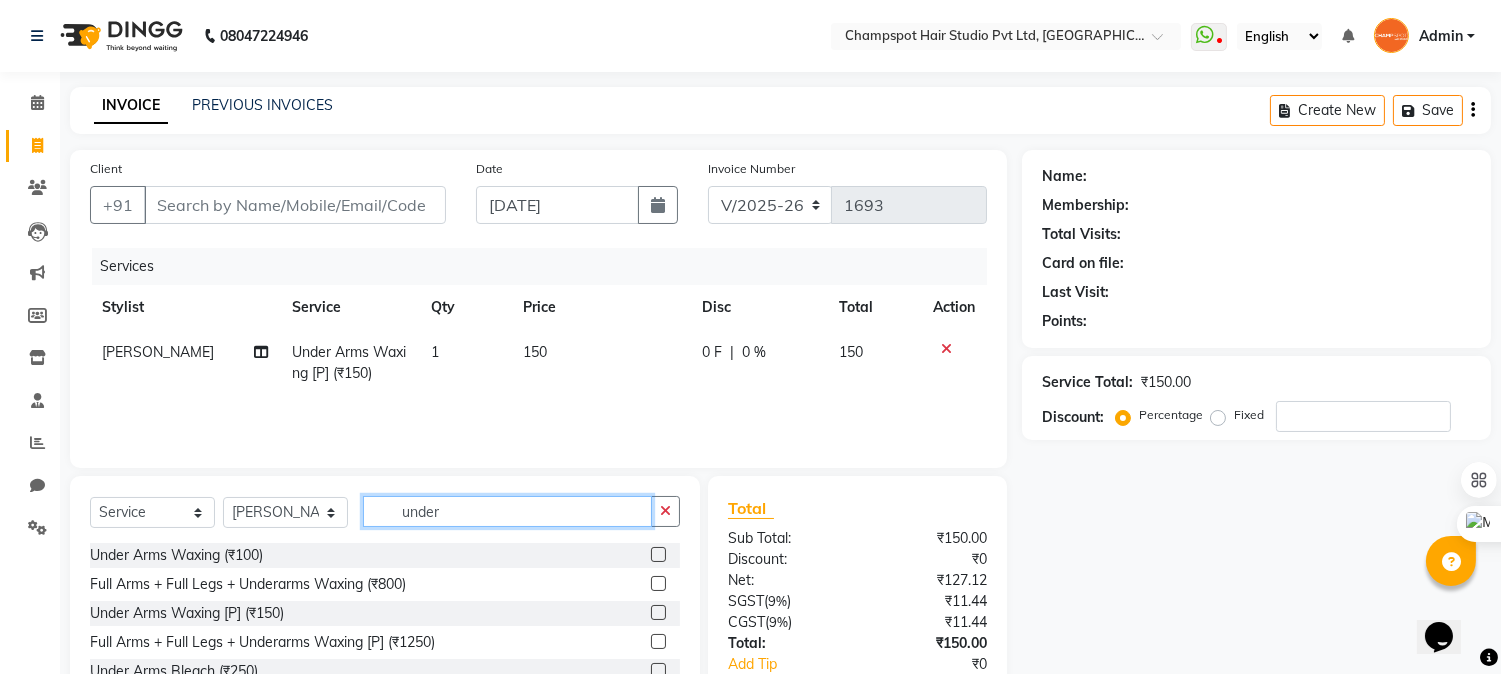 drag, startPoint x: 452, startPoint y: 508, endPoint x: 221, endPoint y: 485, distance: 232.1422 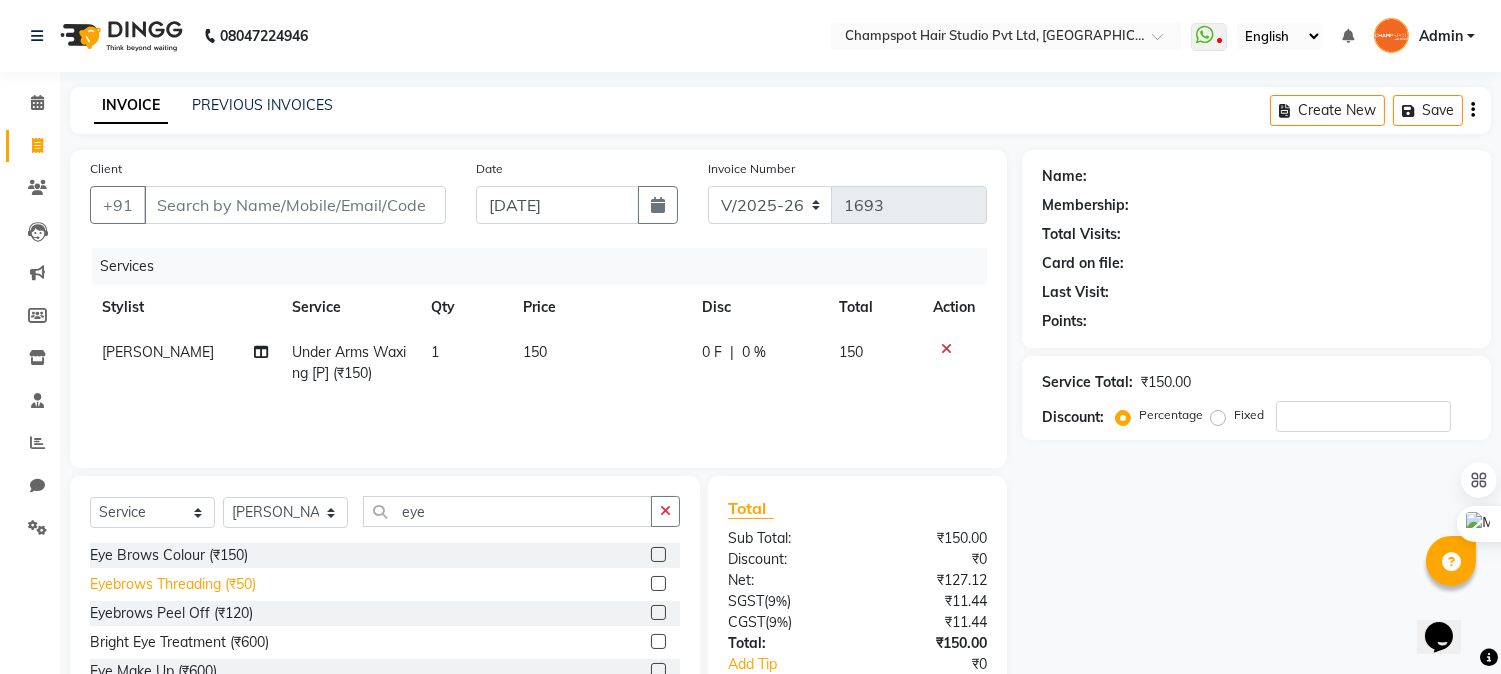 click on "Eyebrows Threading (₹50)" 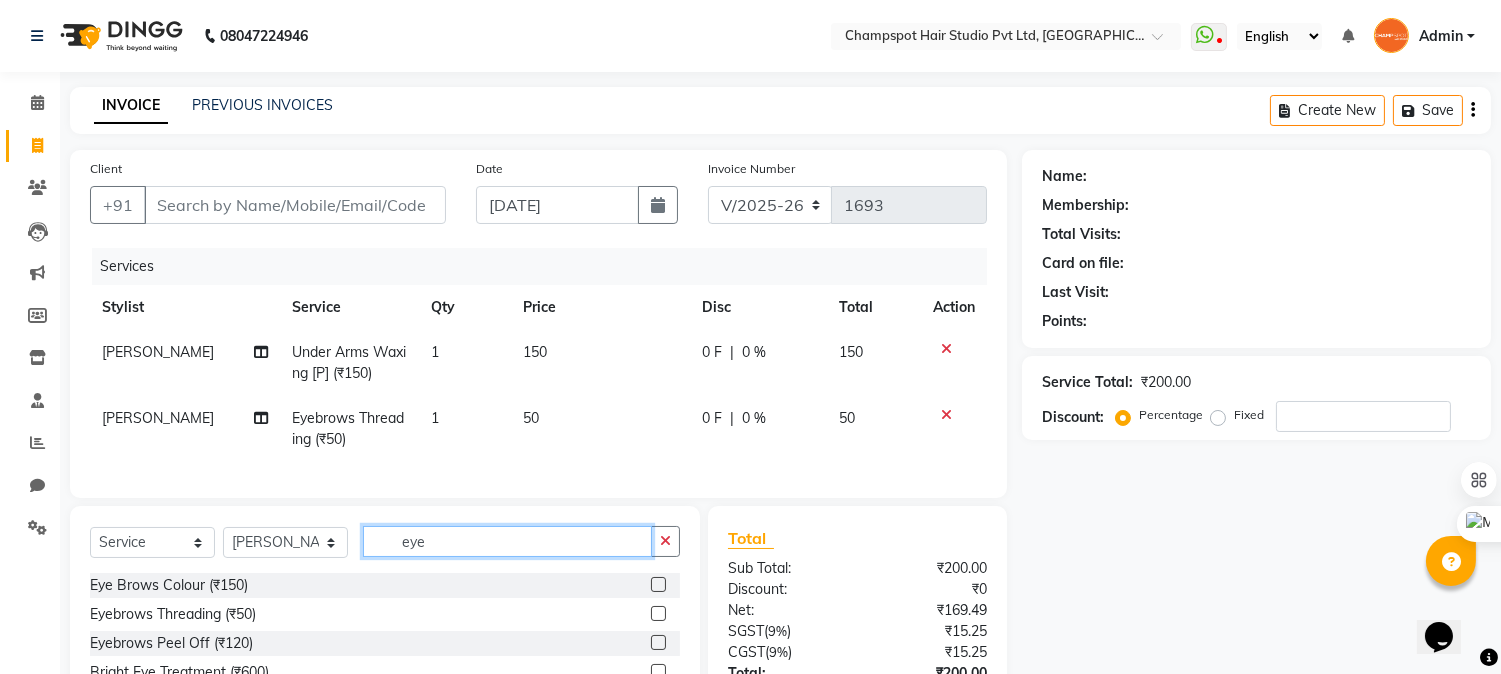 drag, startPoint x: 286, startPoint y: 550, endPoint x: 245, endPoint y: 537, distance: 43.011627 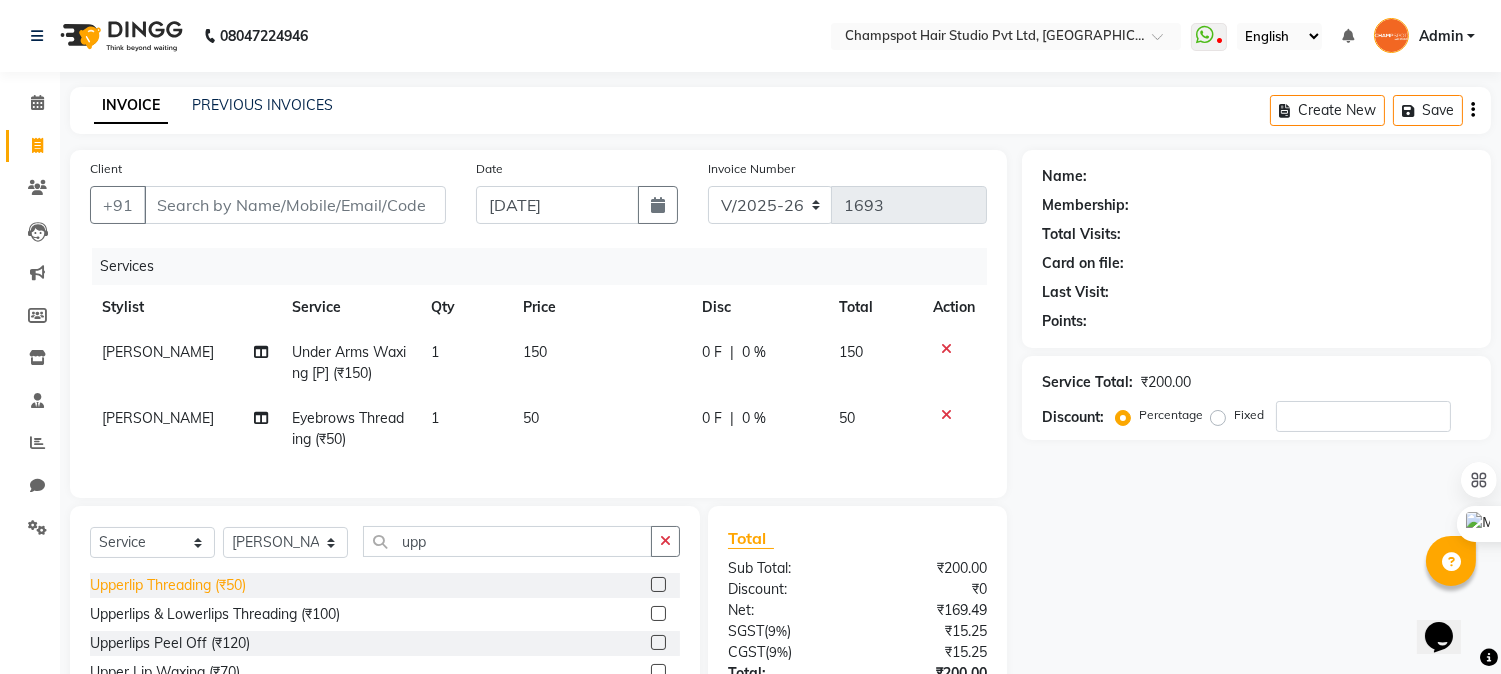 click on "Upperlip Threading (₹50)" 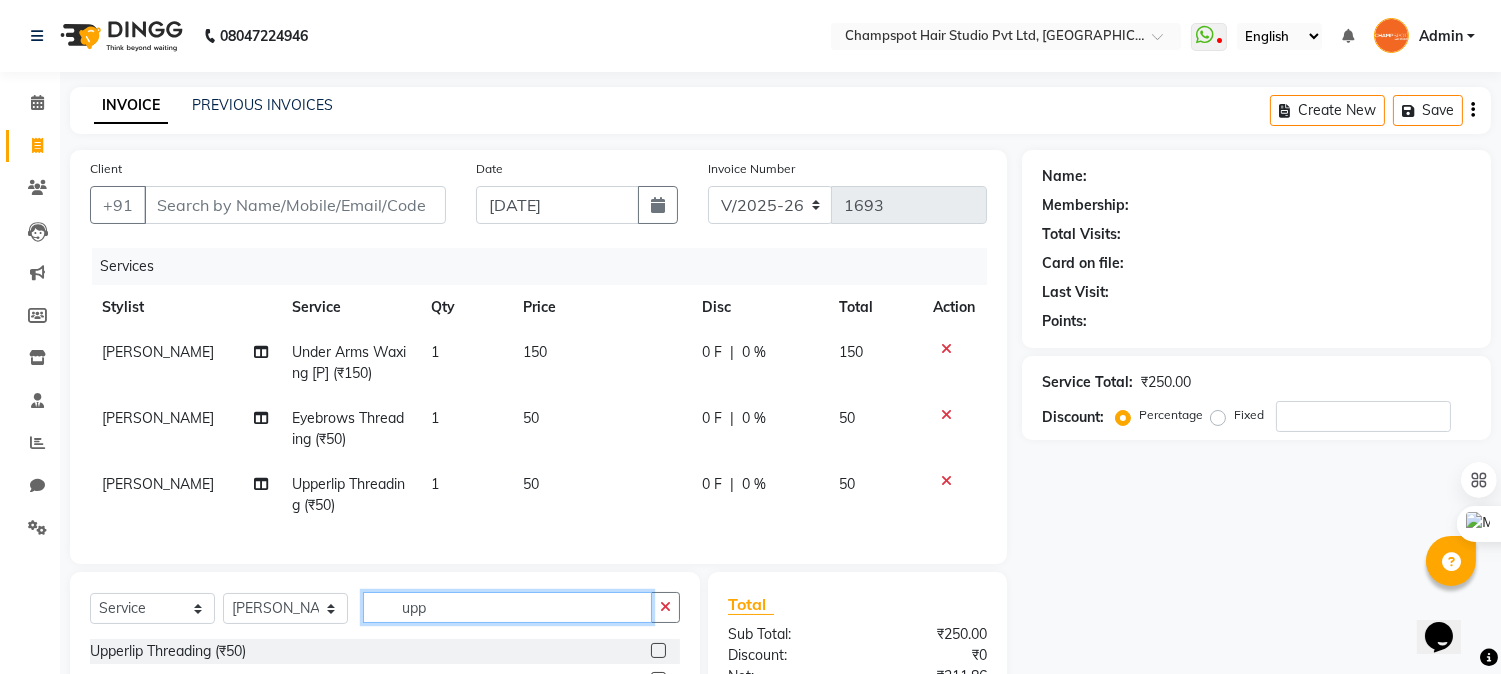 drag, startPoint x: 460, startPoint y: 620, endPoint x: 250, endPoint y: 618, distance: 210.00952 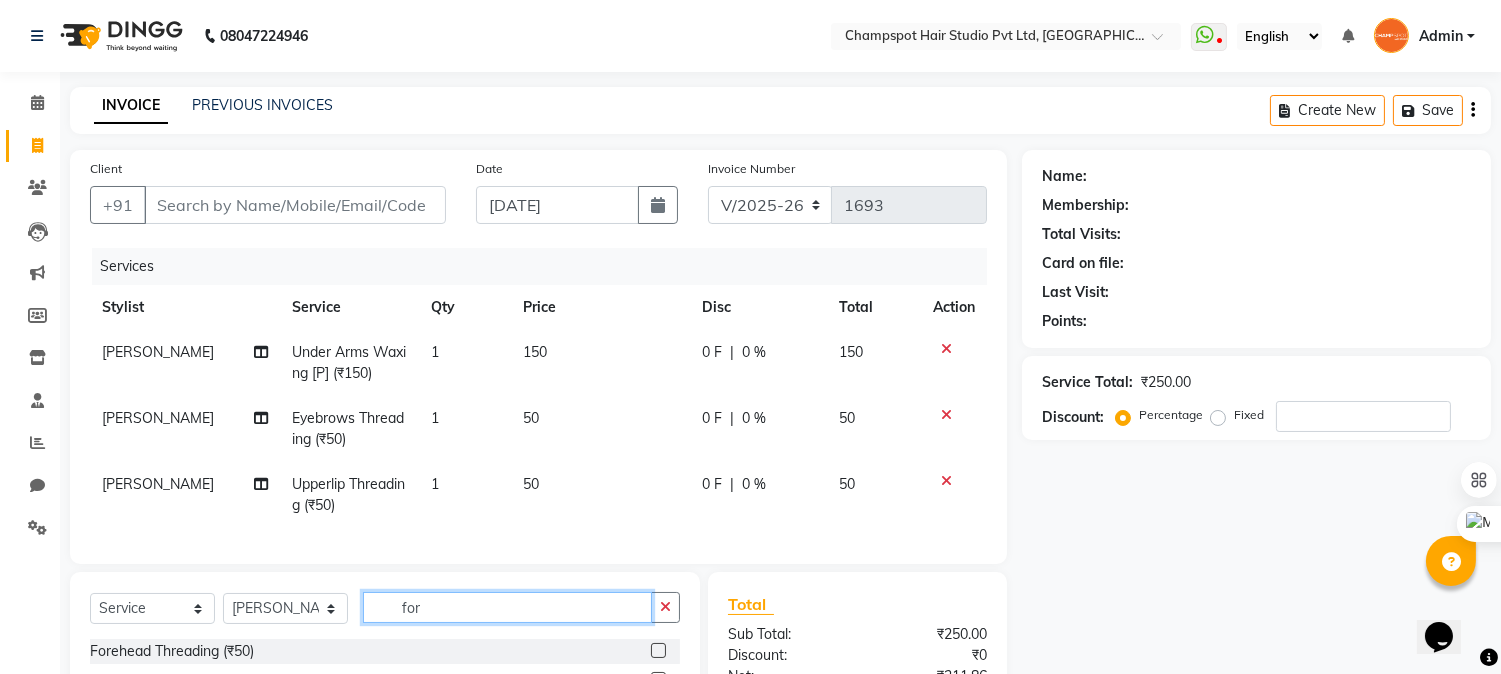 scroll, scrollTop: 222, scrollLeft: 0, axis: vertical 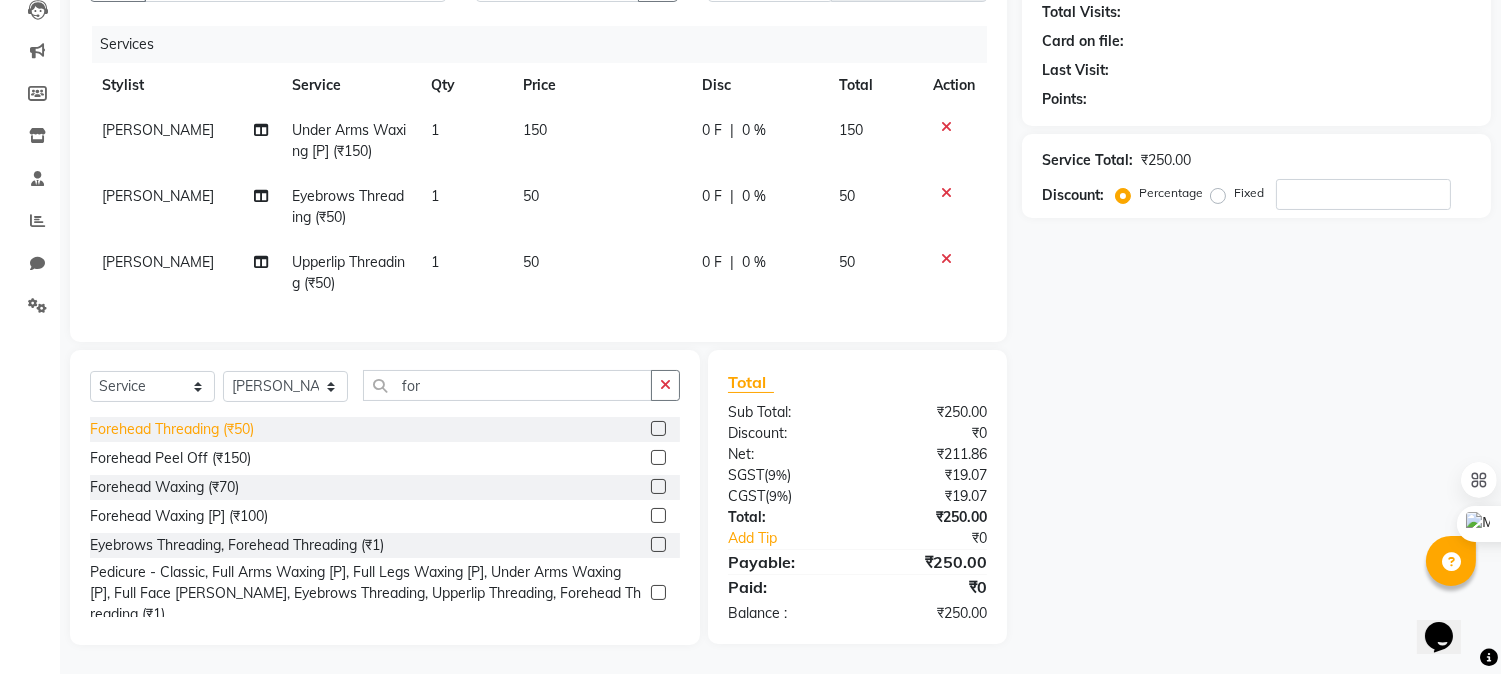 click on "Forehead Threading (₹50)" 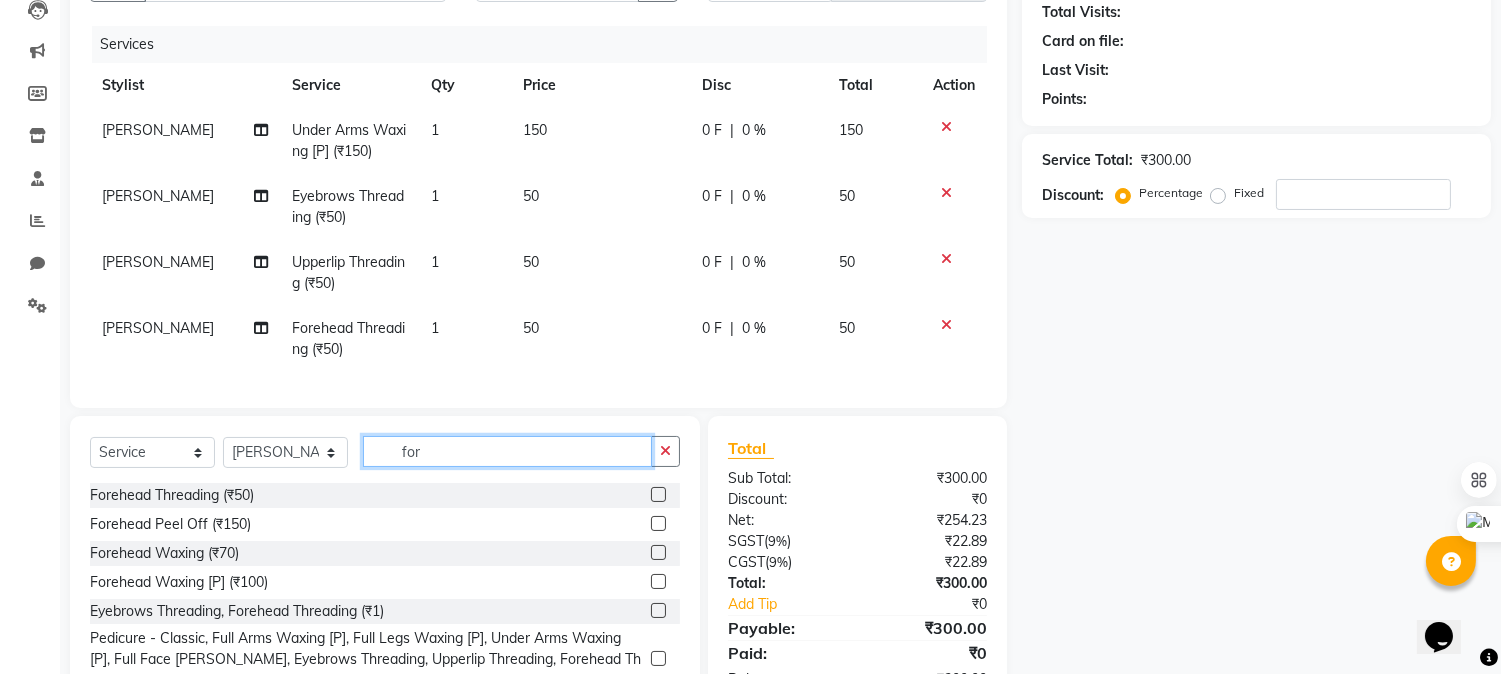 drag, startPoint x: 452, startPoint y: 468, endPoint x: 200, endPoint y: 440, distance: 253.55078 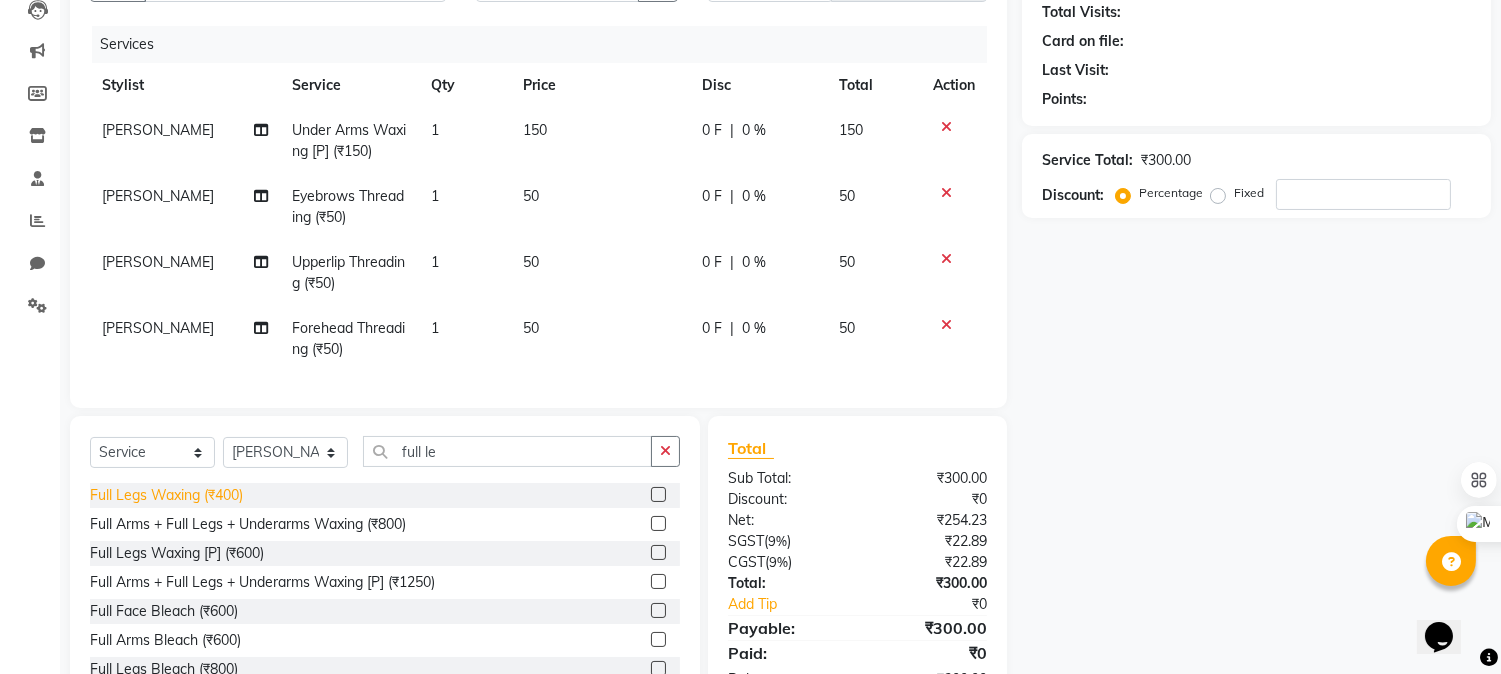 click on "Full Legs Waxing (₹400)" 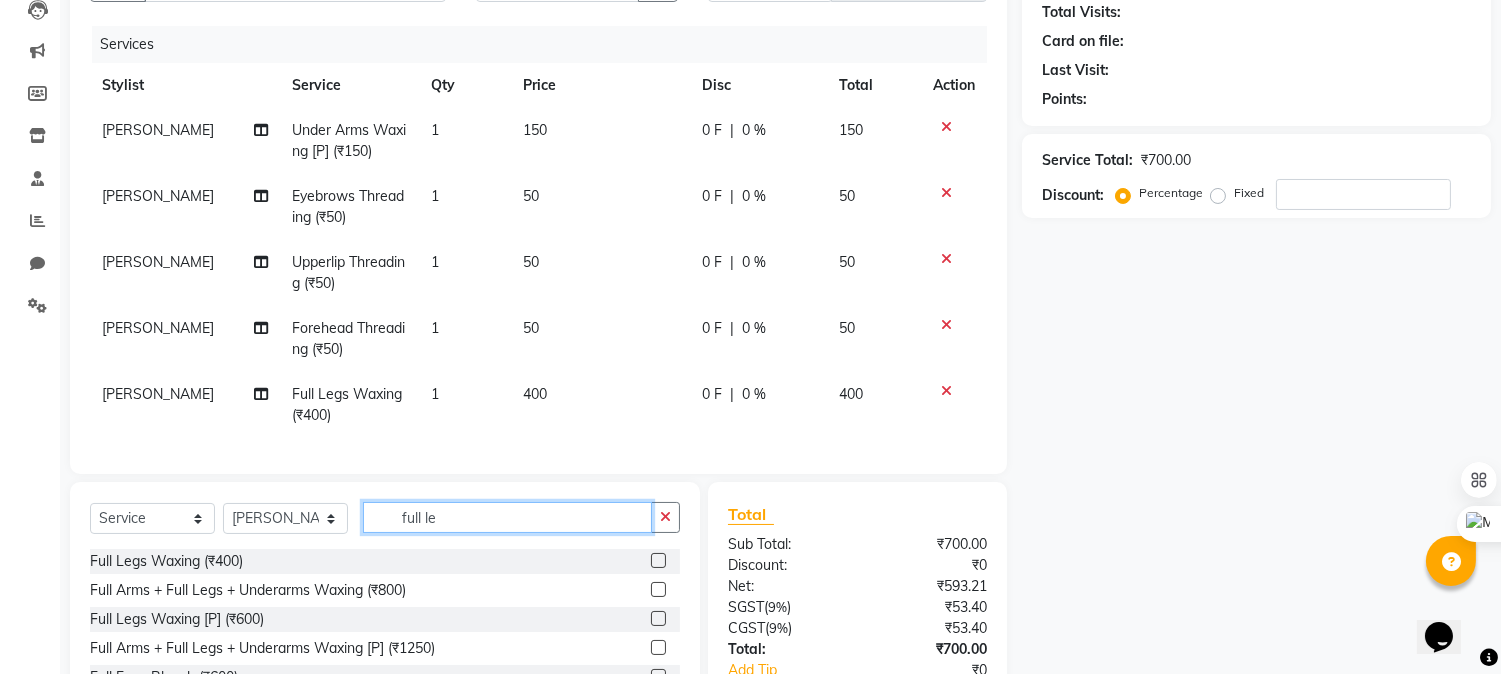 drag, startPoint x: 458, startPoint y: 536, endPoint x: 421, endPoint y: 536, distance: 37 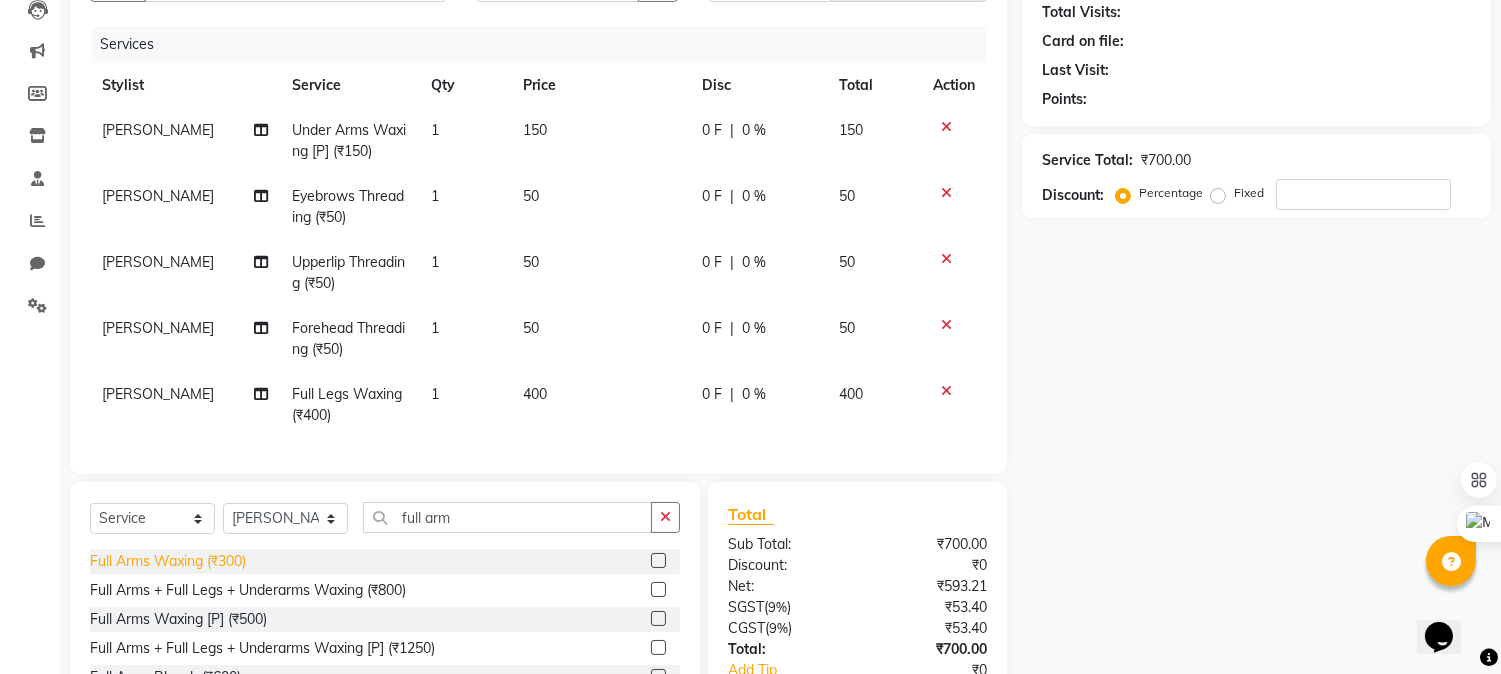 click on "Full Arms Waxing (₹300)" 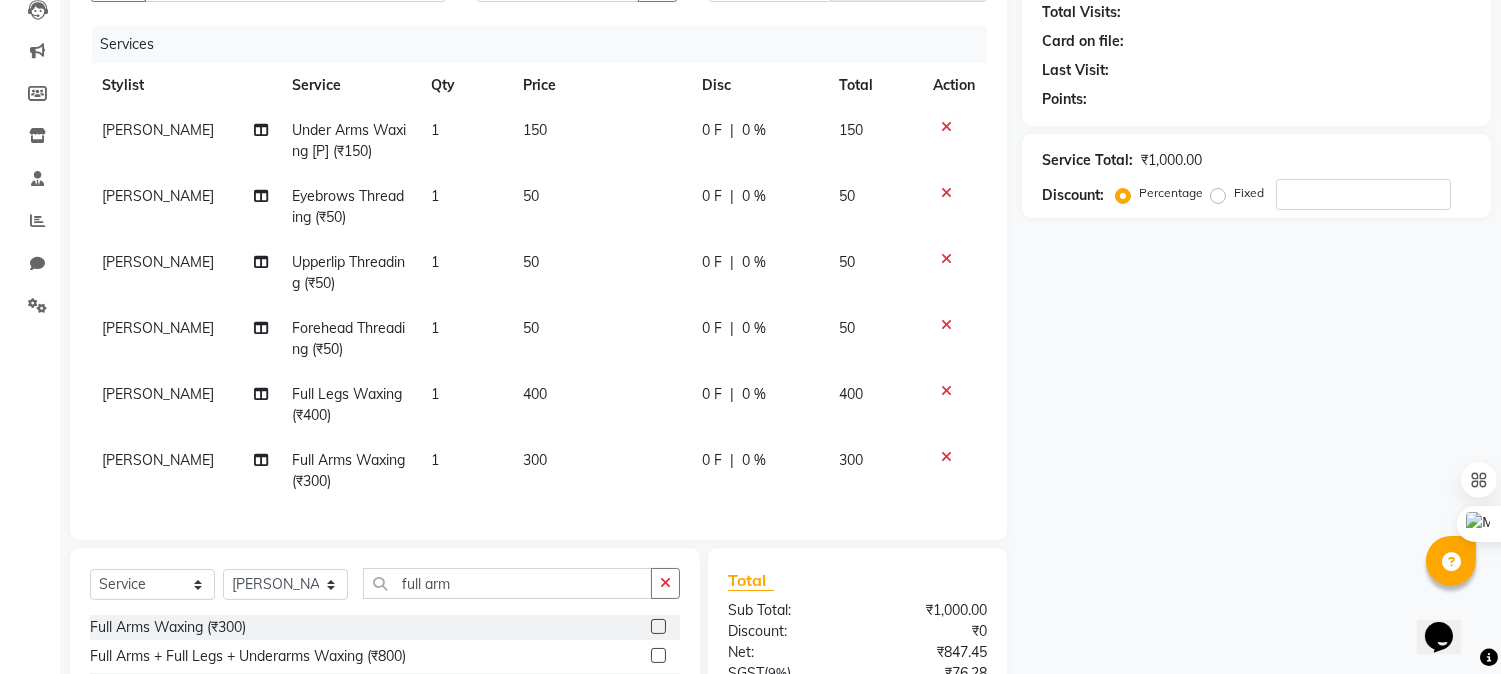 click on "[PERSON_NAME]" 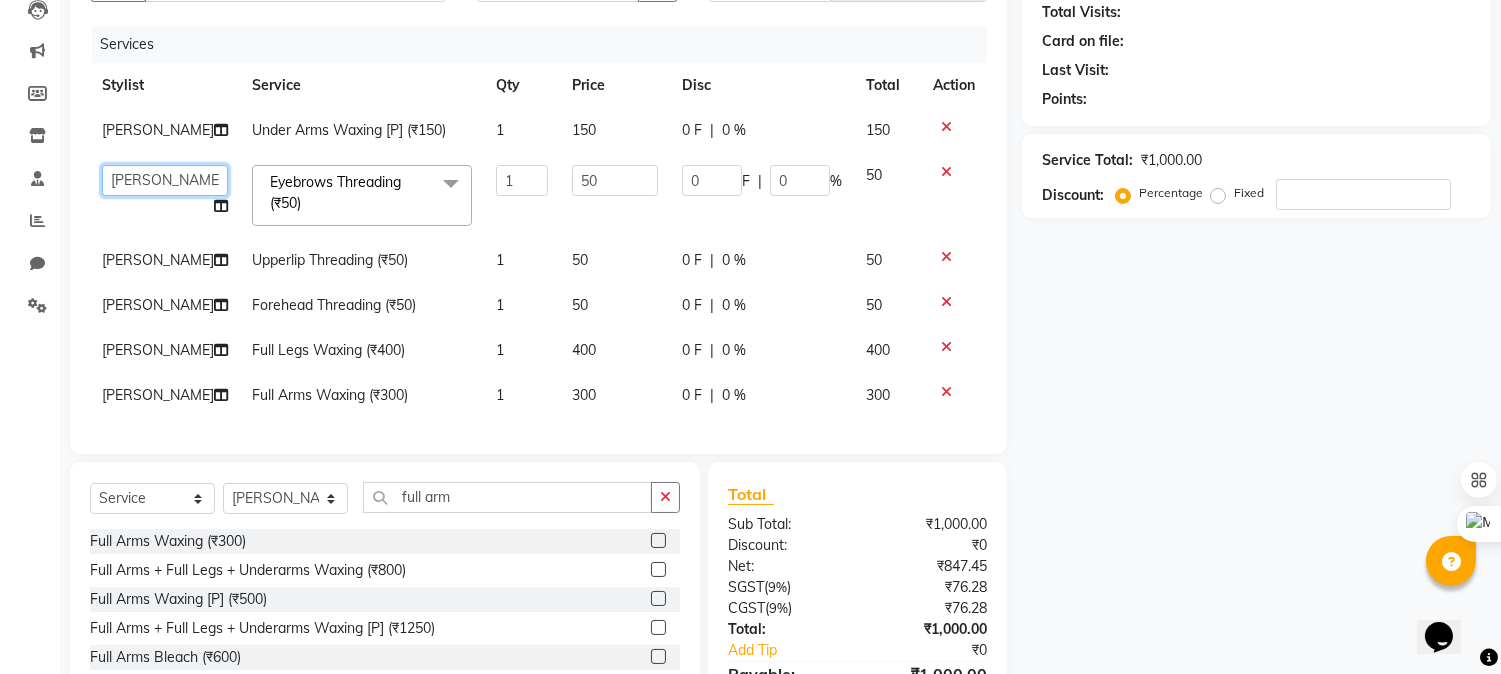 click on "[PERSON_NAME]   [PERSON_NAME]   	[PERSON_NAME]   [PERSON_NAME]   [PERSON_NAME]" 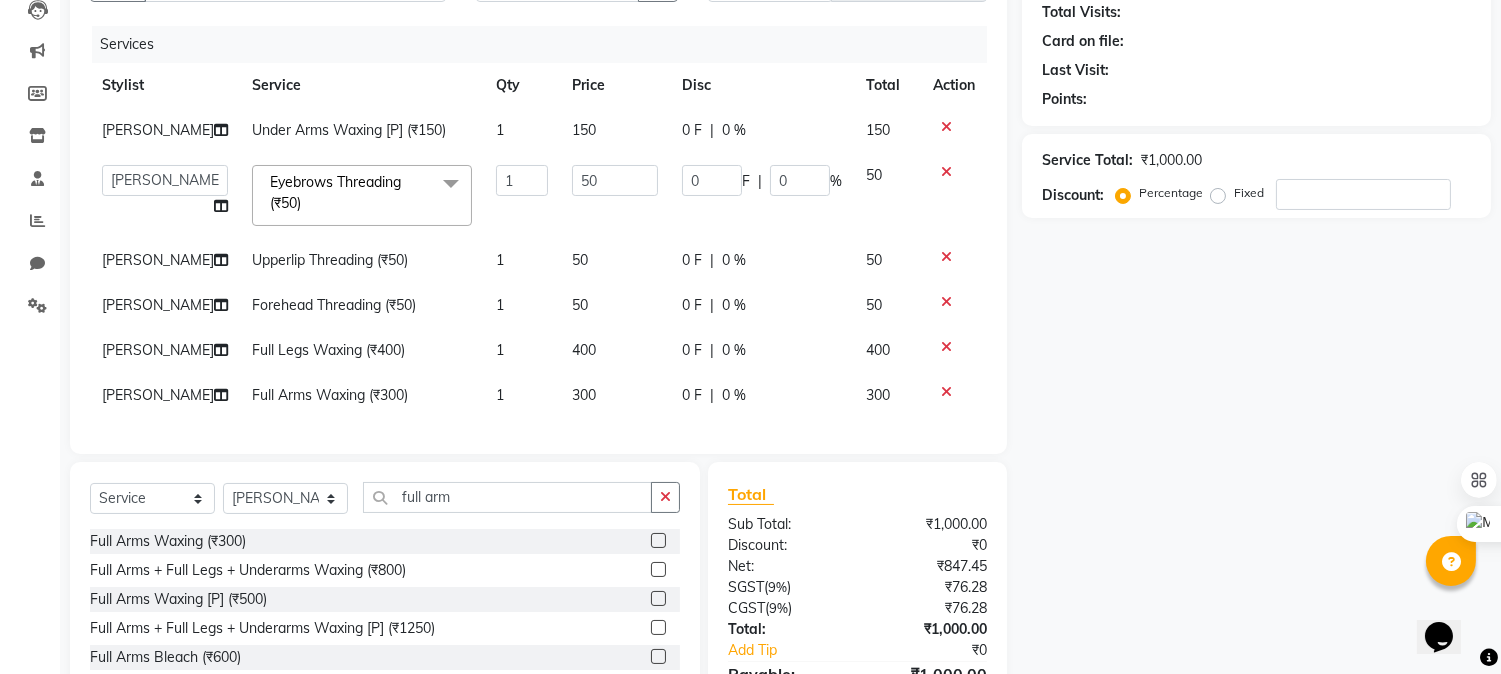 click on "[PERSON_NAME]" 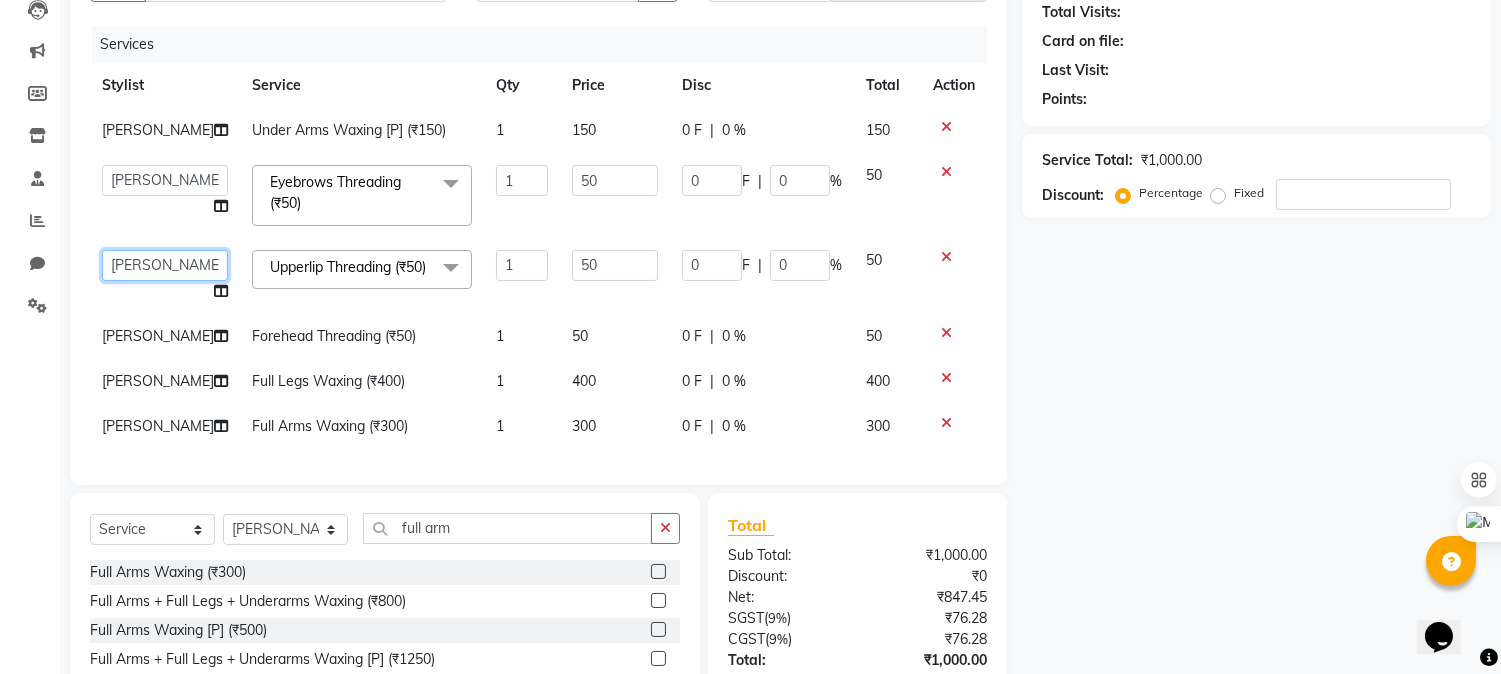 drag, startPoint x: 137, startPoint y: 286, endPoint x: 150, endPoint y: 300, distance: 19.104973 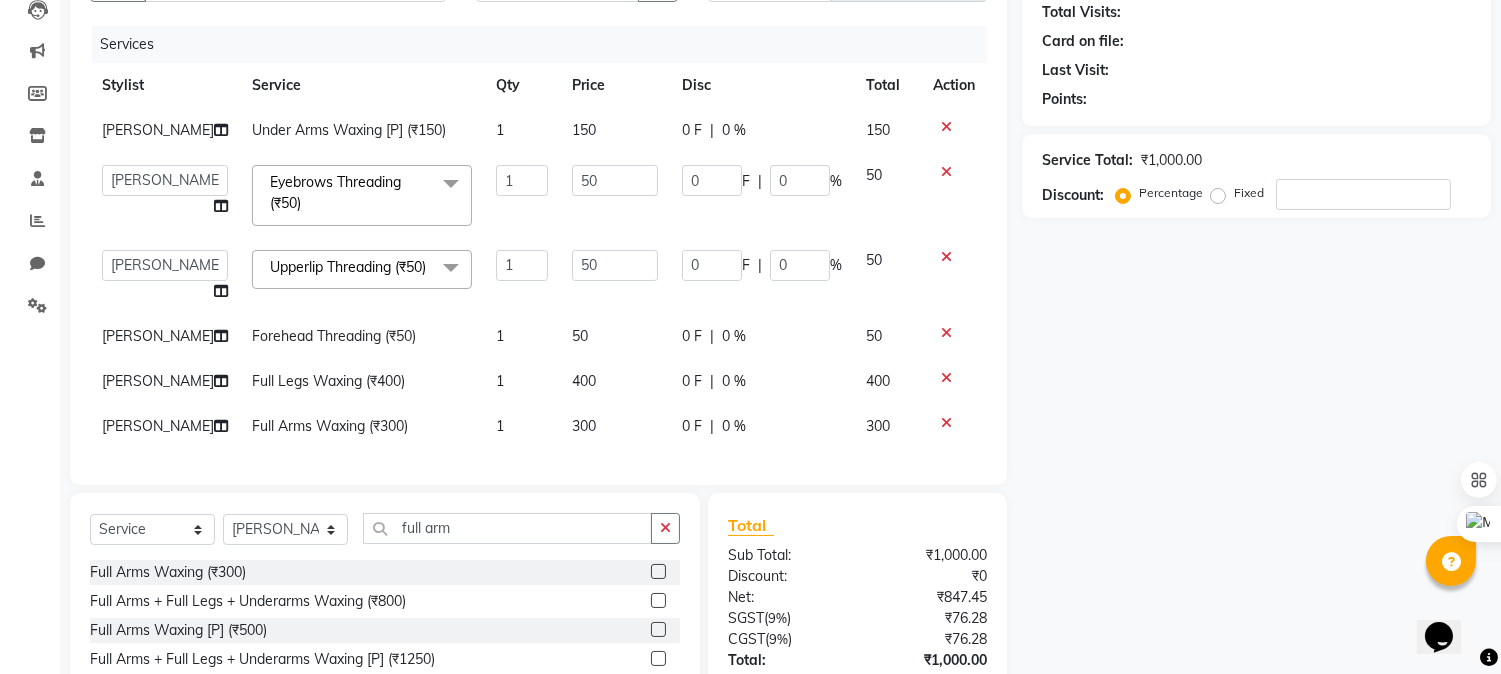click on "[PERSON_NAME]" 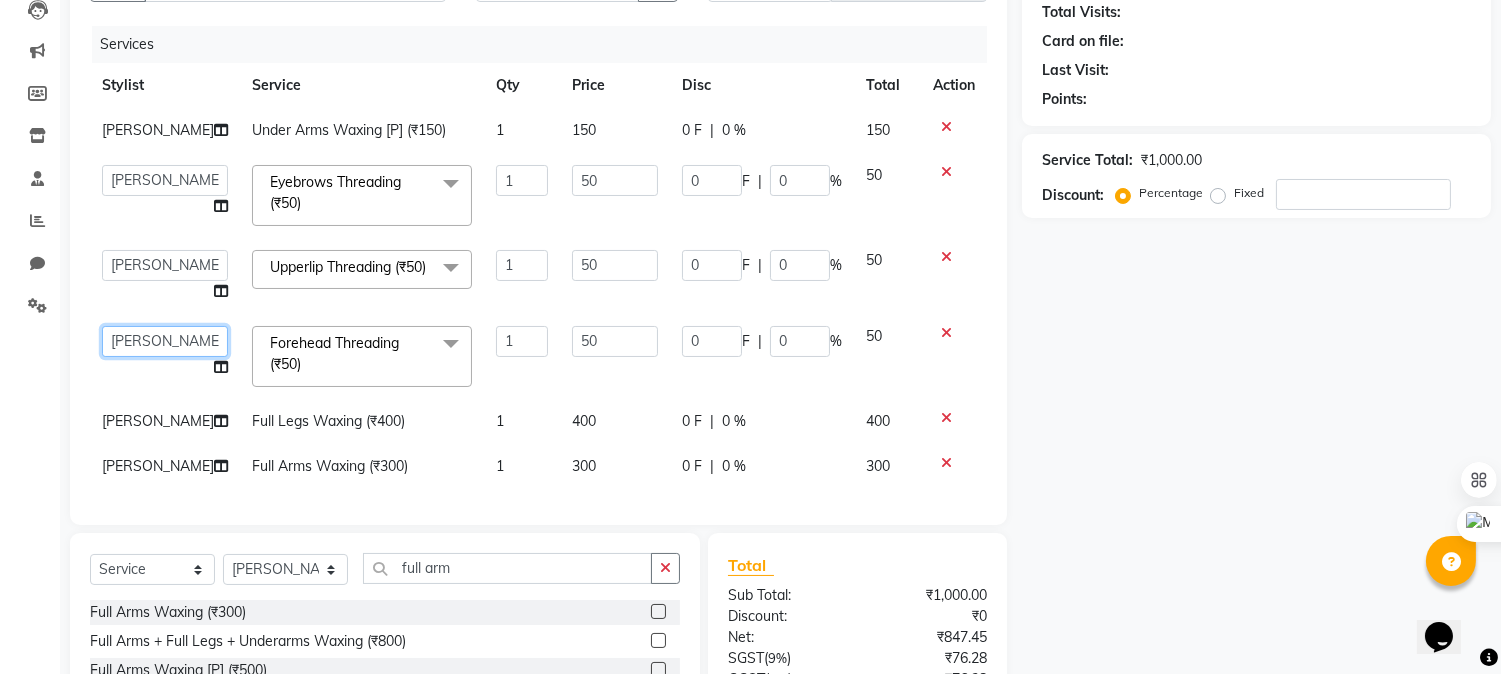click on "[PERSON_NAME]   [PERSON_NAME]   	[PERSON_NAME]   [PERSON_NAME]   [PERSON_NAME]" 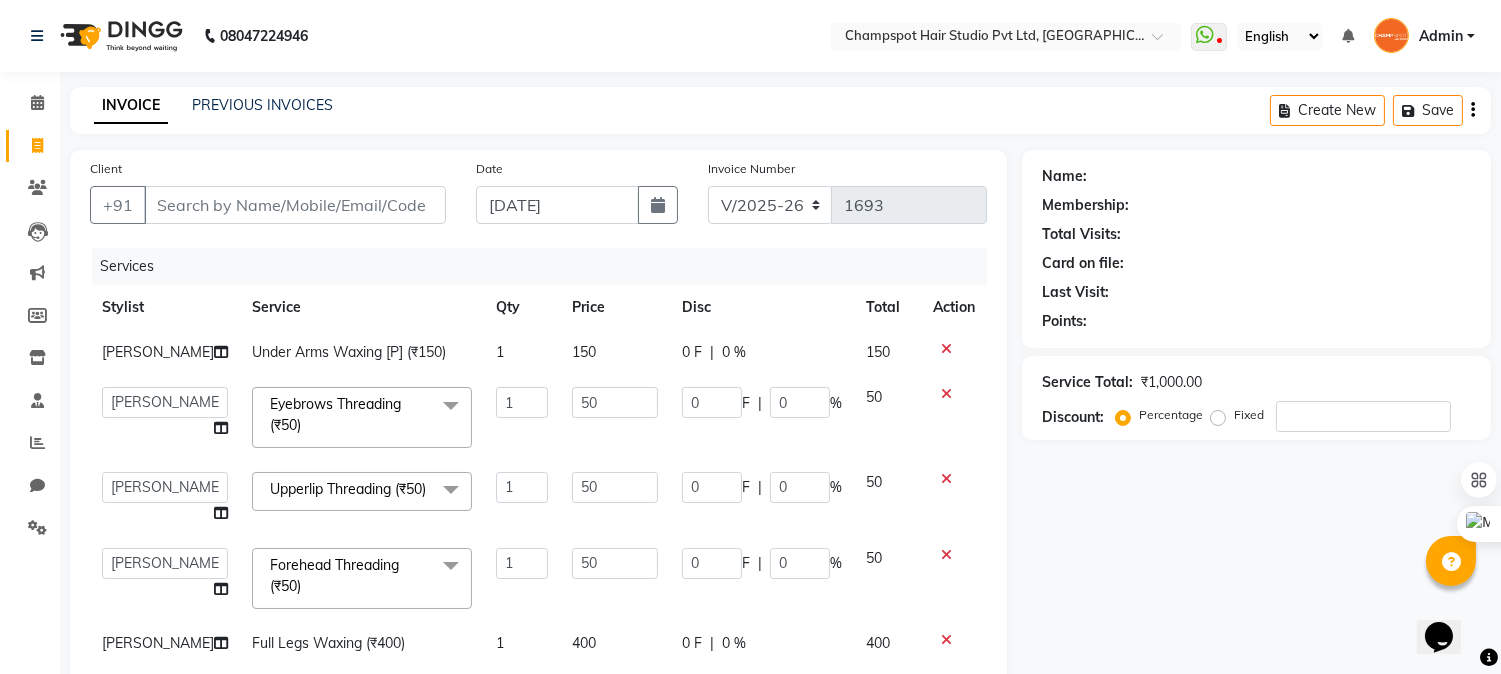 scroll, scrollTop: 426, scrollLeft: 0, axis: vertical 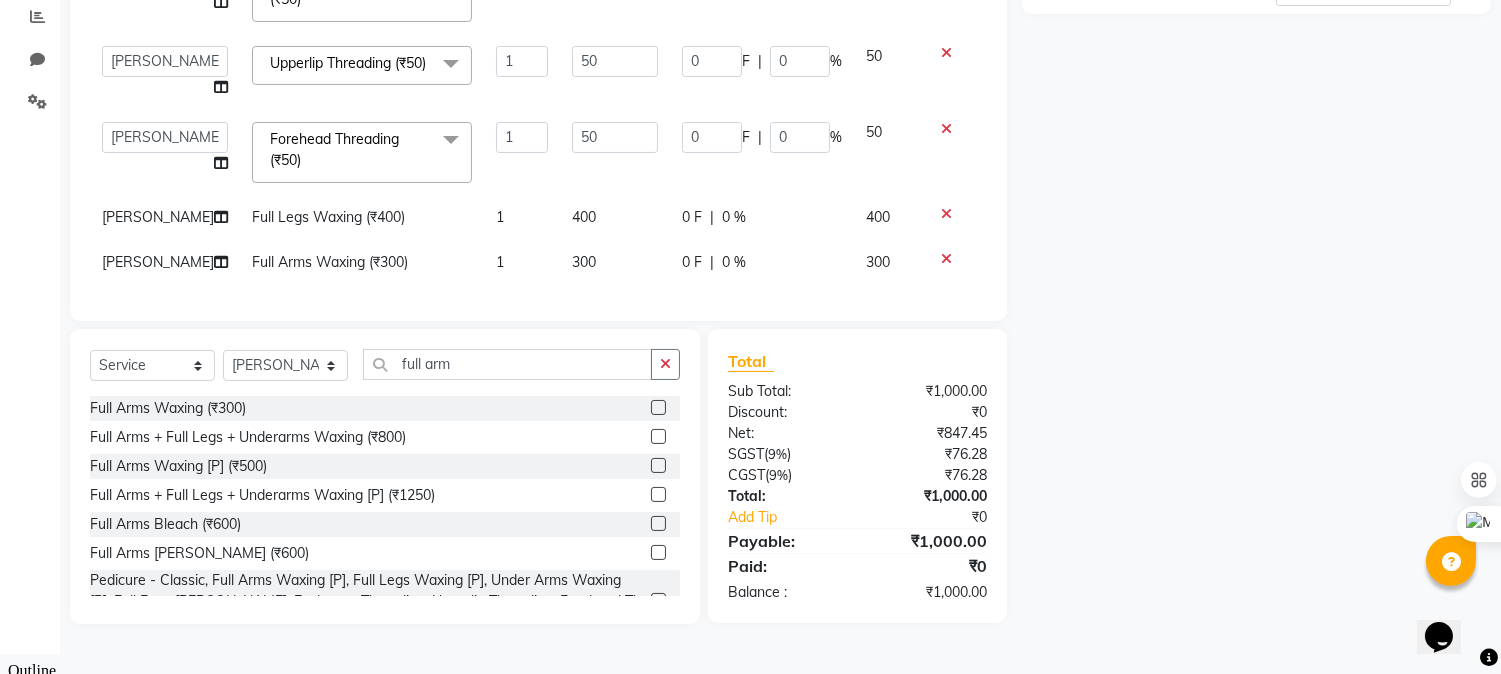 click on "₹1,000.00" 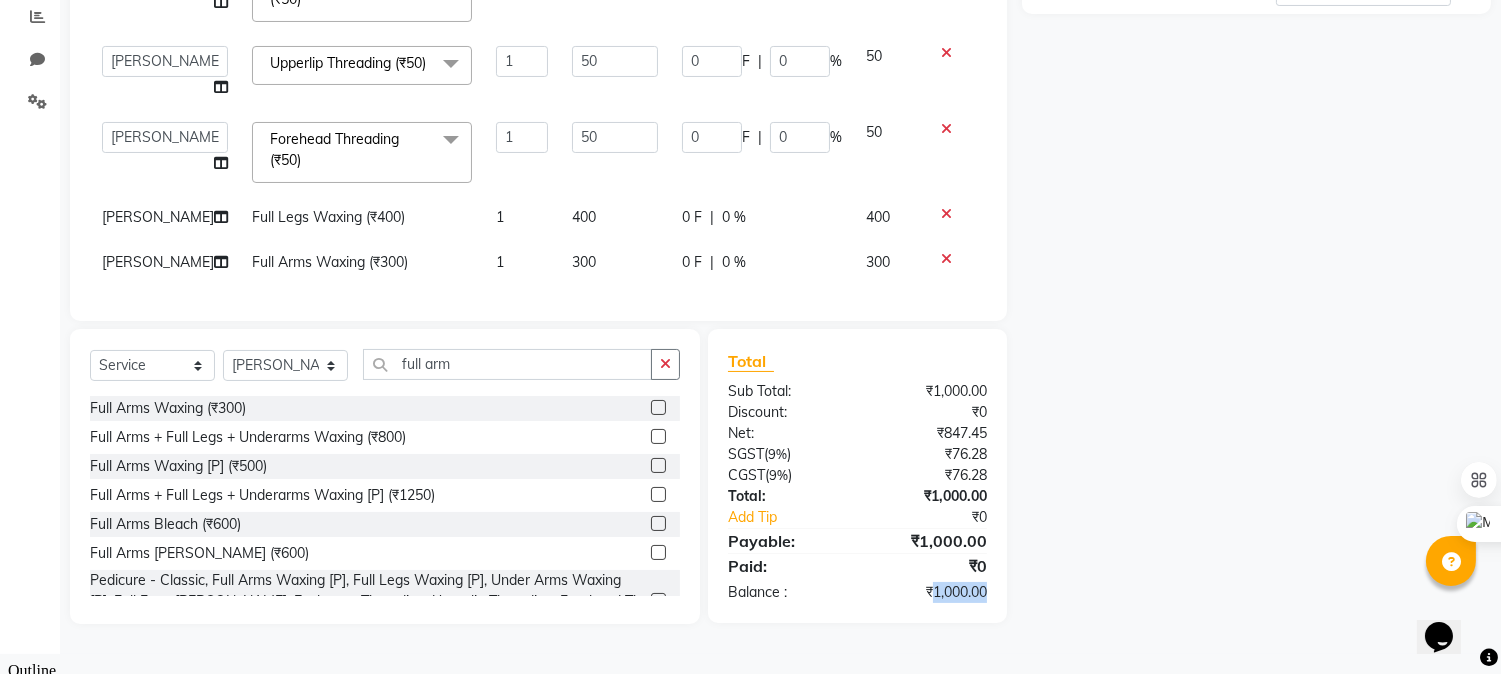 click on "₹1,000.00" 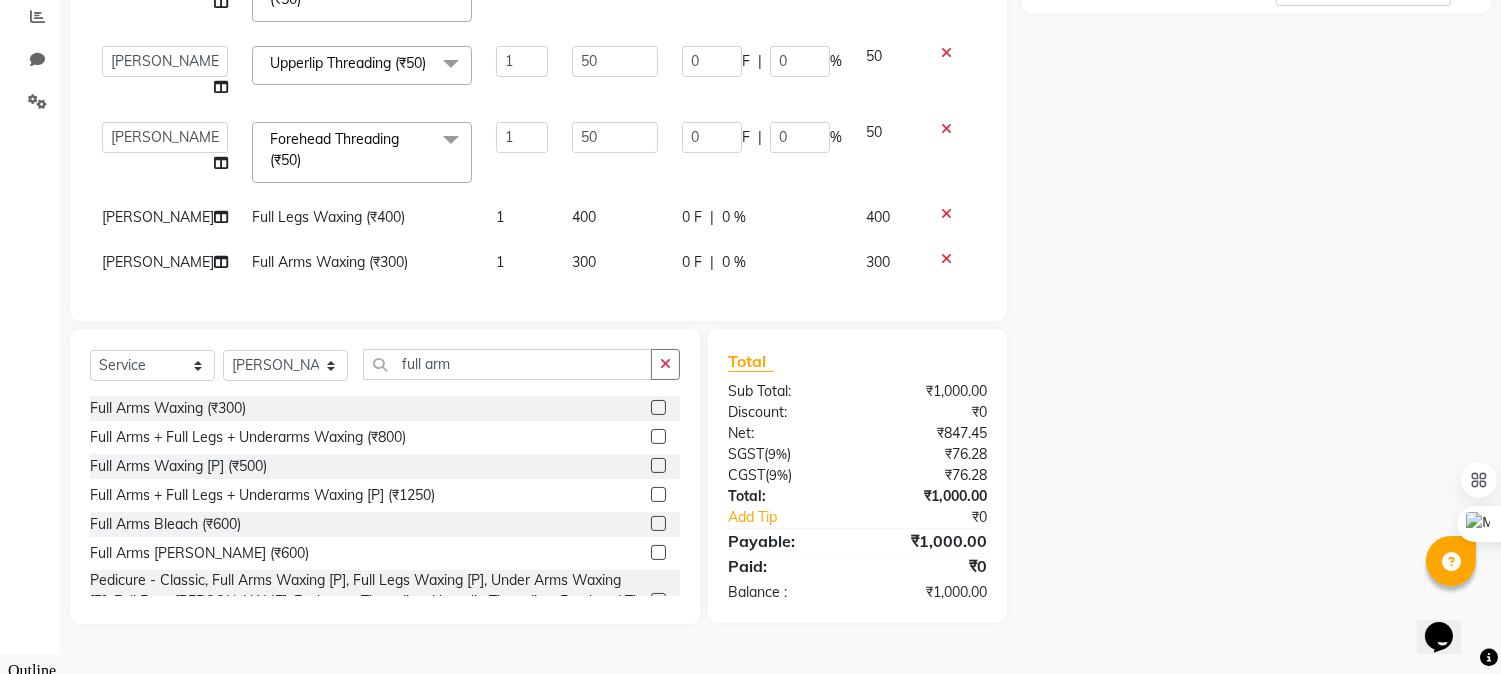 click on "Name: Membership: Total Visits: Card on file: Last Visit:  Points:  Service Total:  ₹1,000.00  Discount:  Percentage   Fixed" 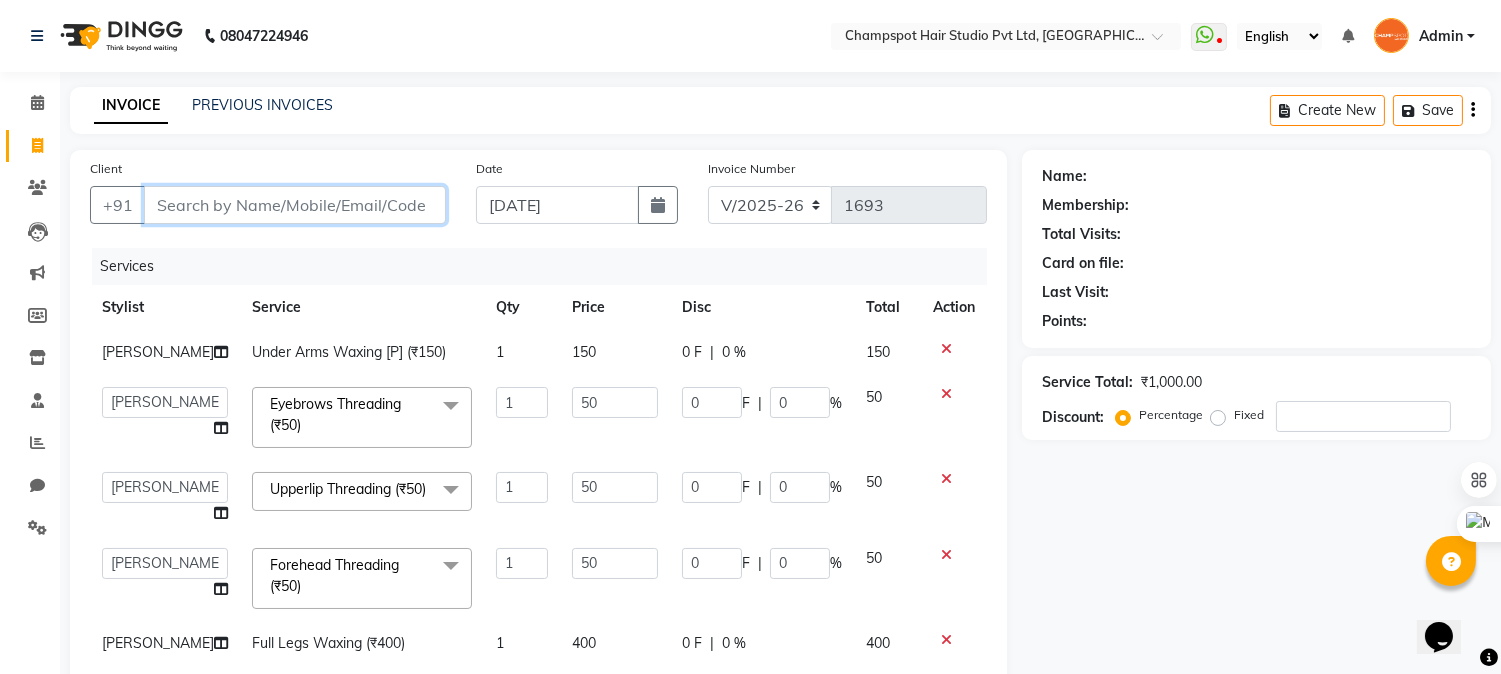 click on "Client" at bounding box center [295, 205] 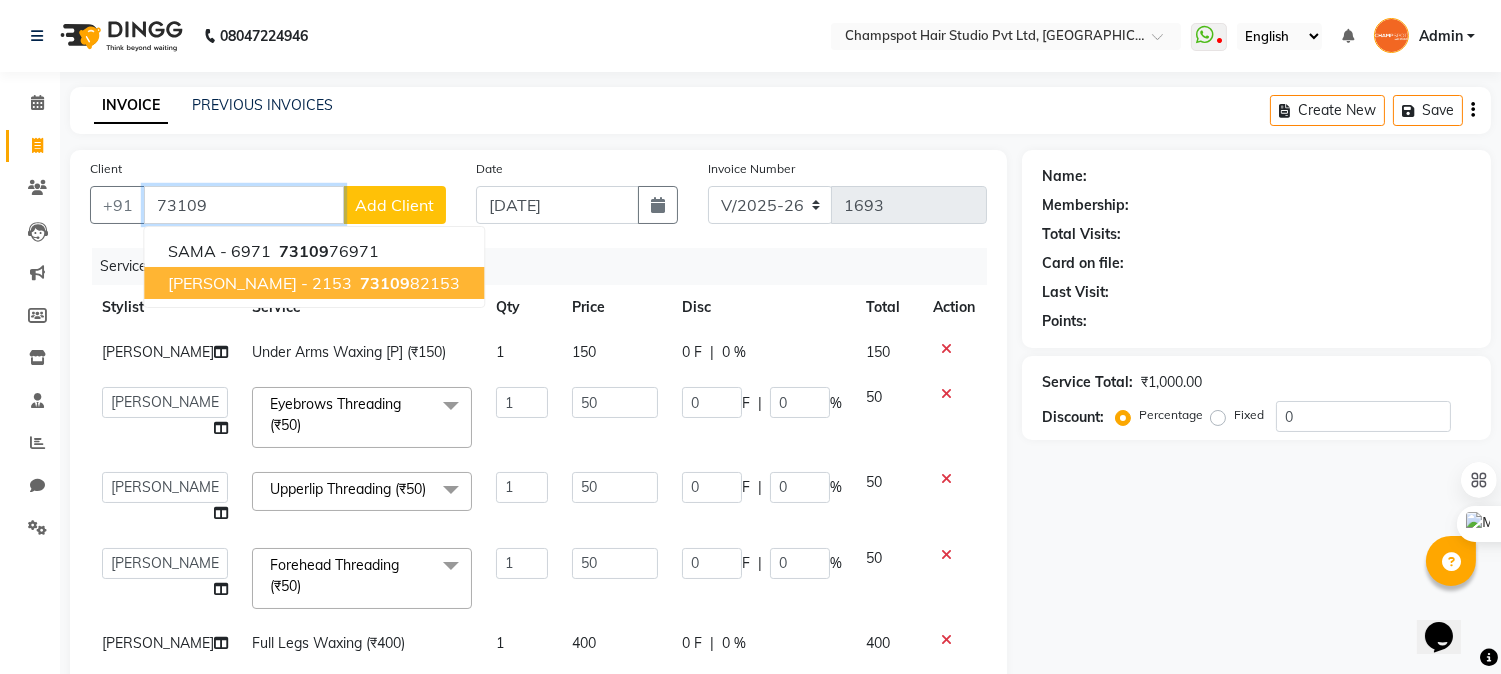 click on "73109" at bounding box center (385, 283) 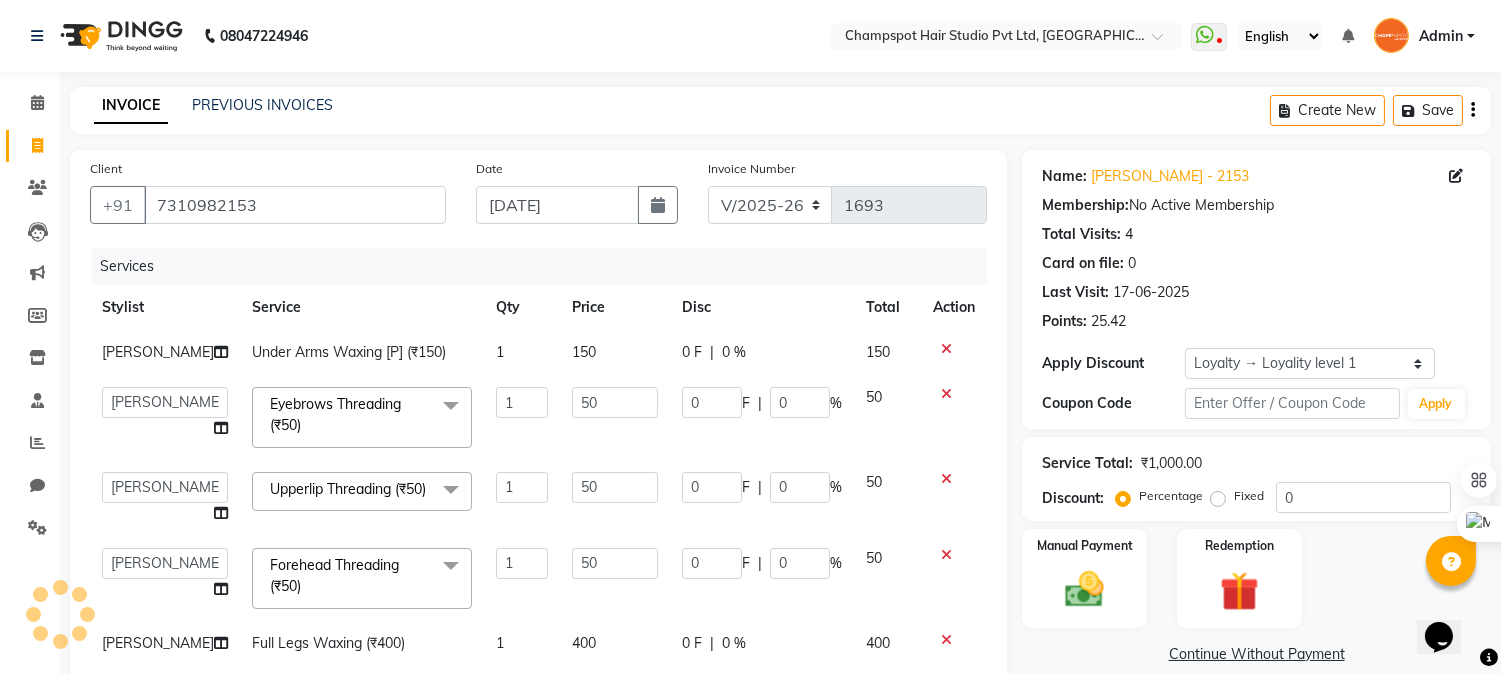 scroll, scrollTop: 67, scrollLeft: 0, axis: vertical 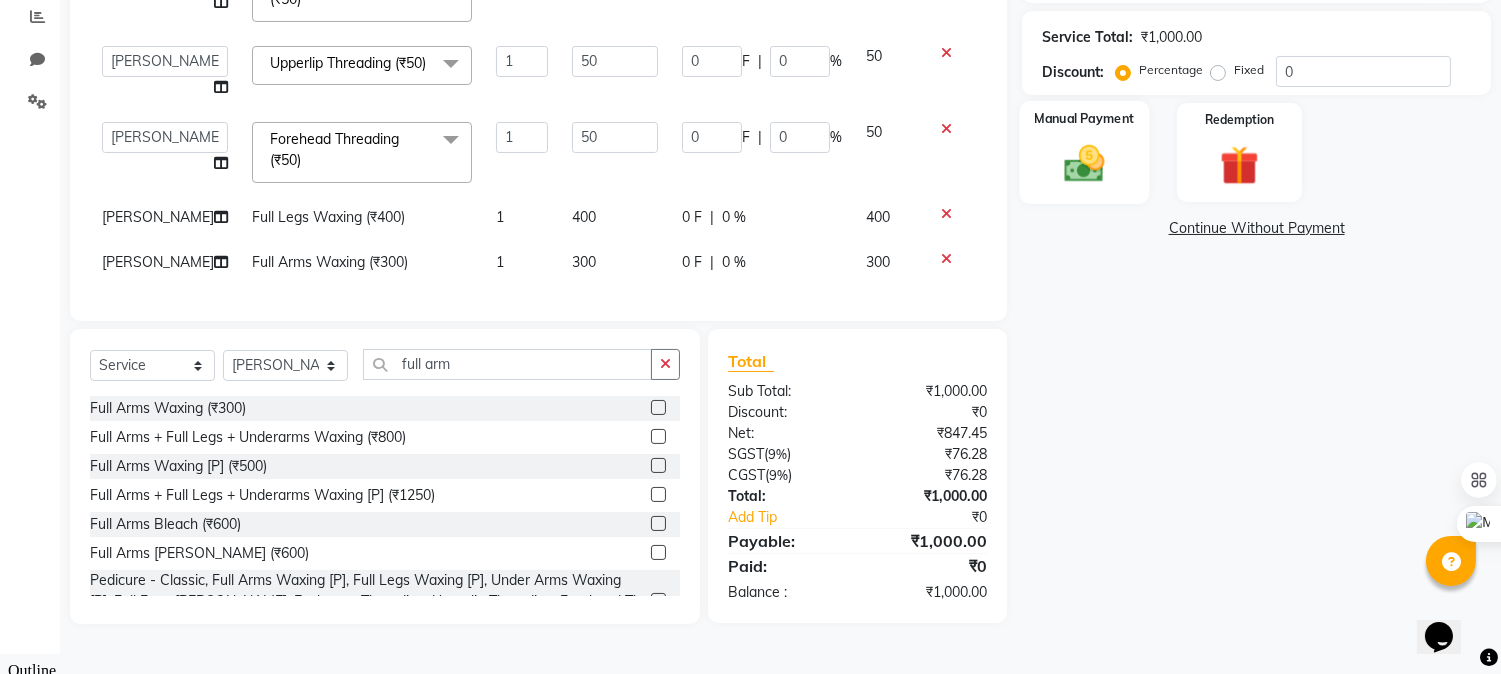 click 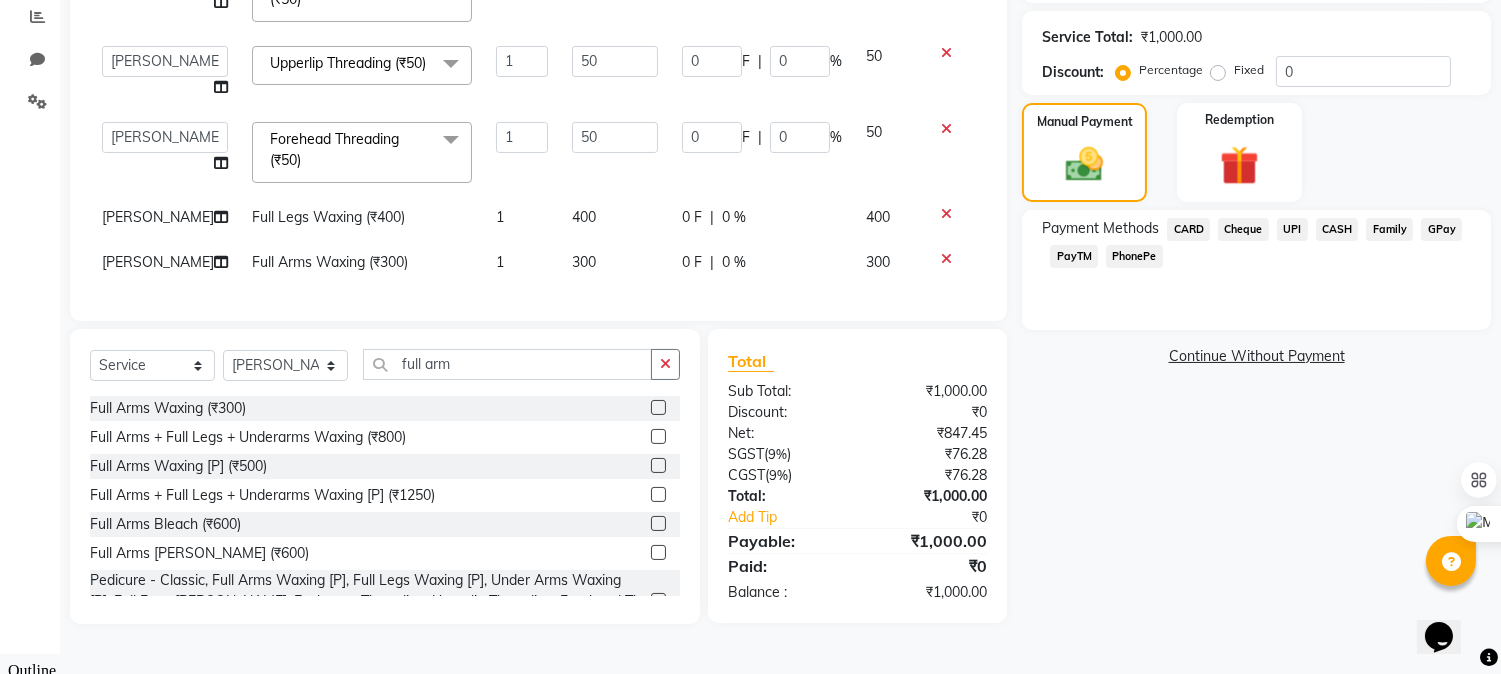 click on "Cheque" 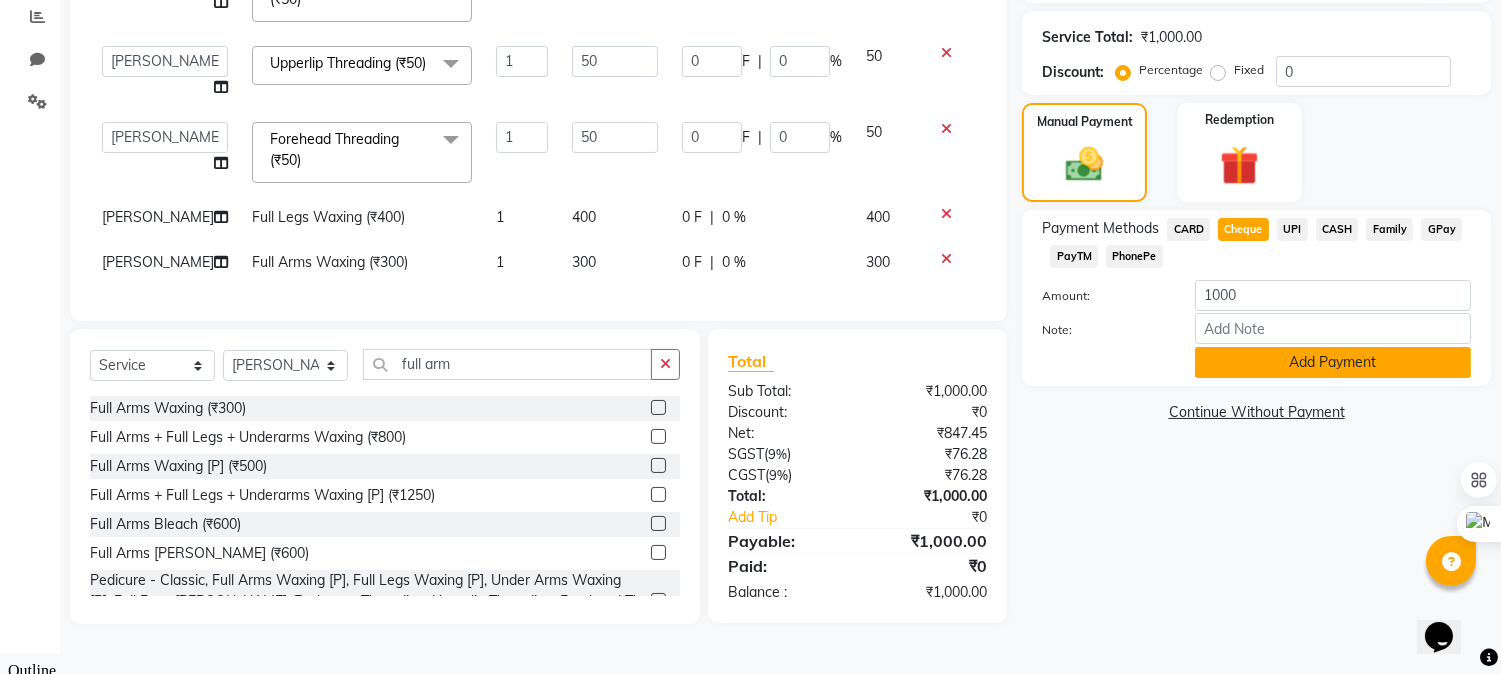 click on "Add Payment" 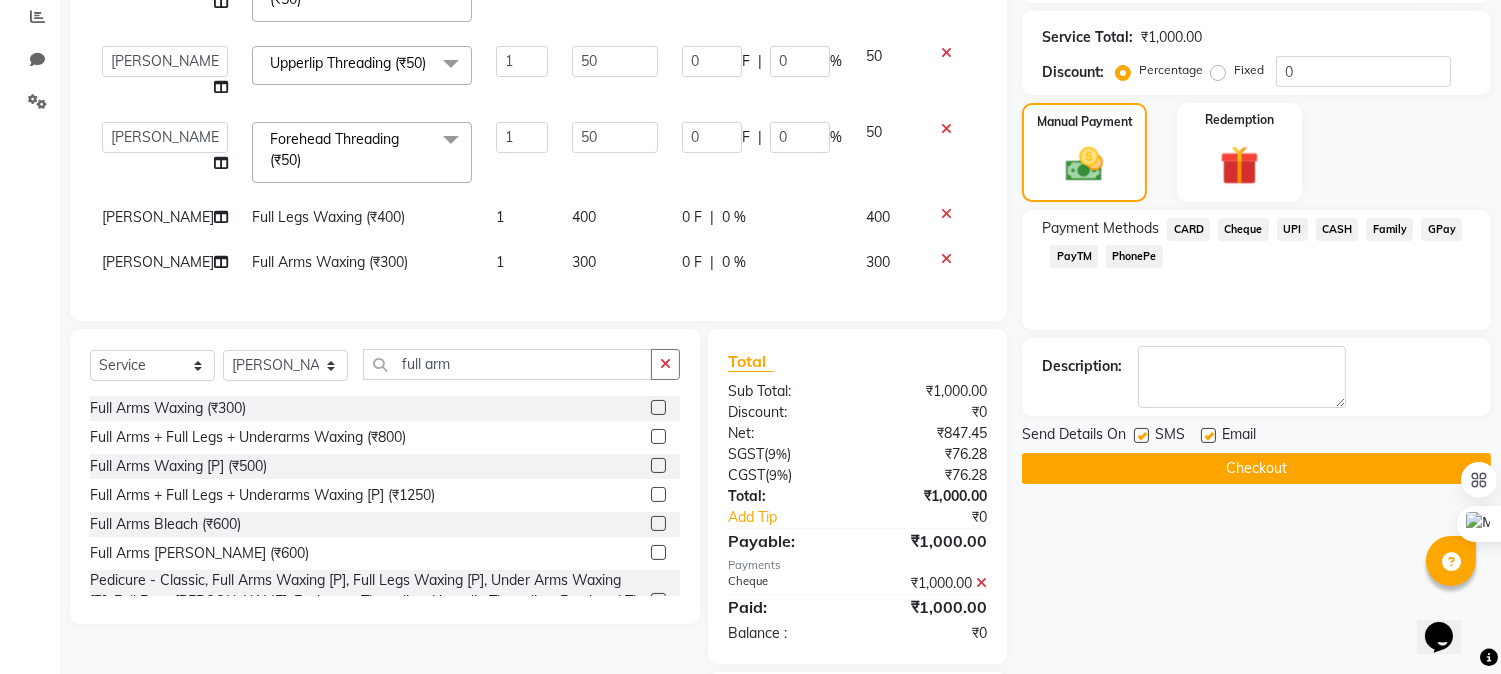 scroll, scrollTop: 566, scrollLeft: 0, axis: vertical 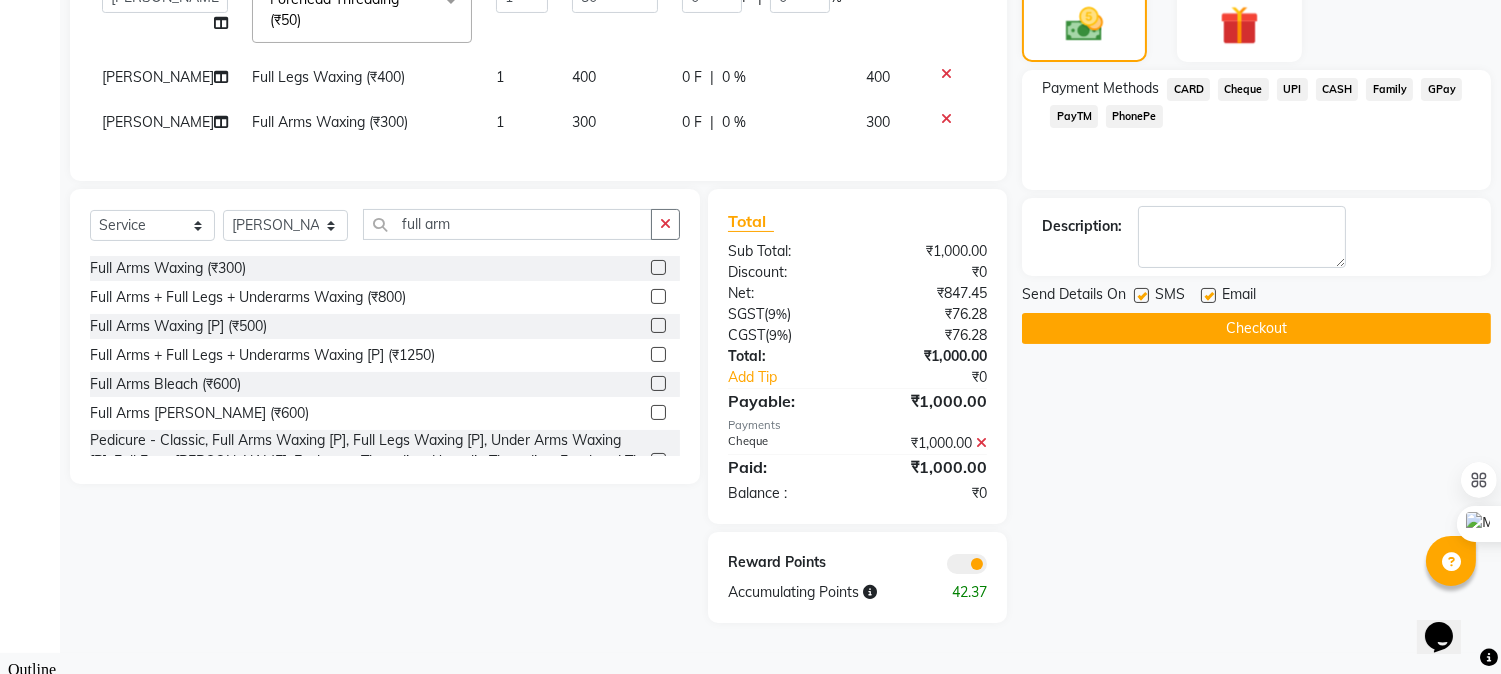 click on "Checkout" 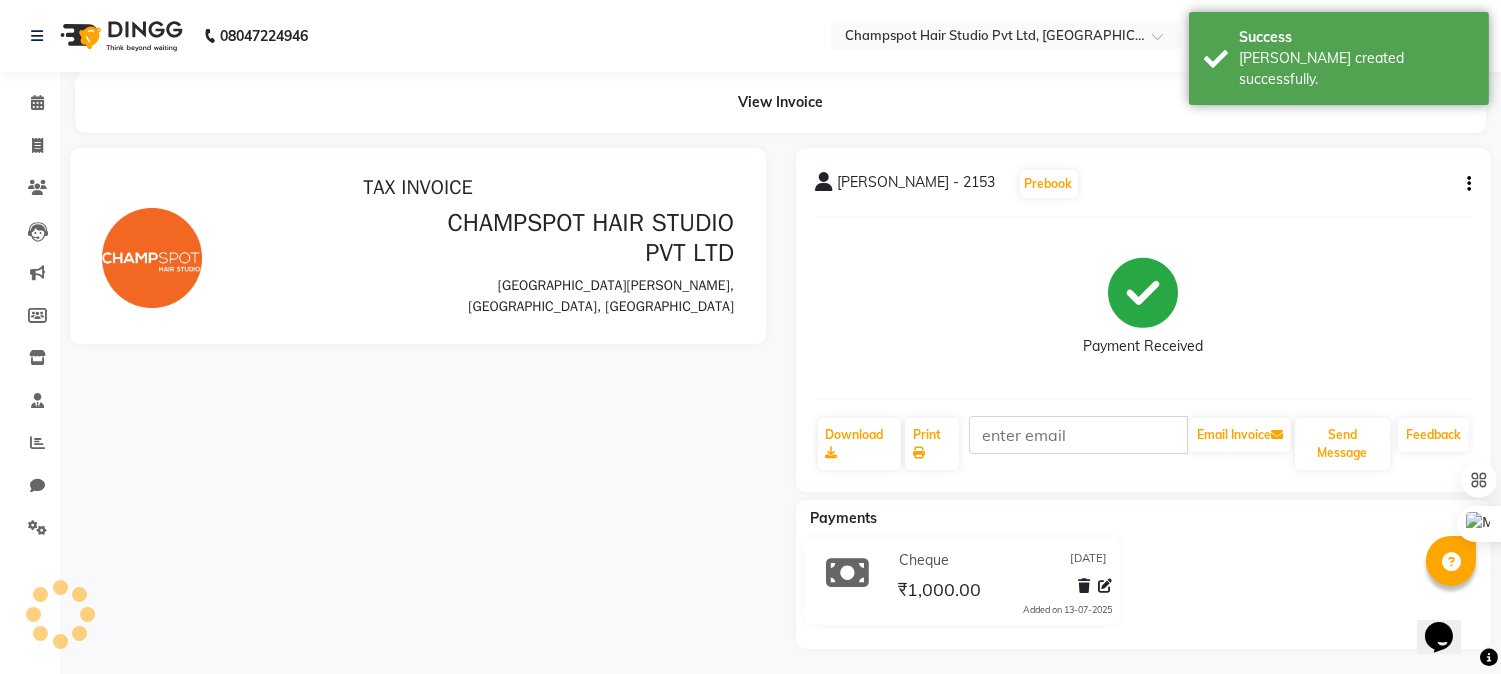 scroll, scrollTop: 0, scrollLeft: 0, axis: both 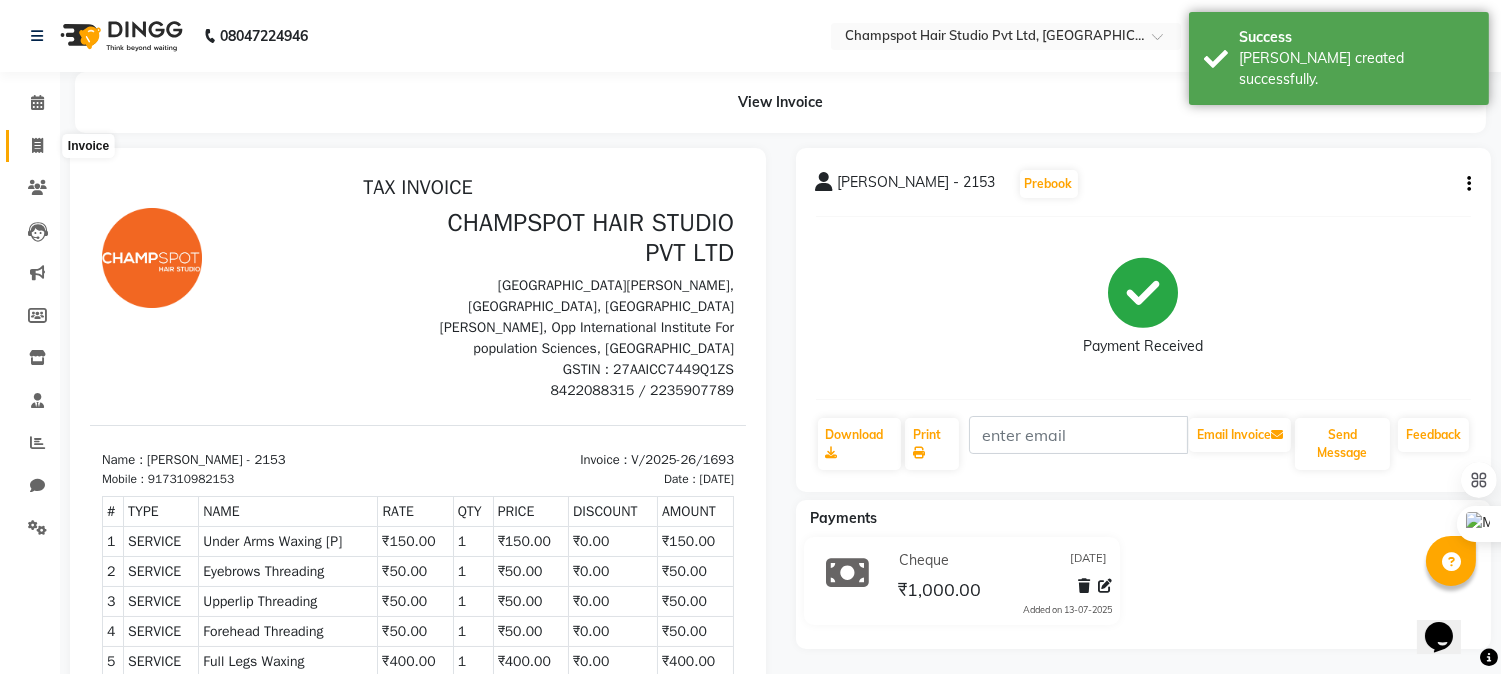 click 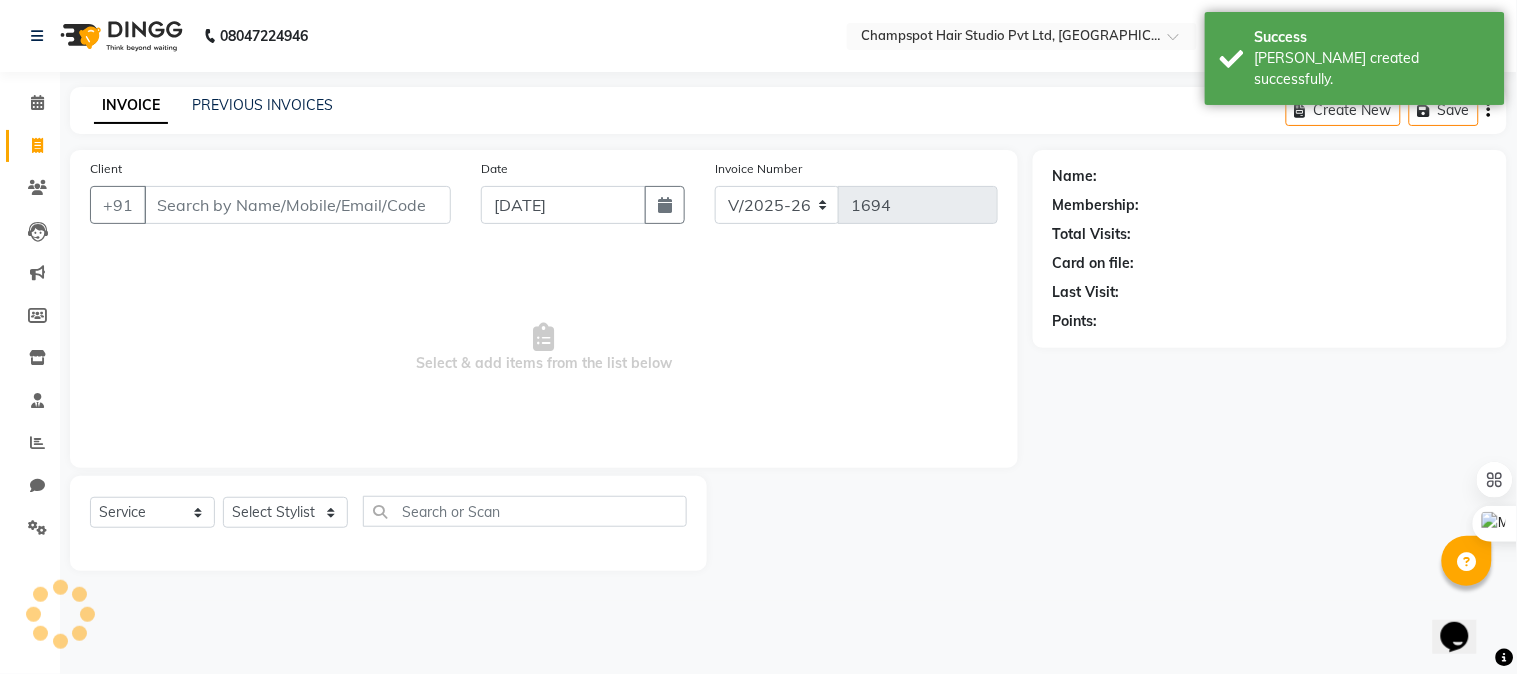 drag, startPoint x: 220, startPoint y: 207, endPoint x: 105, endPoint y: 148, distance: 129.2517 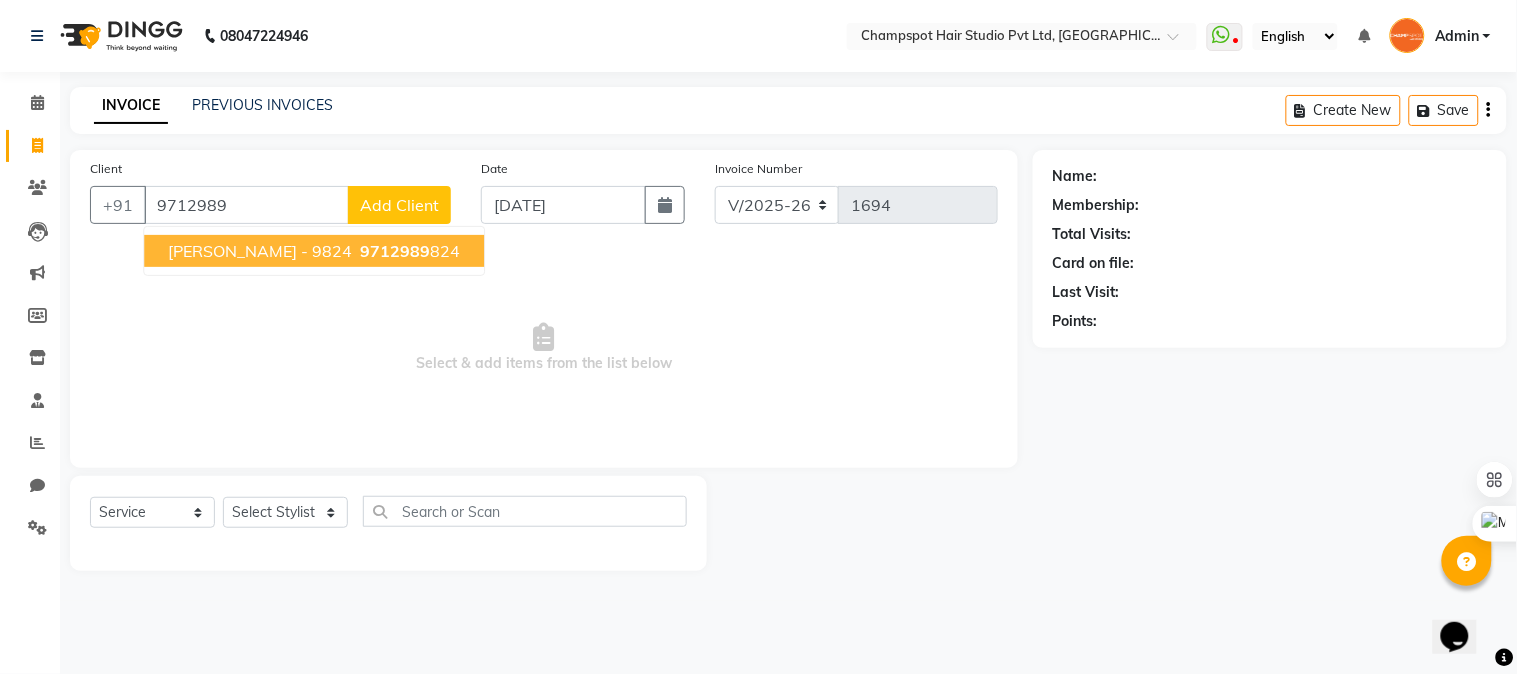 click on "[PERSON_NAME] - 9824" at bounding box center [260, 251] 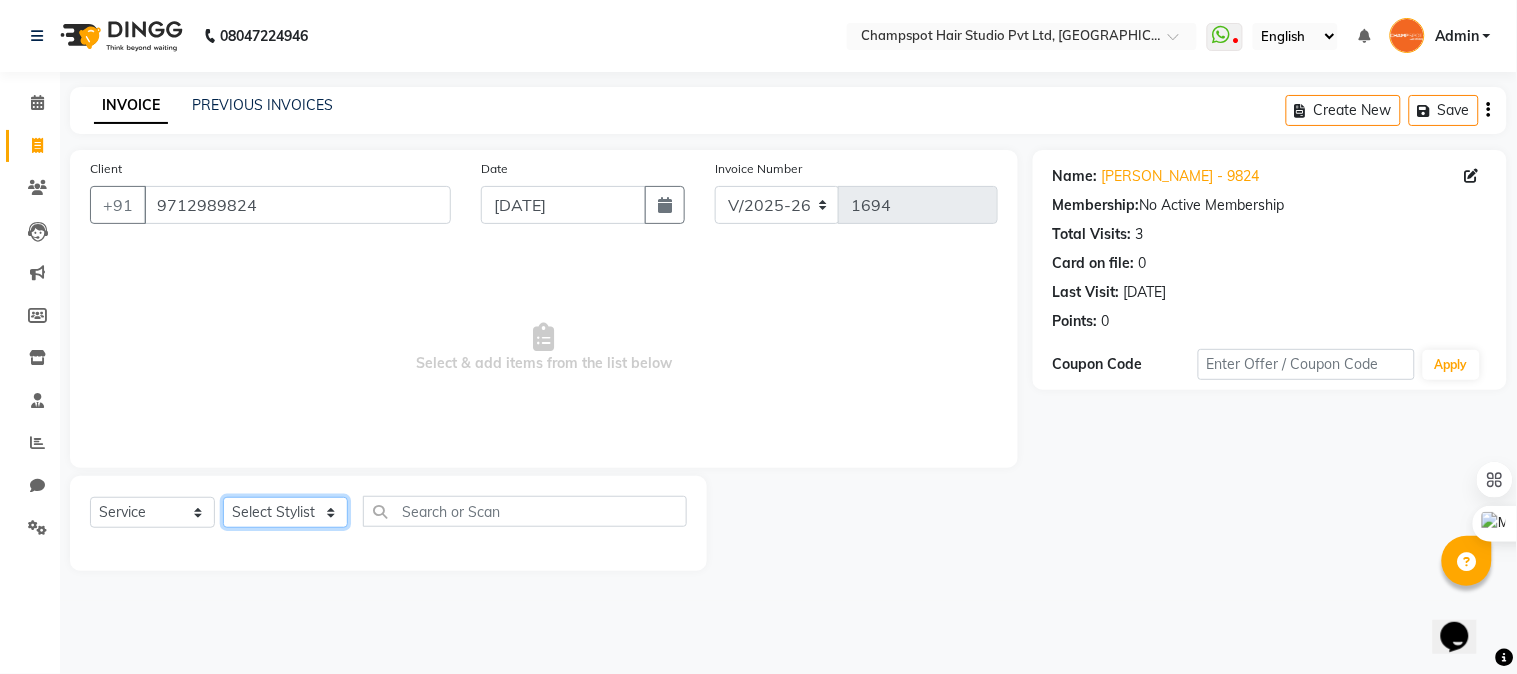 click on "Select Stylist Admin [PERSON_NAME] [PERSON_NAME] 	[PERSON_NAME] [PERSON_NAME] [PERSON_NAME]" 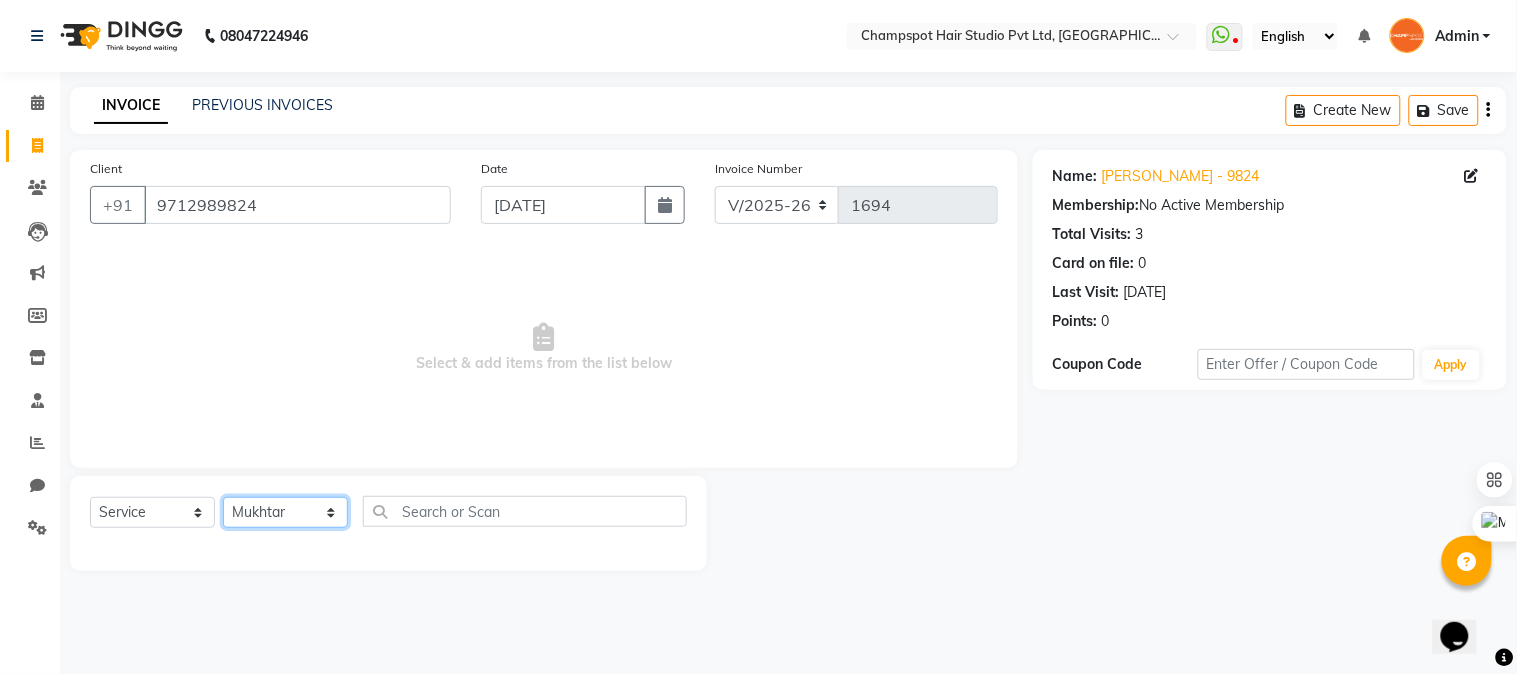 click on "Select Stylist Admin [PERSON_NAME] [PERSON_NAME] 	[PERSON_NAME] [PERSON_NAME] [PERSON_NAME]" 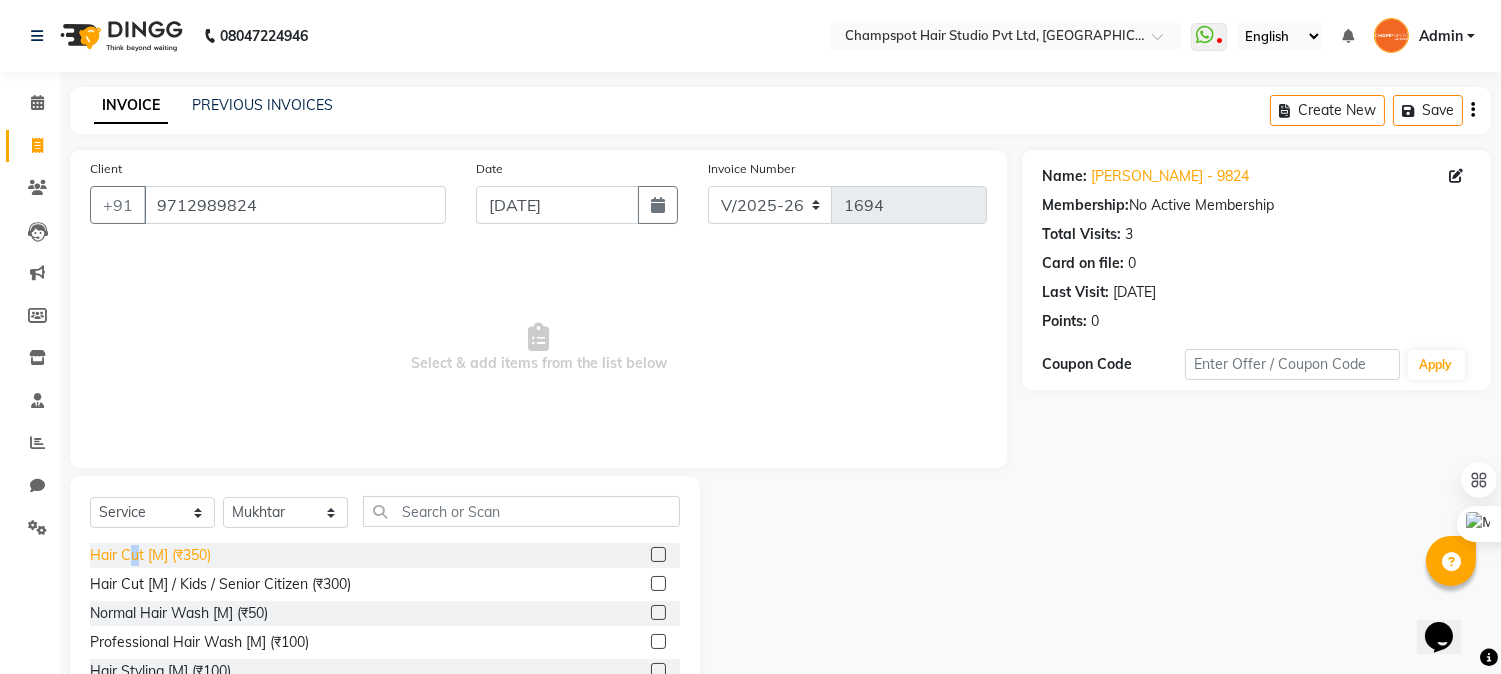 click on "Hair Cut [M] (₹350)" 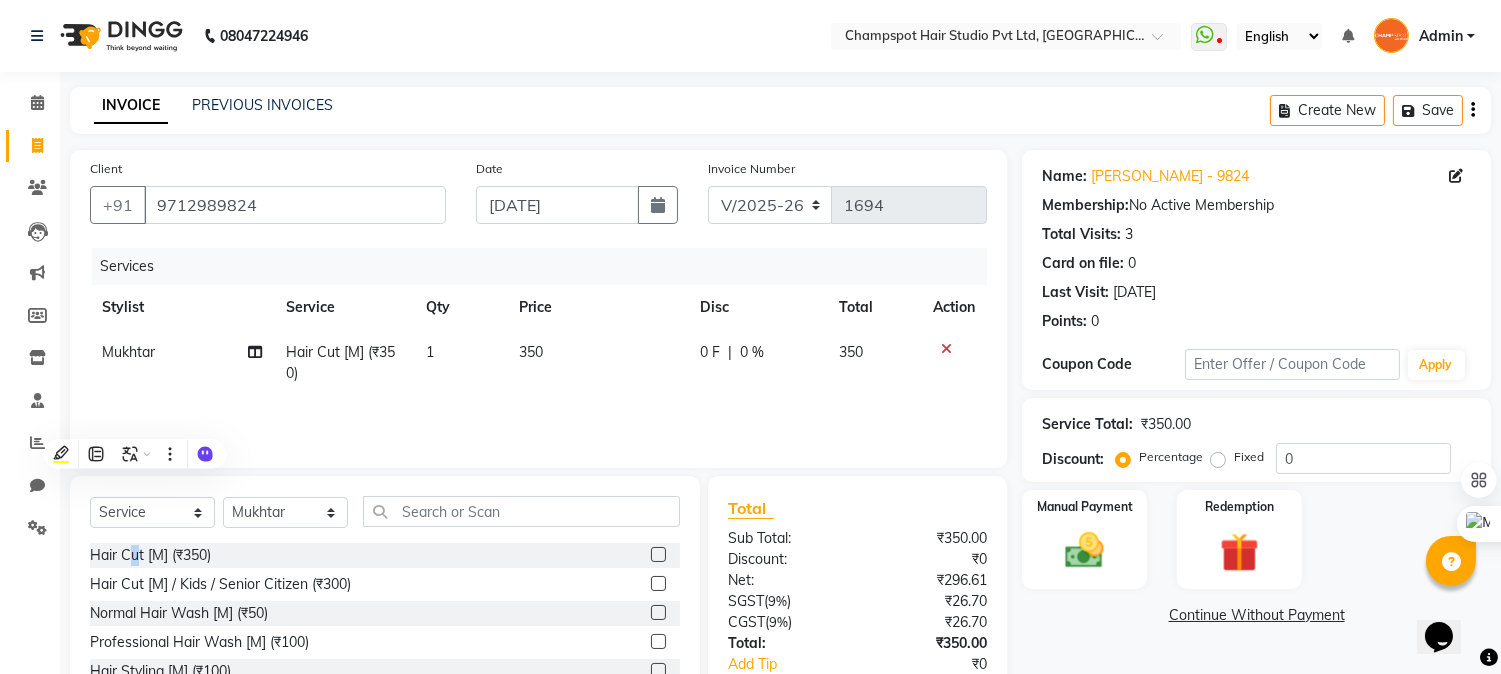 scroll, scrollTop: 126, scrollLeft: 0, axis: vertical 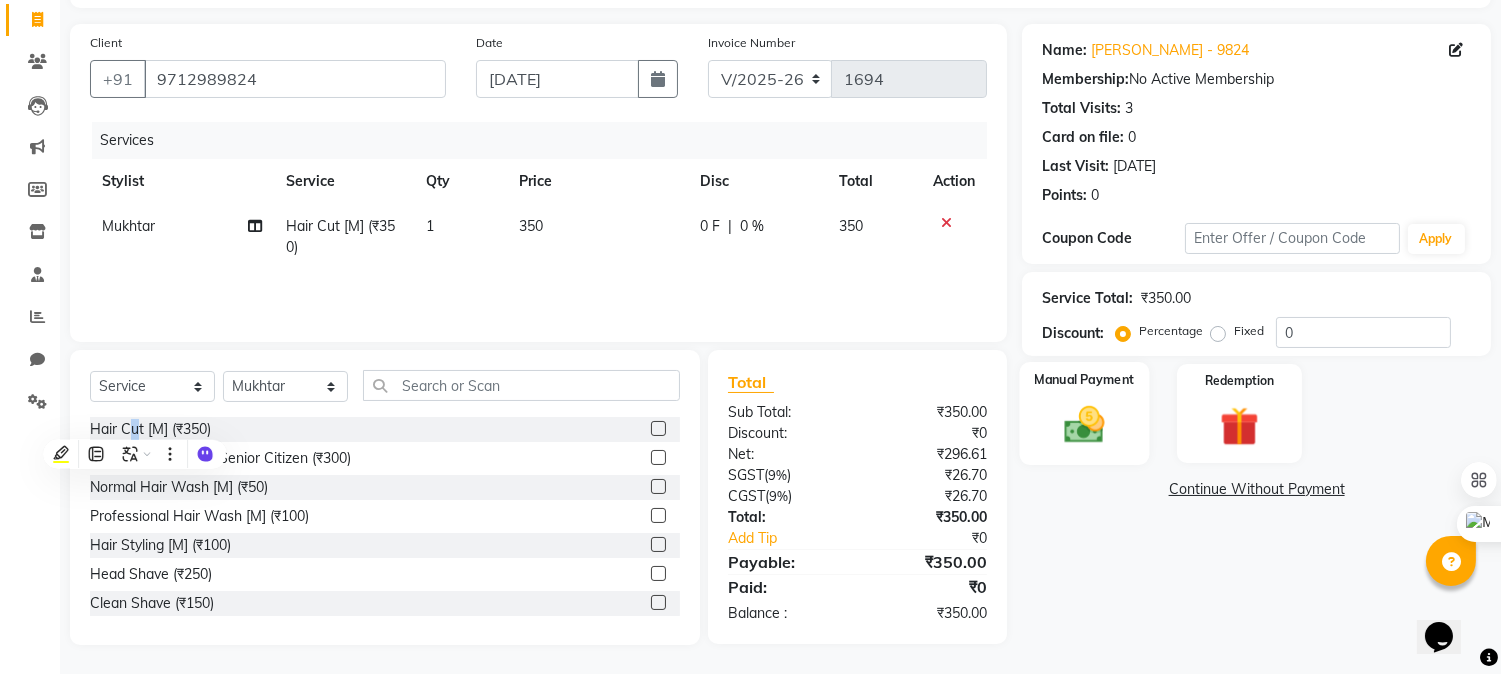 click 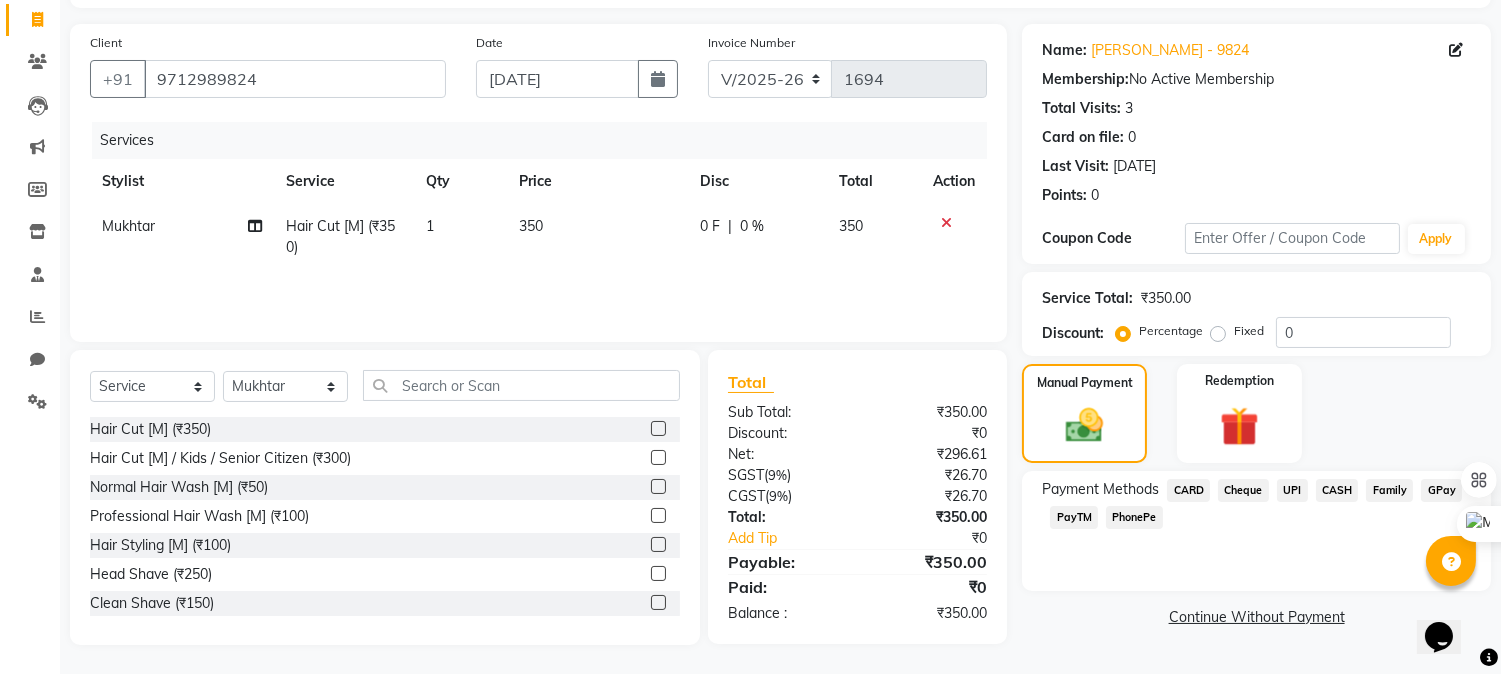 click on "Manual Payment Redemption" 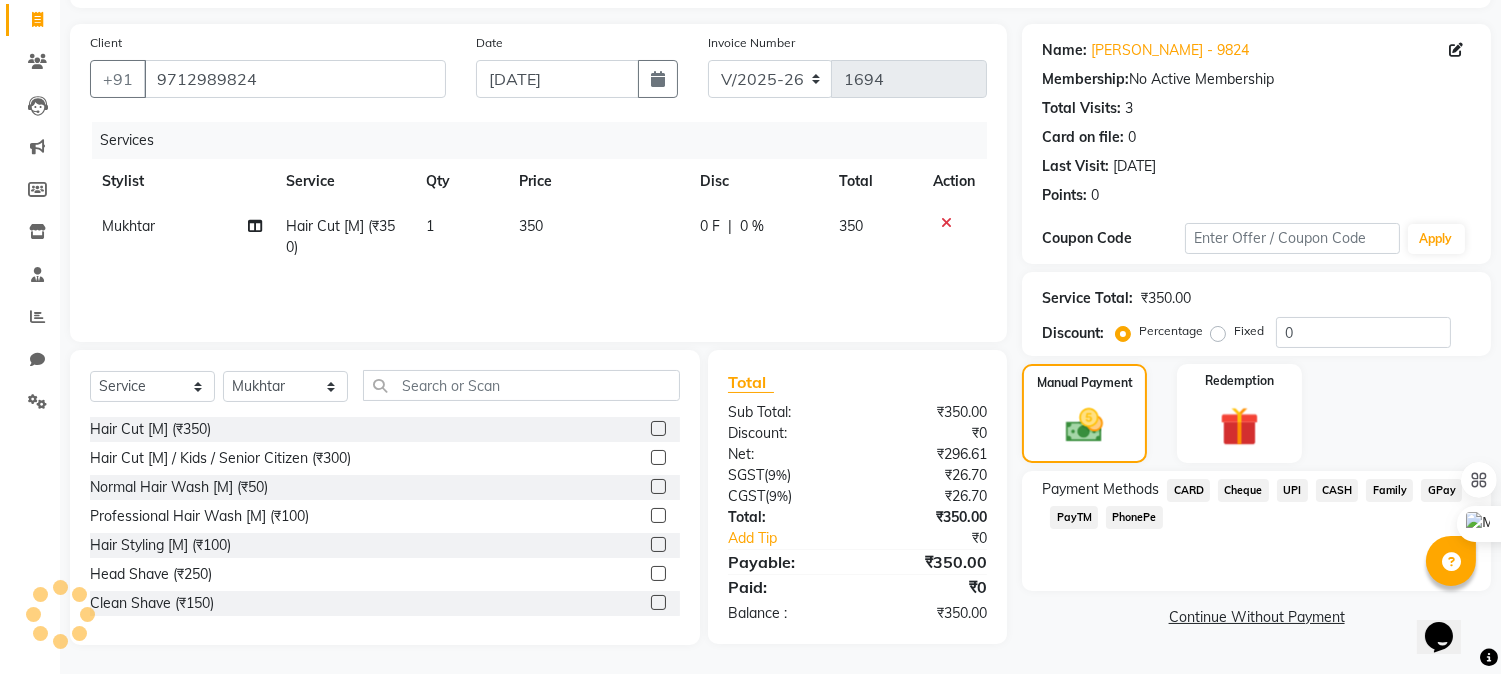 click on "Cheque" 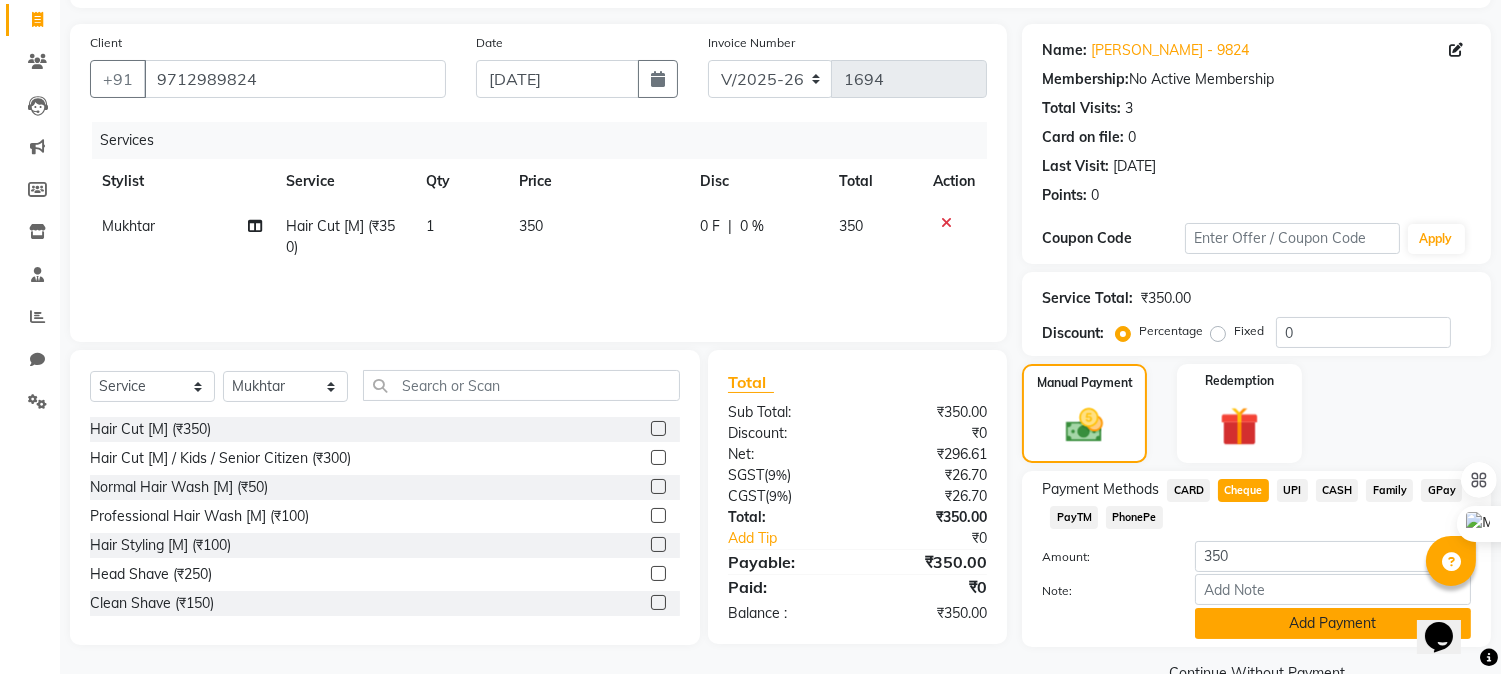 scroll, scrollTop: 170, scrollLeft: 0, axis: vertical 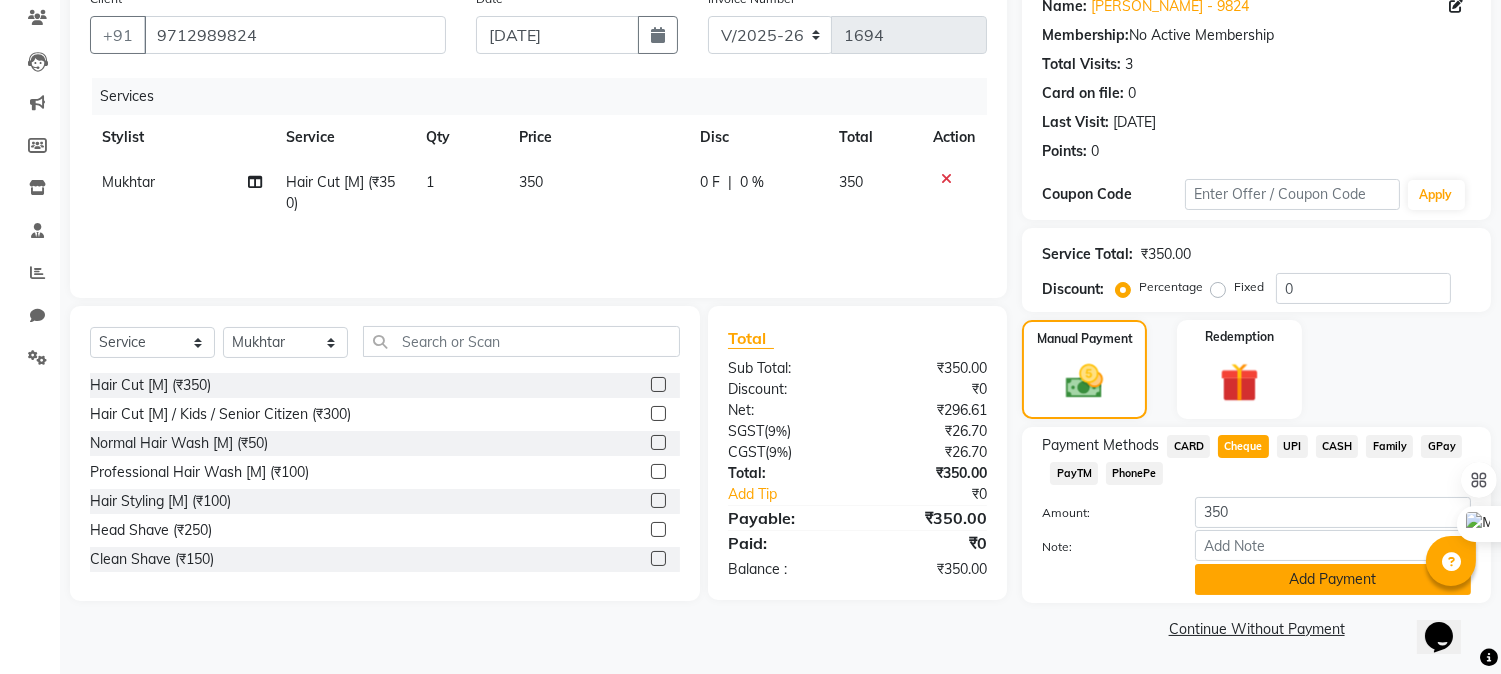 click on "Add Payment" 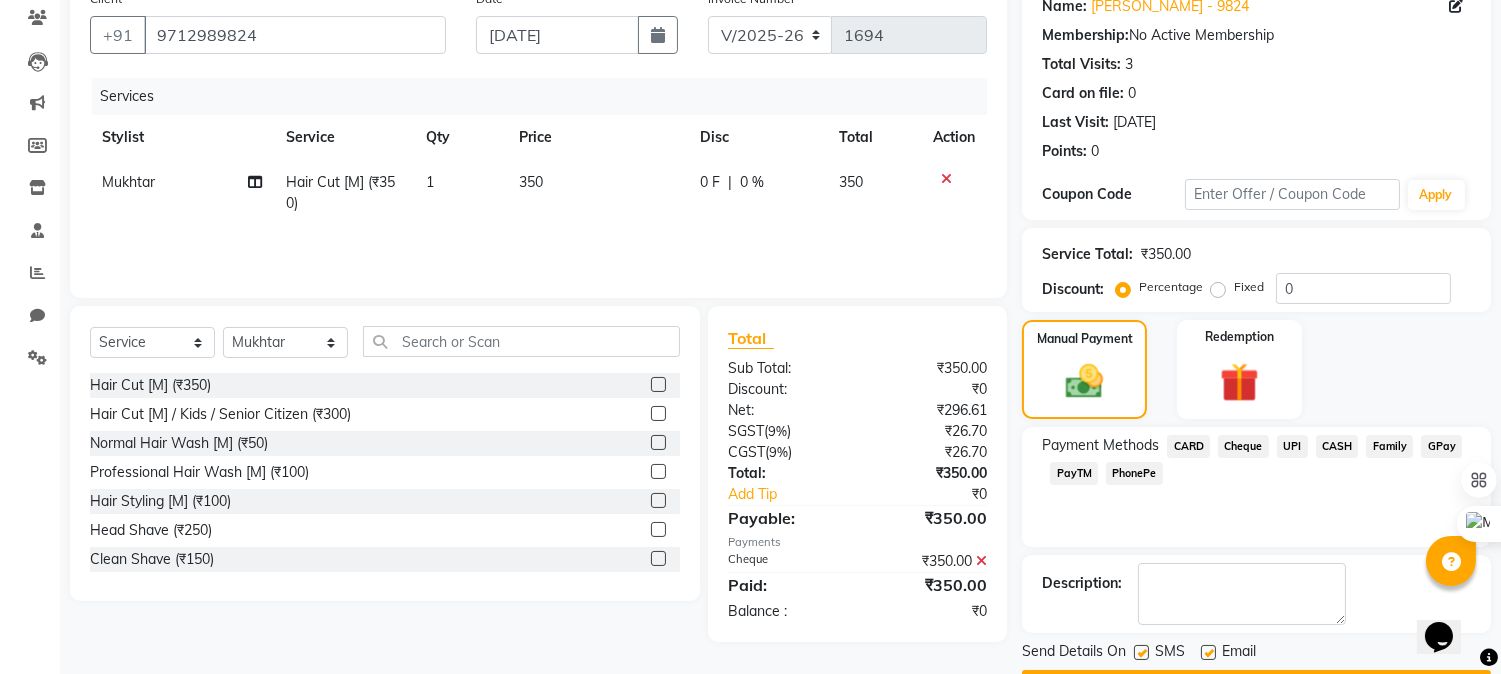 scroll, scrollTop: 225, scrollLeft: 0, axis: vertical 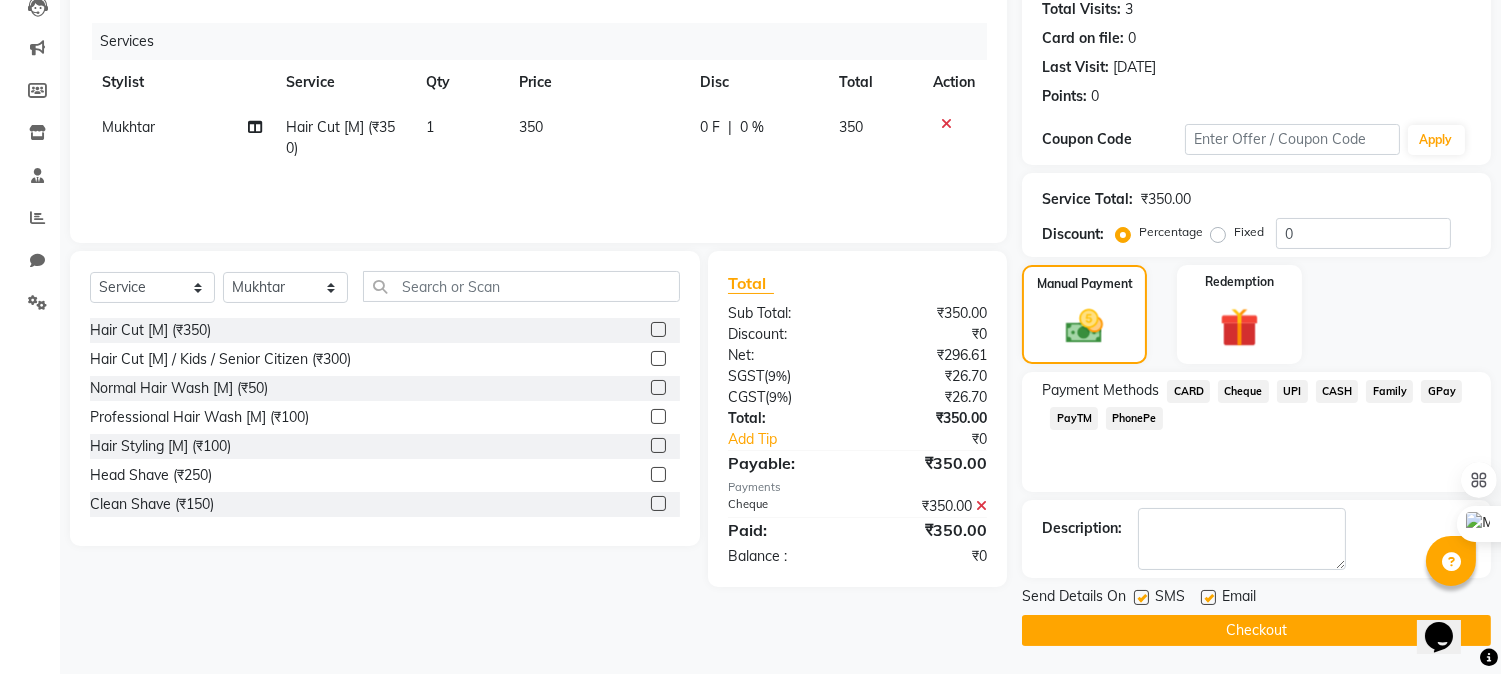 click on "Checkout" 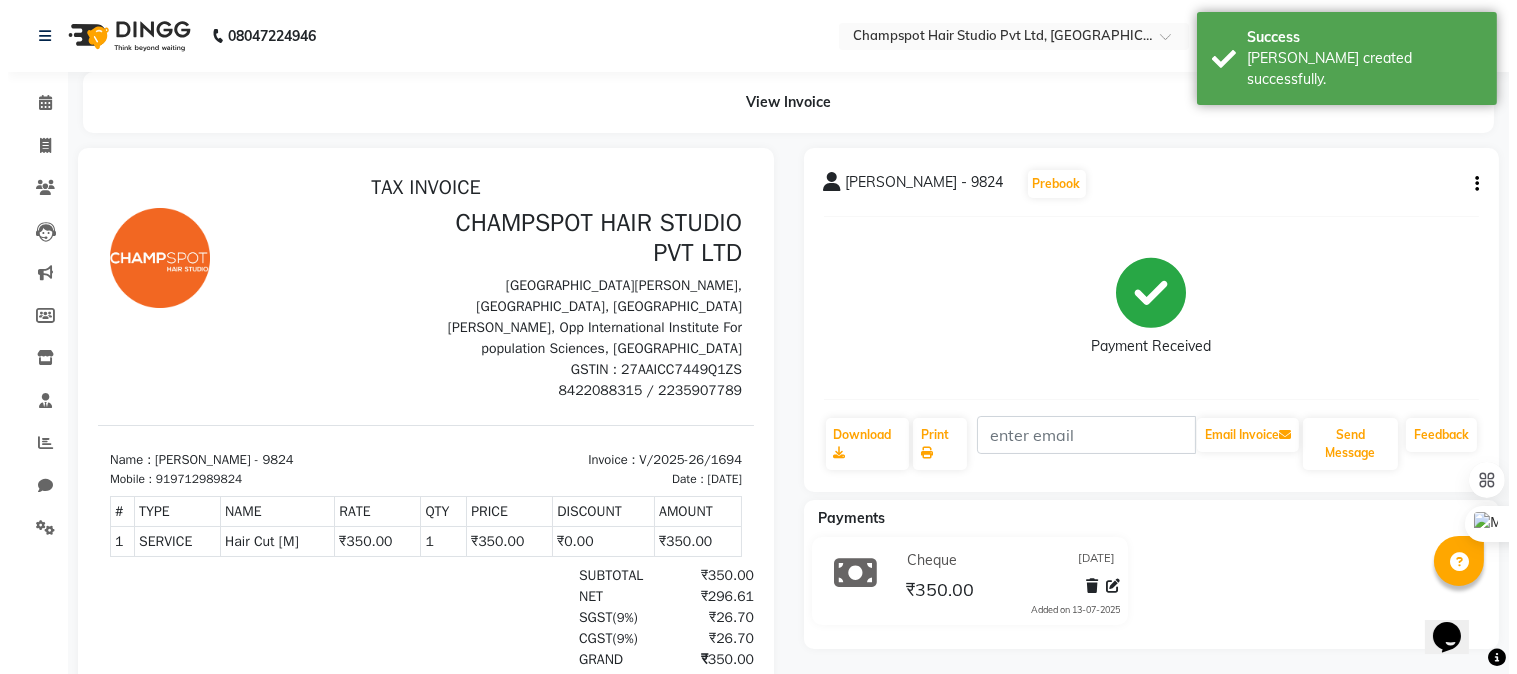 scroll, scrollTop: 0, scrollLeft: 0, axis: both 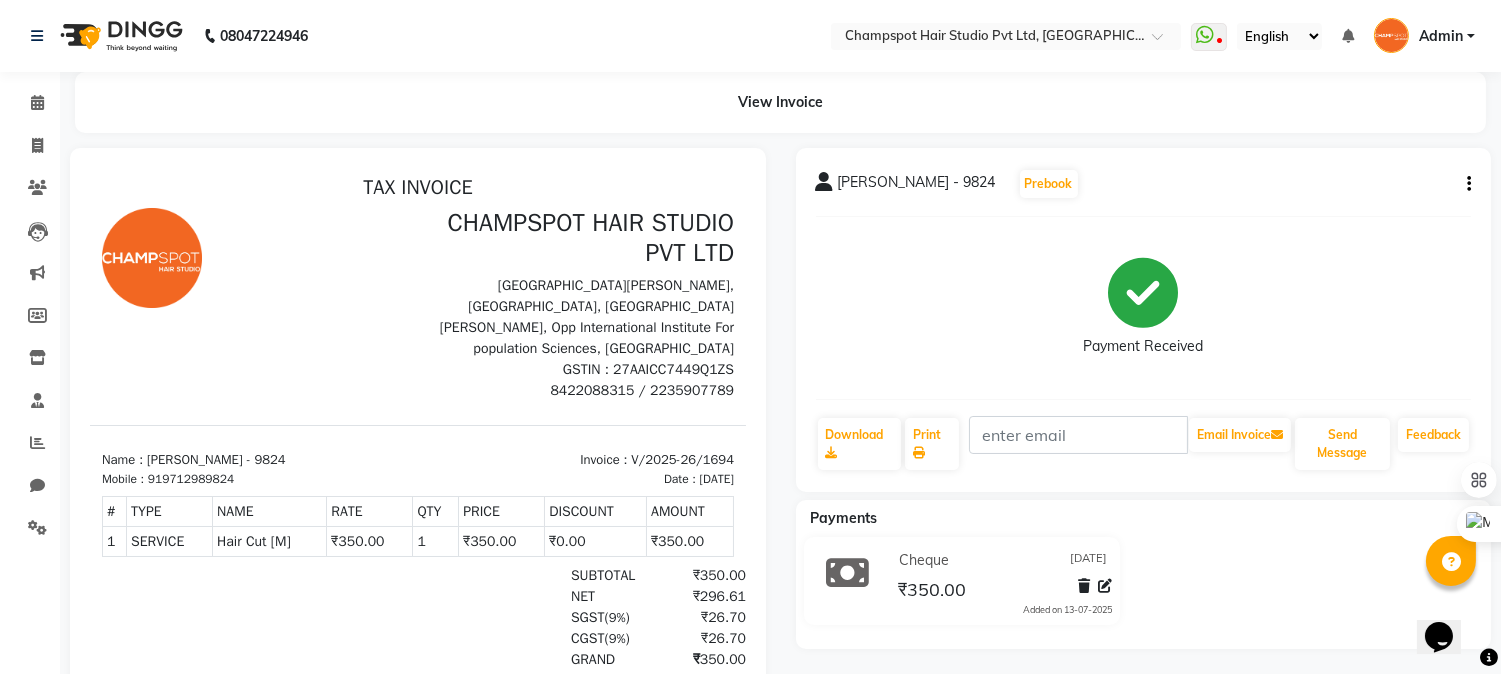click on "[GEOGRAPHIC_DATA][PERSON_NAME], [GEOGRAPHIC_DATA], [GEOGRAPHIC_DATA][PERSON_NAME], Opp International Institute For population Sciences, [GEOGRAPHIC_DATA]" at bounding box center [582, 316] 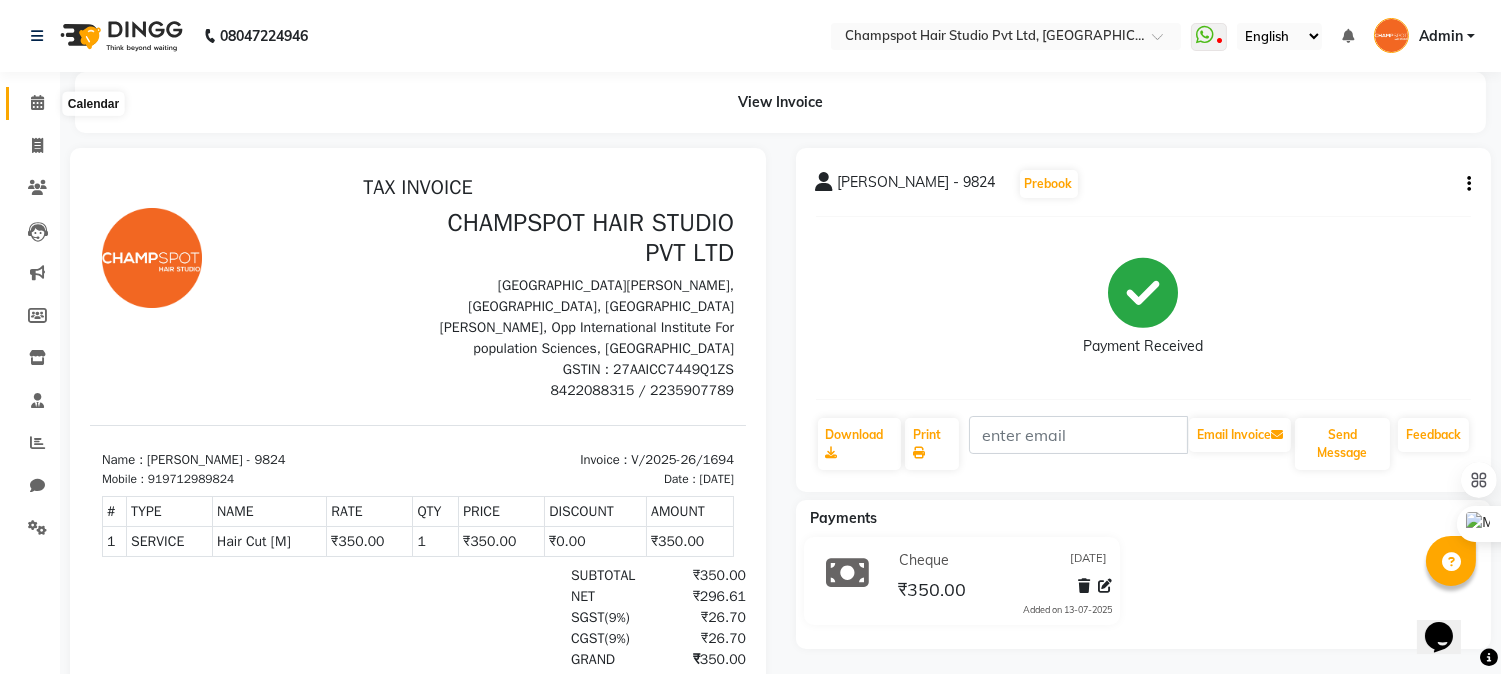 click 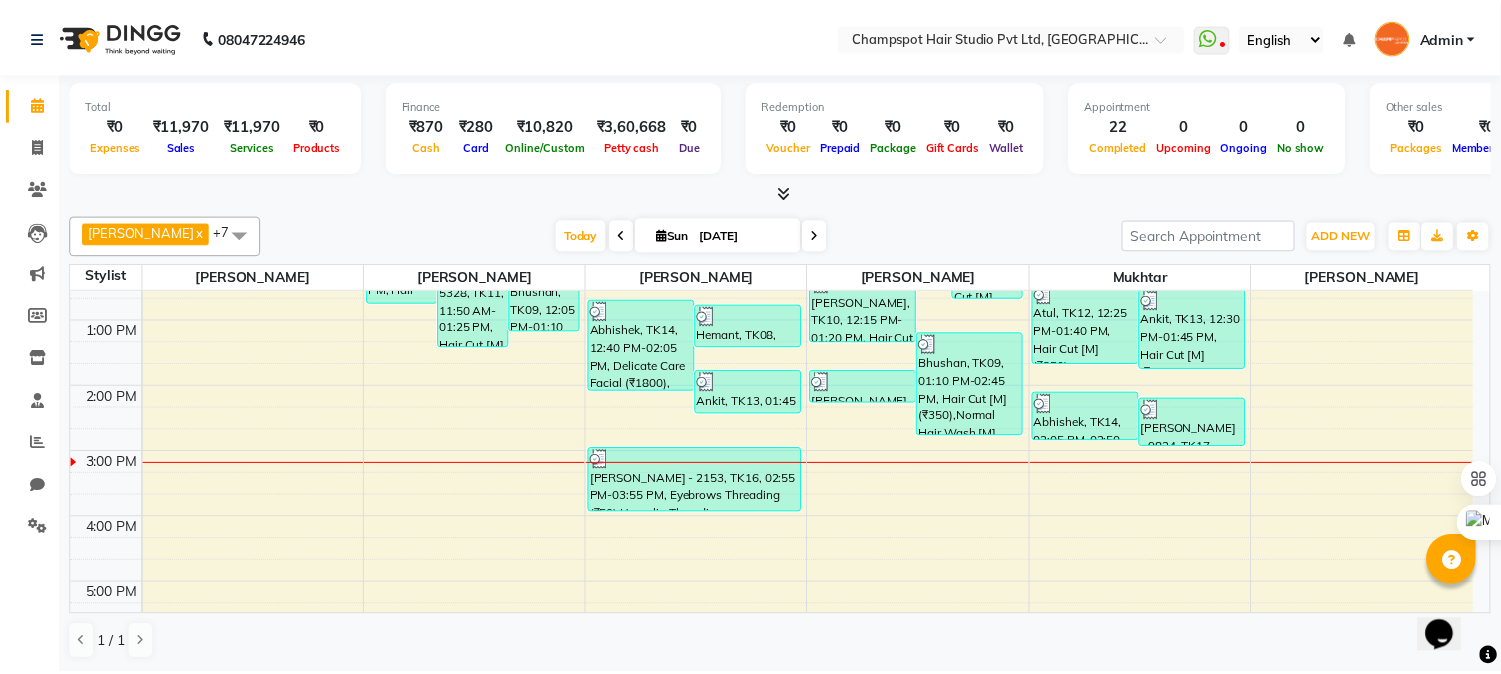 scroll, scrollTop: 287, scrollLeft: 0, axis: vertical 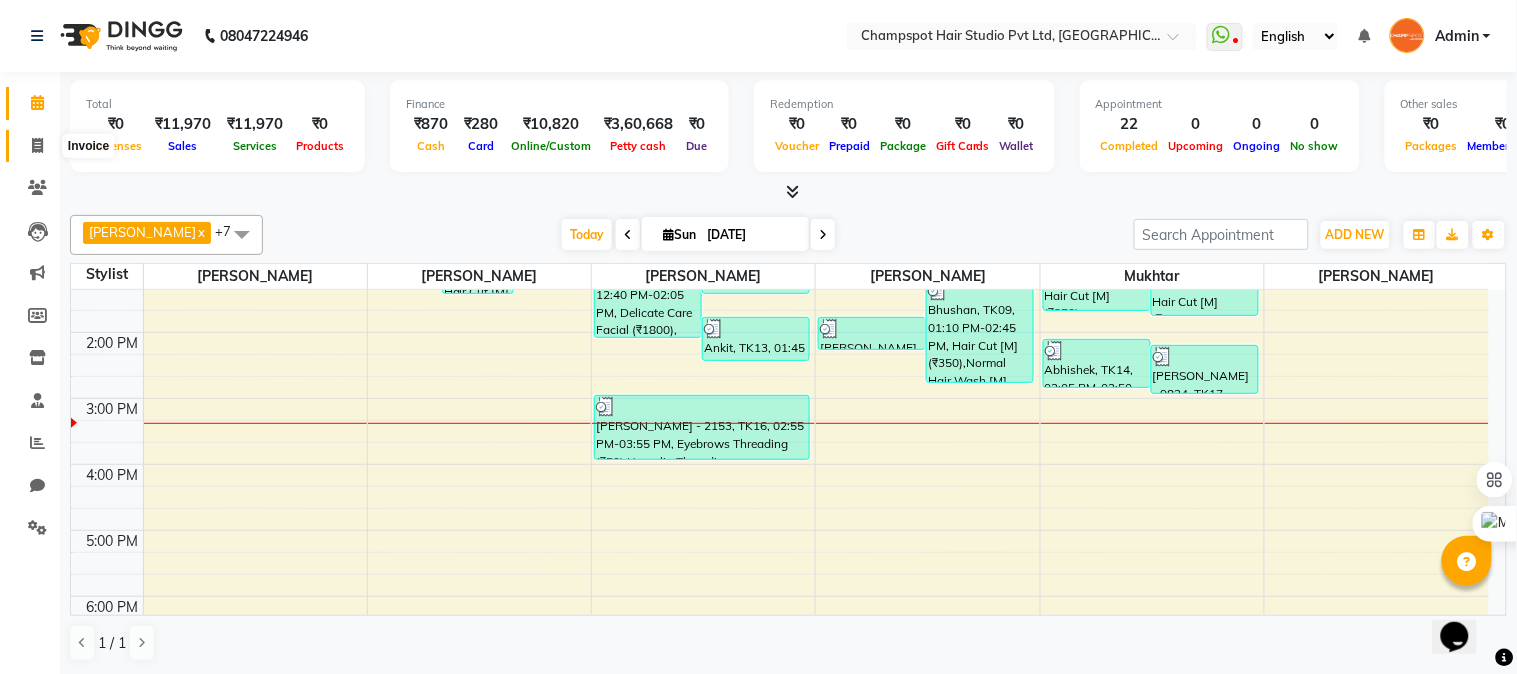 click 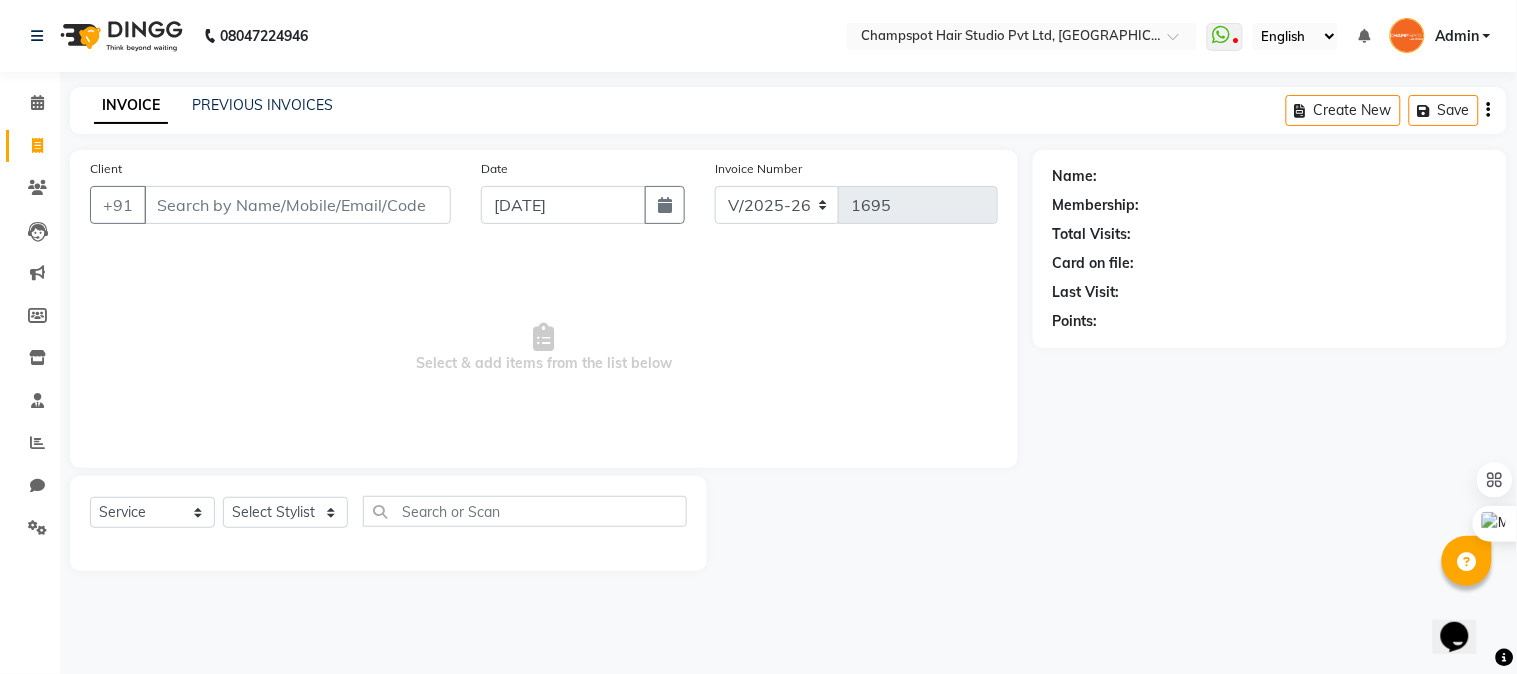 click on "Client" at bounding box center [297, 205] 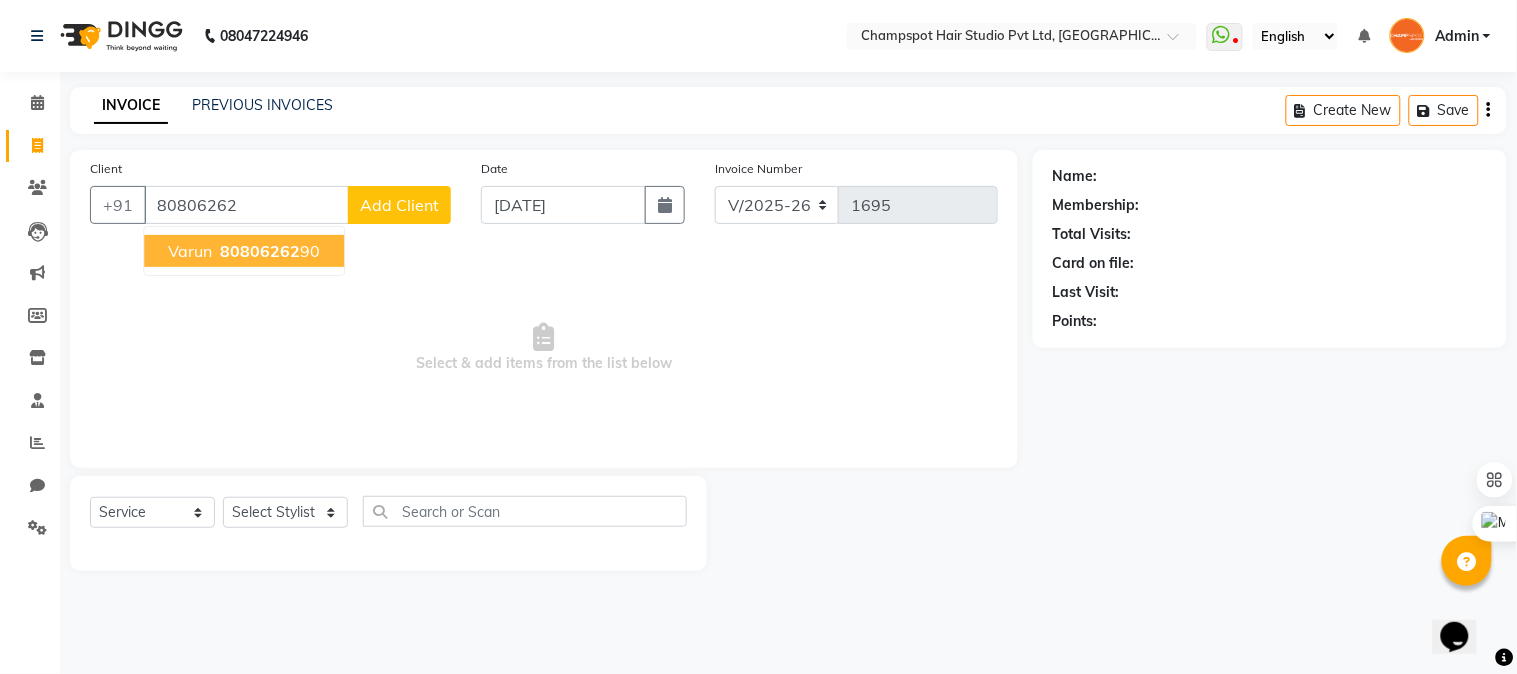 click on "80806262 90" at bounding box center (268, 251) 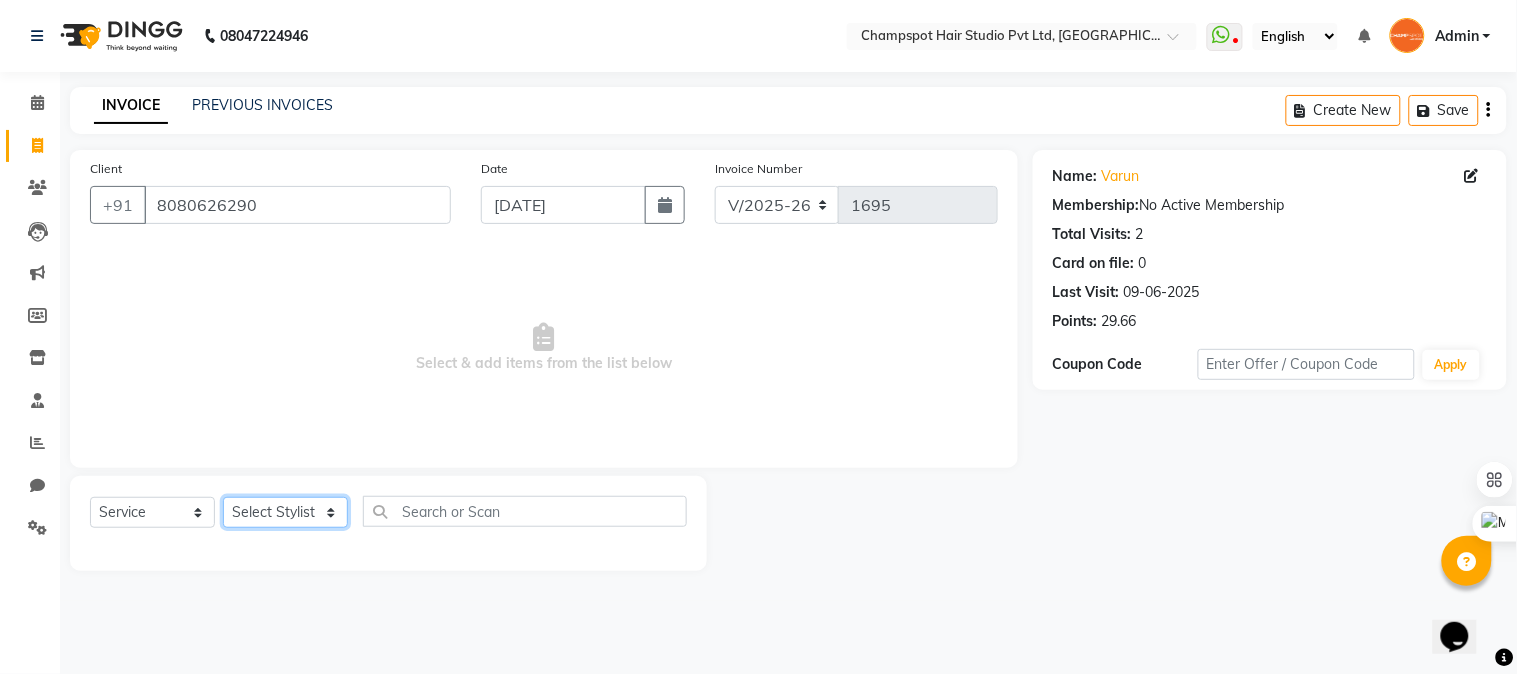 click on "Select Stylist Admin [PERSON_NAME] [PERSON_NAME] 	[PERSON_NAME] [PERSON_NAME] [PERSON_NAME]" 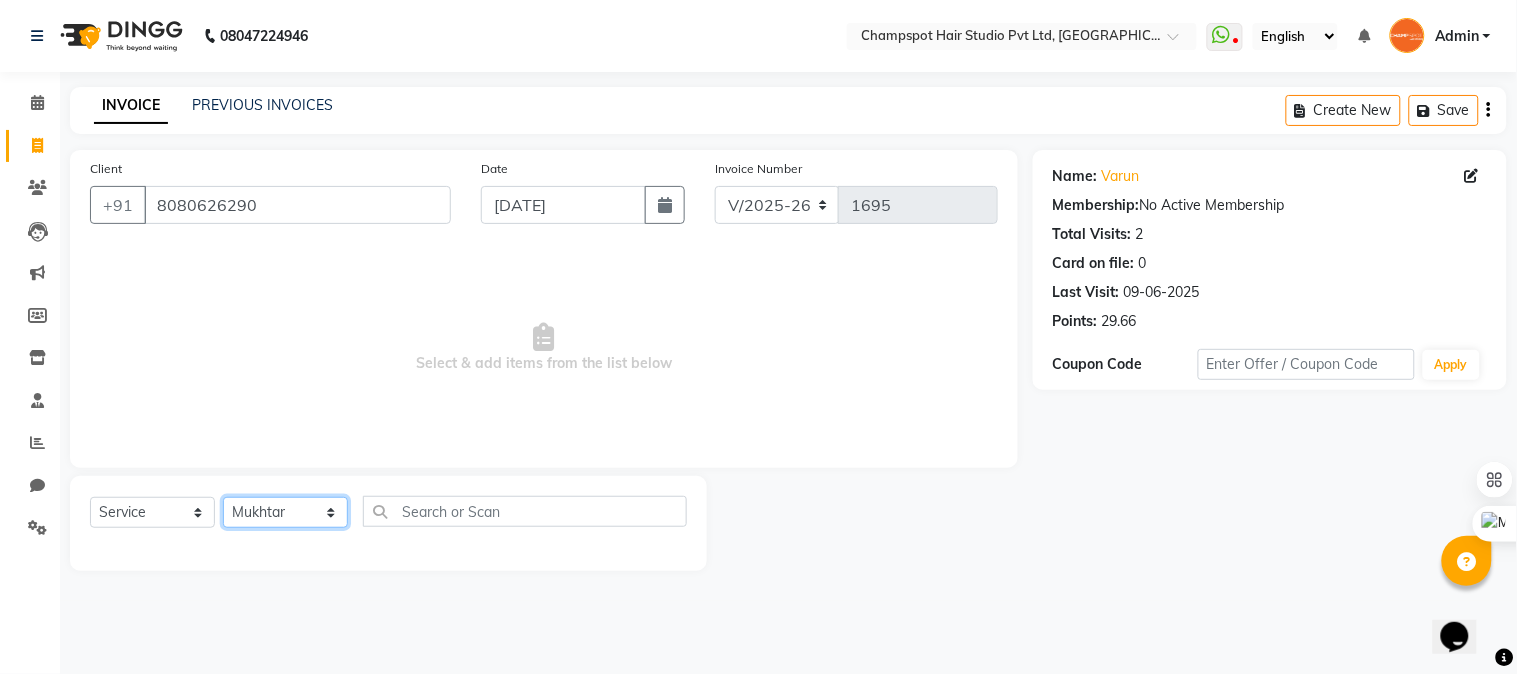 click on "Select Stylist Admin [PERSON_NAME] [PERSON_NAME] 	[PERSON_NAME] [PERSON_NAME] [PERSON_NAME]" 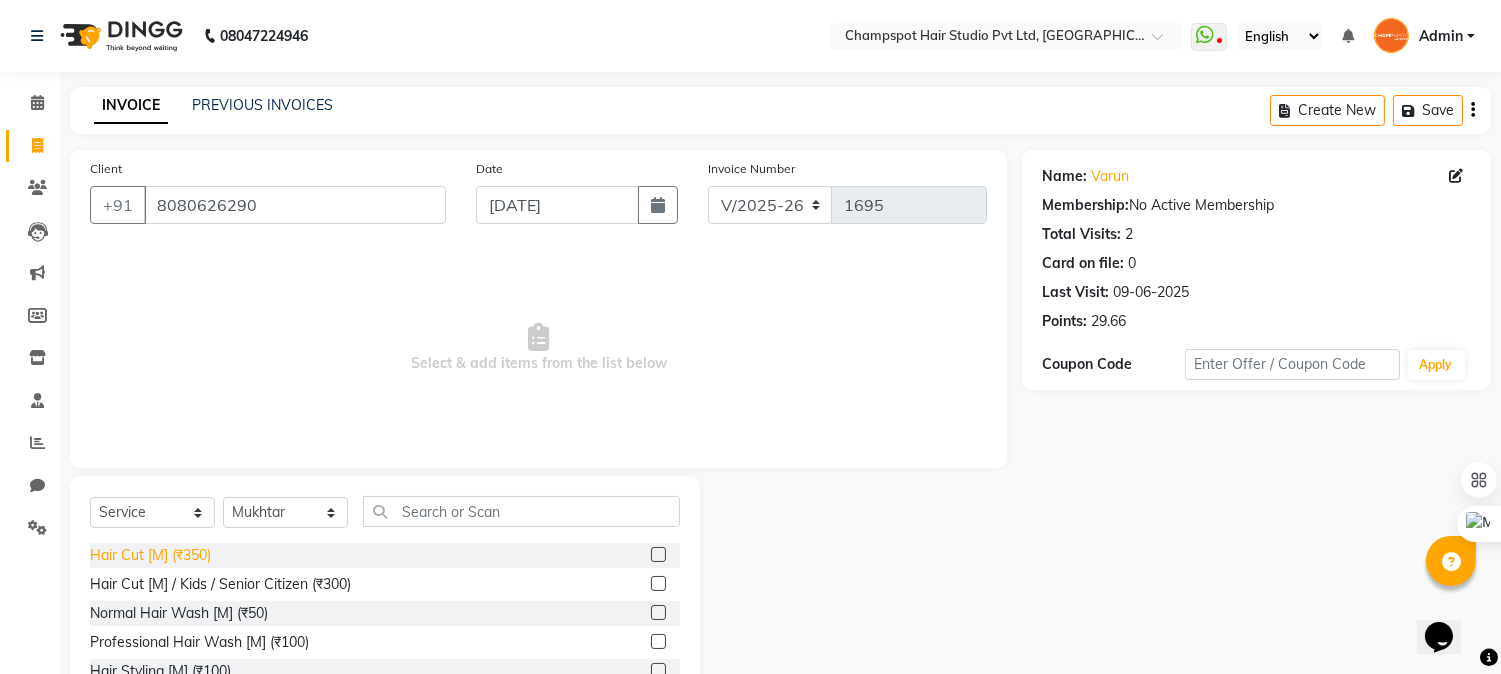 click on "Hair Cut [M] (₹350)" 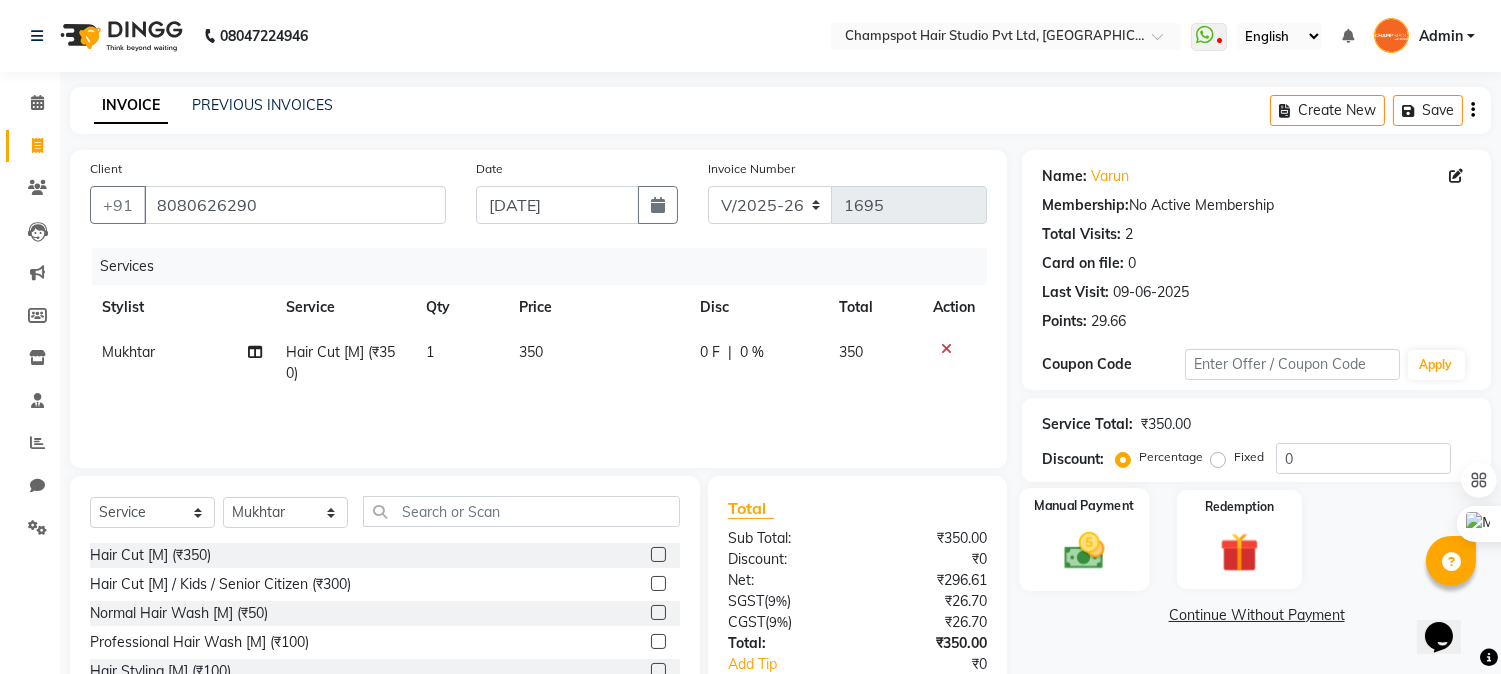 scroll, scrollTop: 126, scrollLeft: 0, axis: vertical 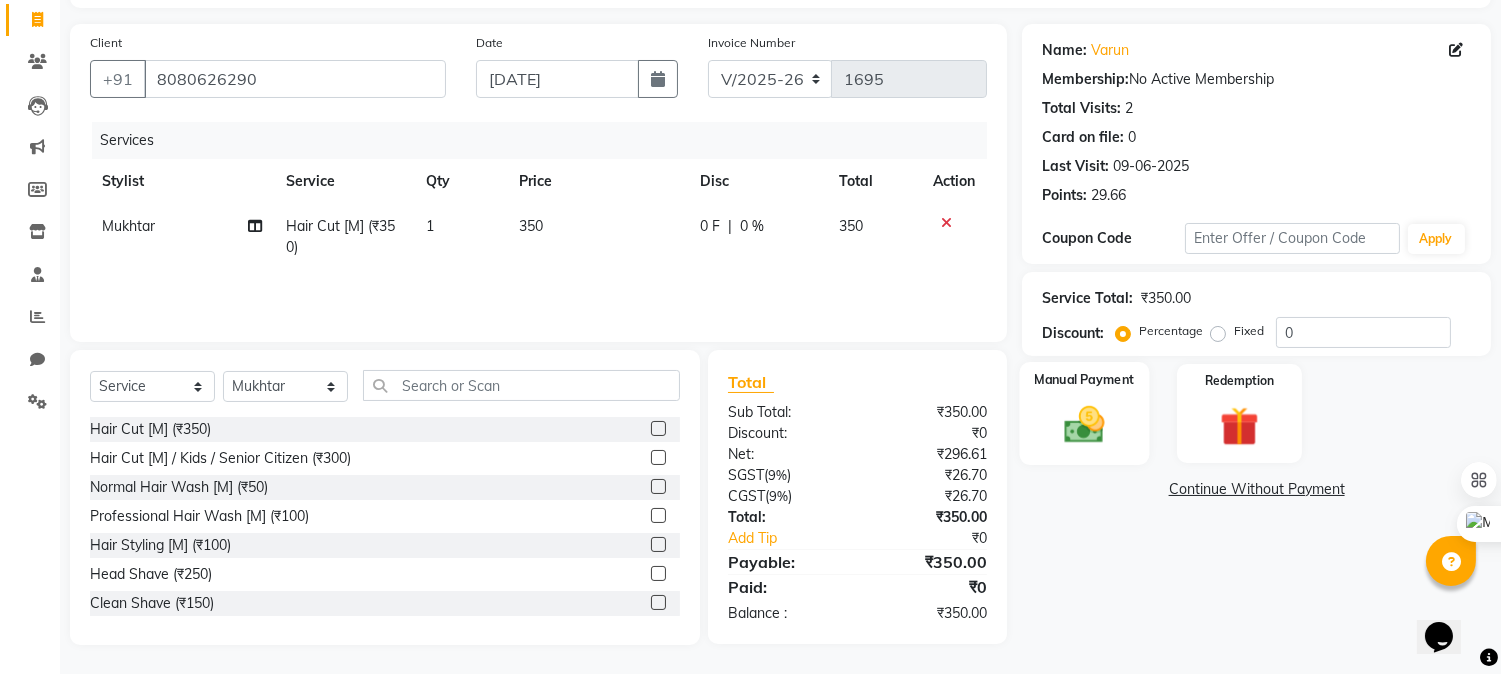 click 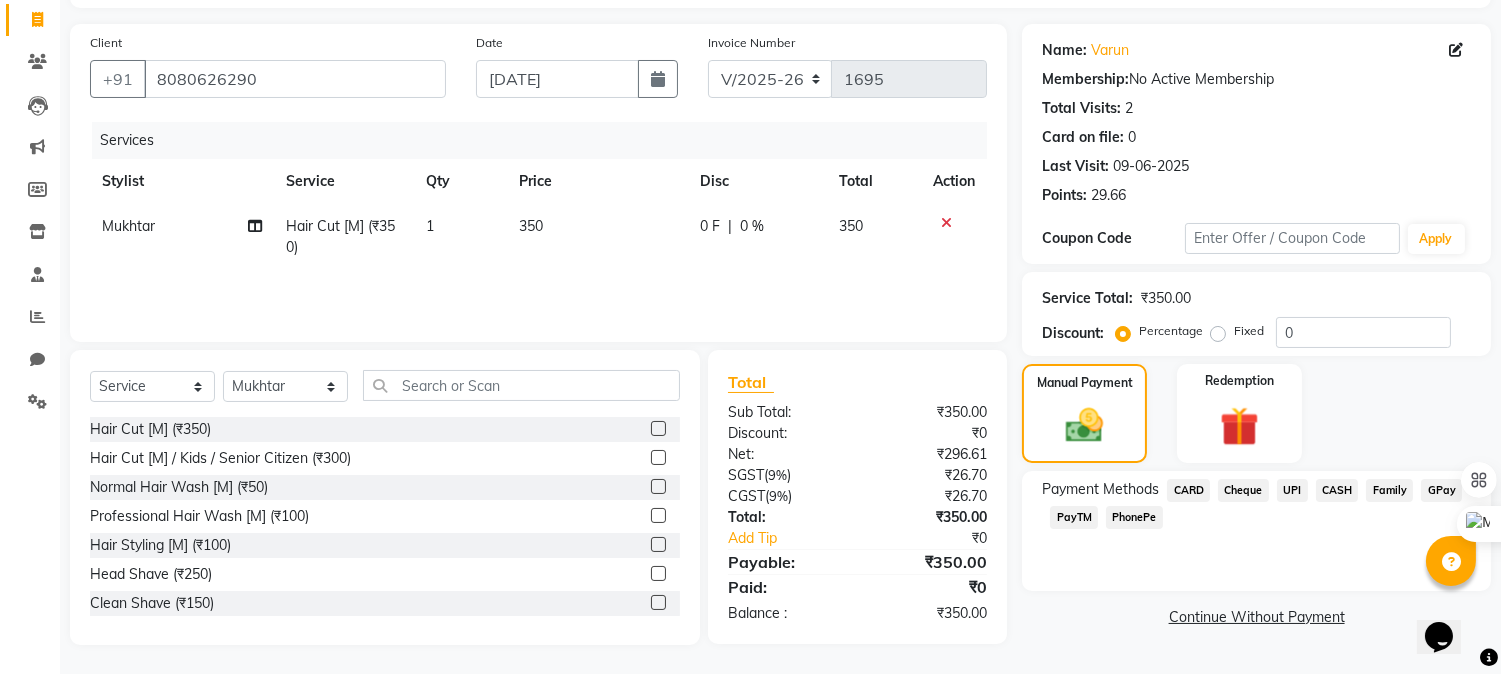 click on "Cheque" 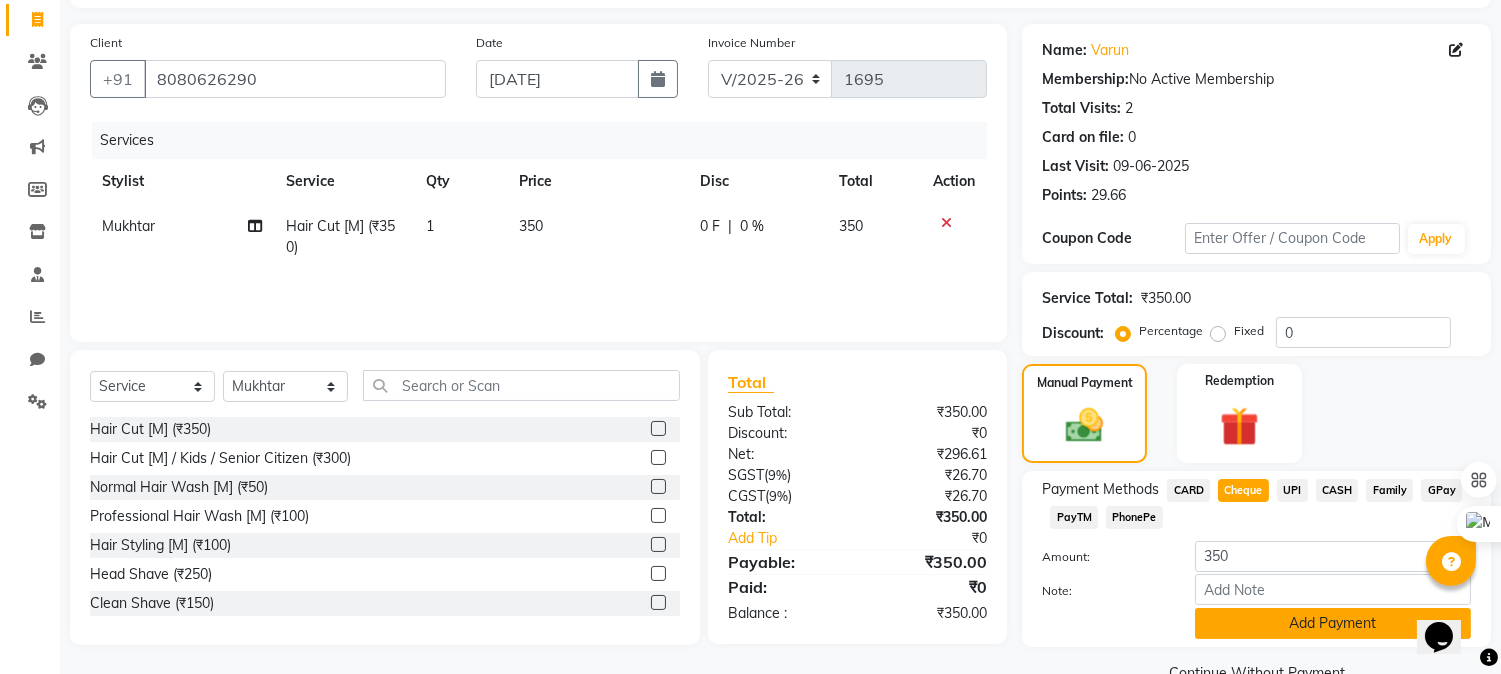 scroll, scrollTop: 170, scrollLeft: 0, axis: vertical 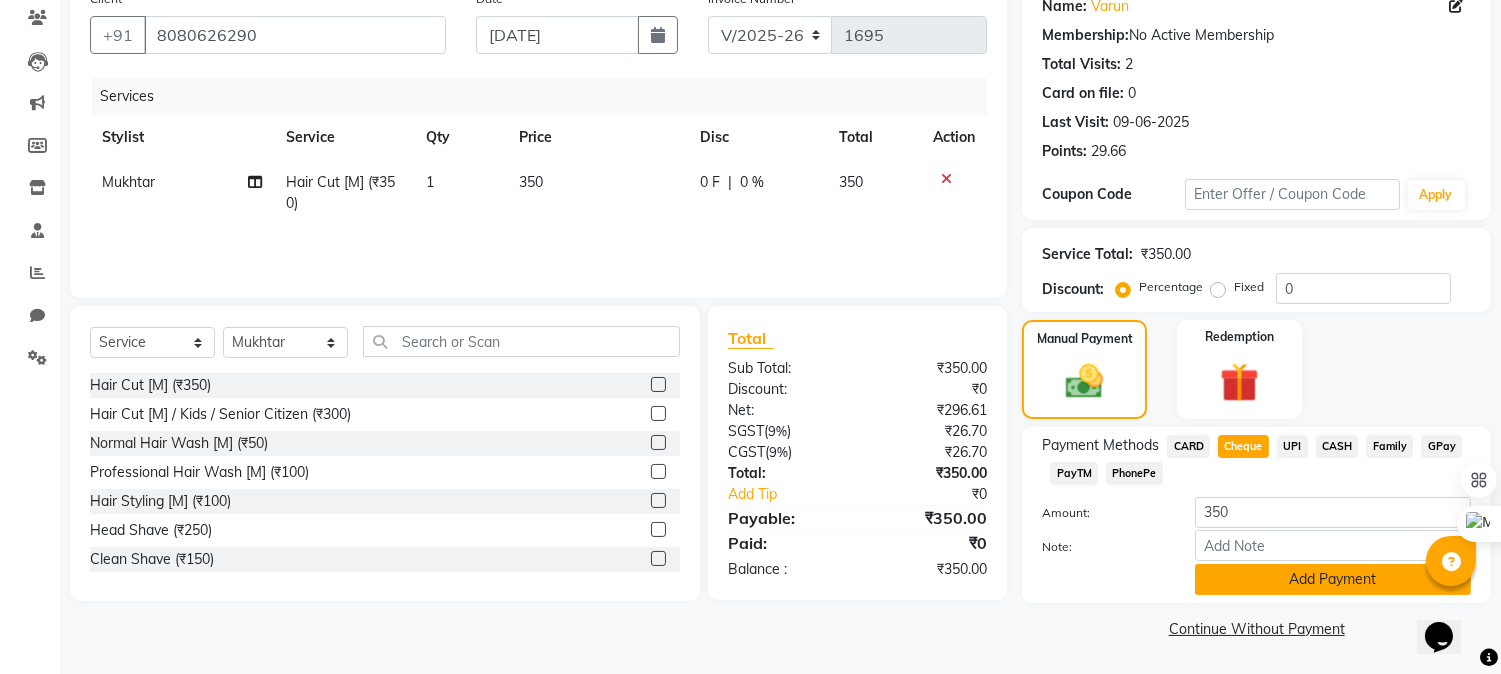 click on "Add Payment" 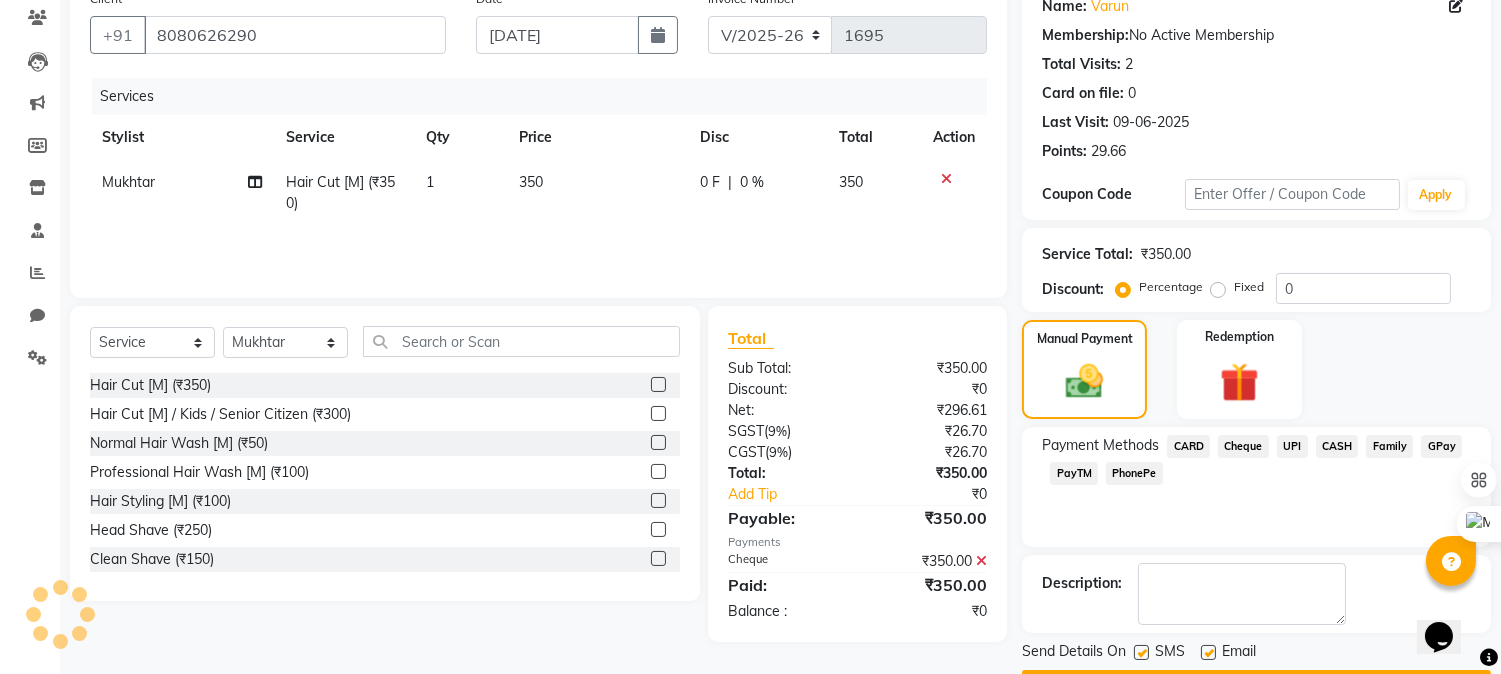 scroll, scrollTop: 225, scrollLeft: 0, axis: vertical 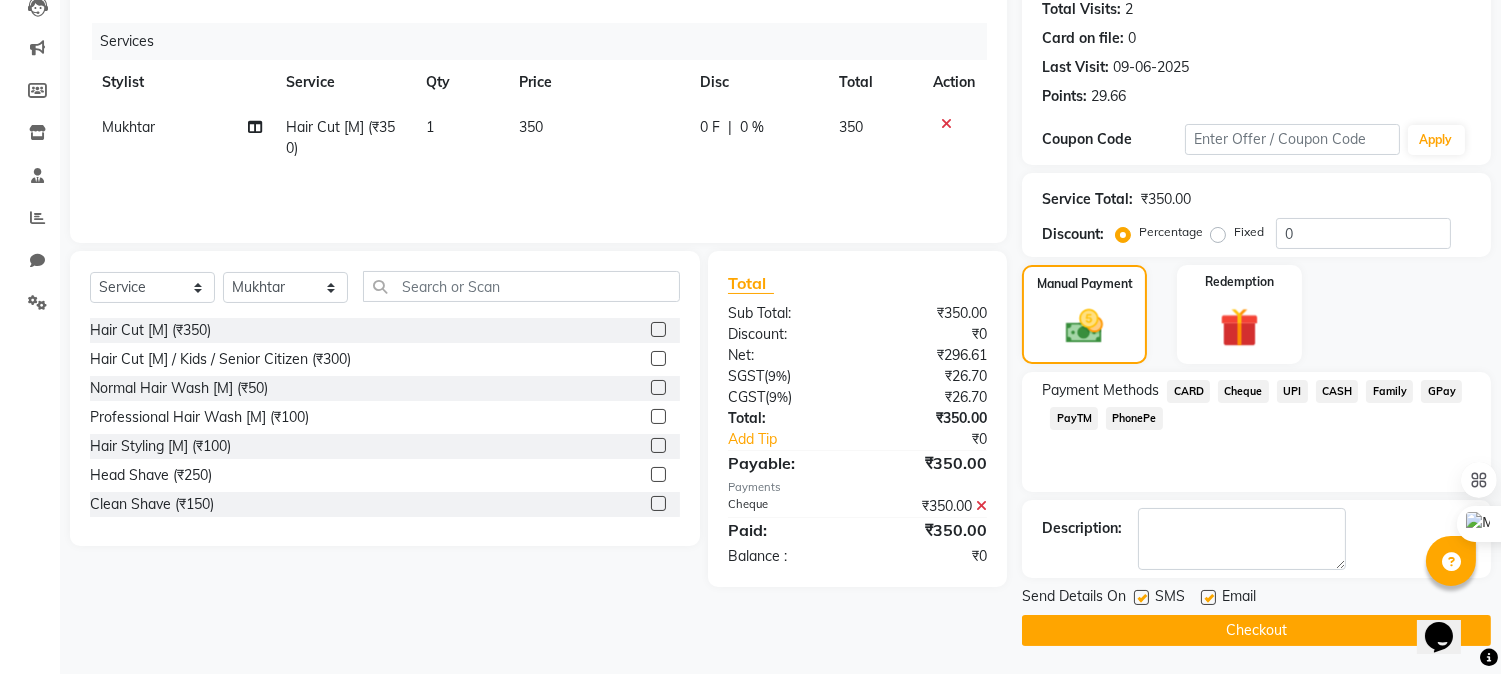 click on "Checkout" 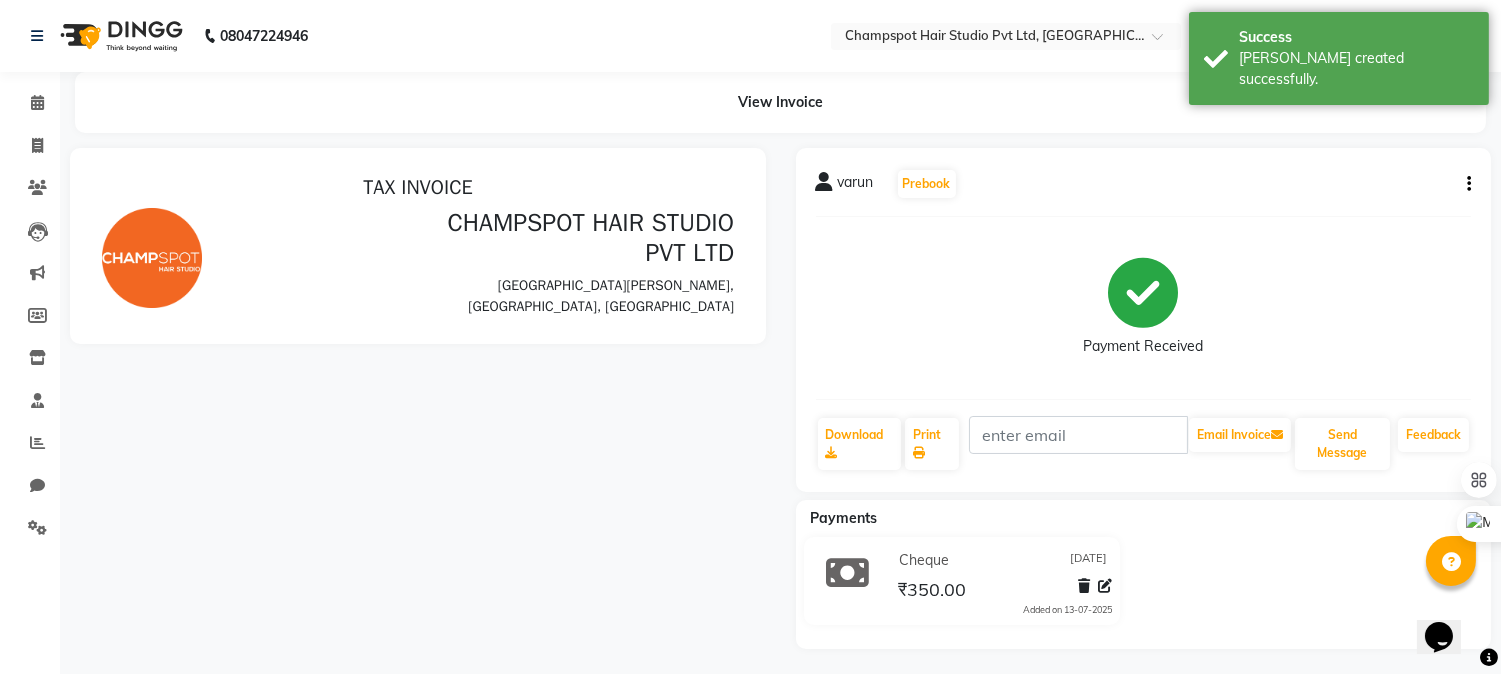 scroll, scrollTop: 0, scrollLeft: 0, axis: both 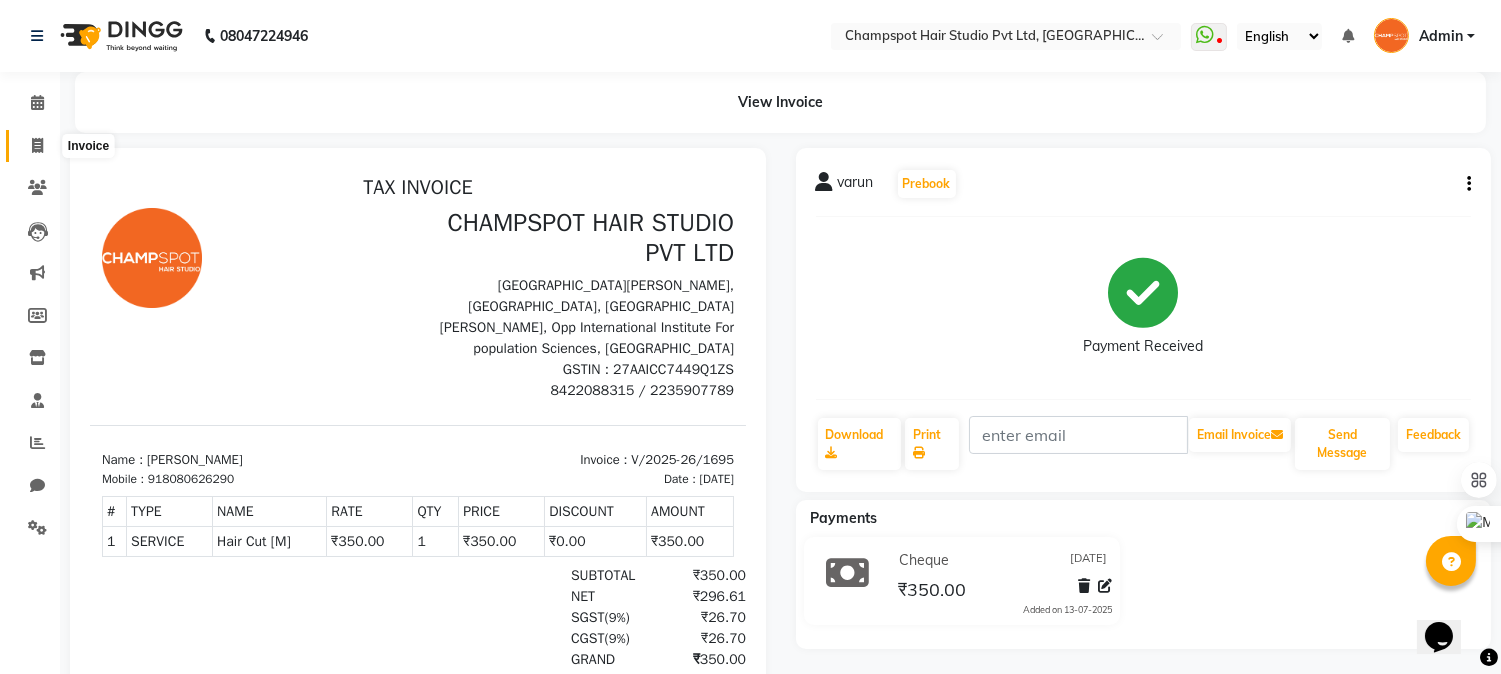 click 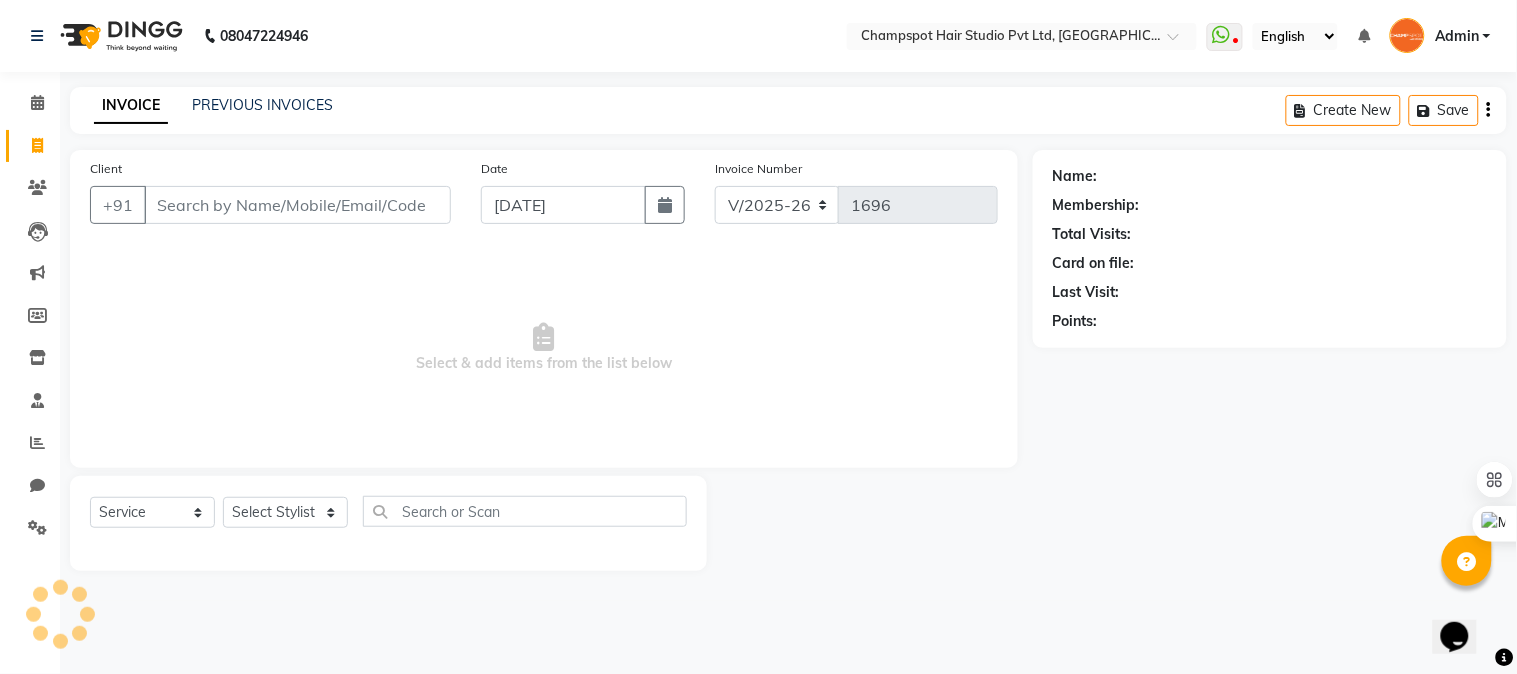 click on "Client" at bounding box center (297, 205) 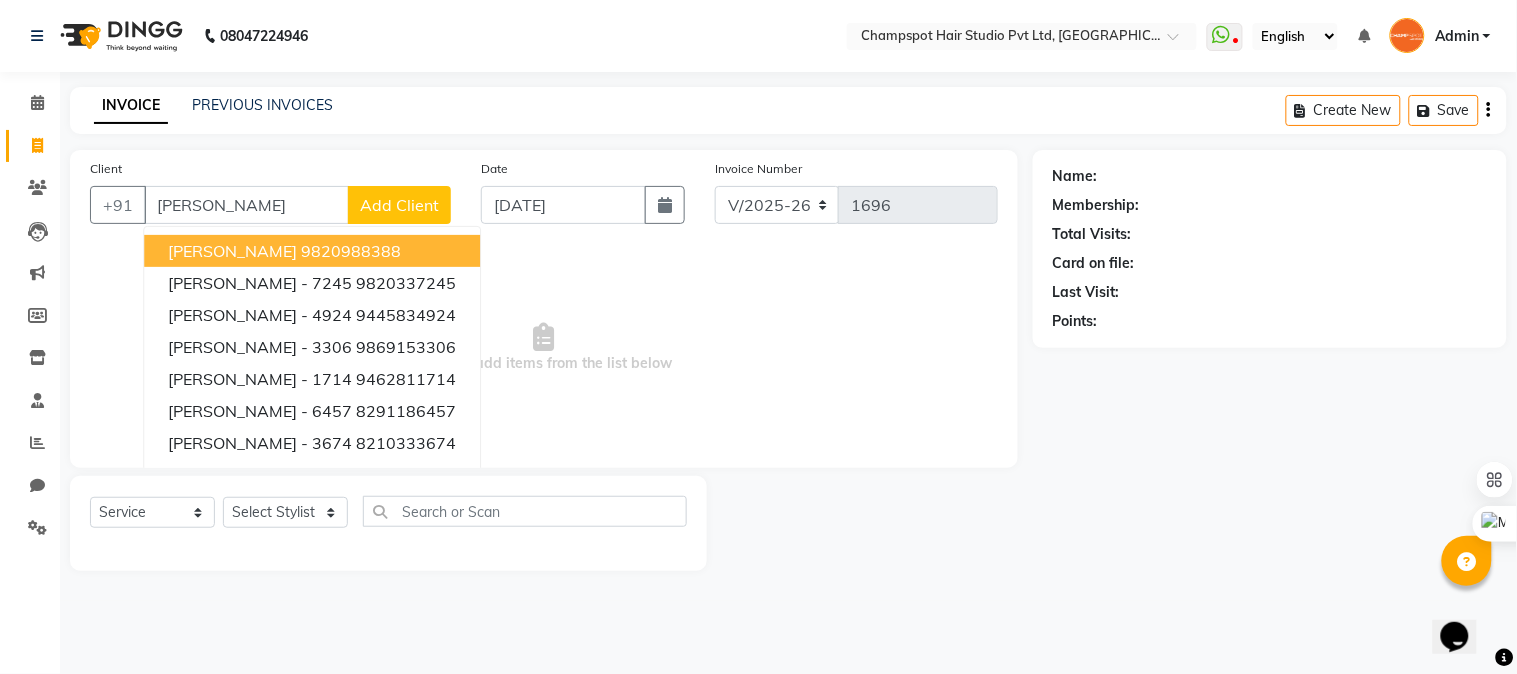 click on "[PERSON_NAME]" at bounding box center (232, 251) 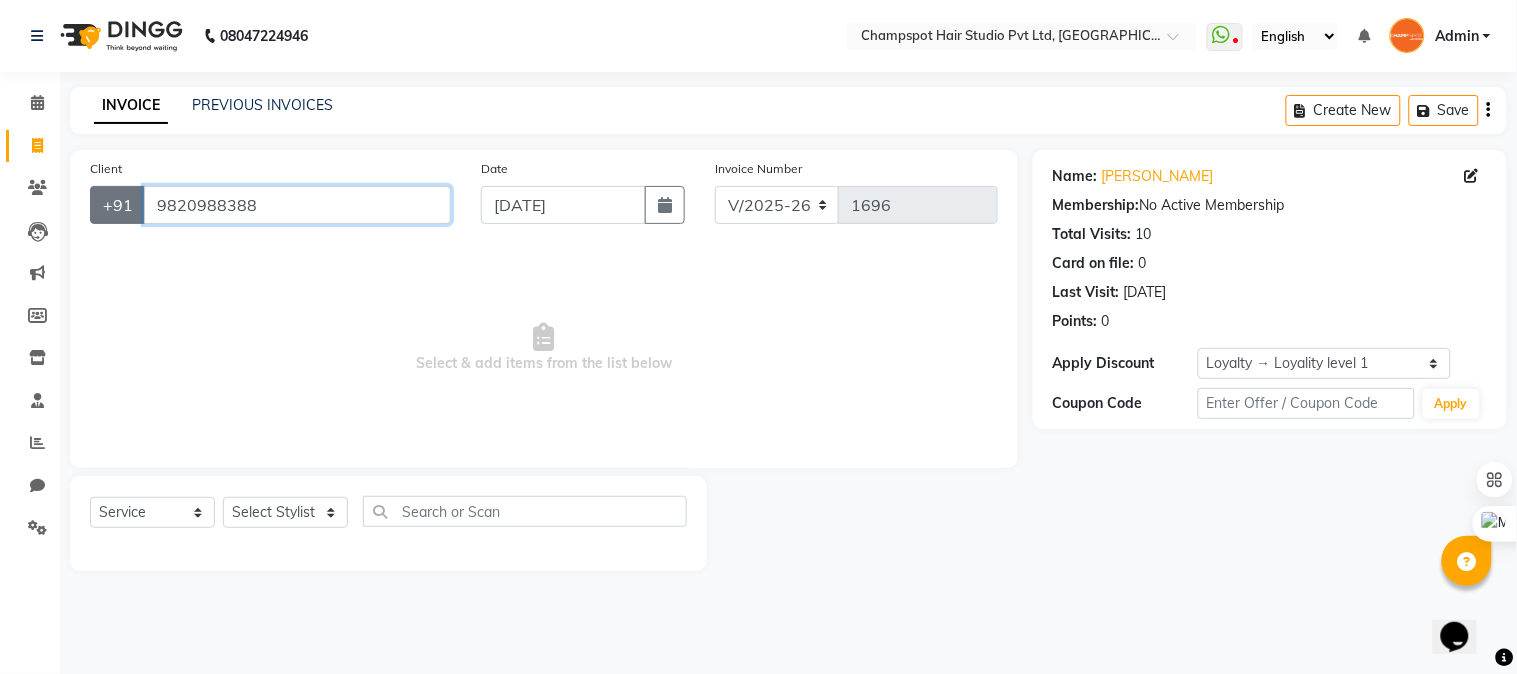 drag, startPoint x: 291, startPoint y: 206, endPoint x: 128, endPoint y: 206, distance: 163 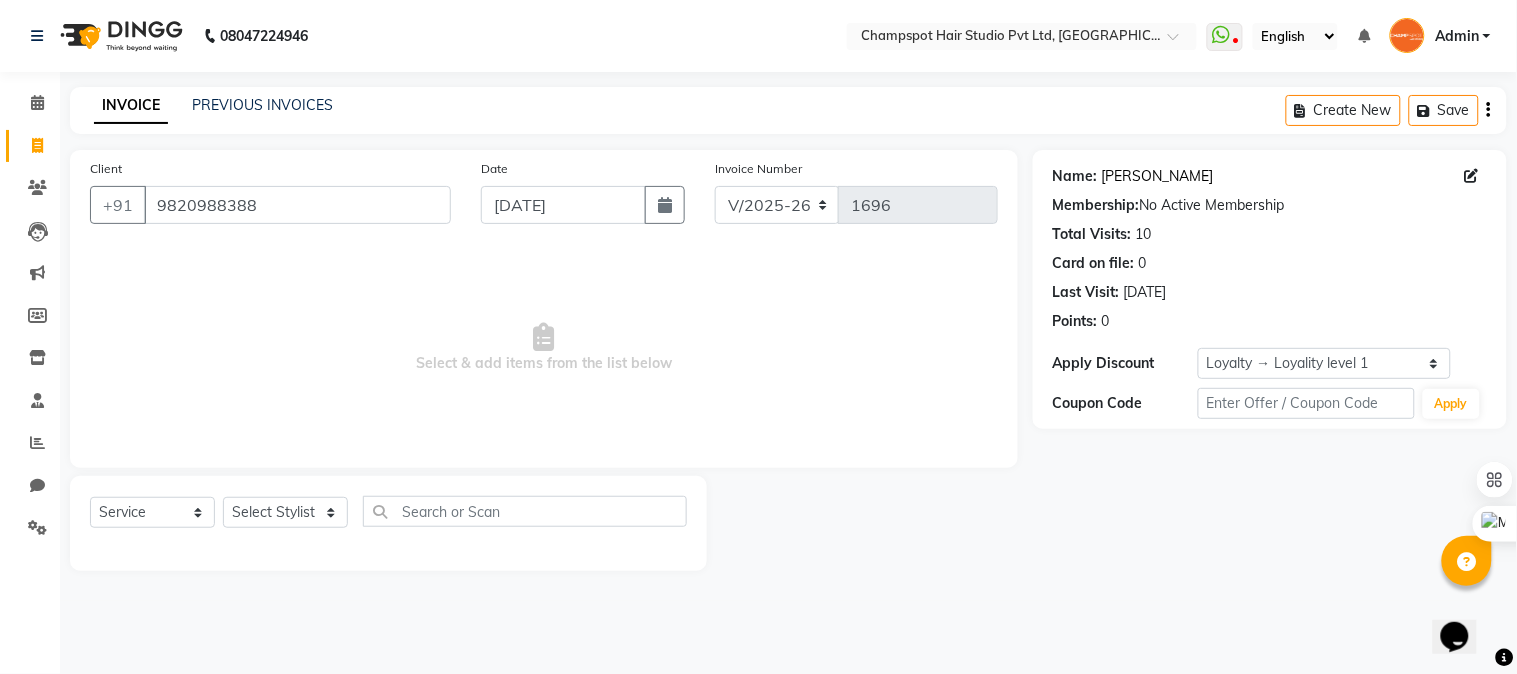 click on "[PERSON_NAME]" 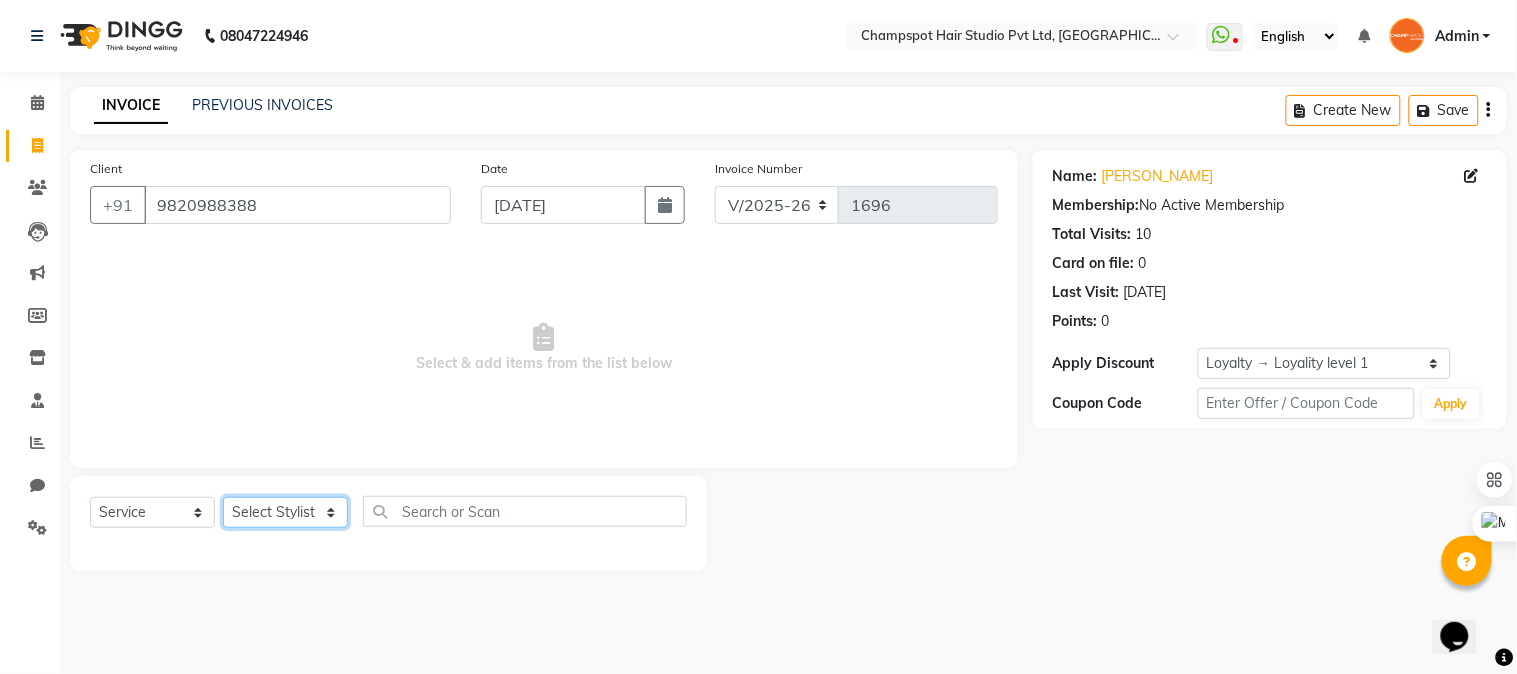 click on "Select Stylist Admin [PERSON_NAME] [PERSON_NAME] 	[PERSON_NAME] [PERSON_NAME] [PERSON_NAME]" 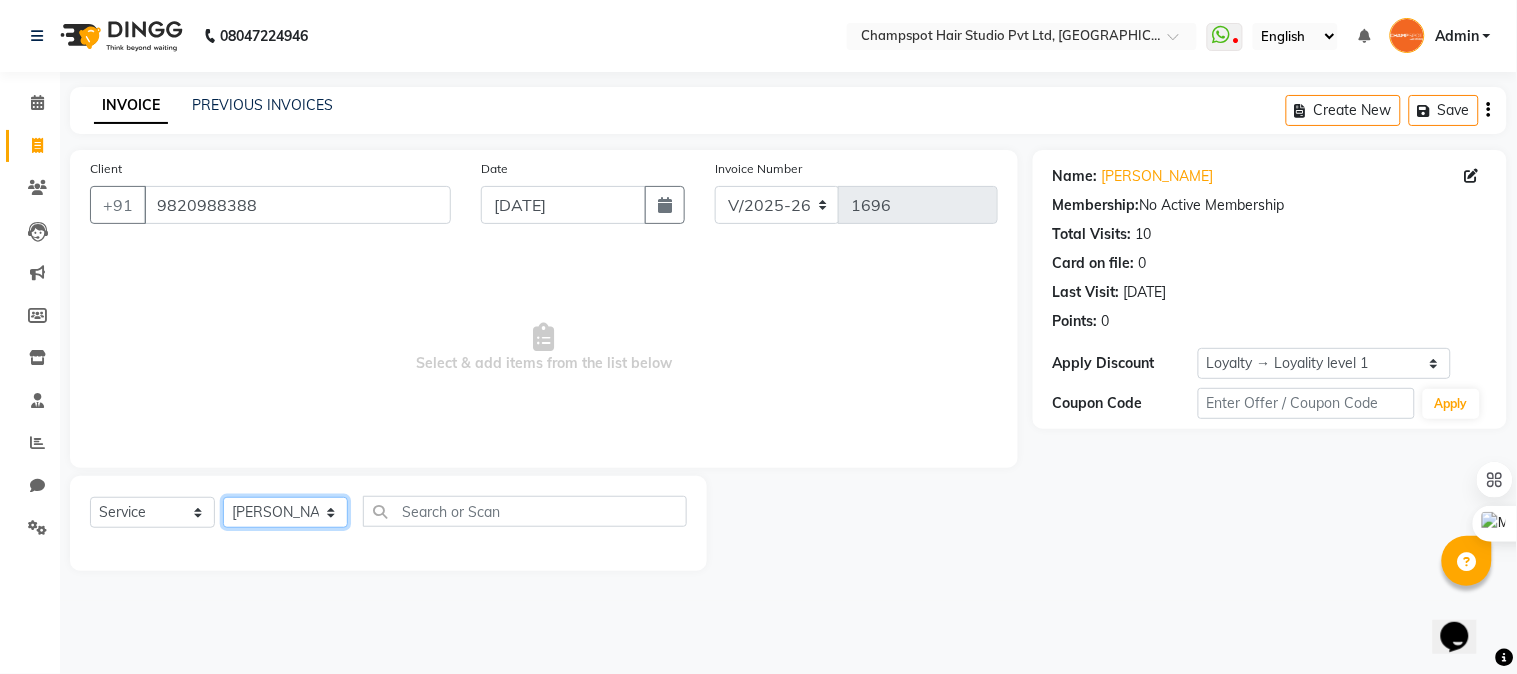 click on "Select Stylist Admin [PERSON_NAME] [PERSON_NAME] 	[PERSON_NAME] [PERSON_NAME] [PERSON_NAME]" 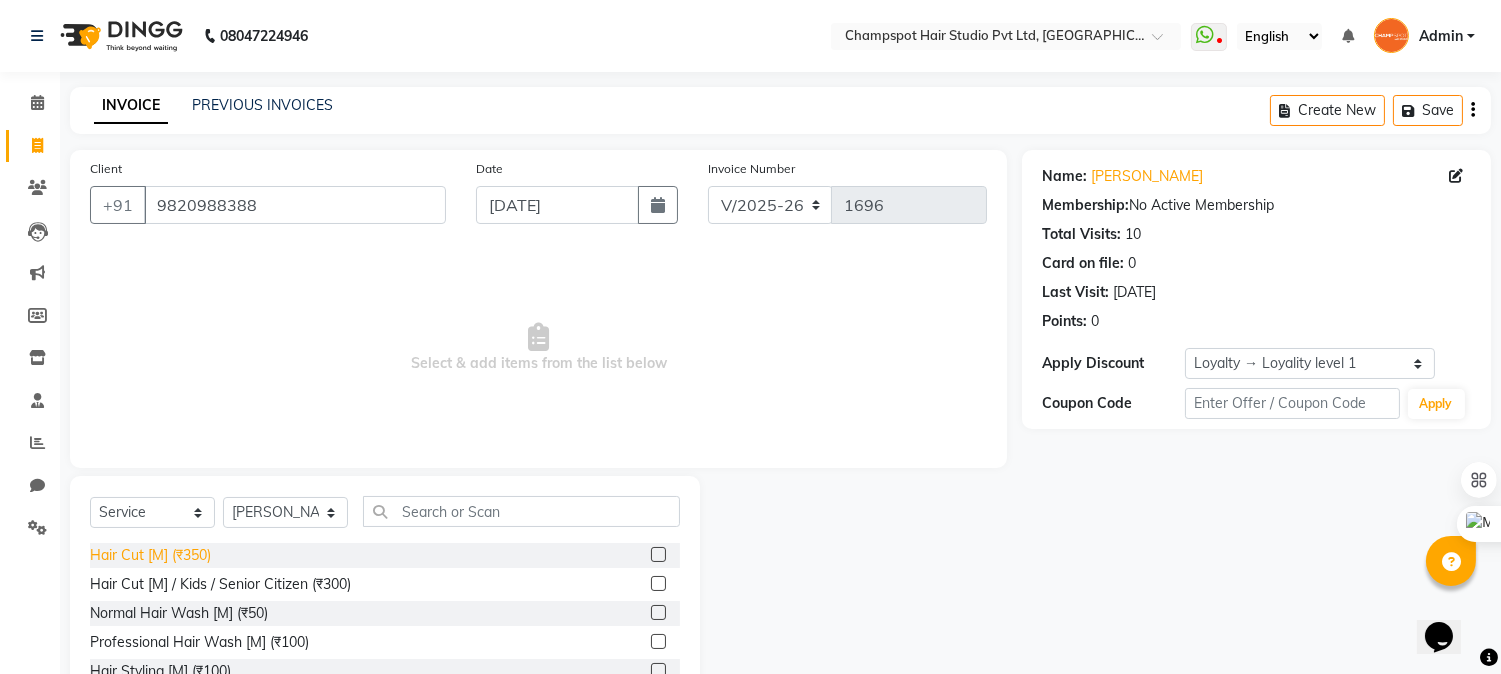 click on "Hair Cut [M] (₹350)" 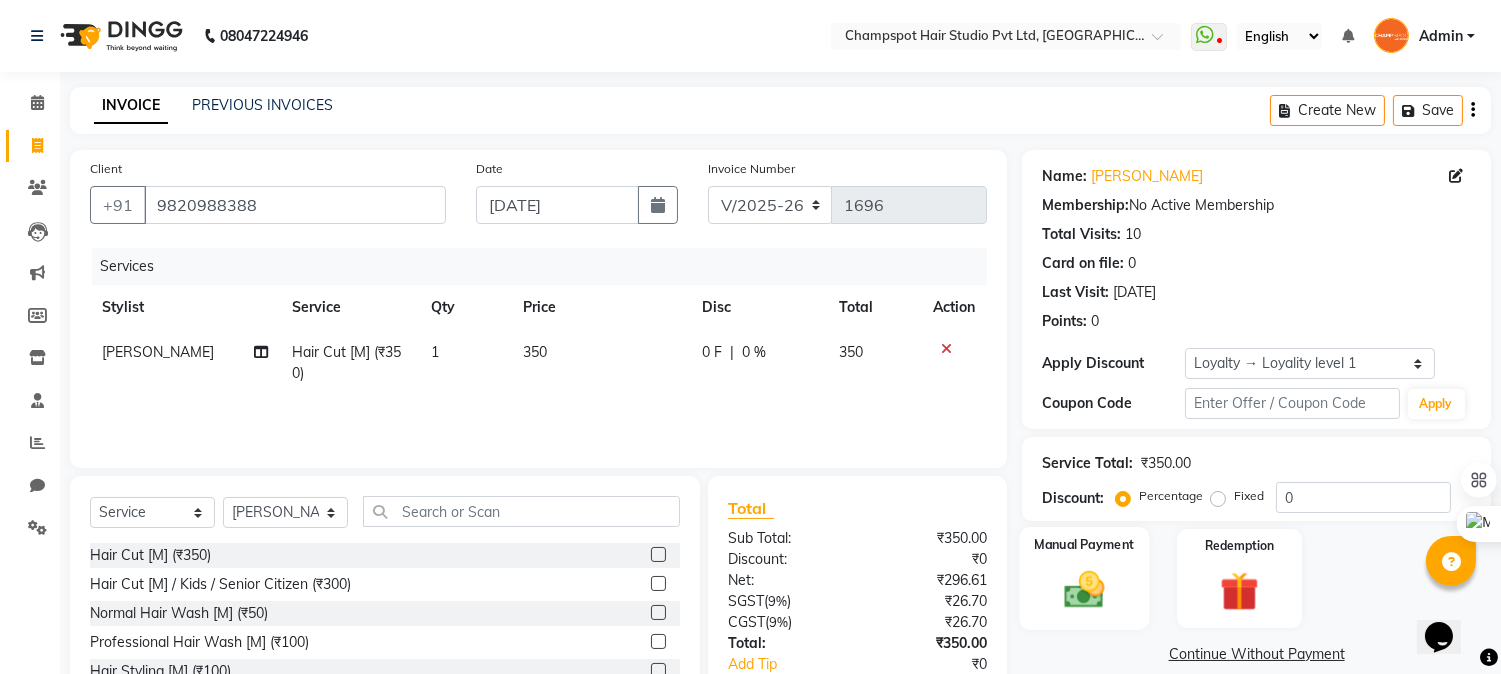 scroll, scrollTop: 126, scrollLeft: 0, axis: vertical 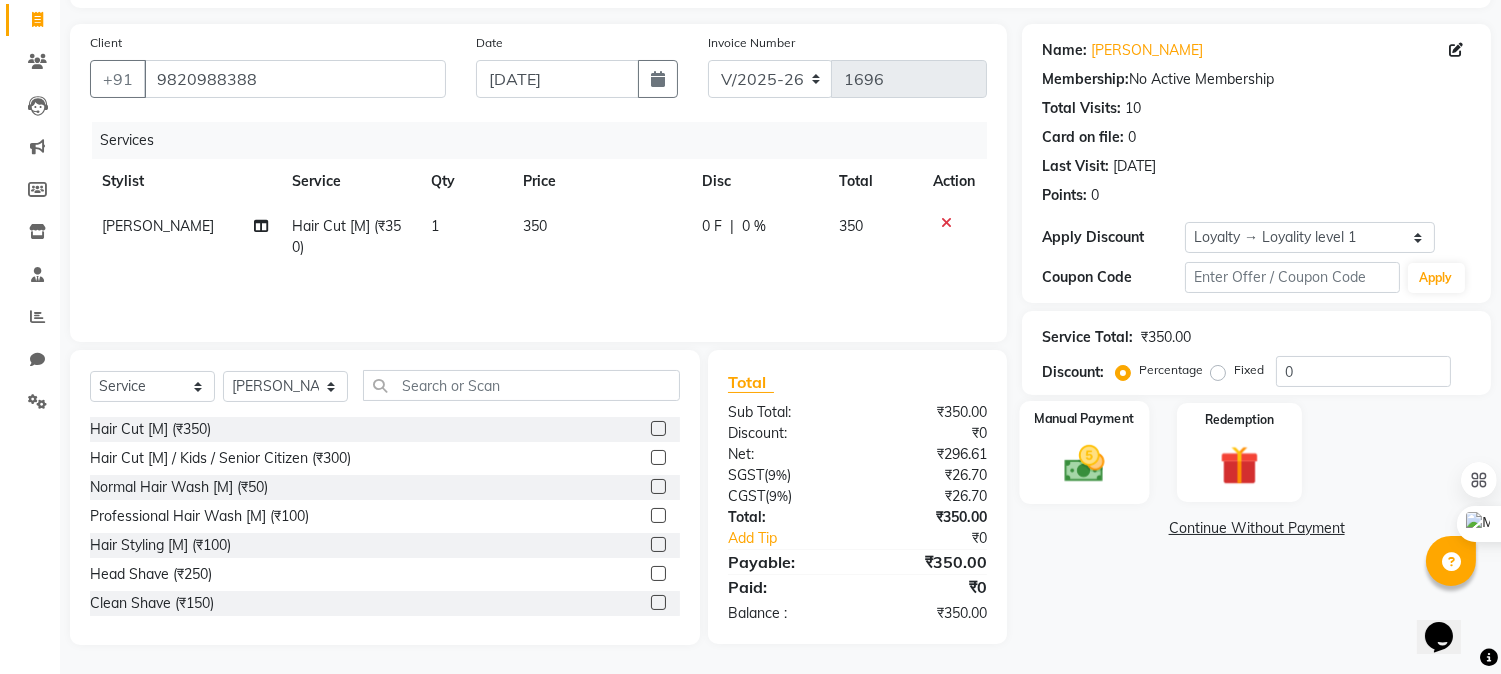 click 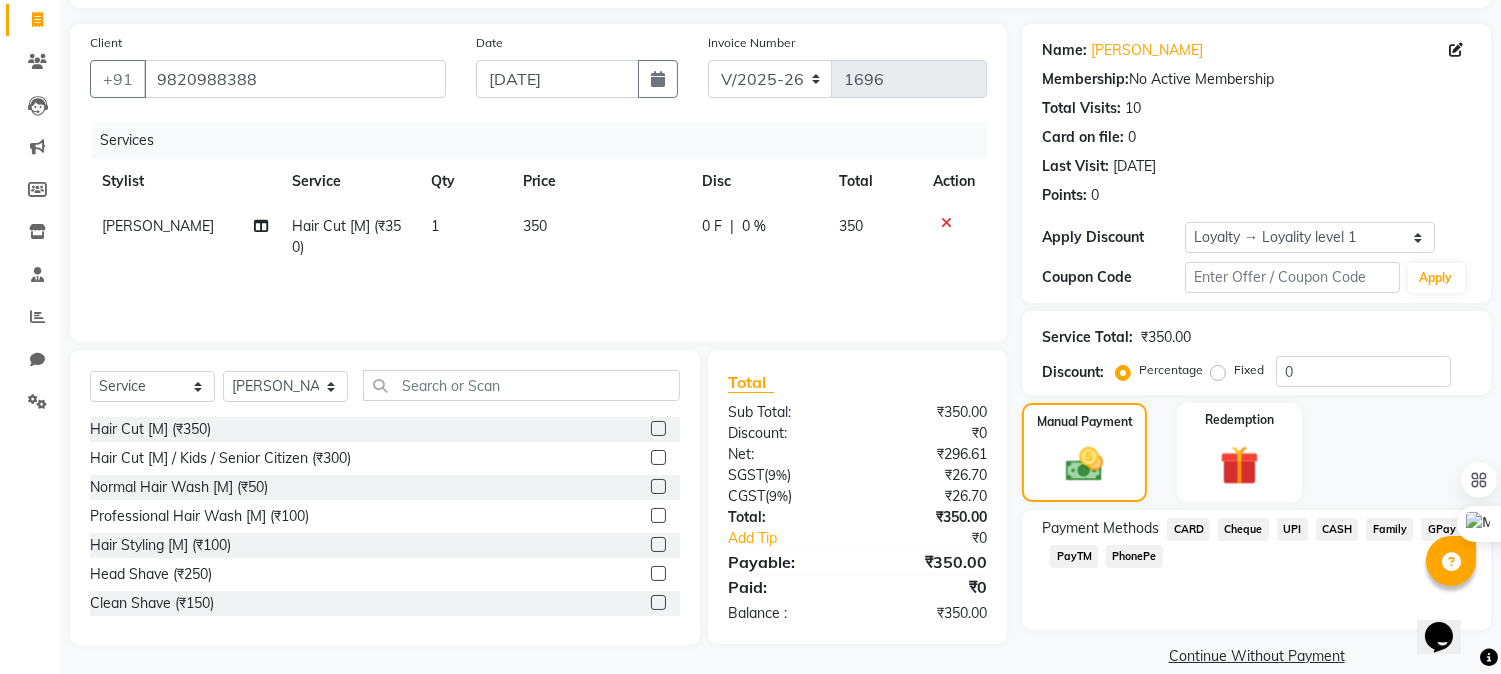 click on "Cheque" 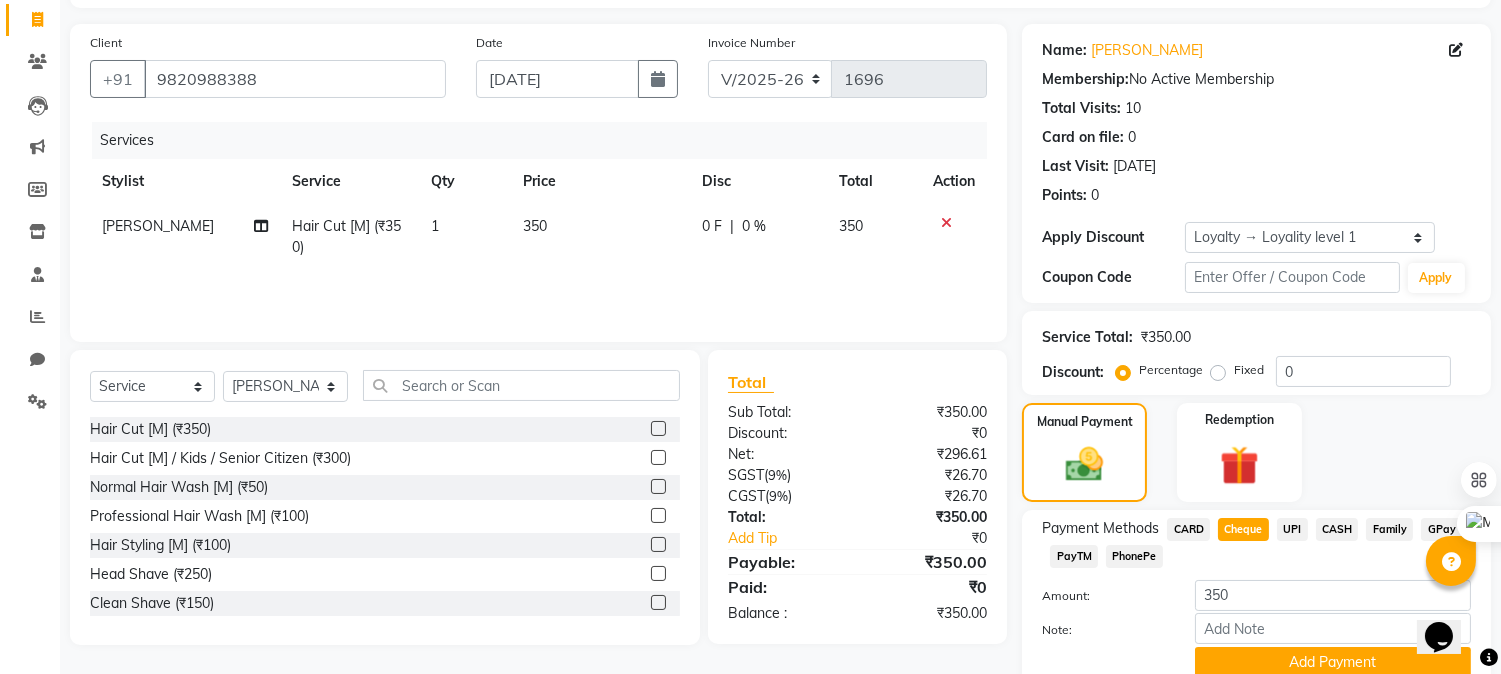 scroll, scrollTop: 208, scrollLeft: 0, axis: vertical 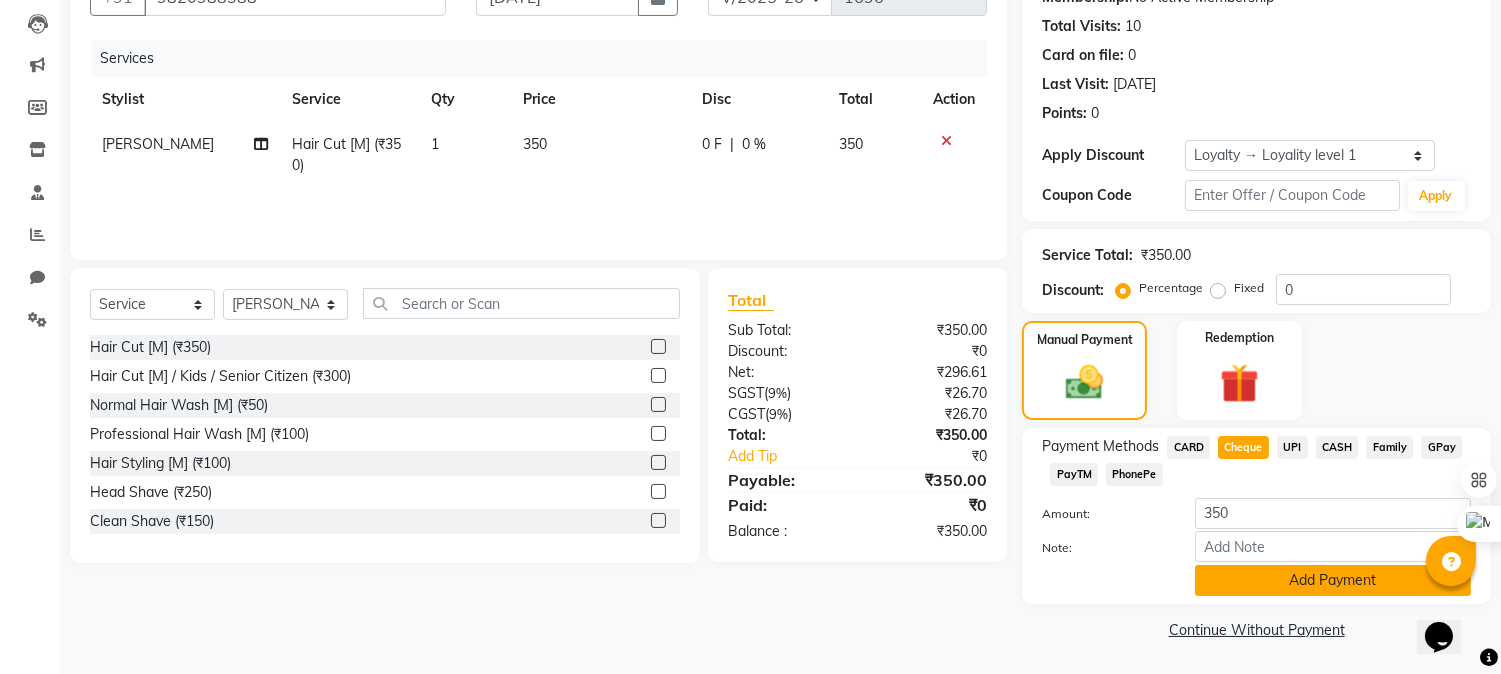 click on "Add Payment" 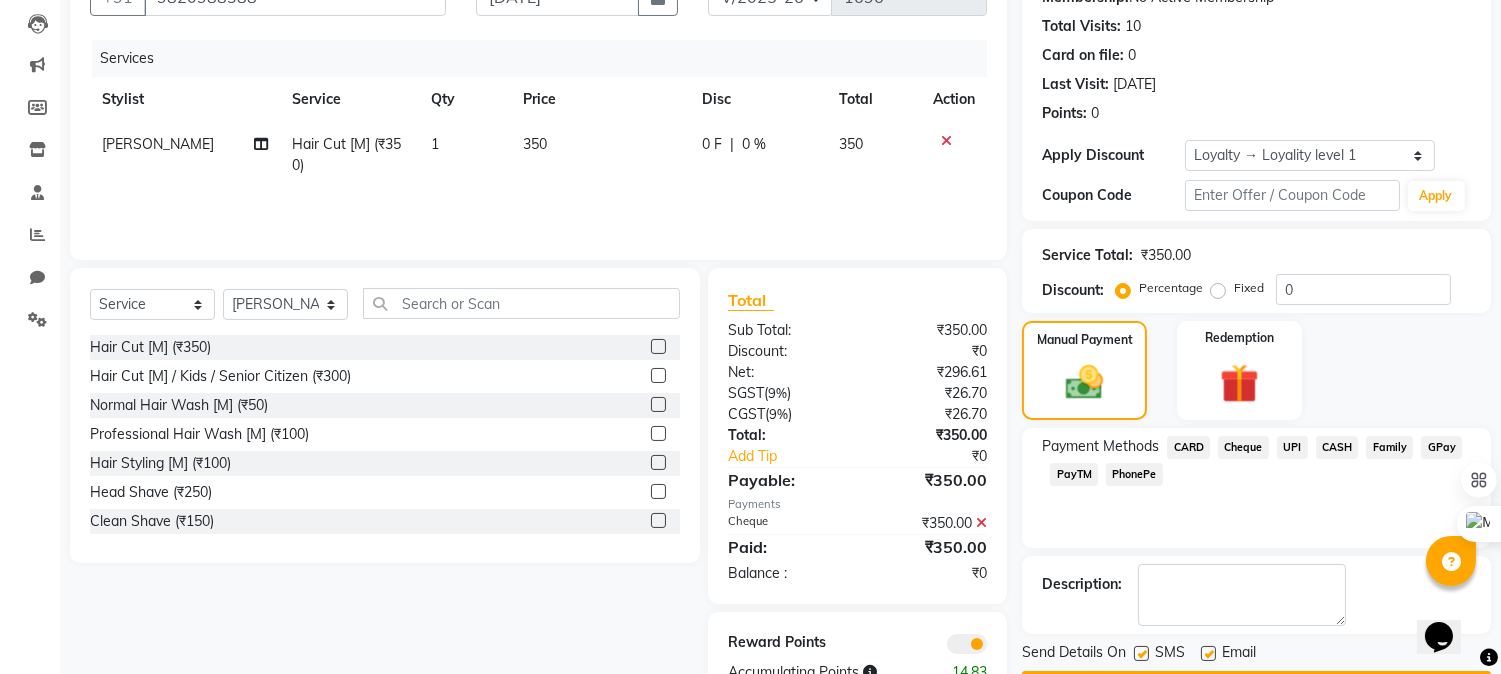 scroll, scrollTop: 266, scrollLeft: 0, axis: vertical 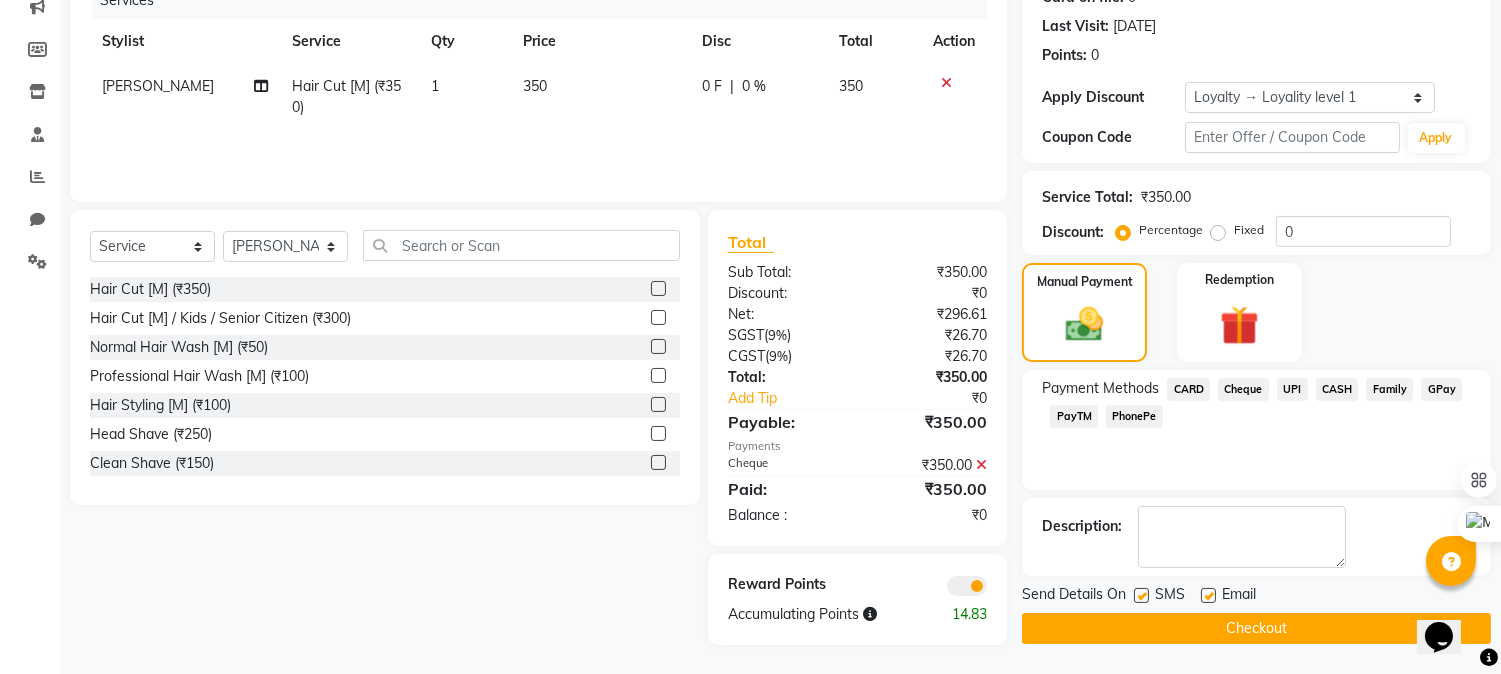 click on "Checkout" 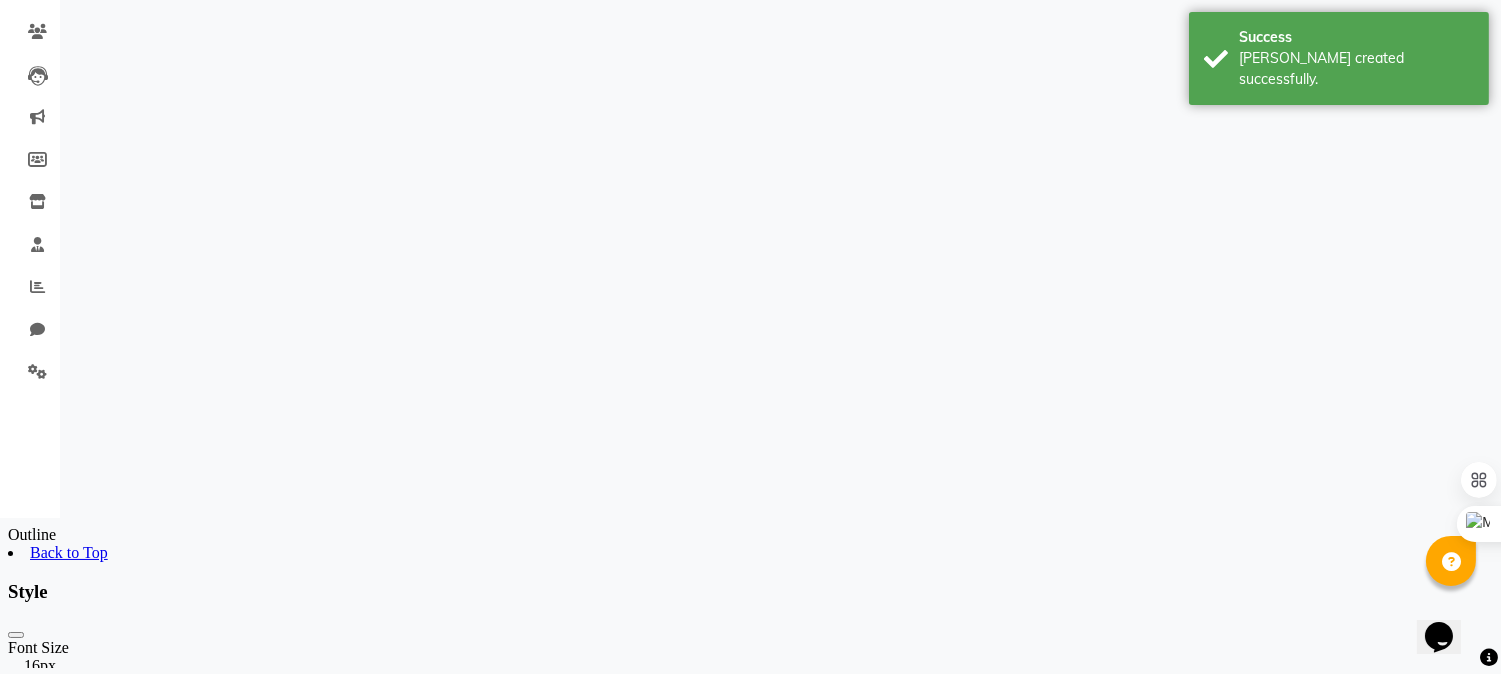 scroll, scrollTop: 0, scrollLeft: 0, axis: both 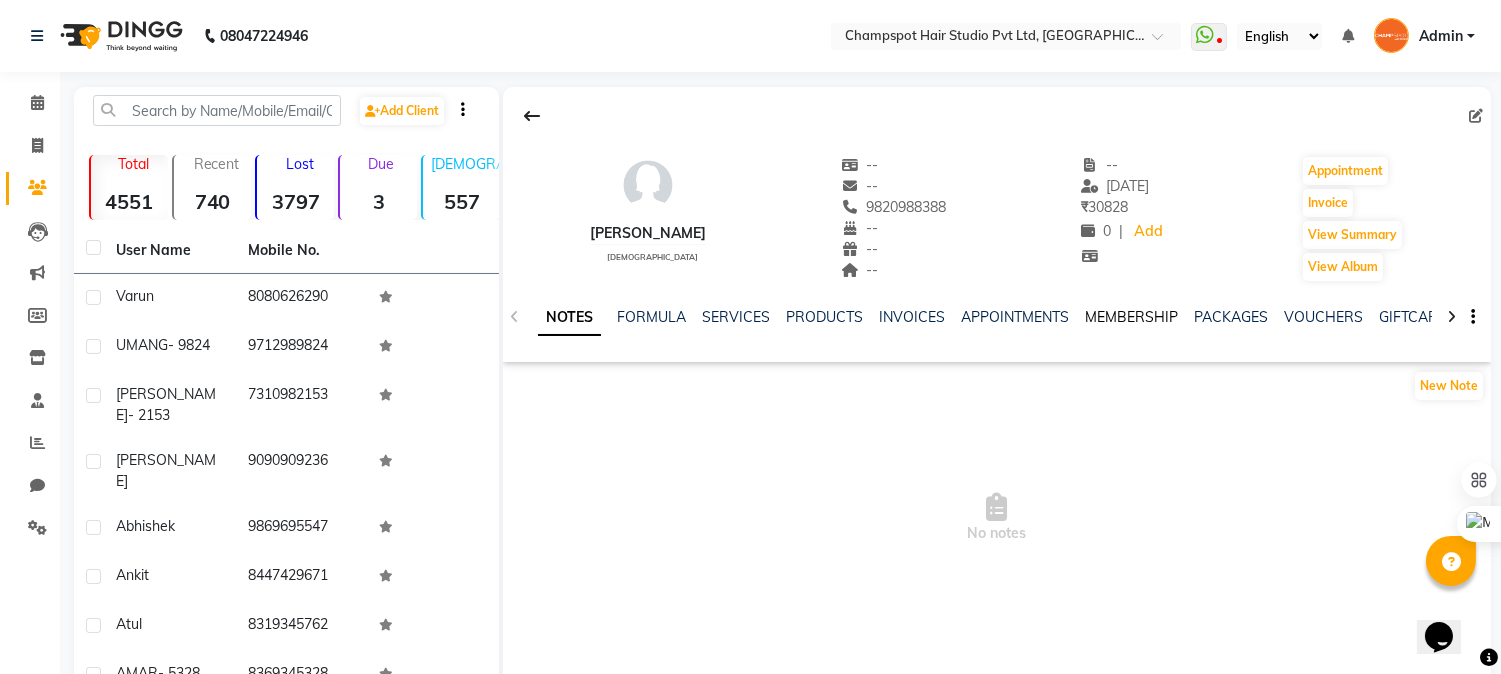 click on "MEMBERSHIP" 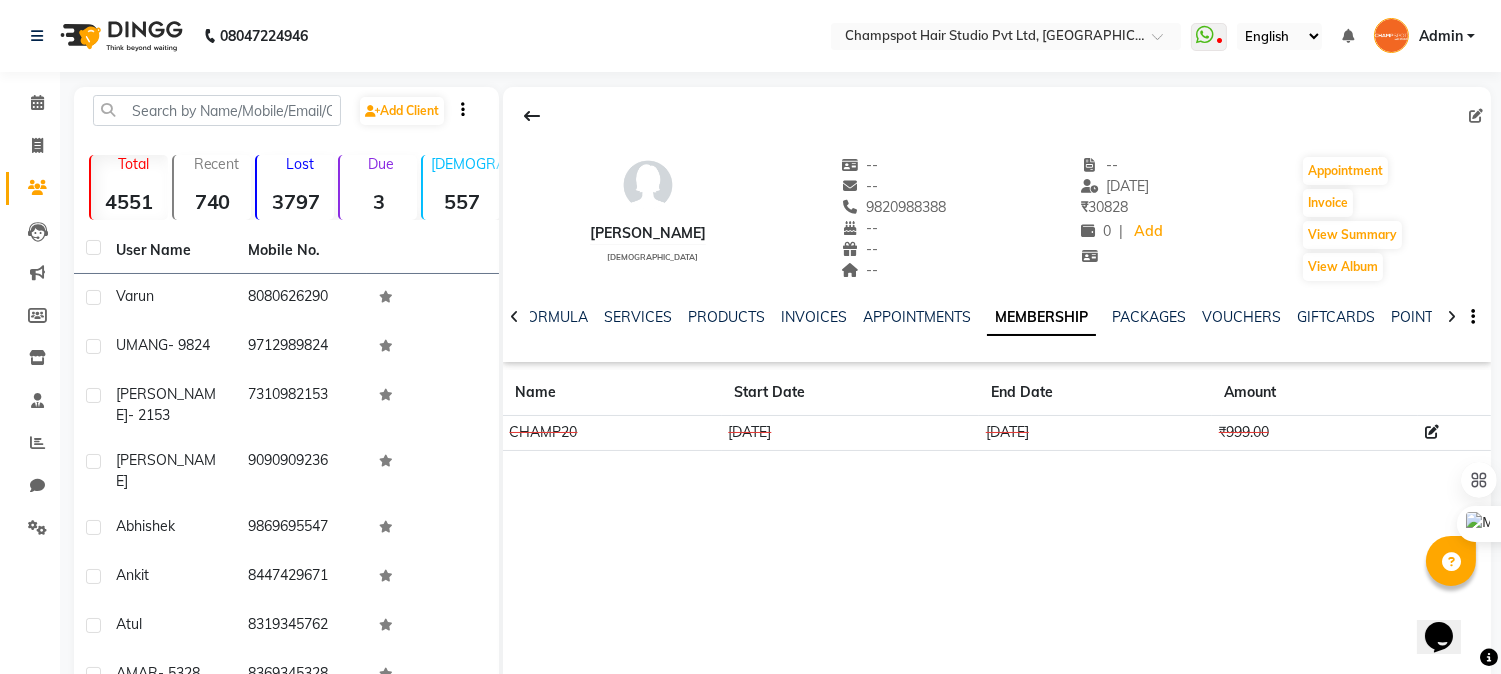 drag, startPoint x: 982, startPoint y: 434, endPoint x: 1046, endPoint y: 434, distance: 64 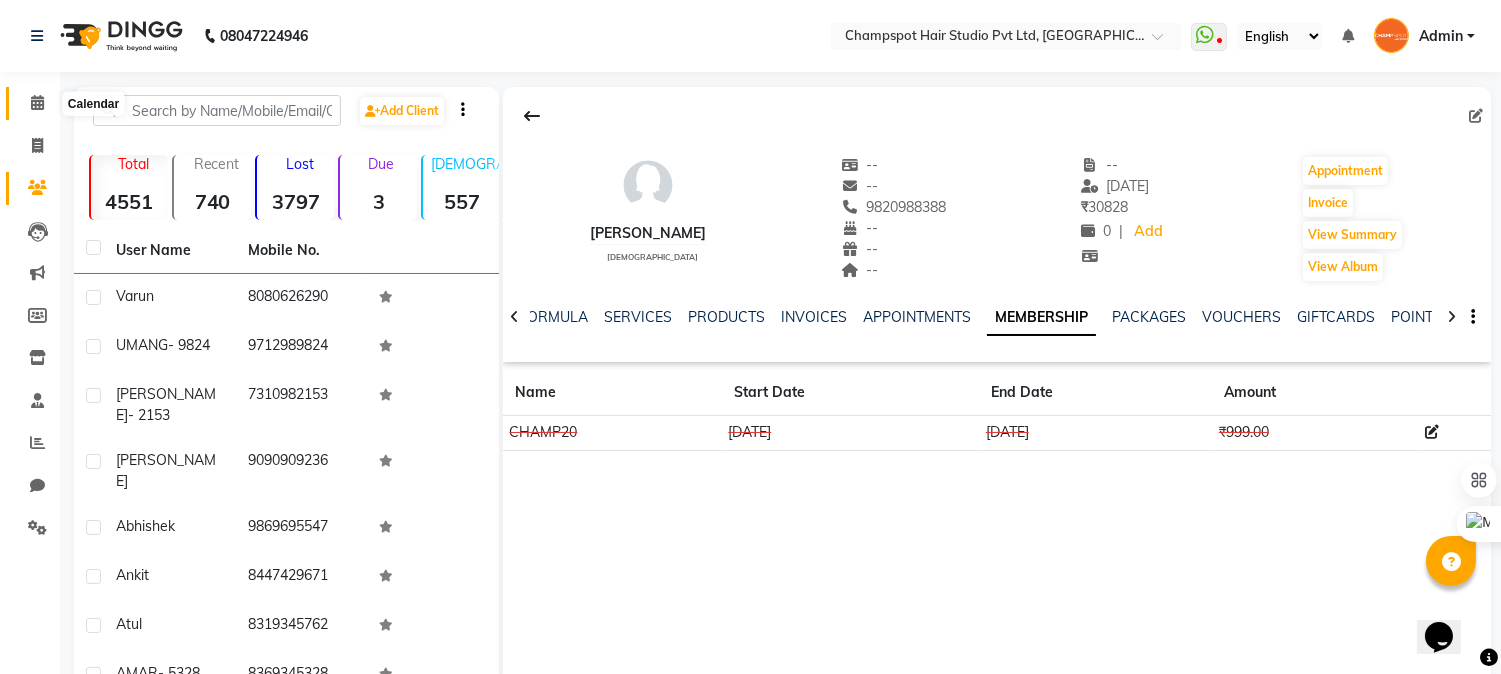 click 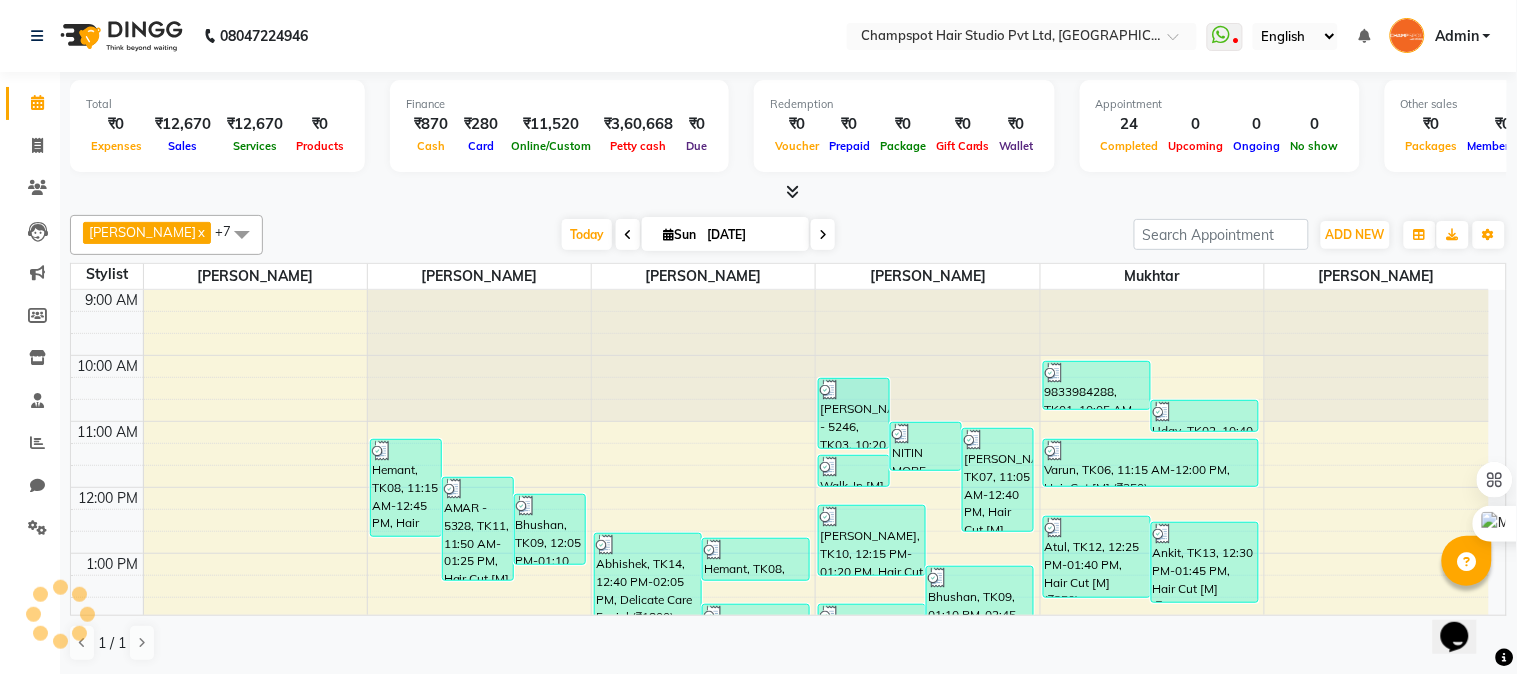 scroll, scrollTop: 0, scrollLeft: 0, axis: both 